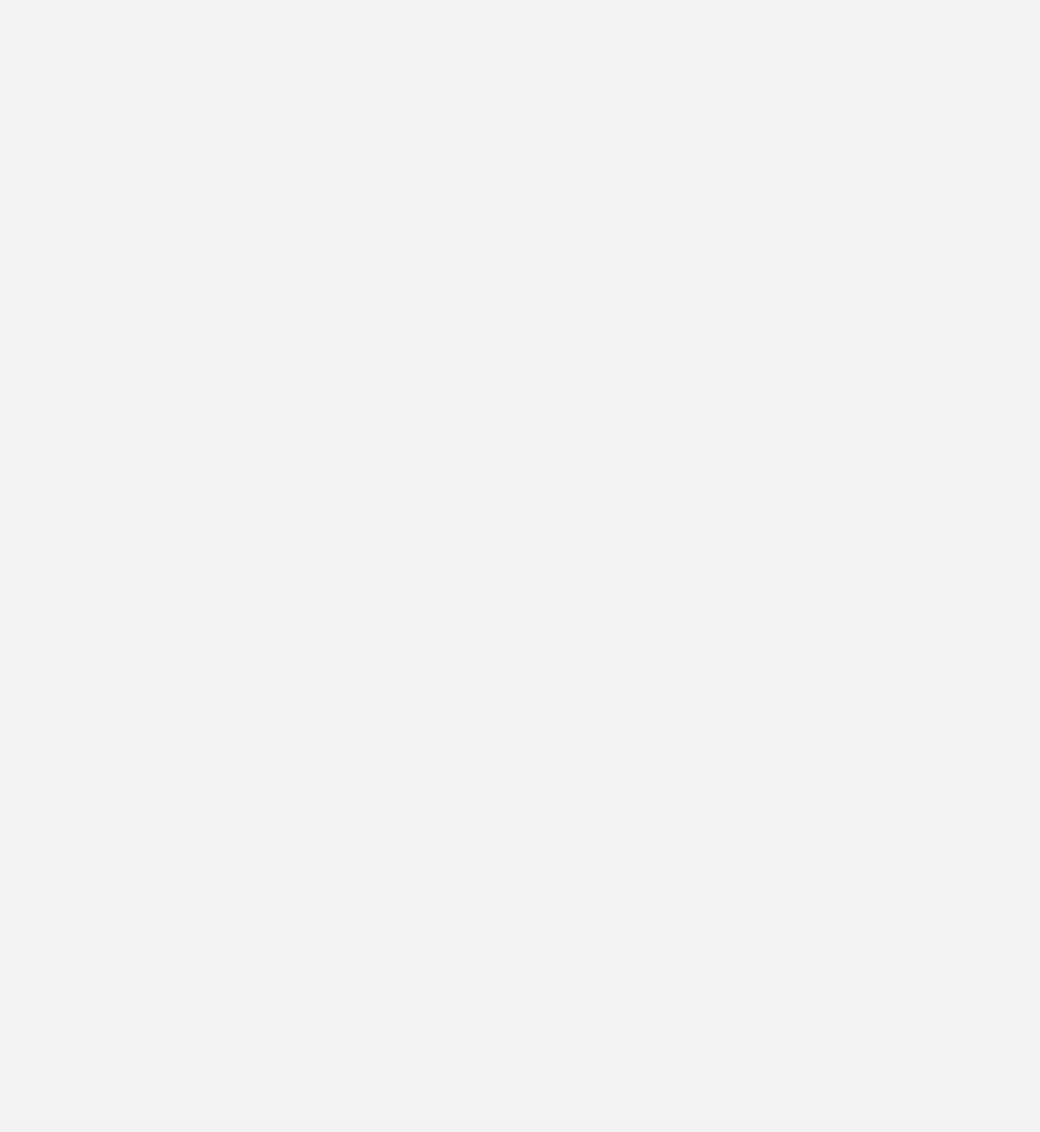 scroll, scrollTop: 0, scrollLeft: 0, axis: both 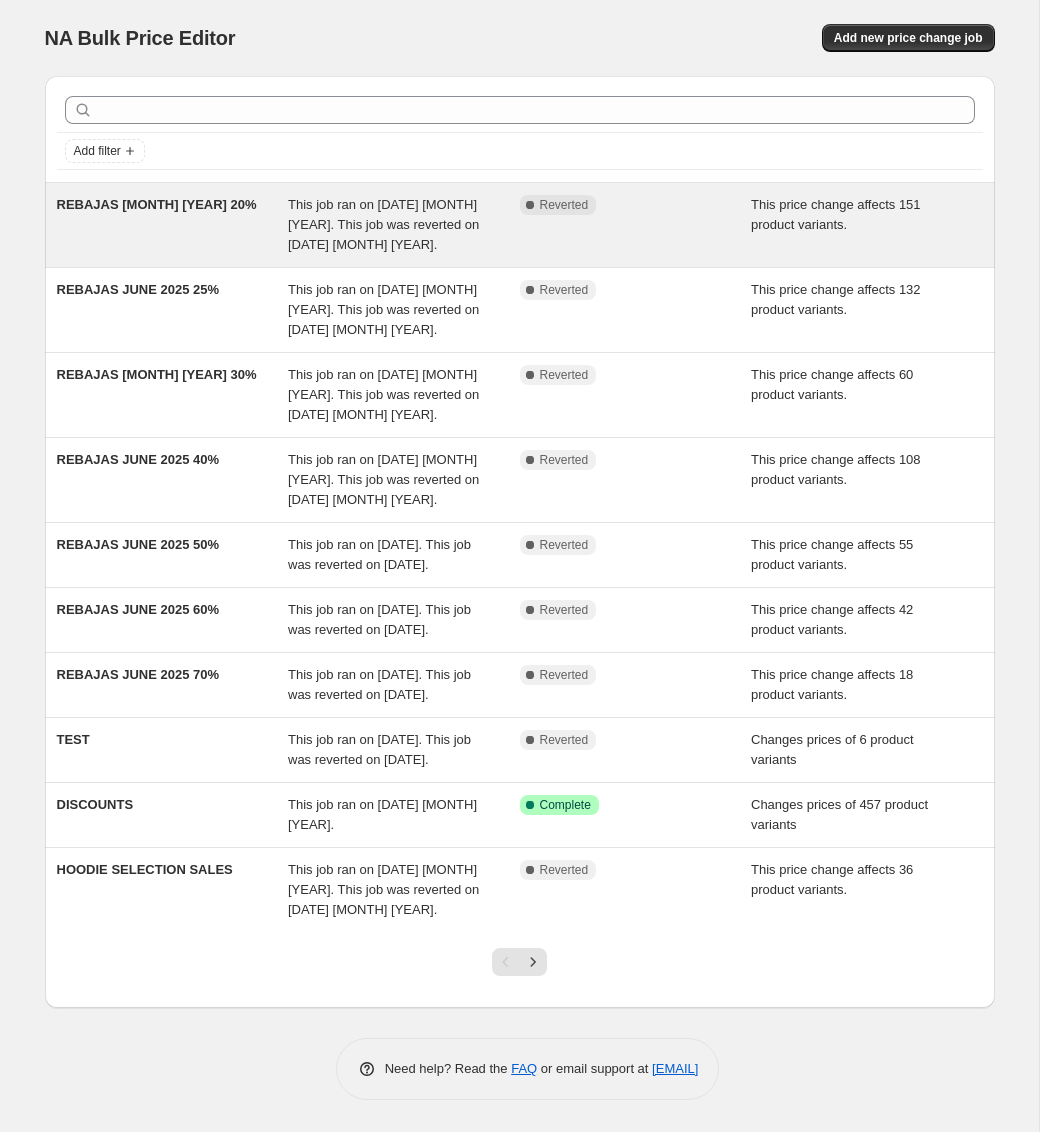 click on "REBAJAS [MONTH] [YEAR] 20%" at bounding box center [157, 204] 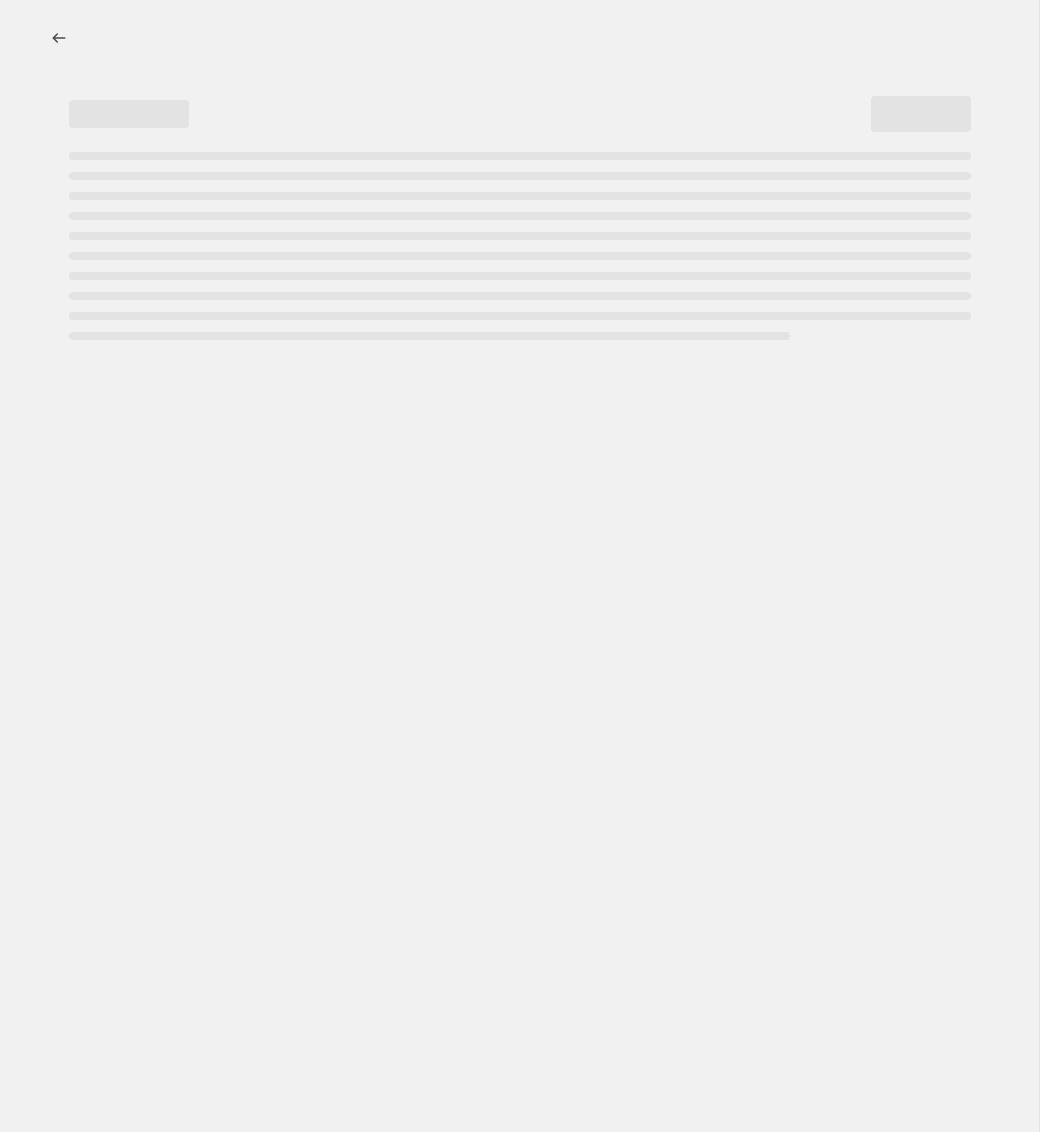 select on "pcap" 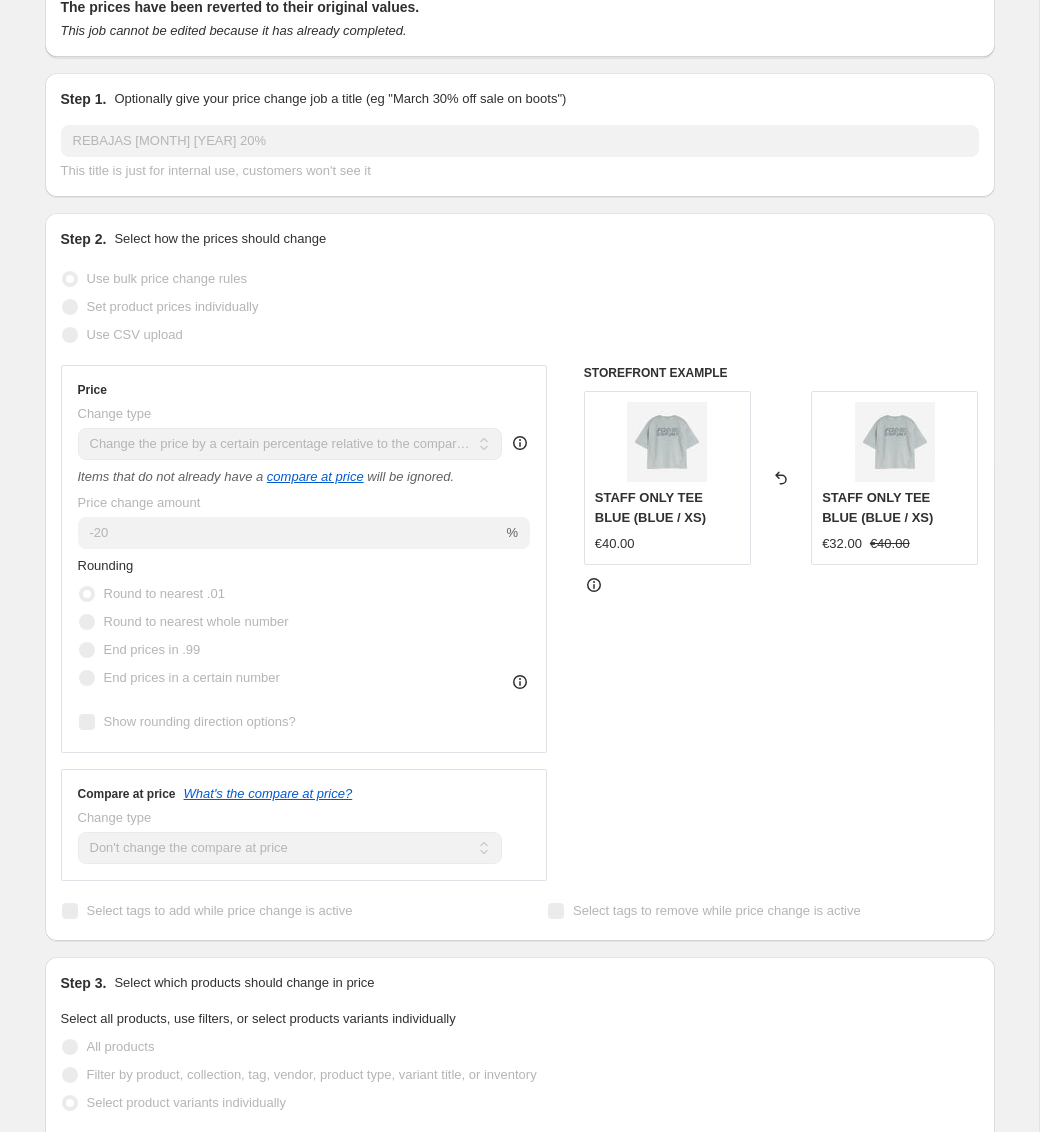 scroll, scrollTop: 0, scrollLeft: 0, axis: both 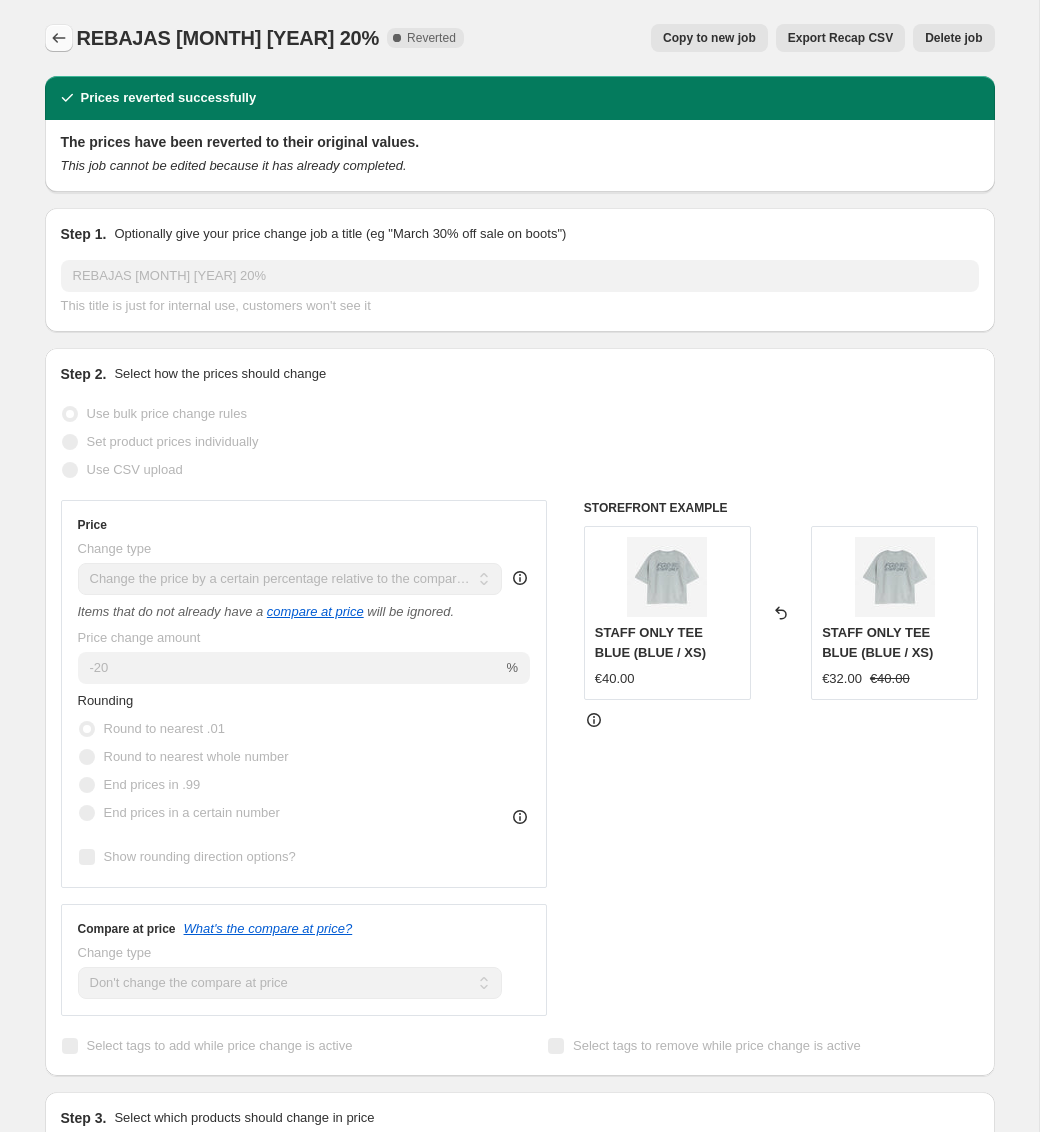 click 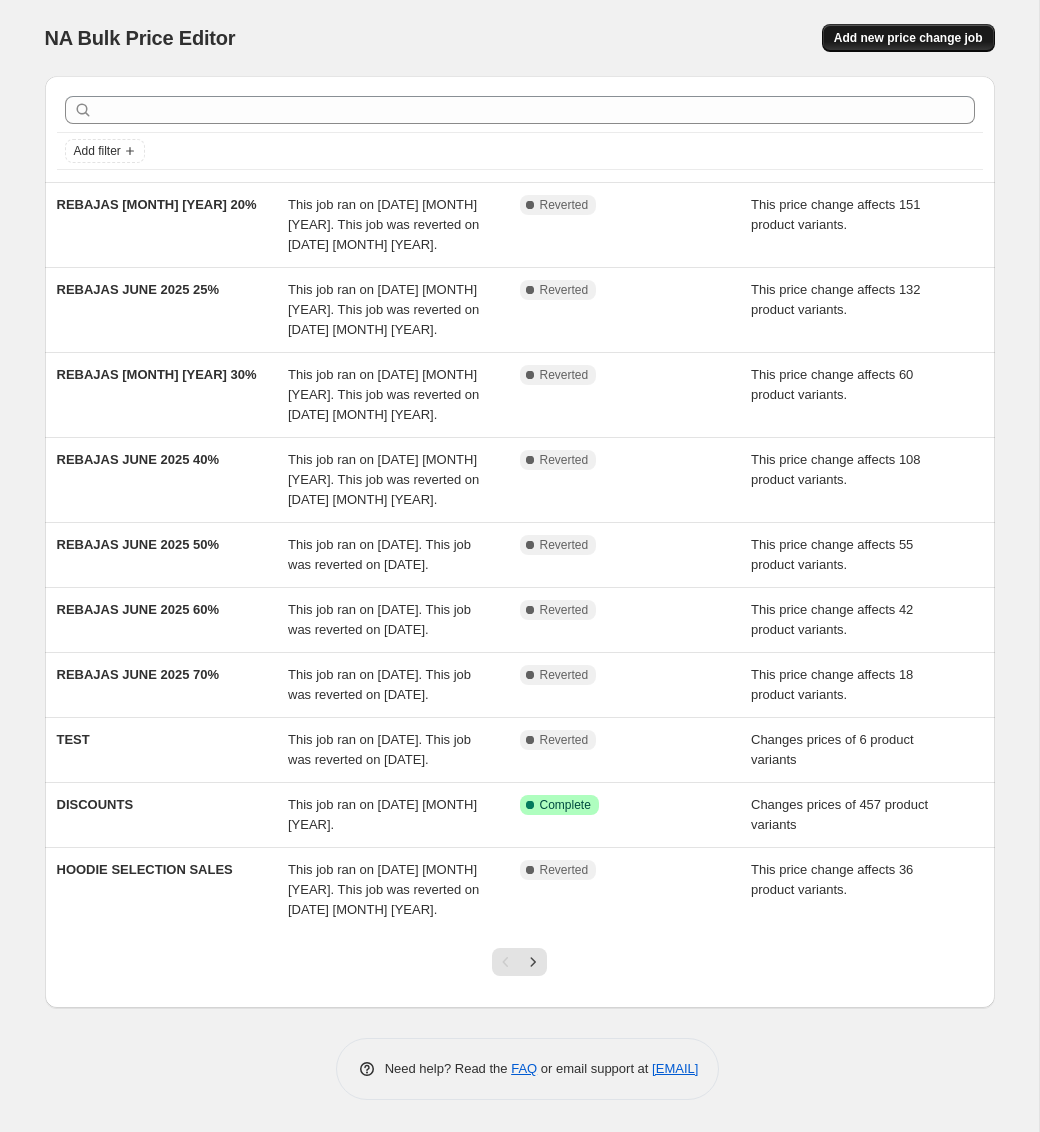 click on "Add new price change job" at bounding box center [908, 38] 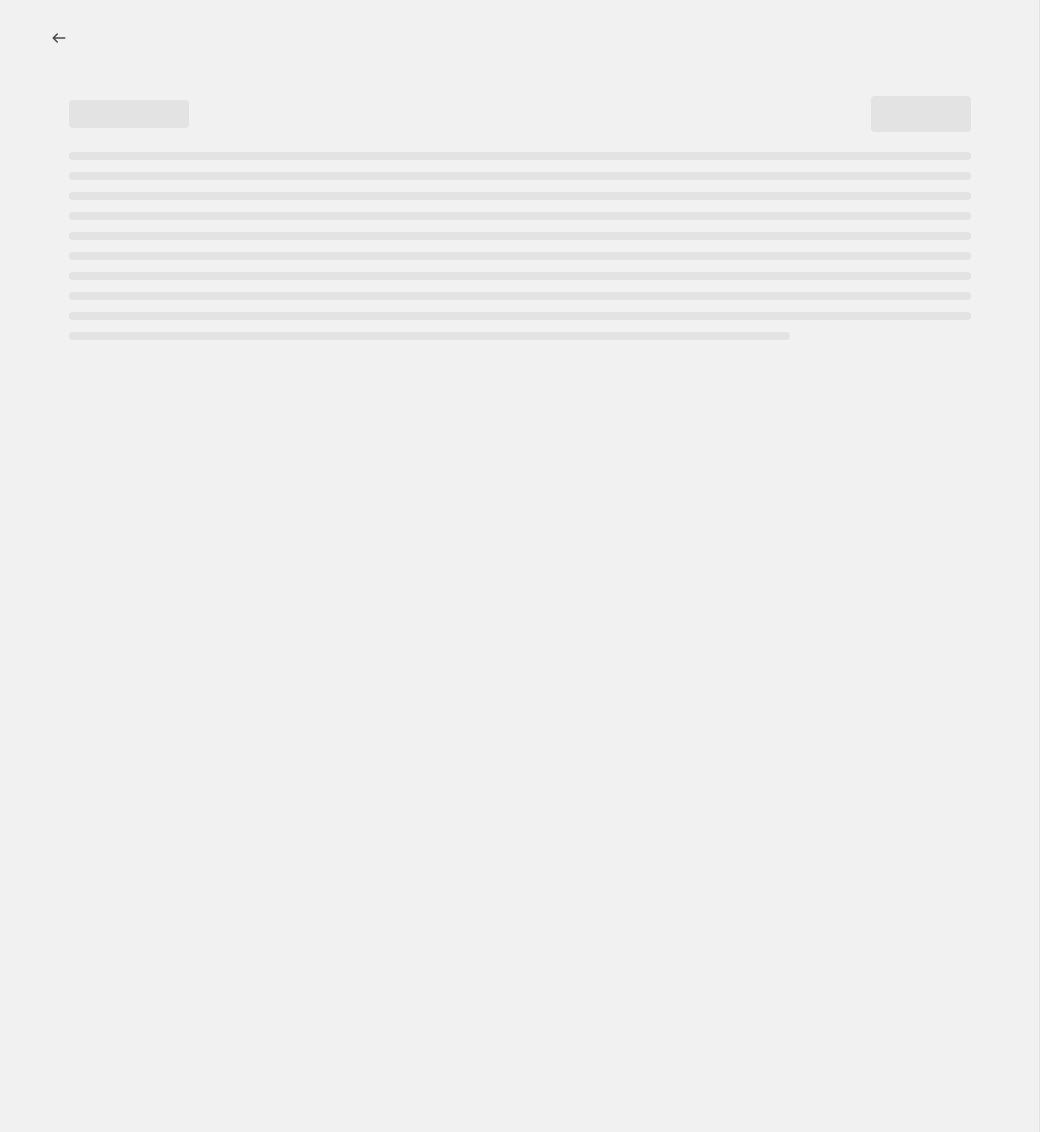 select on "percentage" 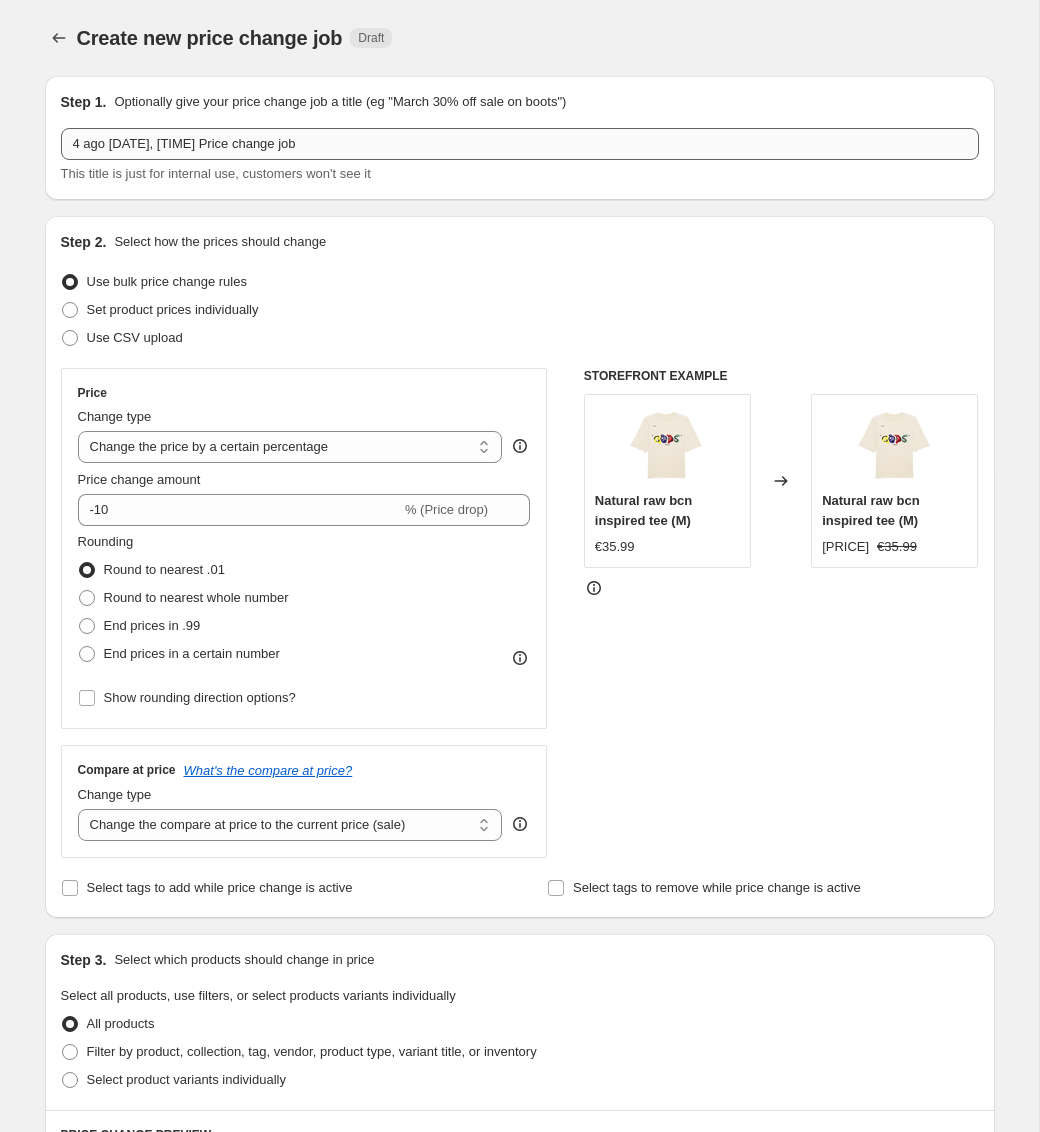 drag, startPoint x: 352, startPoint y: 126, endPoint x: 272, endPoint y: 148, distance: 82.96987 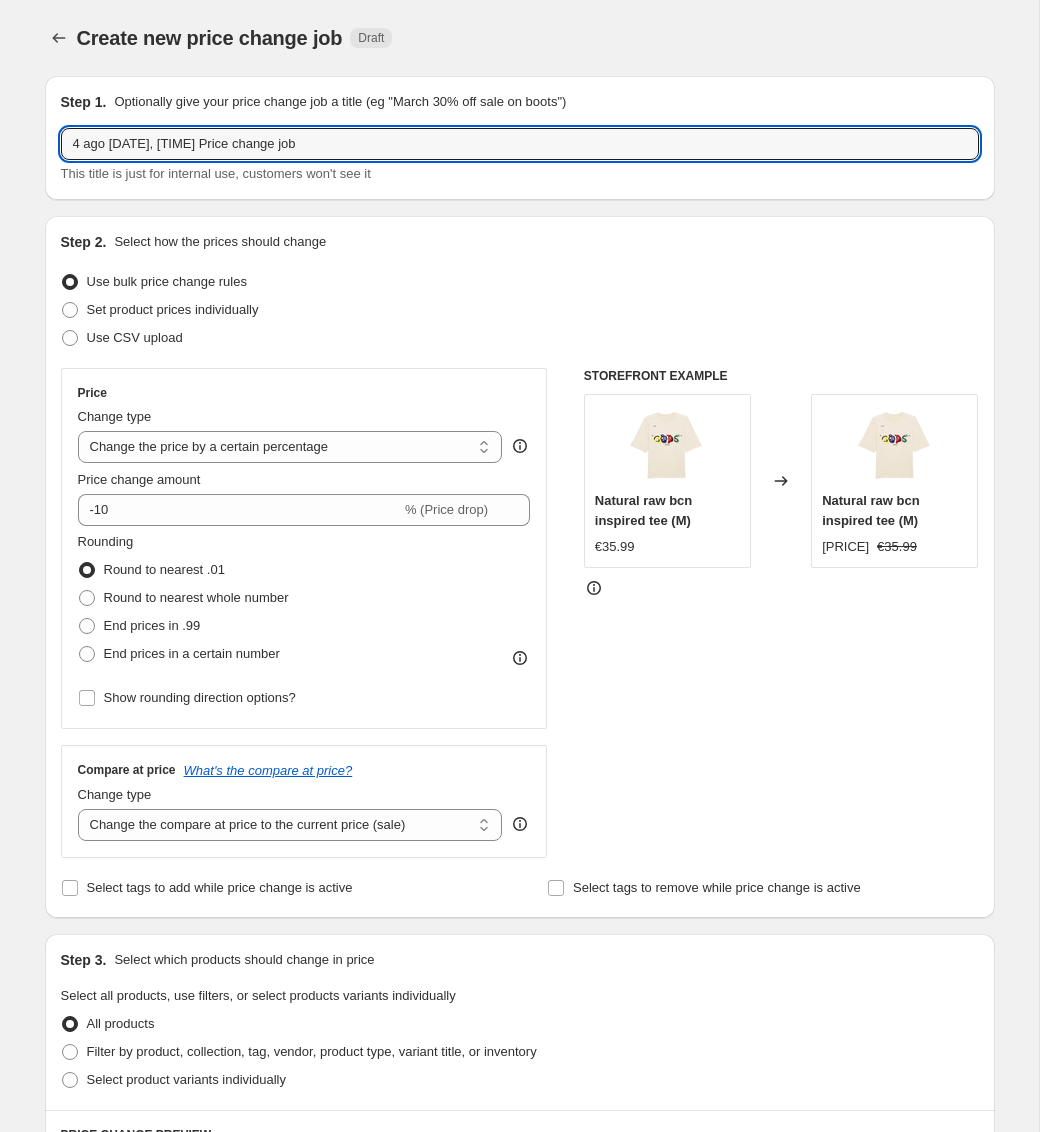 drag, startPoint x: 309, startPoint y: 147, endPoint x: -98, endPoint y: 147, distance: 407 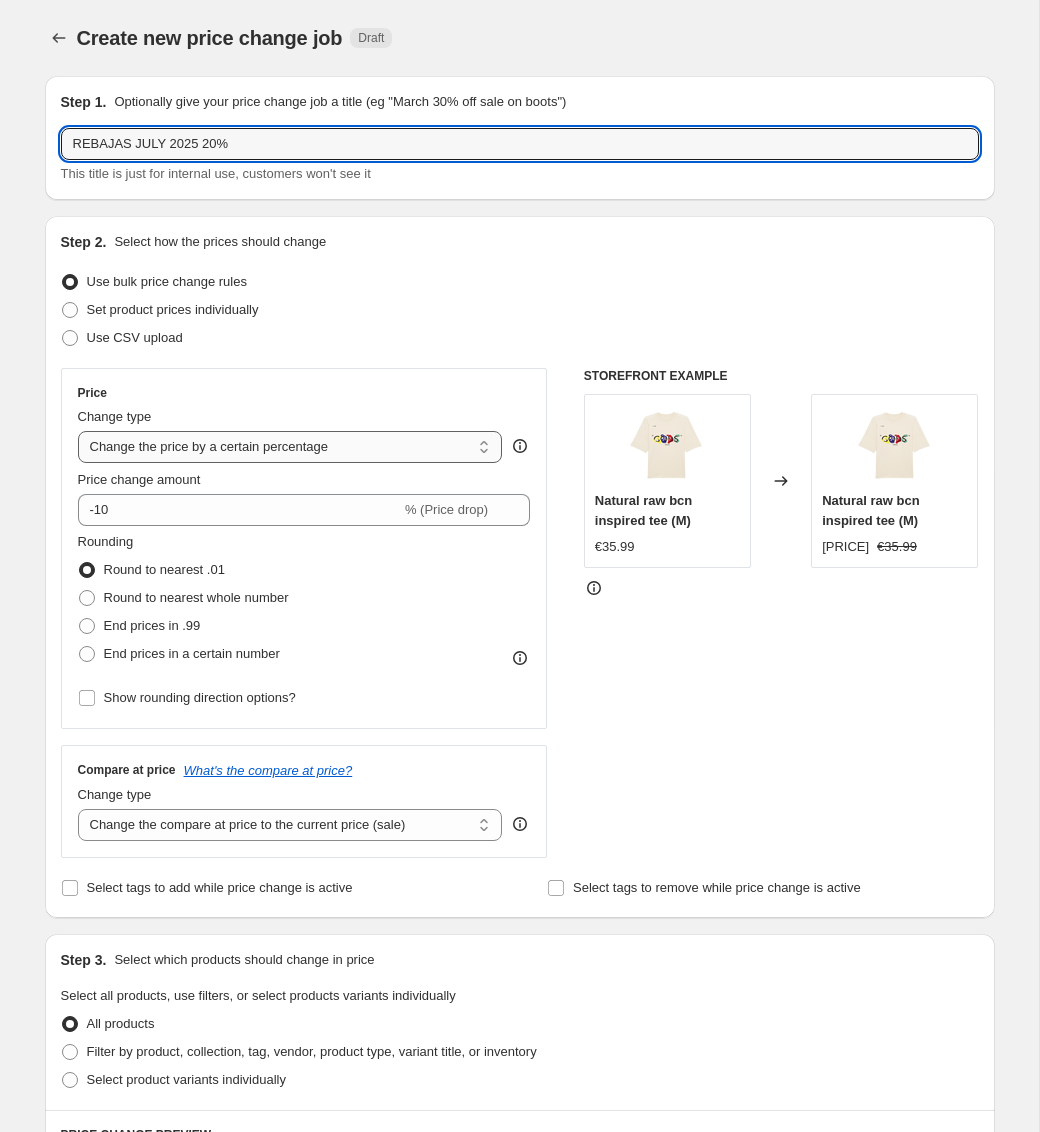 type on "REBAJAS JULY 2025 20%" 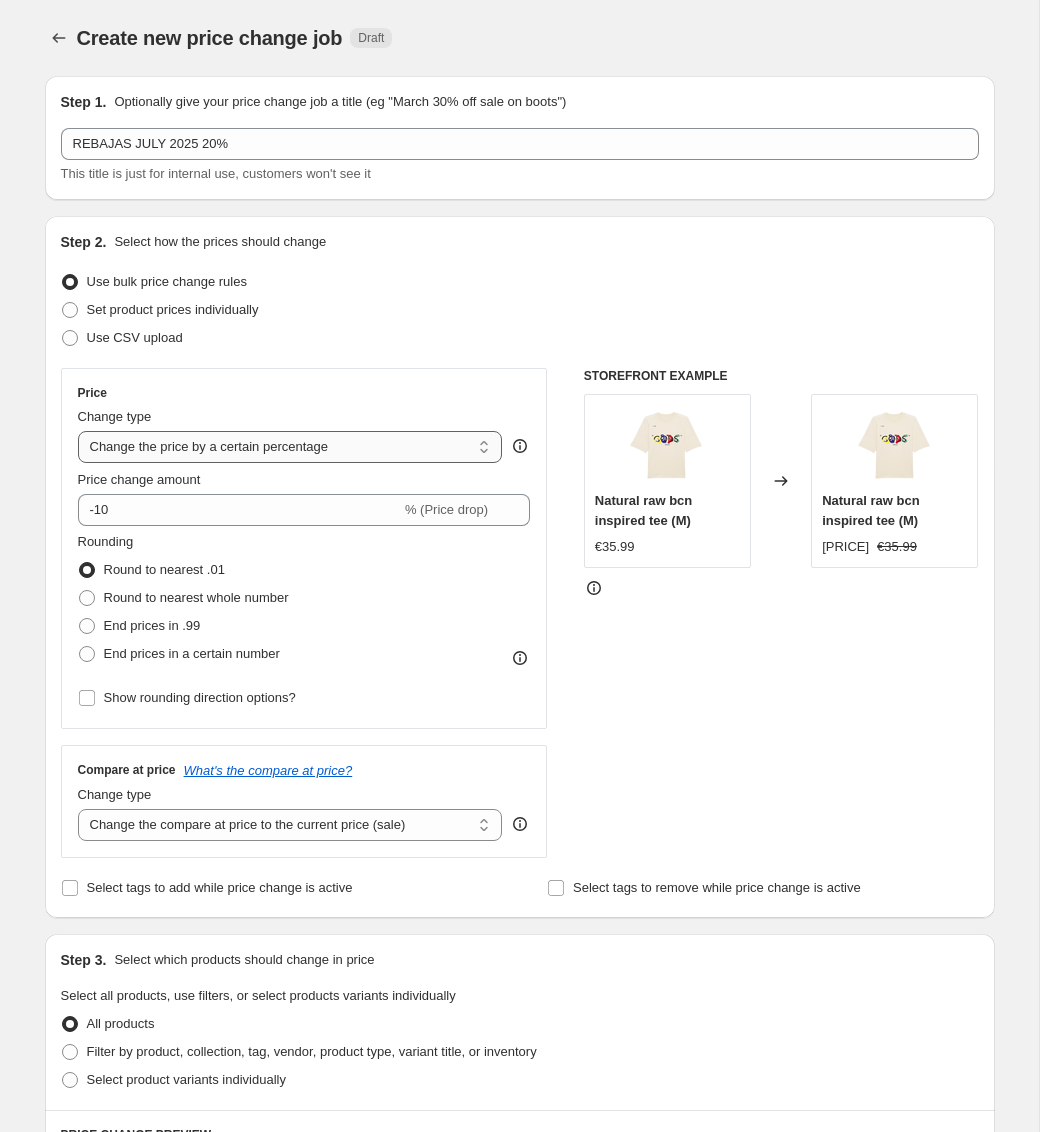 select on "pcap" 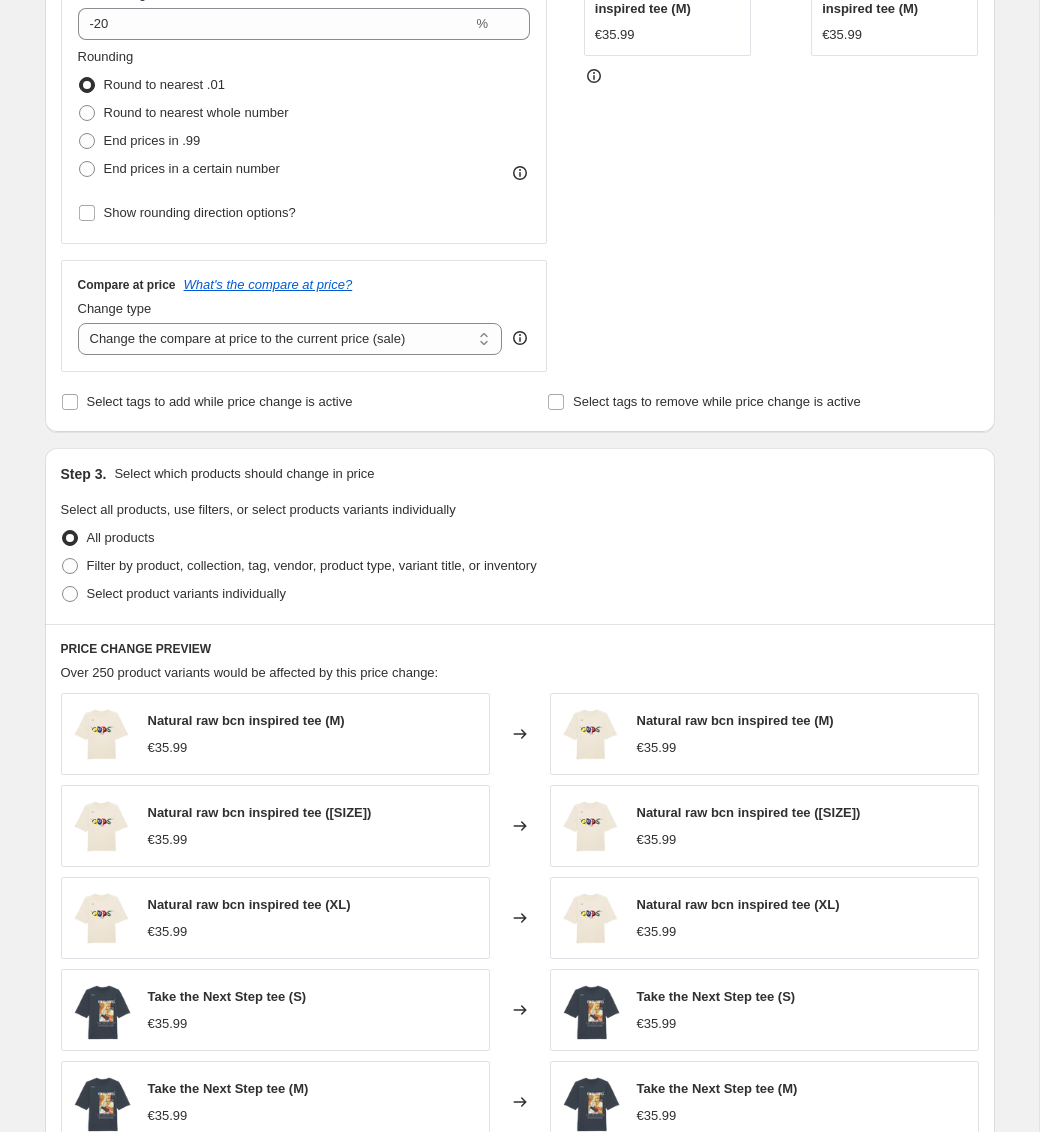 scroll, scrollTop: 516, scrollLeft: 0, axis: vertical 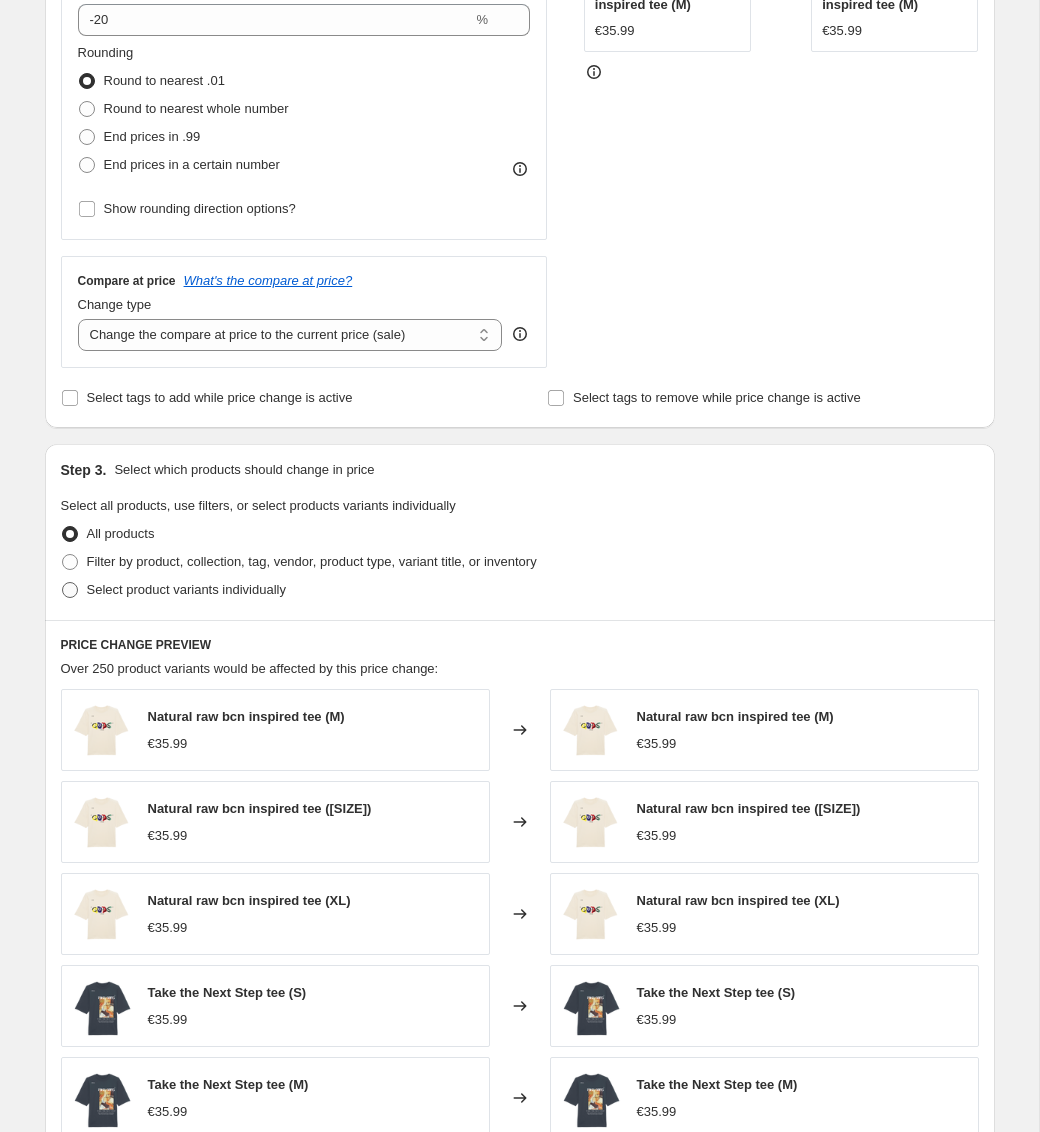 click at bounding box center [70, 590] 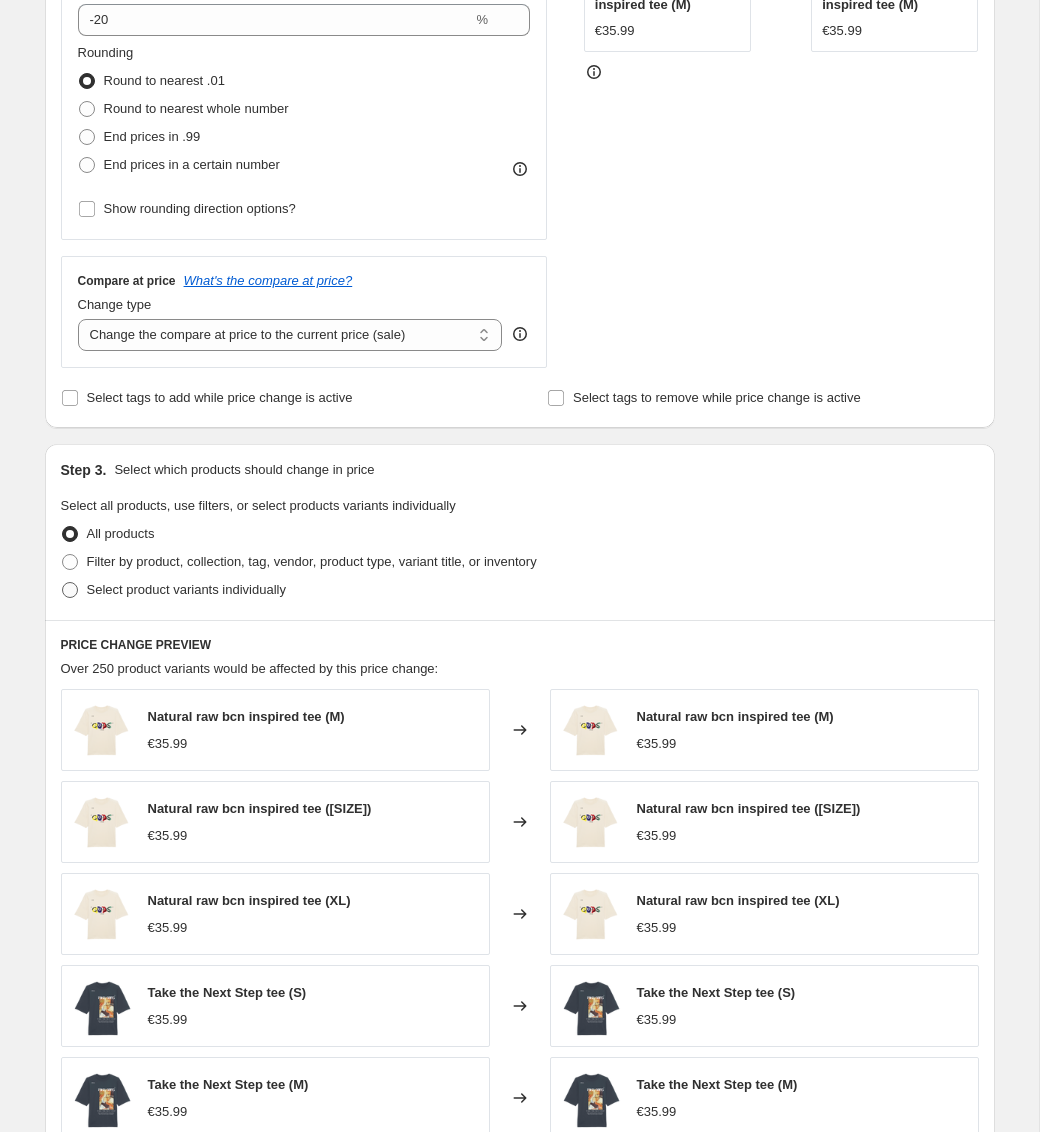 radio on "true" 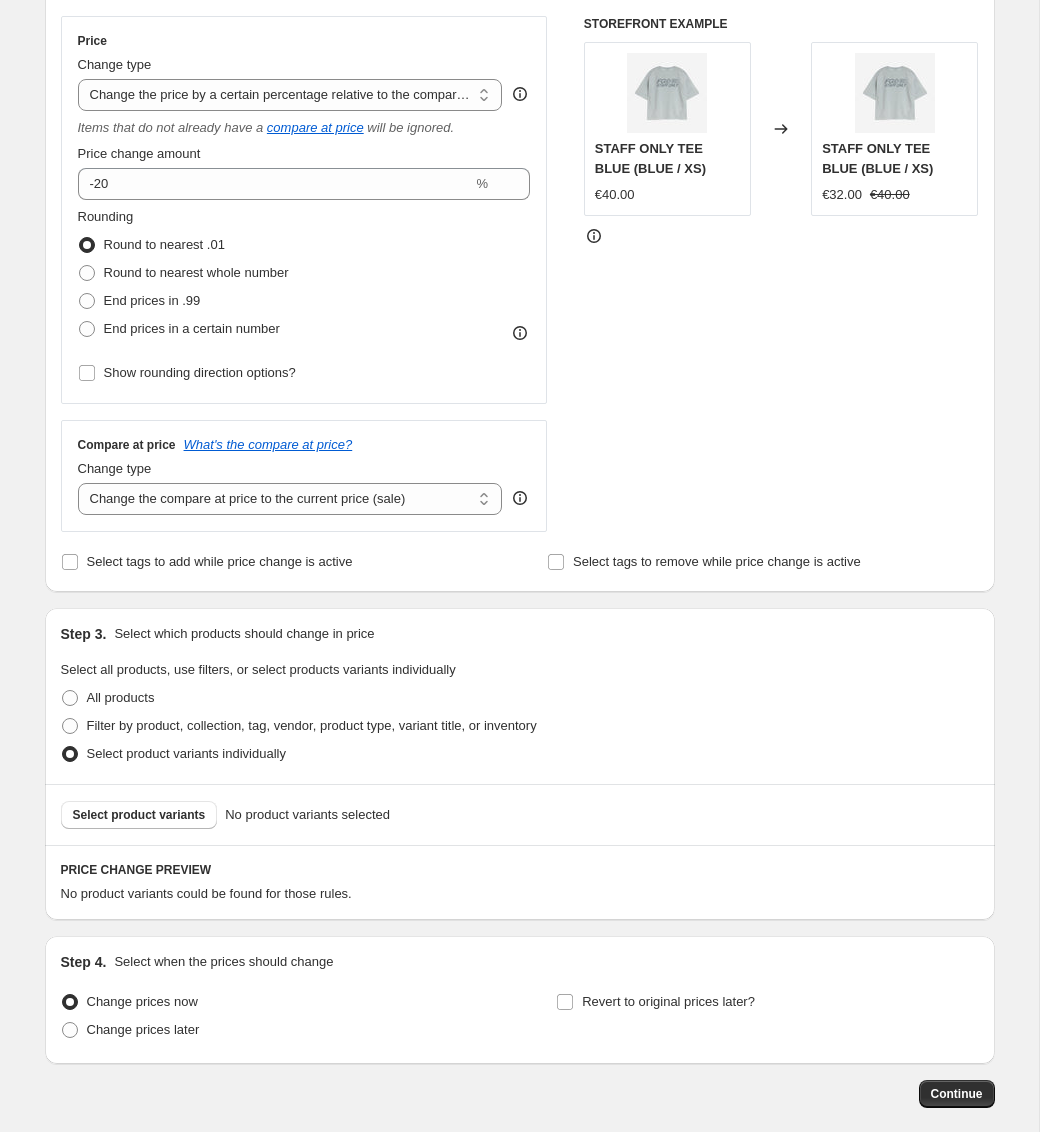 scroll, scrollTop: 450, scrollLeft: 0, axis: vertical 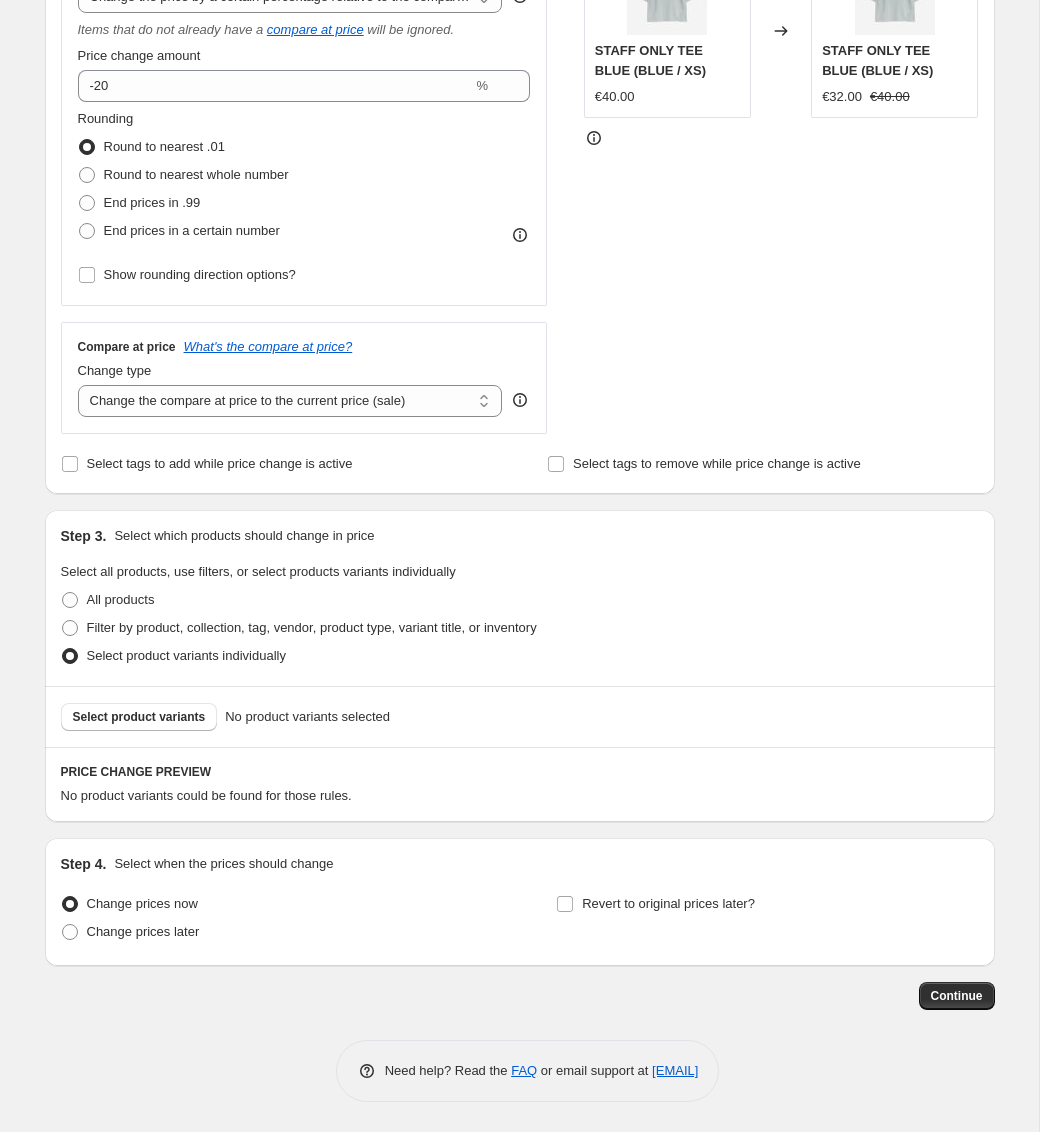 click on "Step 1. Optionally give your price change job a title (eg "March 30% off sale on boots") REBAJAS JULY 2025 20% This title is just for internal use, customers won't see it Step 2. Select how the prices should change Use bulk price change rules Set product prices individually Use CSV upload Price Change type Change the price to a certain amount Change the price by a certain amount Change the price by a certain percentage Change the price to the current compare at price (price before sale) Change the price by a certain amount relative to the compare at price Change the price by a certain percentage relative to the compare at price Don't change the price Change the price by a certain percentage relative to the cost per item Change price to certain cost margin Change the price by a certain percentage relative to the compare at price Items that do not already have a   compare at price   will be ignored. Price change amount -20 % Rounding Round to nearest .01 Round to nearest whole number End prices in .99 €40.00" at bounding box center [512, 310] 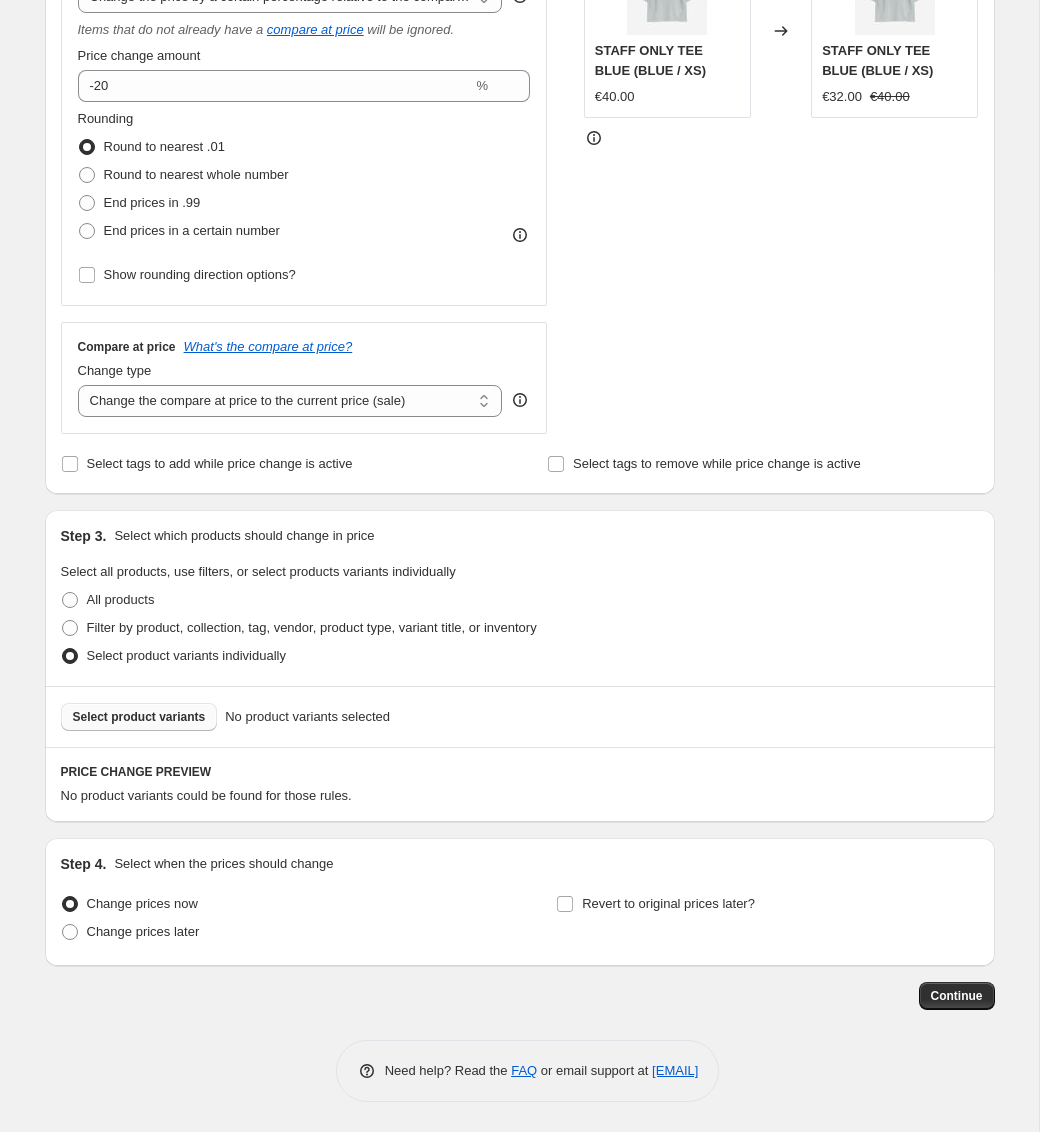 click on "Select product variants" at bounding box center [139, 717] 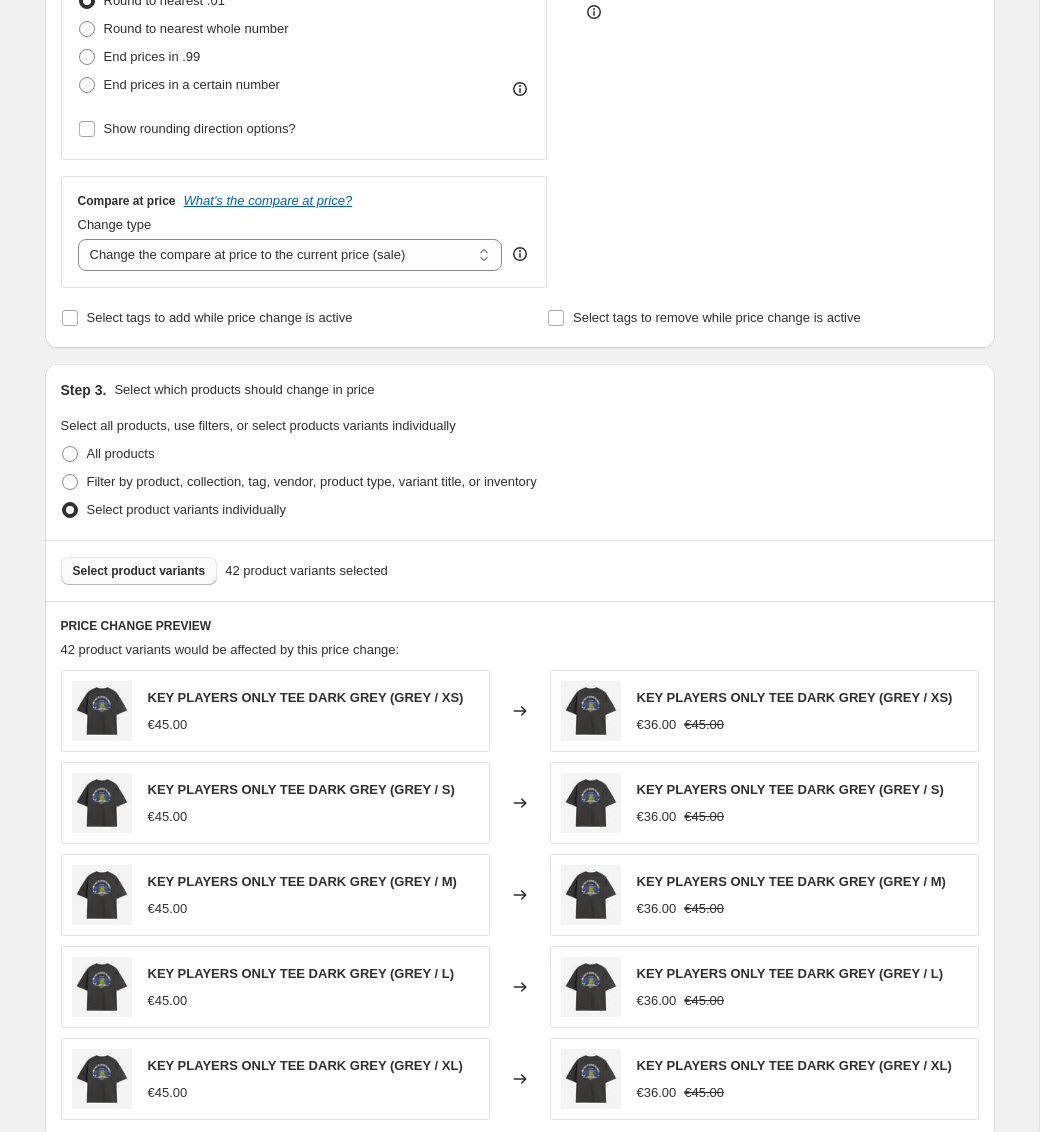 scroll, scrollTop: 954, scrollLeft: 0, axis: vertical 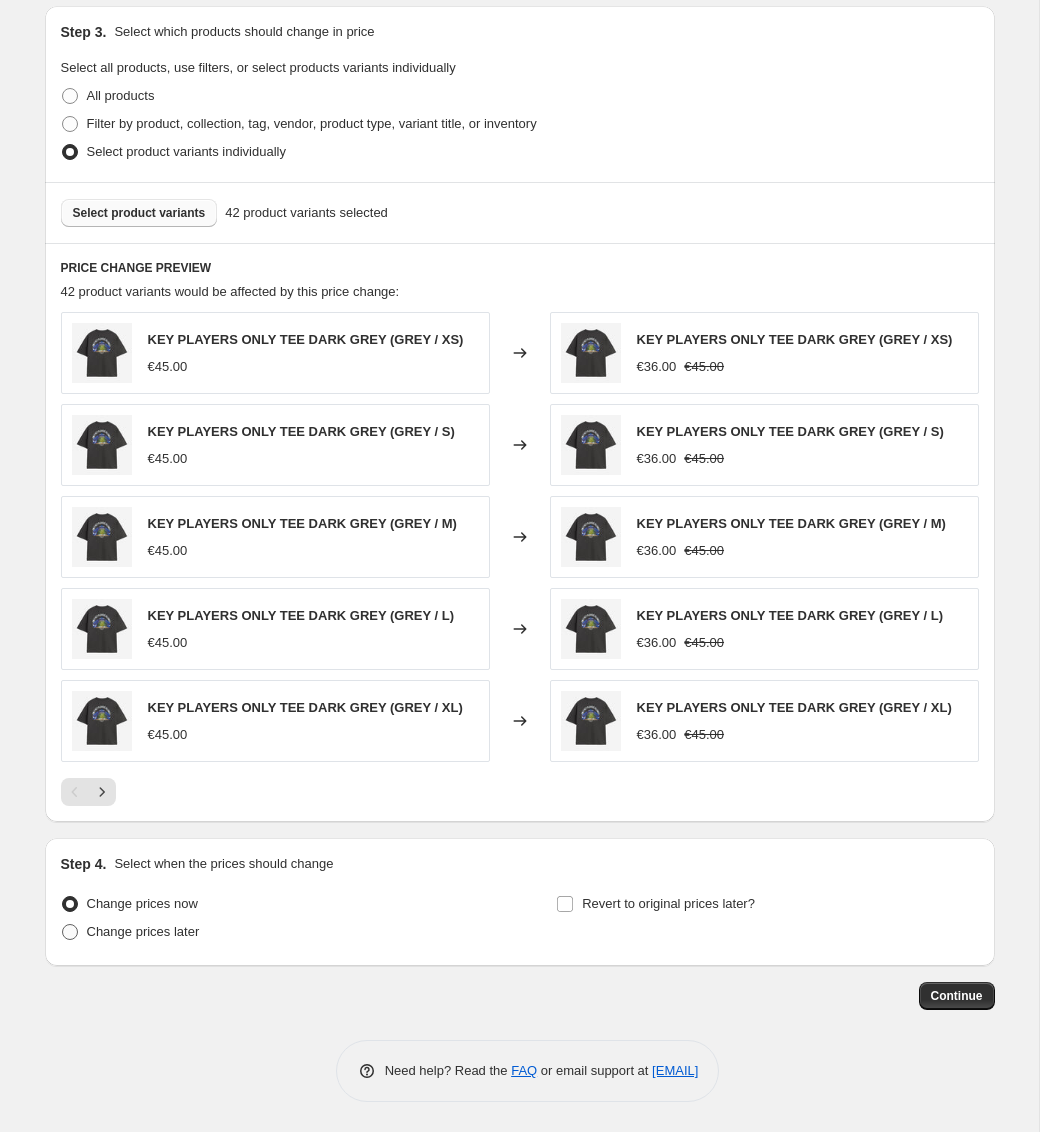 click on "Change prices later" at bounding box center (143, 931) 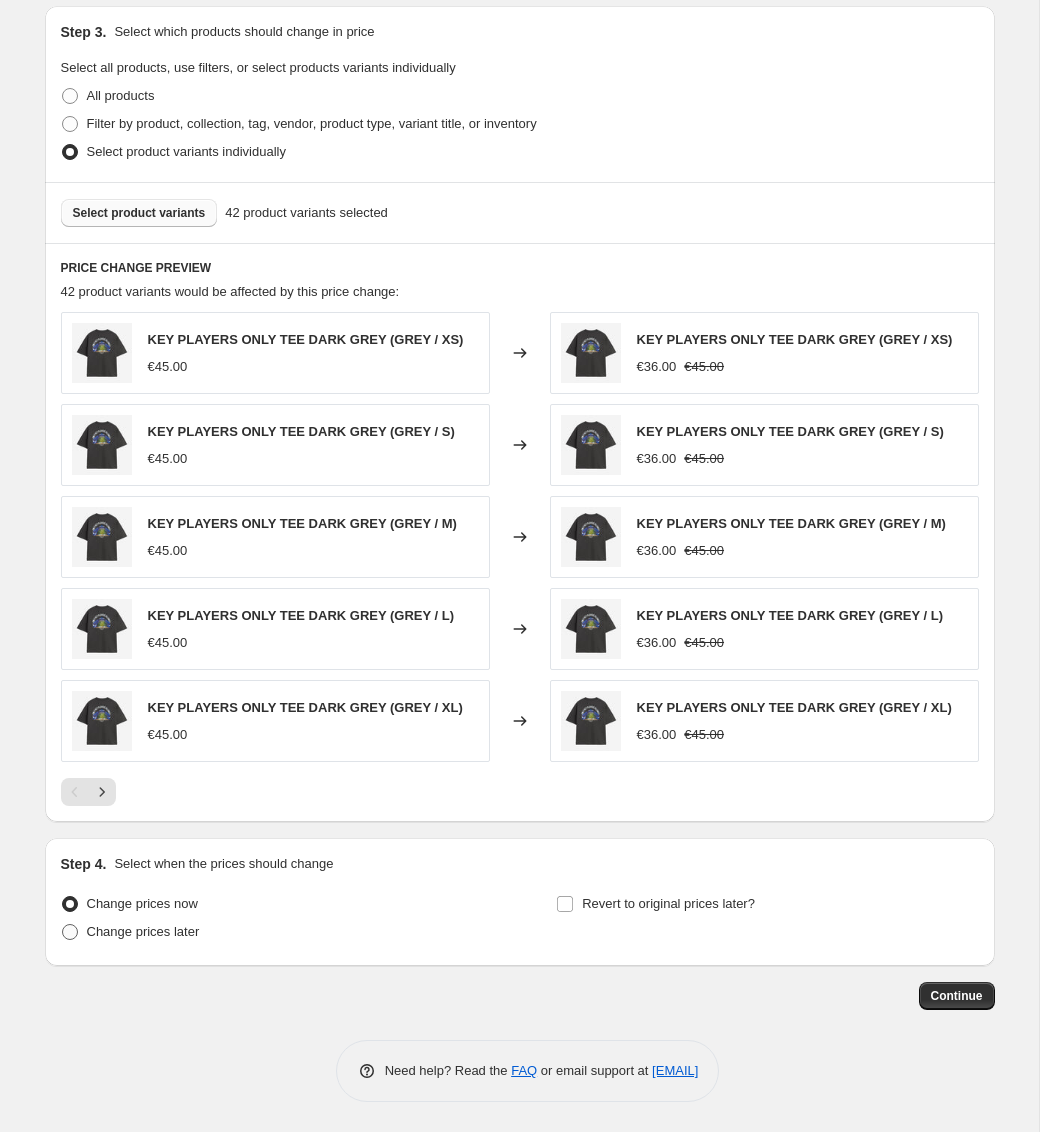 radio on "true" 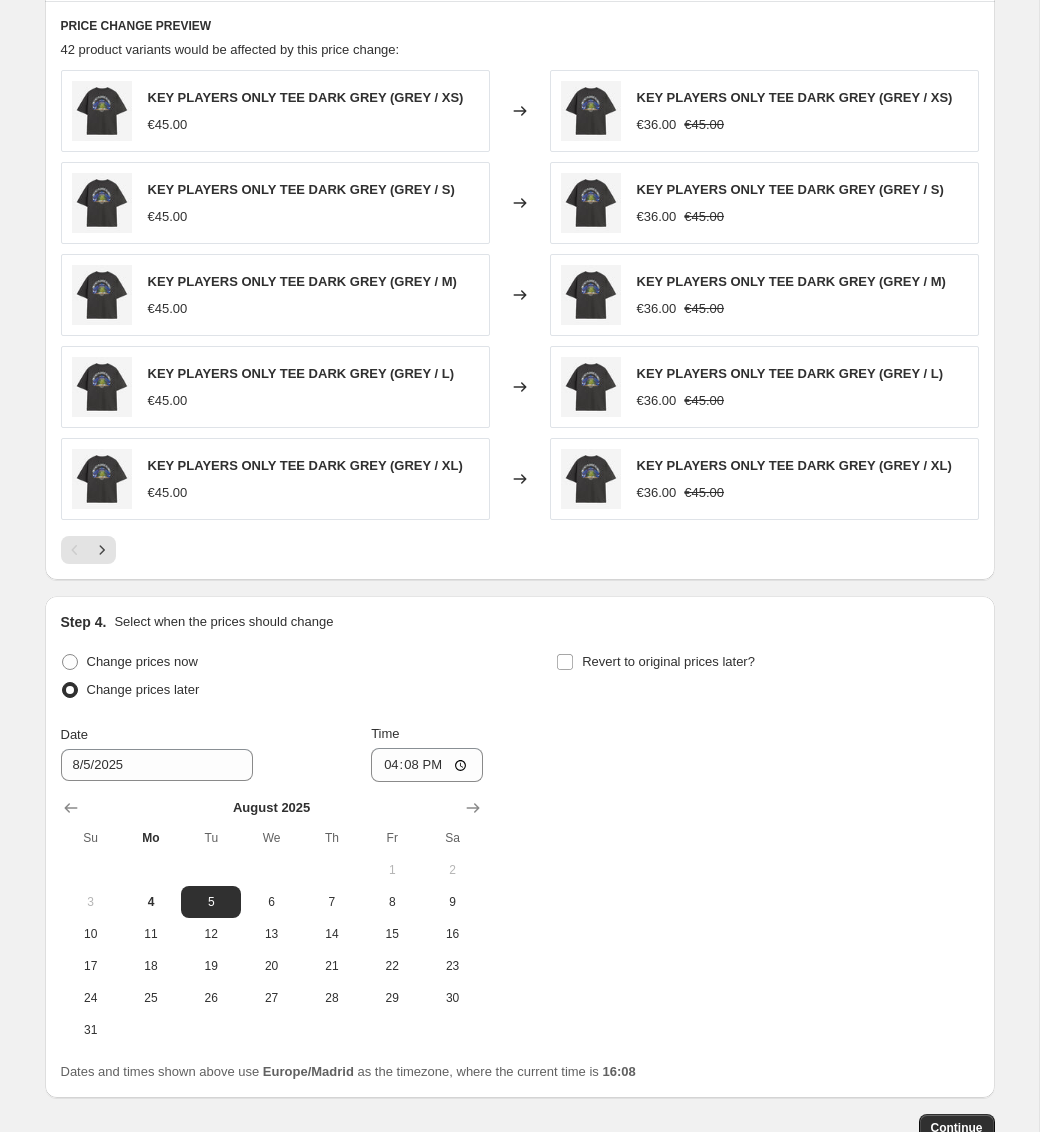 scroll, scrollTop: 1328, scrollLeft: 0, axis: vertical 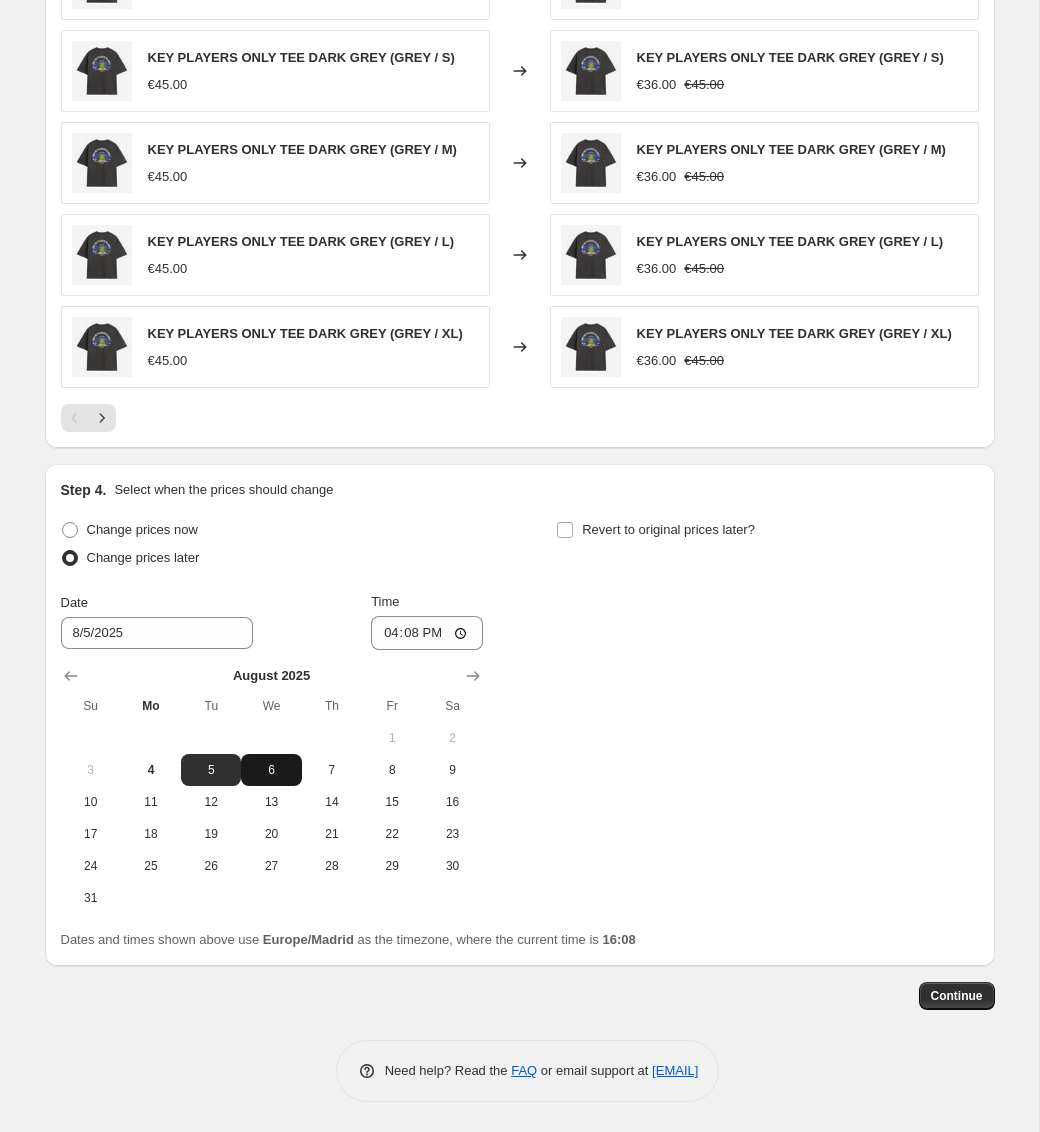 click on "6" at bounding box center (271, 770) 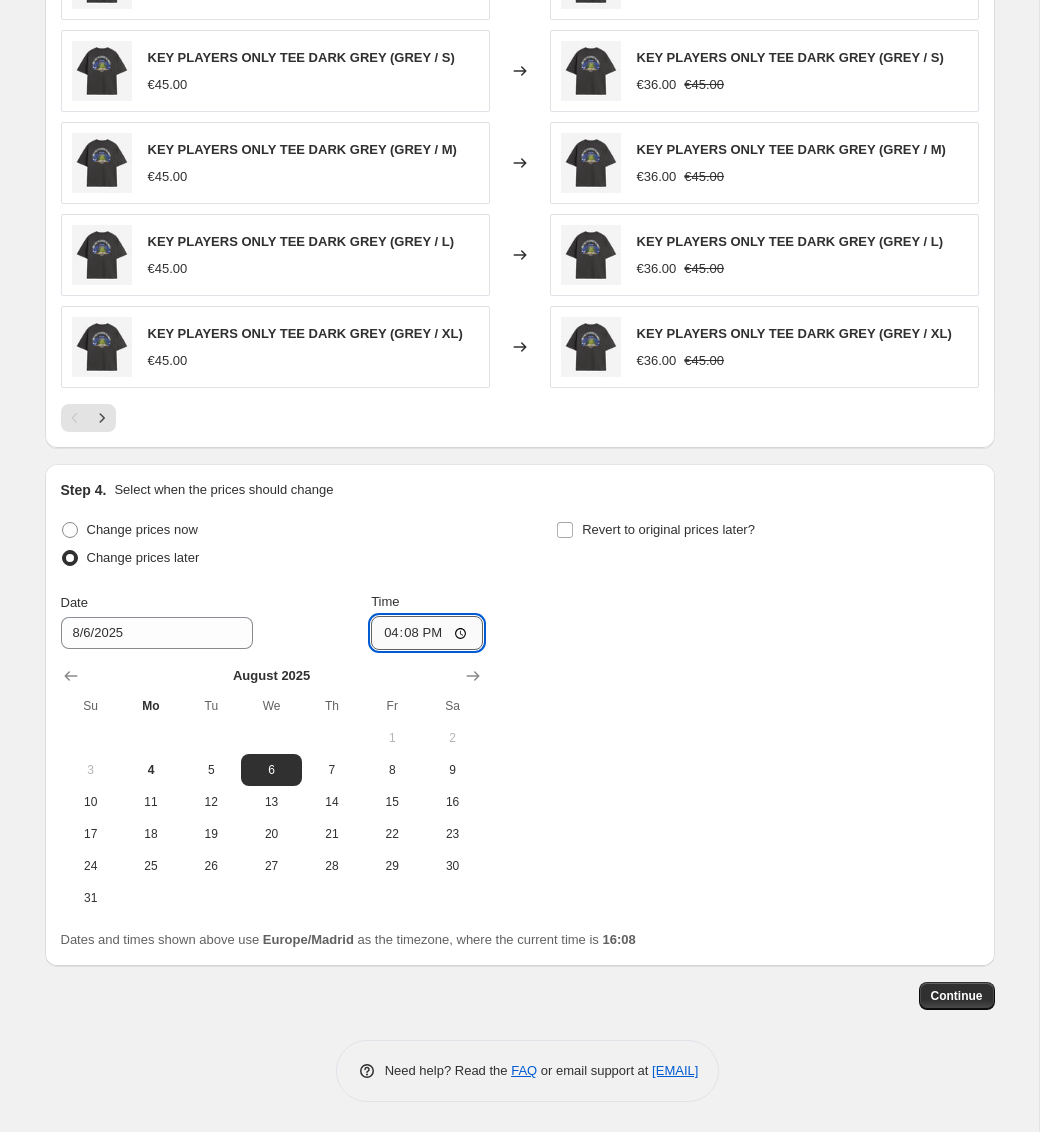 click on "16:08" at bounding box center [427, 633] 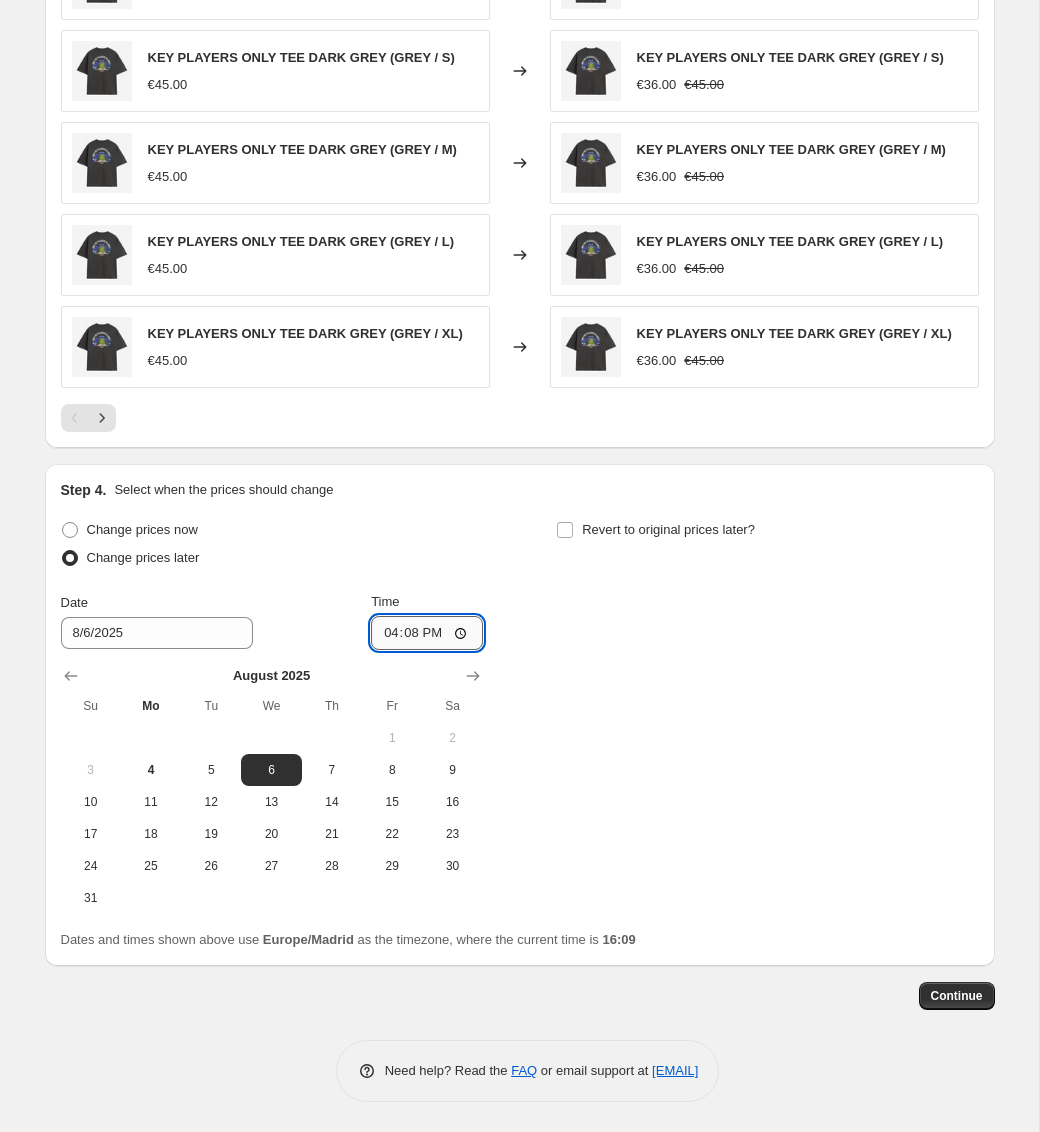 click on "16:08" at bounding box center [427, 633] 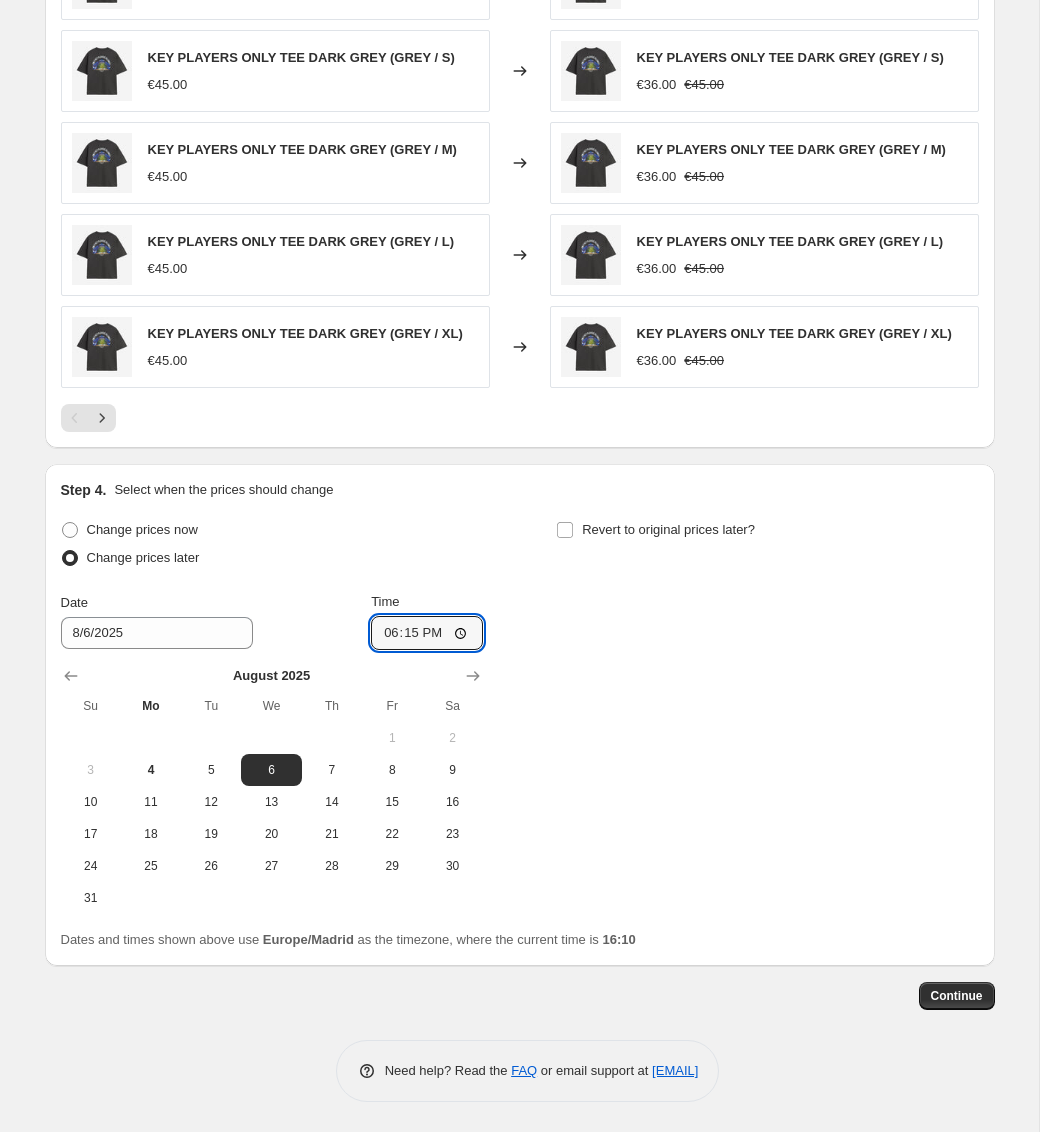 type on "18:15" 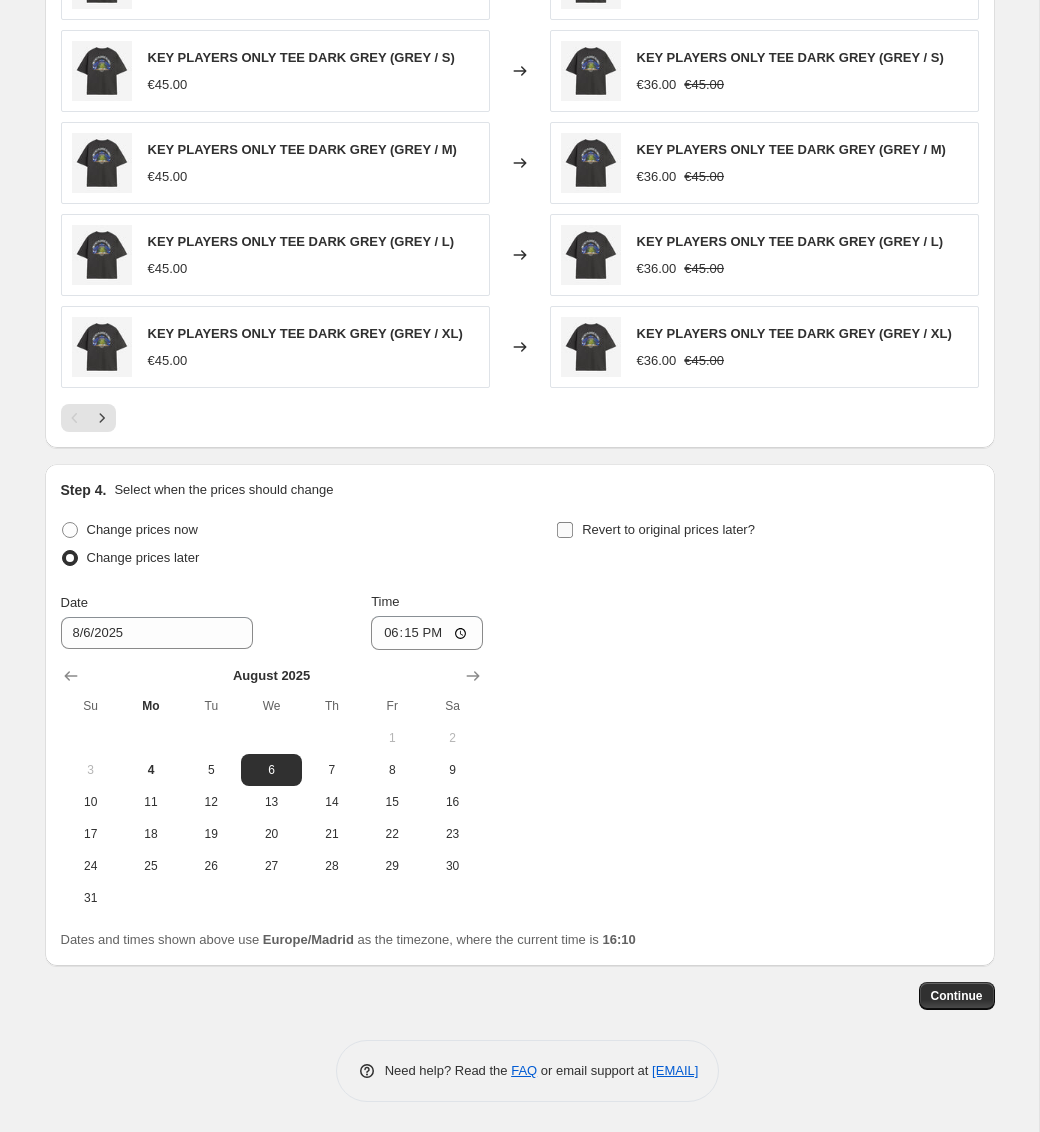 click on "Revert to original prices later?" at bounding box center [565, 530] 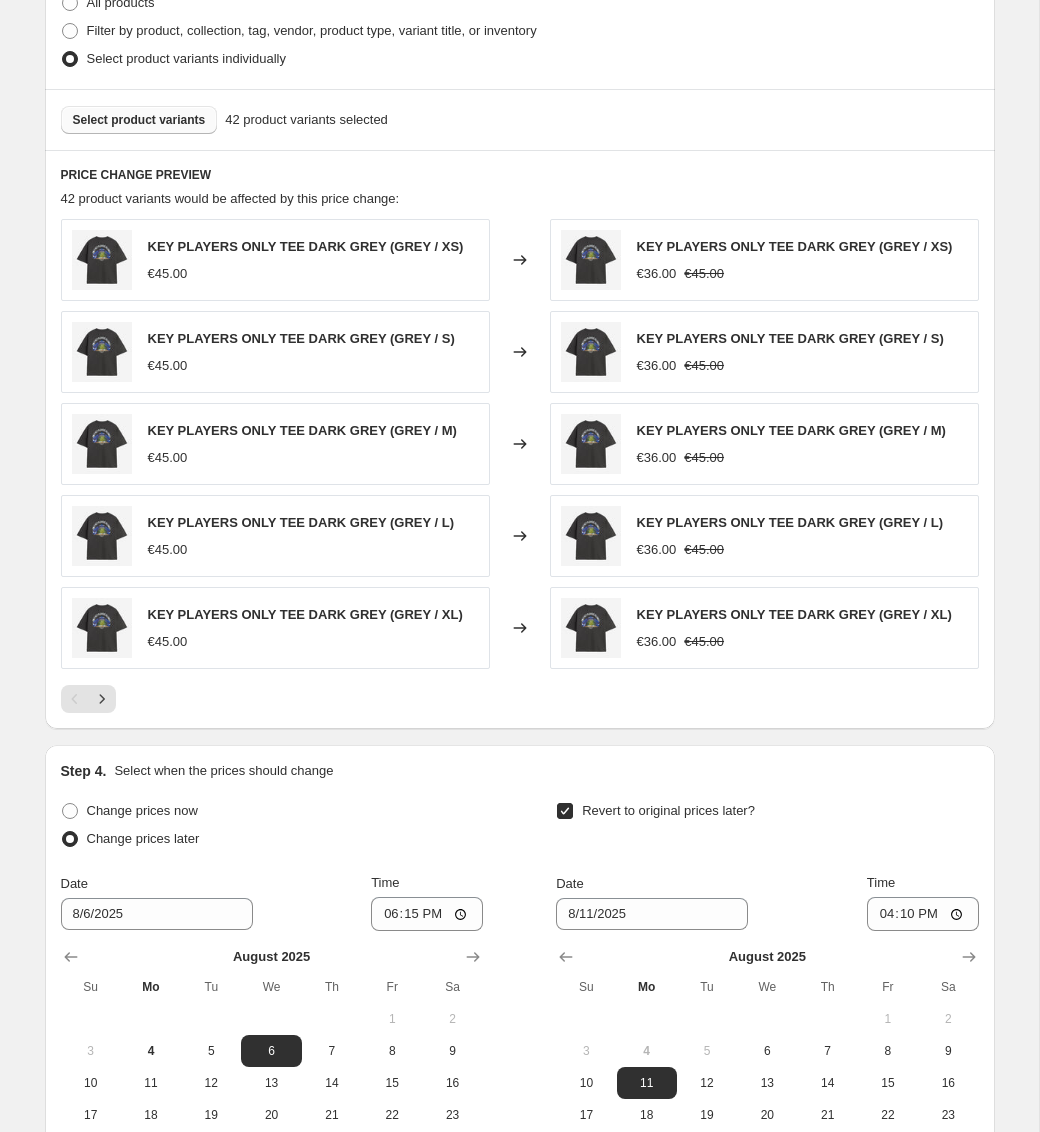 scroll, scrollTop: 1328, scrollLeft: 0, axis: vertical 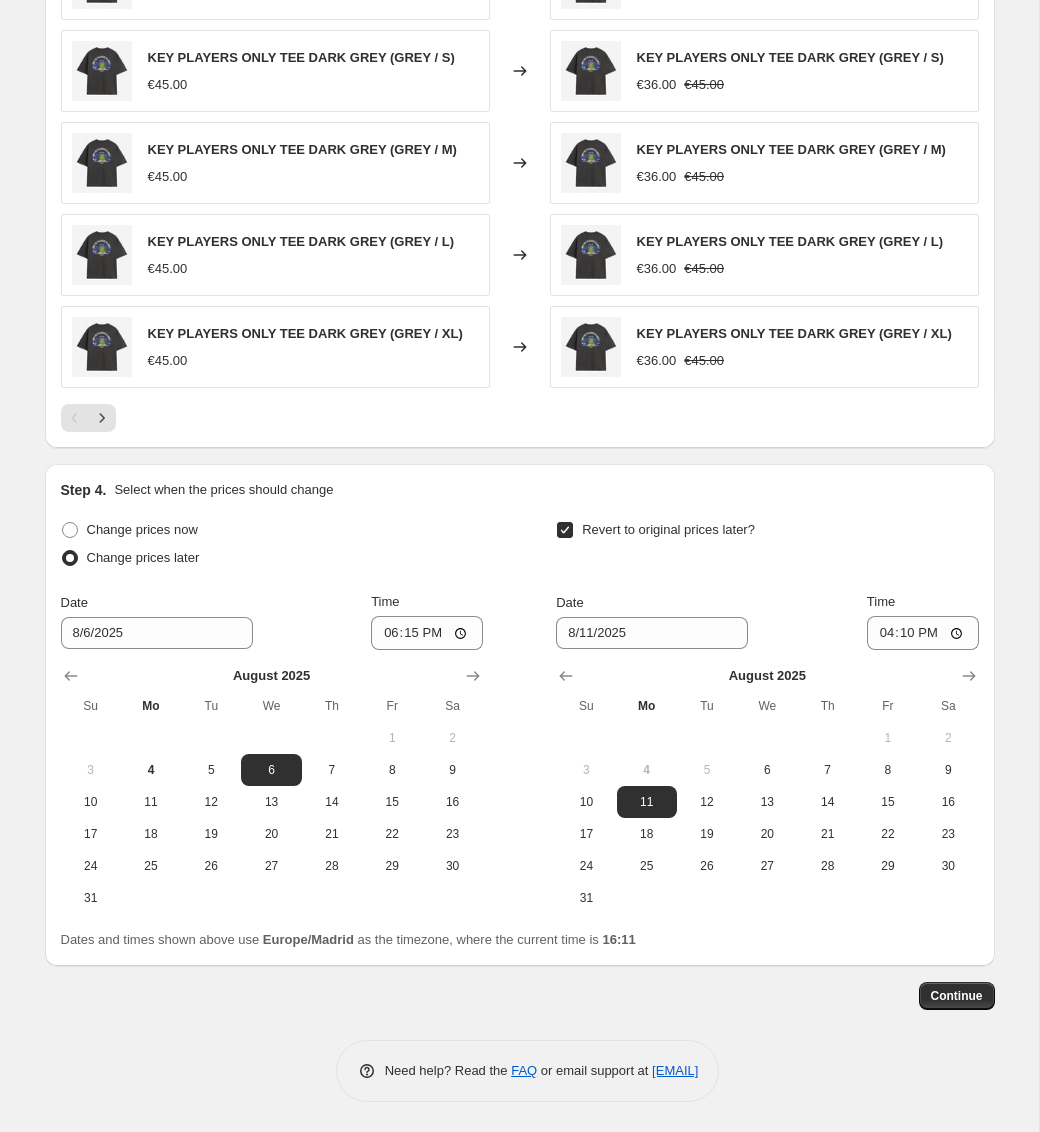 click on "Revert to original prices later?" at bounding box center (565, 530) 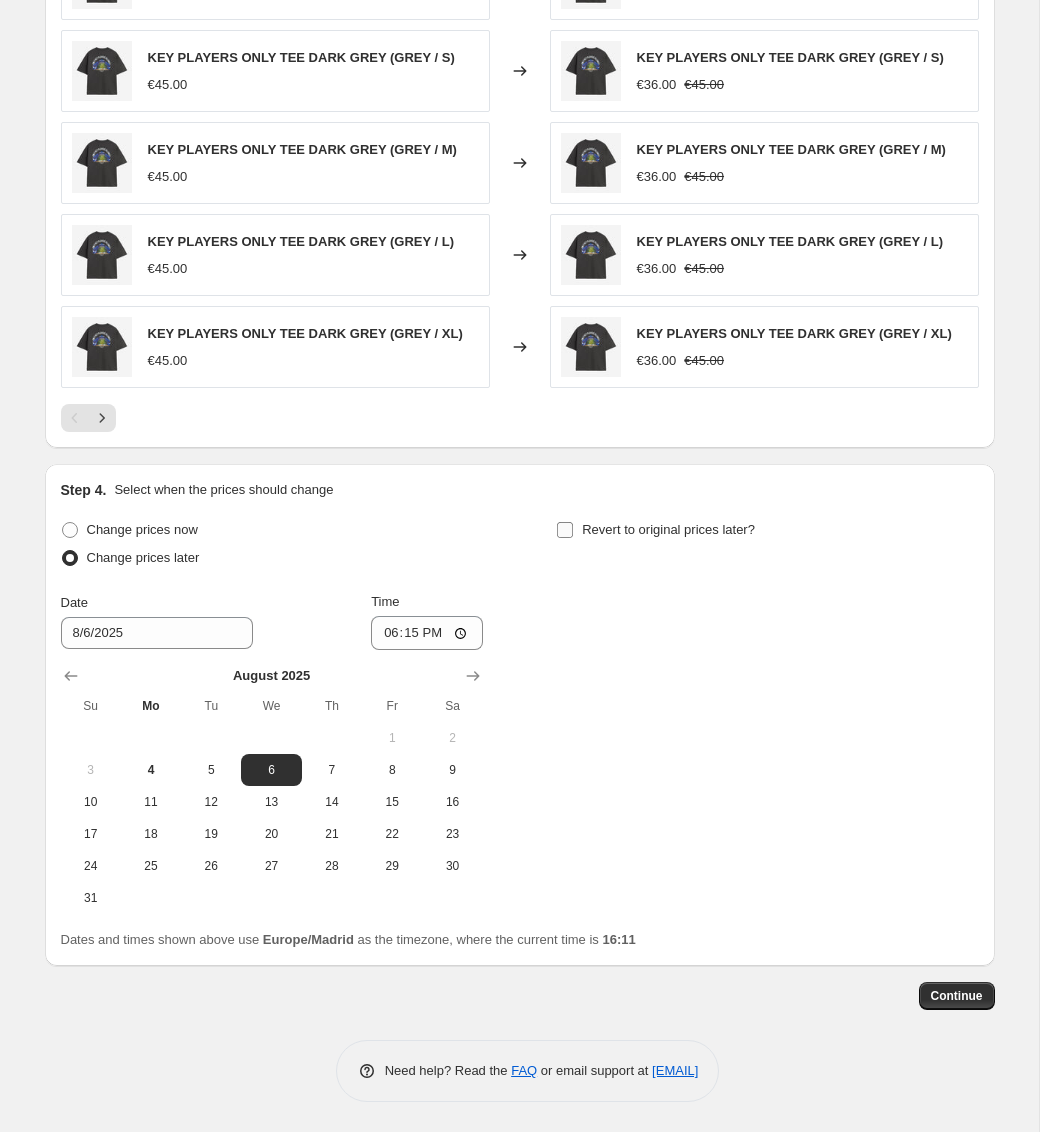 click on "Revert to original prices later?" at bounding box center [565, 530] 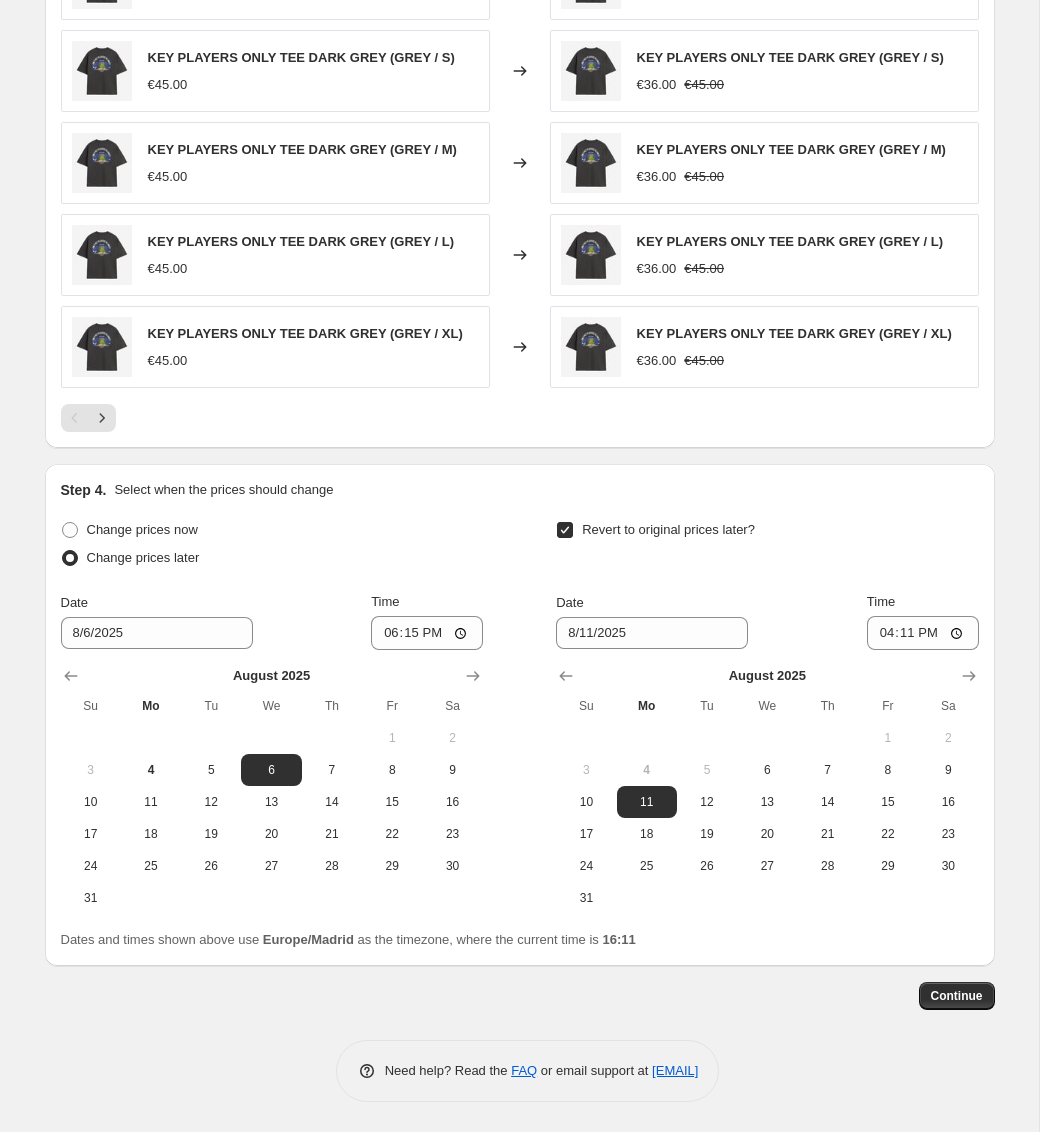 click on "Revert to original prices later?" at bounding box center (655, 530) 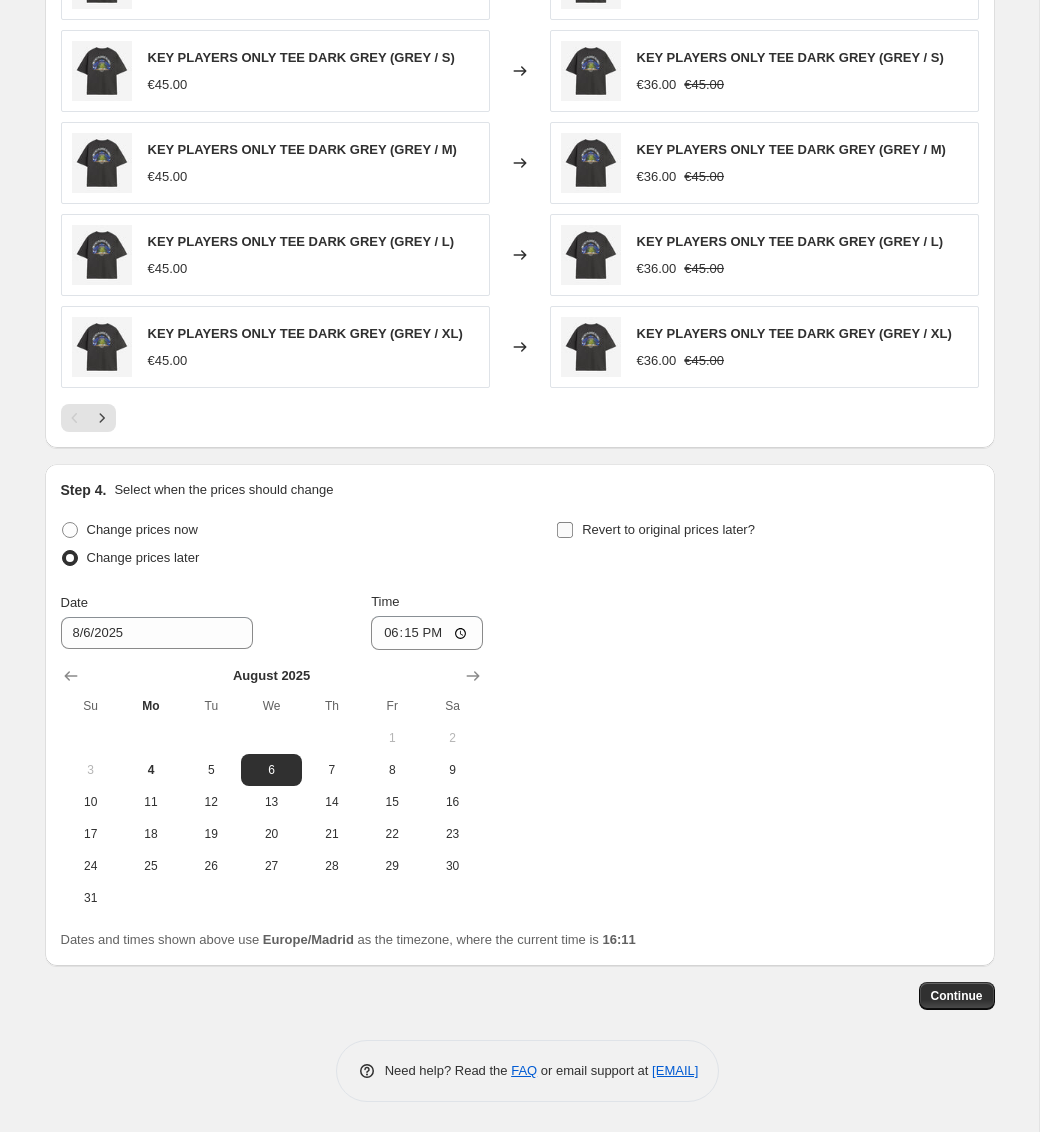 click on "Revert to original prices later?" at bounding box center [655, 530] 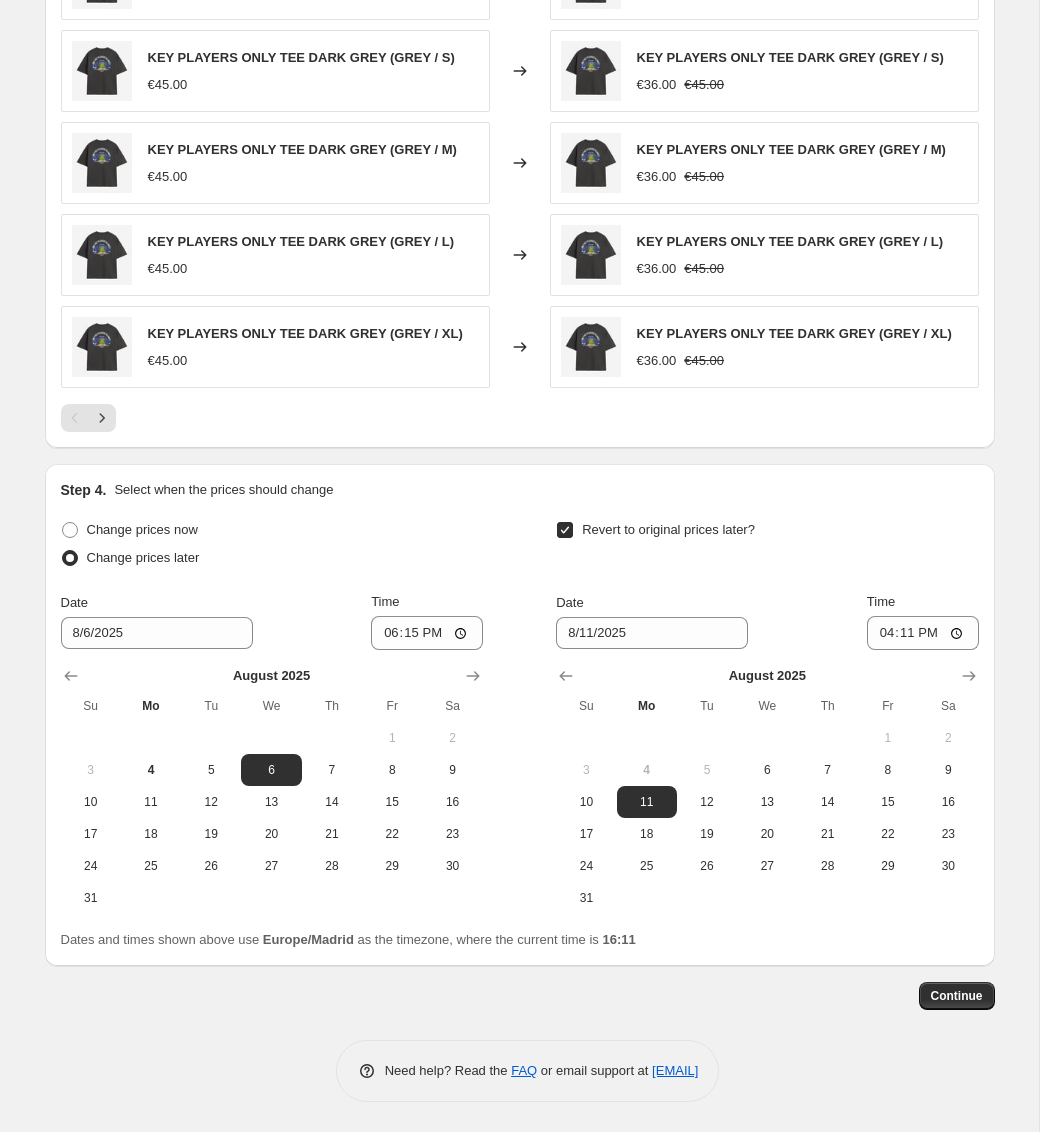 click on "Revert to original prices later?" at bounding box center (655, 530) 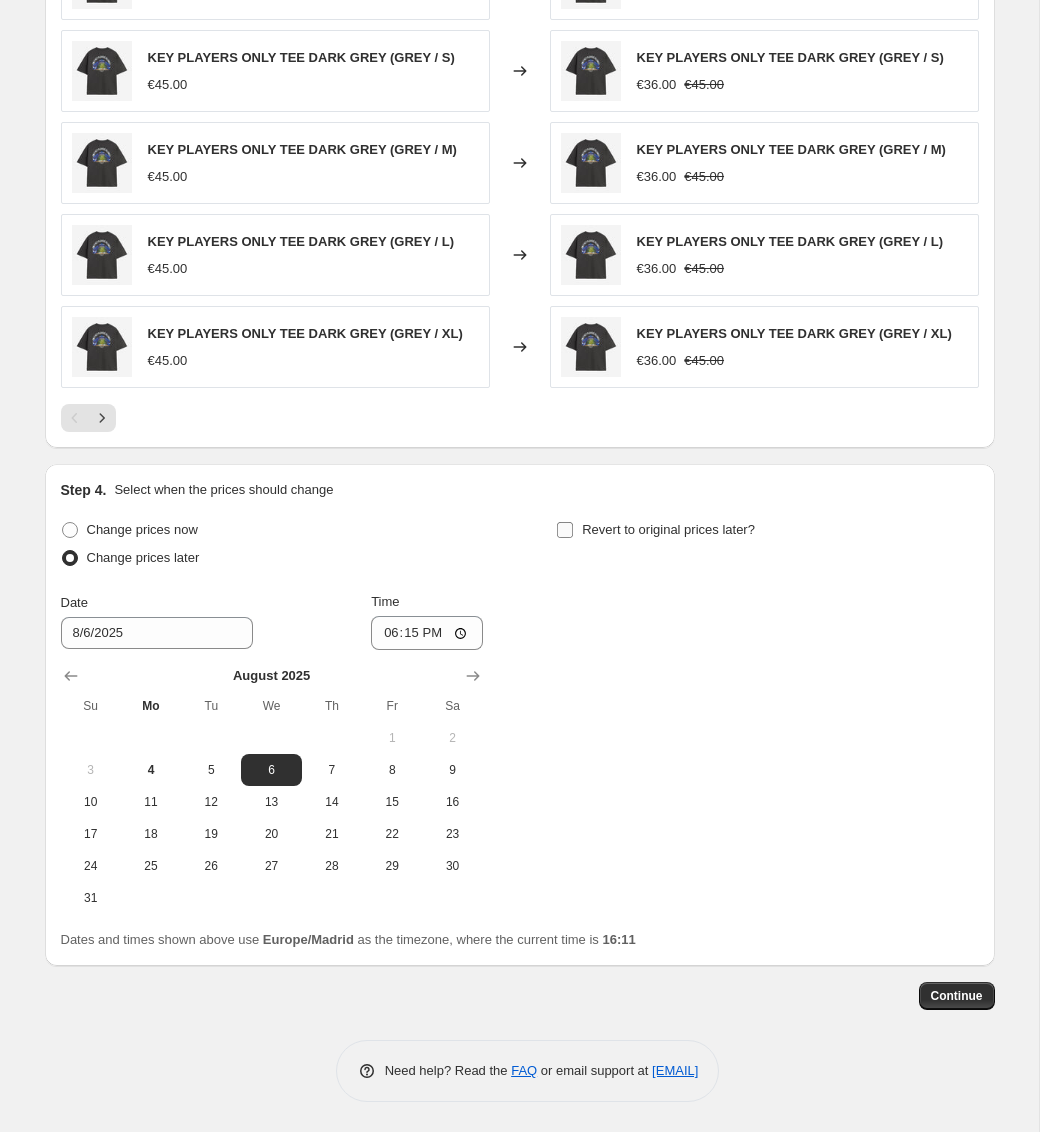 click on "Revert to original prices later?" at bounding box center (655, 530) 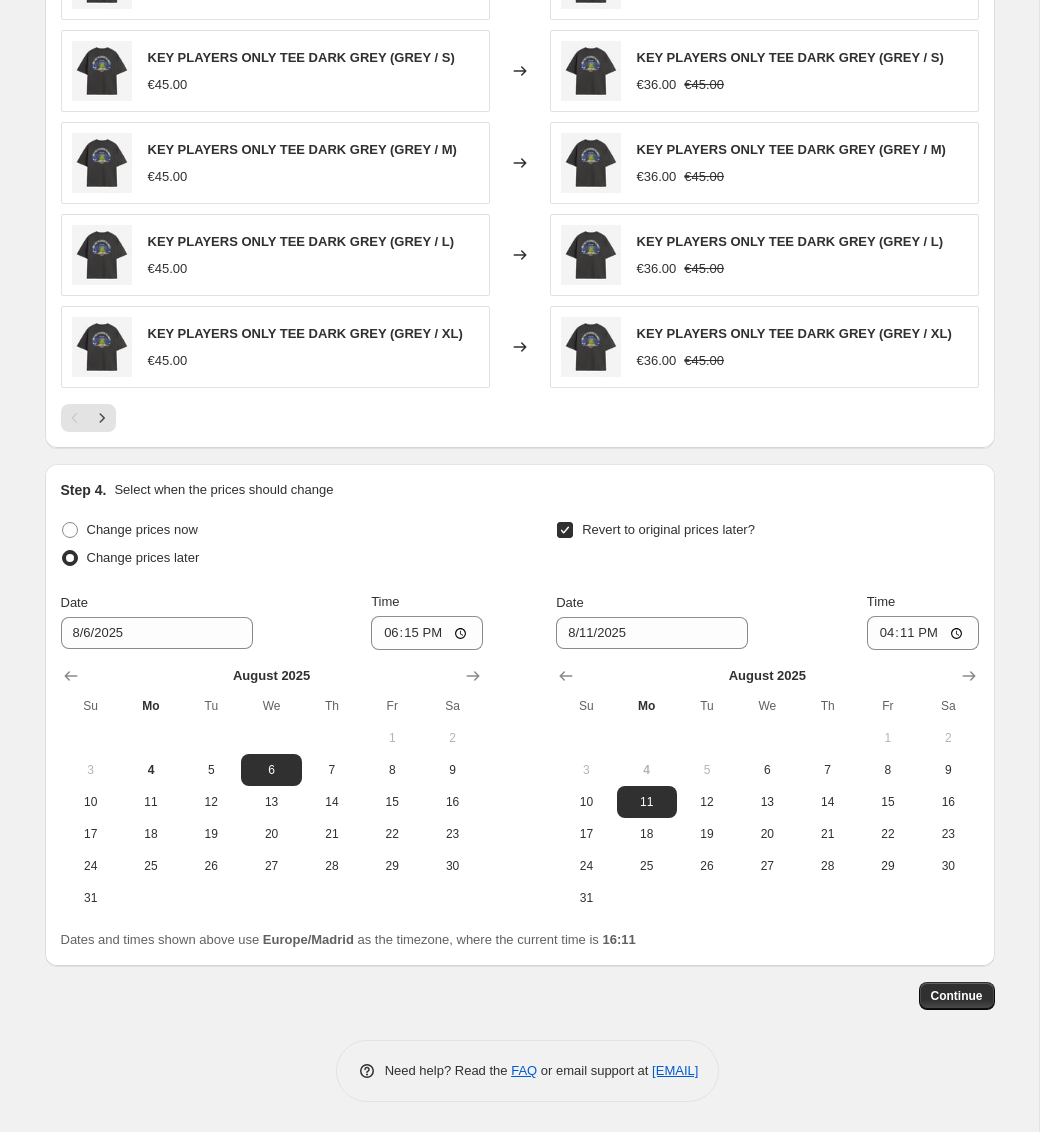 click on "Revert to original prices later?" at bounding box center (655, 530) 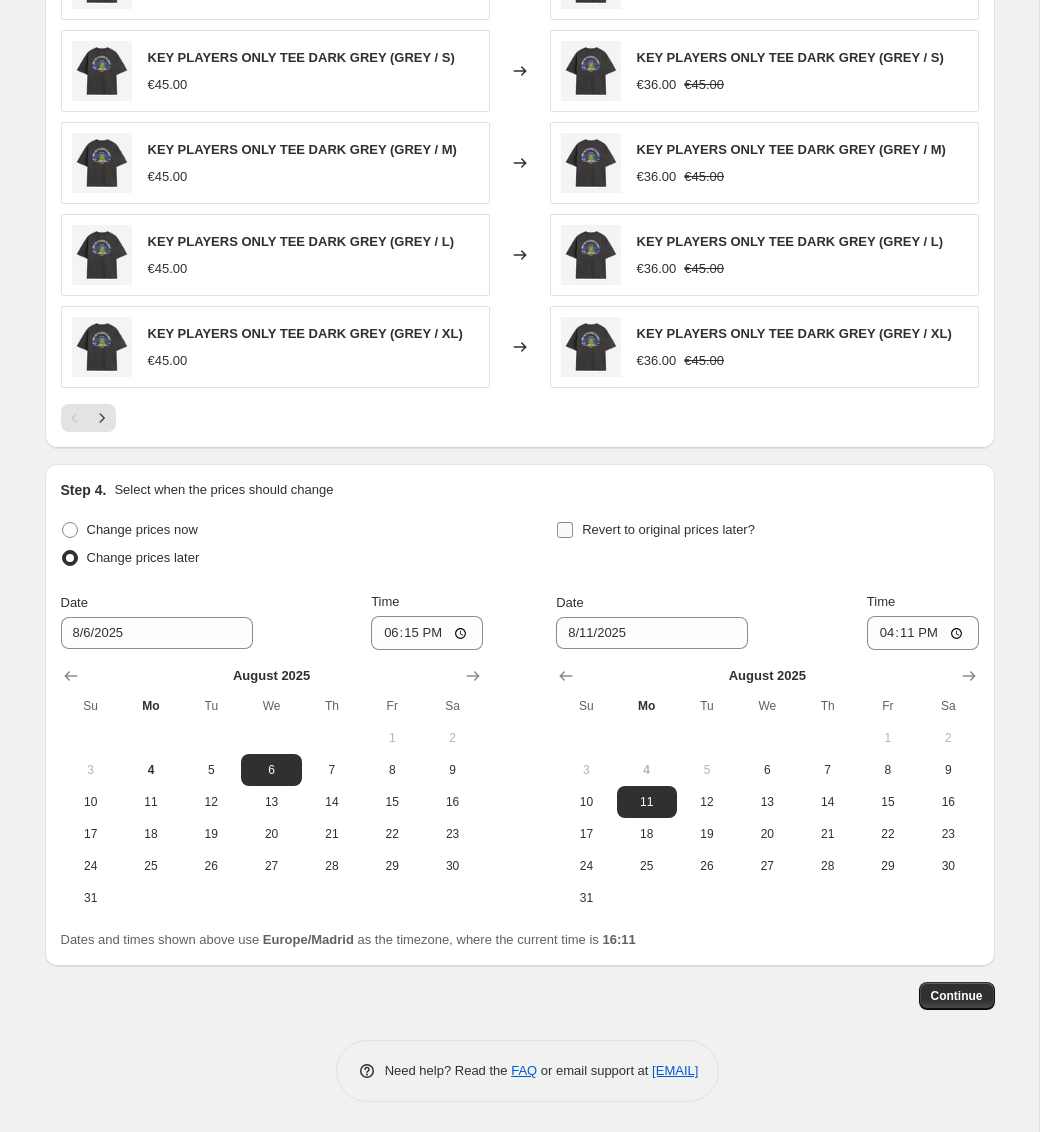 checkbox on "false" 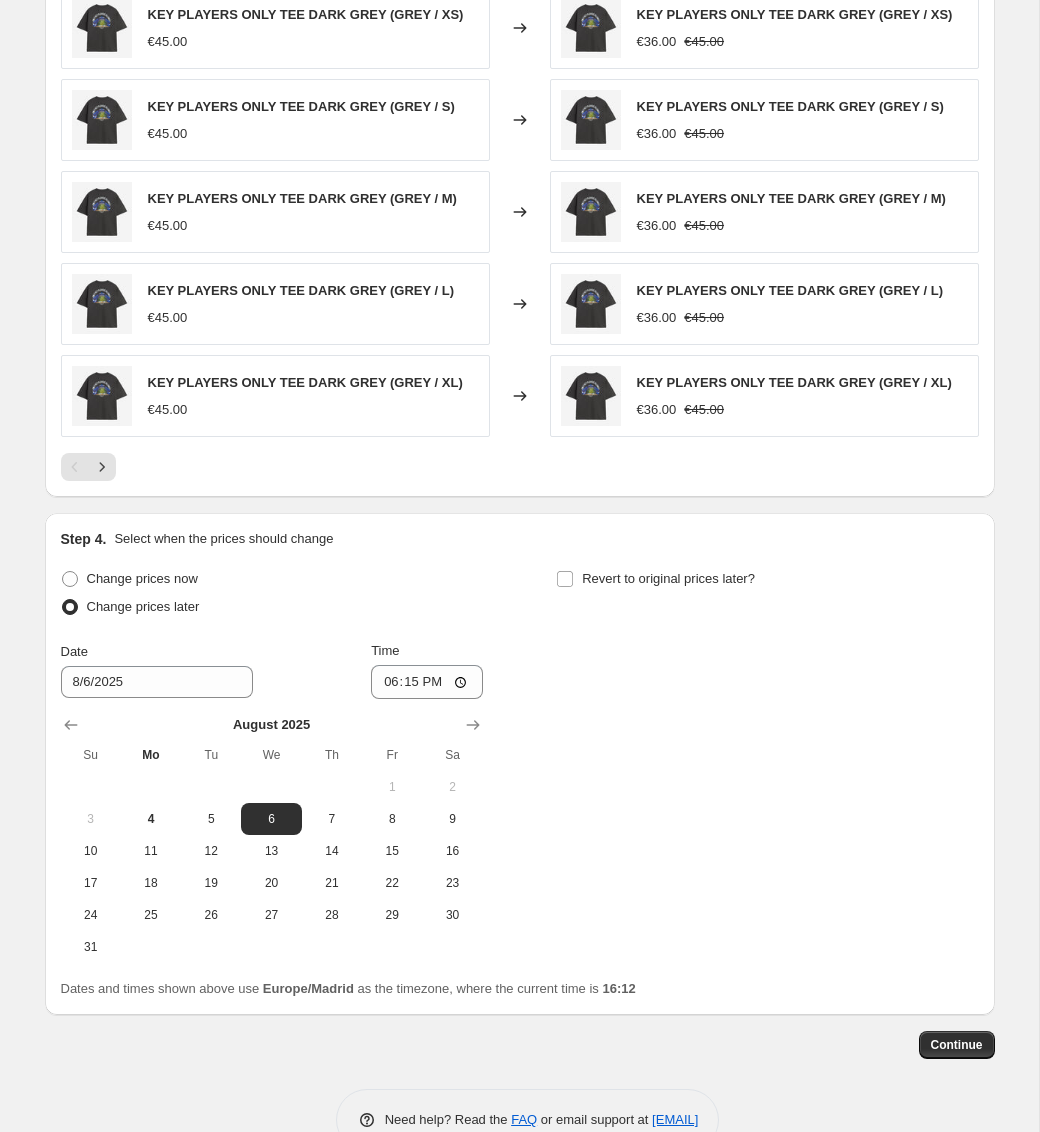 scroll, scrollTop: 1328, scrollLeft: 0, axis: vertical 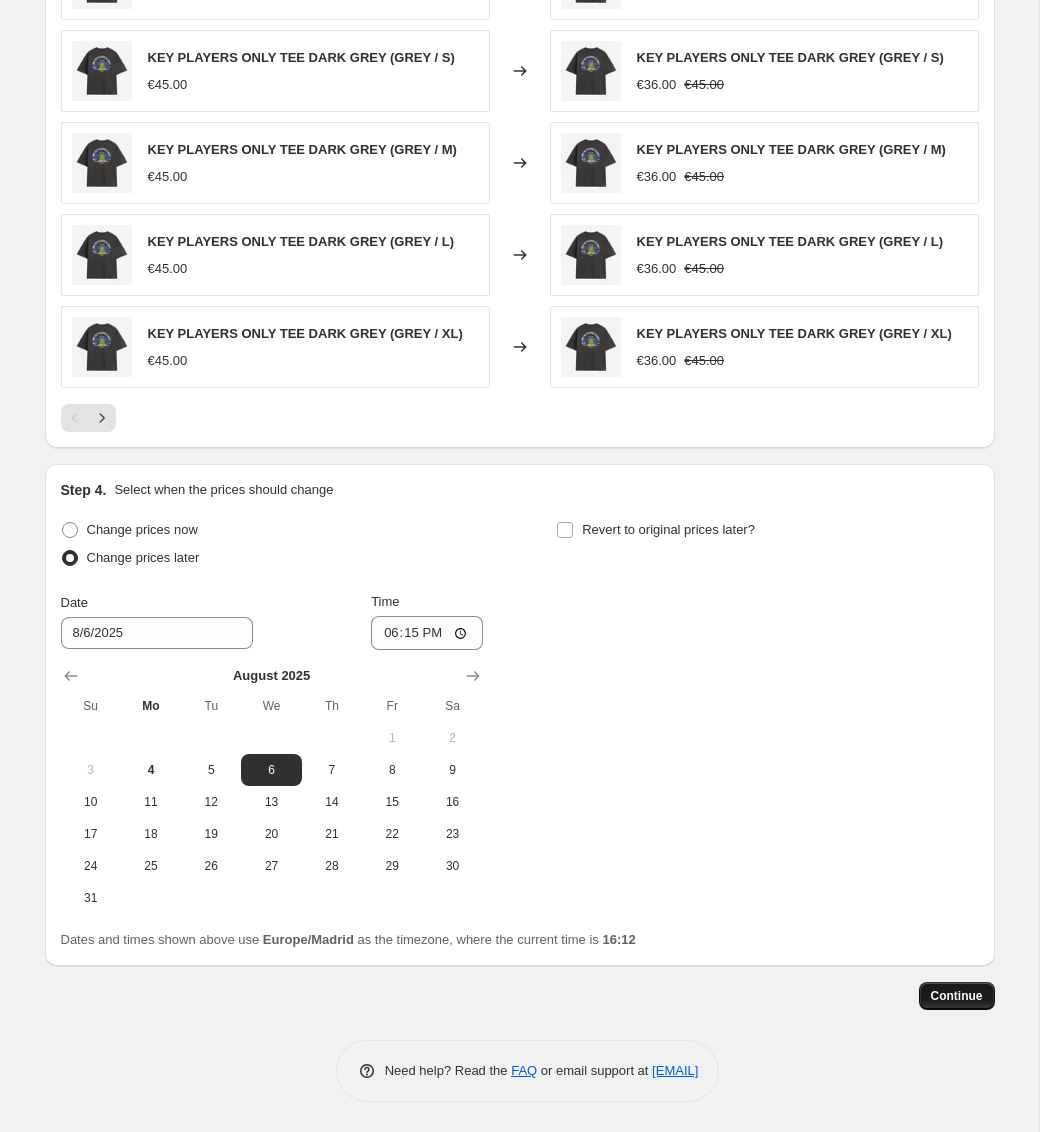 click on "Continue" at bounding box center (957, 996) 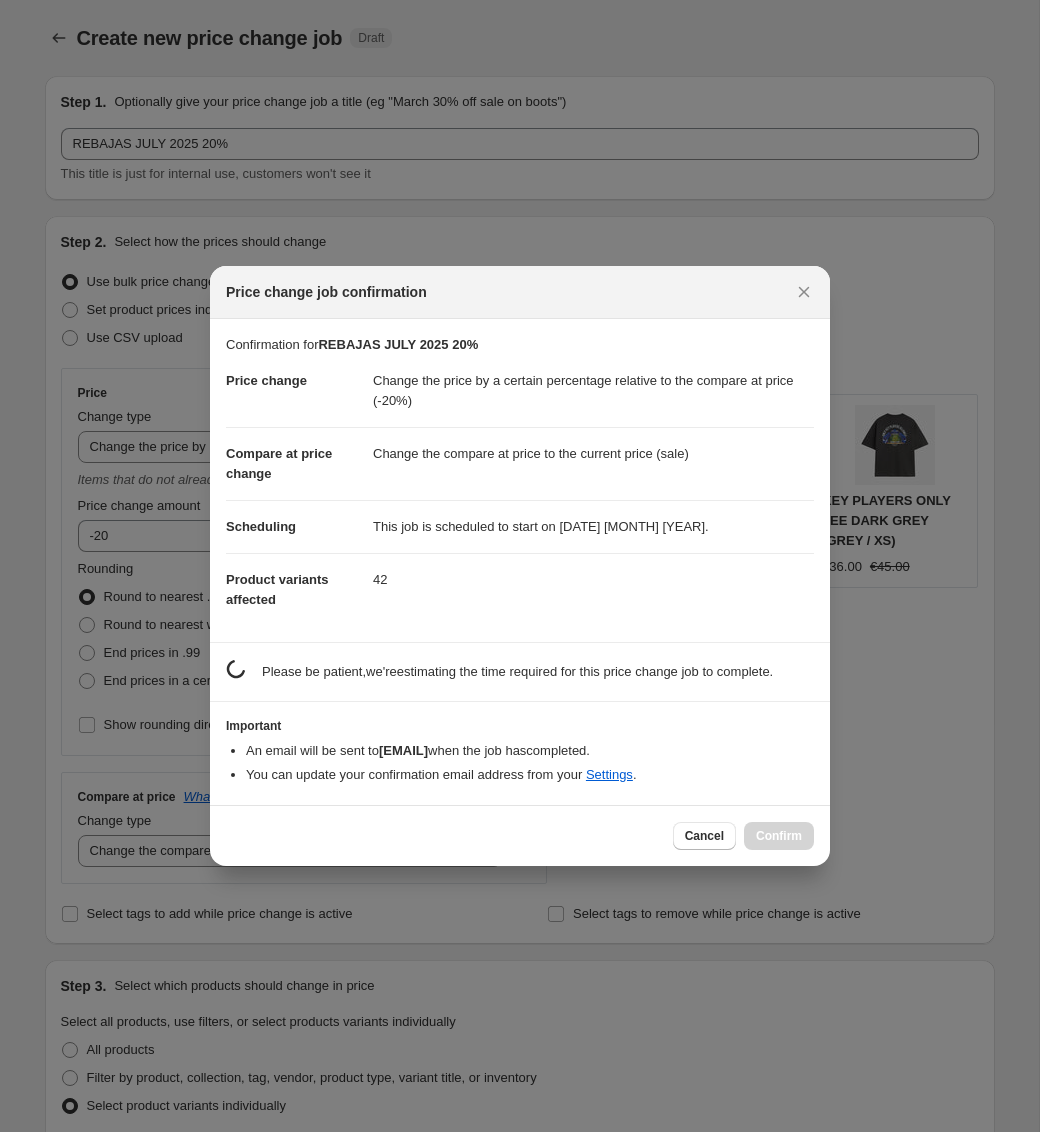 scroll, scrollTop: 0, scrollLeft: 0, axis: both 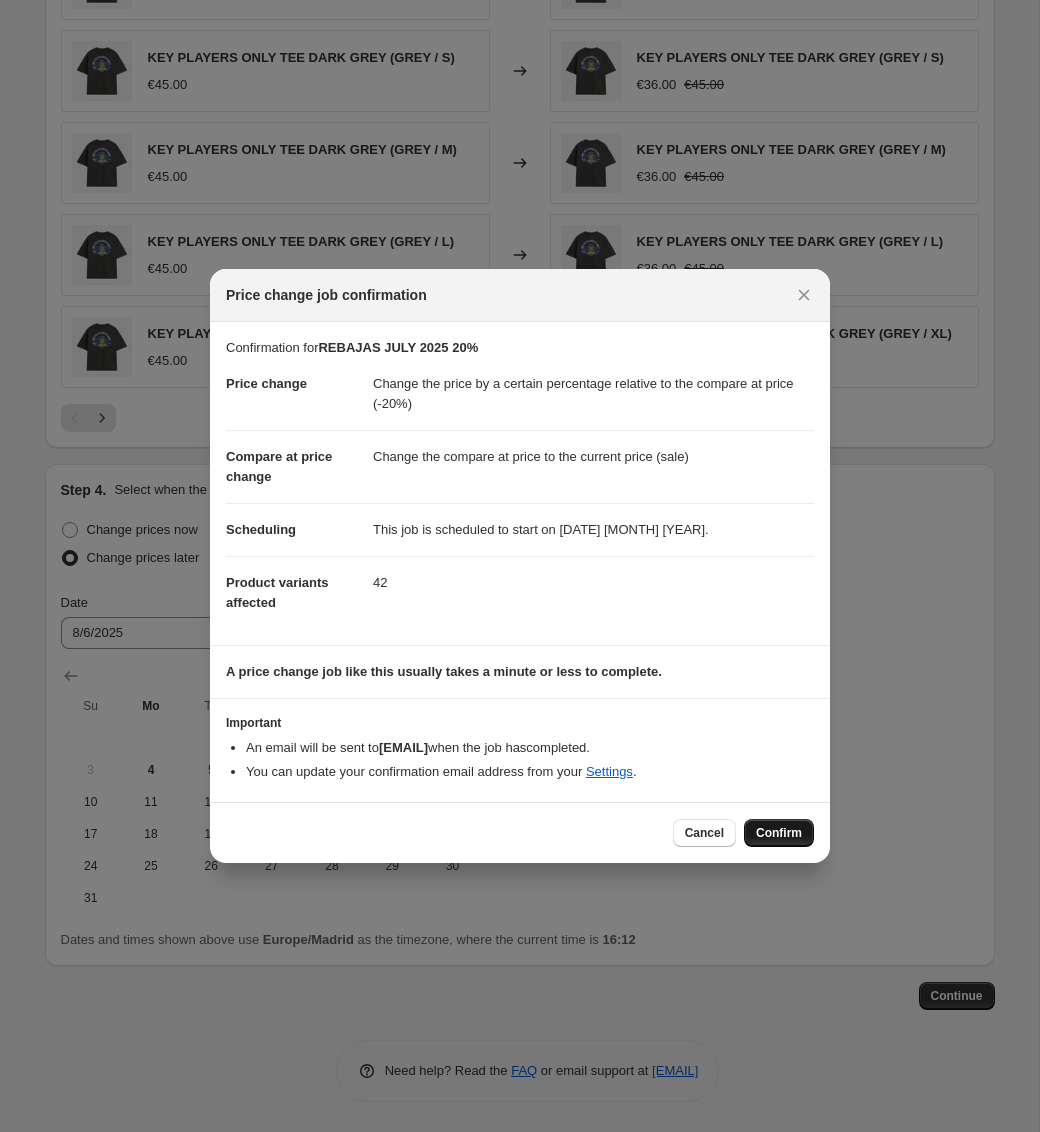 click on "Confirm" at bounding box center [779, 833] 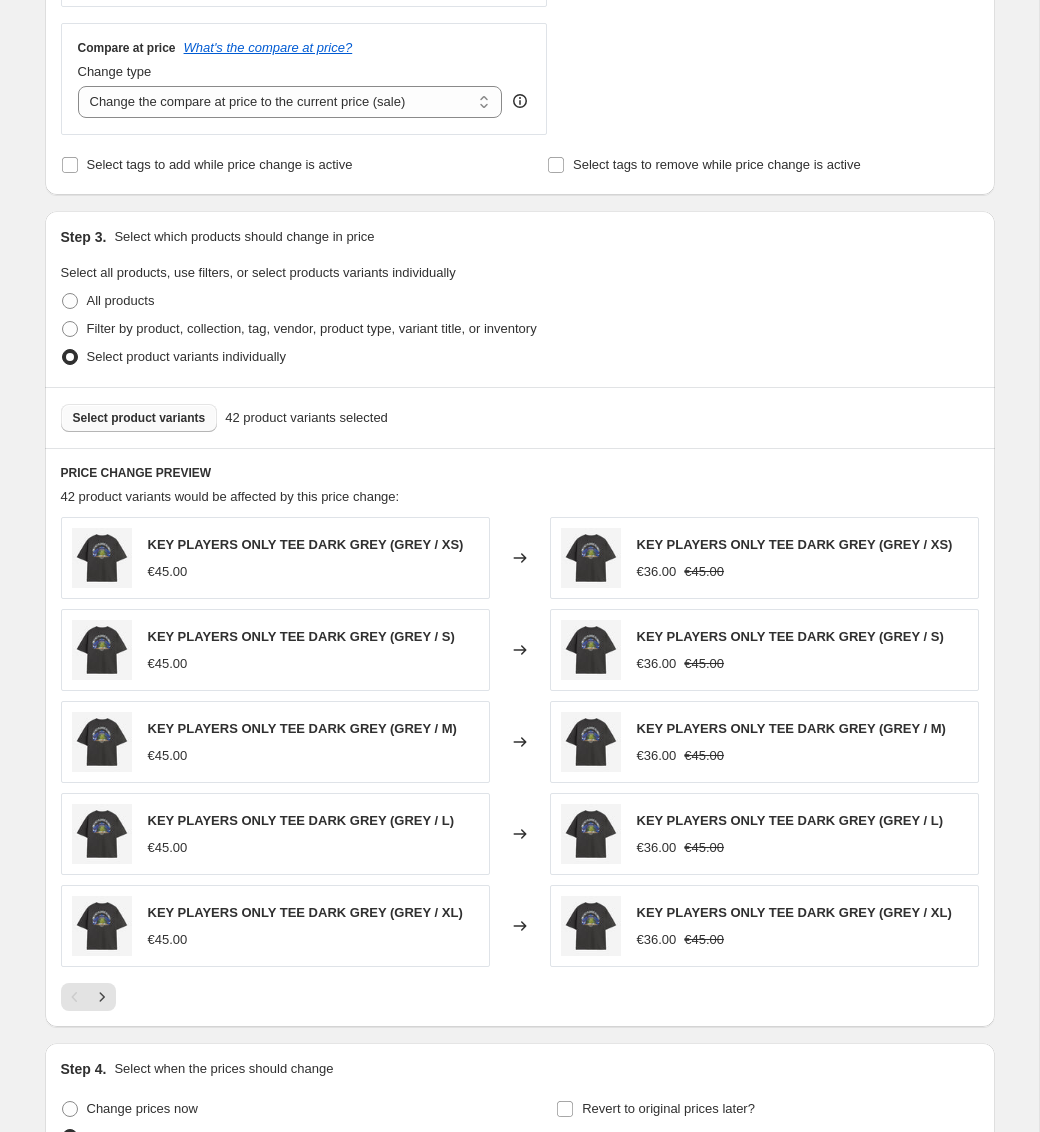 scroll, scrollTop: 0, scrollLeft: 0, axis: both 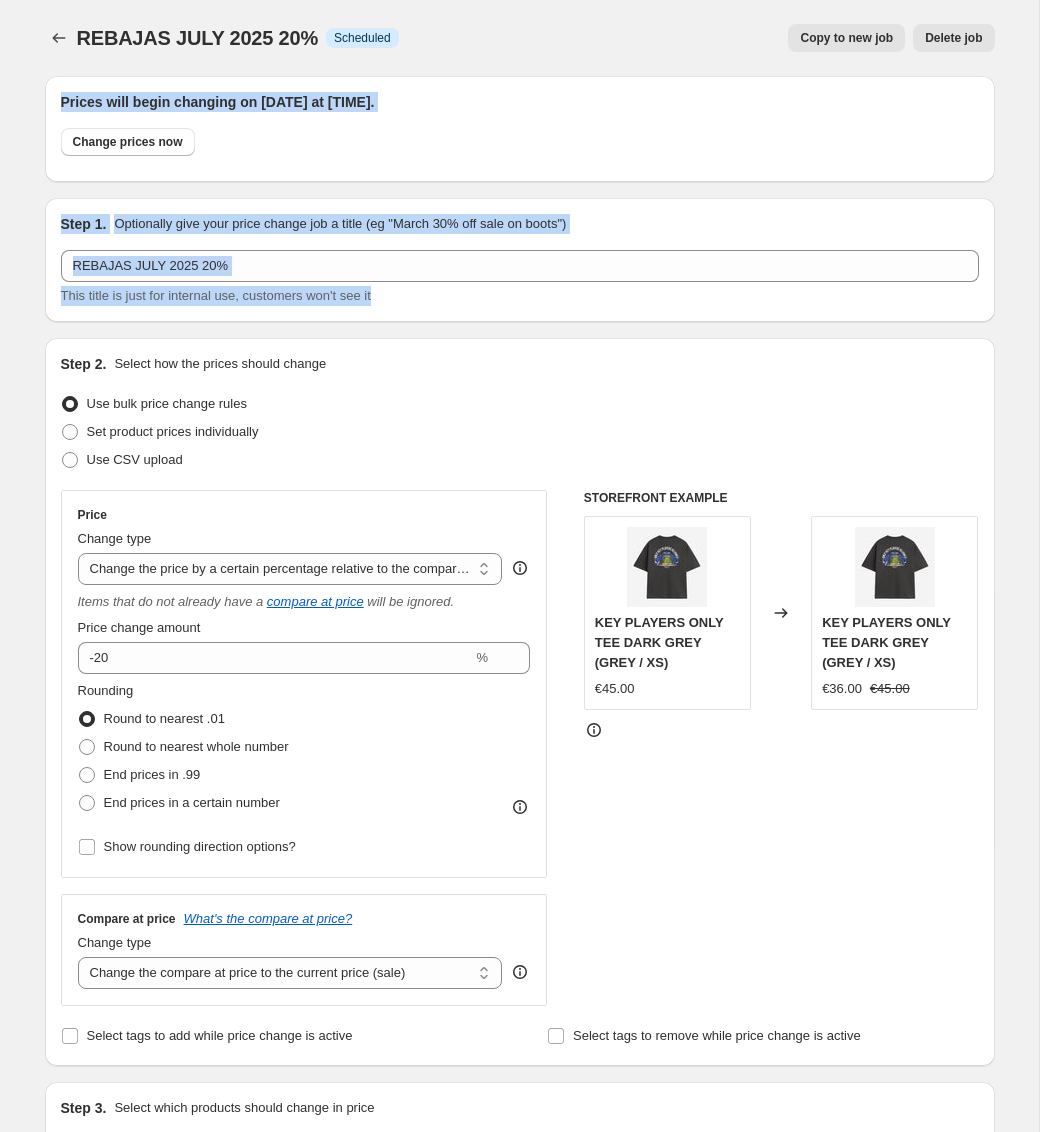 click on "Prices will begin changing on [DATE] at [TIME]." at bounding box center (520, 102) 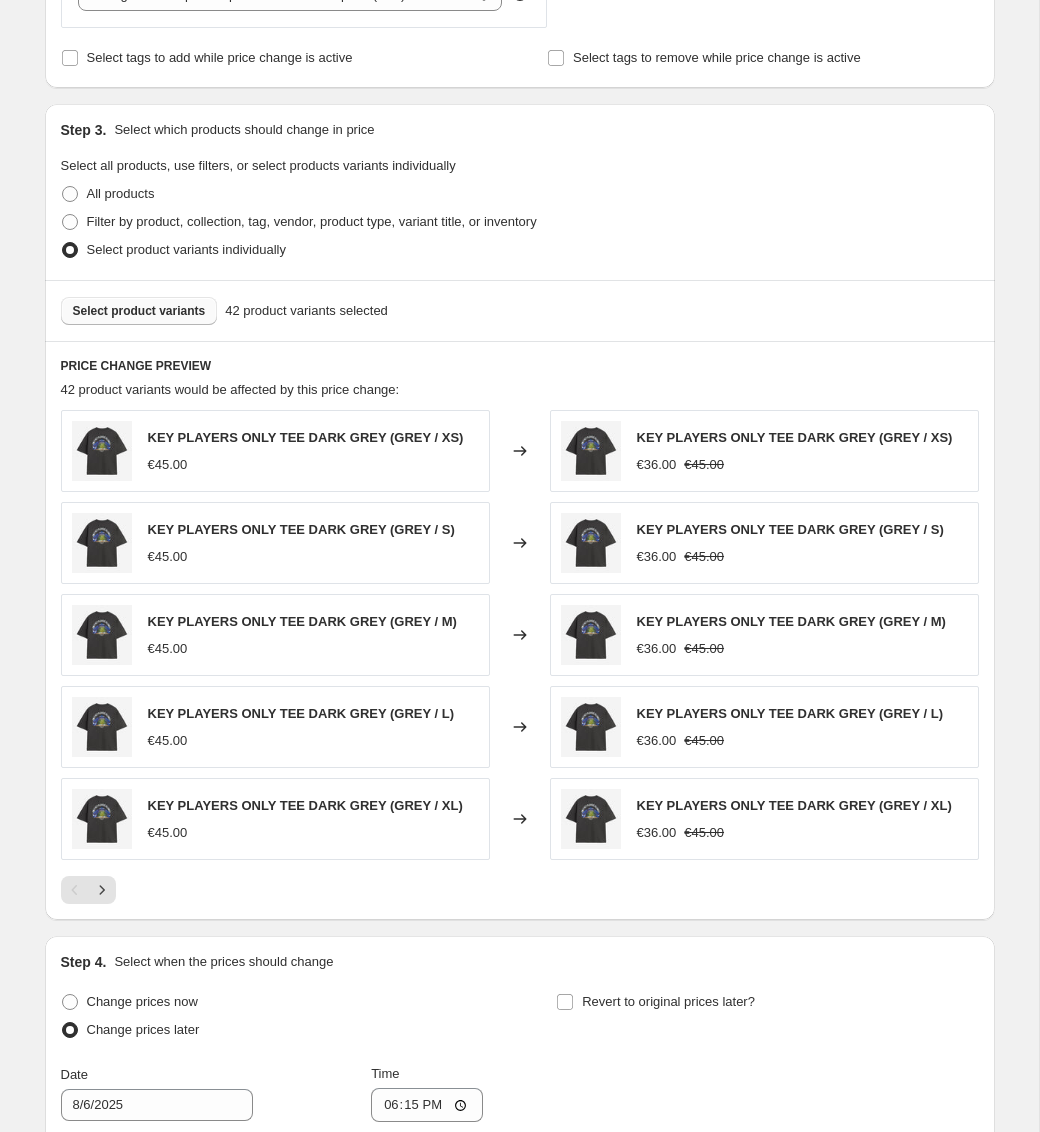 scroll, scrollTop: 1450, scrollLeft: 0, axis: vertical 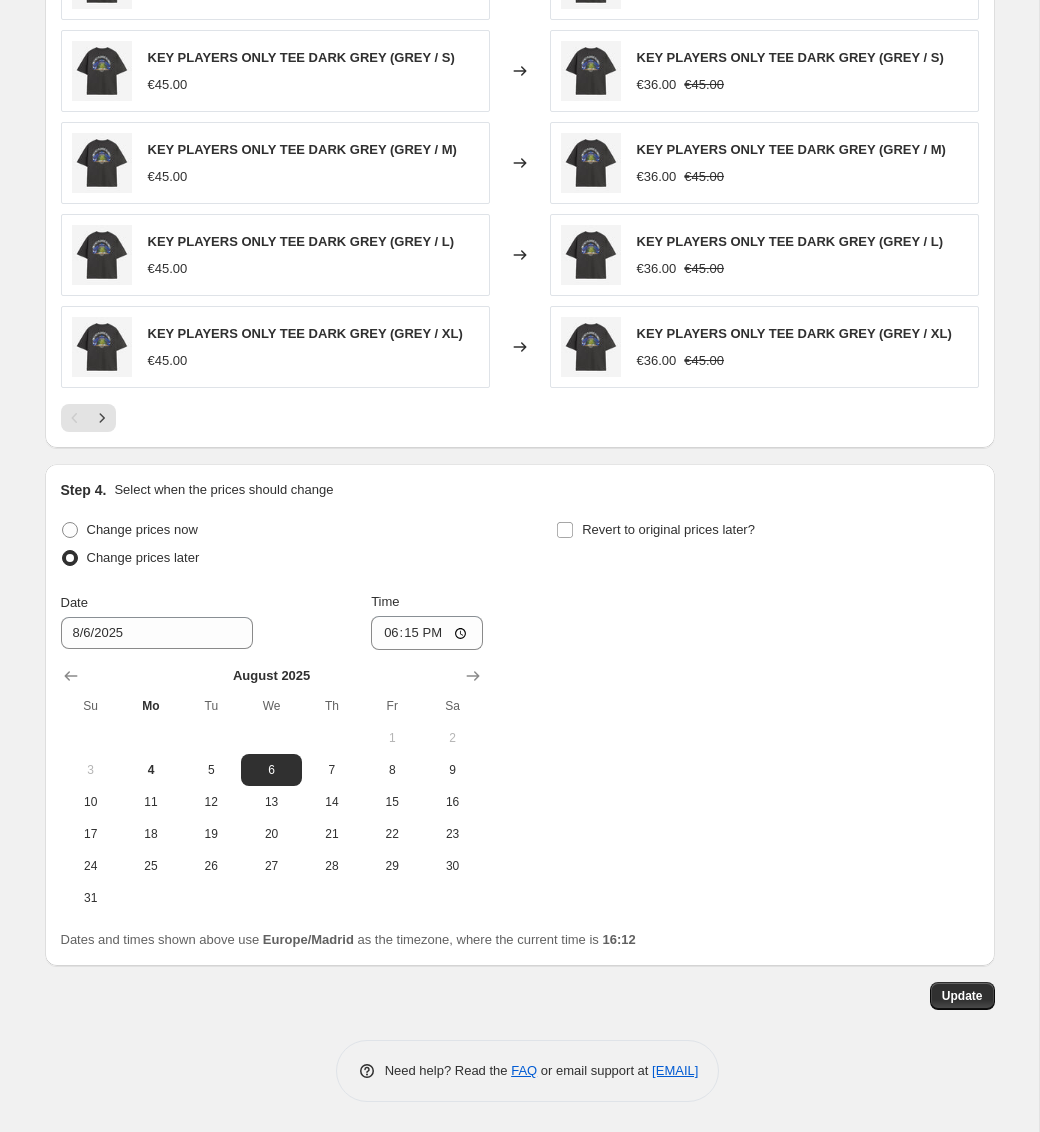 click on "Prices will begin changing on [DATE] [MONTH] [YEAR] at 18:15. Change prices now Step 1. Optionally give your price change job a title (eg "March 30% off sale on boots") REBAJAS JULY 2025 20% This title is just for internal use, customers won't see it Step 2. Select how the prices should change Use bulk price change rules Set product prices individually Use CSV upload Price Change type Change the price to a certain amount Change the price by a certain amount Change the price by a certain percentage Change the price to the current compare at price (price before sale) Change the price by a certain amount relative to the compare at price Change the price by a certain percentage relative to the compare at price Don't change the price Change the price by a certain percentage relative to the cost per item Change price to certain cost margin Change the price by a certain percentage relative to the compare at price Items that do not already have a   compare at price   will be ignored. Price change amount -20 % Rounding" at bounding box center (512, -190) 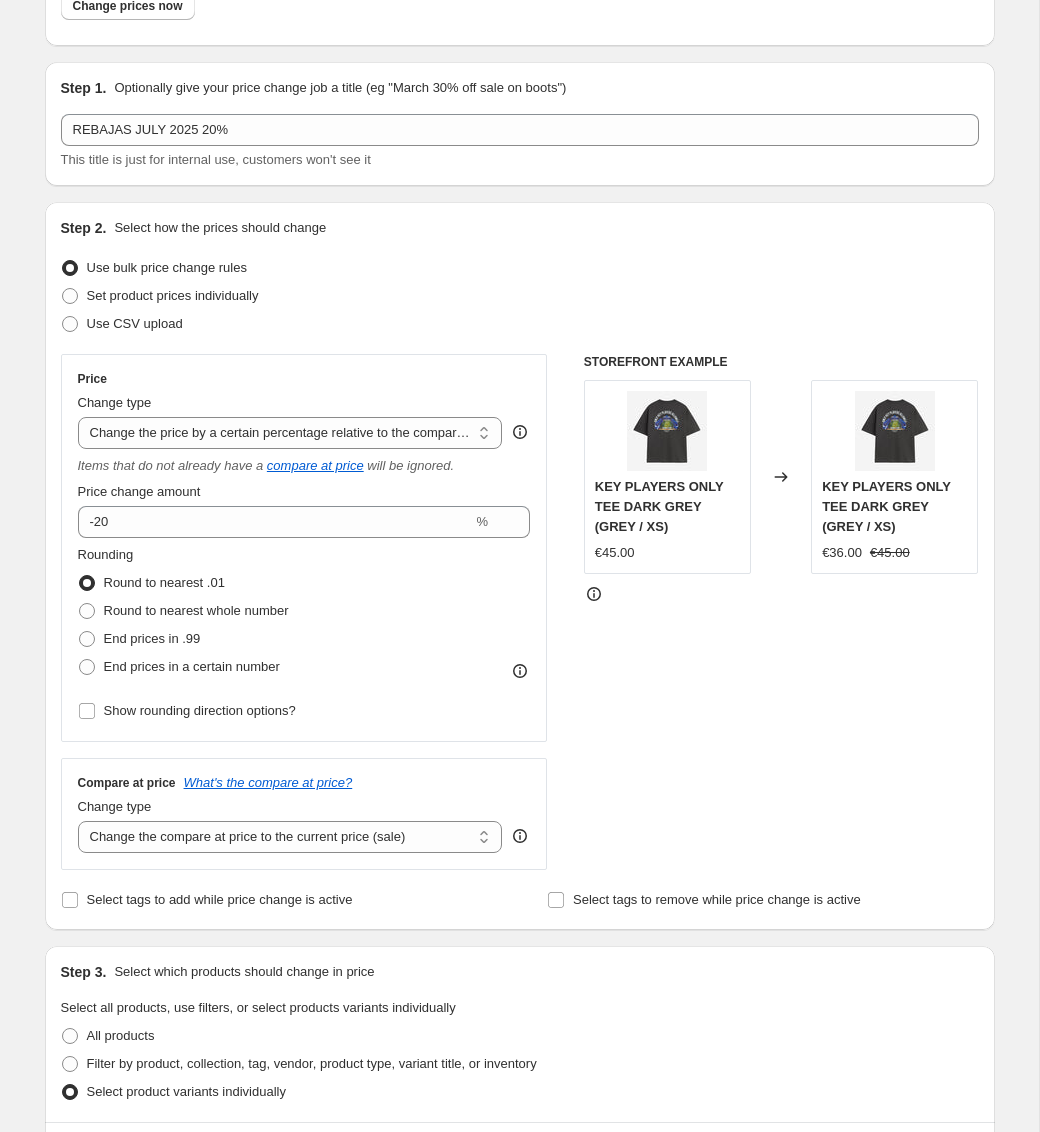 scroll, scrollTop: 0, scrollLeft: 0, axis: both 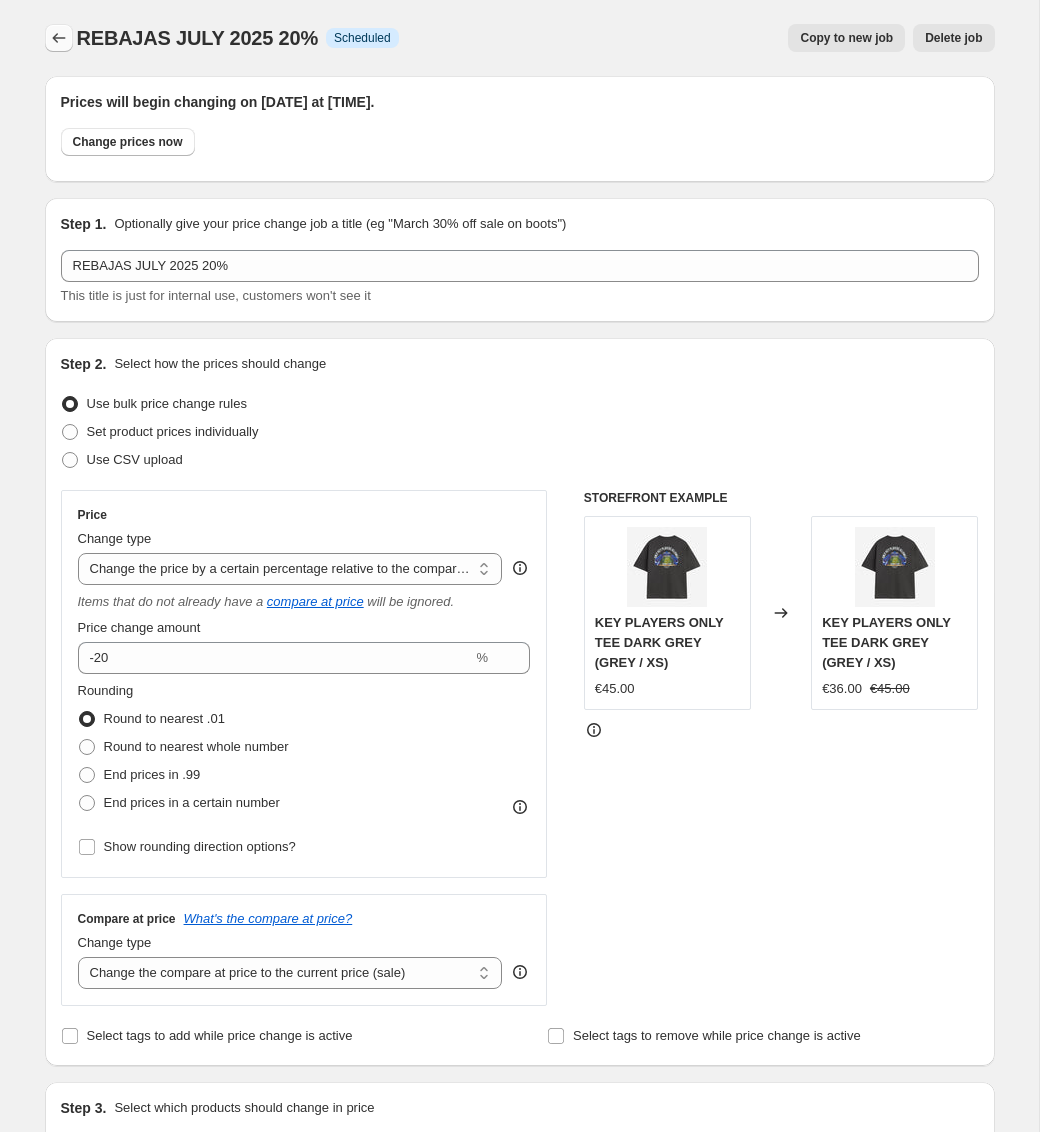 click 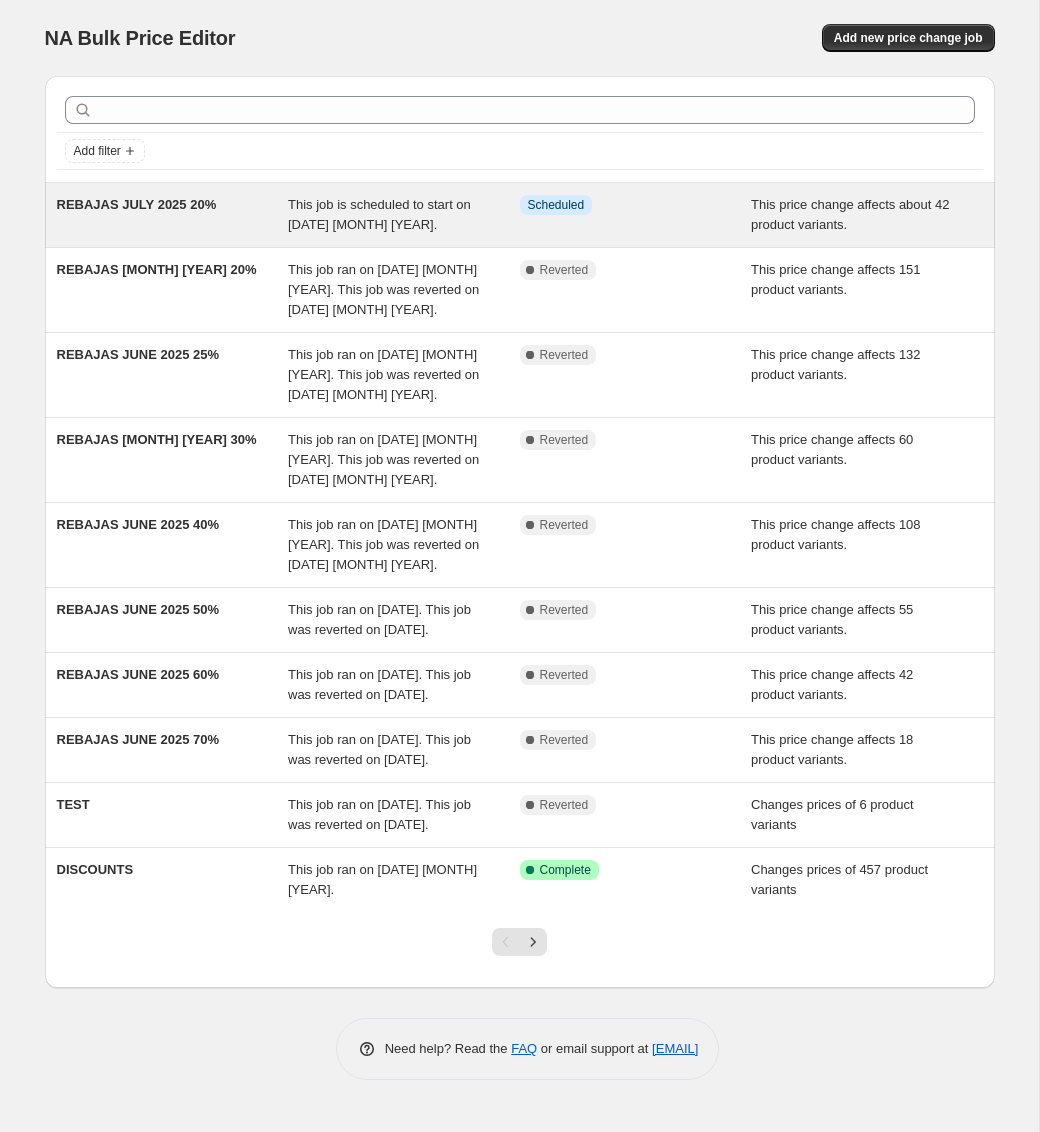 click on "REBAJAS JULY 2025 20%" at bounding box center [173, 215] 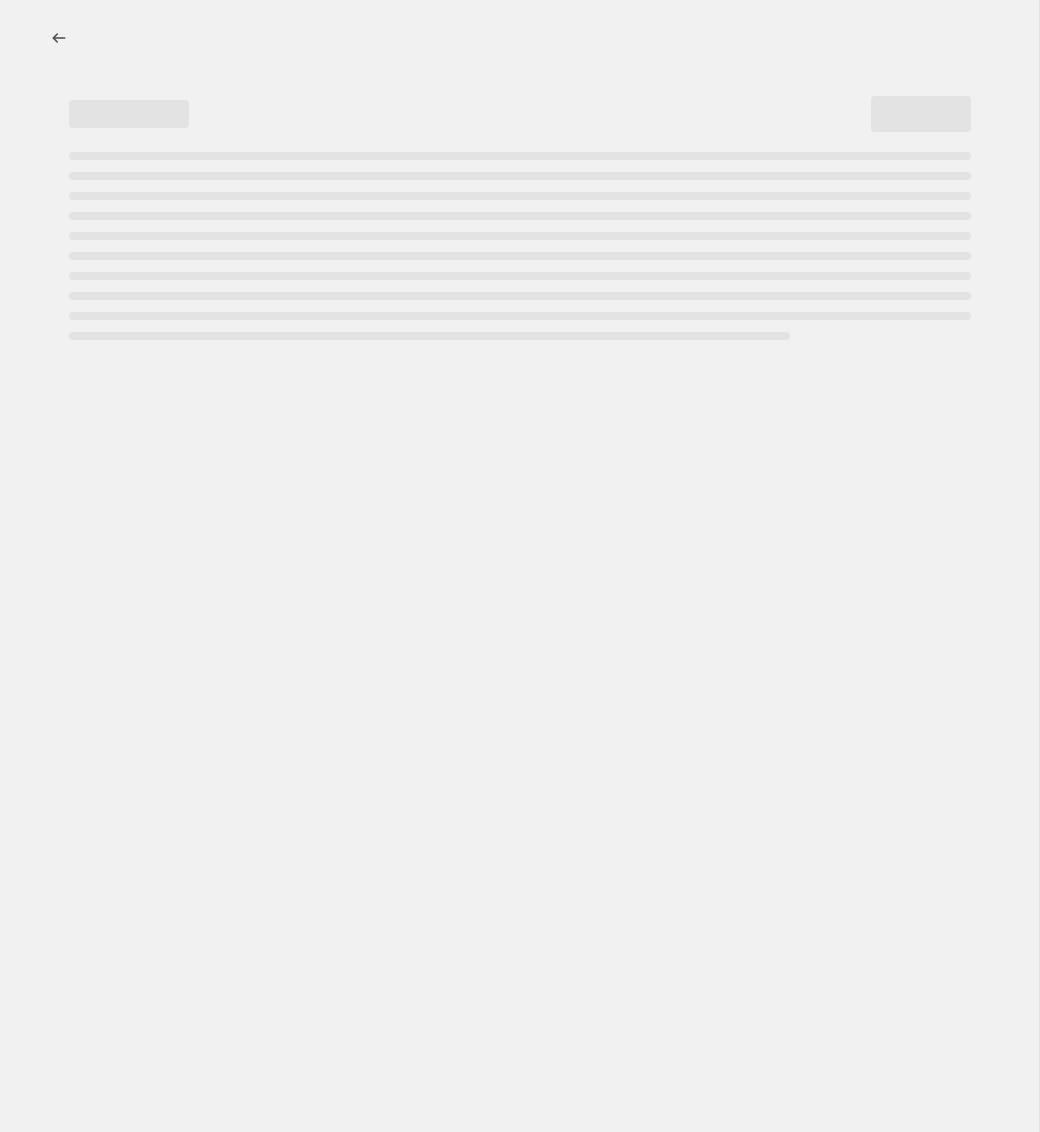 select on "pcap" 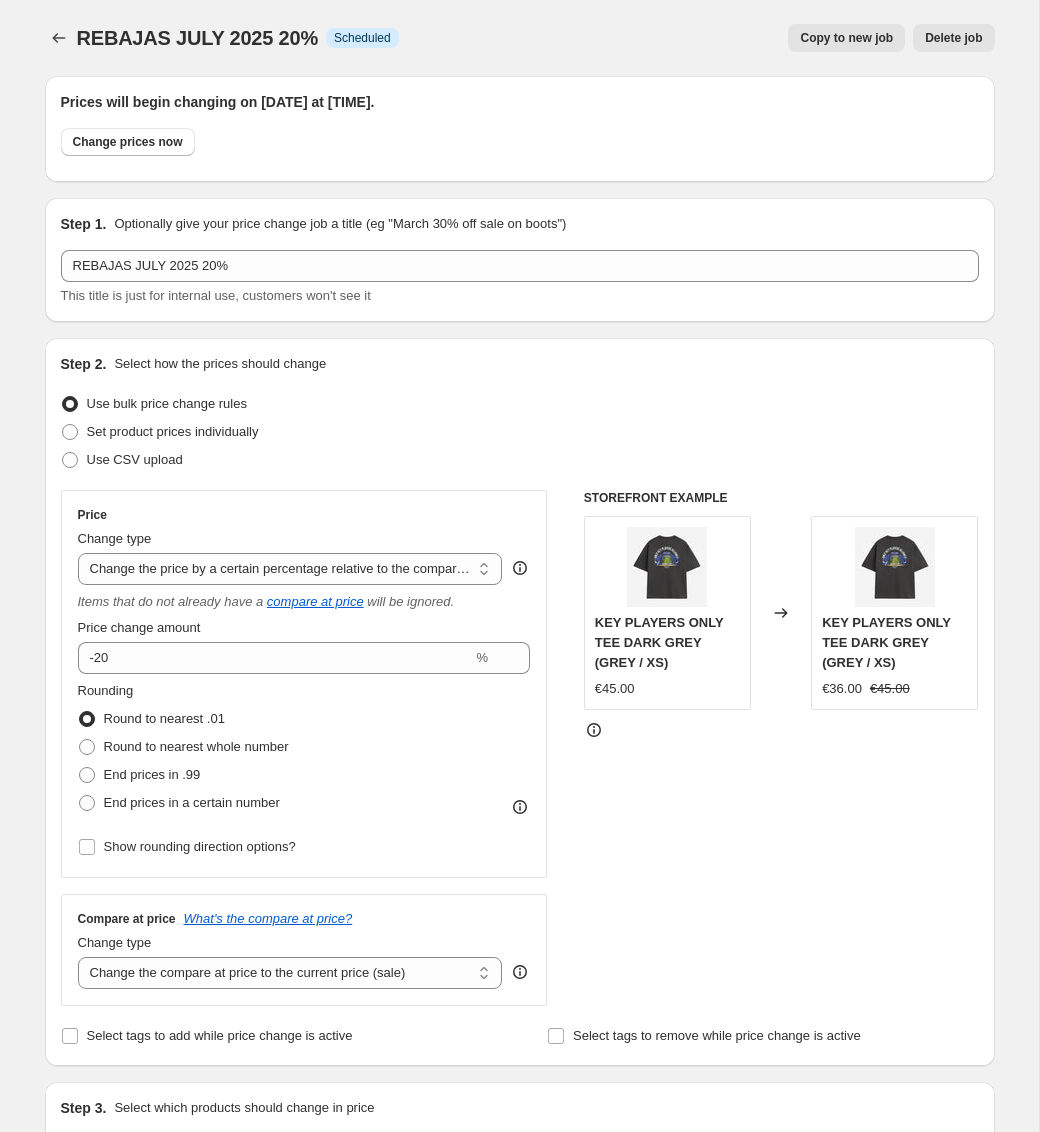 click on "Copy to new job" at bounding box center [846, 38] 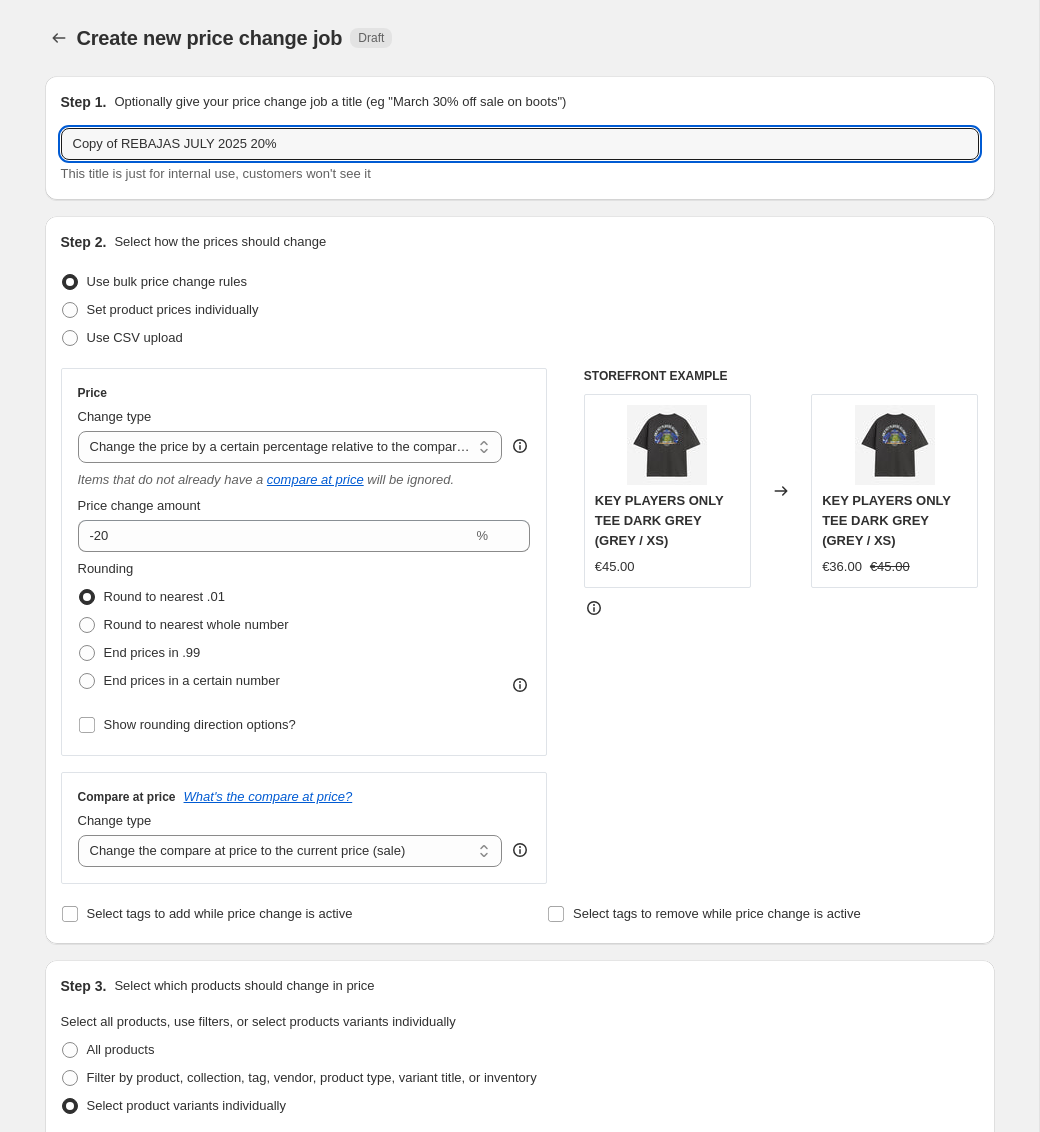 drag, startPoint x: 124, startPoint y: 144, endPoint x: 49, endPoint y: 144, distance: 75 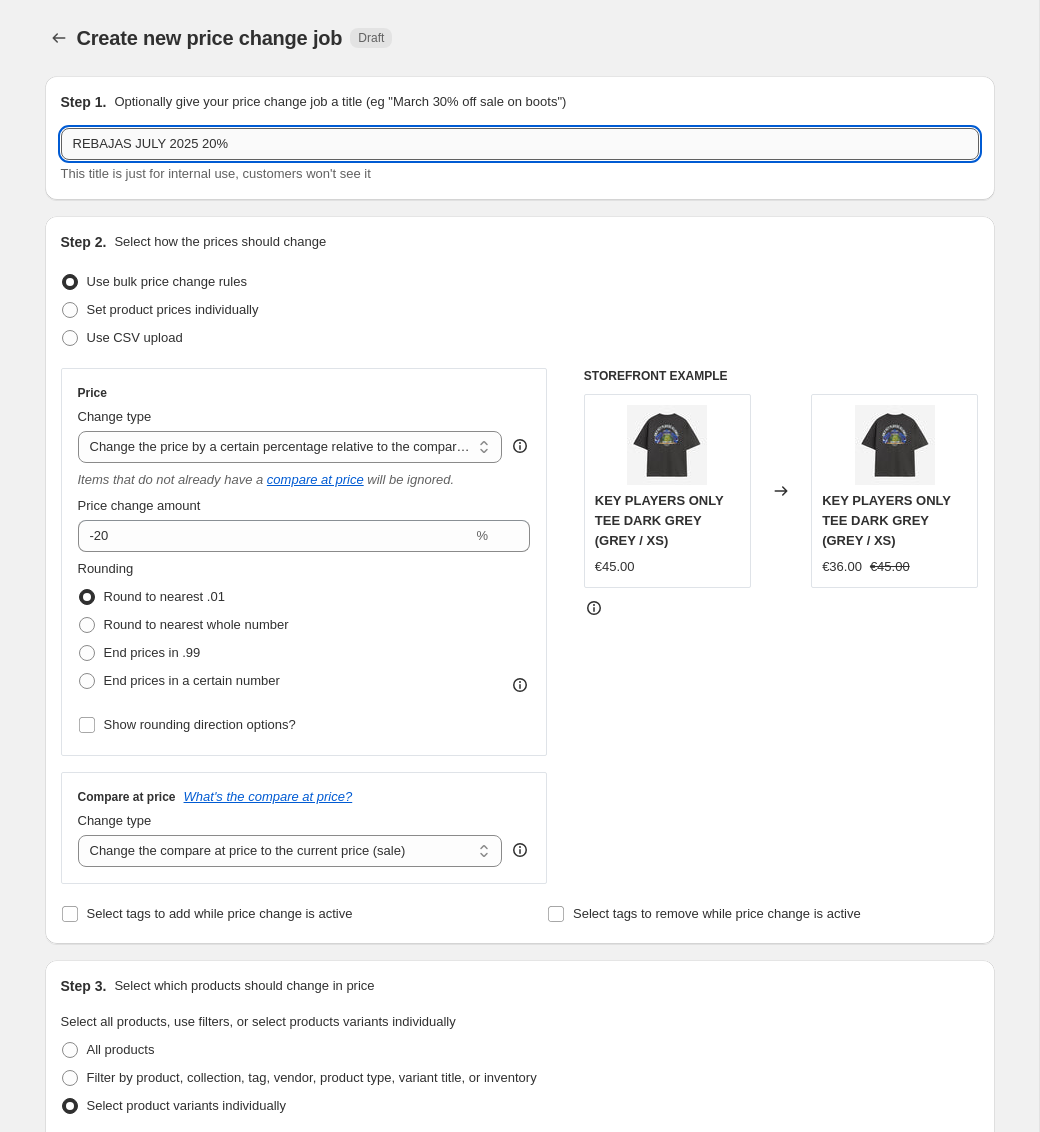 click on "REBAJAS JULY 2025 20%" at bounding box center (520, 144) 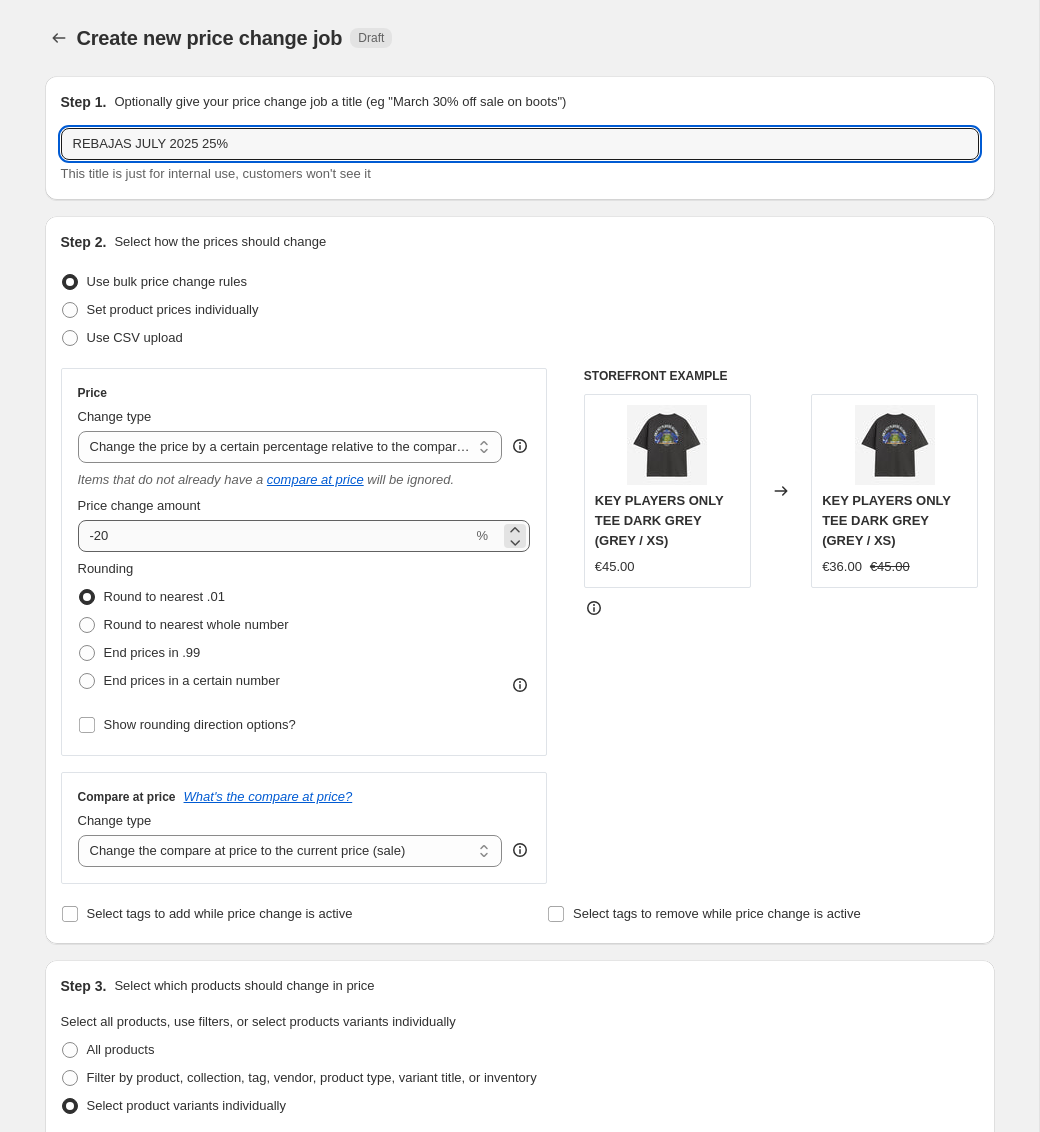 type on "REBAJAS JULY 2025 25%" 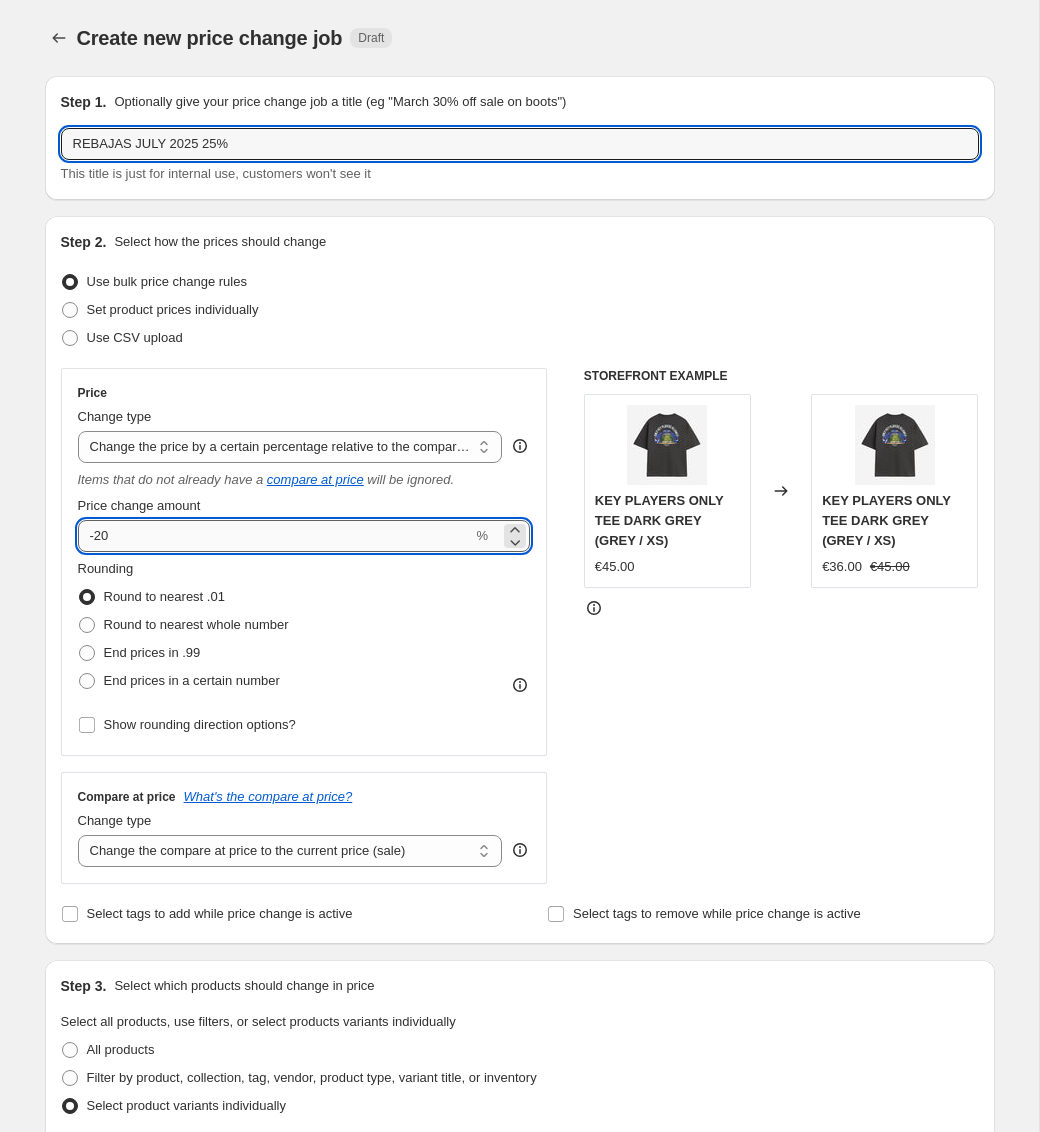 click on "-20" at bounding box center [275, 536] 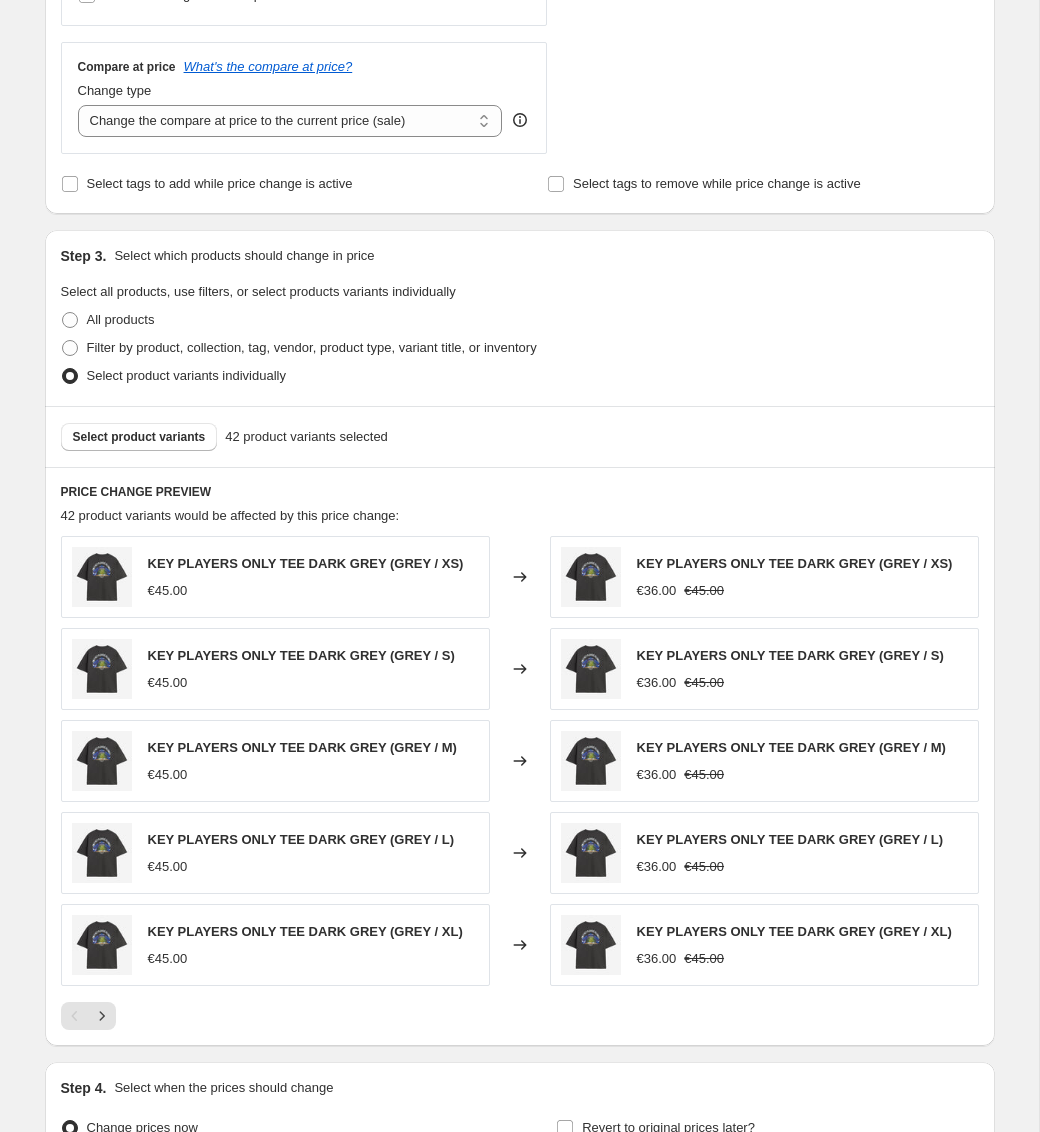 scroll, scrollTop: 748, scrollLeft: 0, axis: vertical 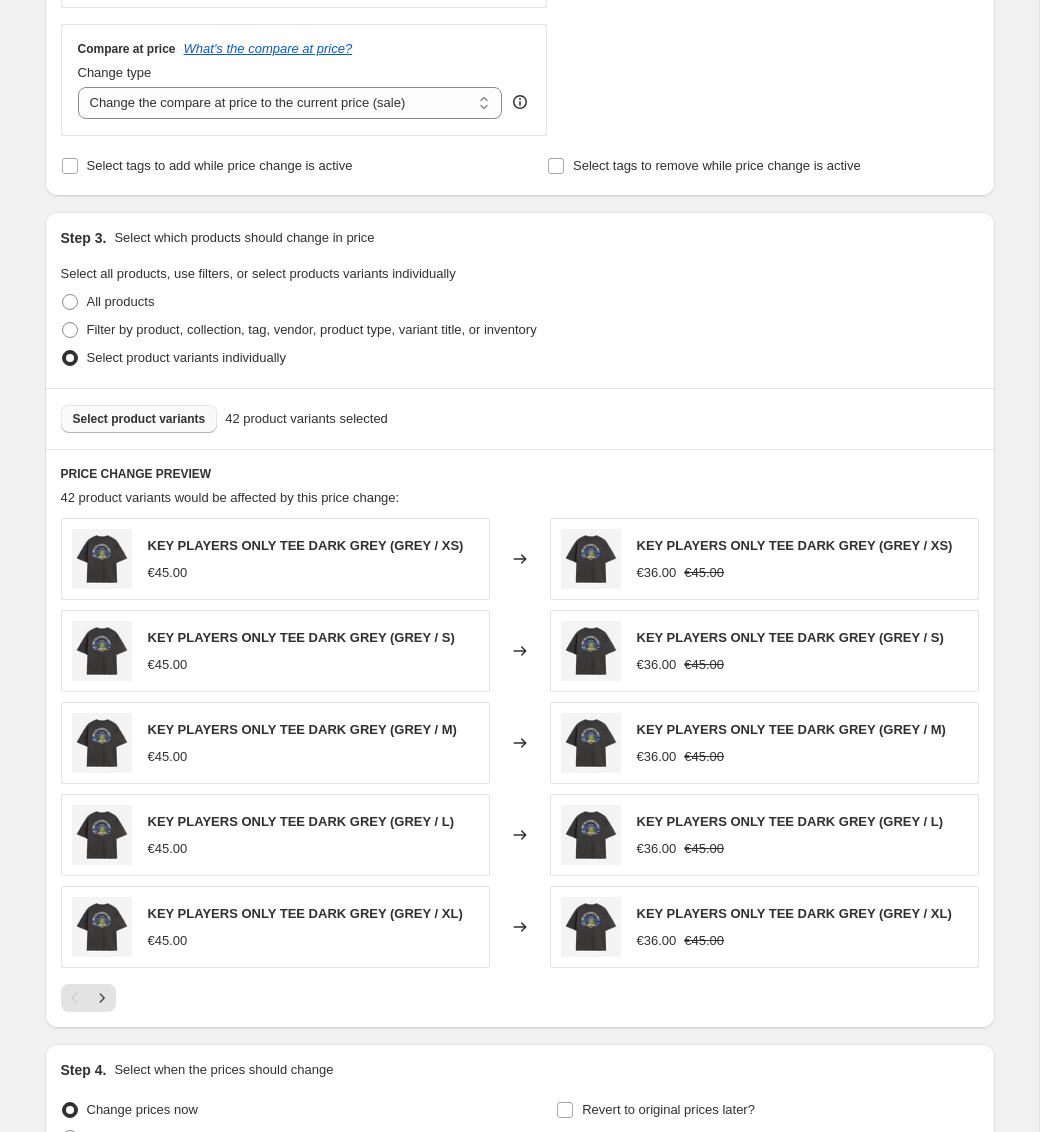 type on "-25" 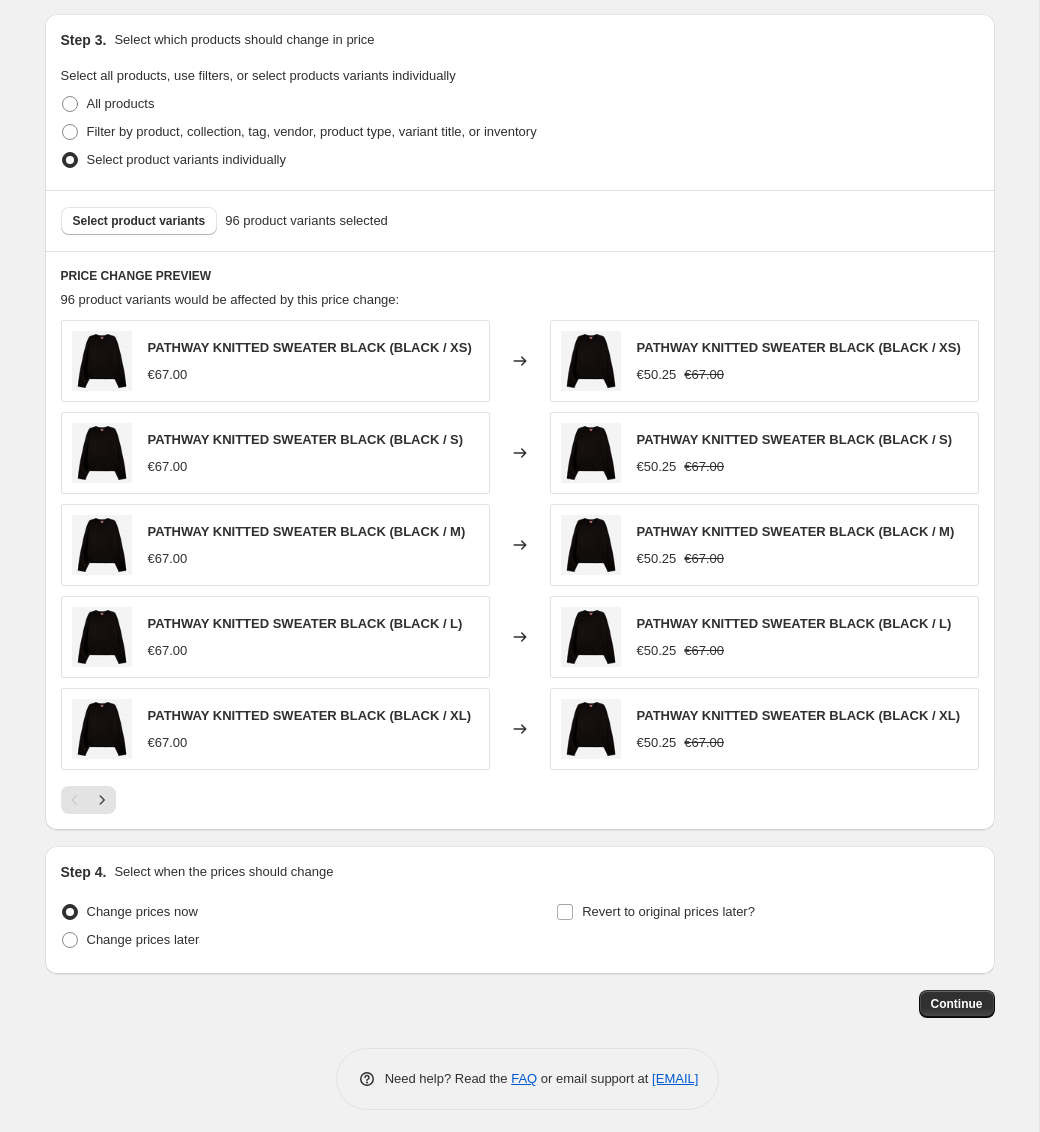scroll, scrollTop: 954, scrollLeft: 0, axis: vertical 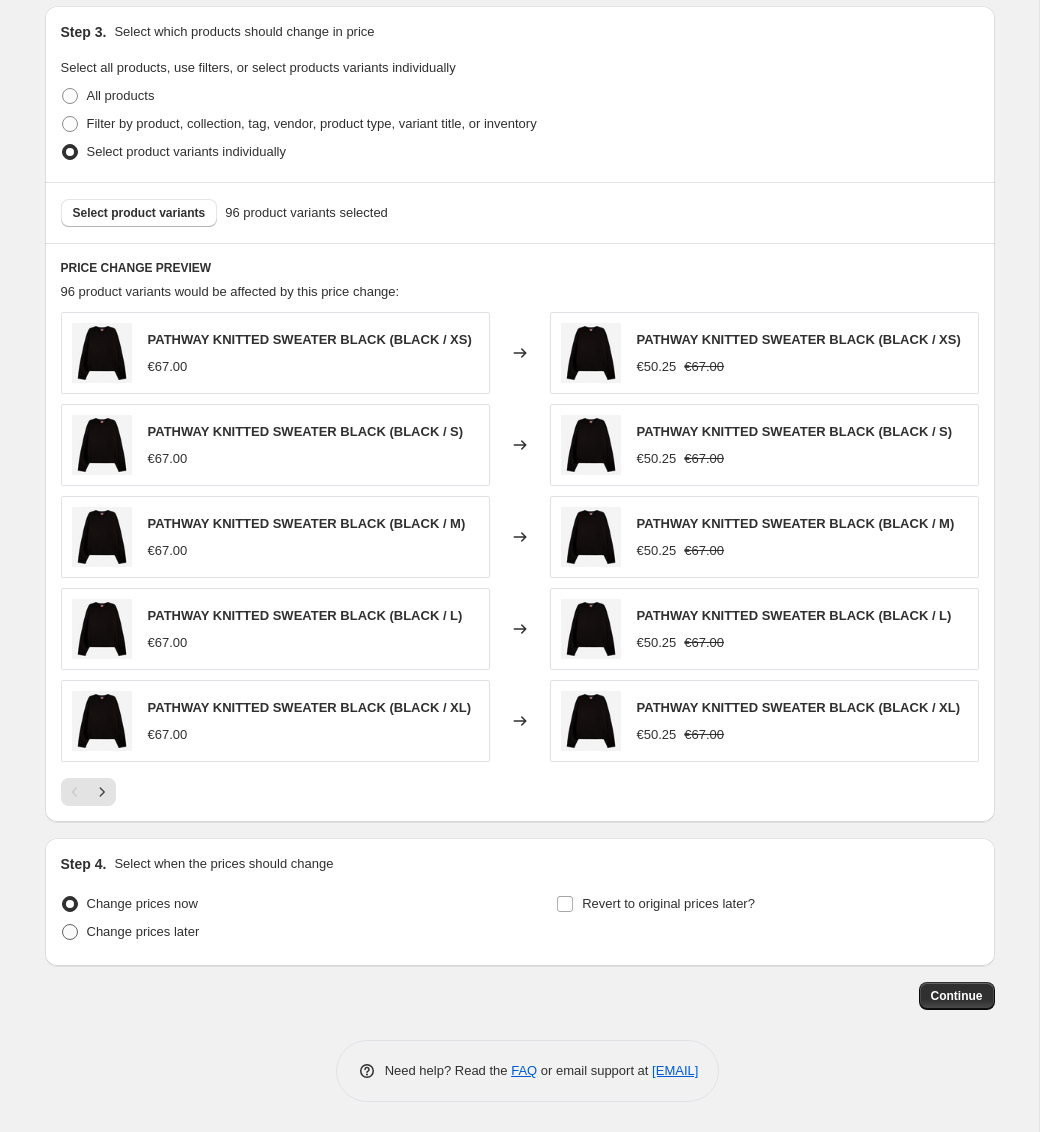 click on "Change prices later" at bounding box center (143, 931) 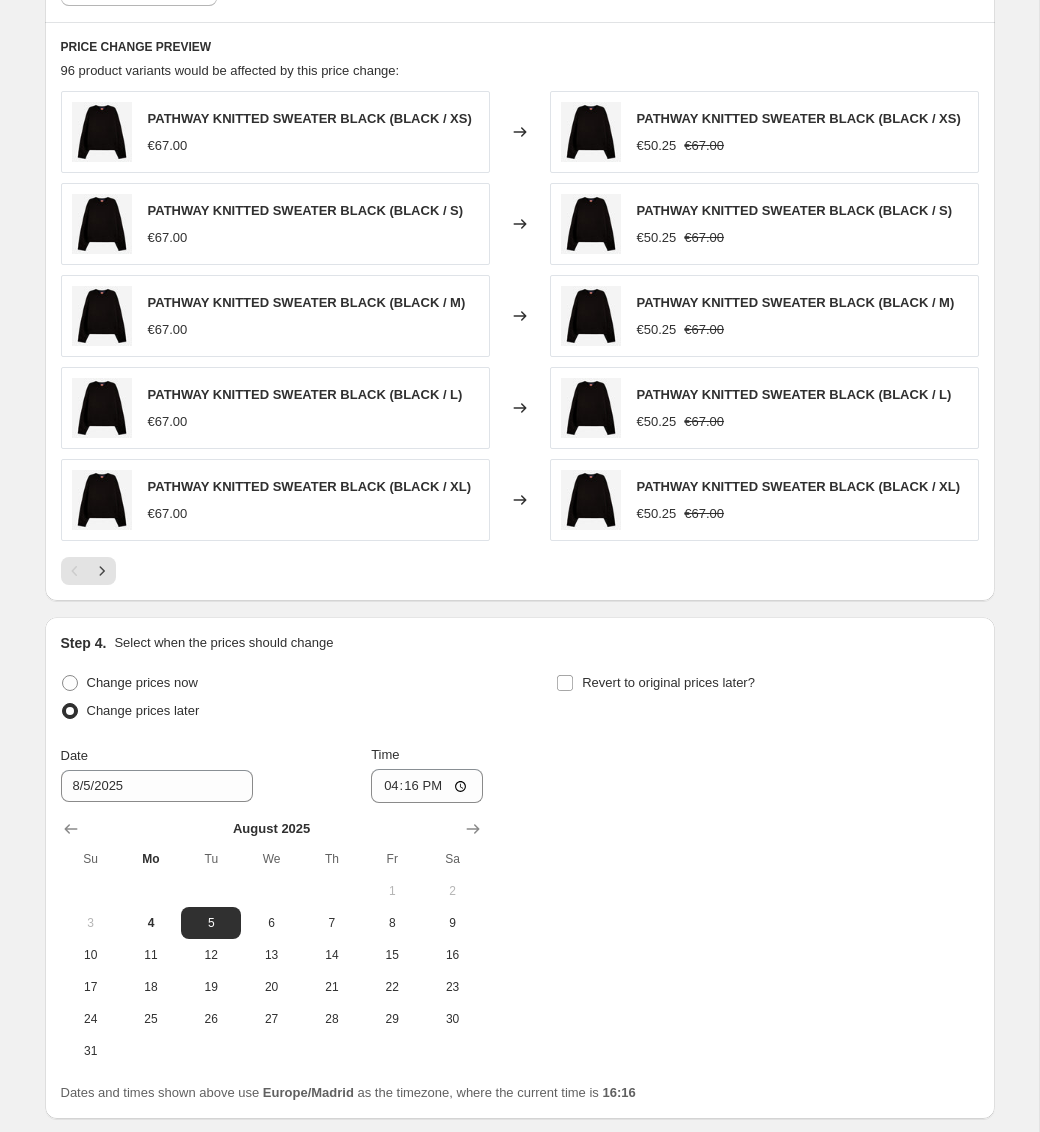 scroll, scrollTop: 1276, scrollLeft: 0, axis: vertical 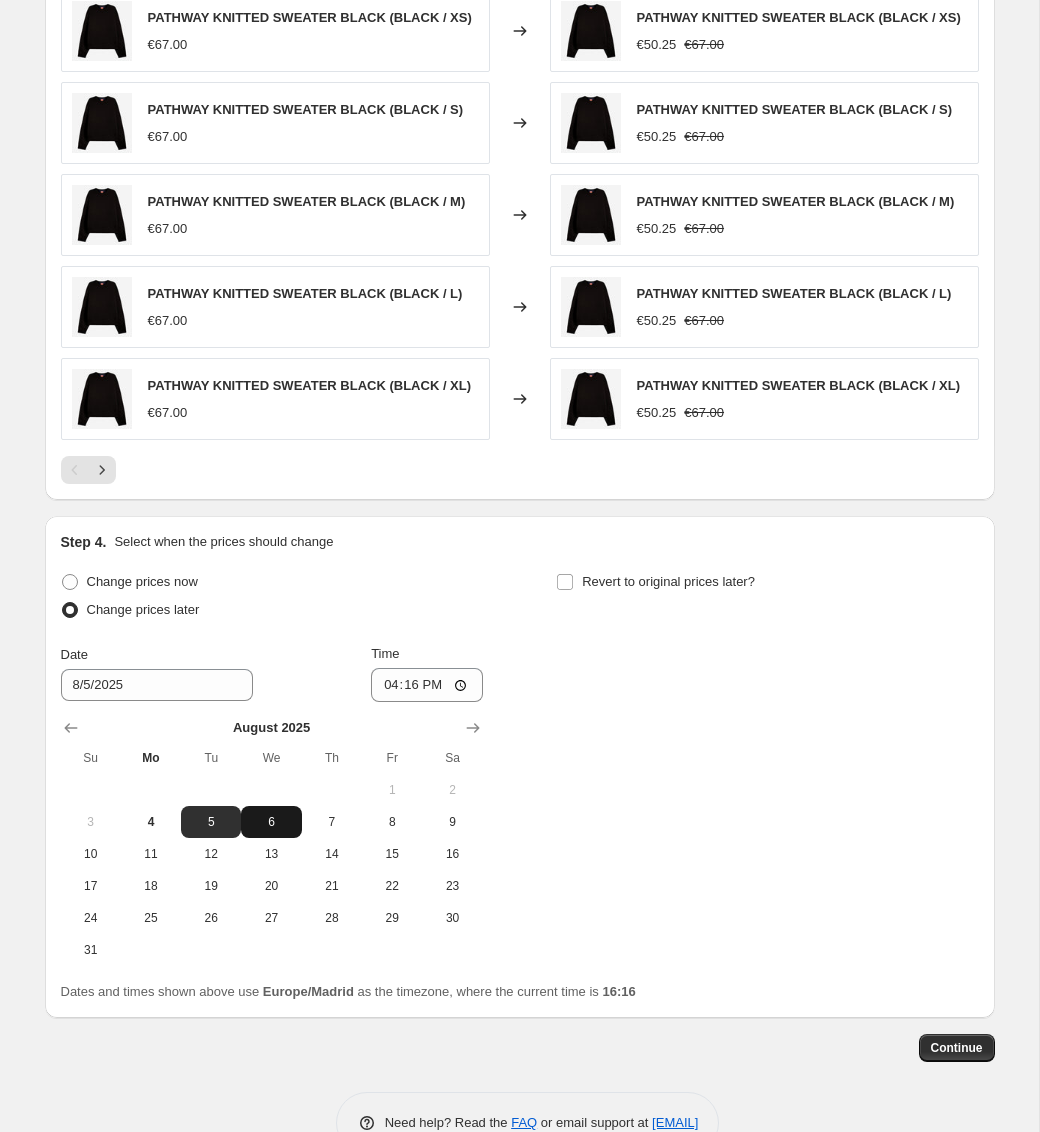 click on "6" at bounding box center (271, 822) 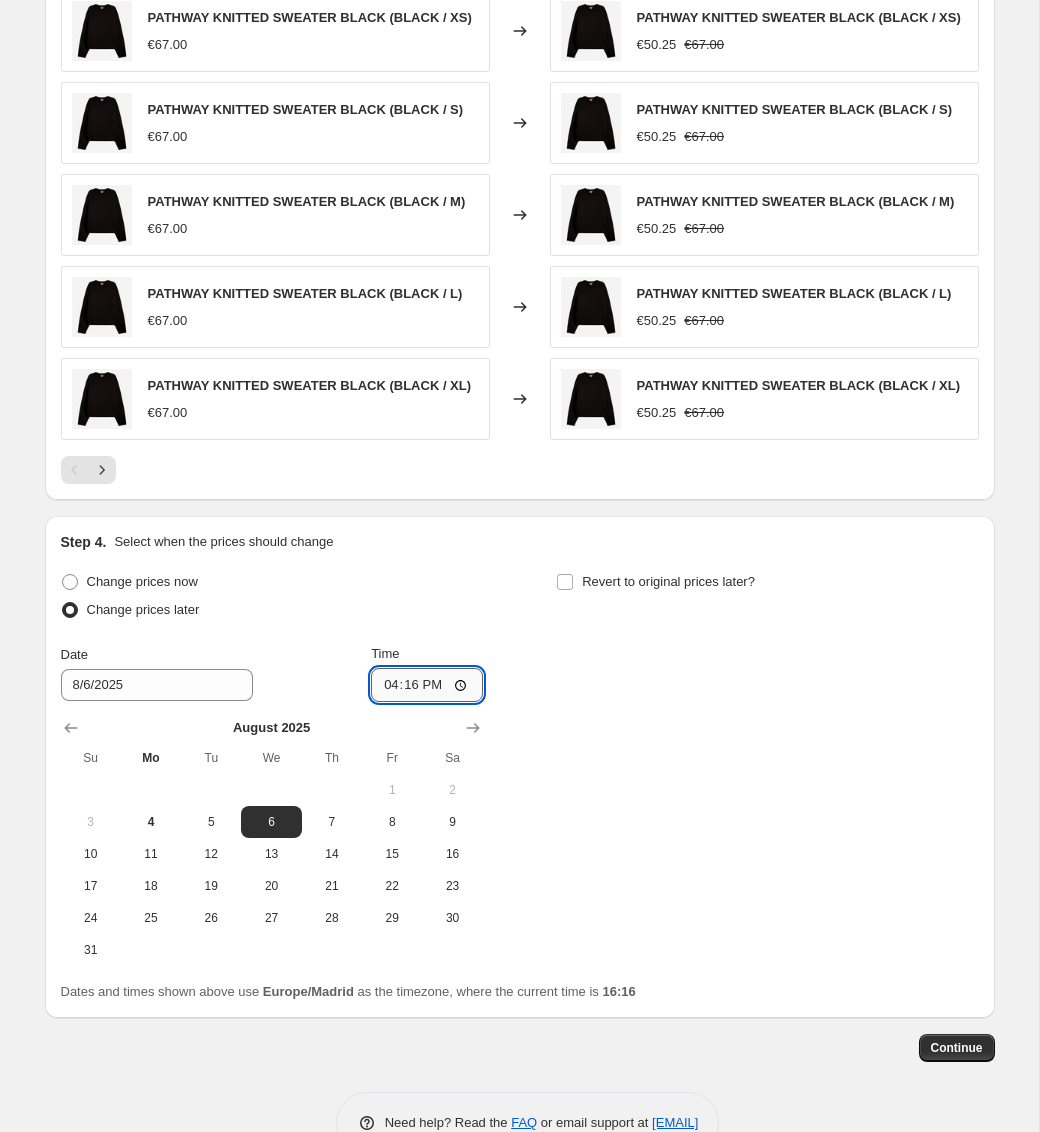 click on "16:16" at bounding box center (427, 685) 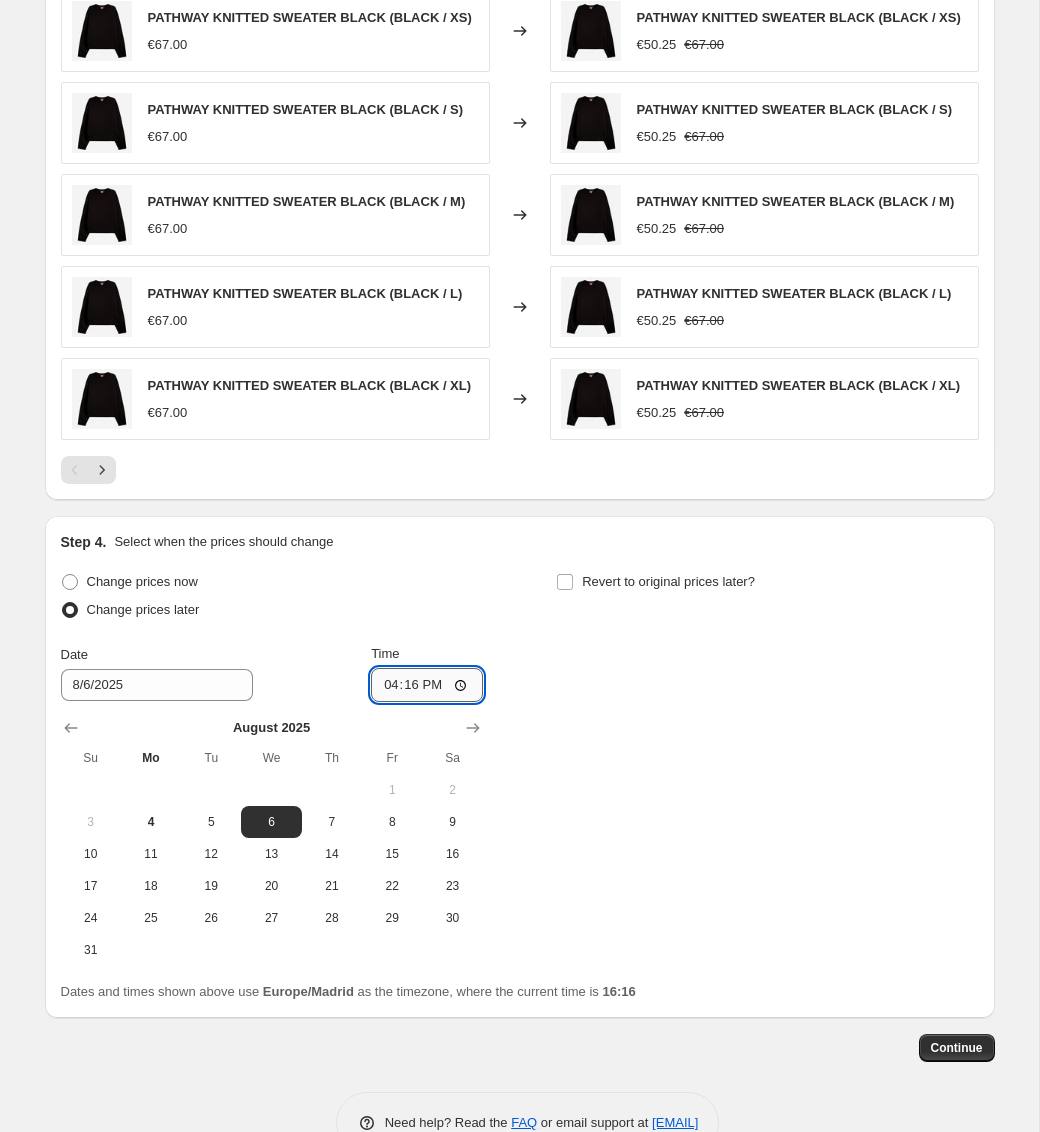 click on "16:16" at bounding box center (427, 685) 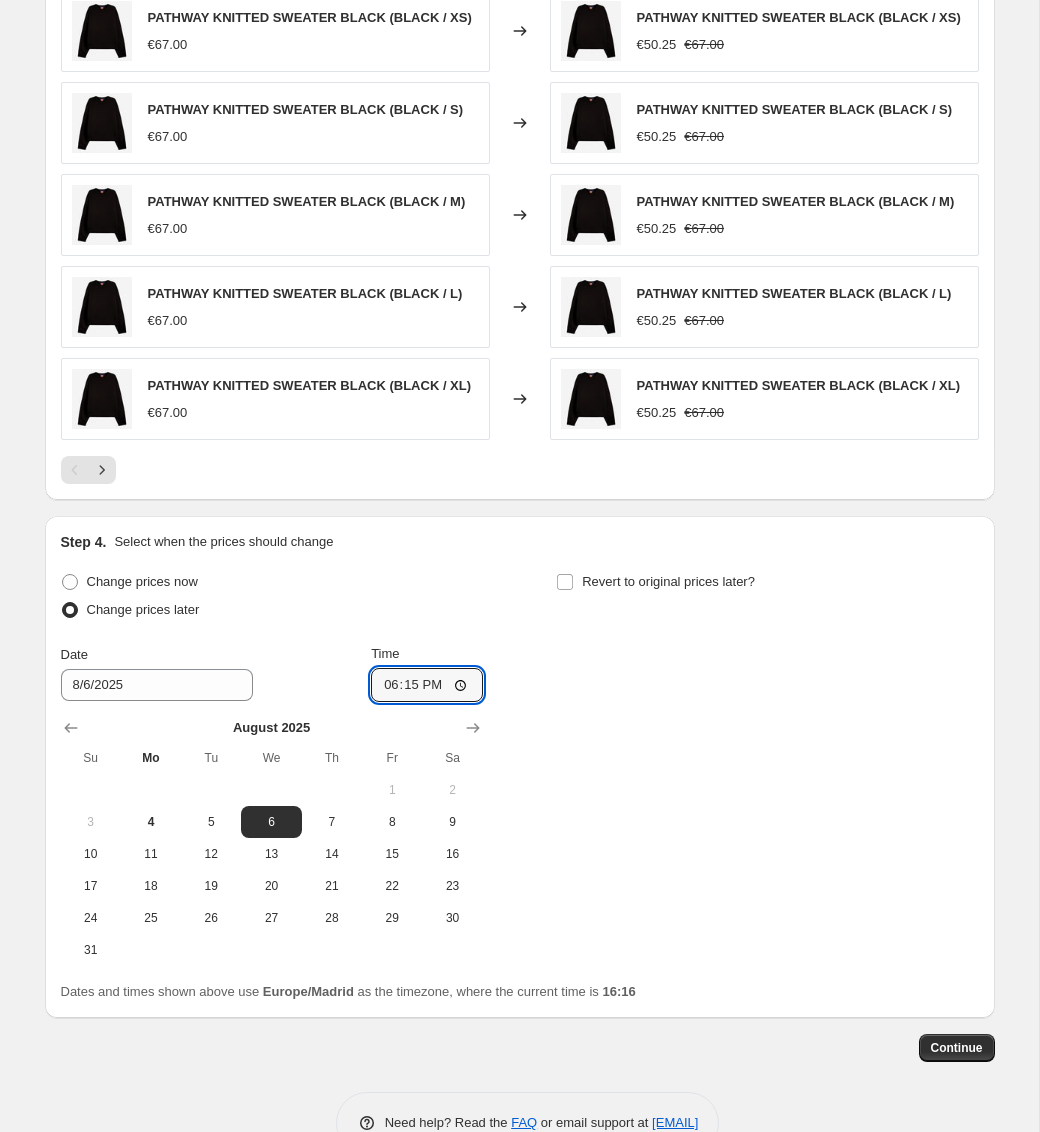 type on "18:15" 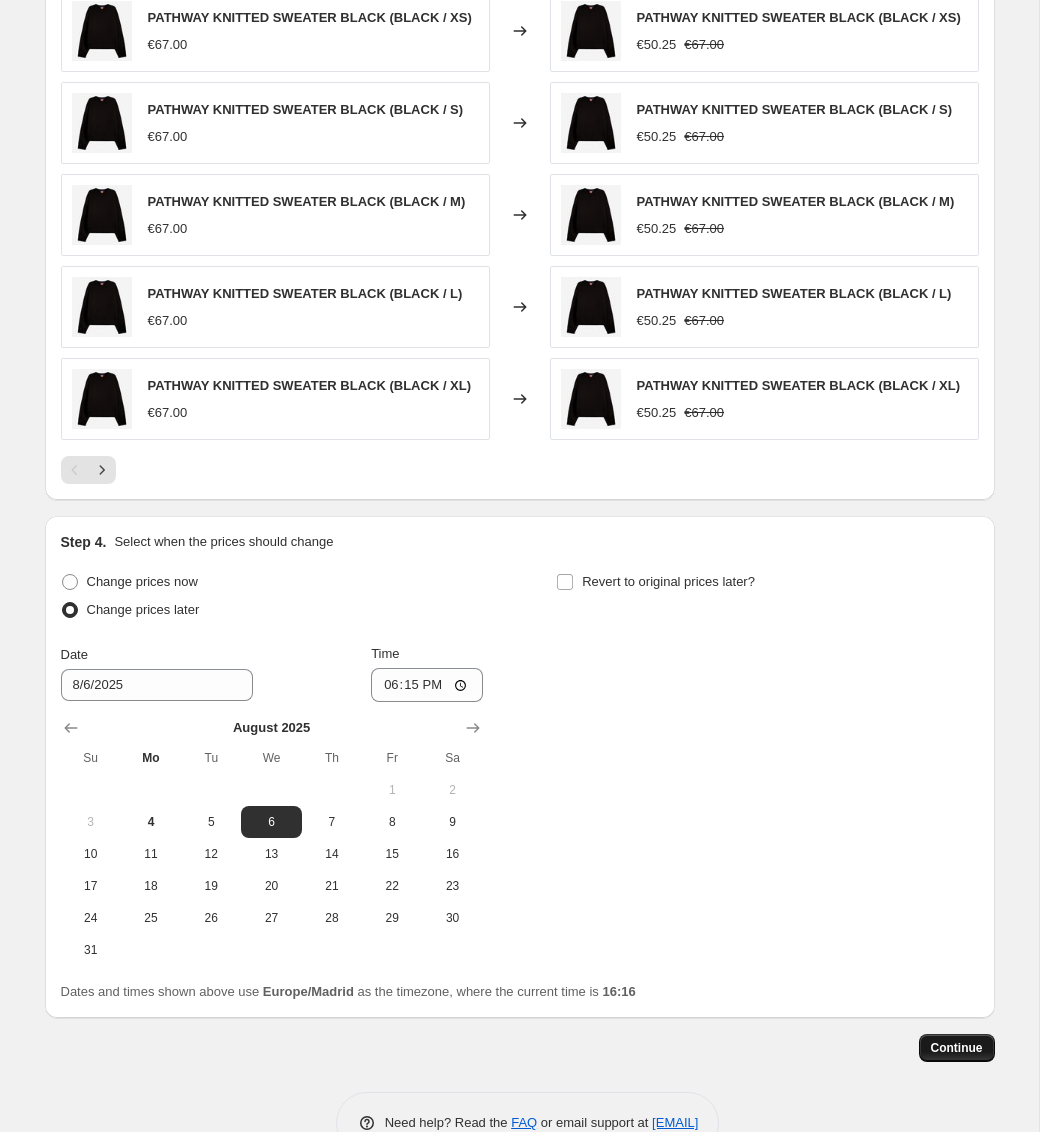 click on "Continue" at bounding box center (957, 1048) 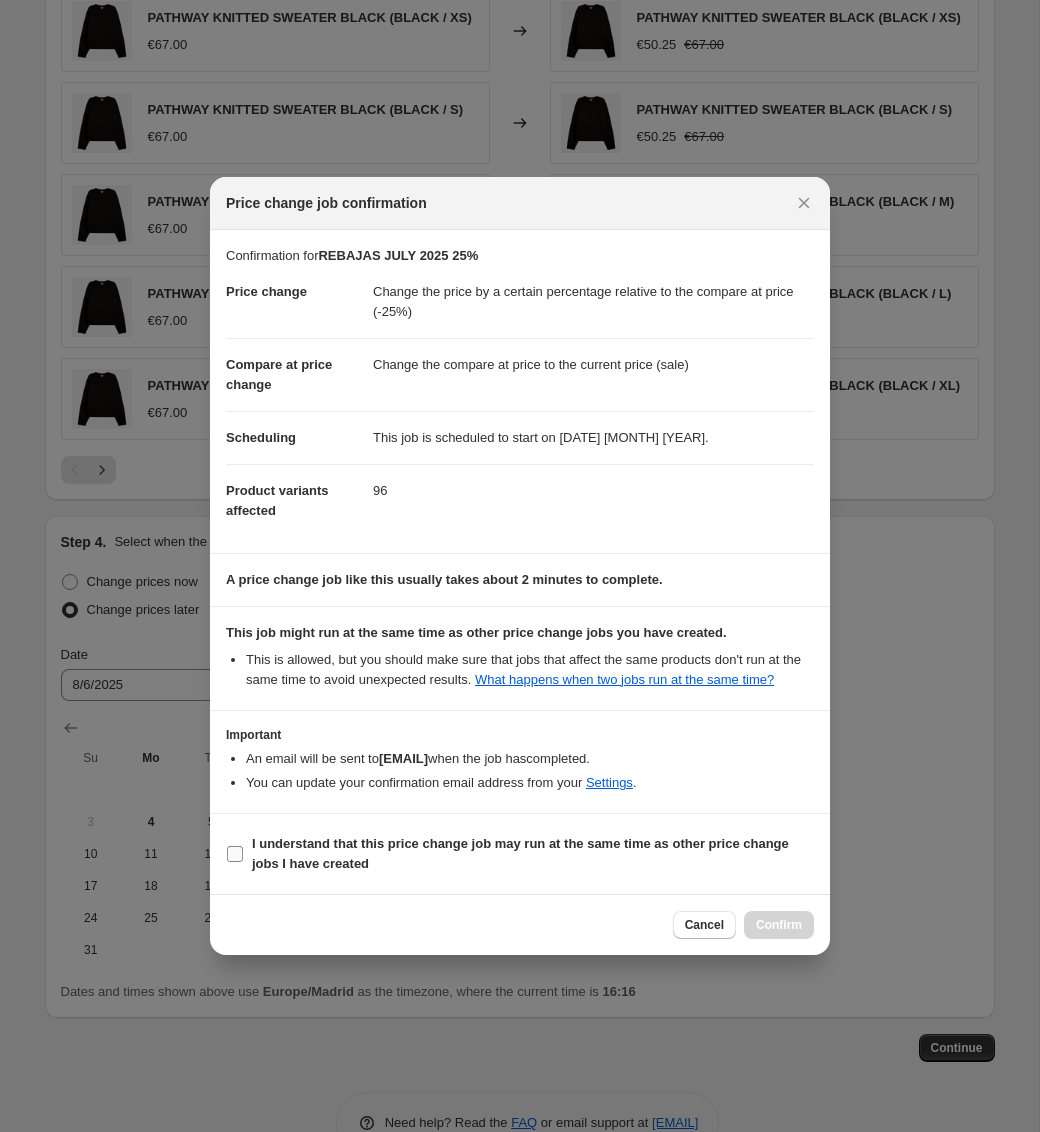 click on "I understand that this price change job may run at the same time as other price change jobs I have created" at bounding box center (533, 854) 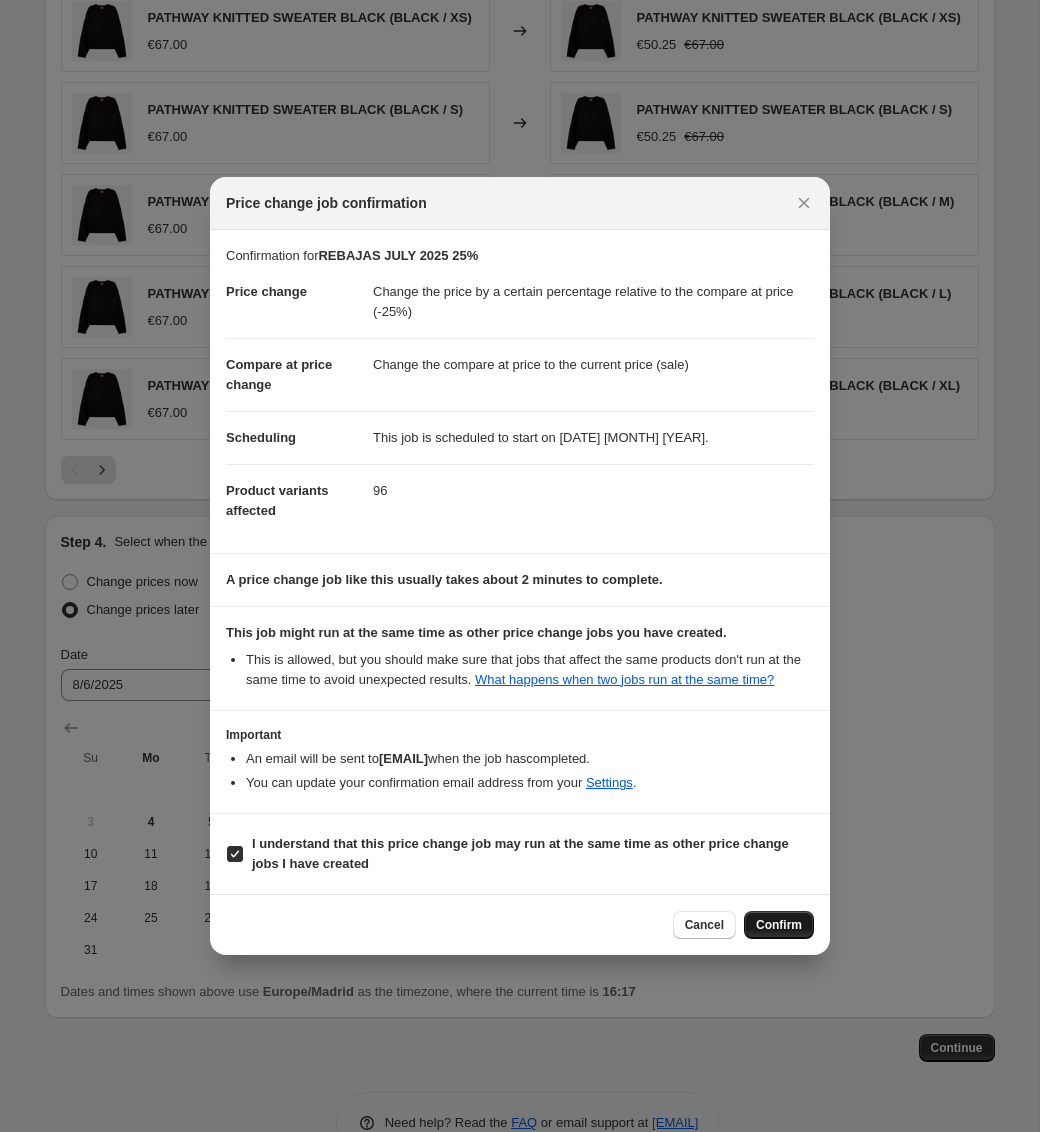 click on "Confirm" at bounding box center [779, 925] 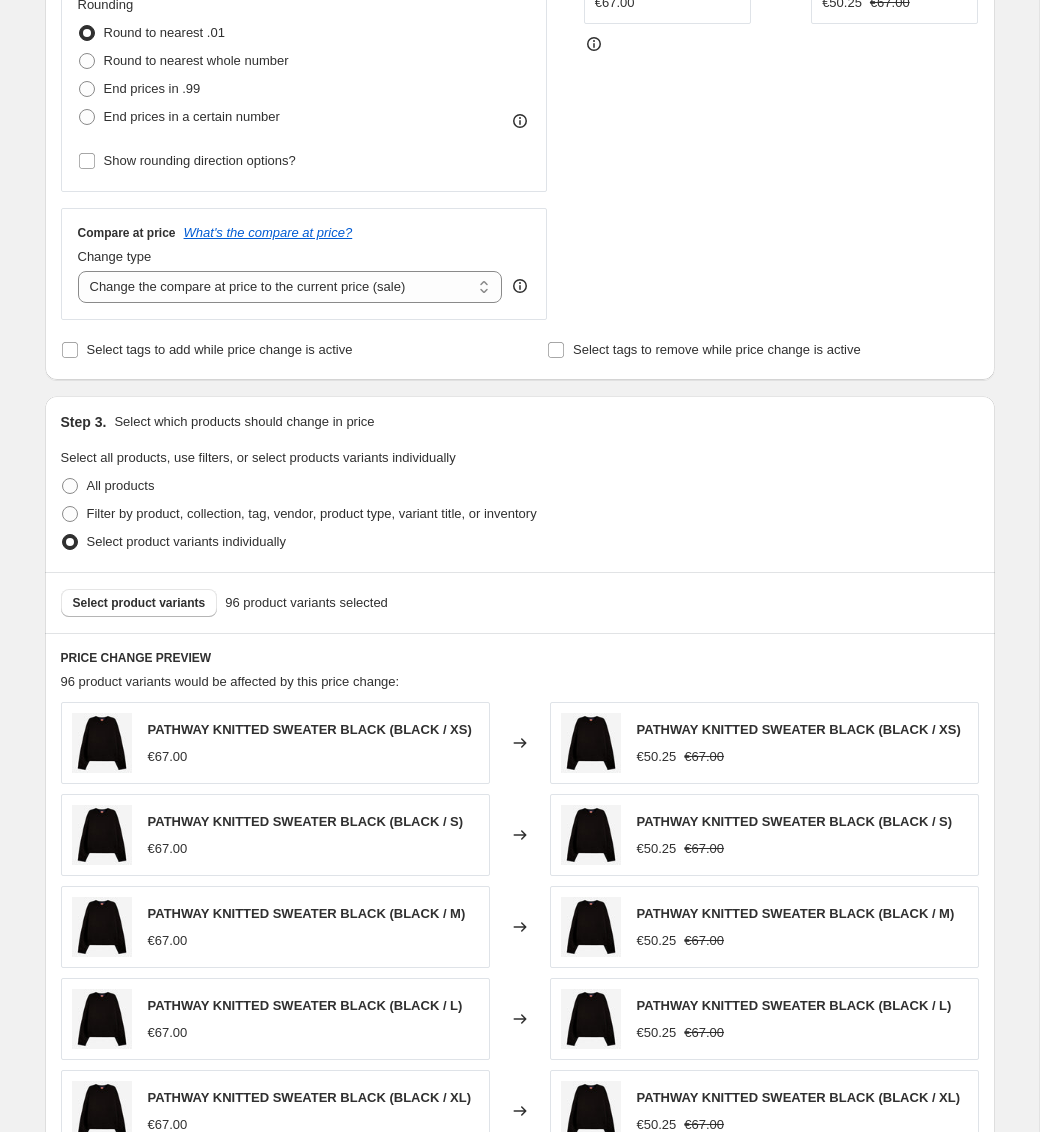 scroll, scrollTop: 0, scrollLeft: 0, axis: both 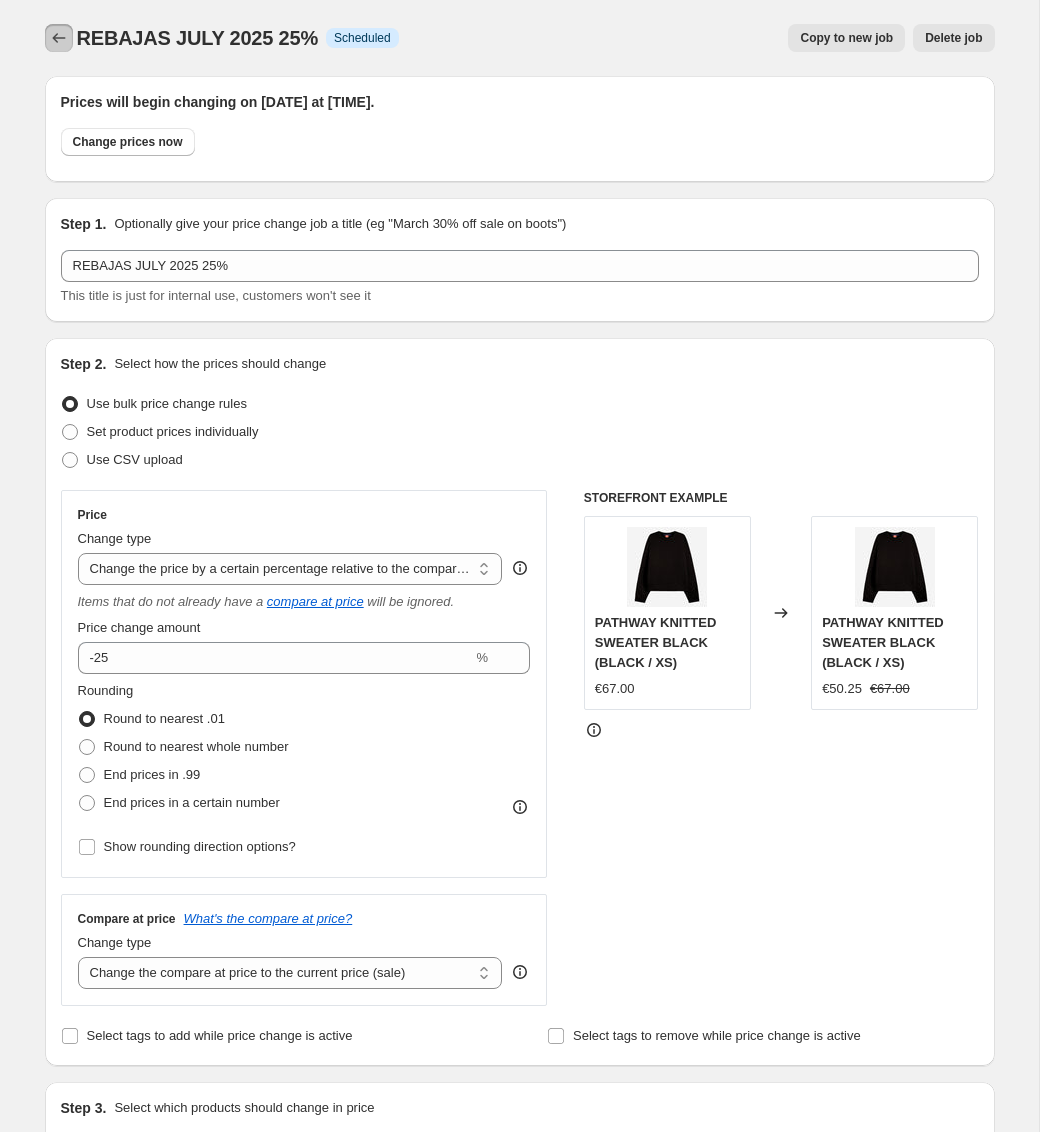 click 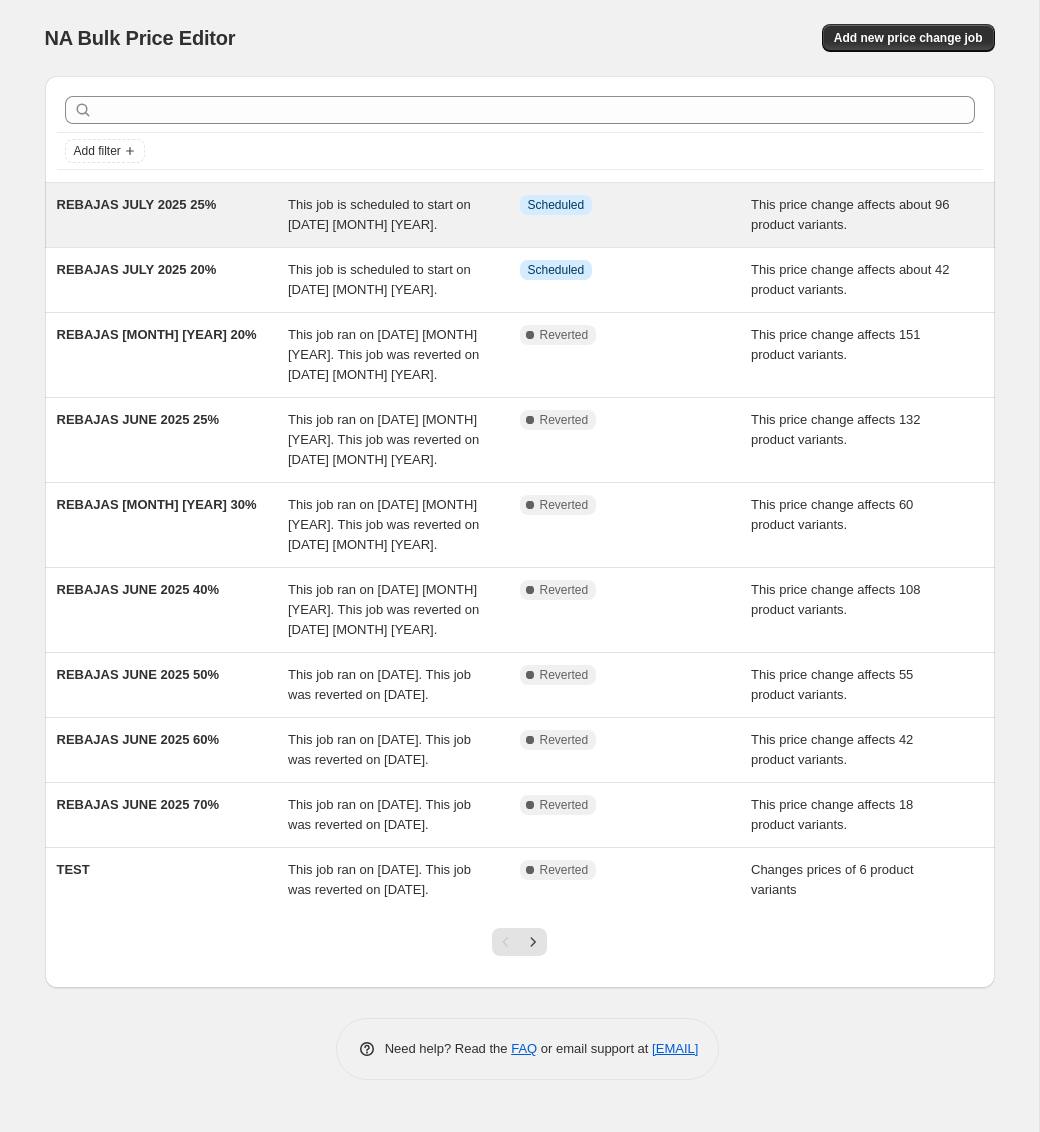 click on "REBAJAS JULY 2025 25%" at bounding box center (173, 215) 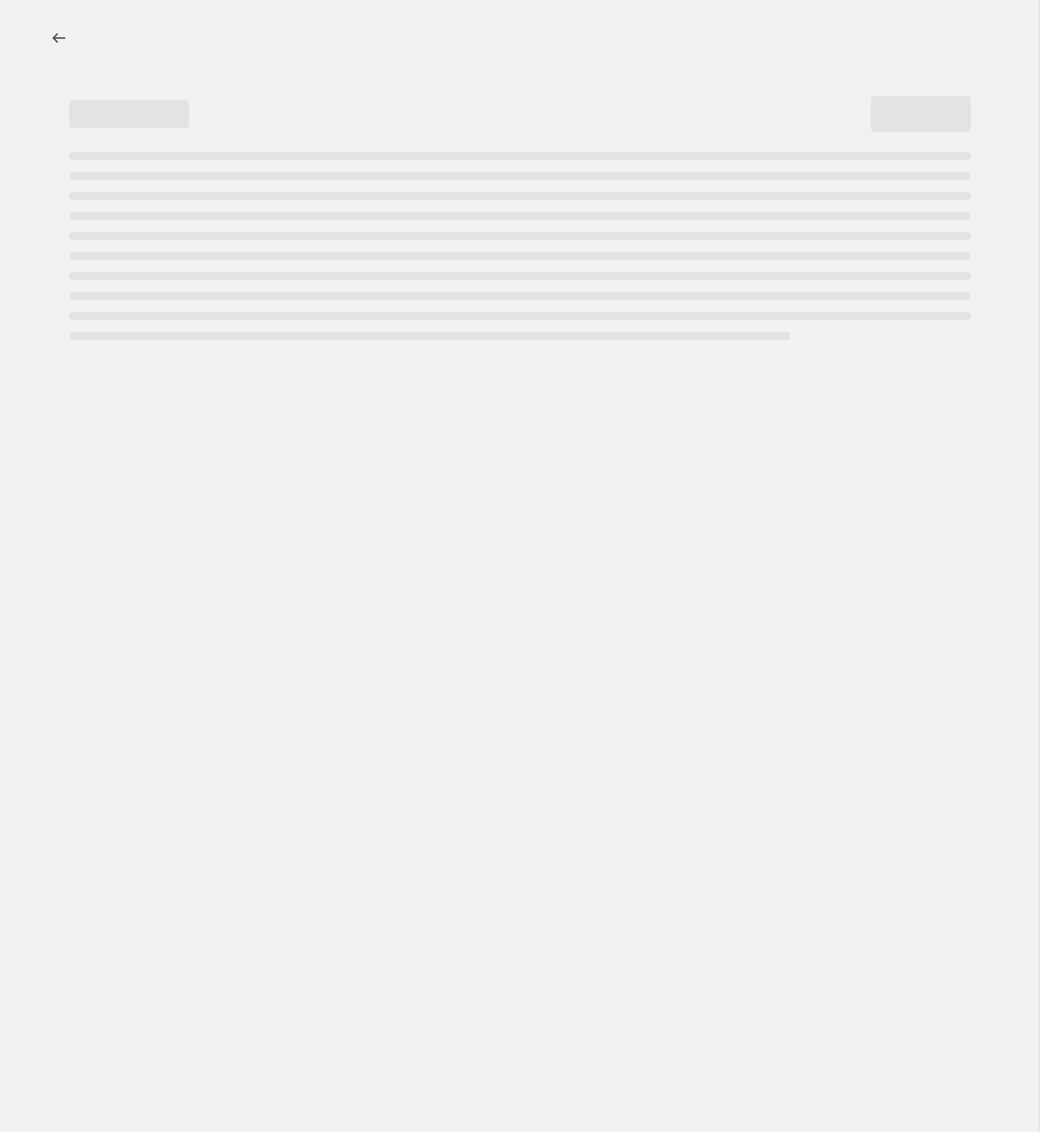 select on "pcap" 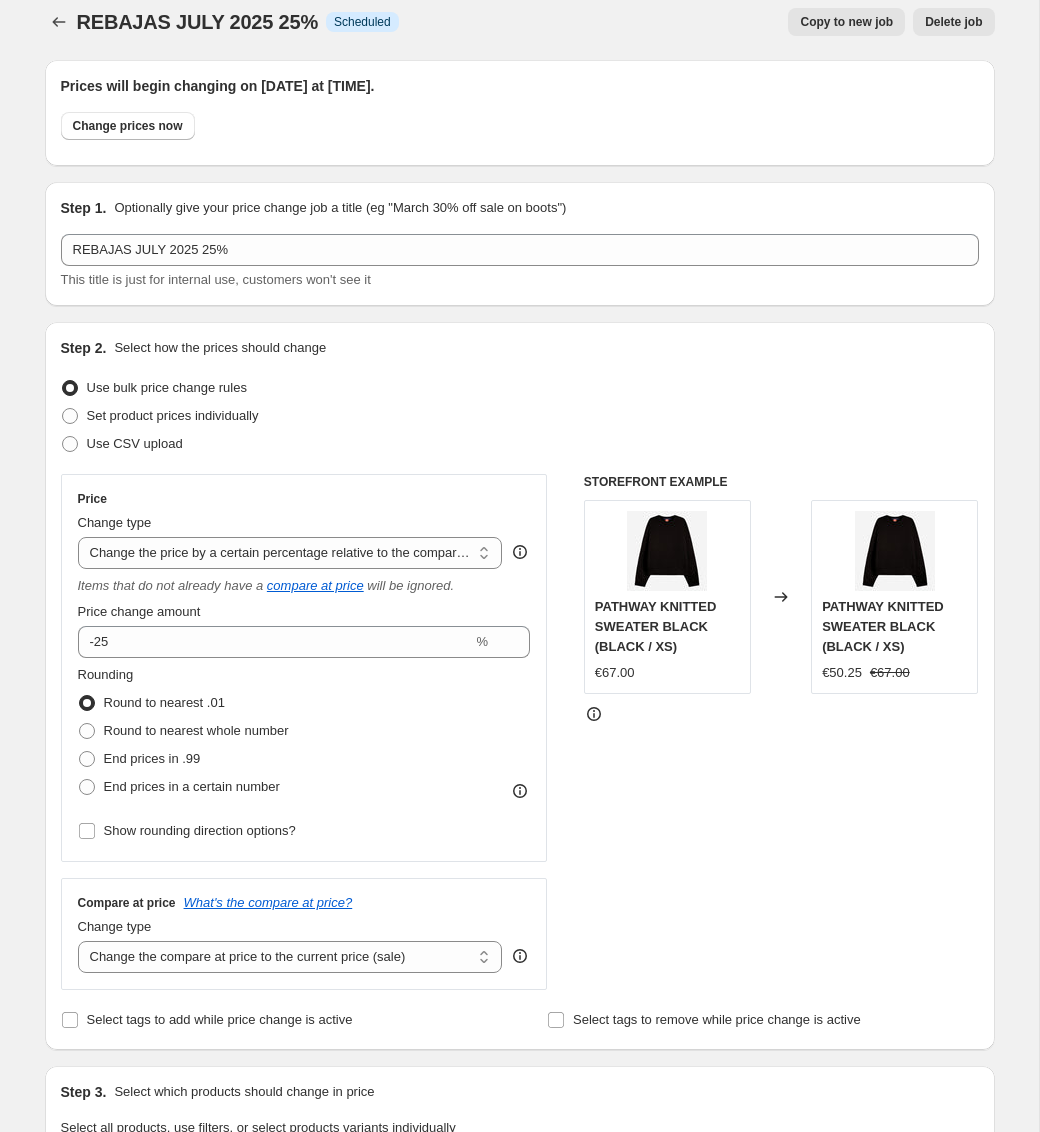 scroll, scrollTop: 0, scrollLeft: 0, axis: both 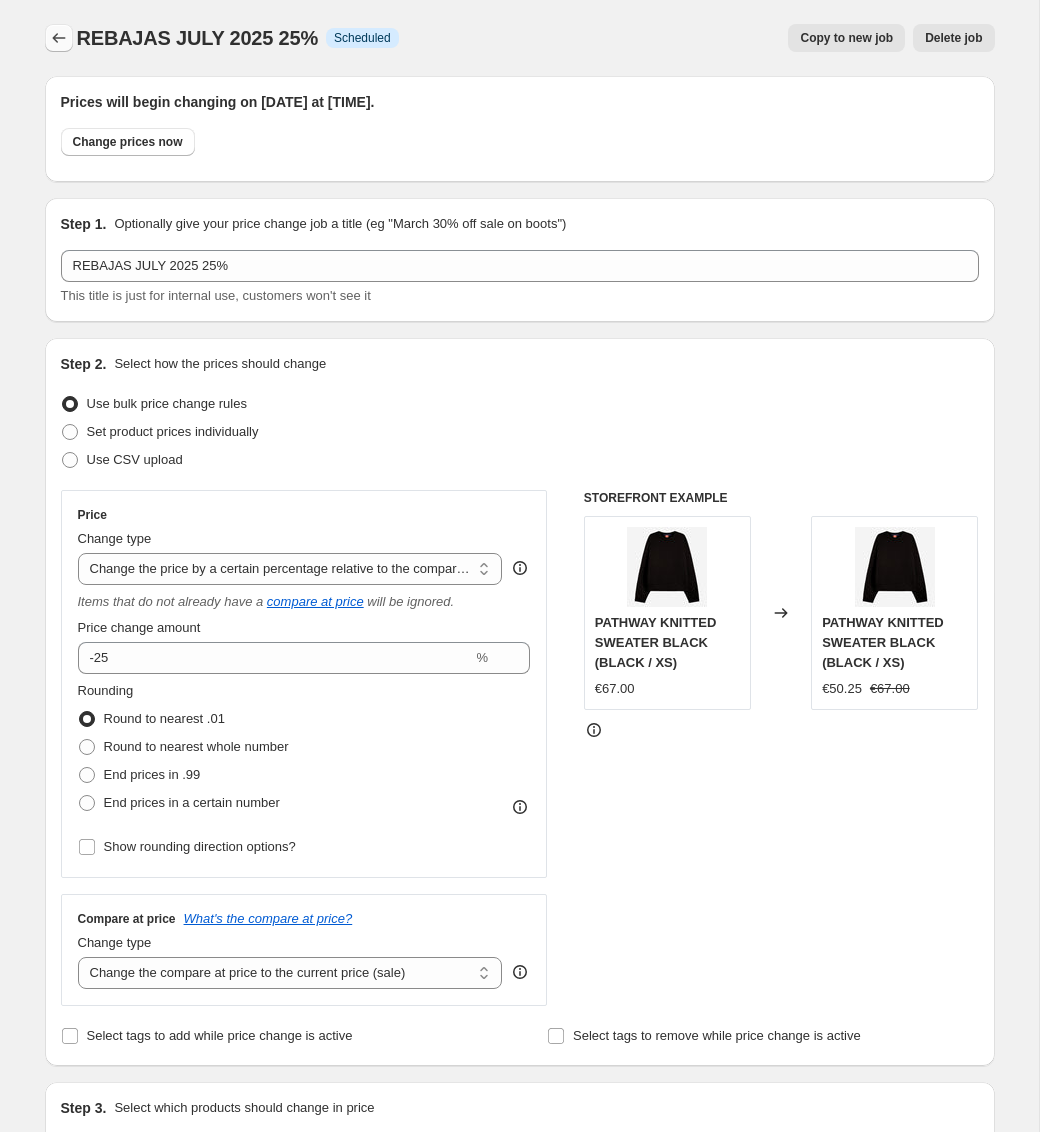 click 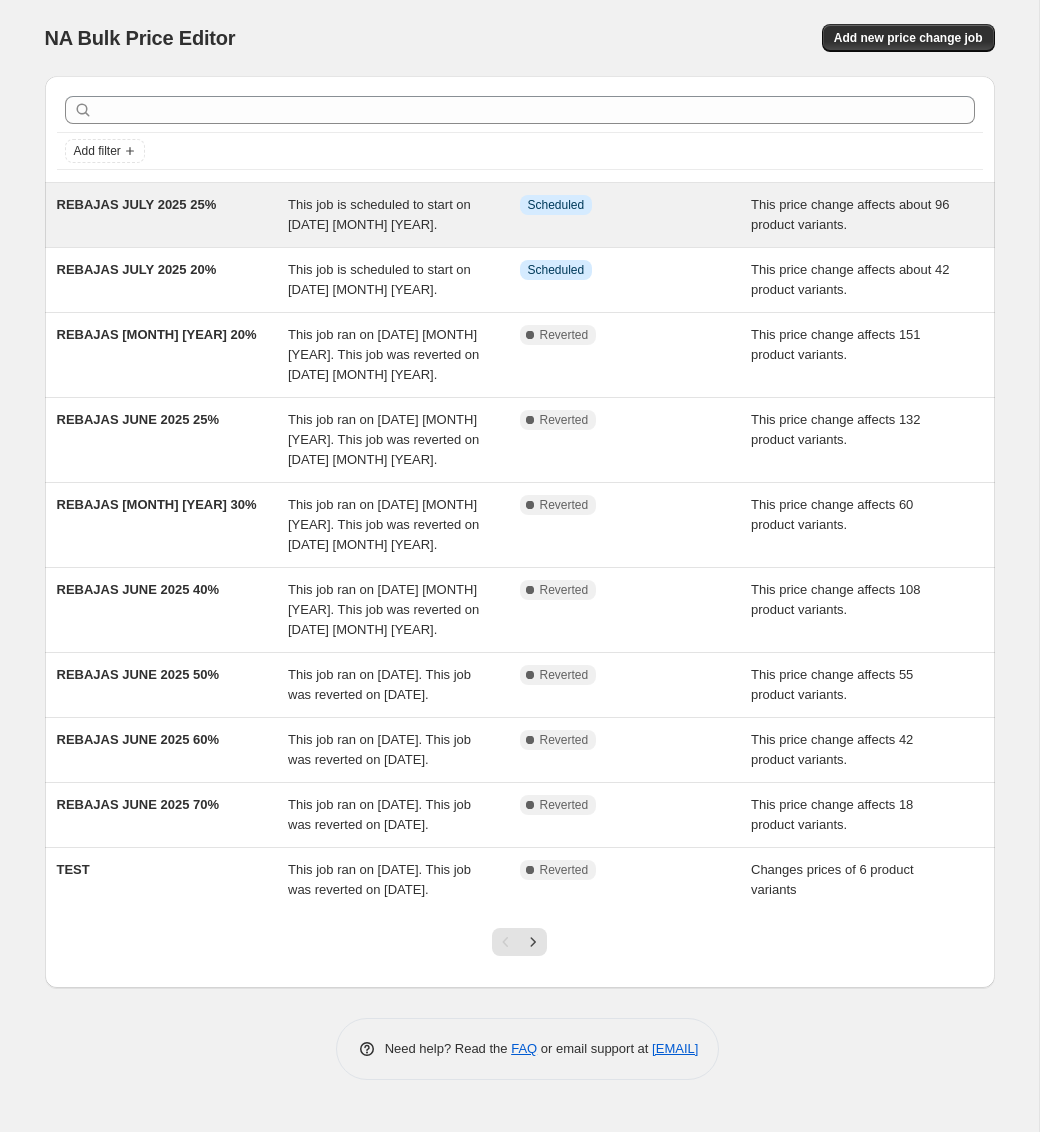 click on "REBAJAS JULY 2025 25%" at bounding box center [137, 204] 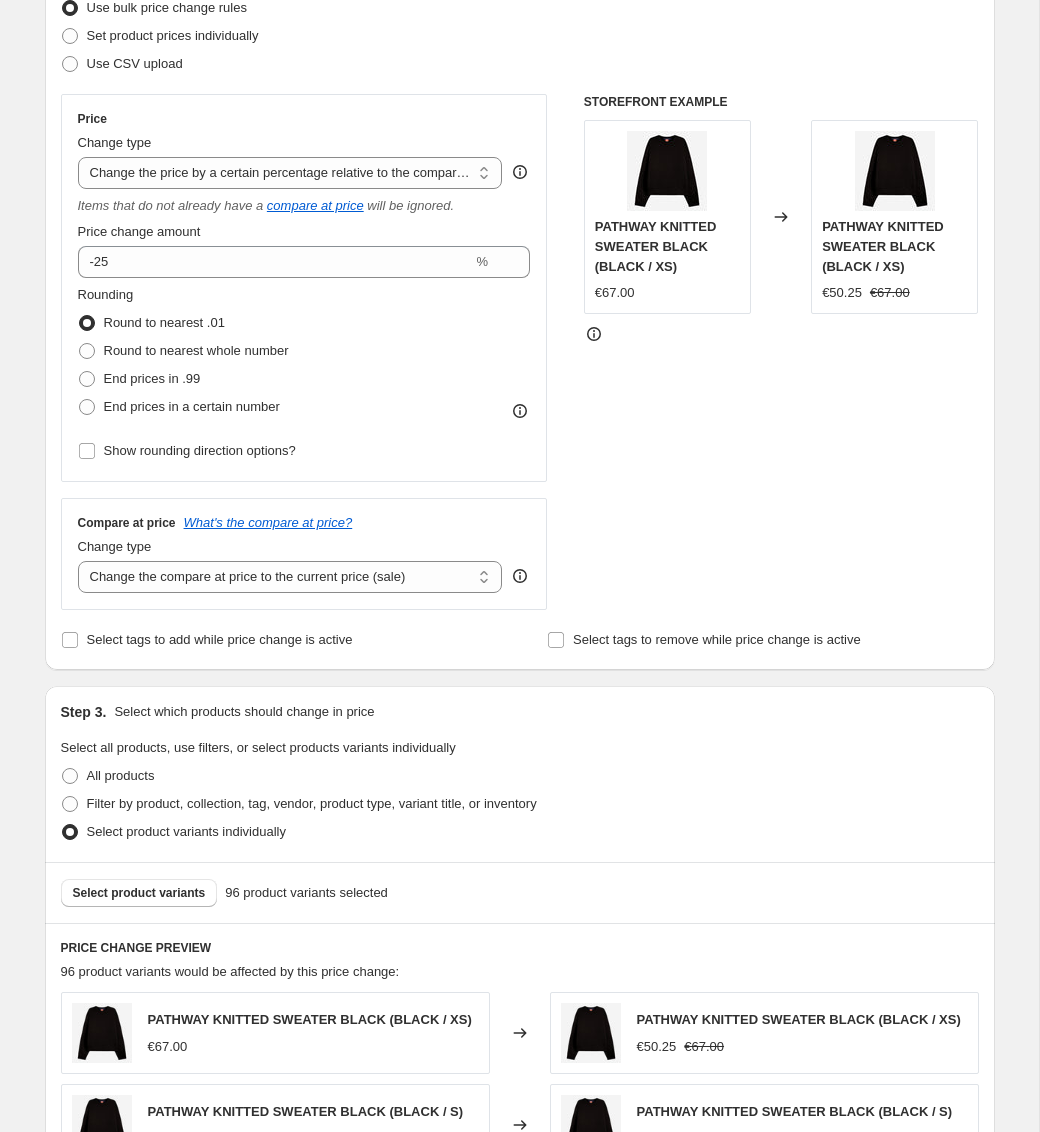 scroll, scrollTop: 0, scrollLeft: 0, axis: both 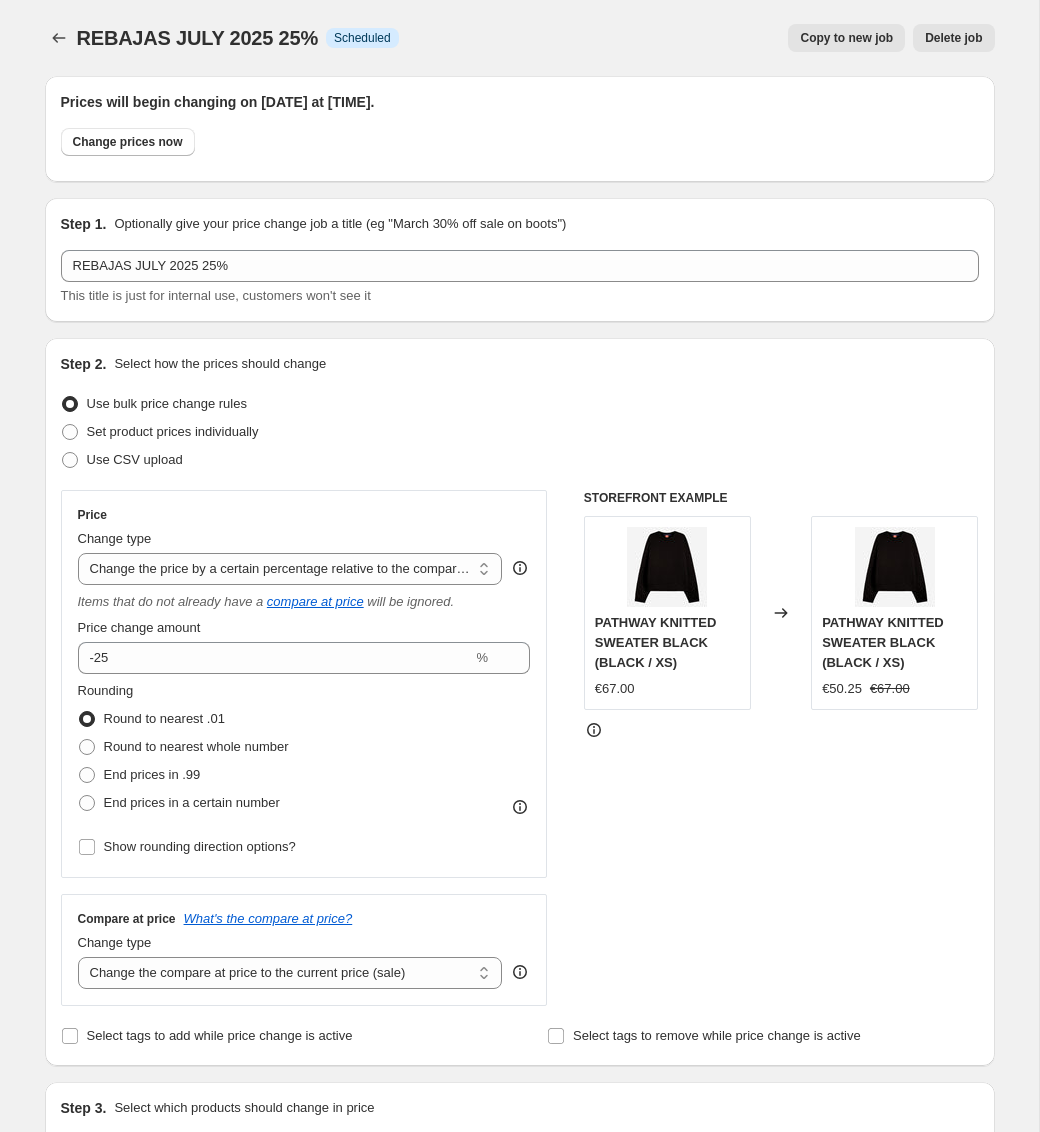 click on "Copy to new job" at bounding box center [846, 38] 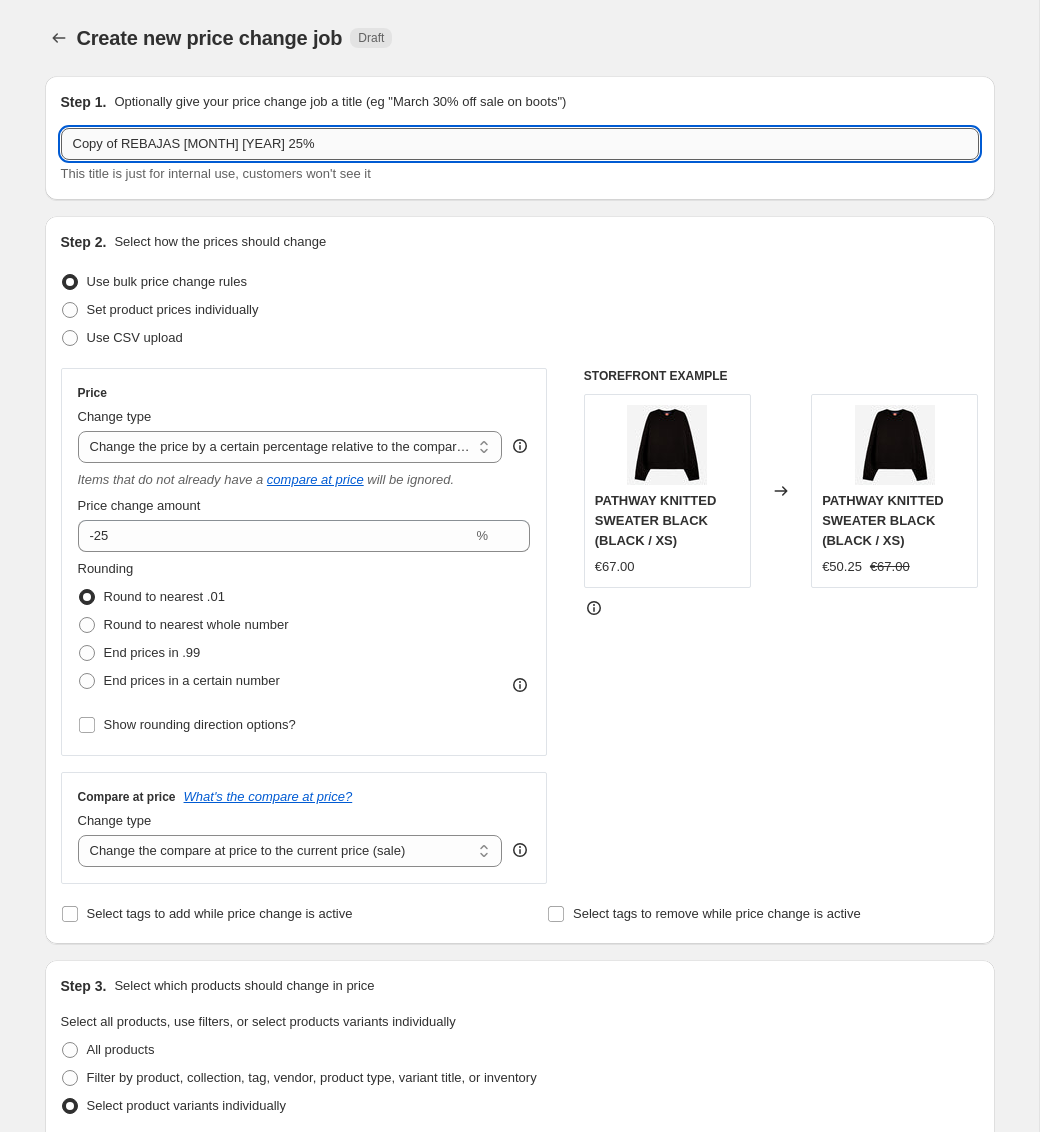 drag, startPoint x: 118, startPoint y: 148, endPoint x: 60, endPoint y: 144, distance: 58.137768 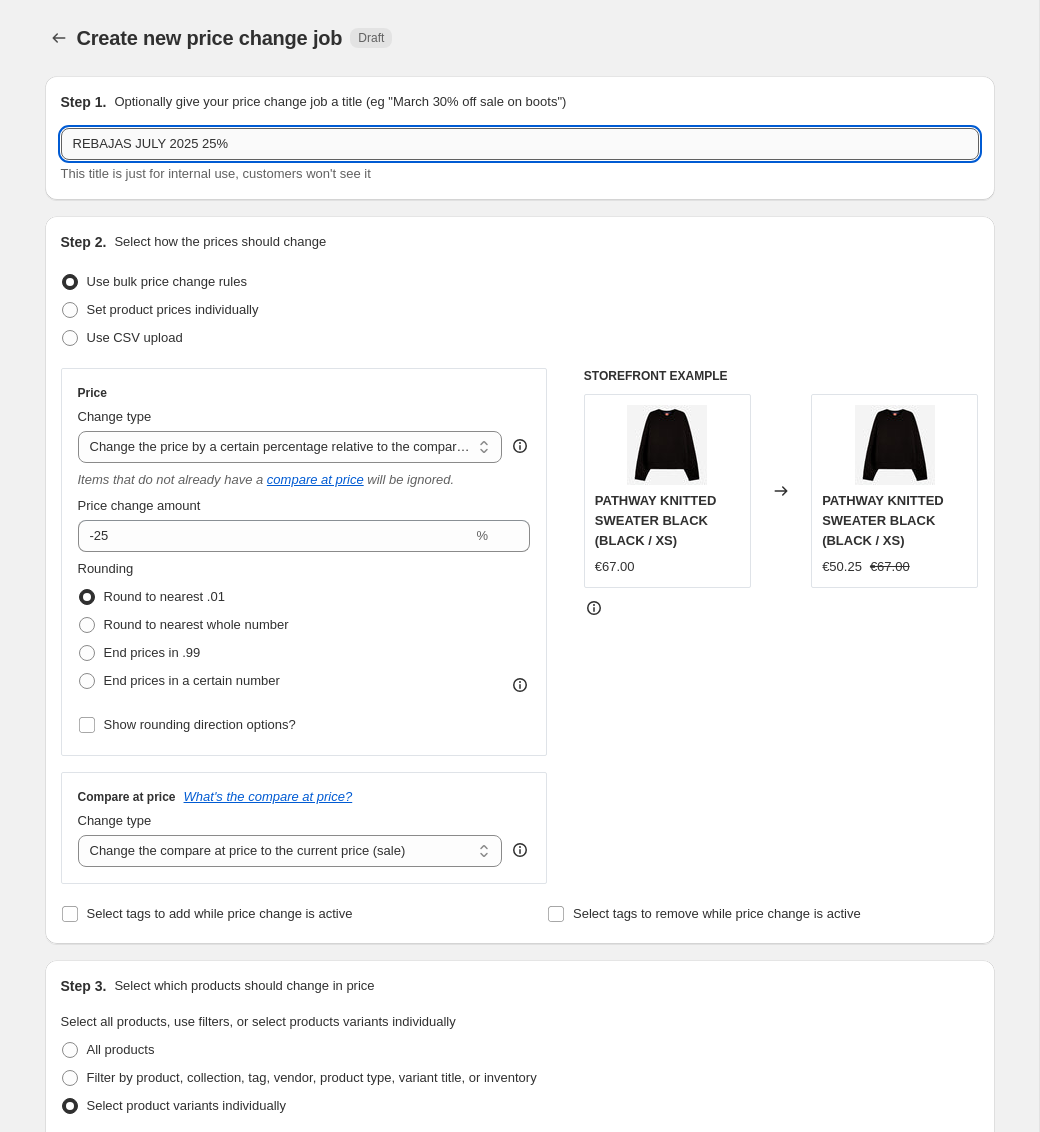 drag, startPoint x: 219, startPoint y: 143, endPoint x: 207, endPoint y: 143, distance: 12 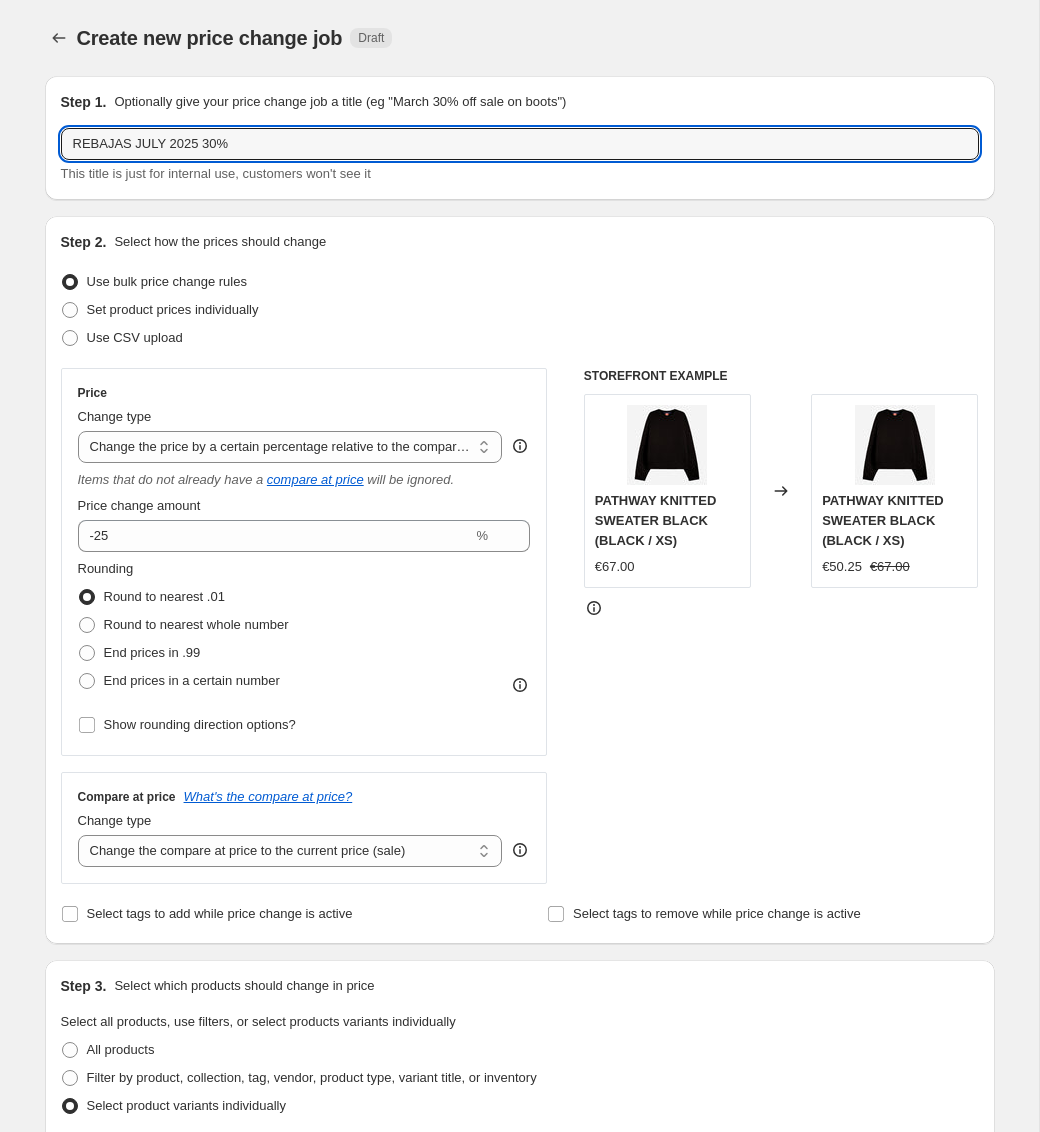 type on "REBAJAS JULY 2025 30%" 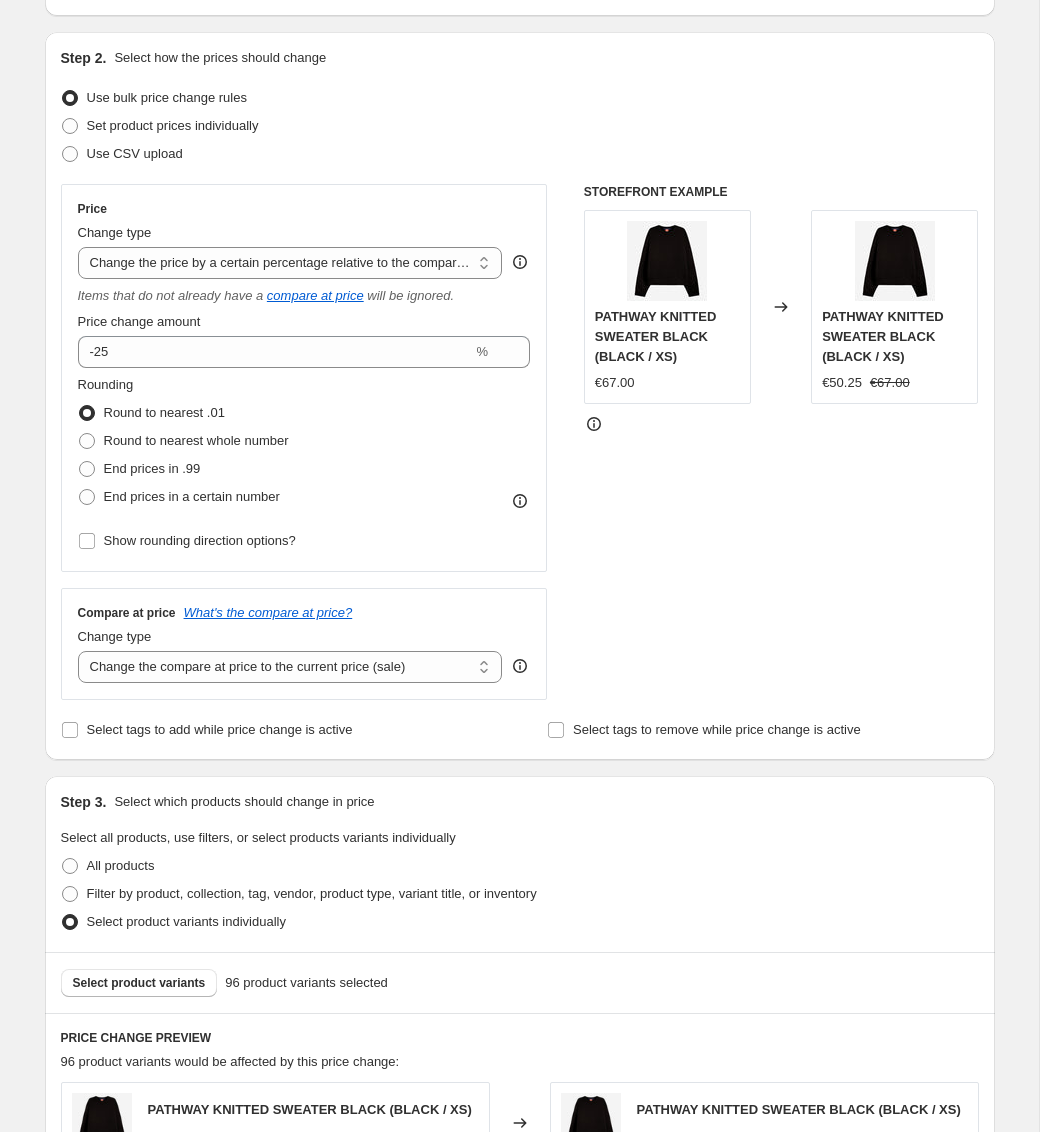 scroll, scrollTop: 191, scrollLeft: 0, axis: vertical 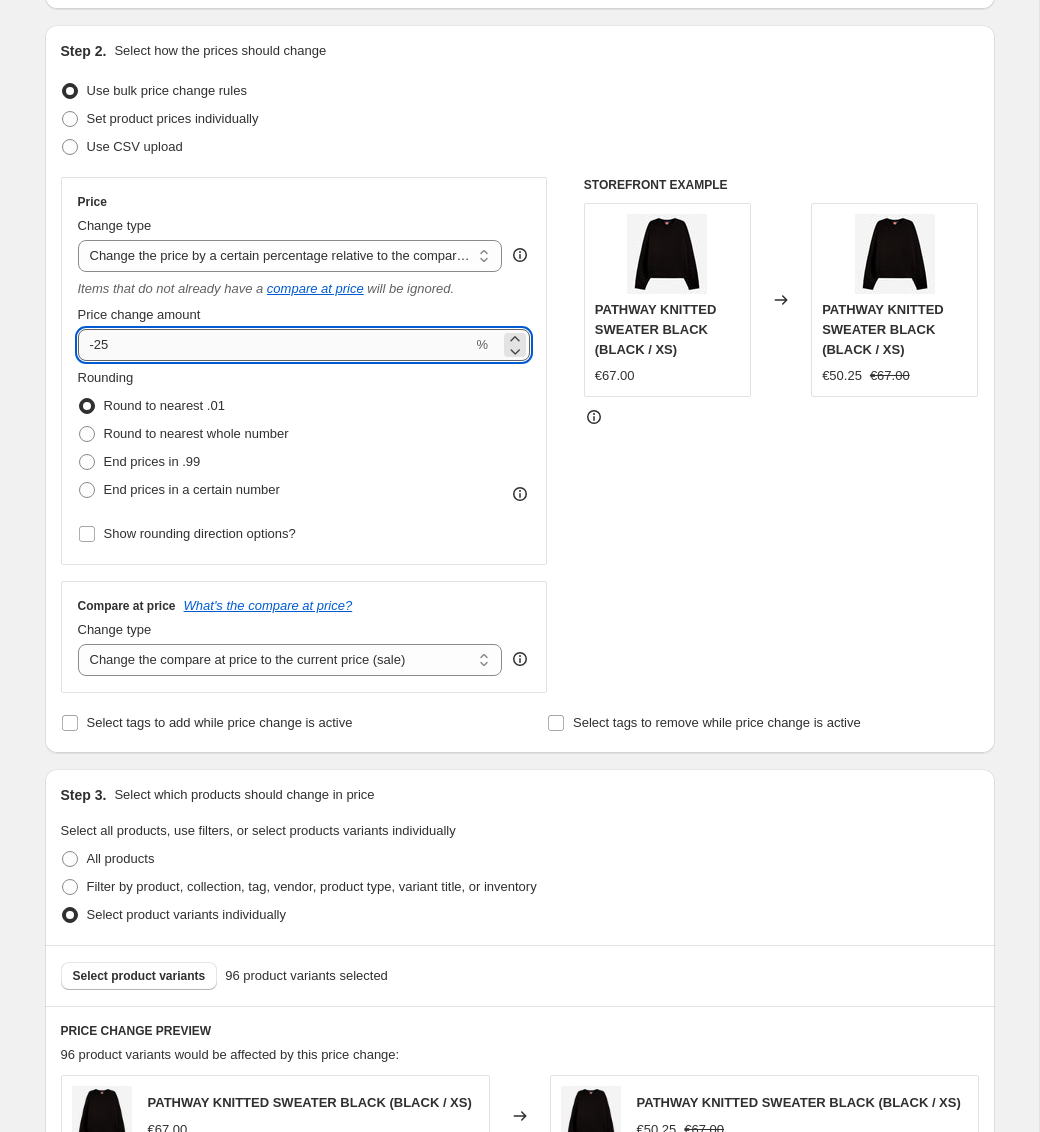 click on "-25" at bounding box center (275, 345) 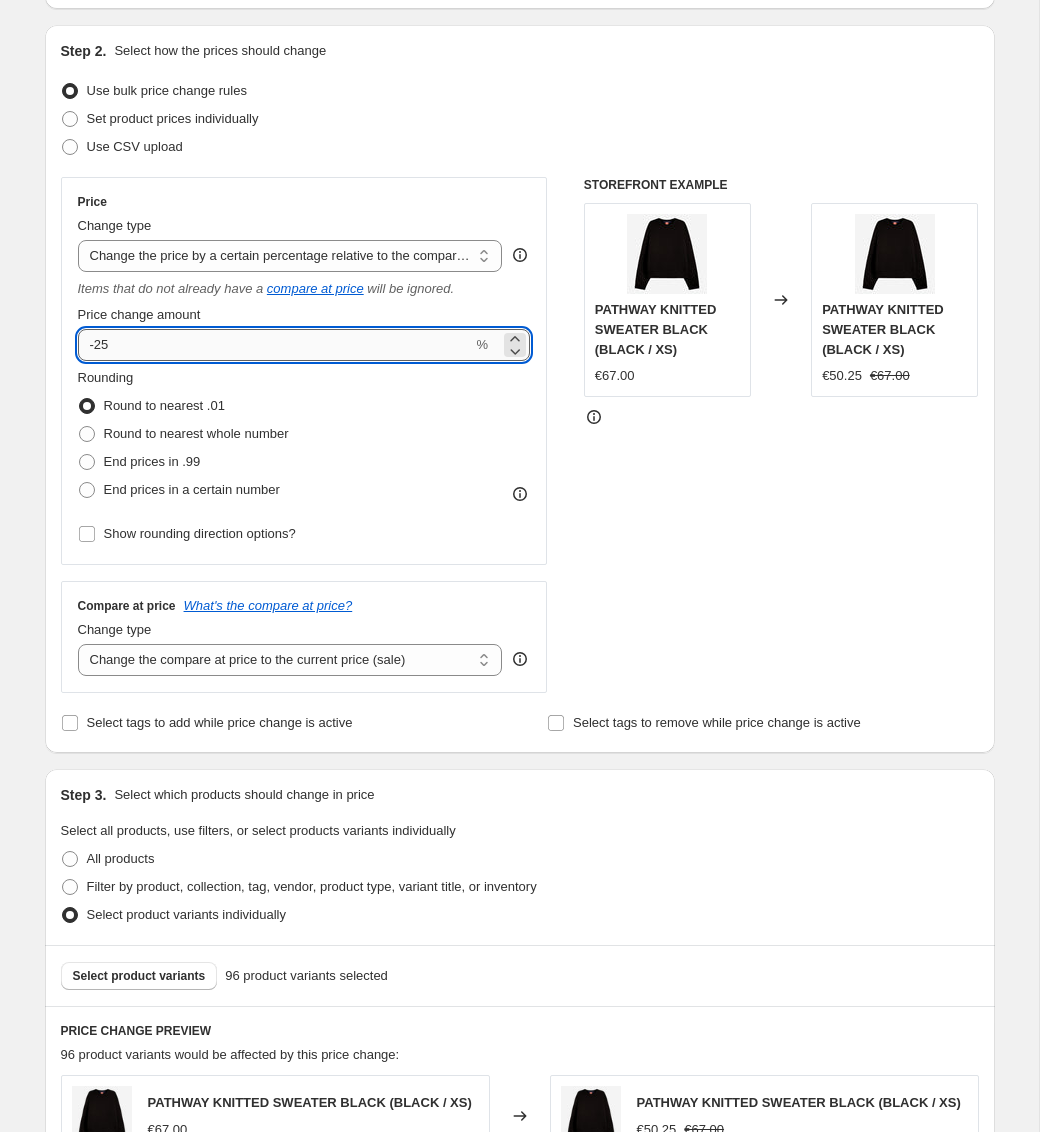 type on "-2" 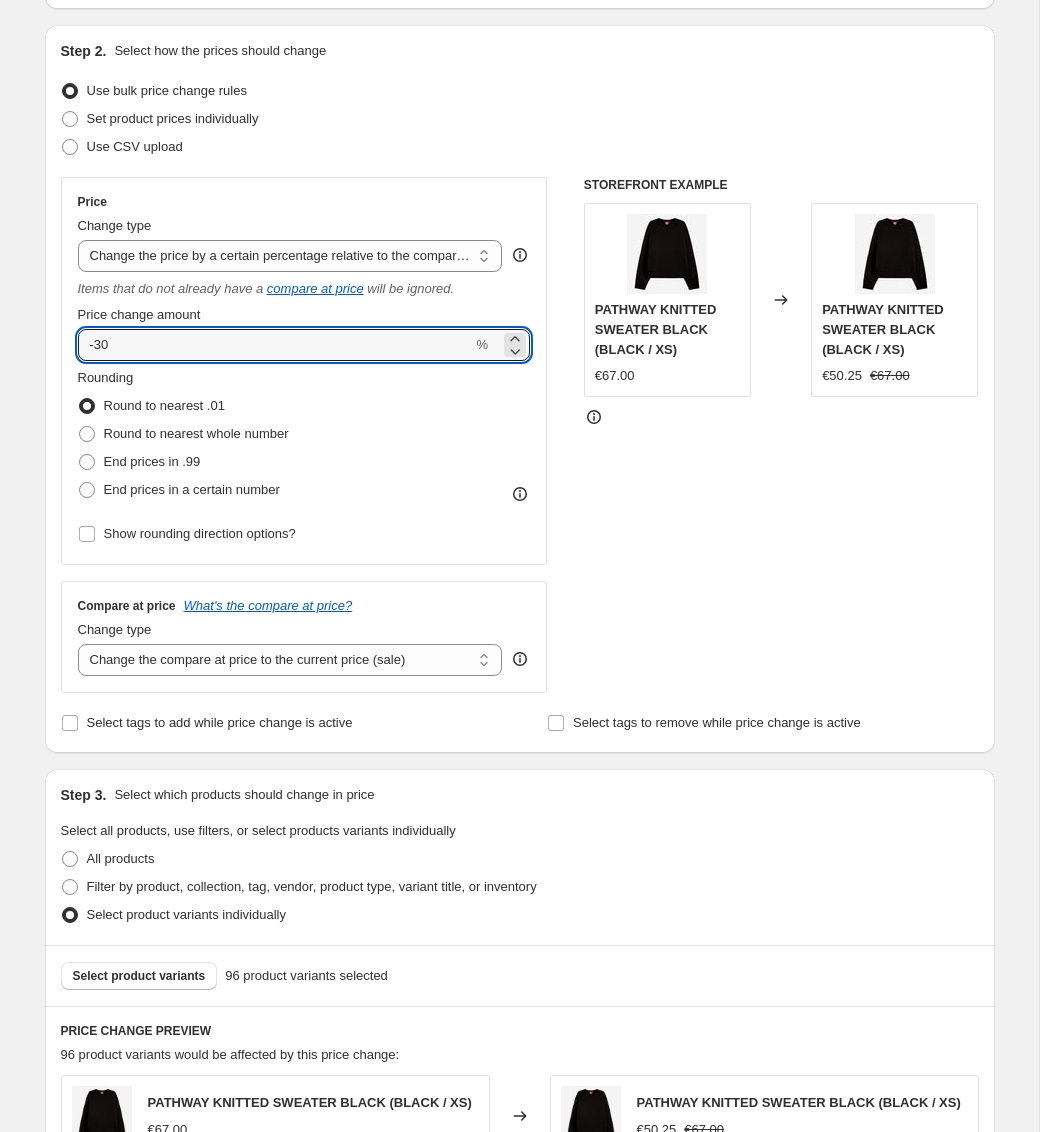 type on "-30" 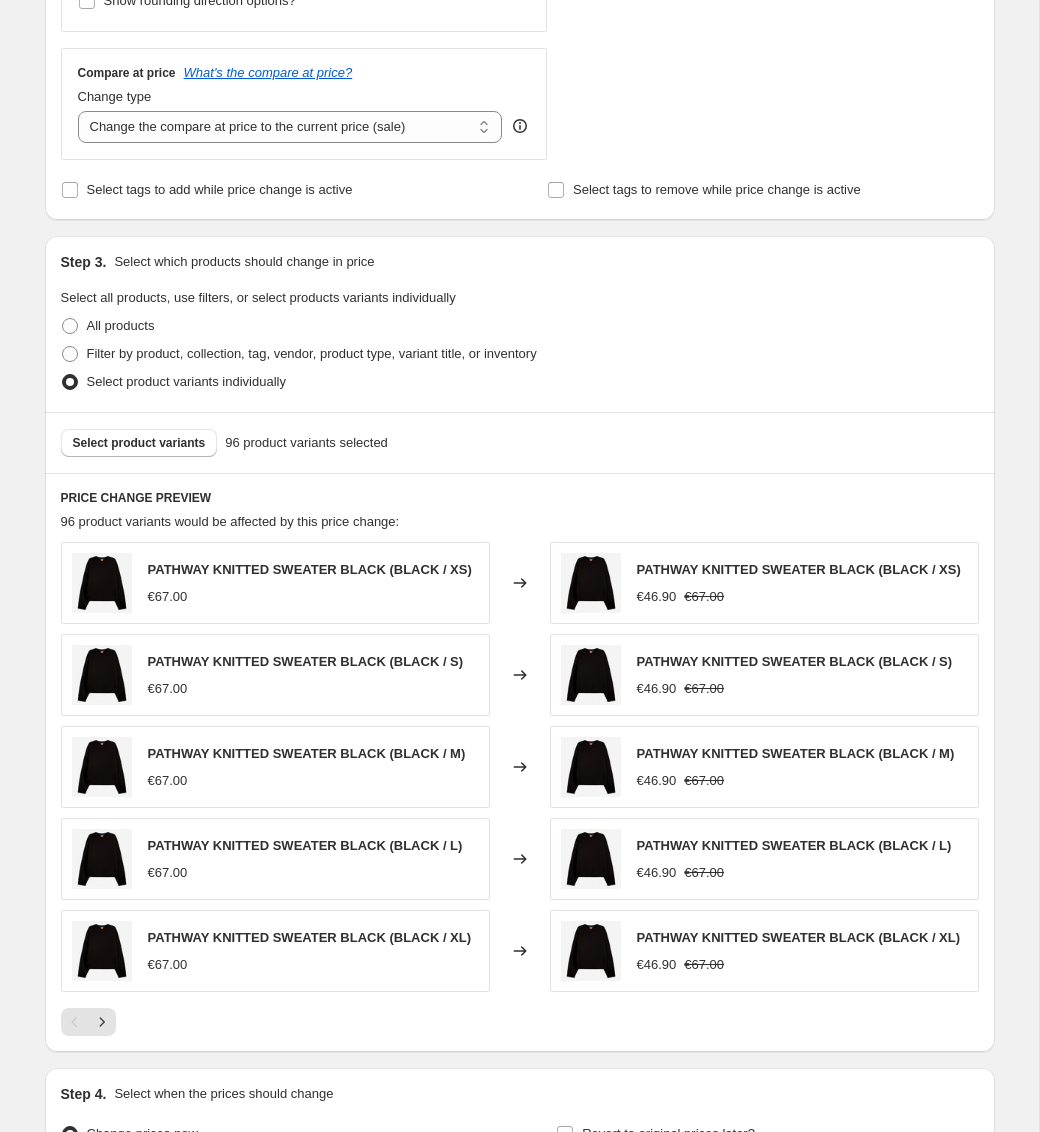 scroll, scrollTop: 726, scrollLeft: 0, axis: vertical 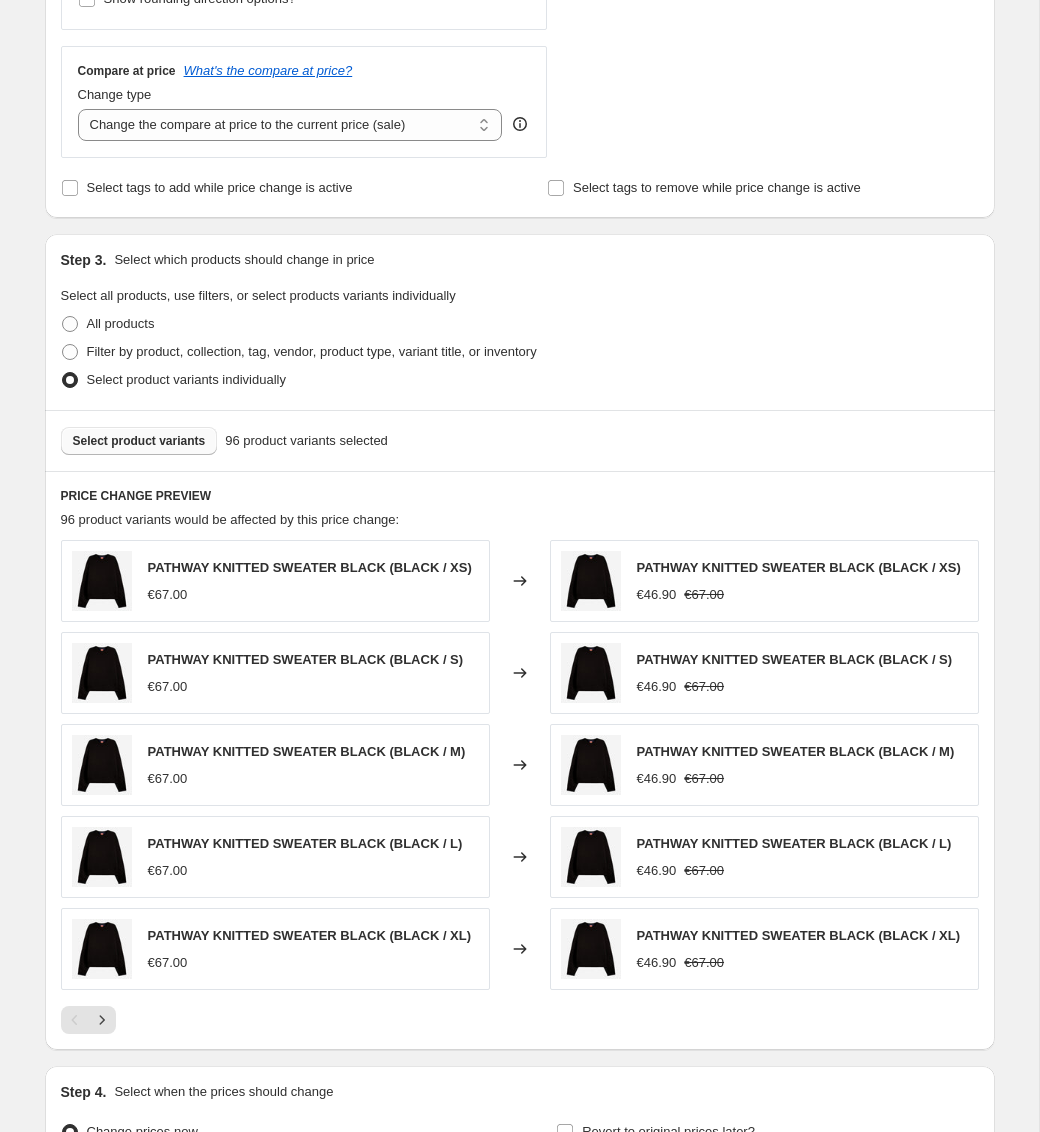 click on "Select product variants" at bounding box center [139, 441] 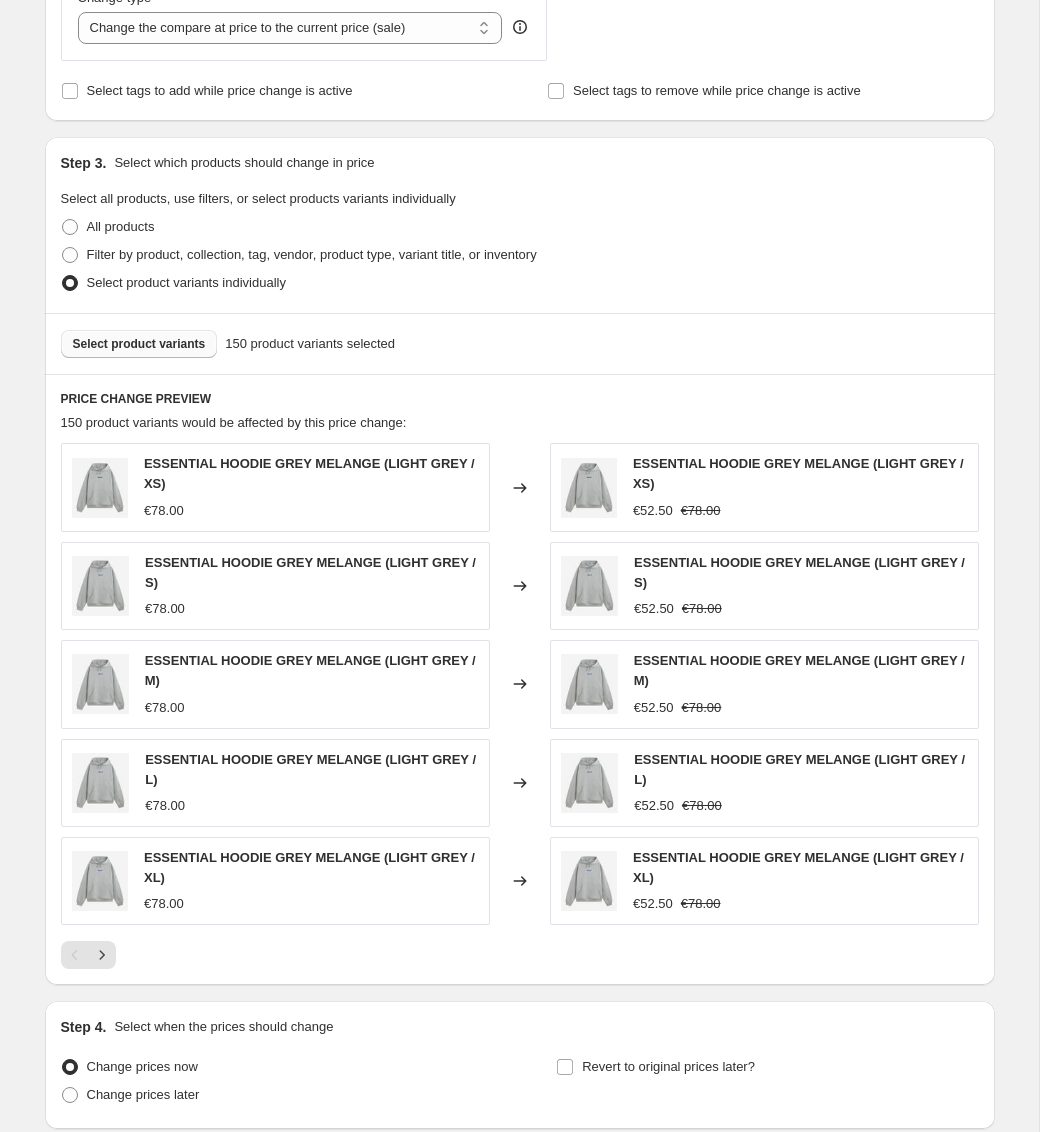 scroll, scrollTop: 986, scrollLeft: 0, axis: vertical 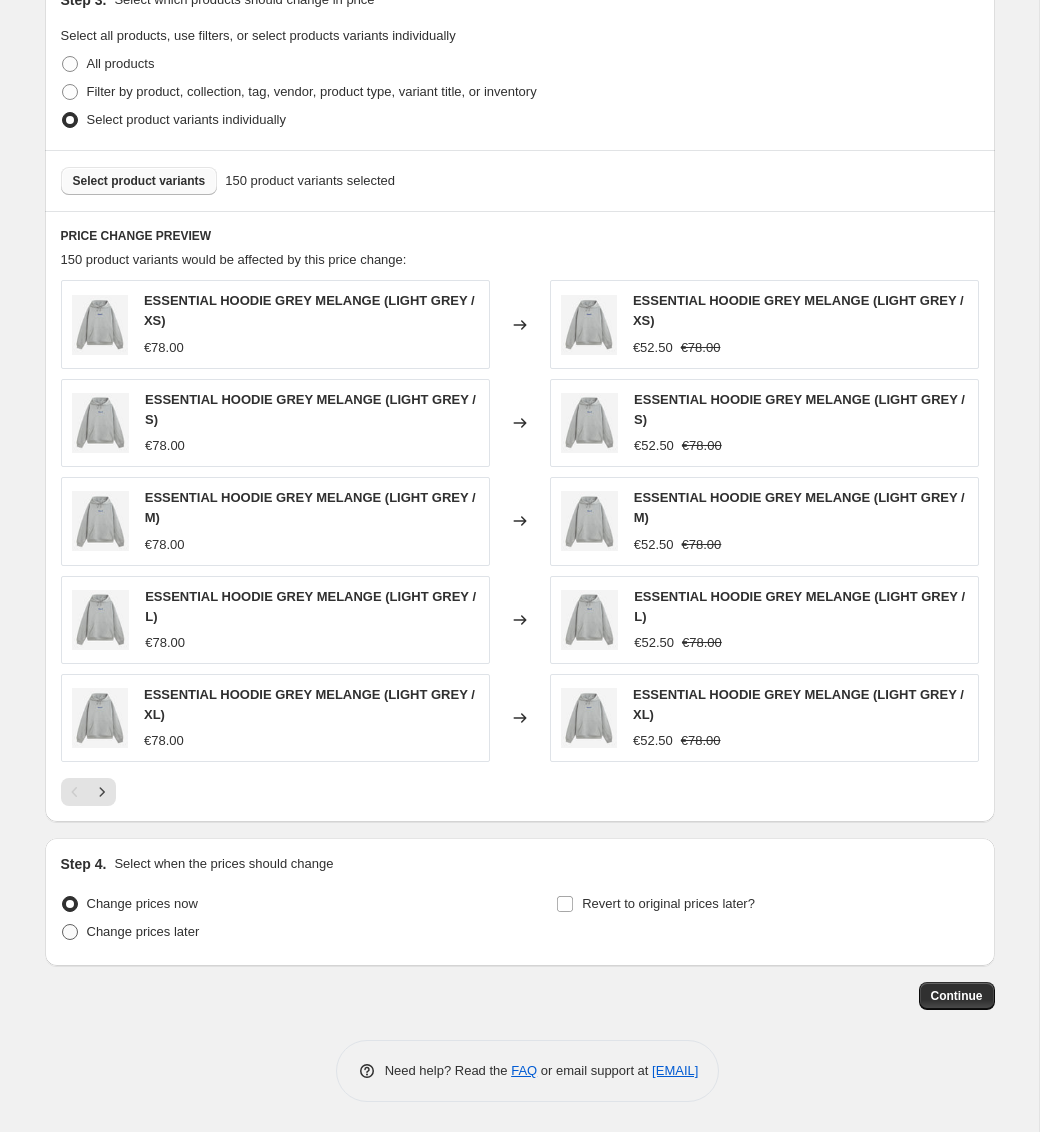 click on "Change prices later" at bounding box center [143, 931] 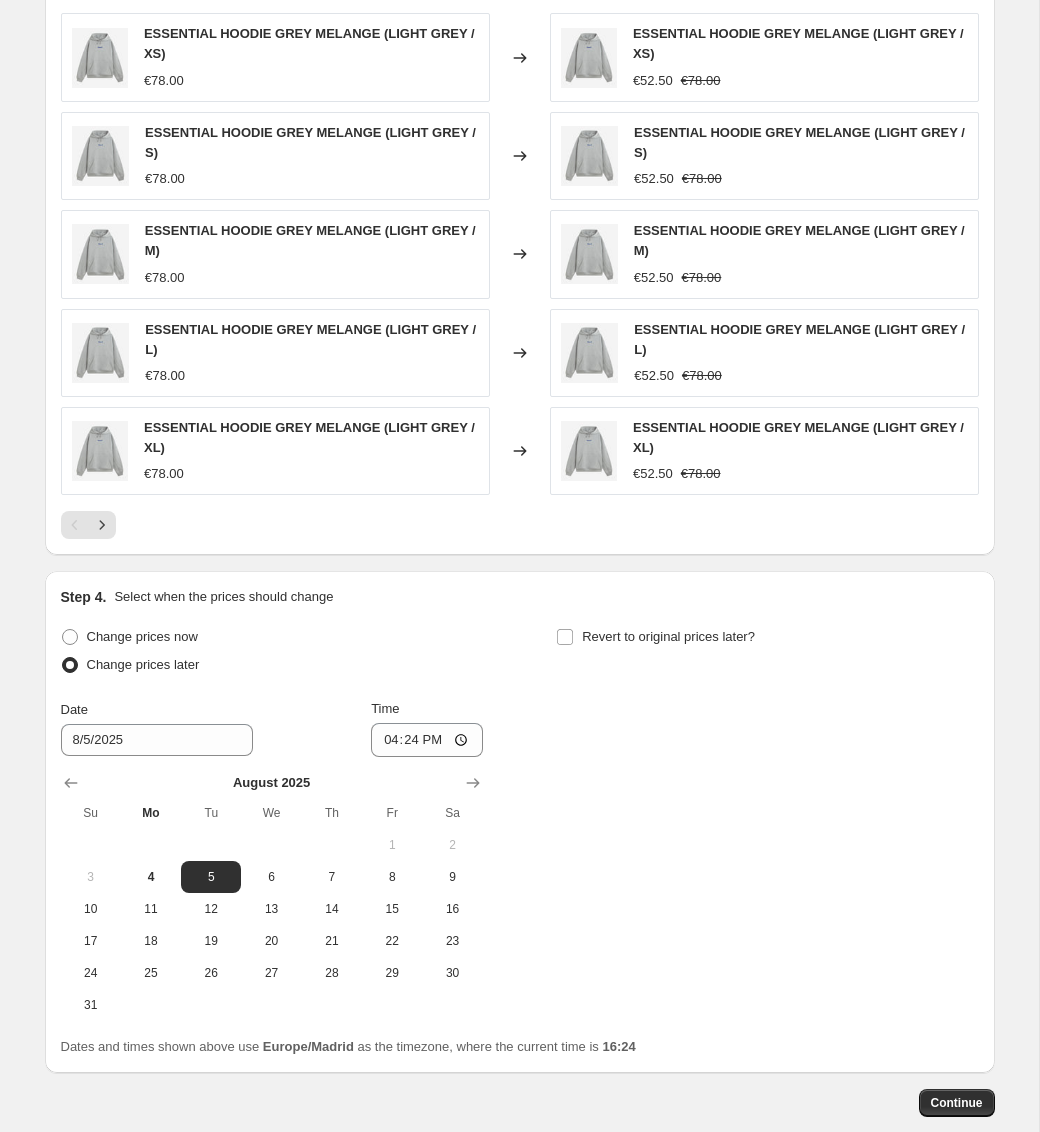 scroll, scrollTop: 1360, scrollLeft: 0, axis: vertical 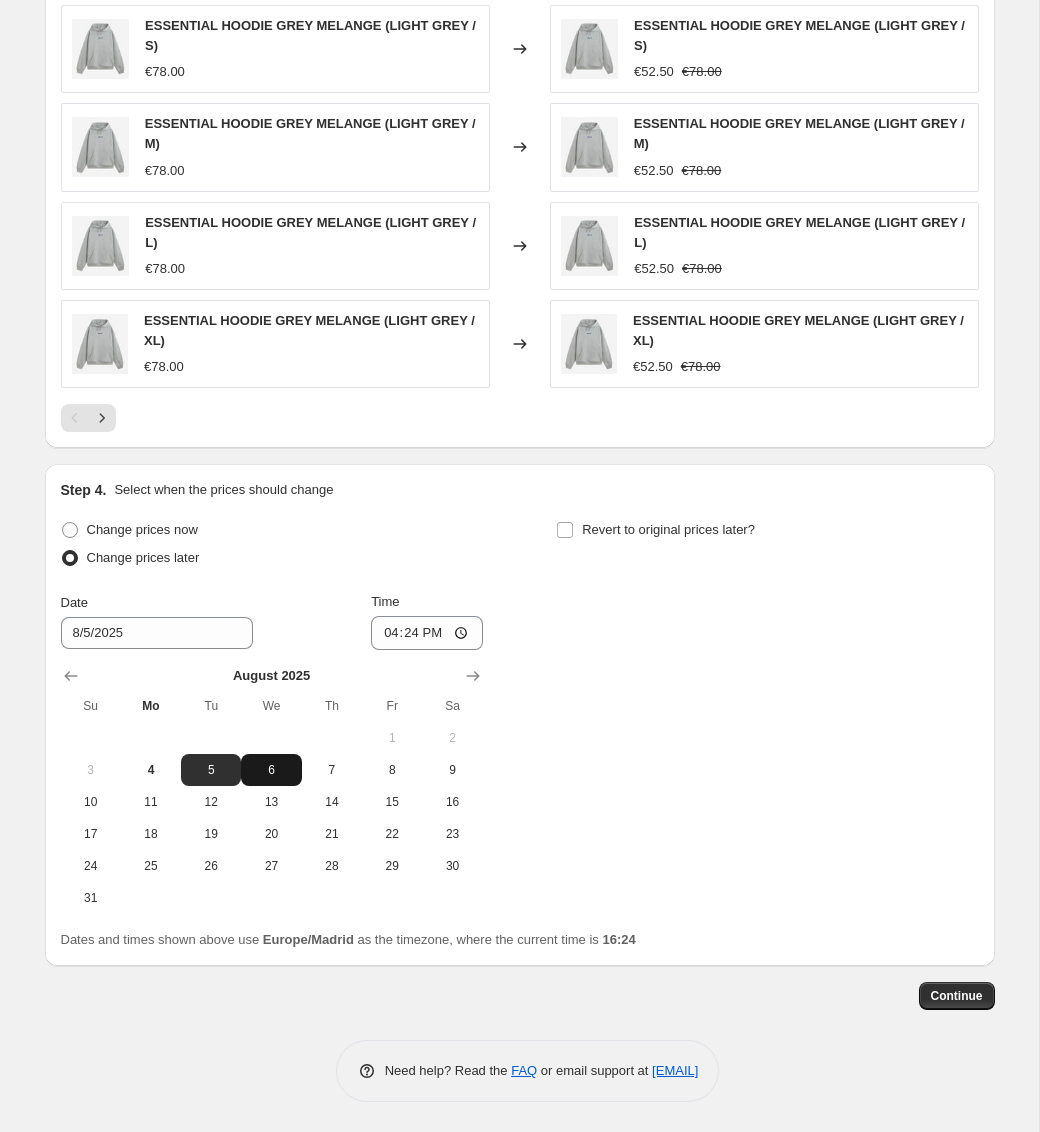 click on "6" at bounding box center (271, 770) 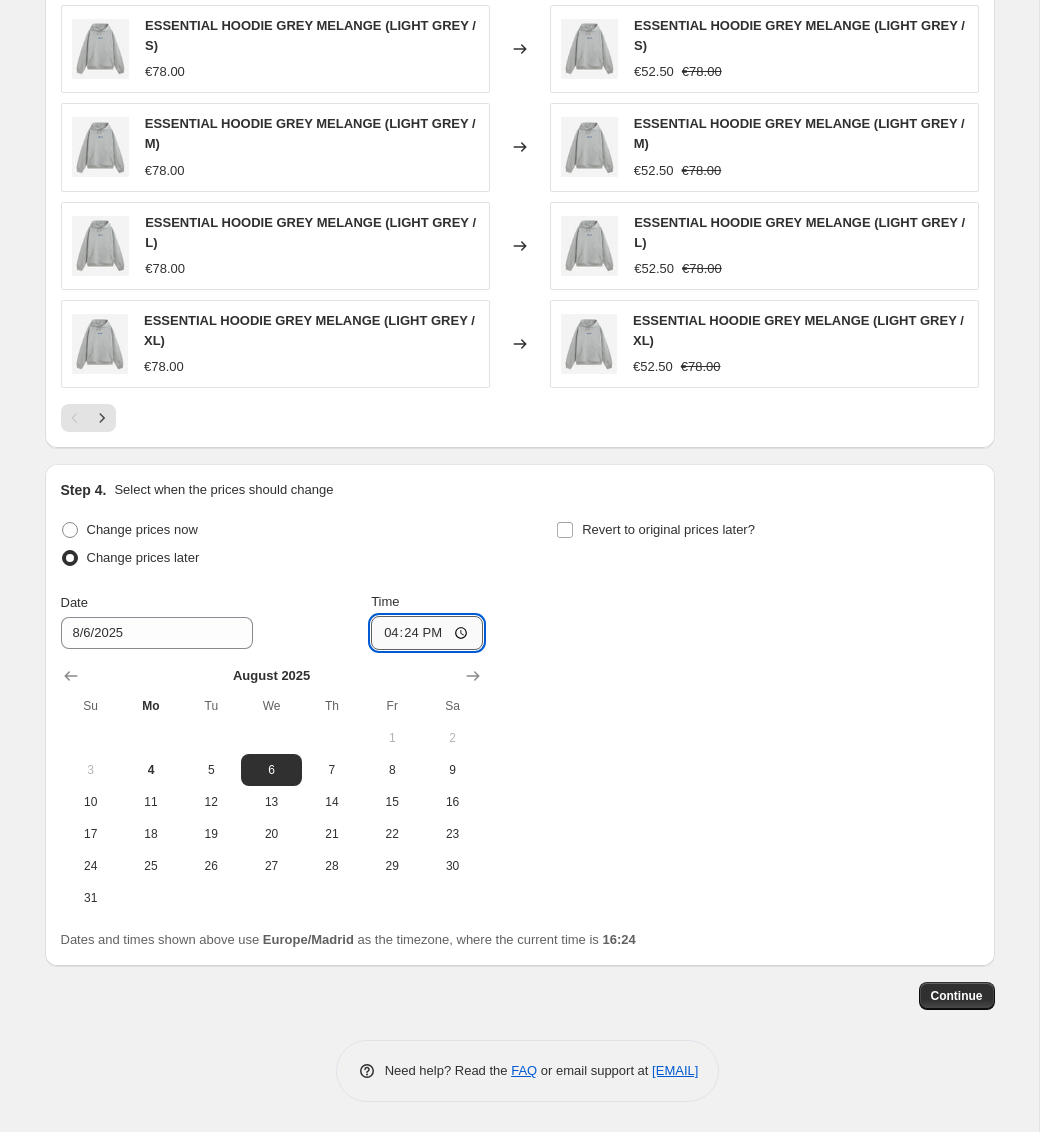 click on "16:24" at bounding box center [427, 633] 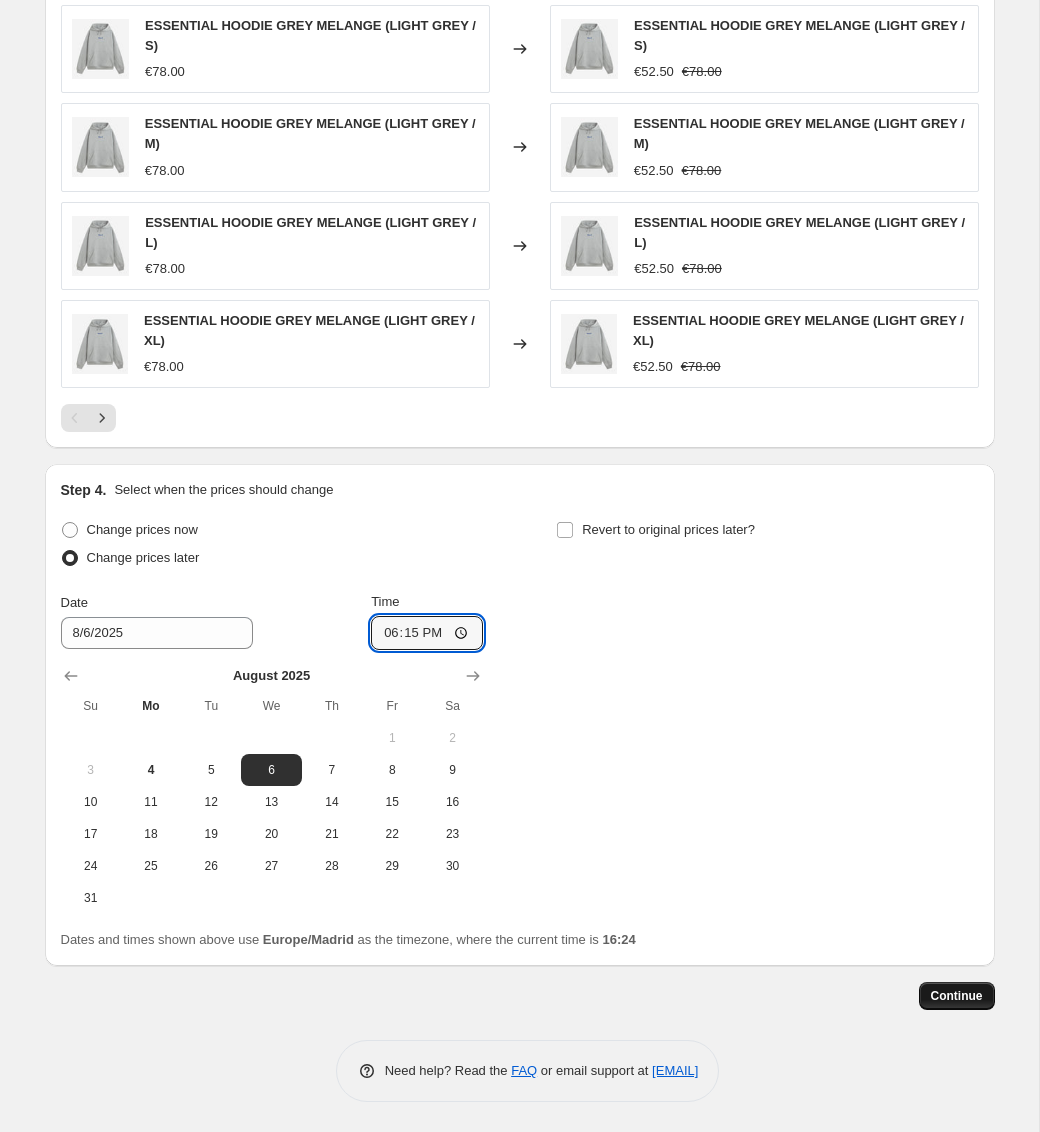 type on "18:15" 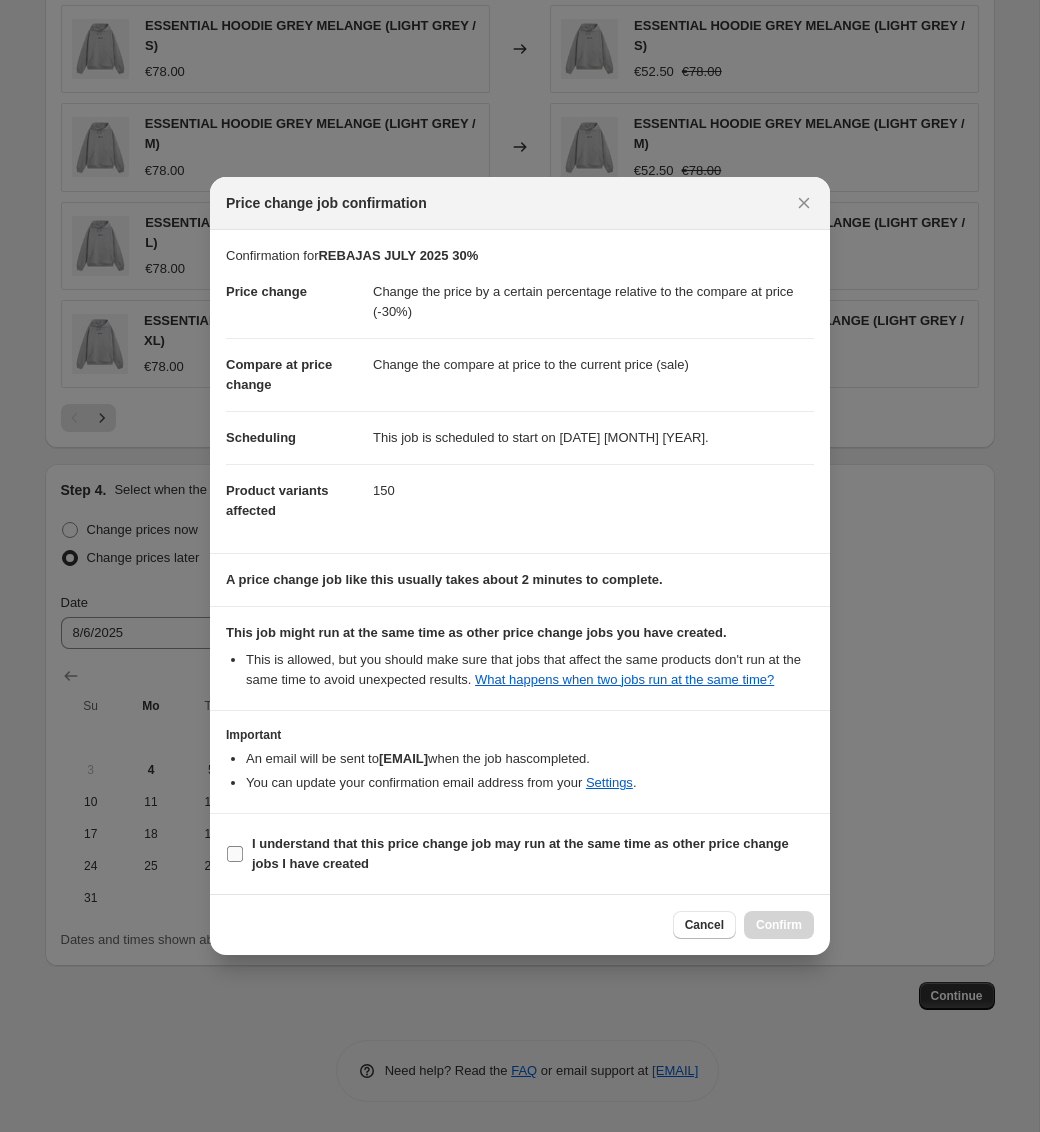 drag, startPoint x: 233, startPoint y: 864, endPoint x: 269, endPoint y: 864, distance: 36 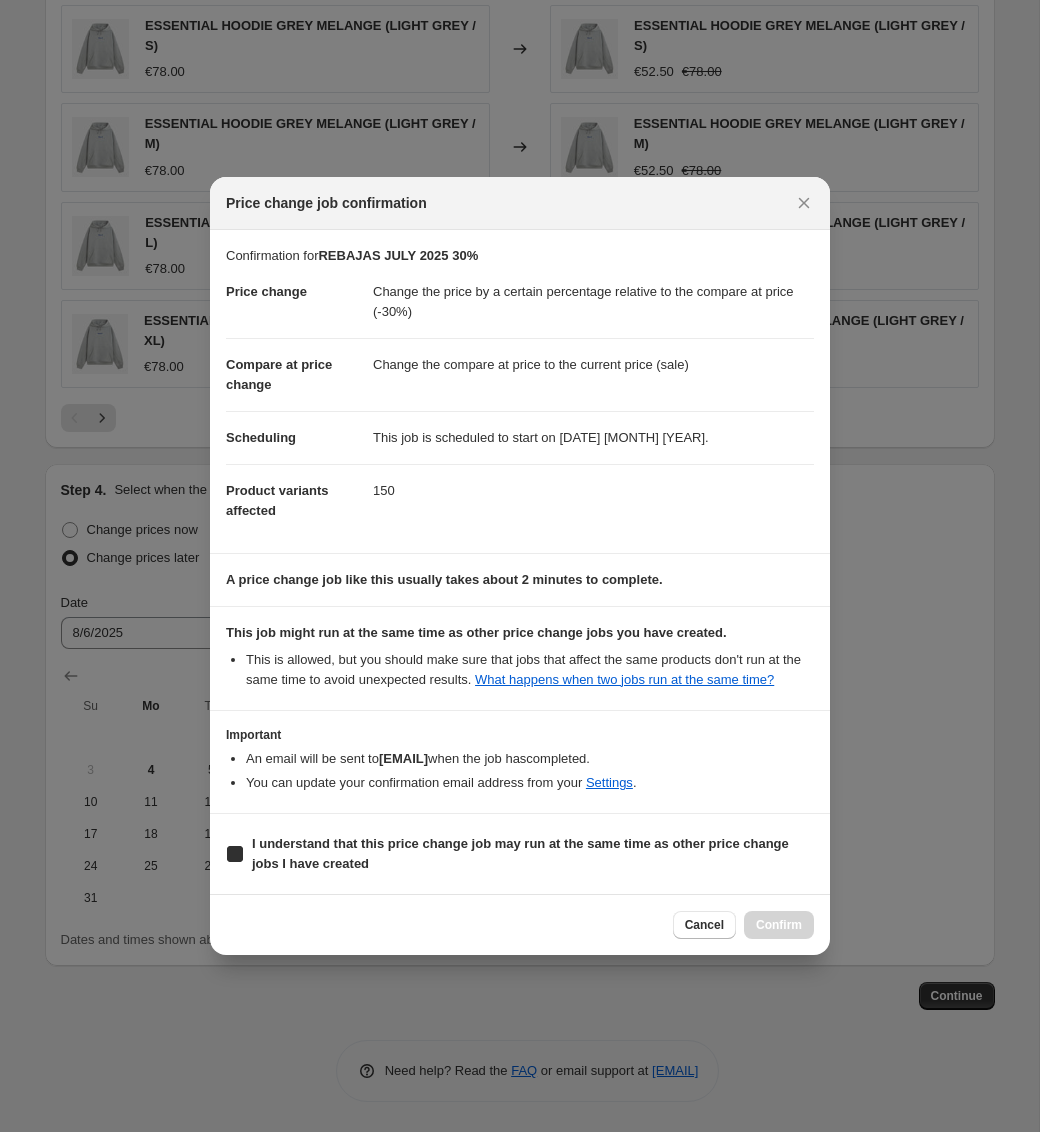 checkbox on "true" 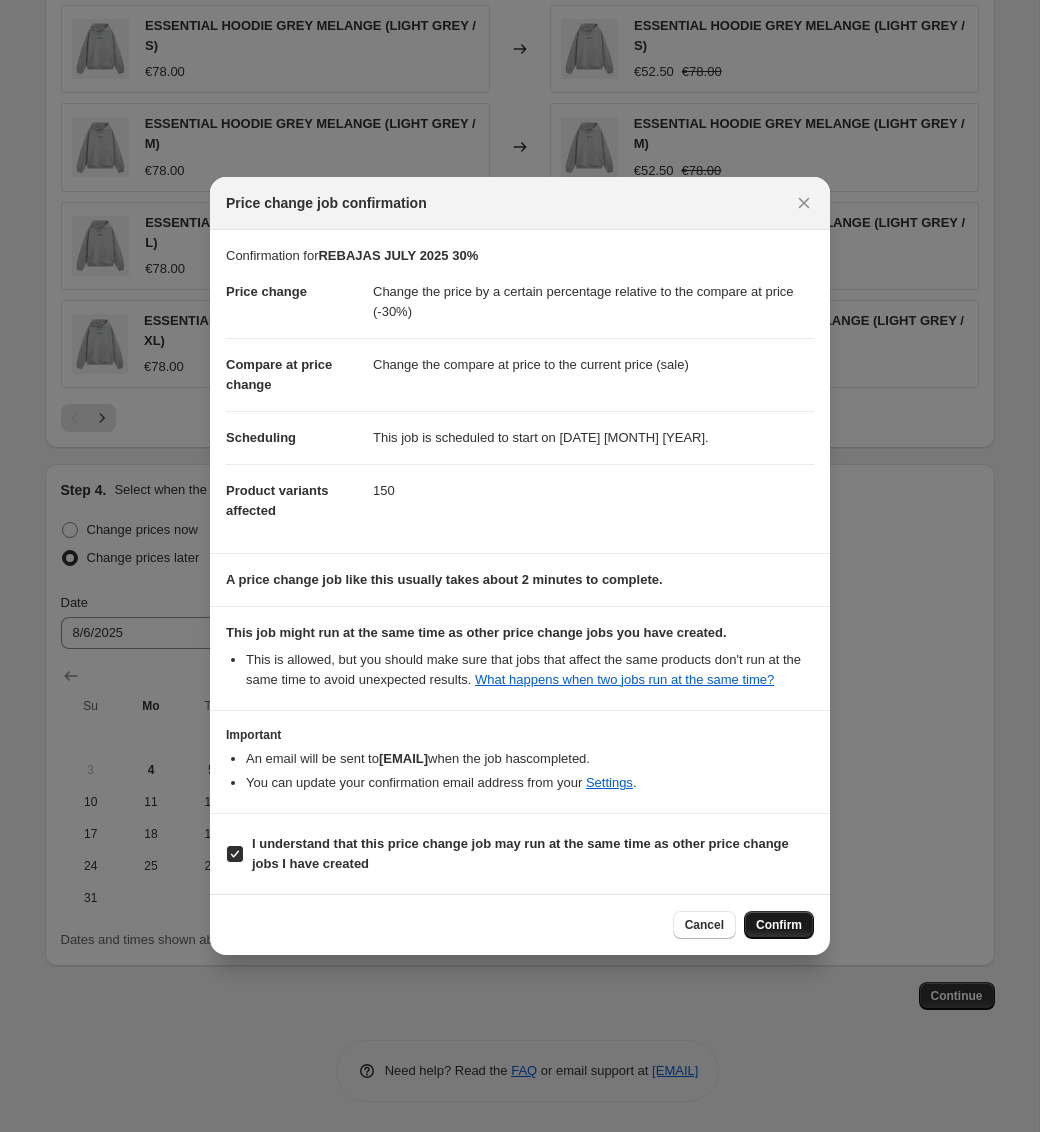 click on "Confirm" at bounding box center [779, 925] 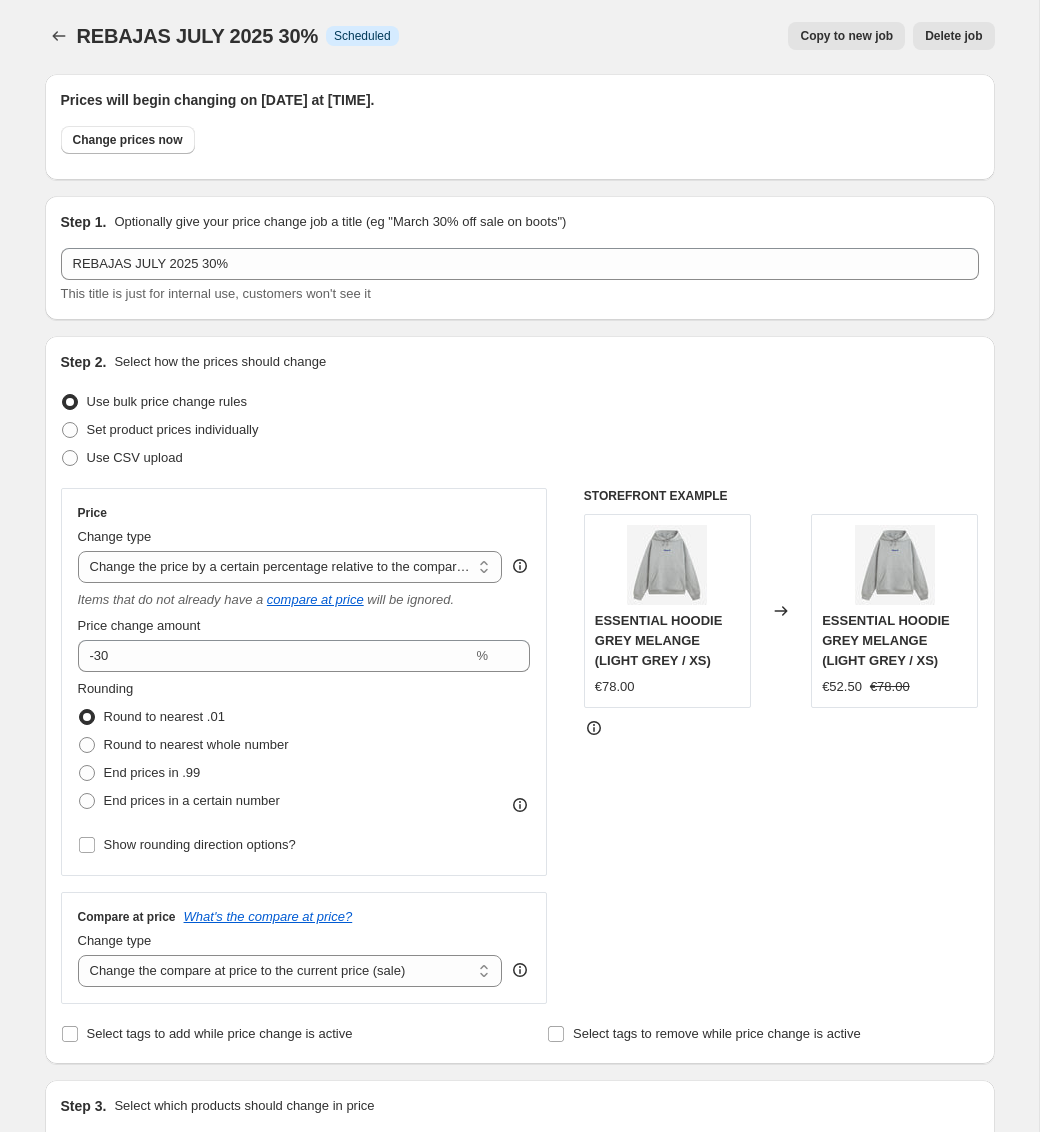 scroll, scrollTop: 0, scrollLeft: 0, axis: both 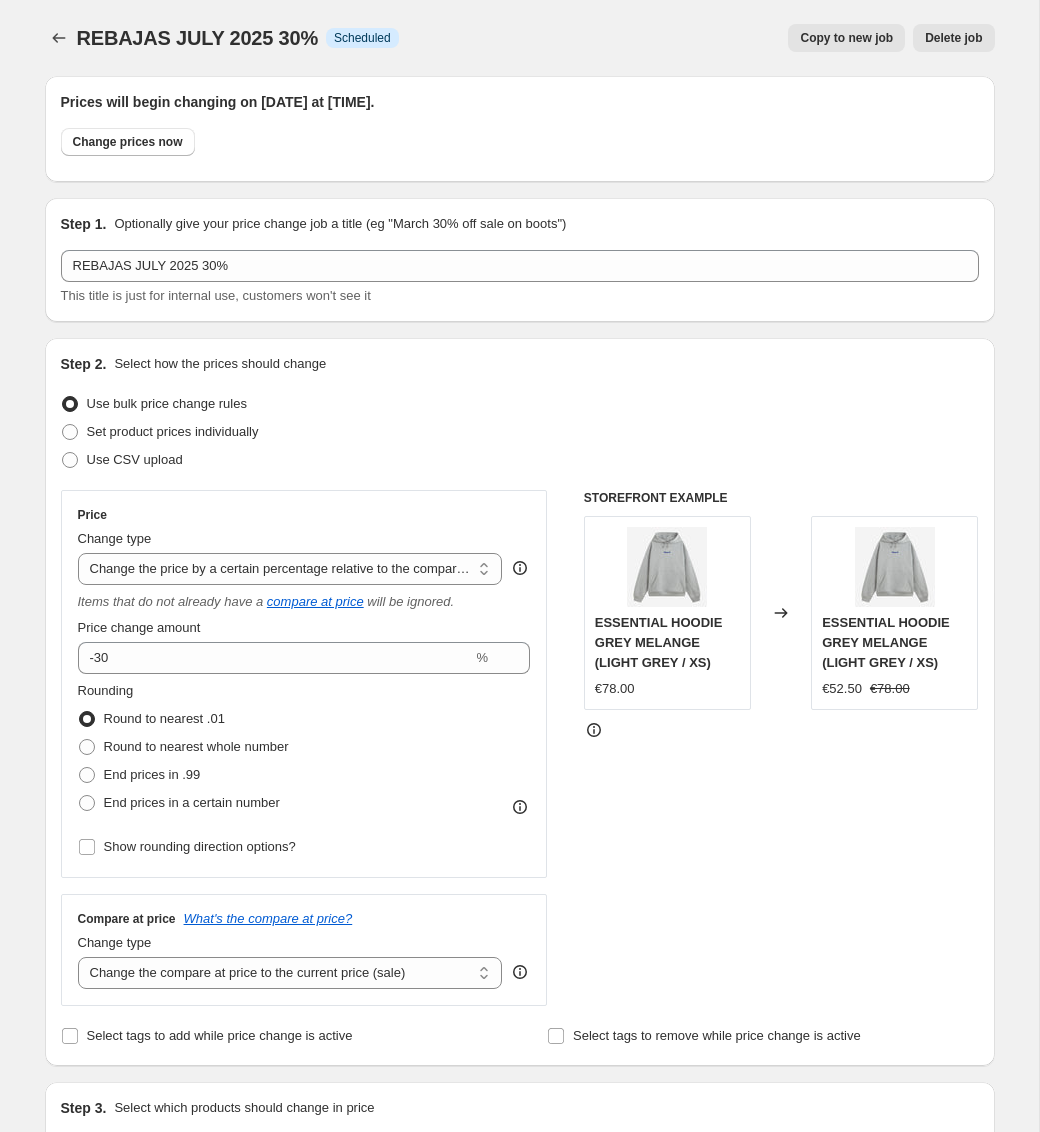 click on "REBAJAS JULY 2025 30%. This page is ready REBAJAS JULY 2025 30% Info Scheduled Copy to new job Delete job More actions Copy to new job Delete job" at bounding box center [520, 38] 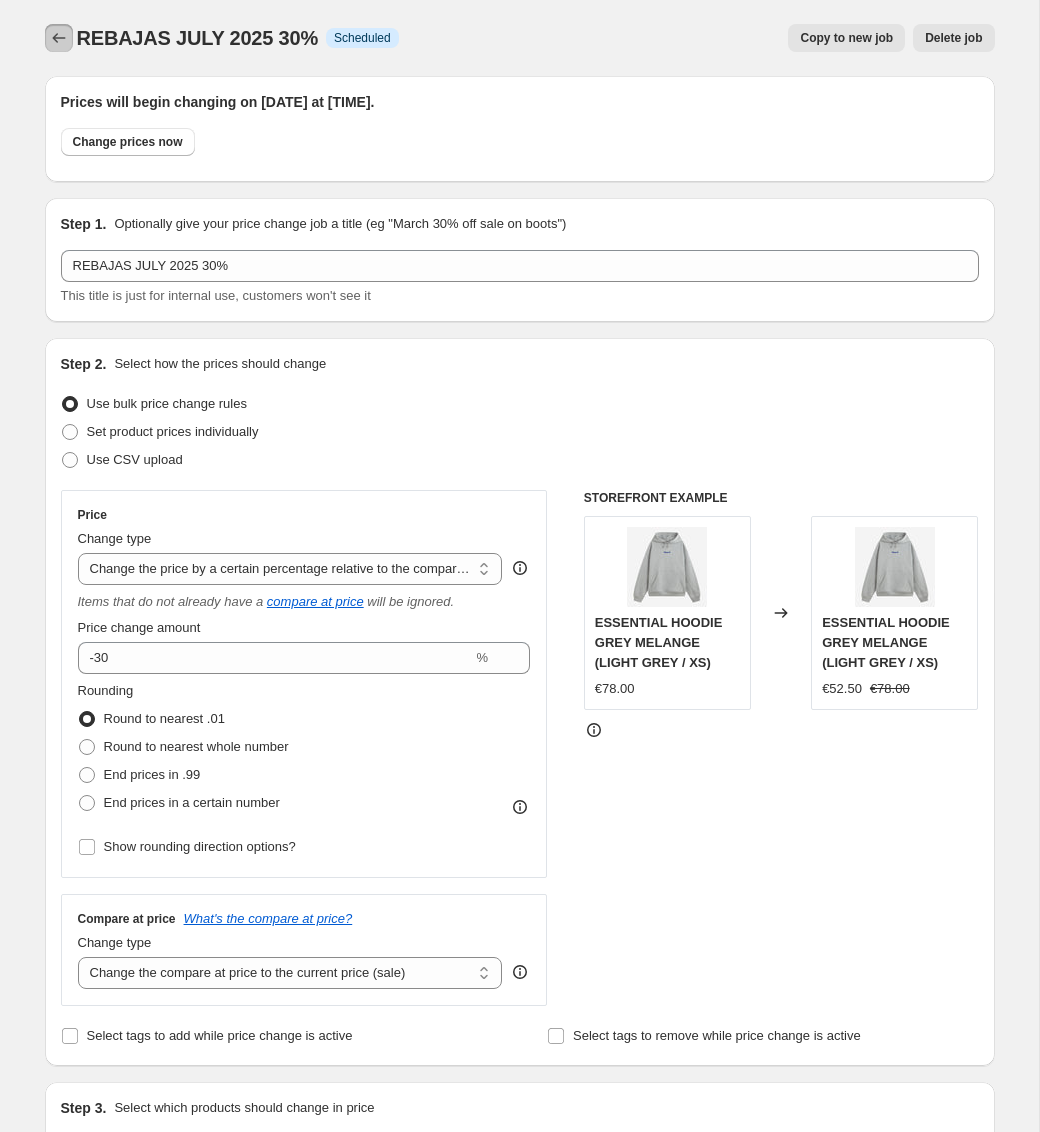 click 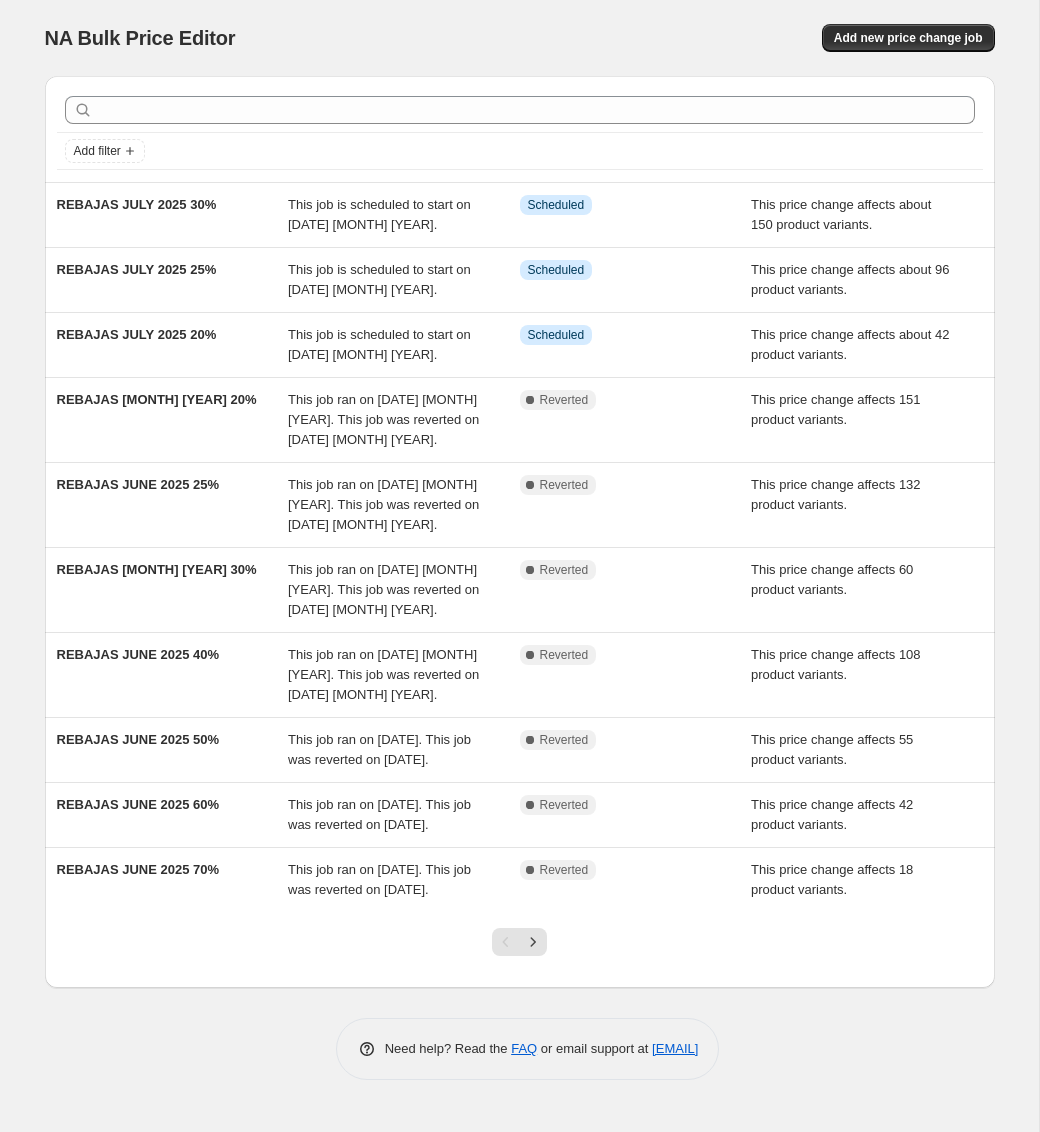 click on "Add new price change job" at bounding box center (766, 38) 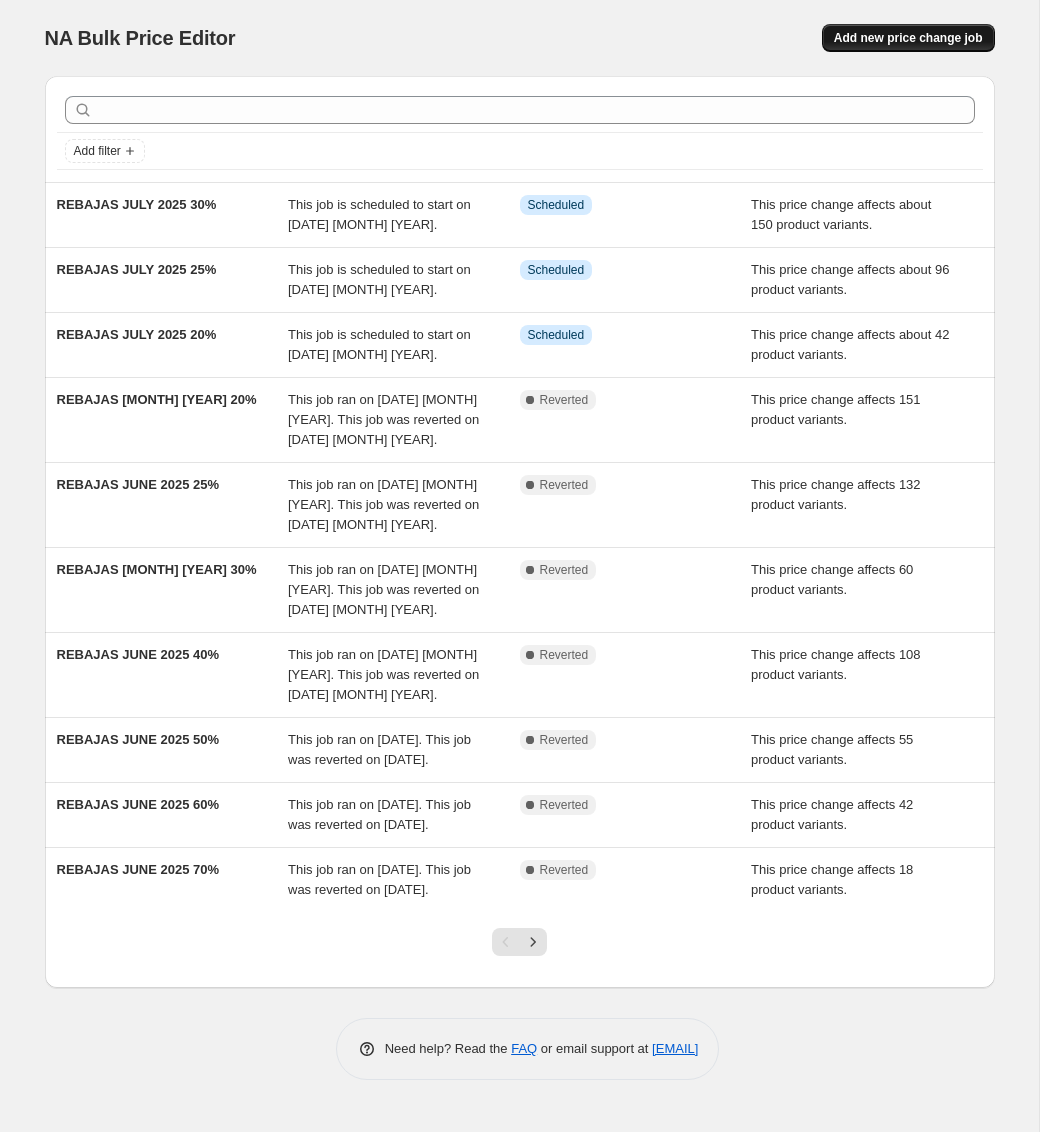 click on "Add new price change job" at bounding box center (908, 38) 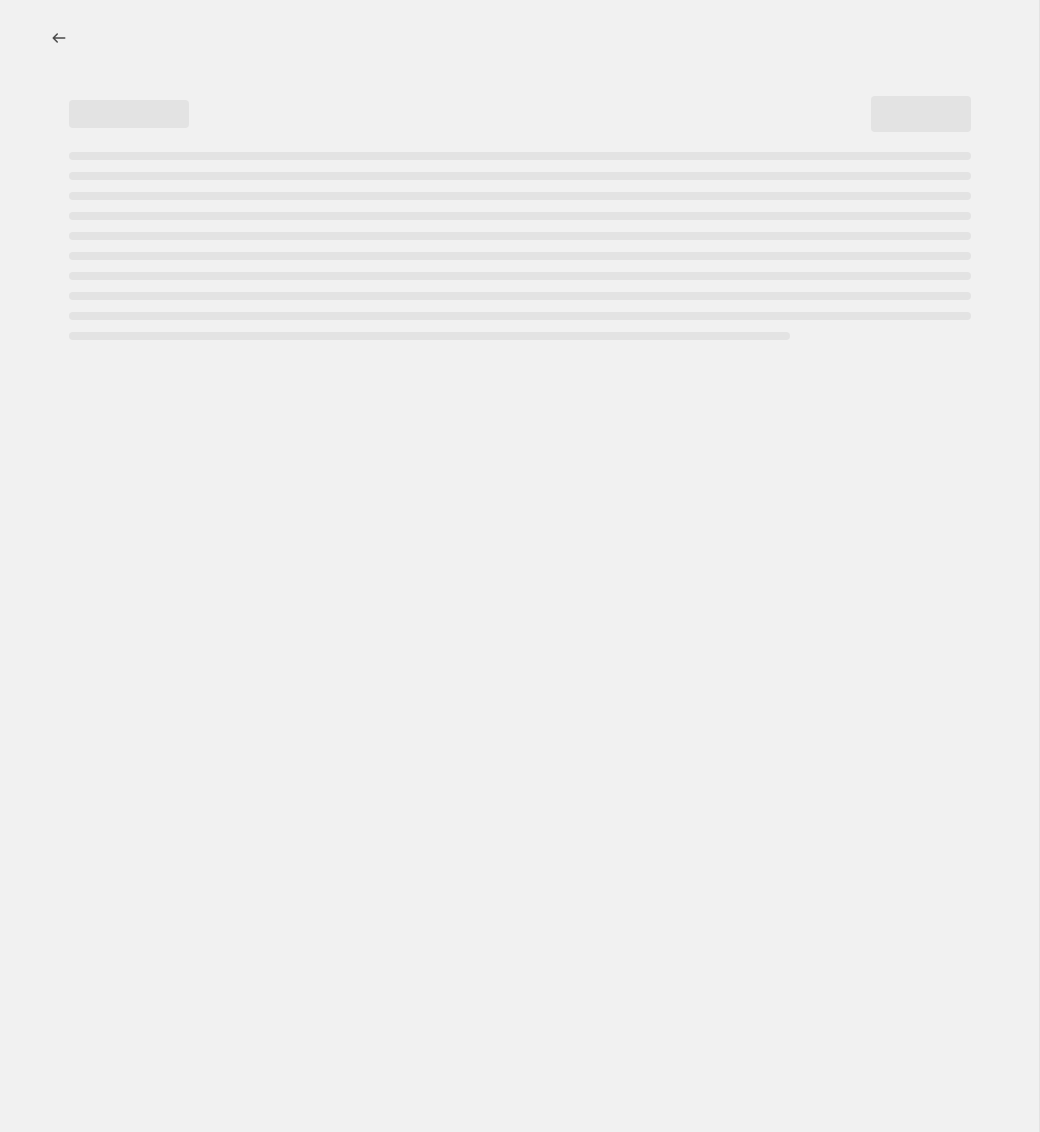 select on "percentage" 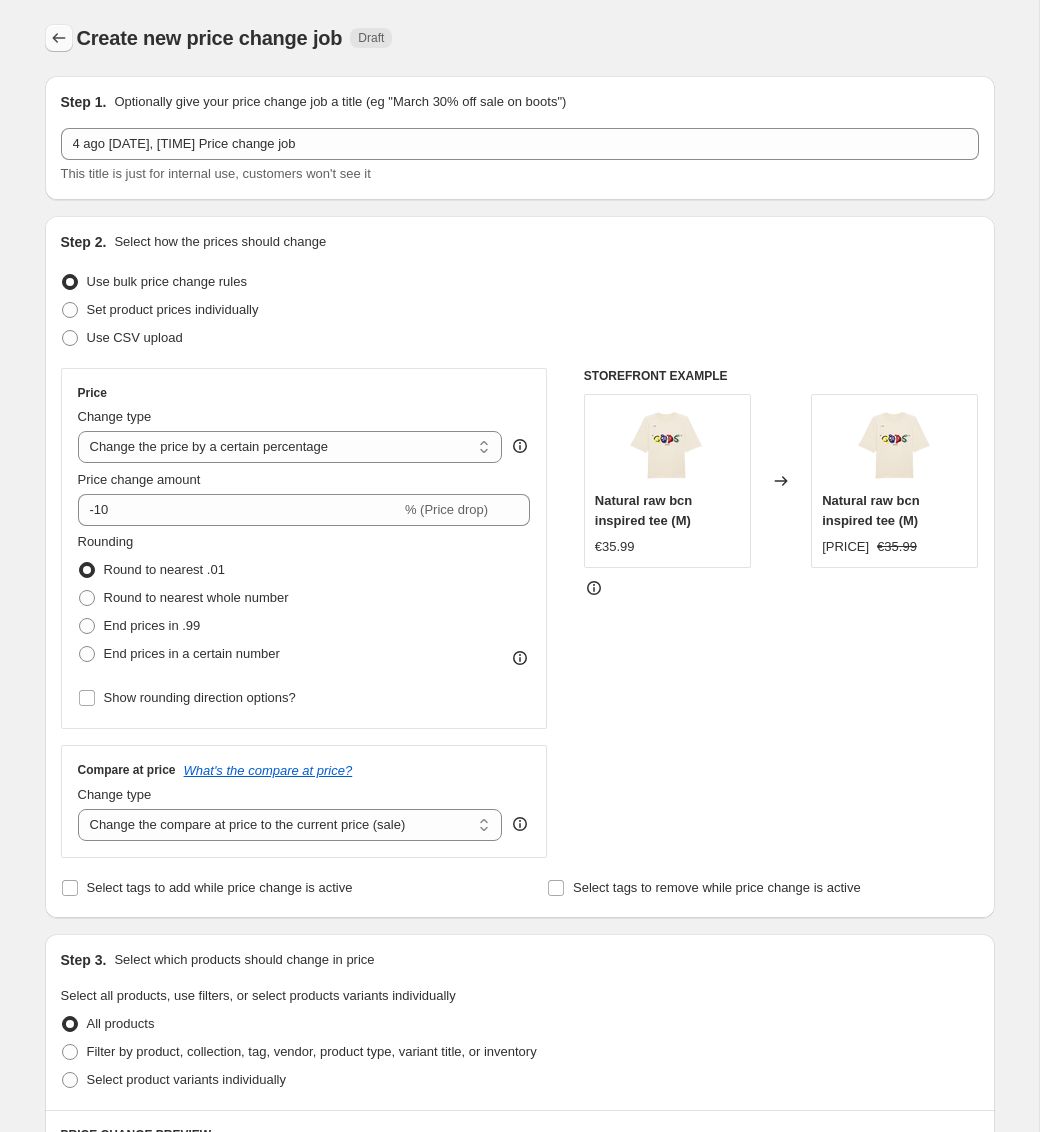 click 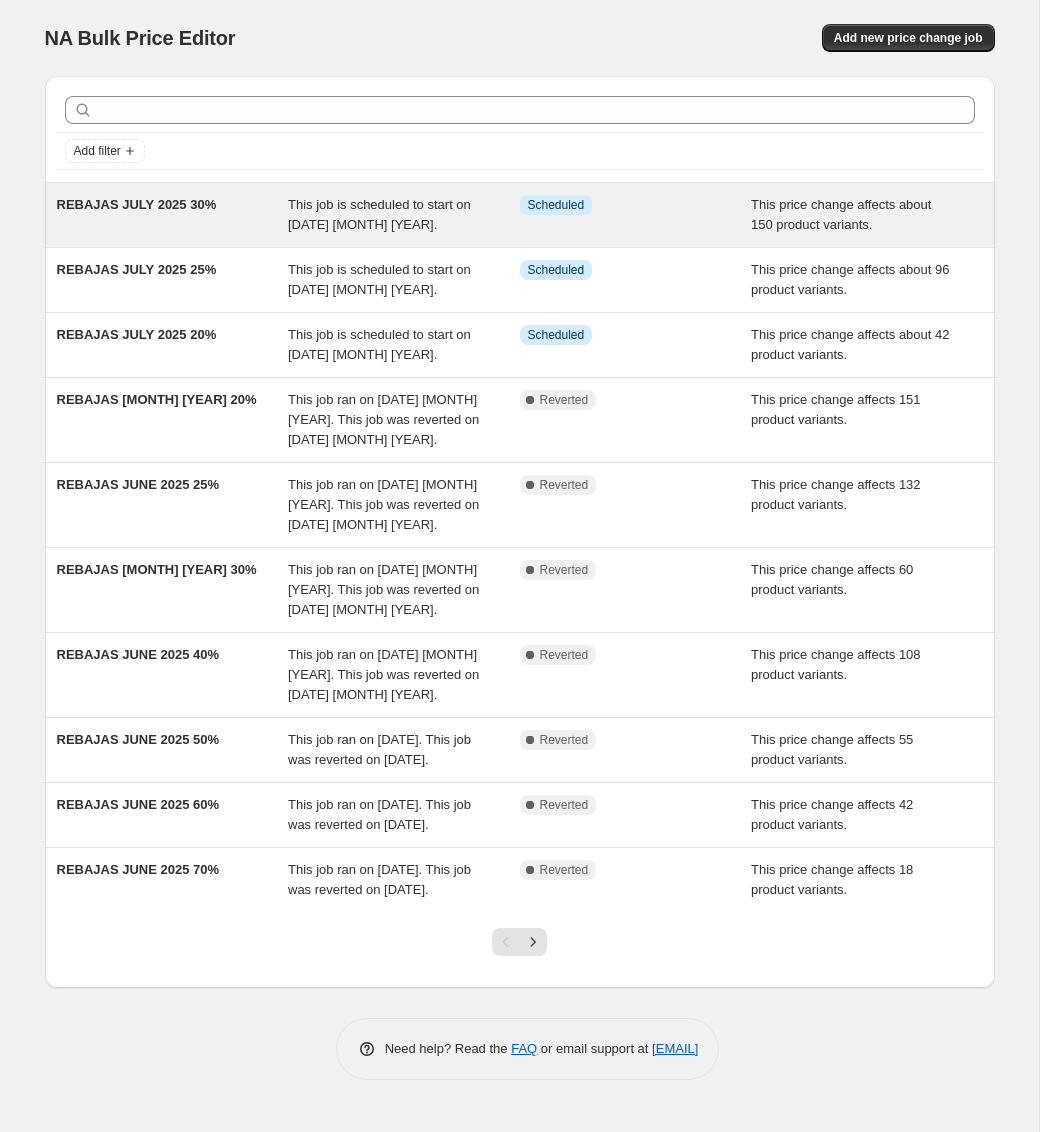 click on "REBAJAS JULY 2025 30%" at bounding box center [173, 215] 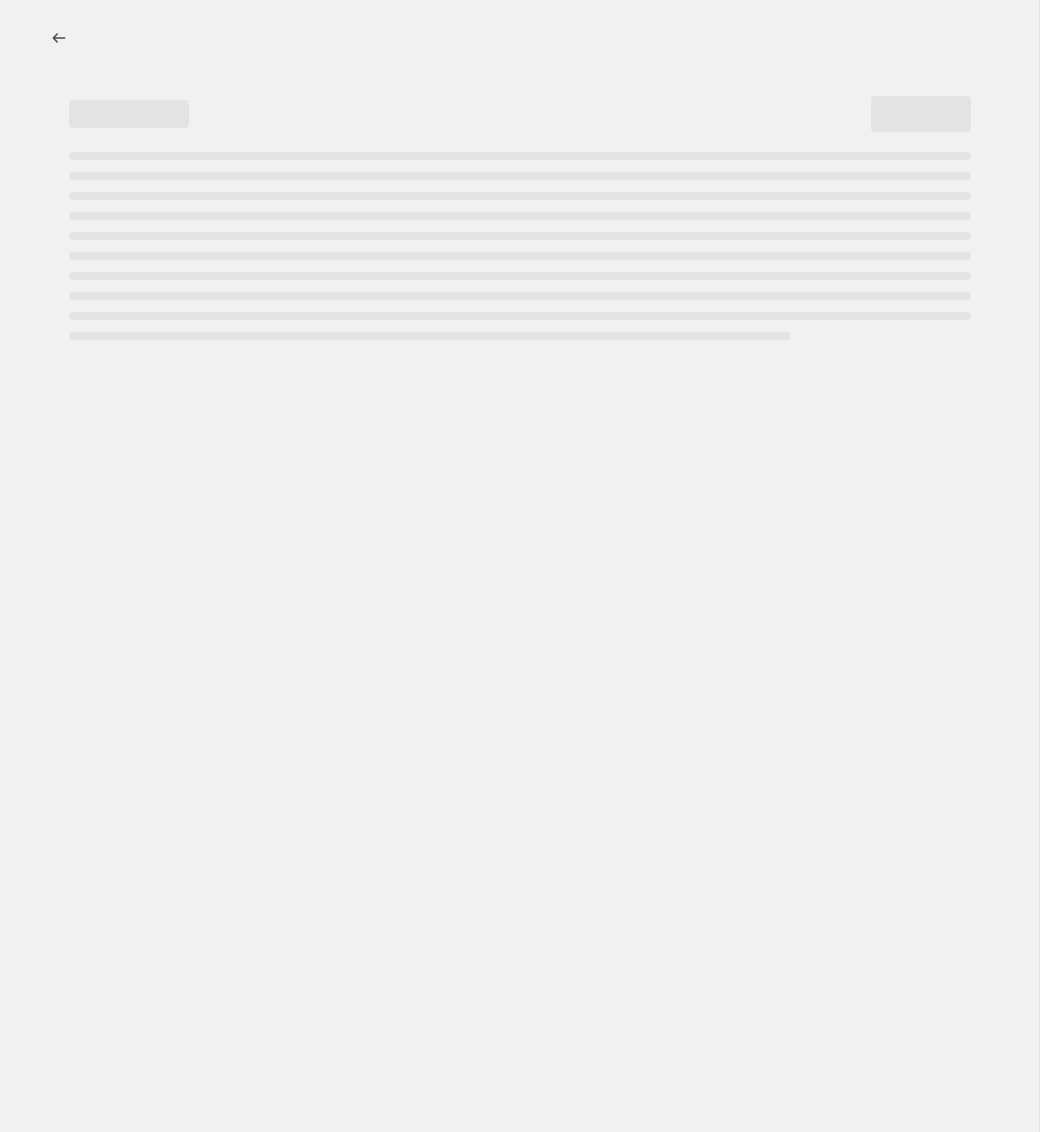 select on "pcap" 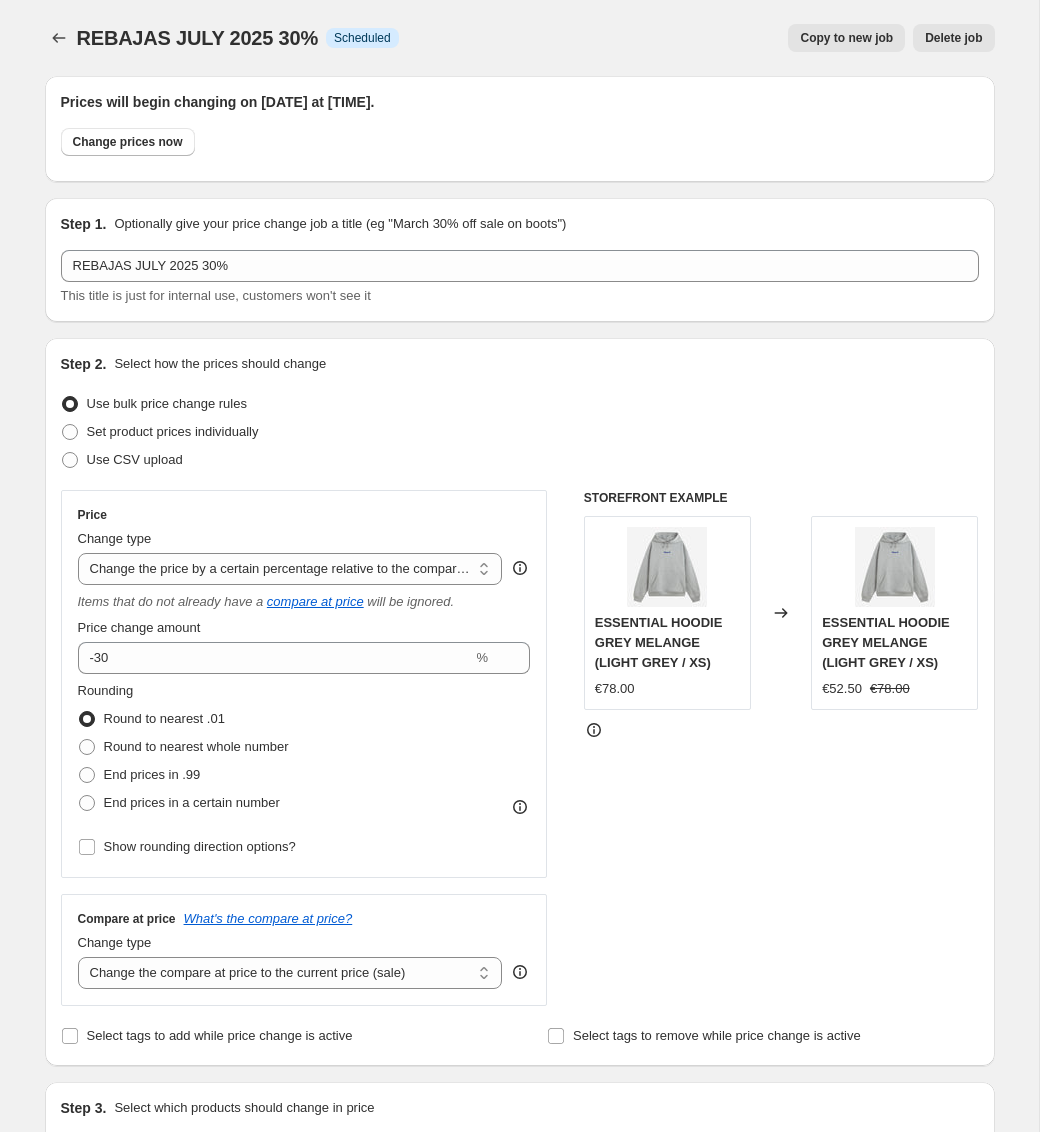 click on "Copy to new job" at bounding box center [846, 38] 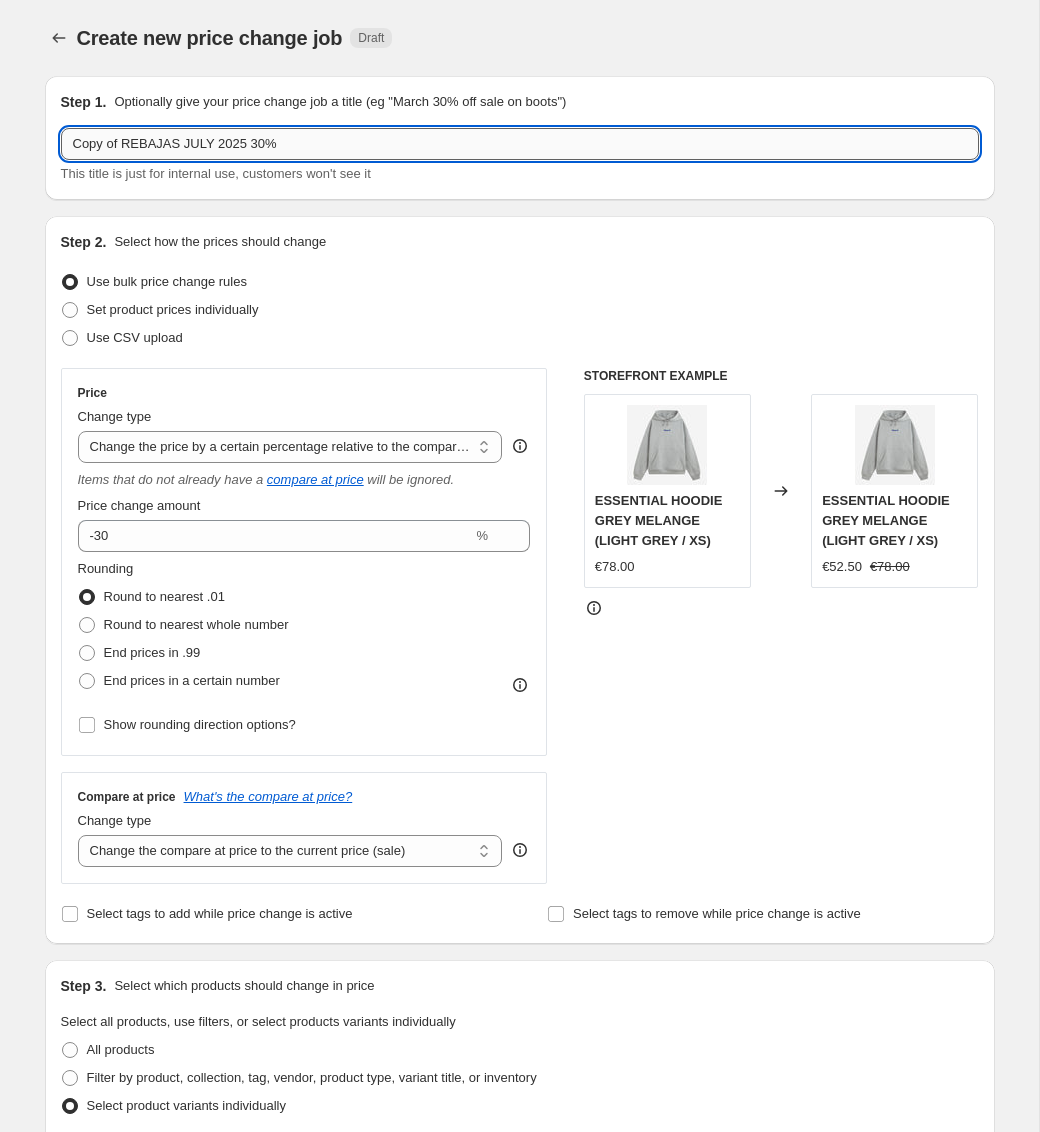 click on "Copy of REBAJAS JULY 2025 30%" at bounding box center [520, 144] 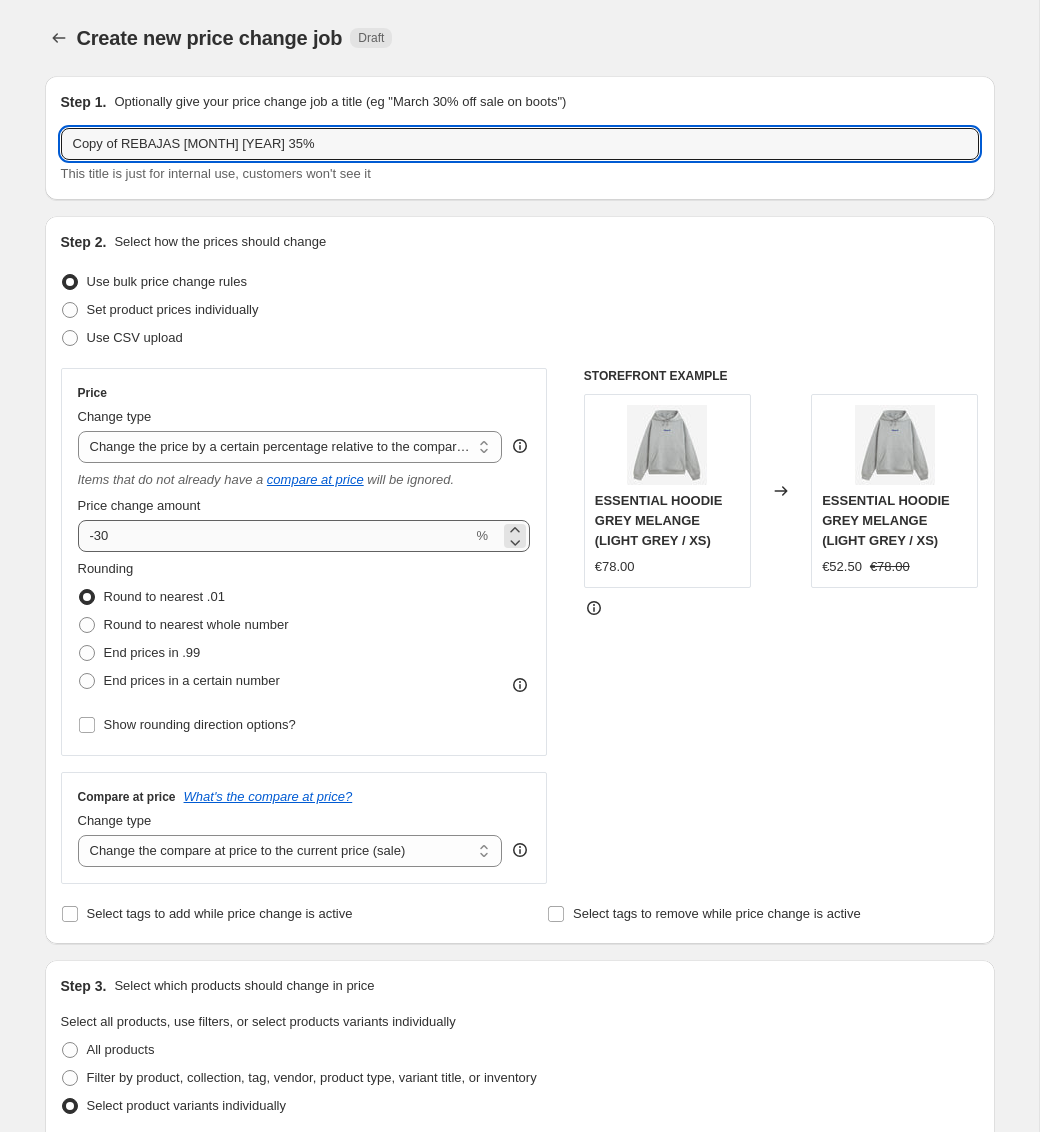 type on "Copy of REBAJAS [MONTH] [YEAR] 35%" 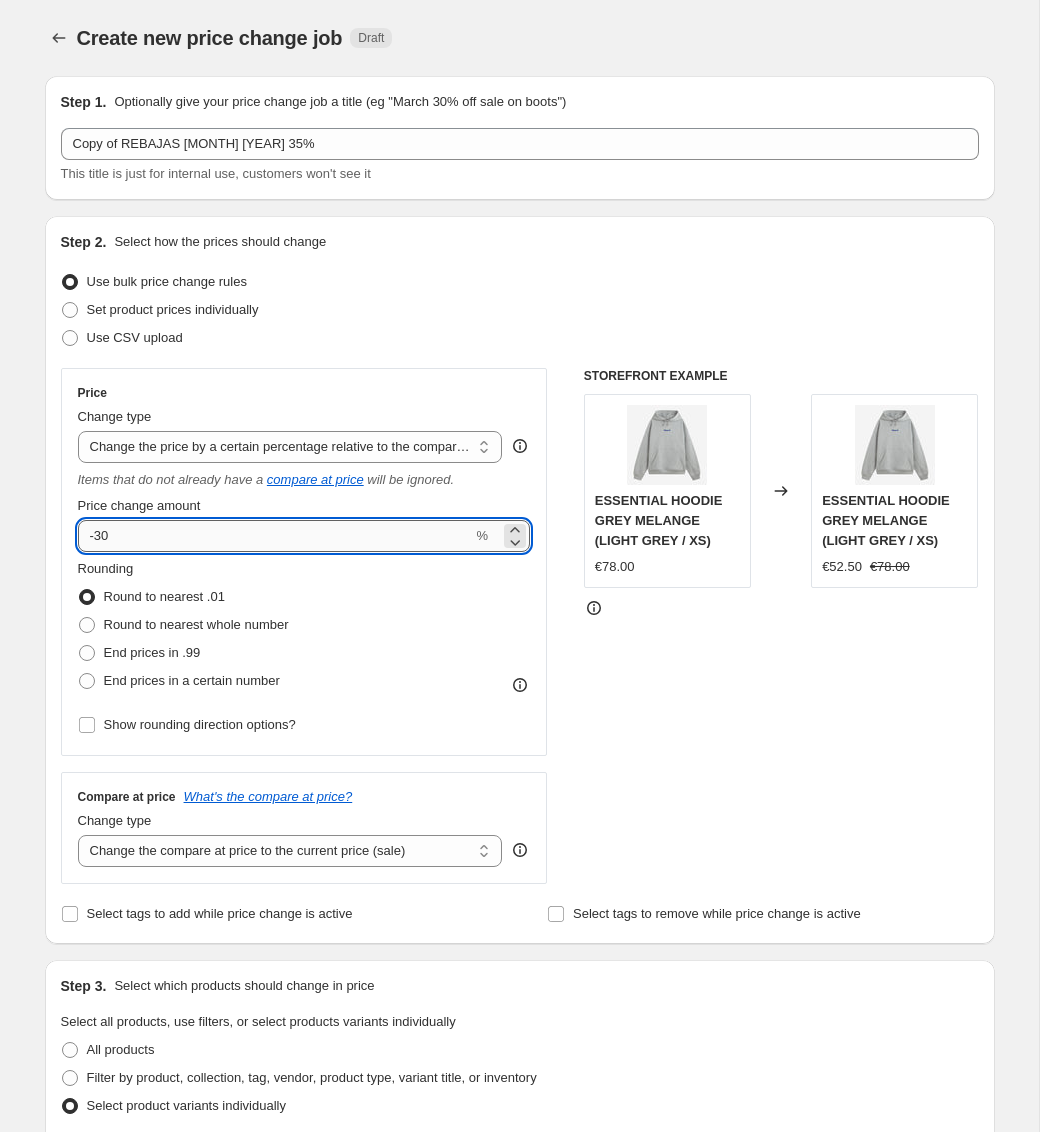 click on "-30" at bounding box center [275, 536] 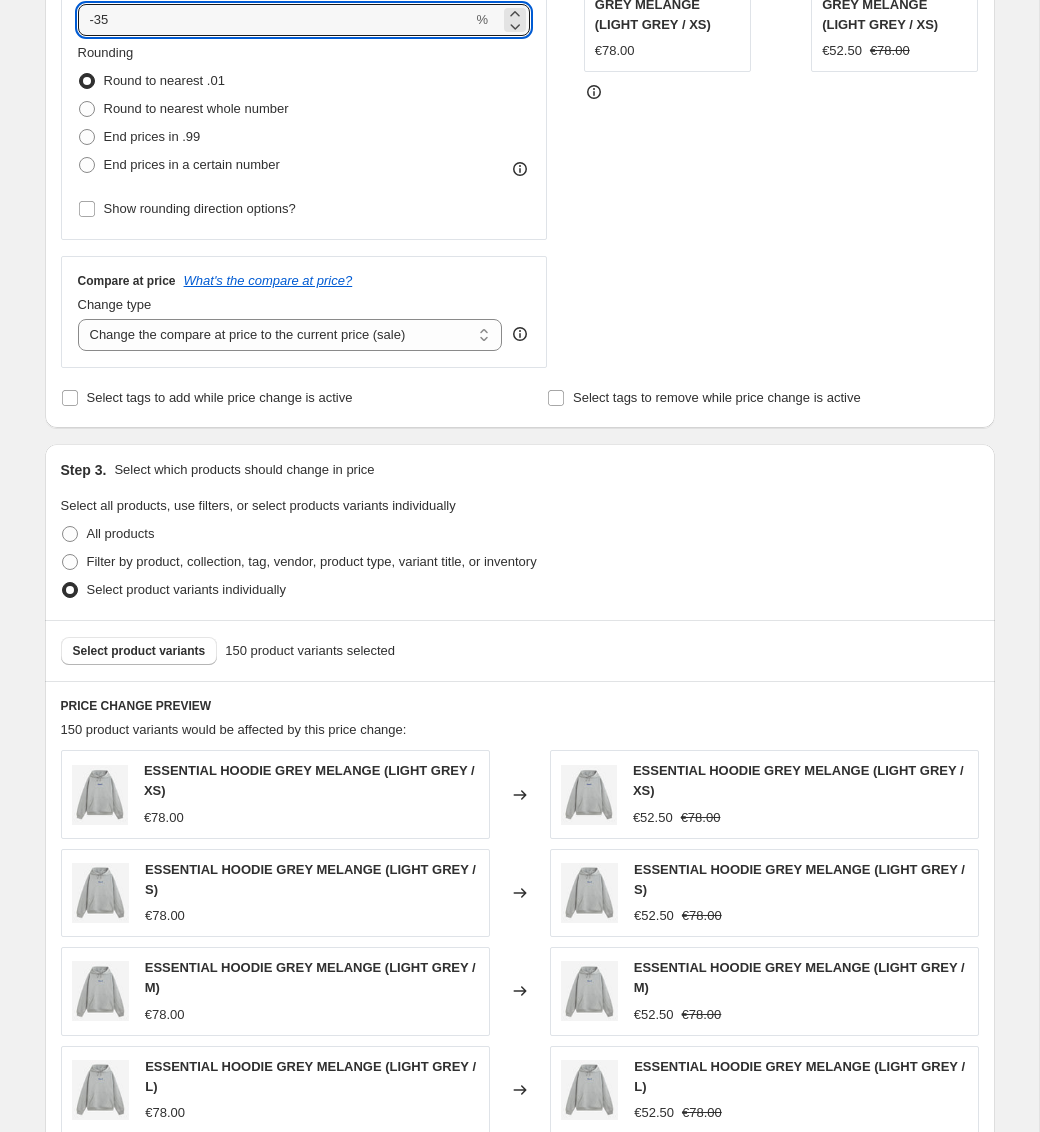 scroll, scrollTop: 585, scrollLeft: 0, axis: vertical 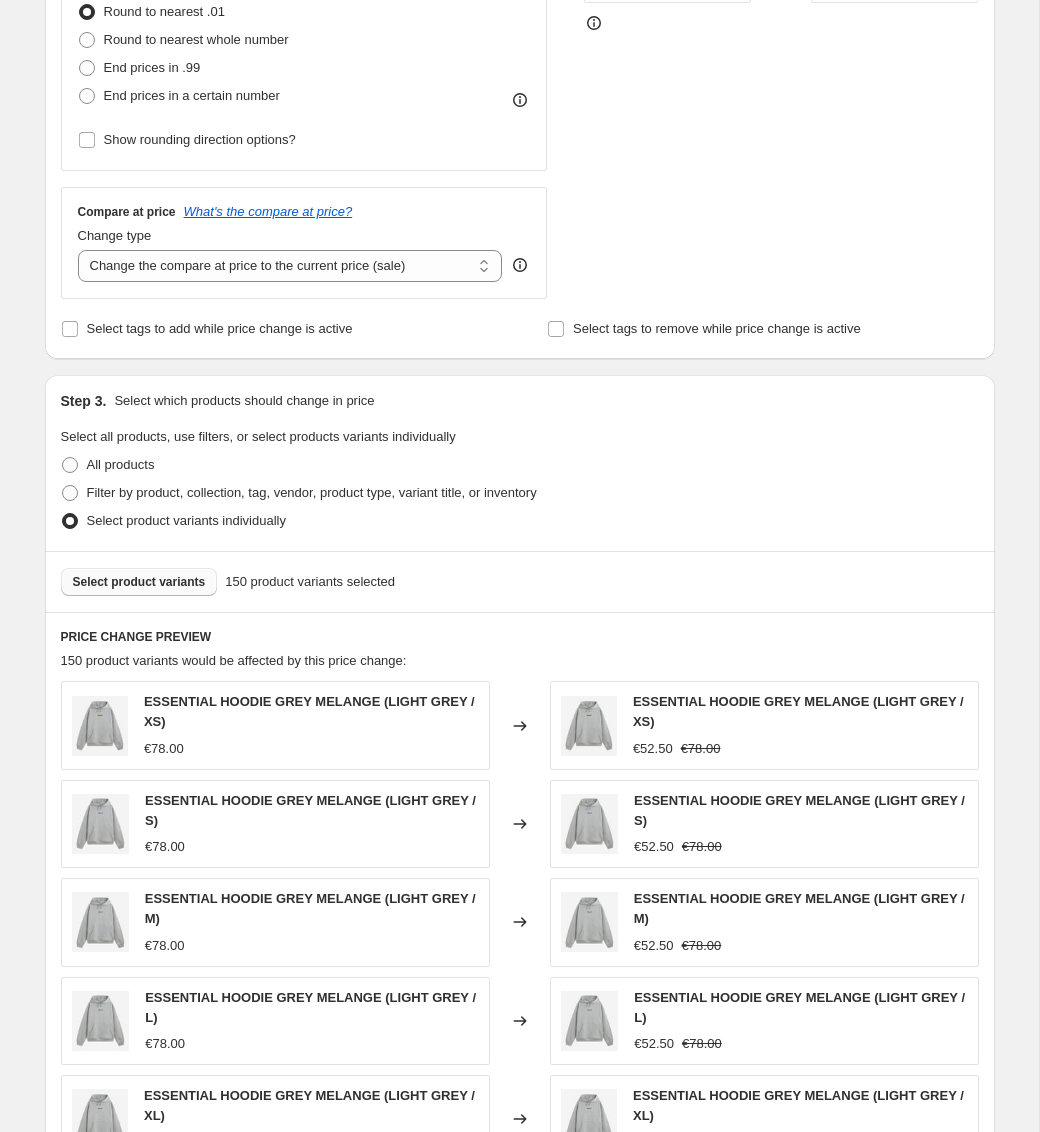 type on "-35" 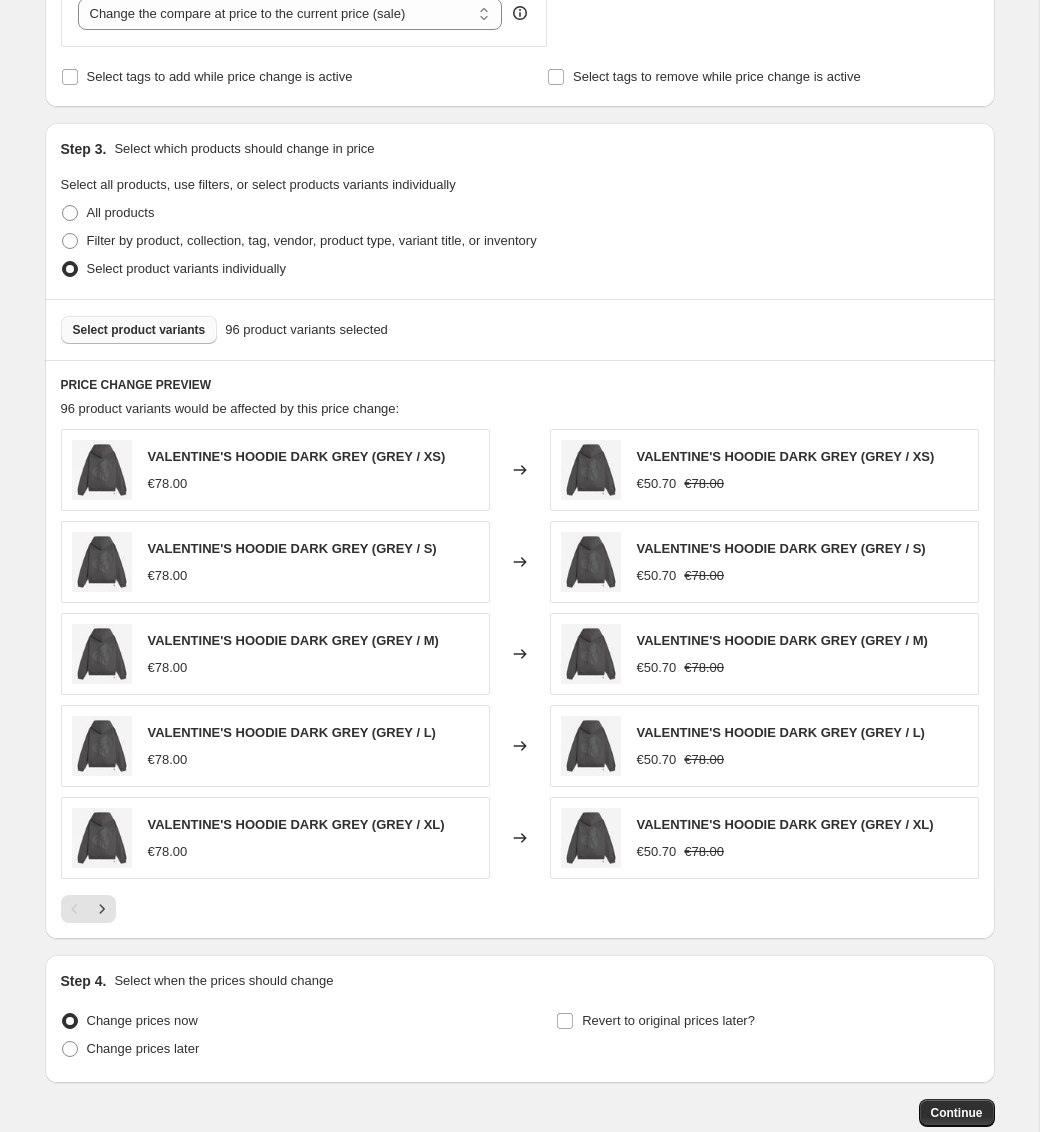 scroll, scrollTop: 954, scrollLeft: 0, axis: vertical 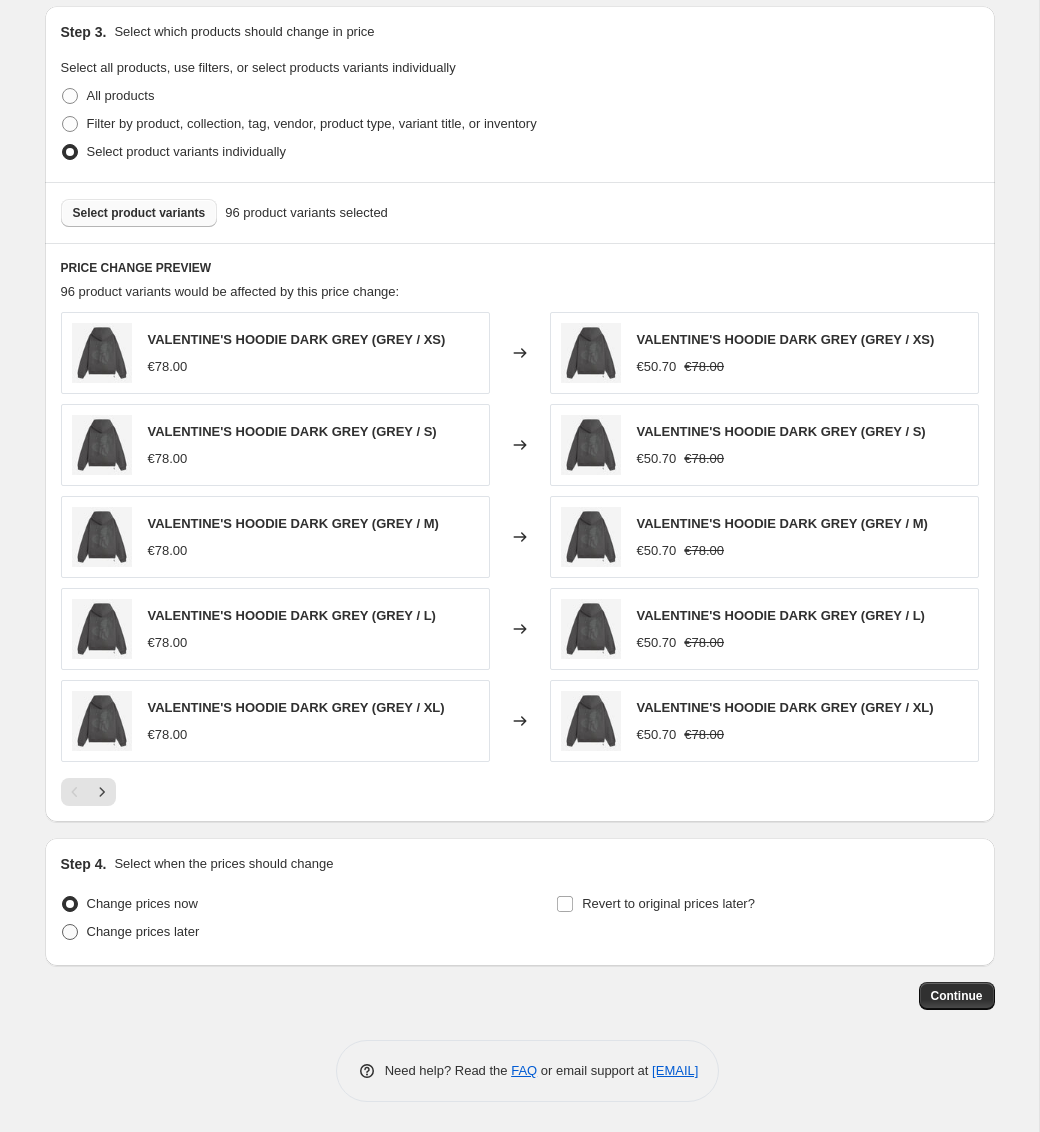 click on "Change prices later" at bounding box center (143, 931) 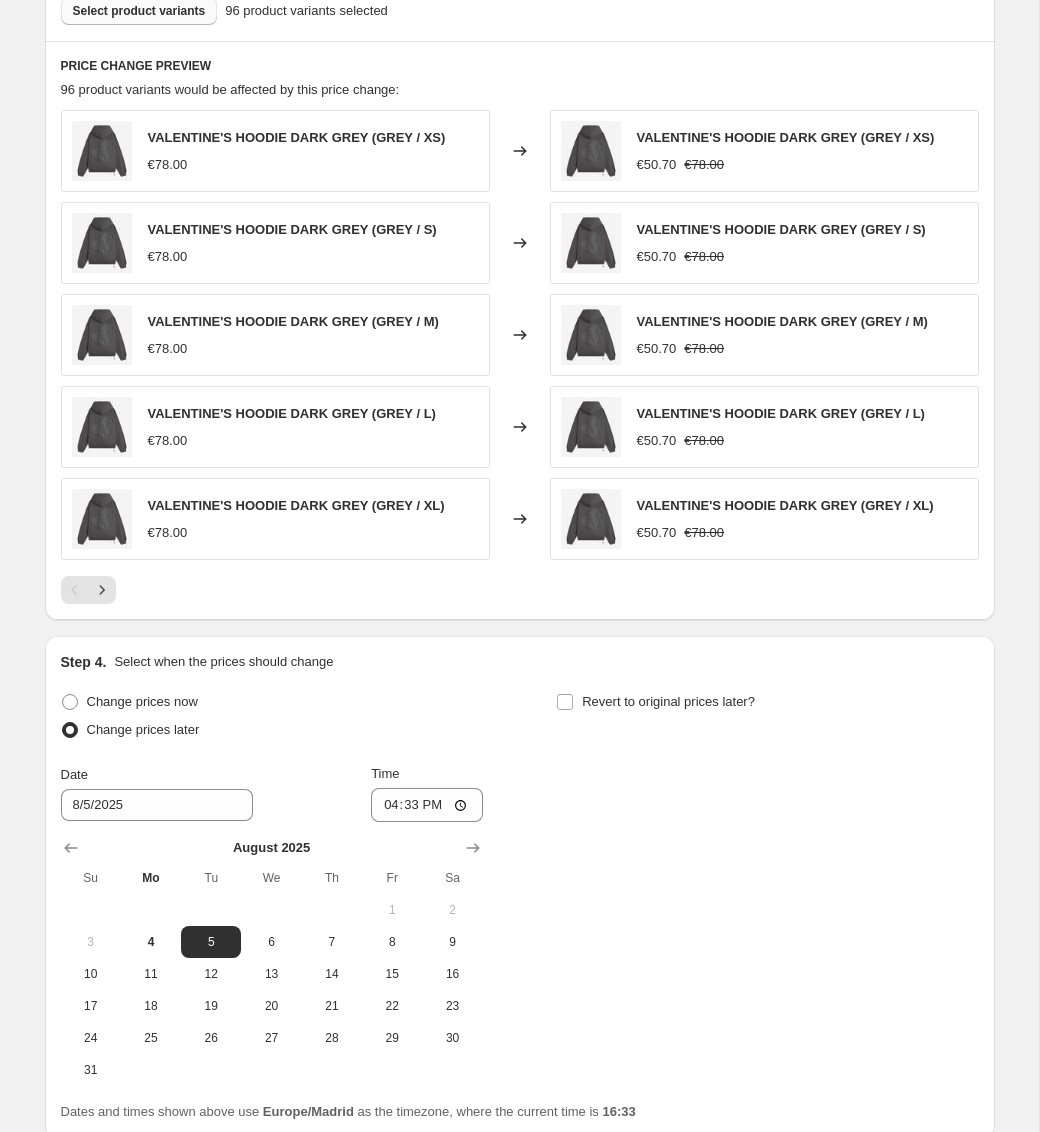 scroll, scrollTop: 1266, scrollLeft: 0, axis: vertical 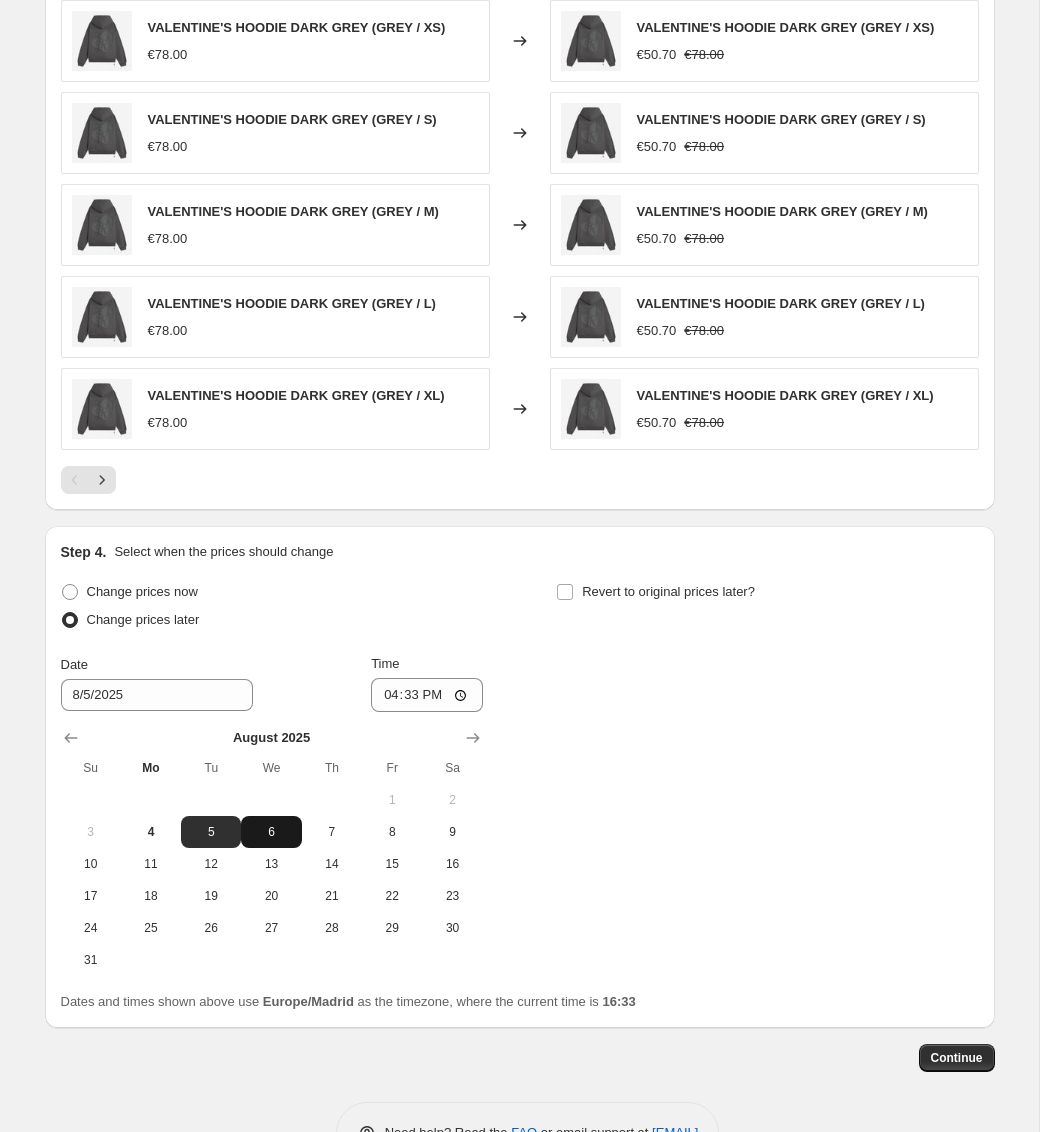 click on "6" at bounding box center (271, 832) 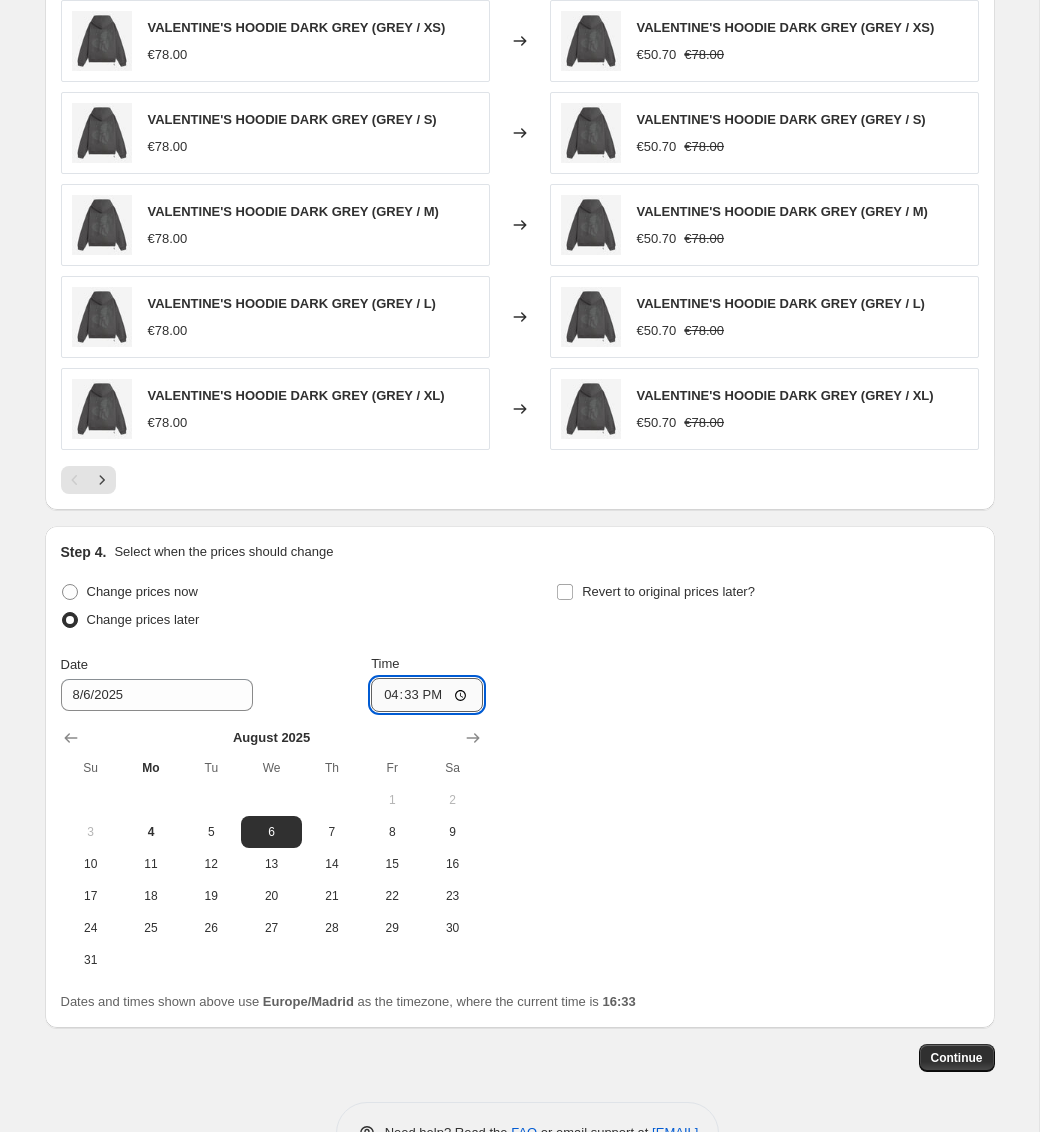 click on "16:33" at bounding box center (427, 695) 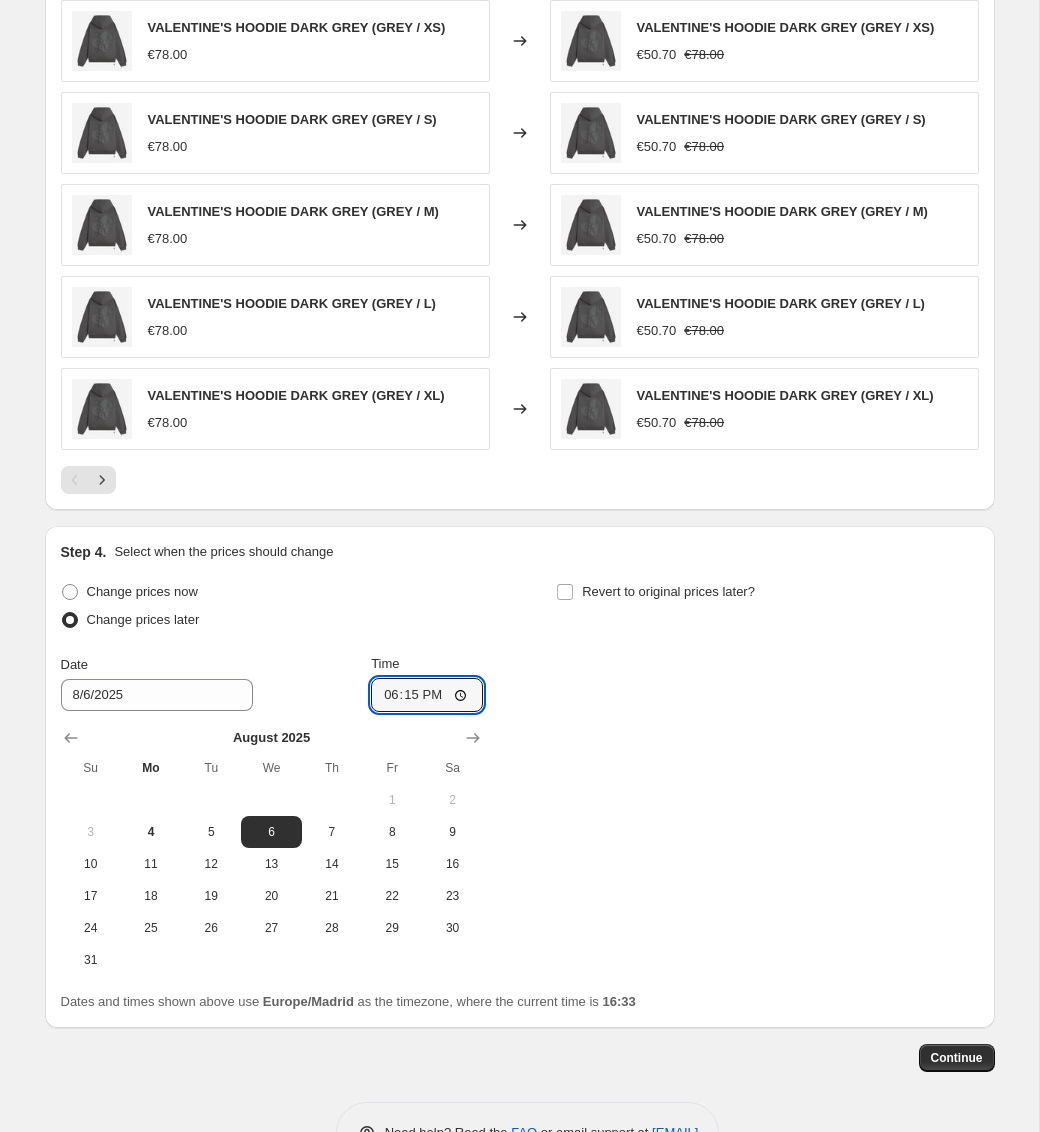 type on "18:15" 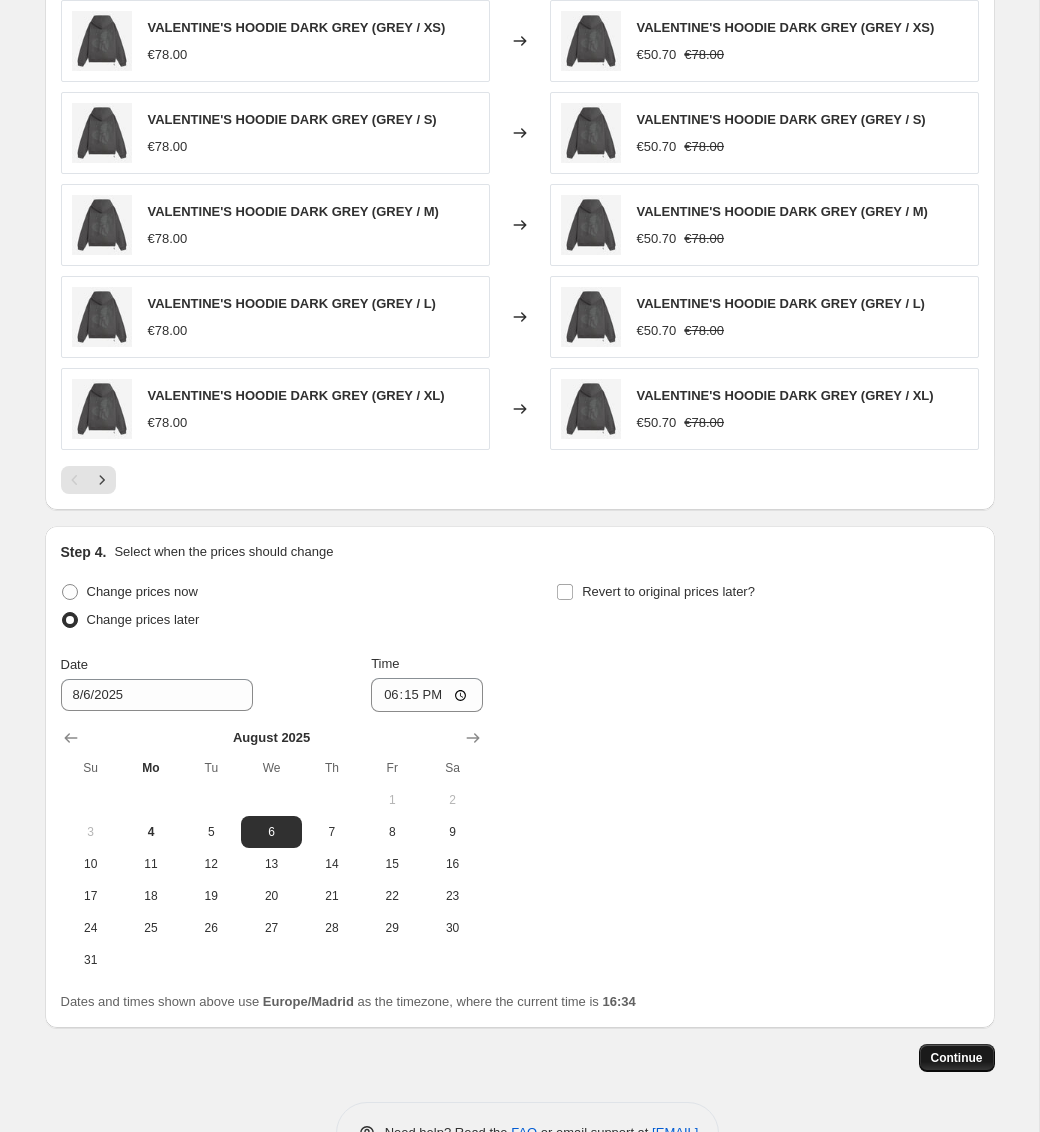 click on "Continue" at bounding box center (957, 1058) 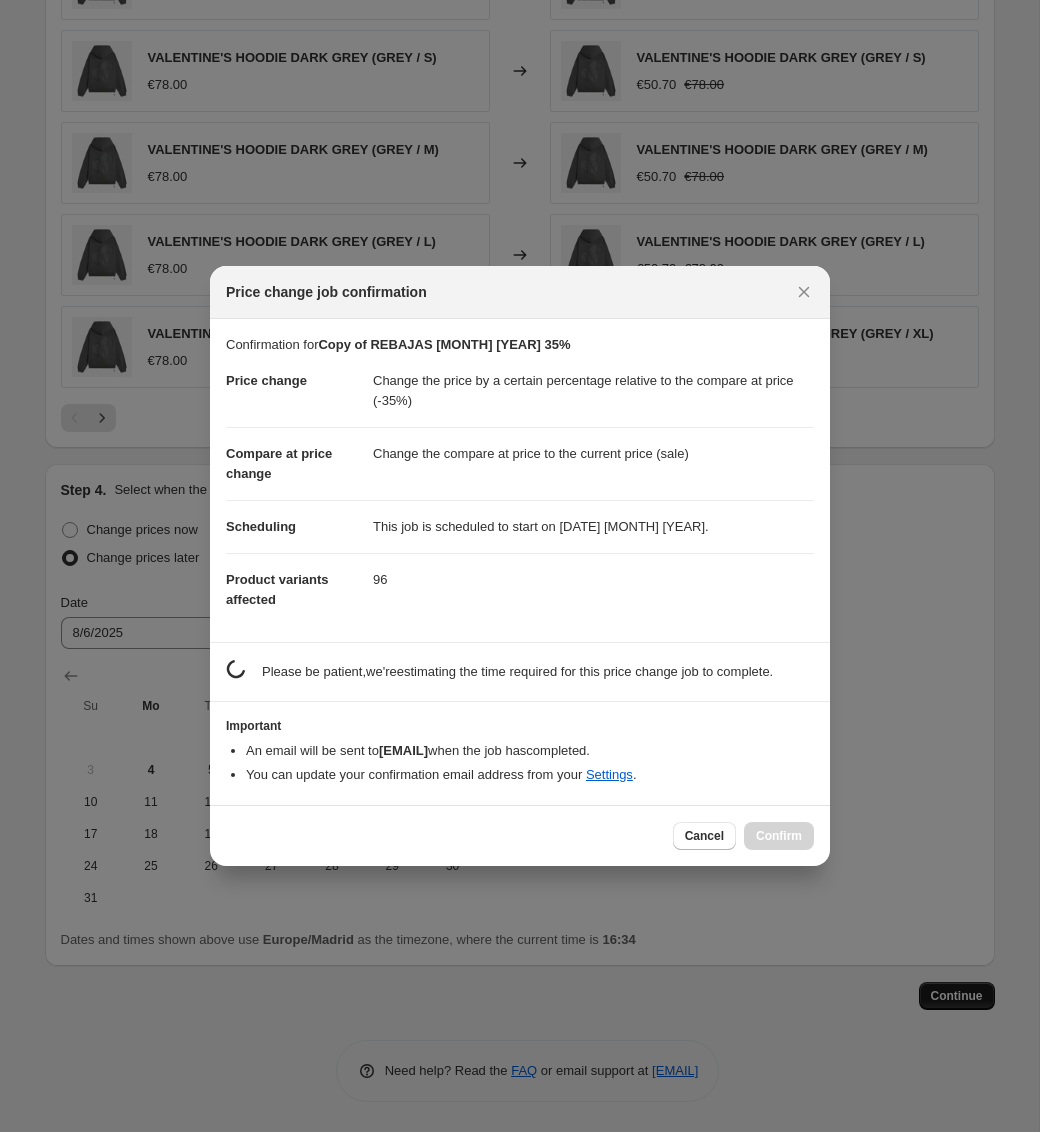 scroll, scrollTop: 0, scrollLeft: 0, axis: both 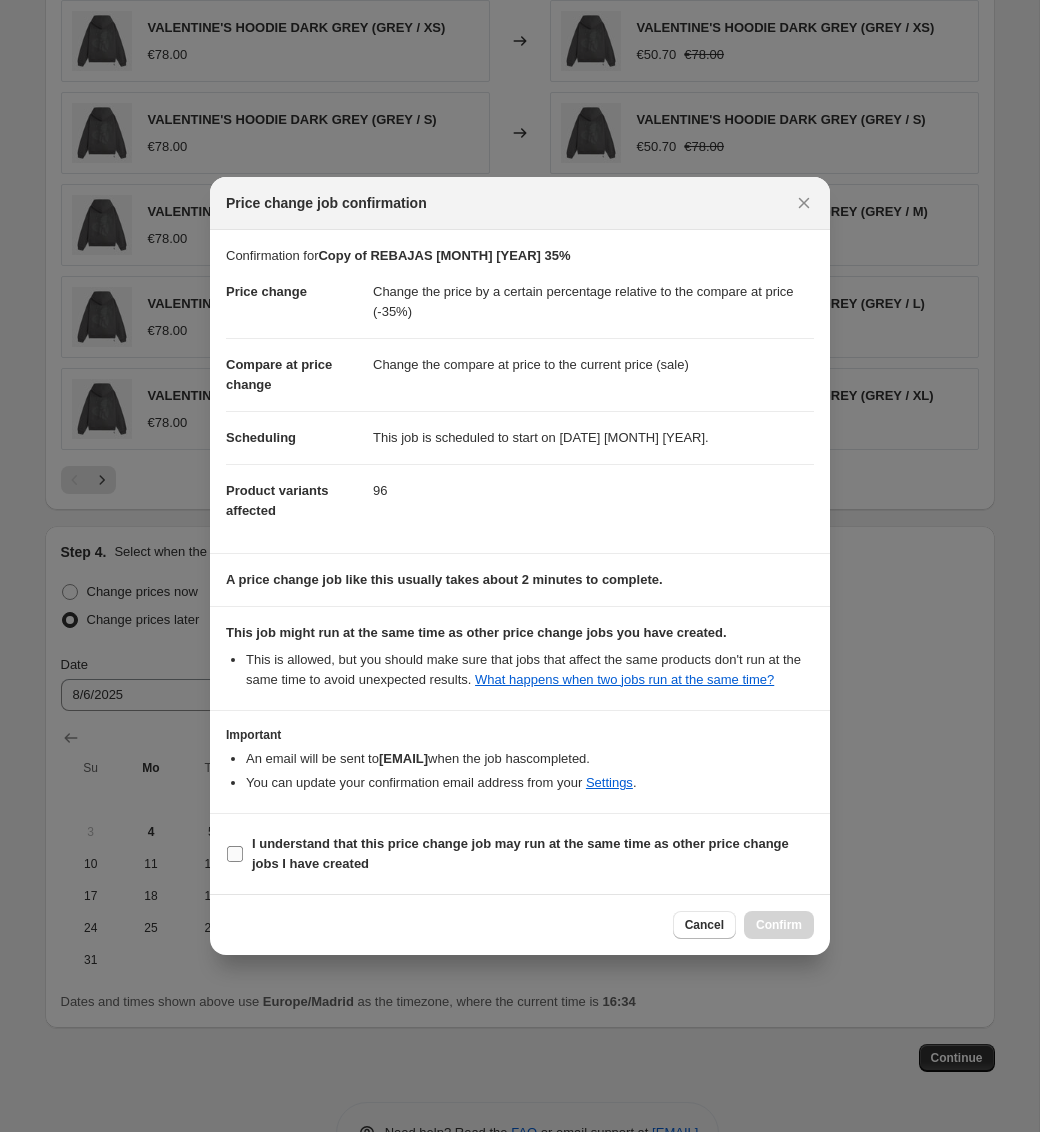 click on "I understand that this price change job may run at the same time as other price change jobs I have created" at bounding box center (235, 854) 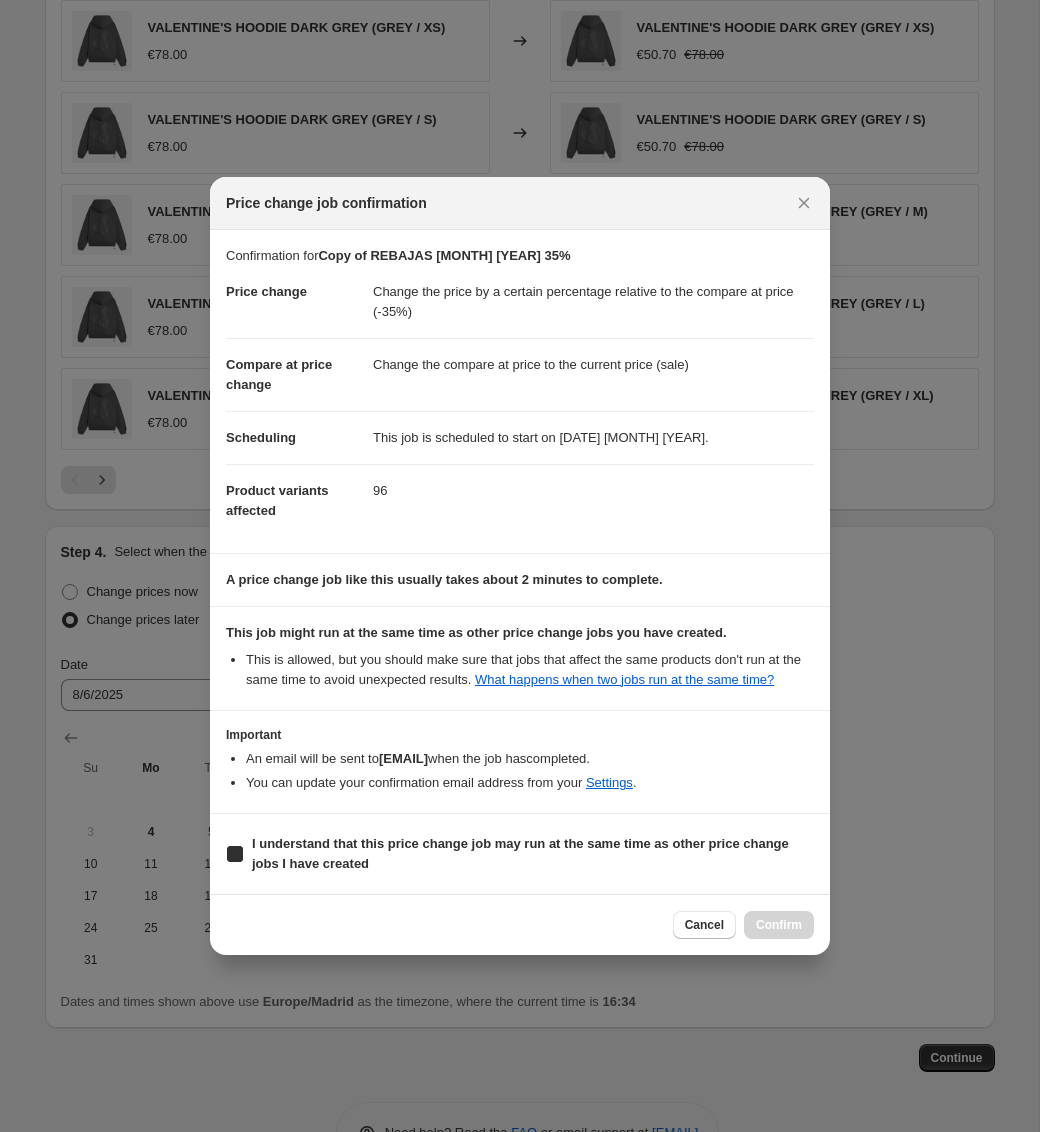 checkbox on "true" 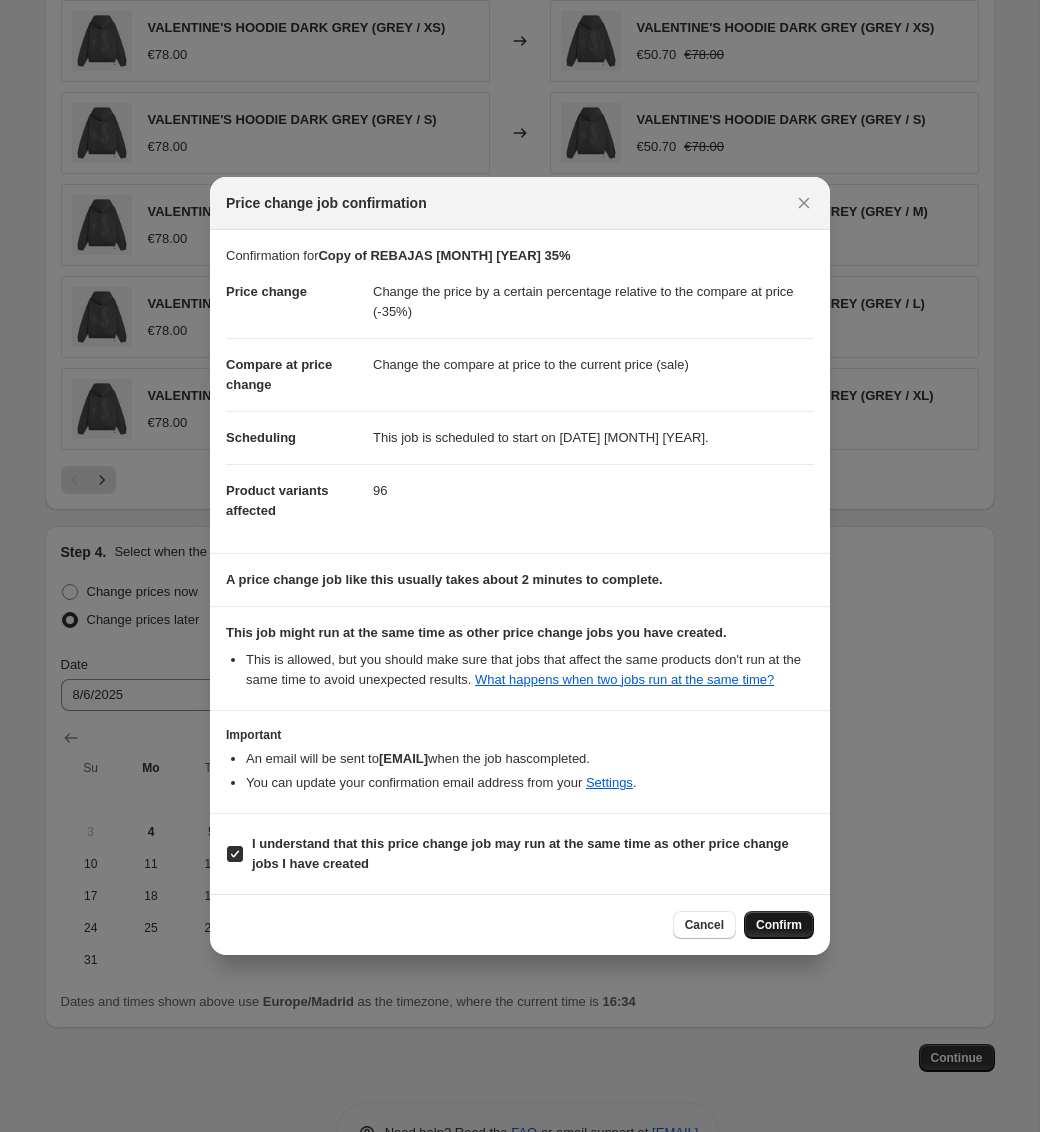 click on "Confirm" at bounding box center (779, 925) 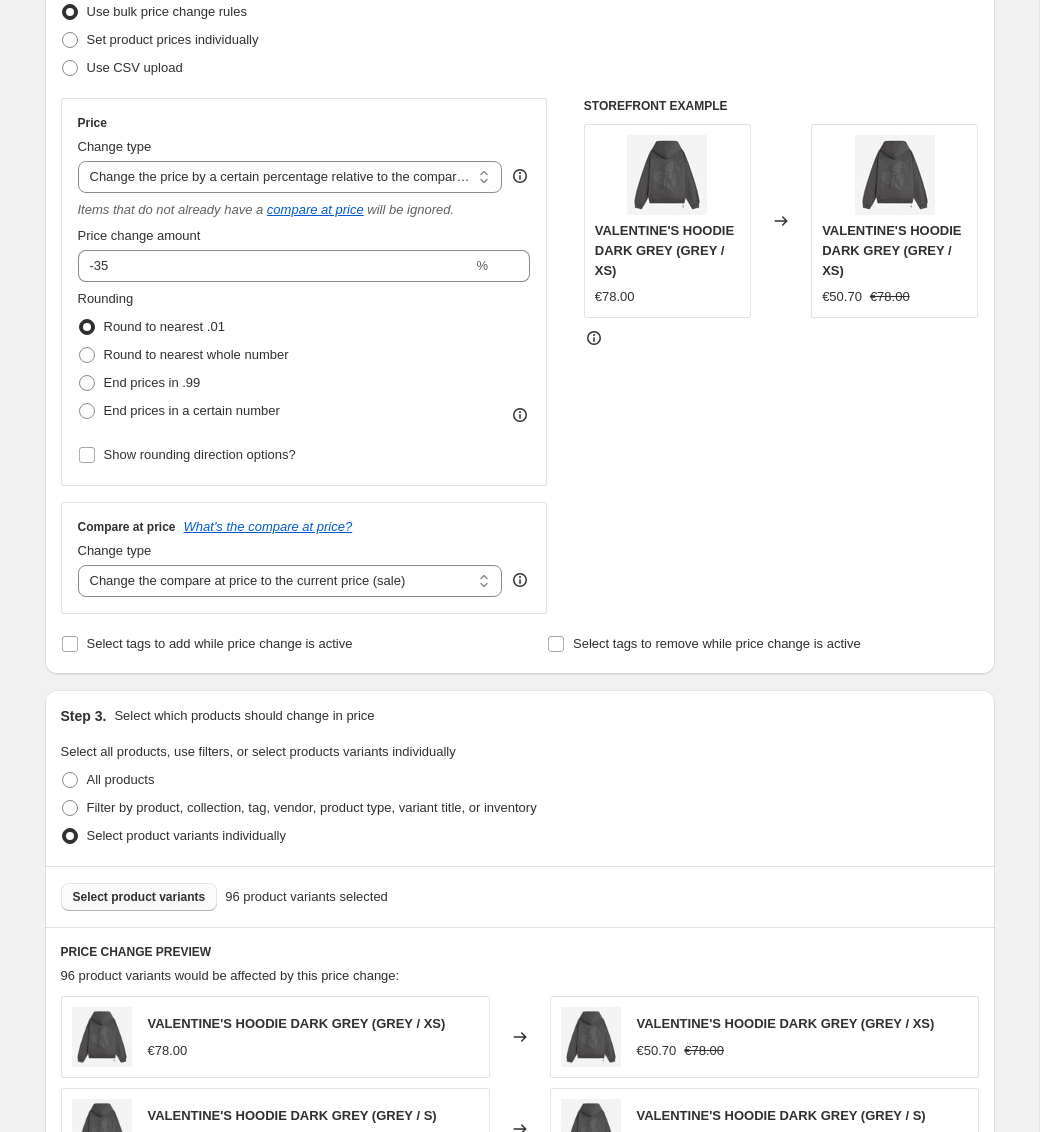 scroll, scrollTop: 0, scrollLeft: 0, axis: both 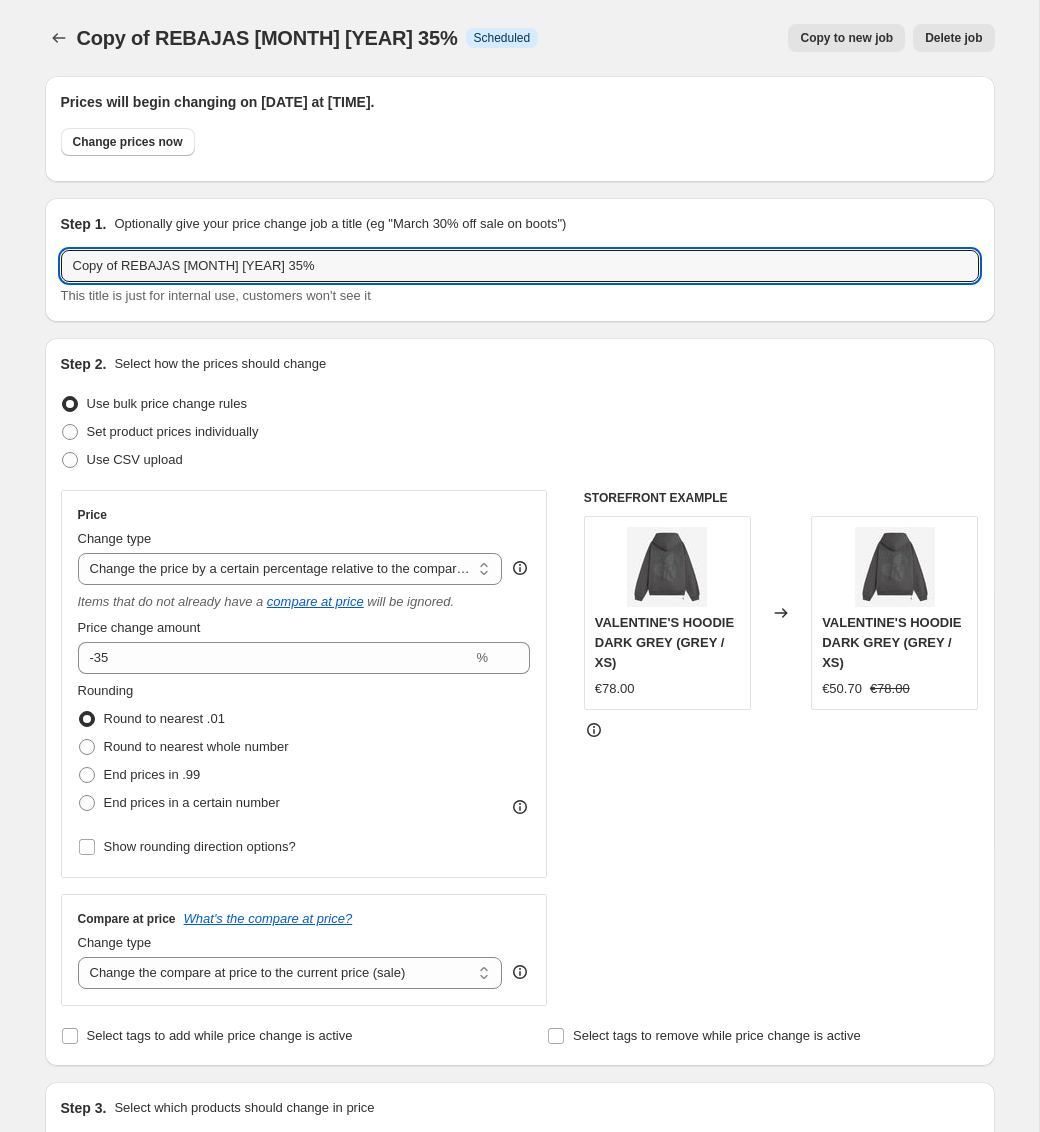 drag, startPoint x: 122, startPoint y: 270, endPoint x: 32, endPoint y: 270, distance: 90 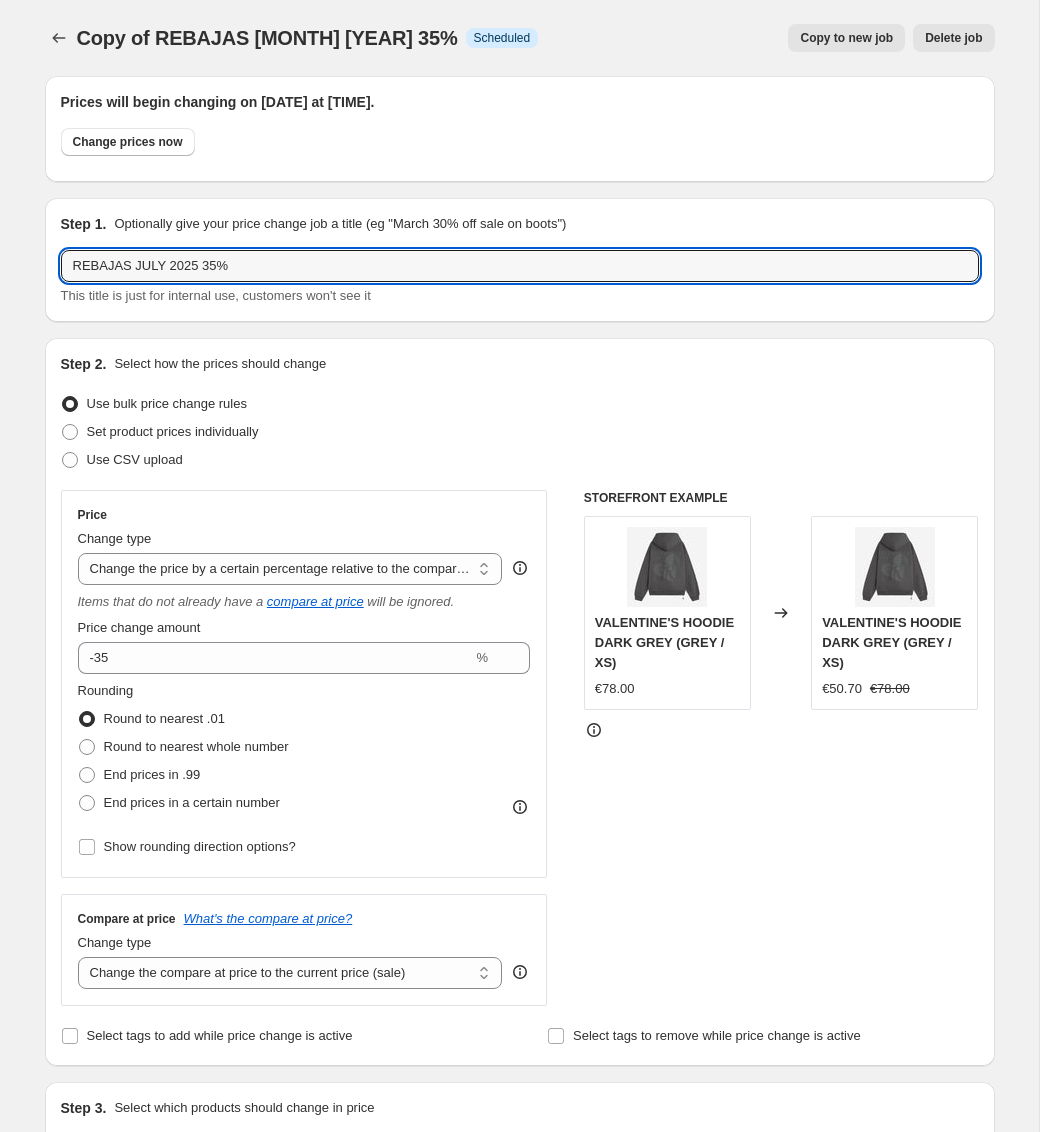 type on "REBAJAS JULY 2025 35%" 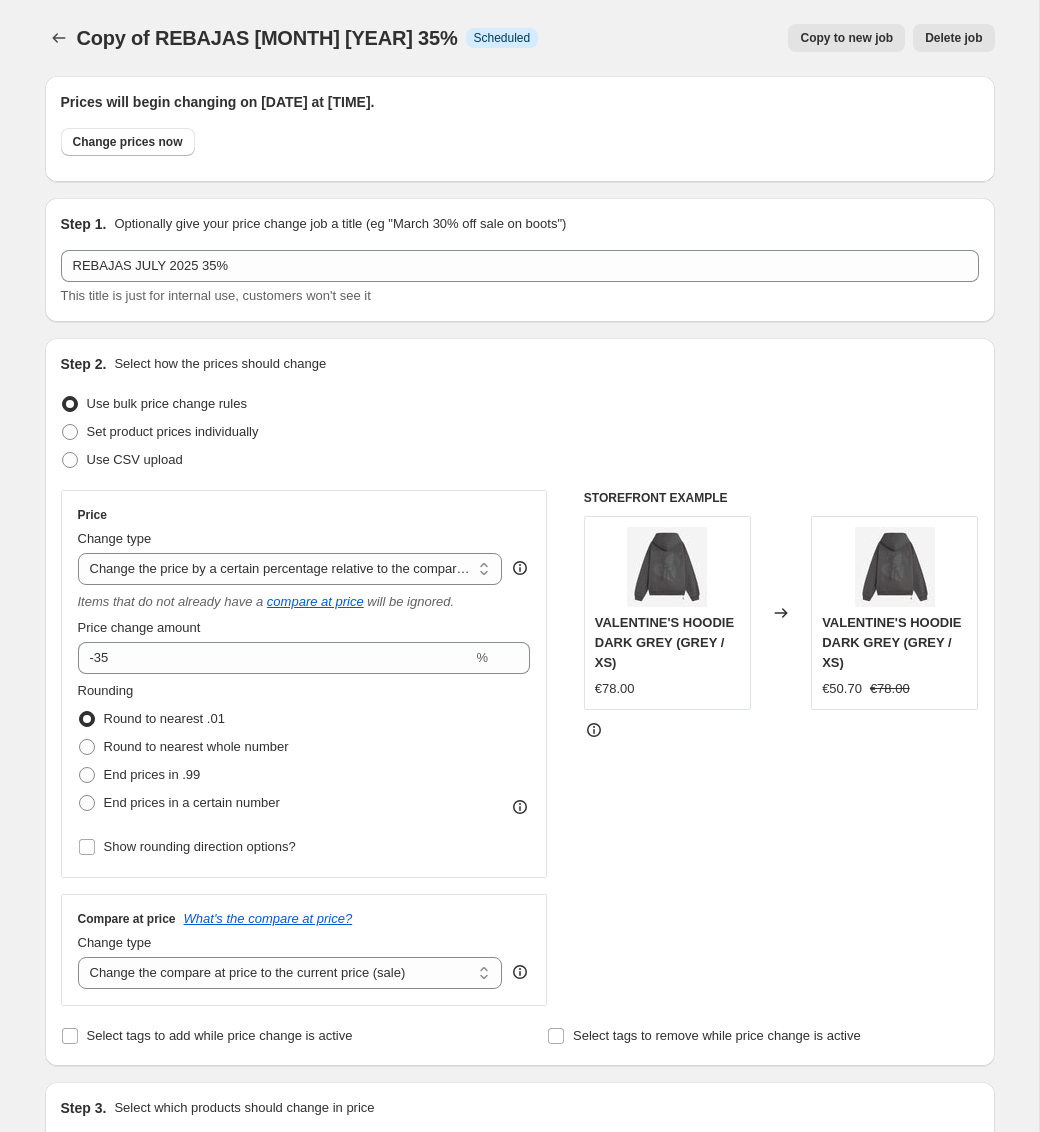 click on "Step 2. Select how the prices should change" at bounding box center [520, 364] 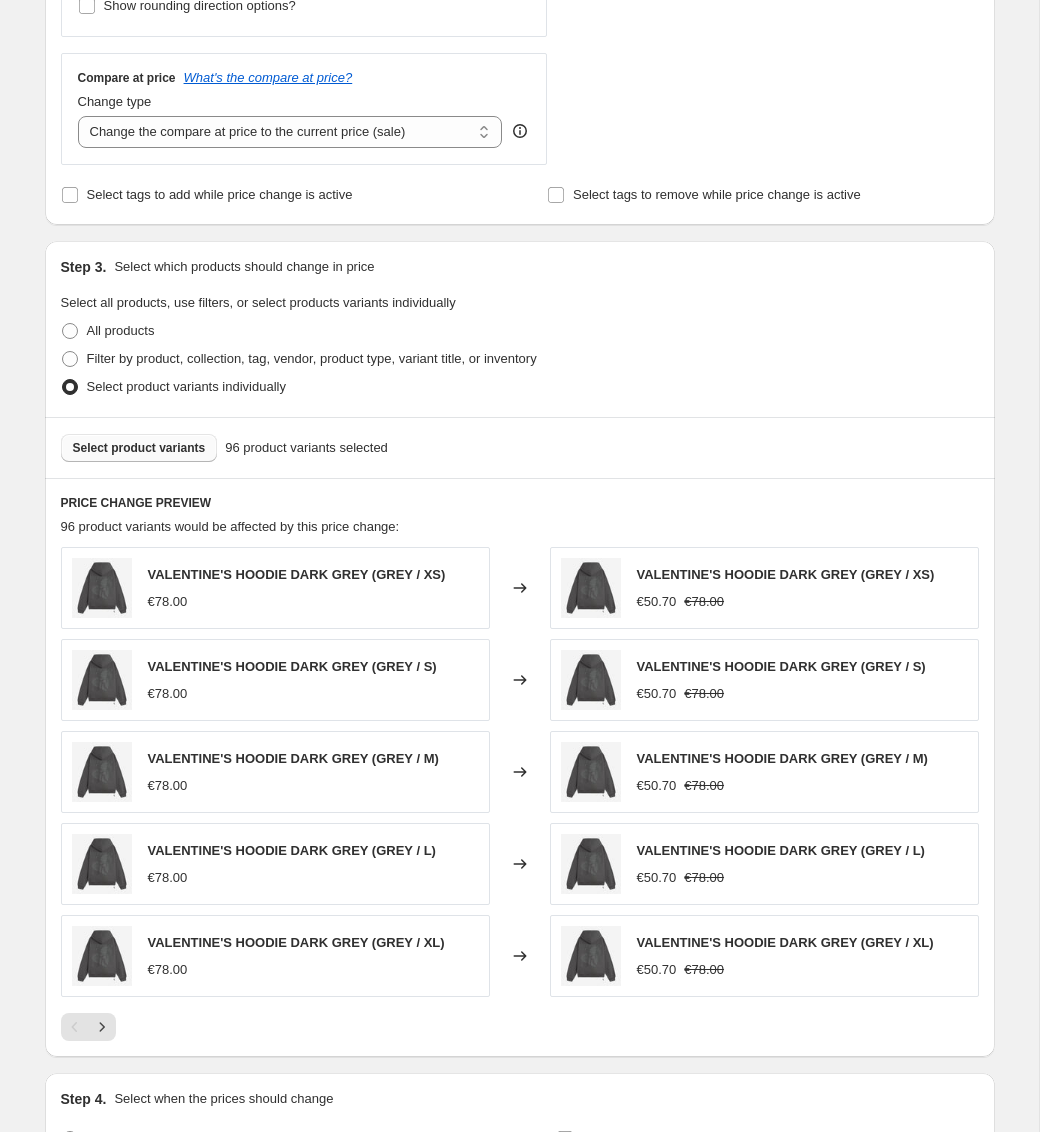 scroll, scrollTop: 1450, scrollLeft: 0, axis: vertical 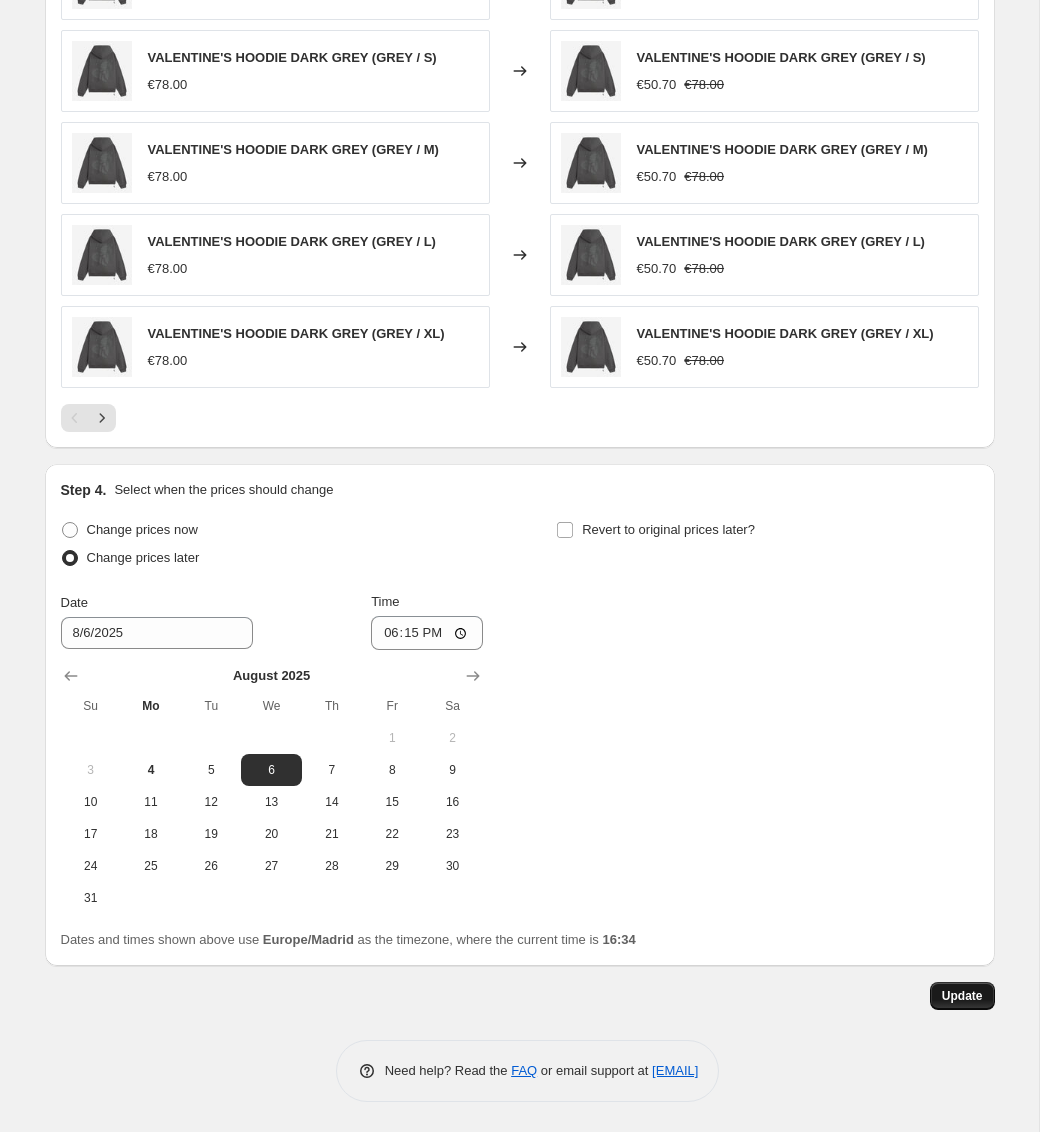 click on "Update" at bounding box center [962, 996] 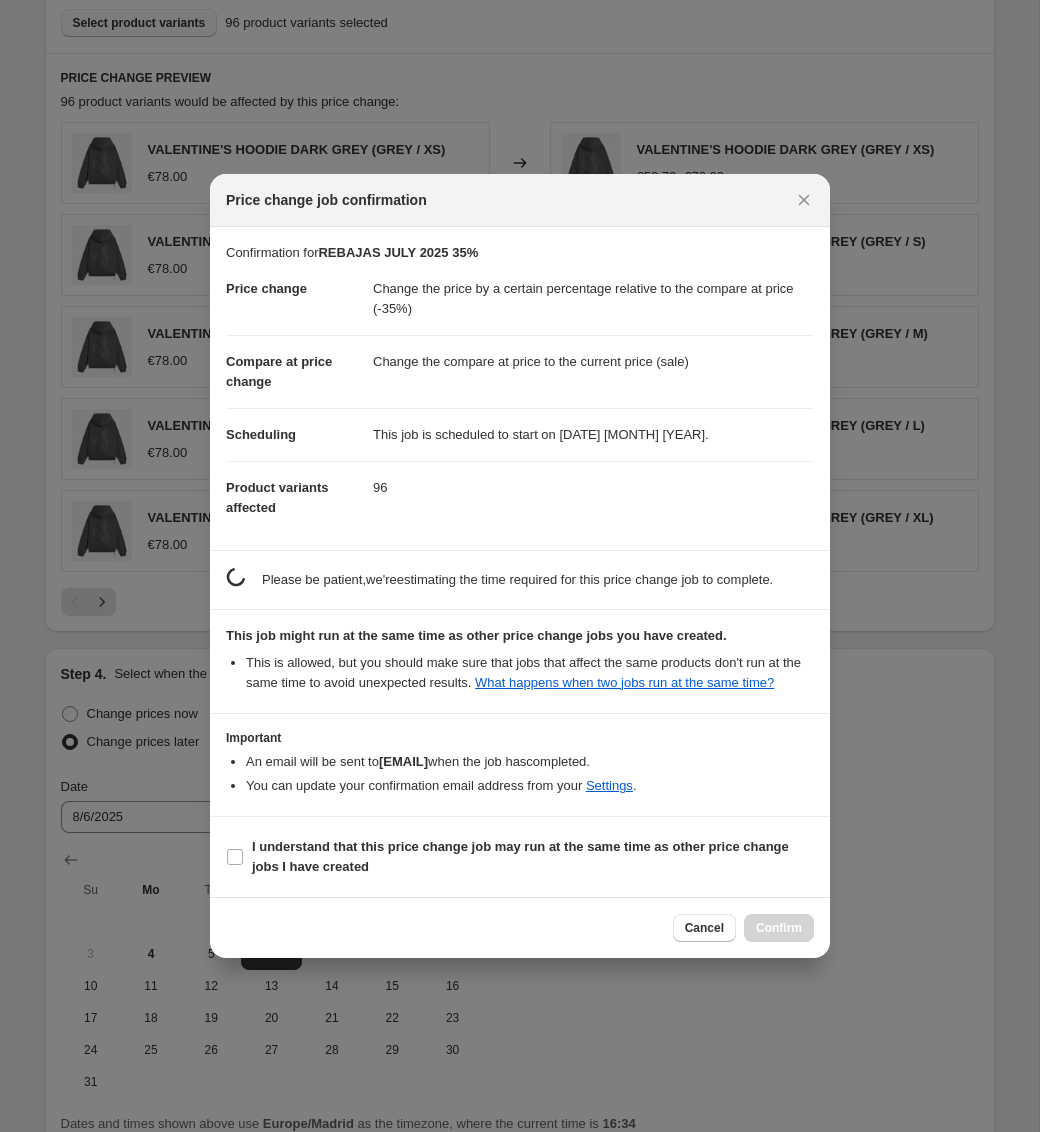 scroll, scrollTop: 1450, scrollLeft: 0, axis: vertical 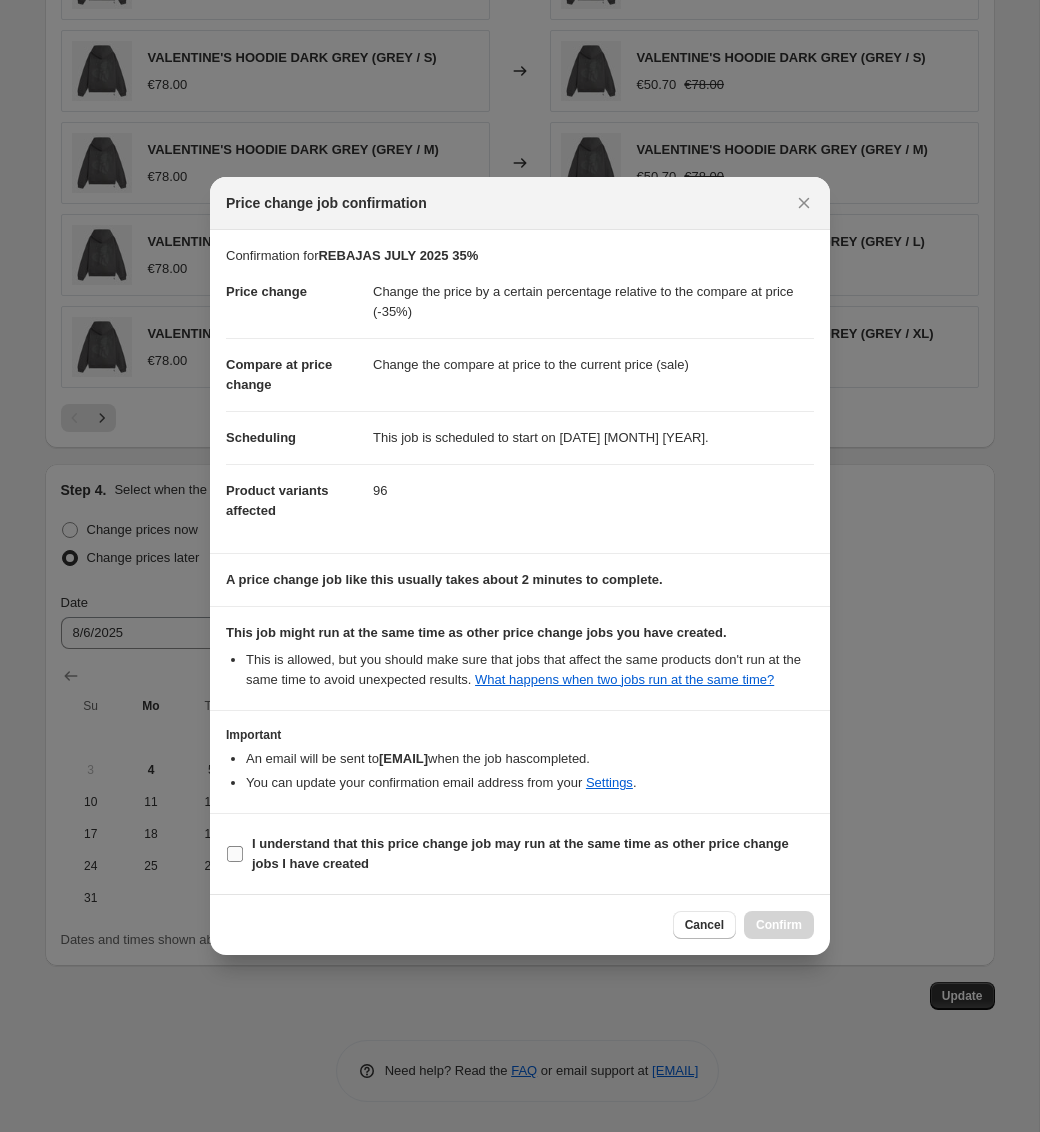 click on "I understand that this price change job may run at the same time as other price change jobs I have created" at bounding box center [520, 853] 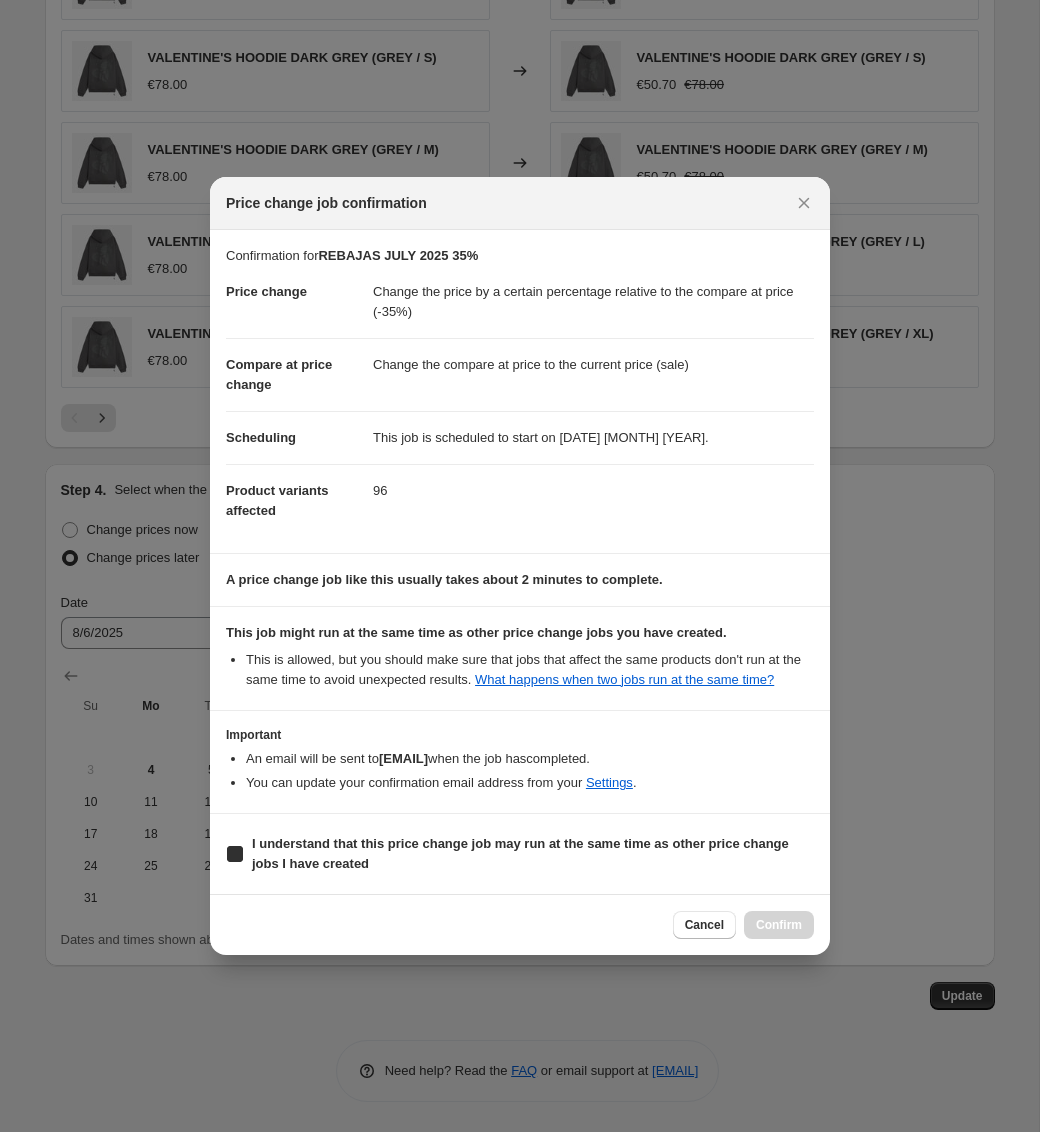 checkbox on "true" 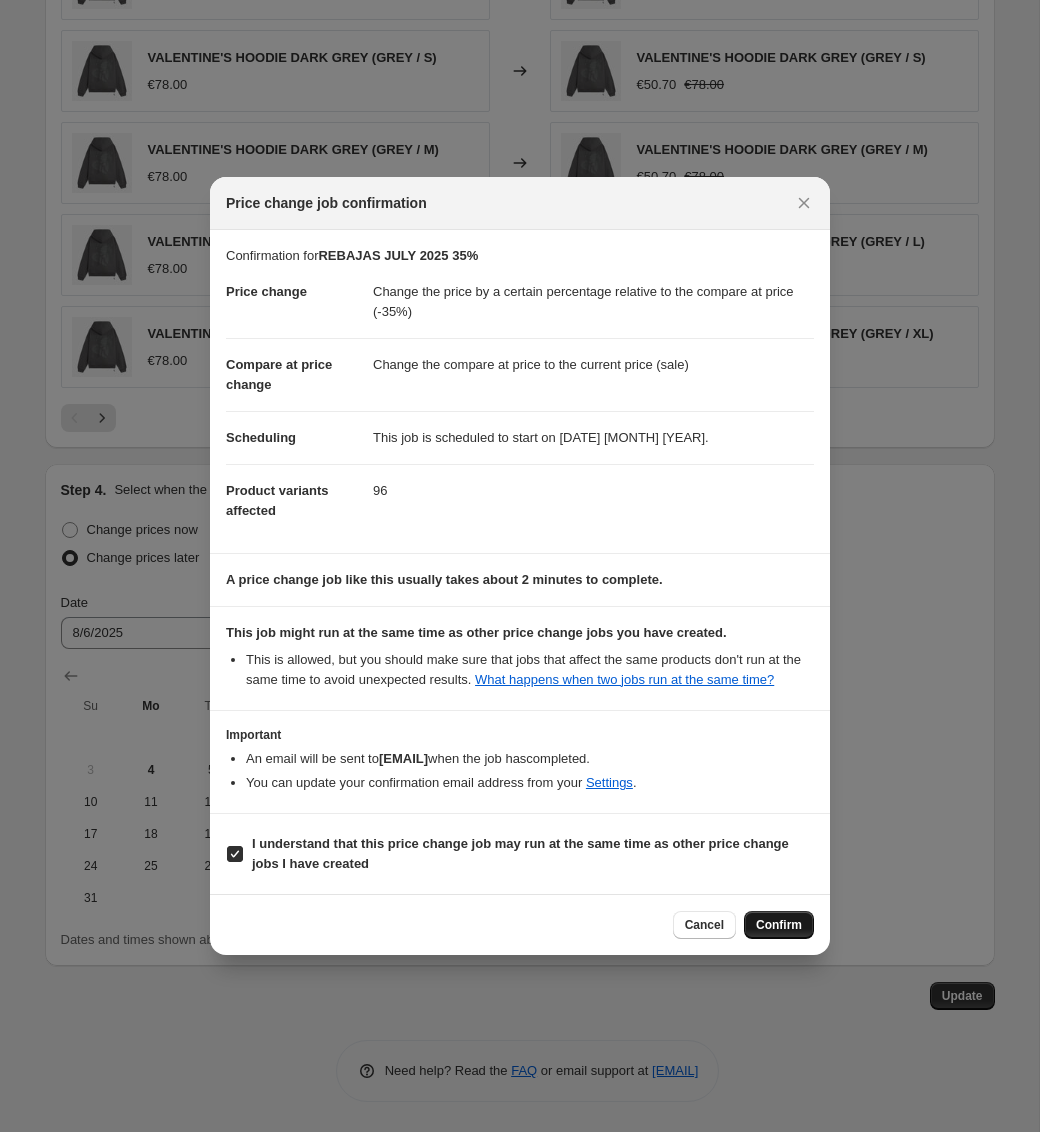 click on "Confirm" at bounding box center (779, 925) 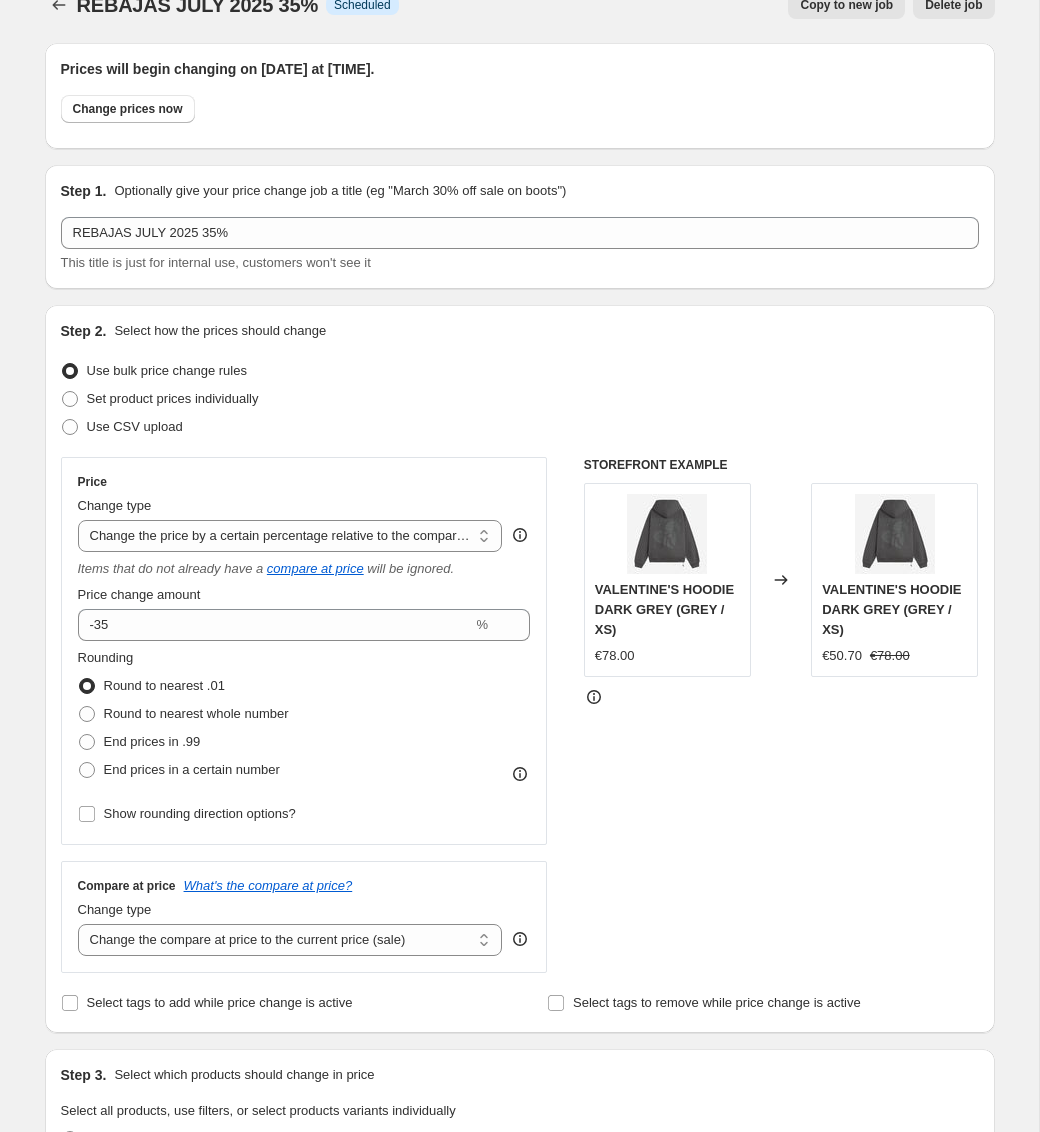 scroll, scrollTop: 0, scrollLeft: 0, axis: both 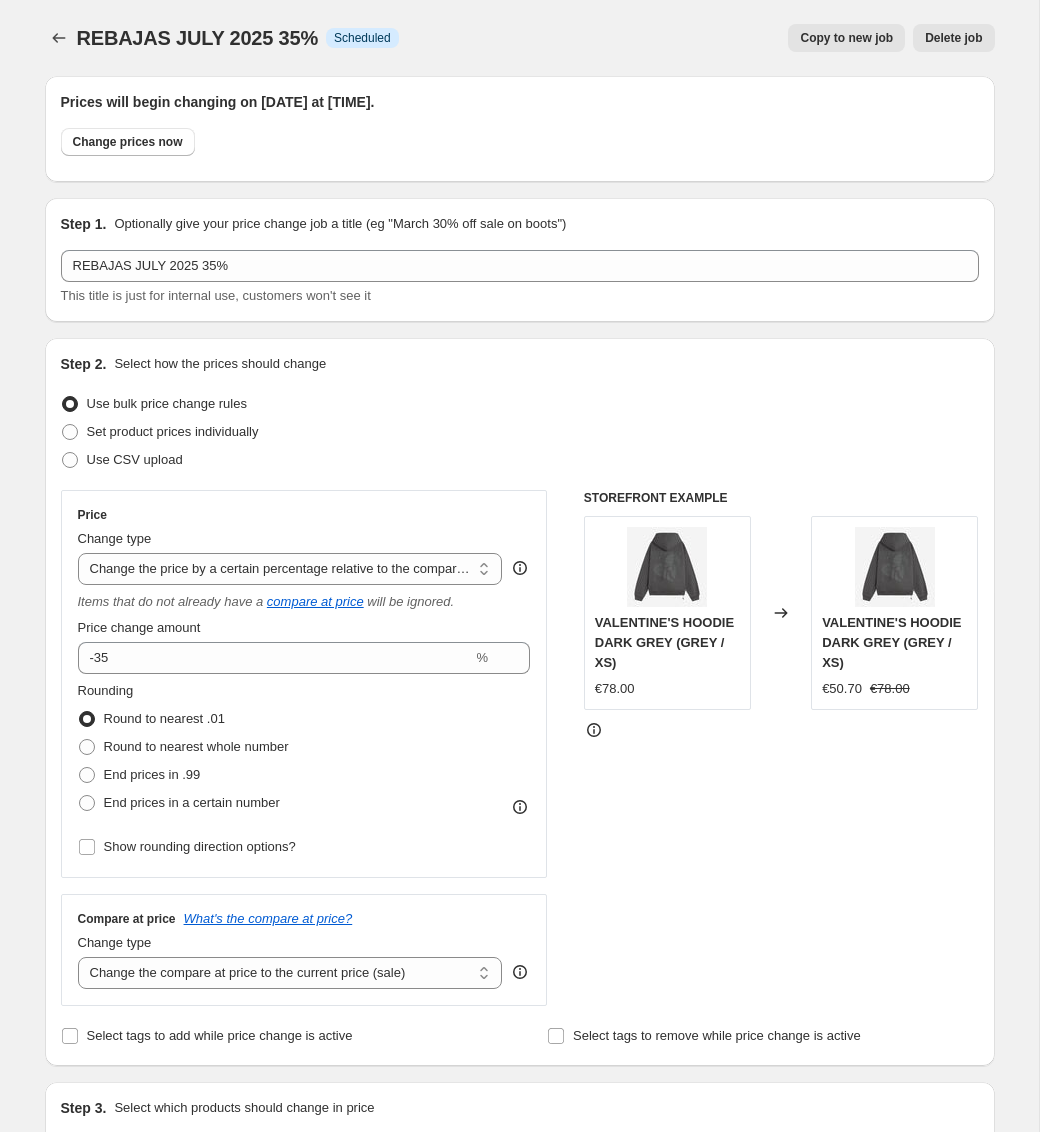 click on "Copy to new job" at bounding box center [846, 38] 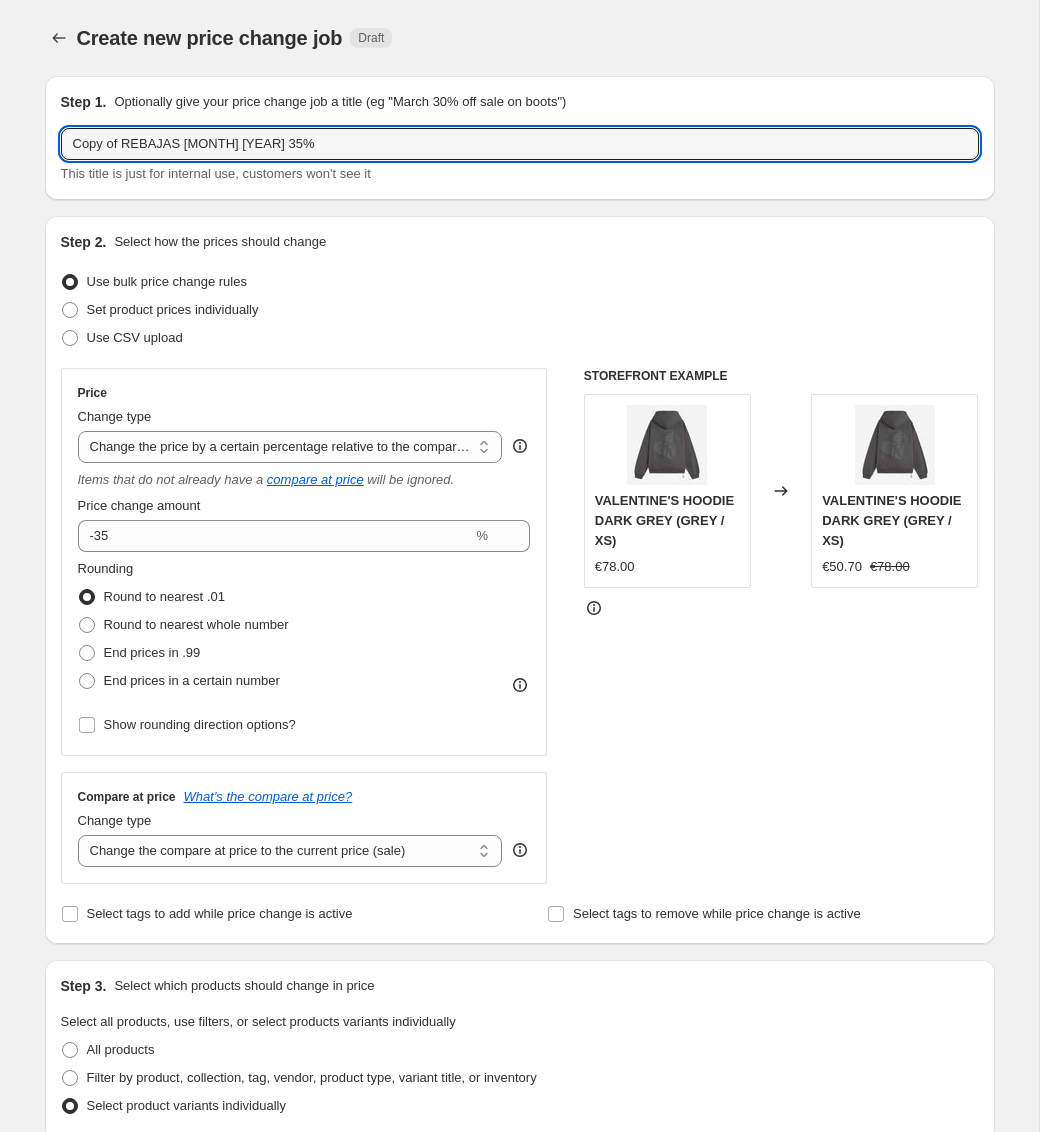 drag, startPoint x: 123, startPoint y: 145, endPoint x: 11, endPoint y: 144, distance: 112.00446 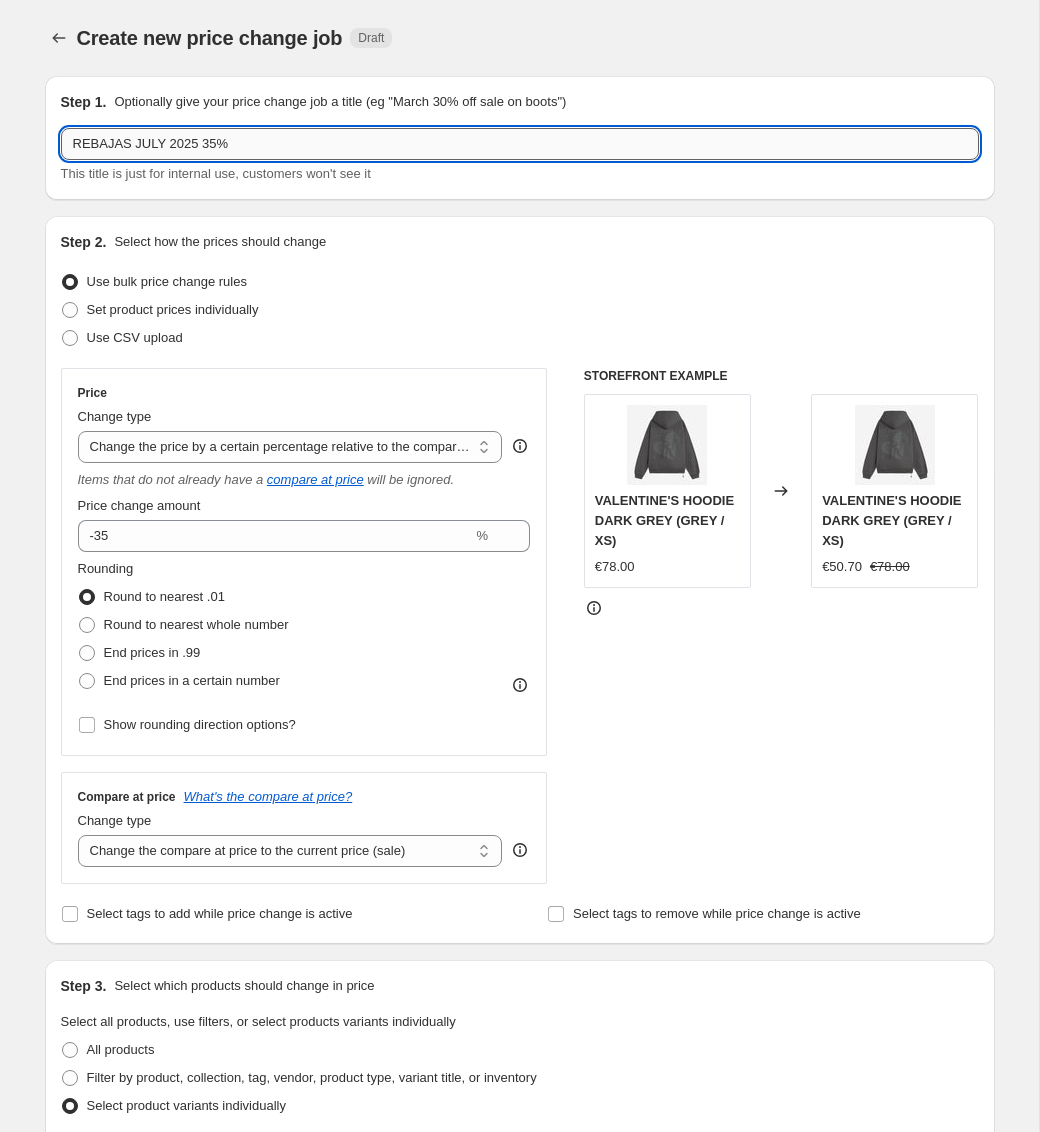 click on "REBAJAS JULY 2025 35%" at bounding box center [520, 144] 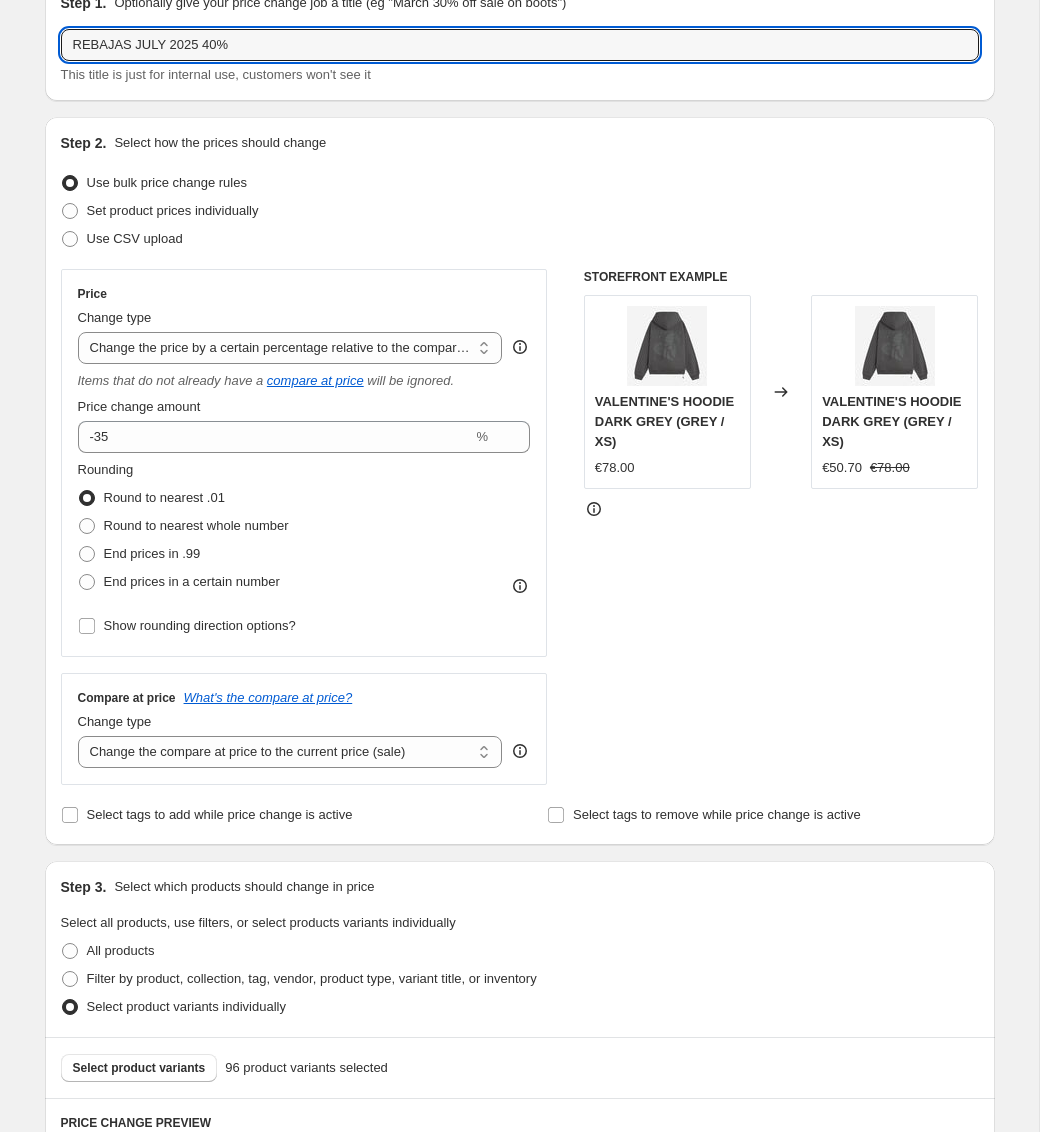 scroll, scrollTop: 138, scrollLeft: 0, axis: vertical 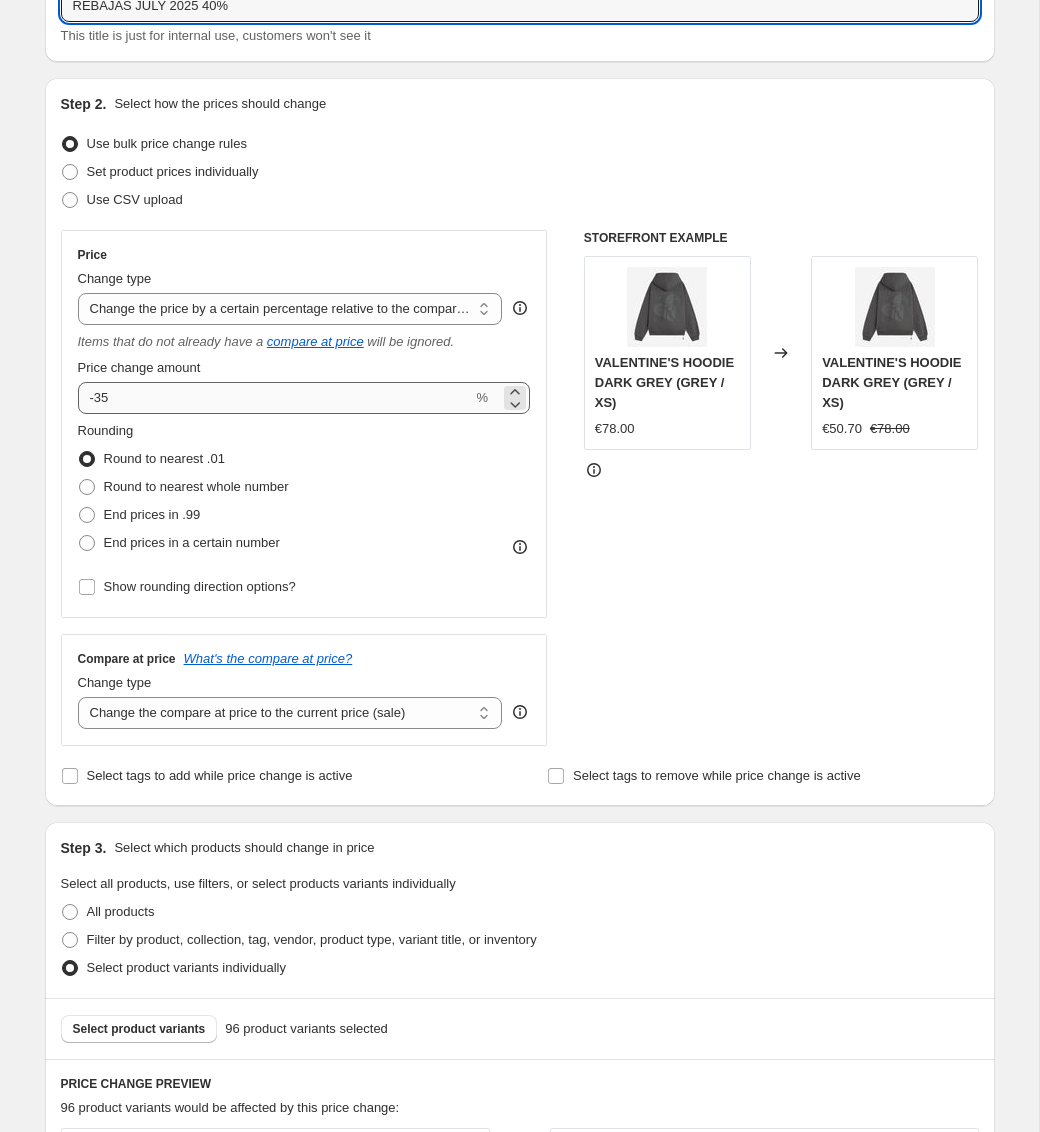 type on "REBAJAS JULY 2025 40%" 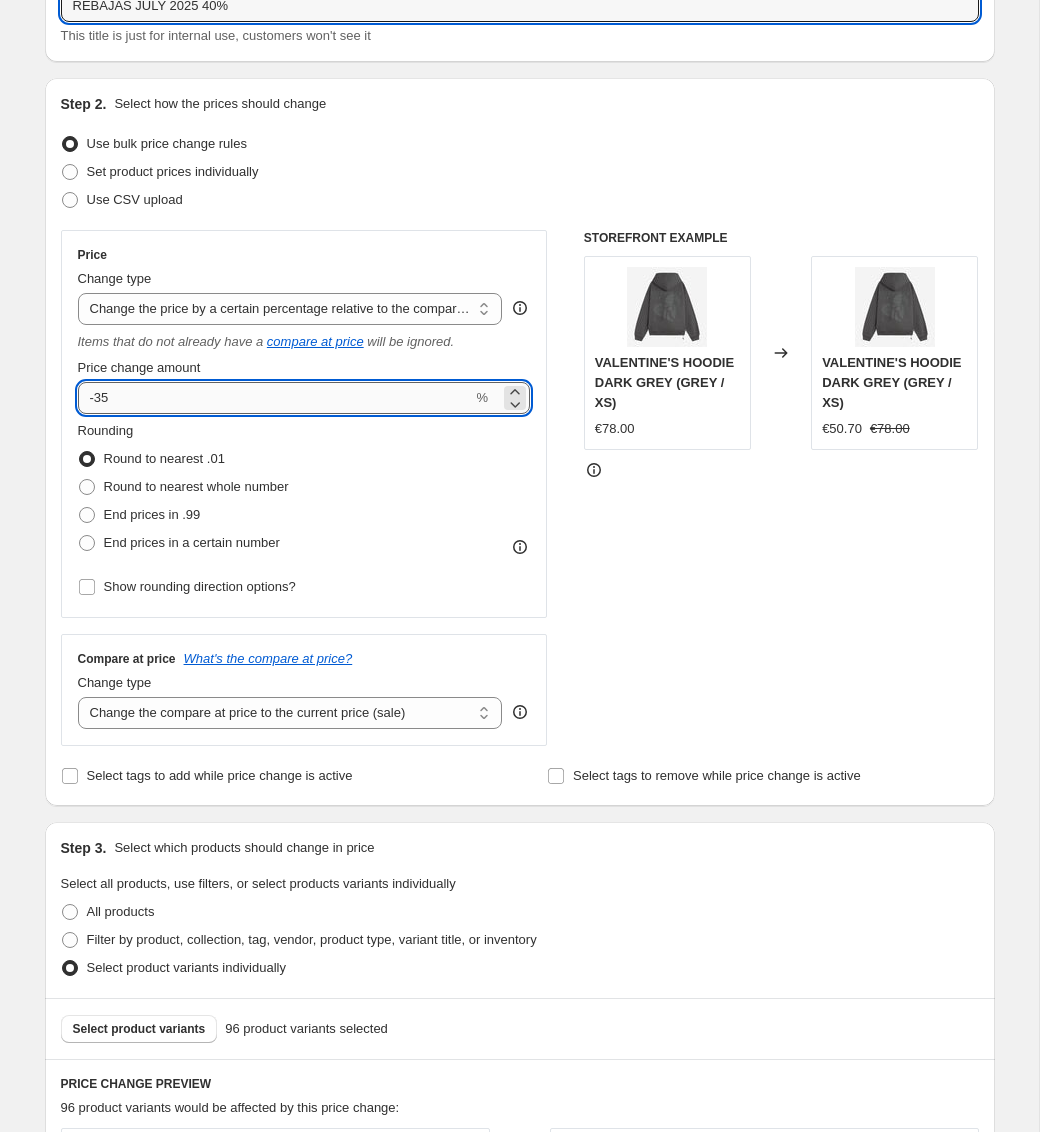 click on "-35" at bounding box center [275, 398] 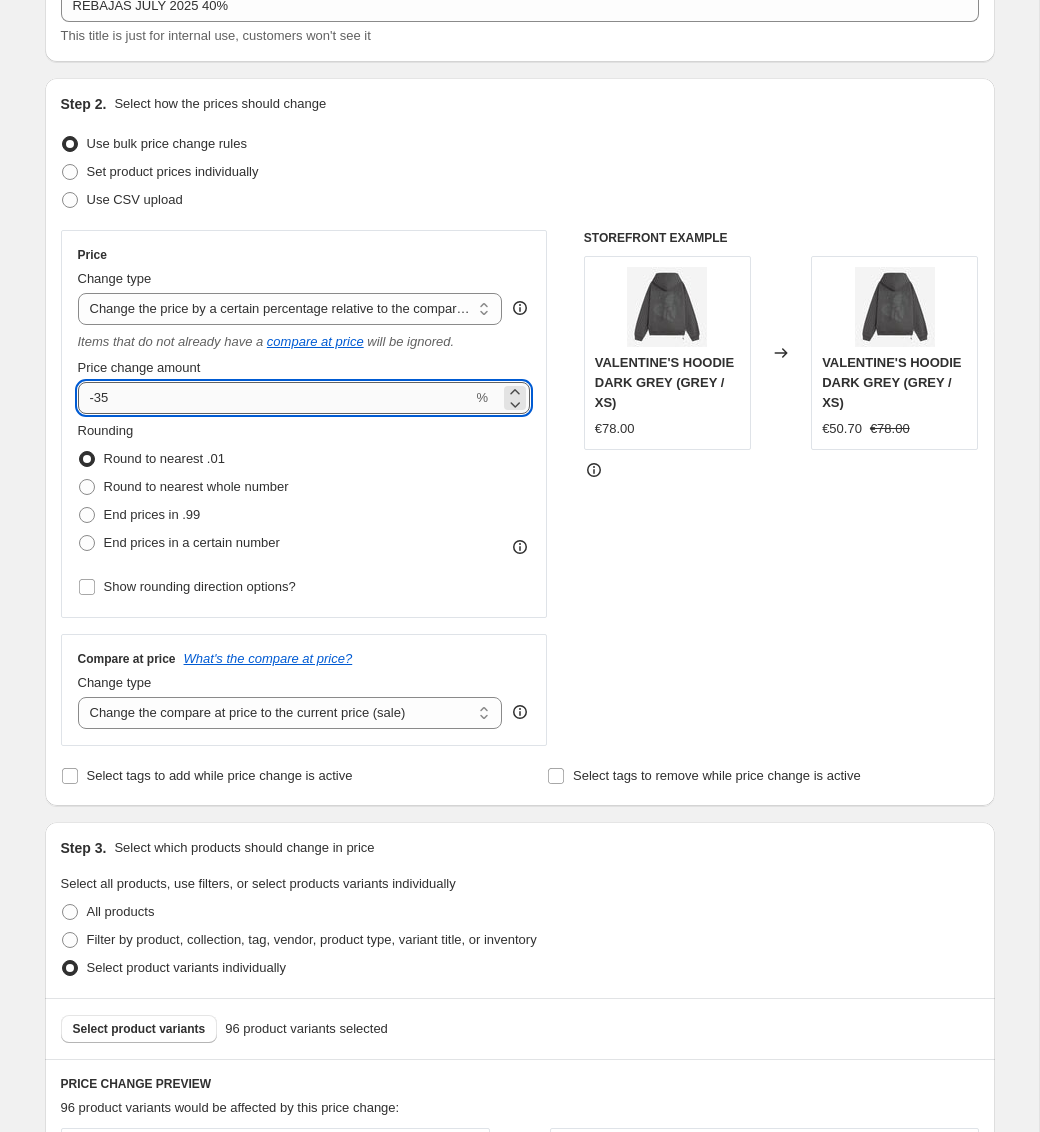 type on "-3" 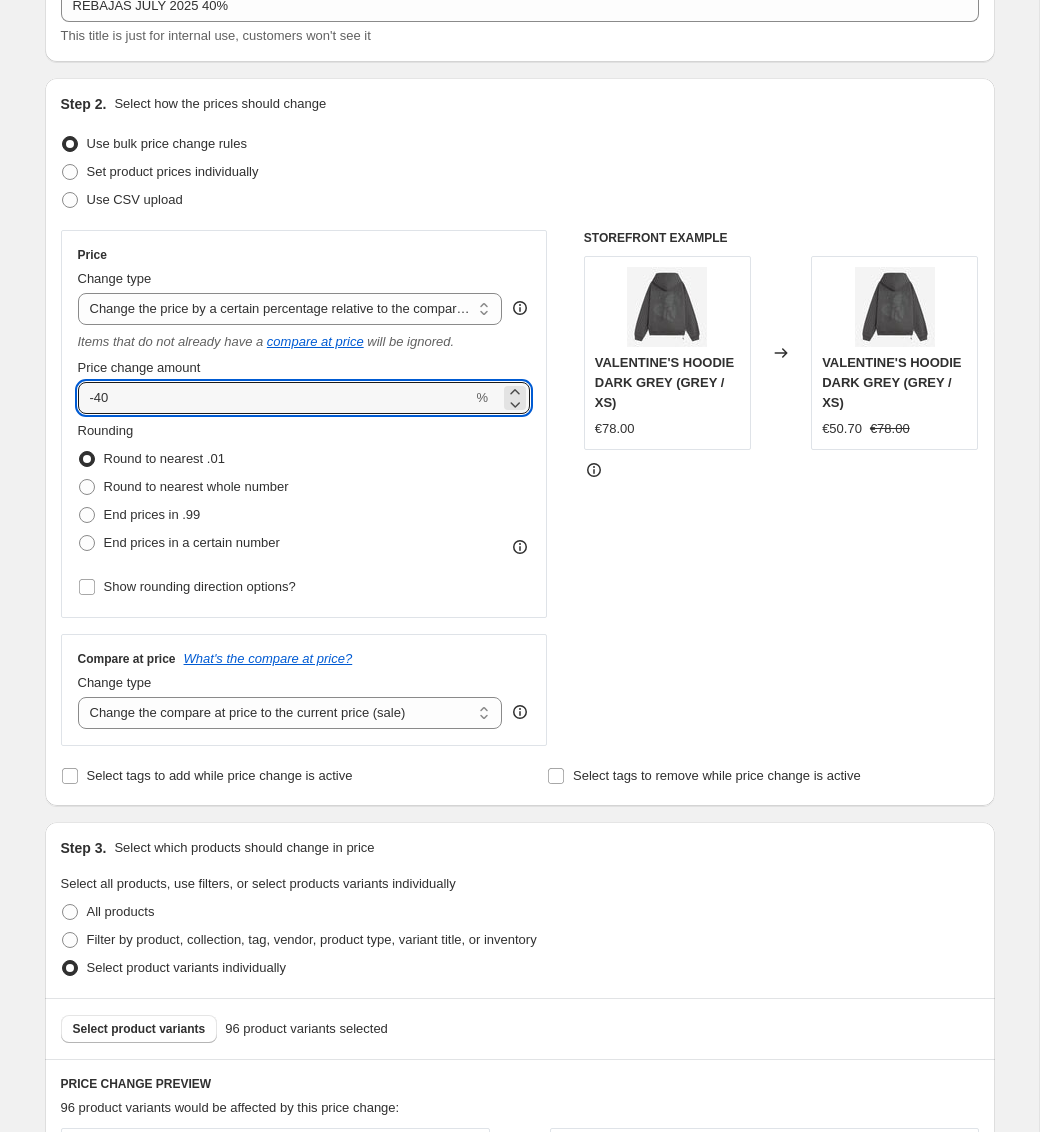 type on "-40" 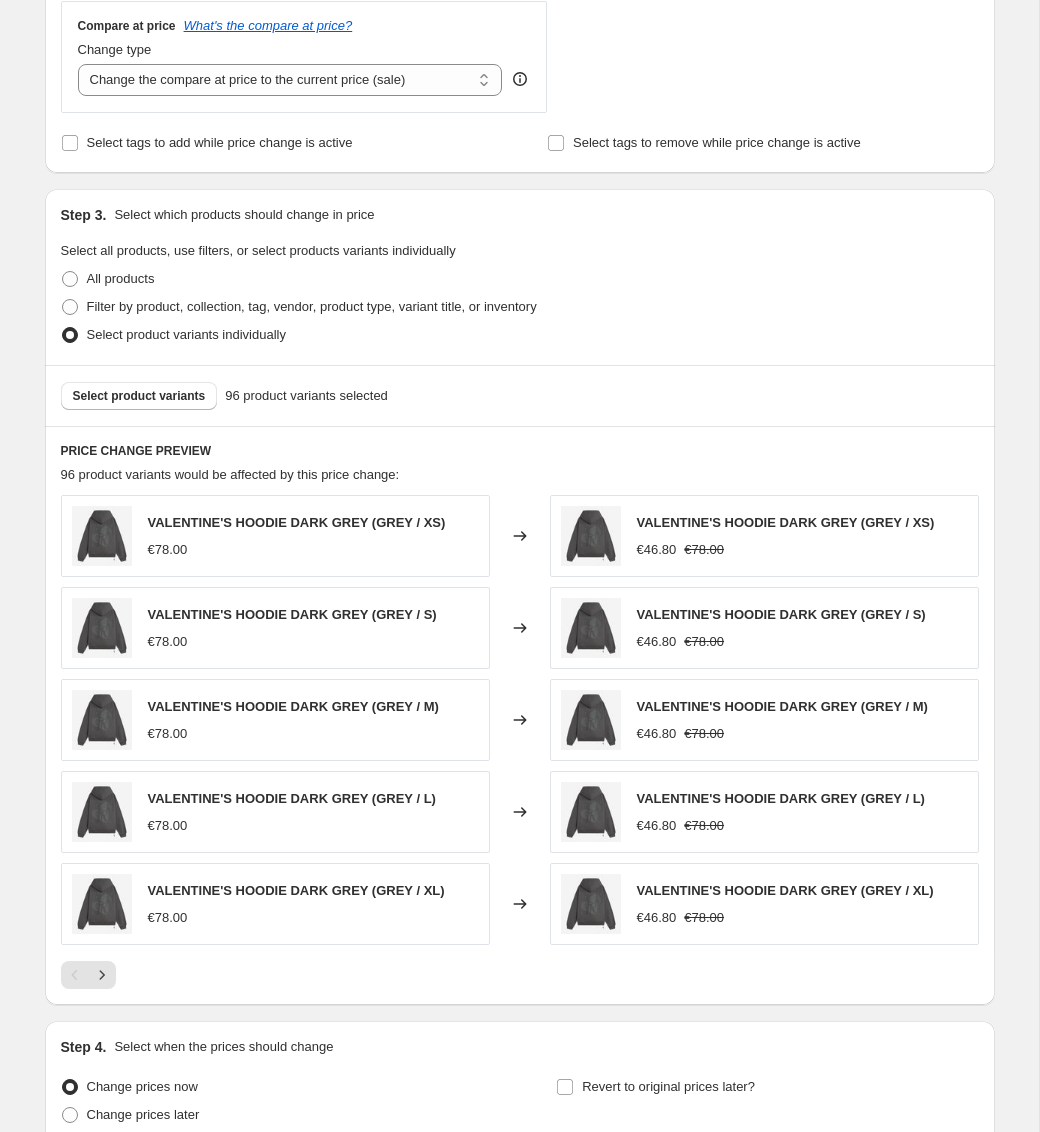 scroll, scrollTop: 772, scrollLeft: 0, axis: vertical 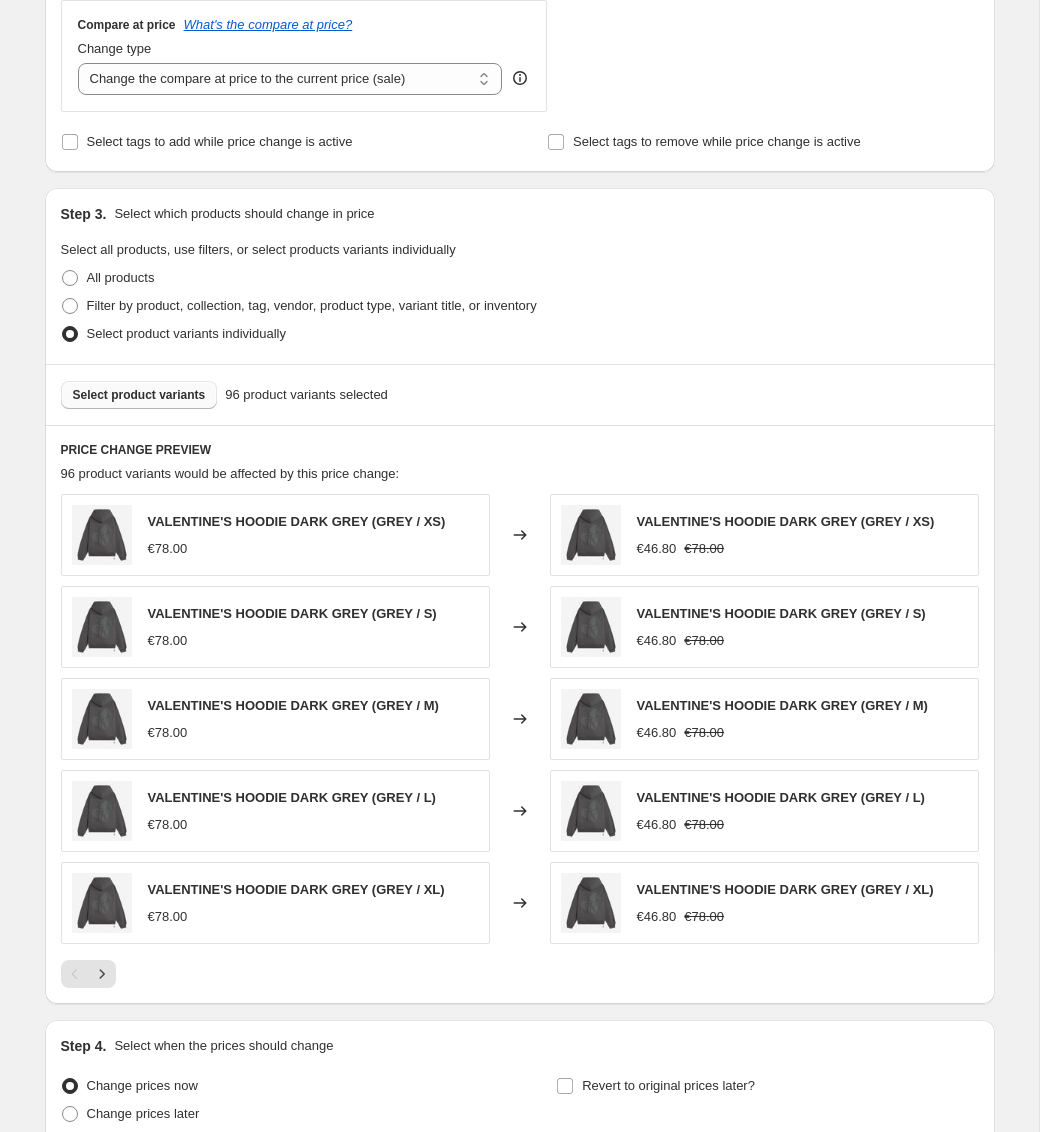 click on "Select product variants" at bounding box center (139, 395) 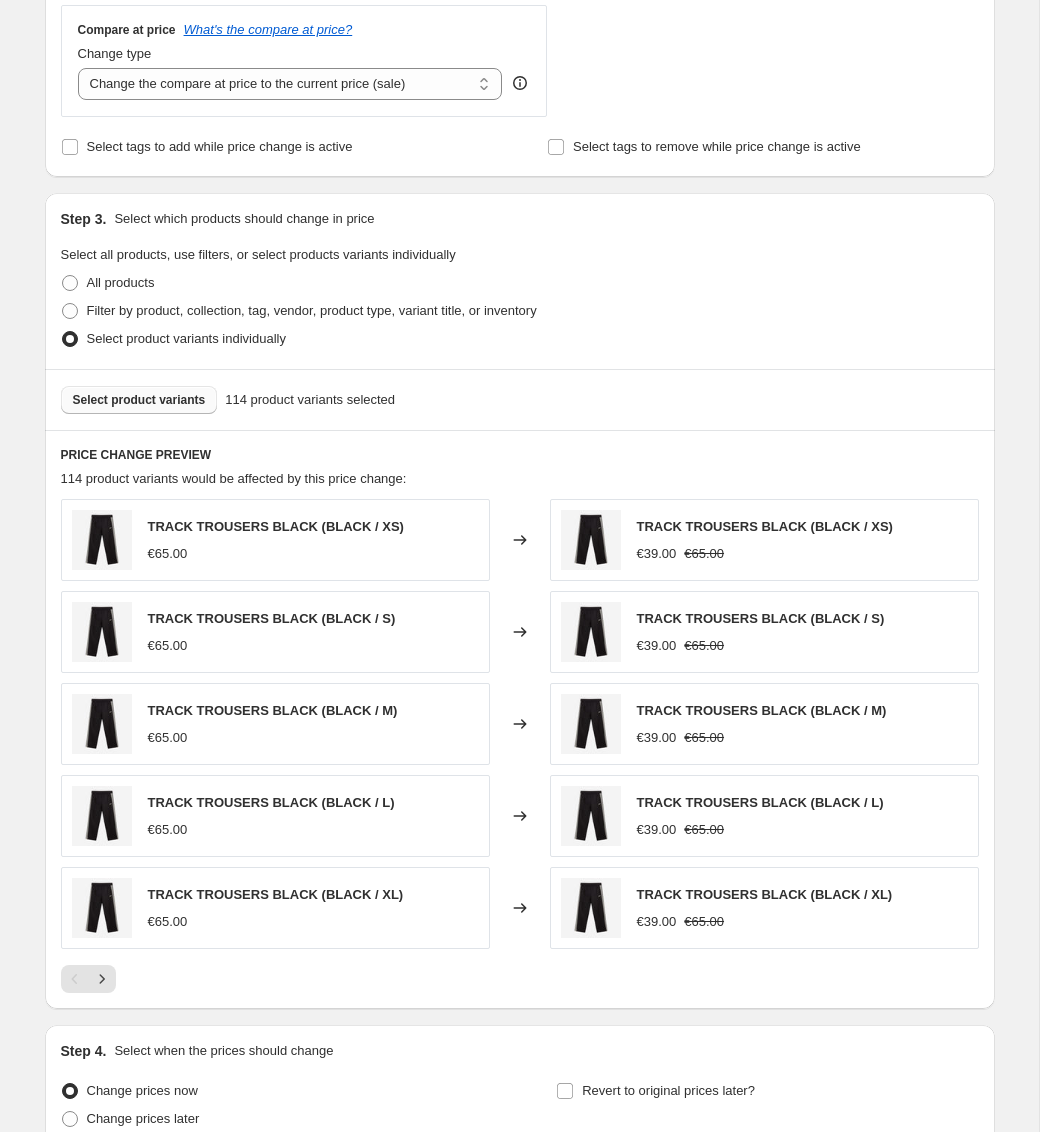 scroll, scrollTop: 954, scrollLeft: 0, axis: vertical 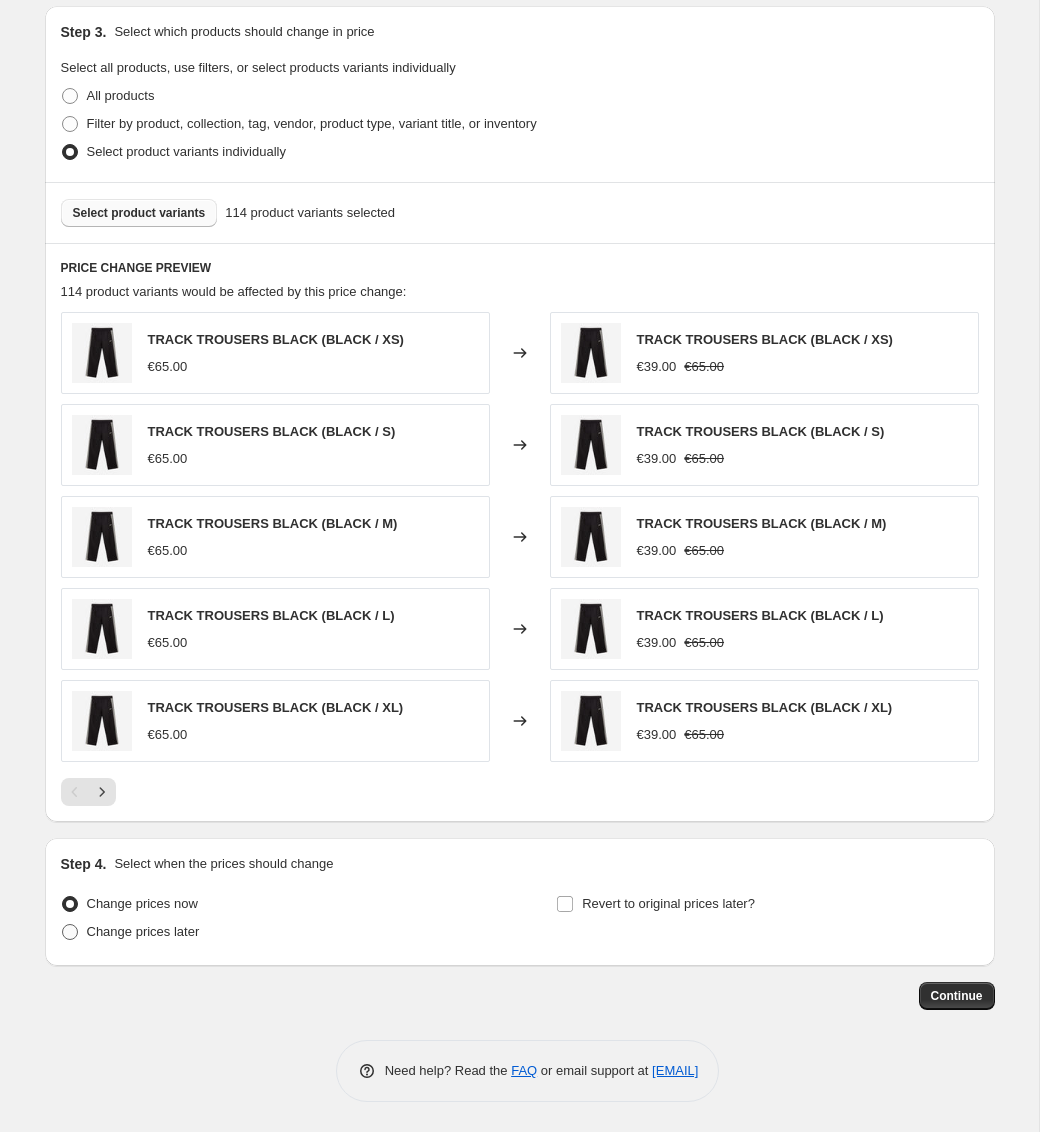 click on "Change prices later" at bounding box center (143, 931) 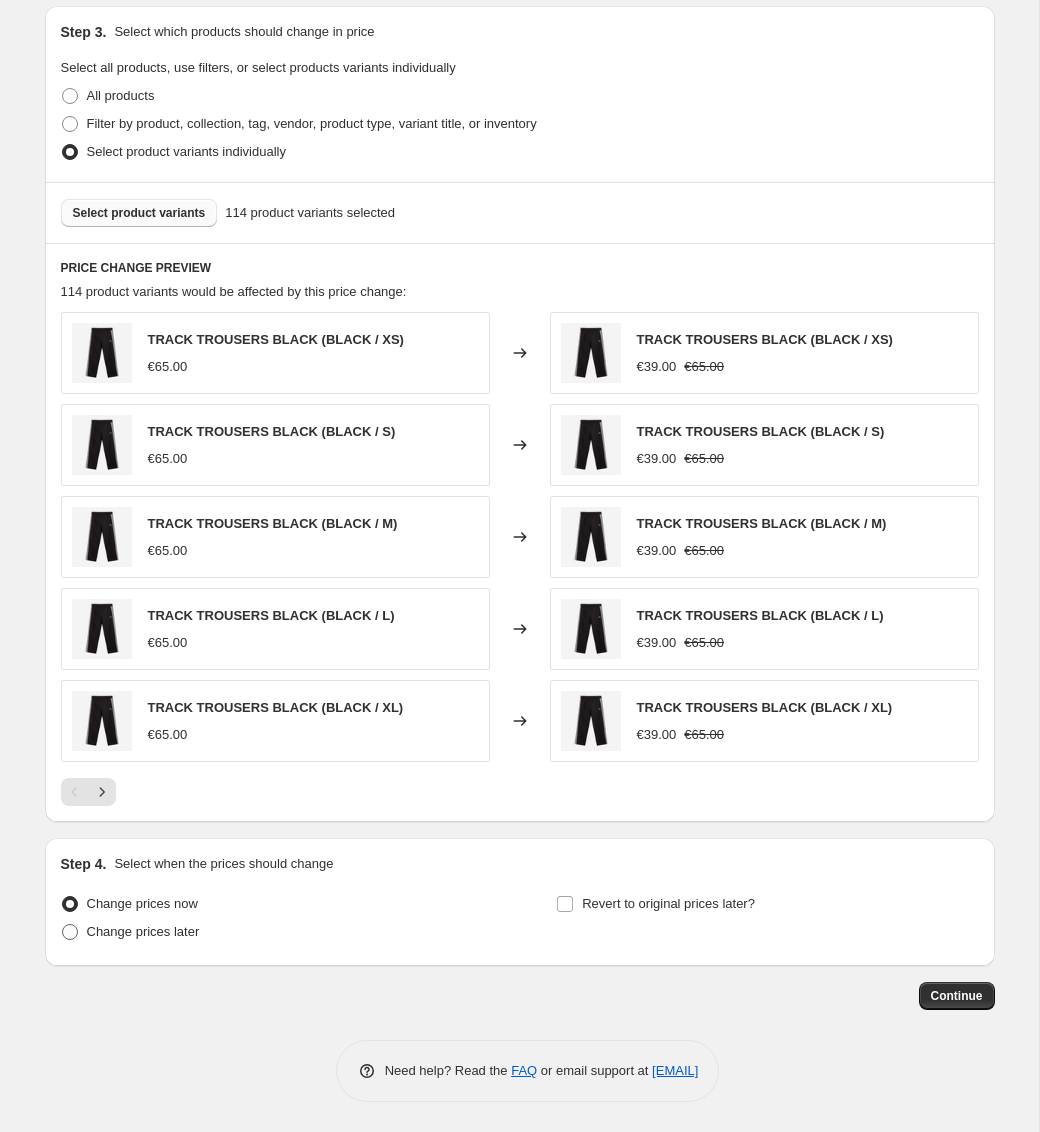 radio on "true" 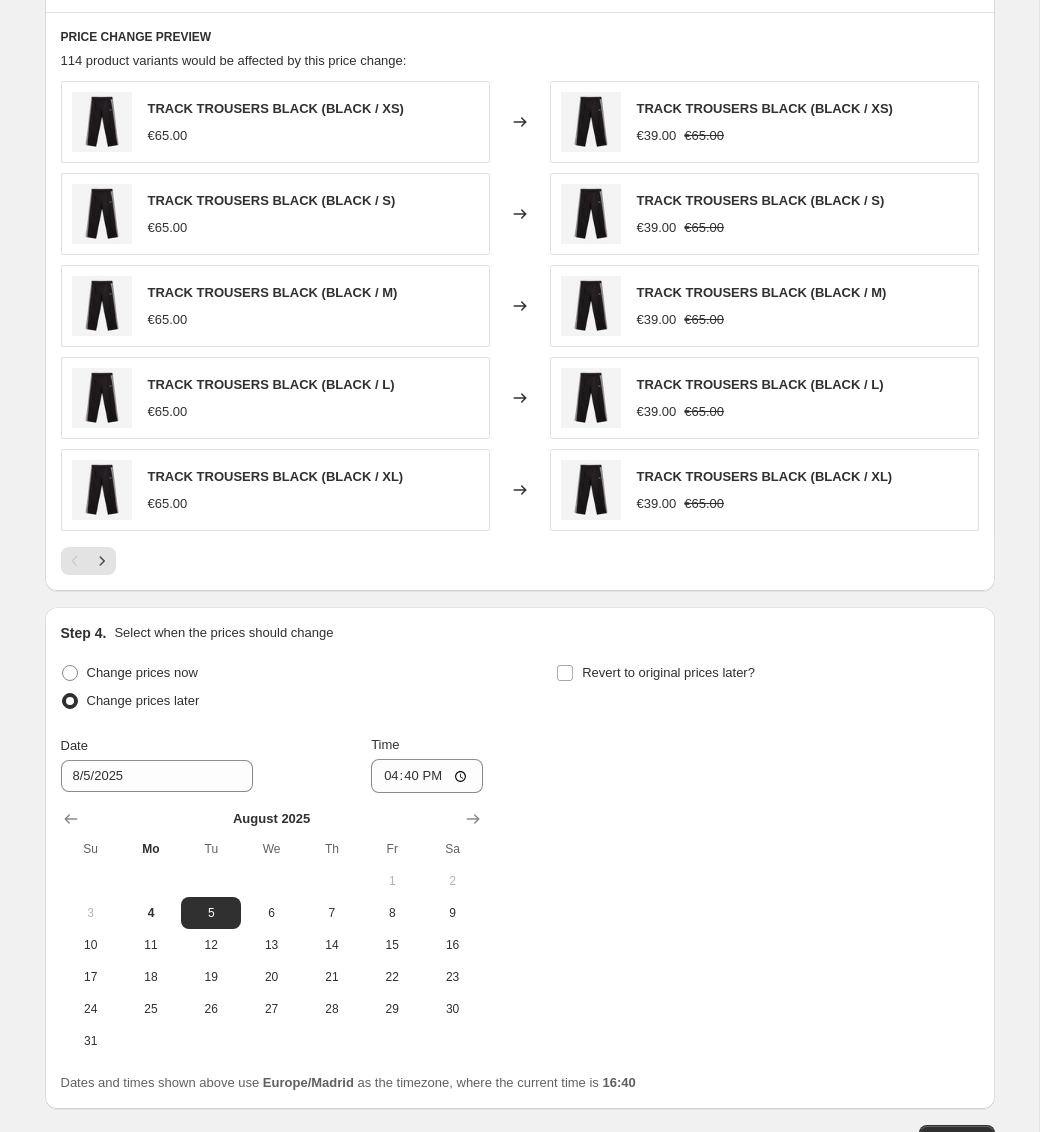 scroll, scrollTop: 1299, scrollLeft: 0, axis: vertical 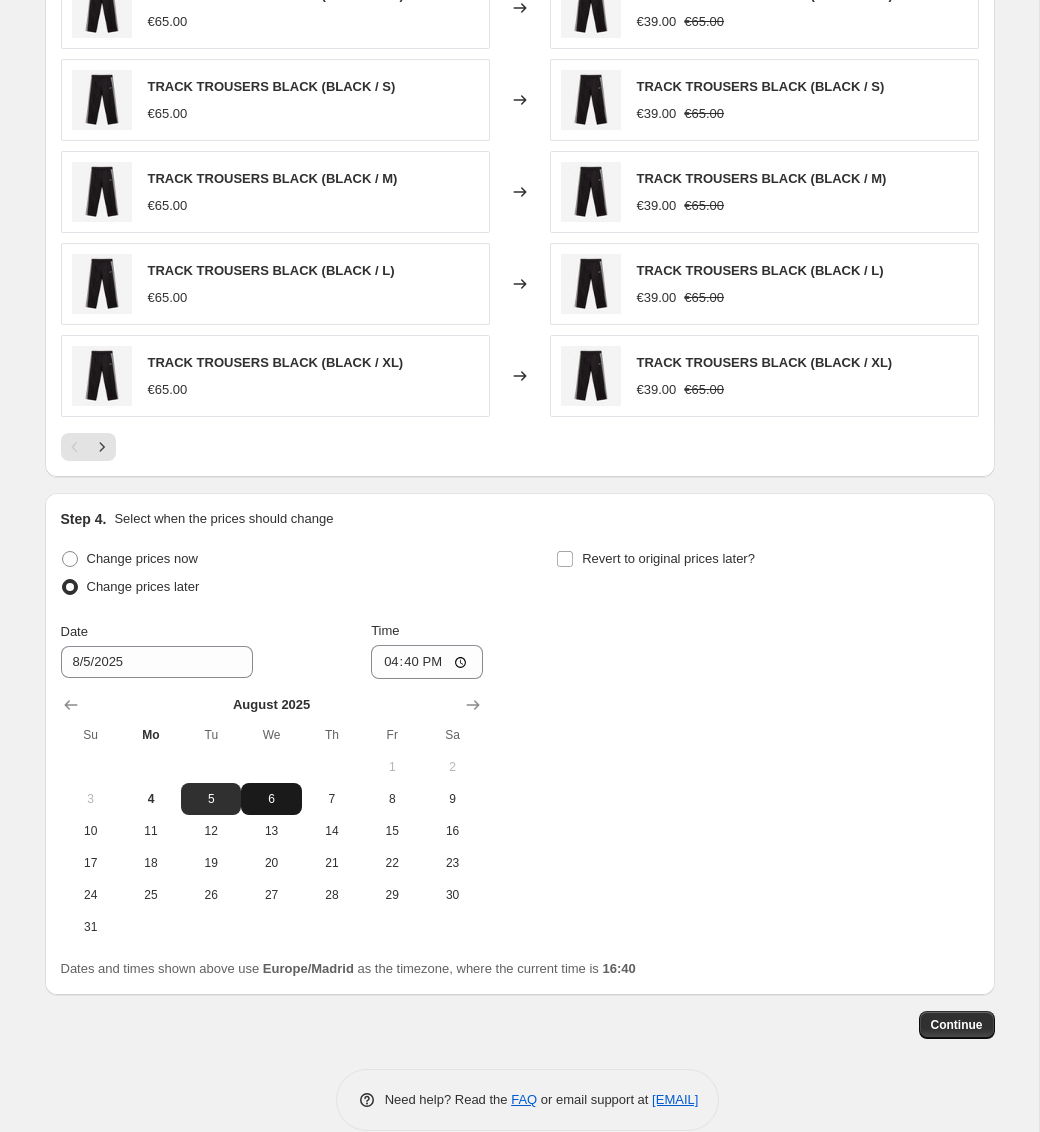 click on "6" at bounding box center (271, 799) 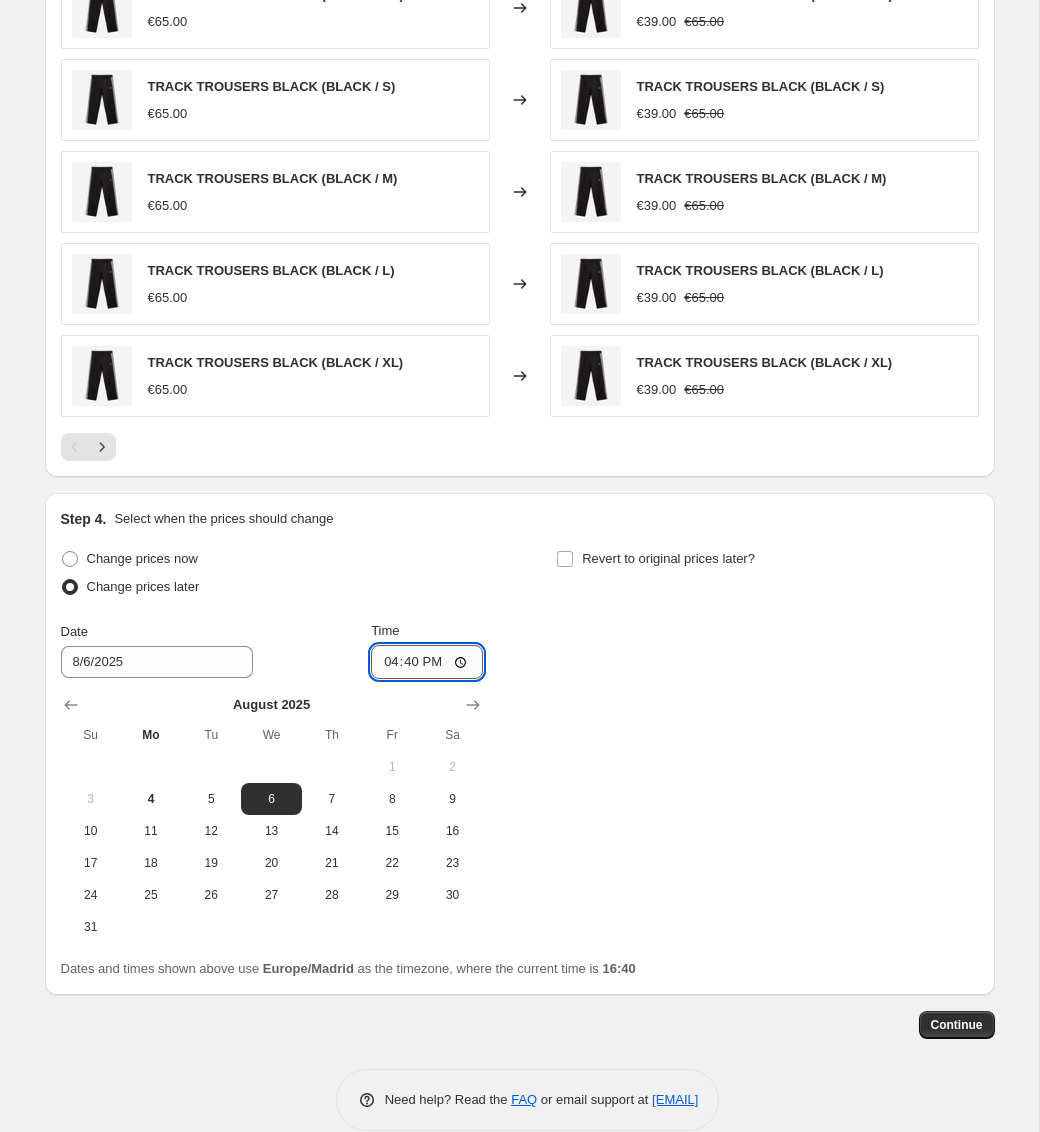 click on "16:40" at bounding box center [427, 662] 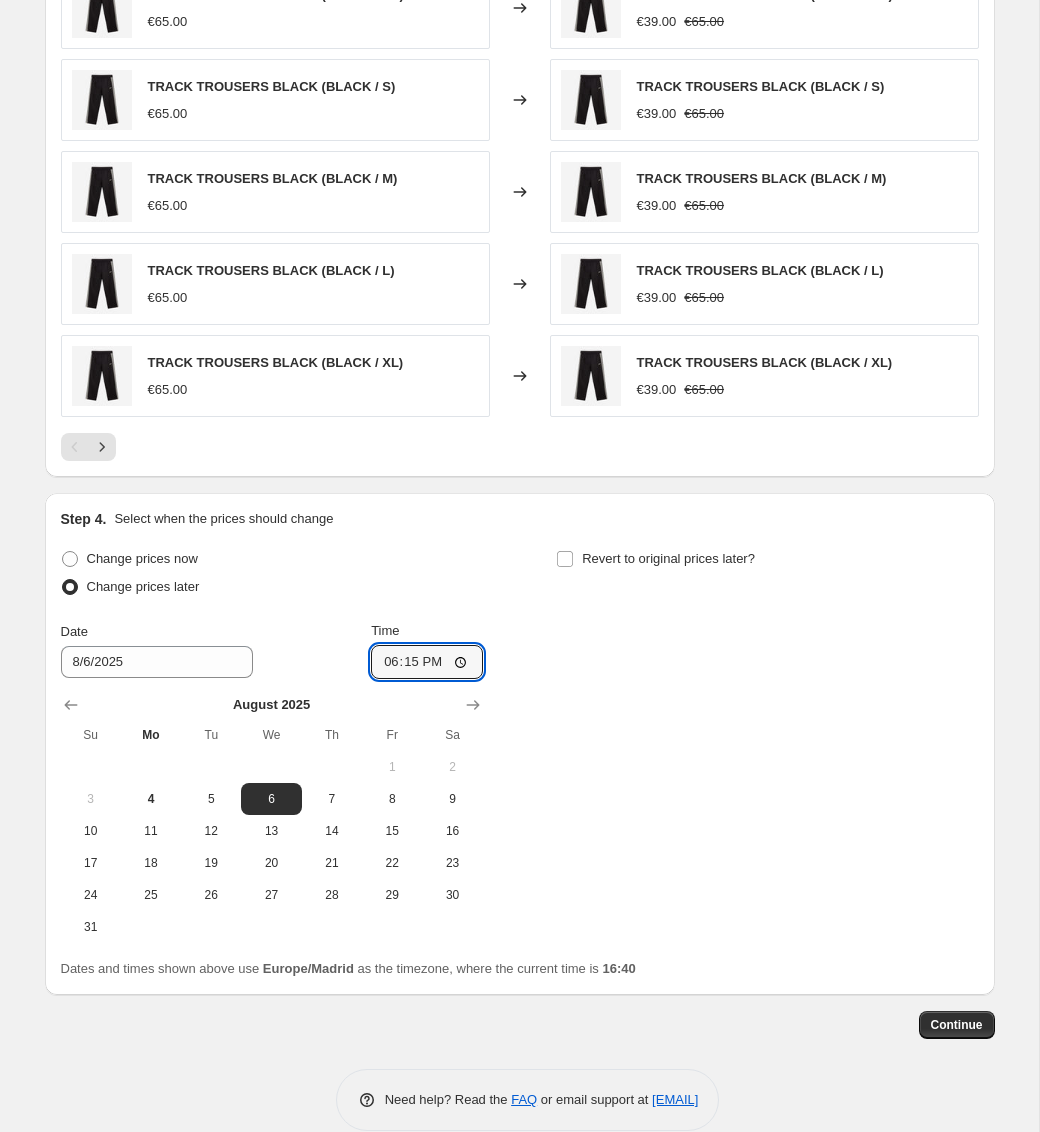 type on "18:15" 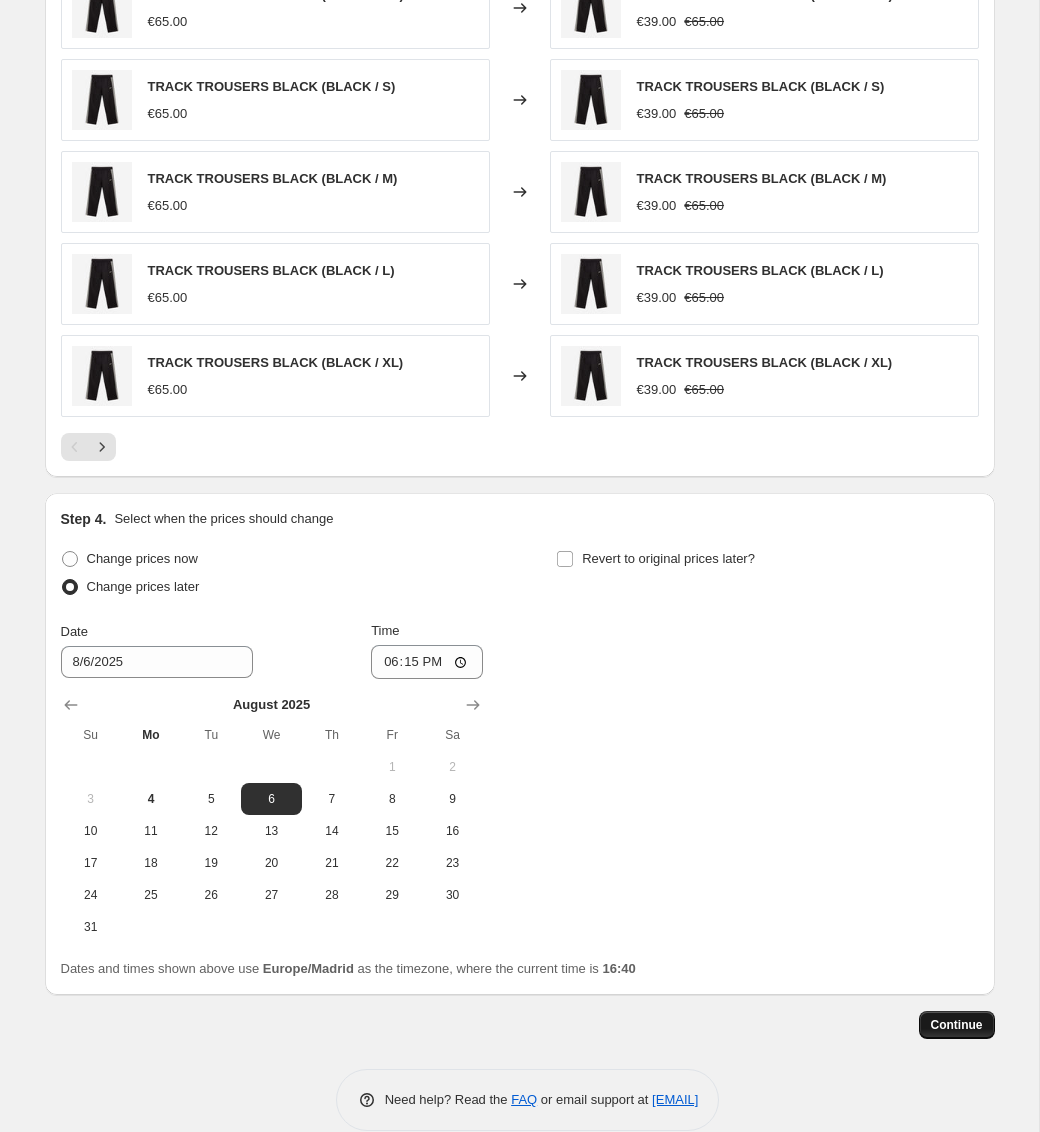 click on "Continue" at bounding box center [957, 1025] 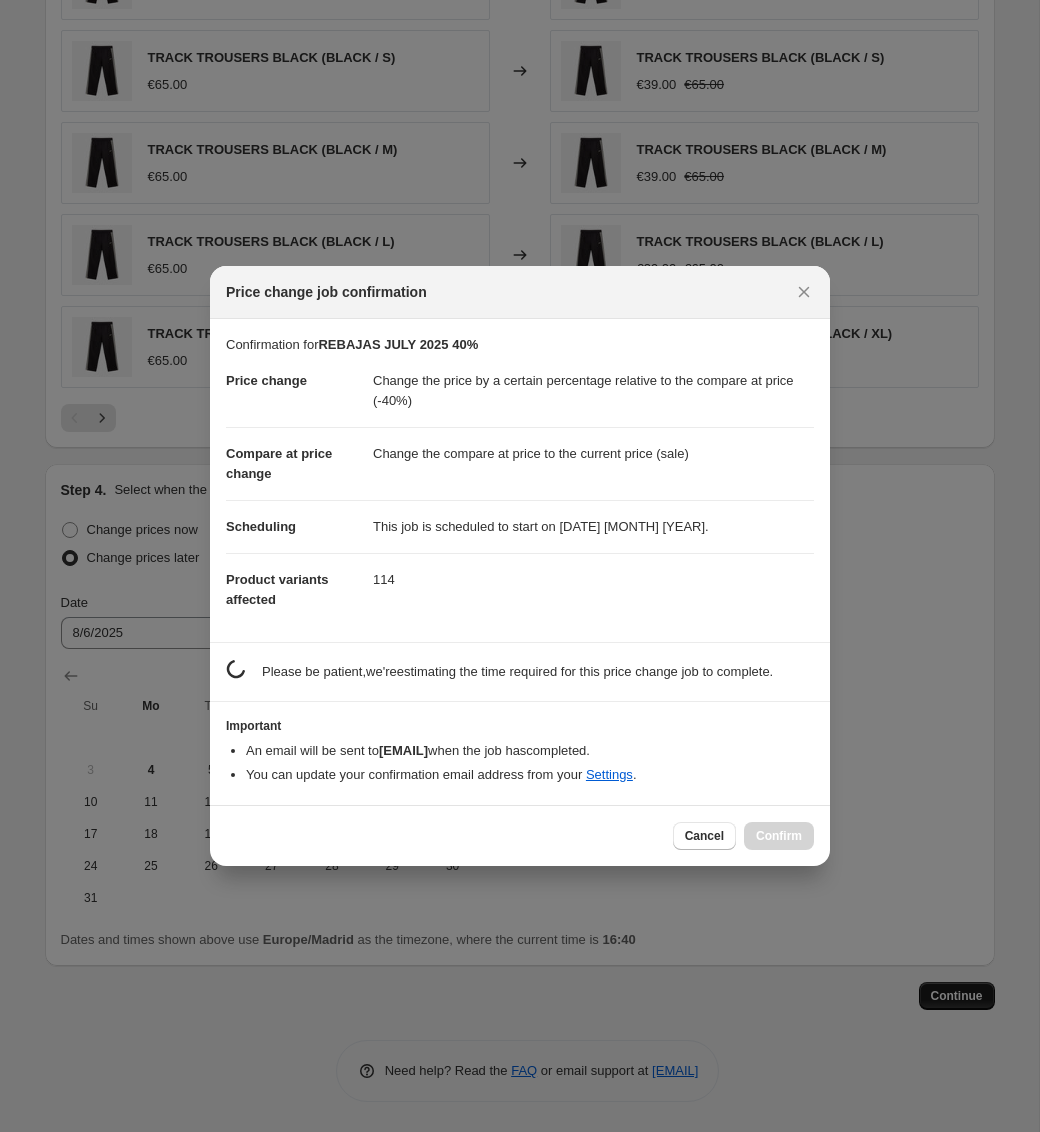 scroll, scrollTop: 0, scrollLeft: 0, axis: both 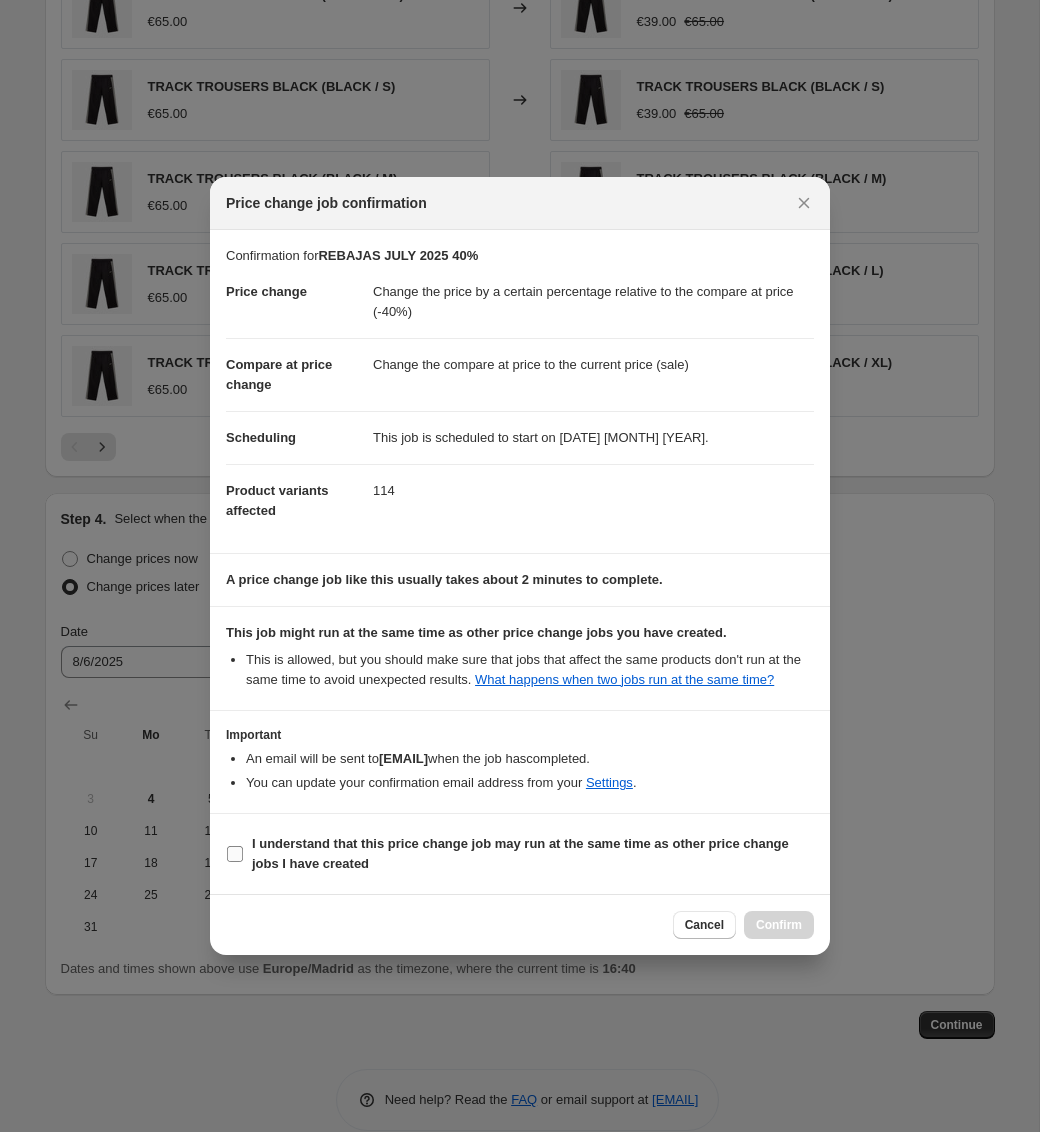 click on "I understand that this price change job may run at the same time as other price change jobs I have created" at bounding box center (235, 854) 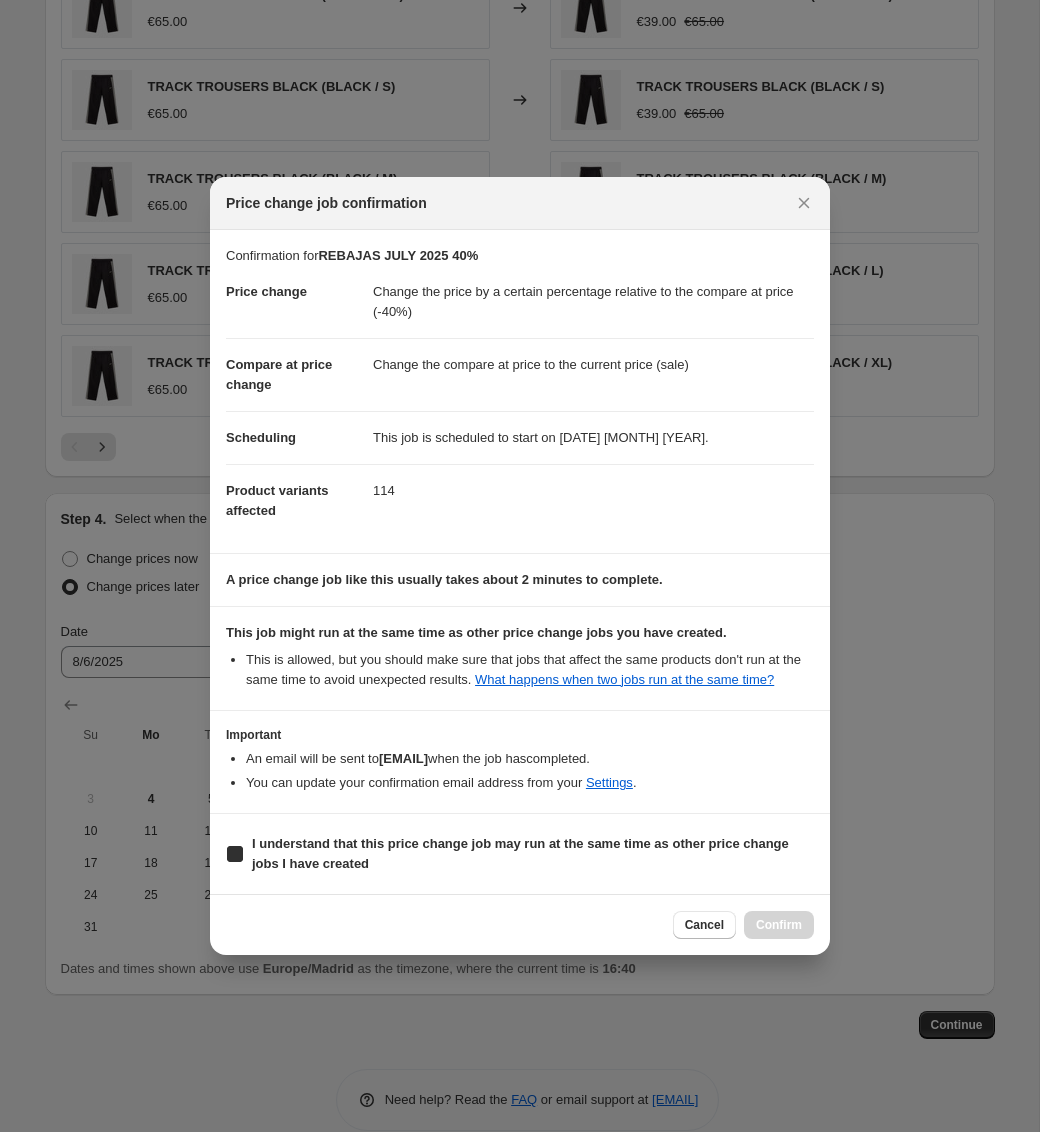 checkbox on "true" 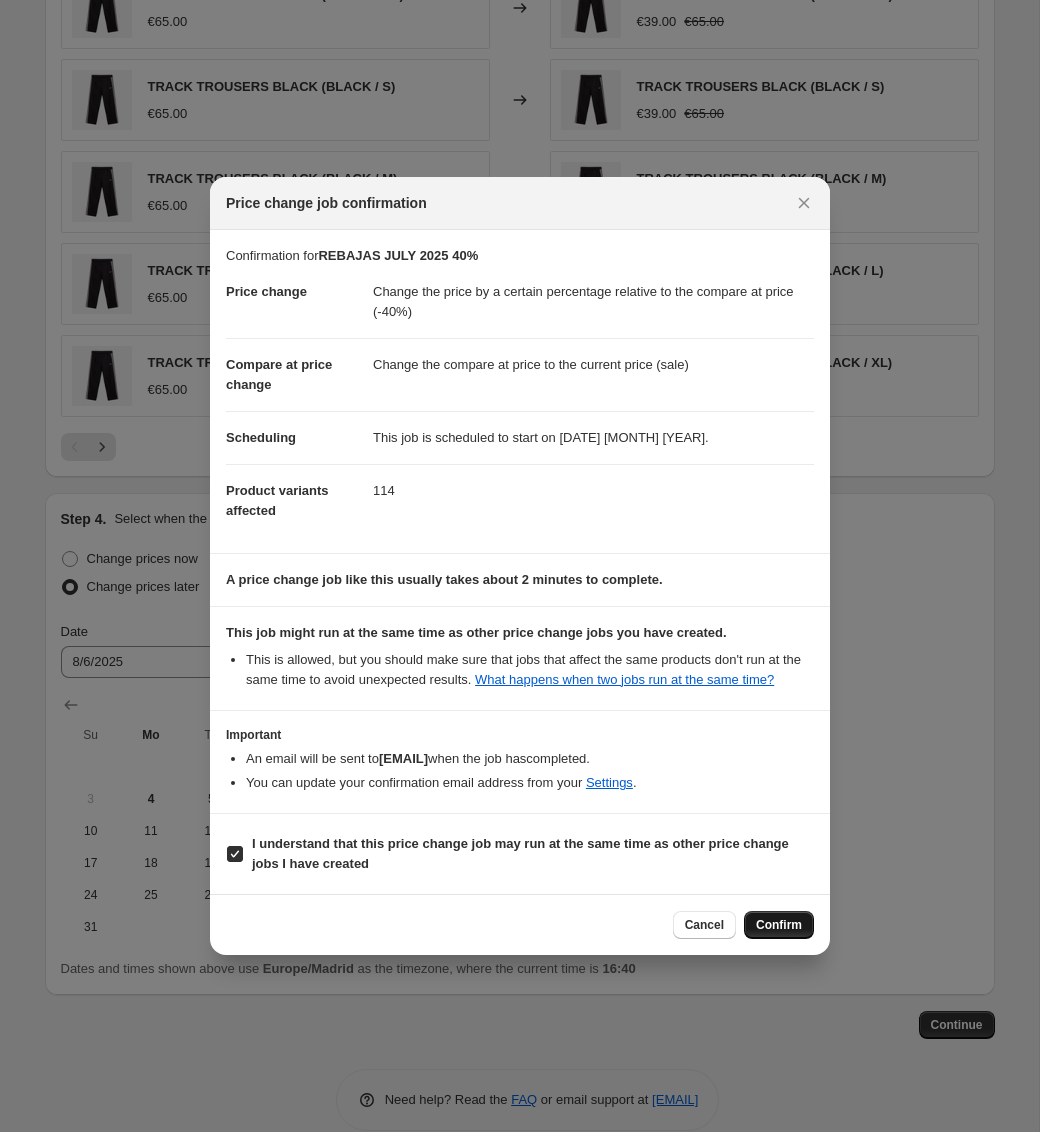 click on "Confirm" at bounding box center (779, 925) 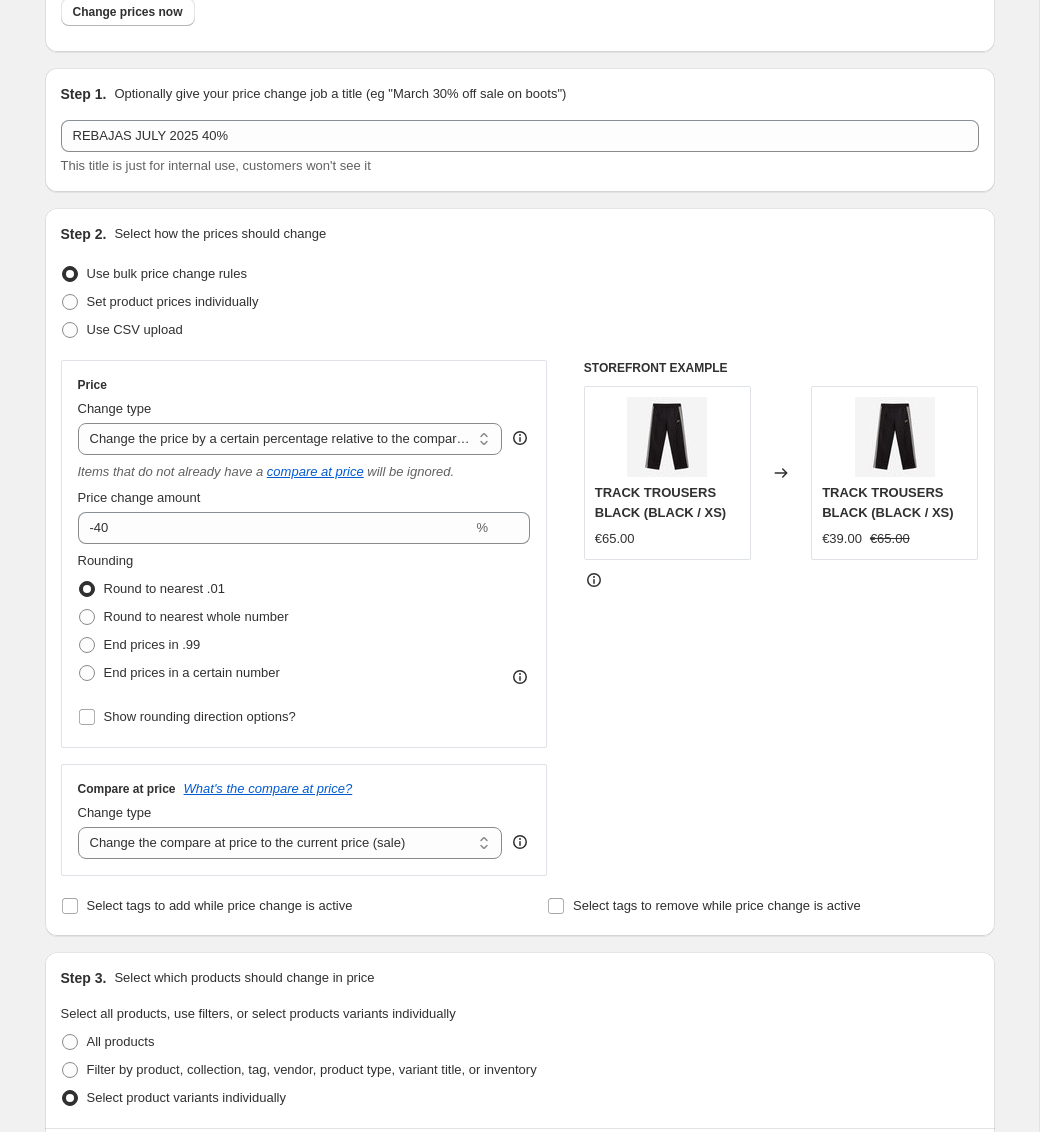 scroll, scrollTop: 0, scrollLeft: 0, axis: both 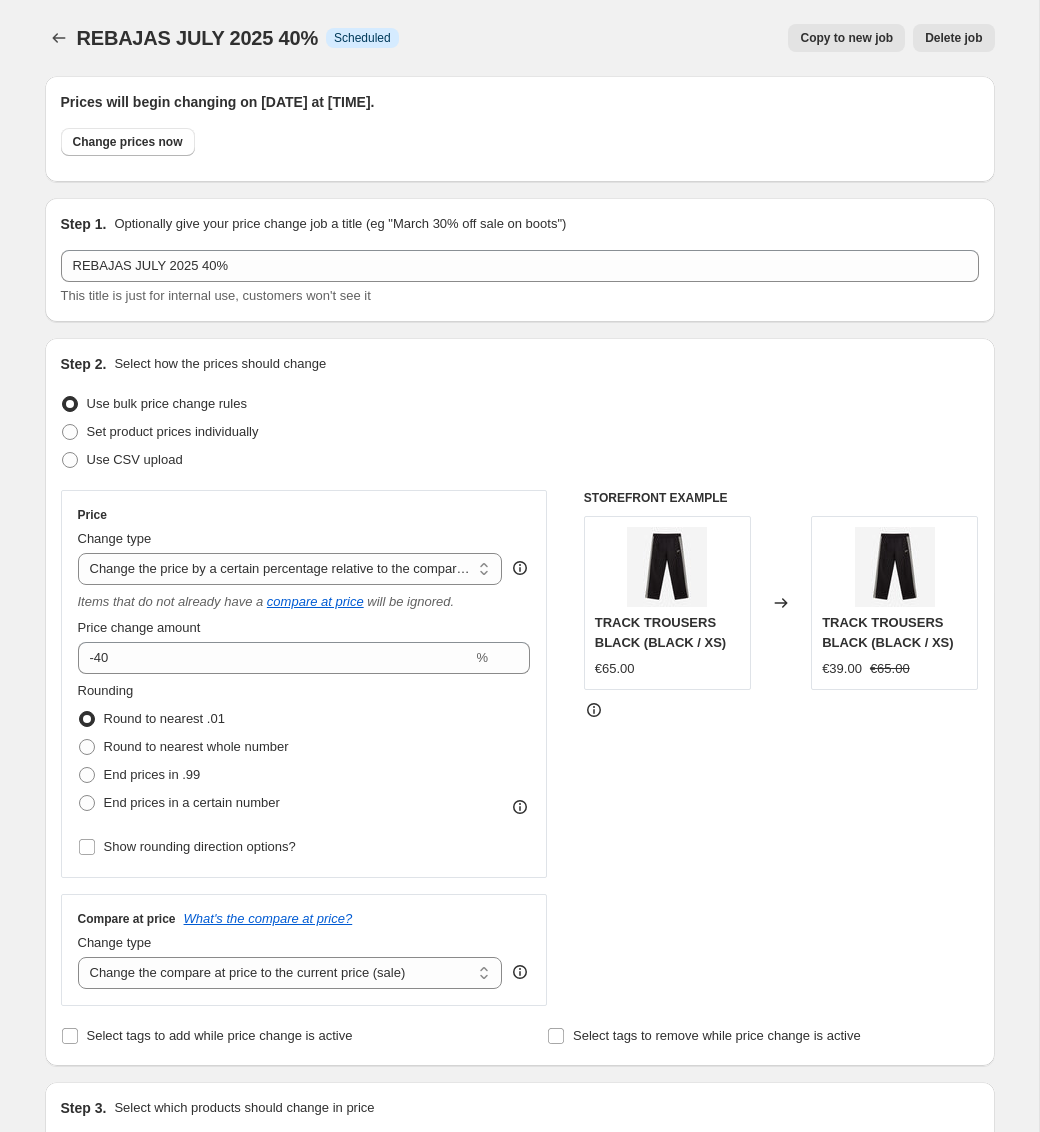 click on "Copy to new job" at bounding box center [846, 38] 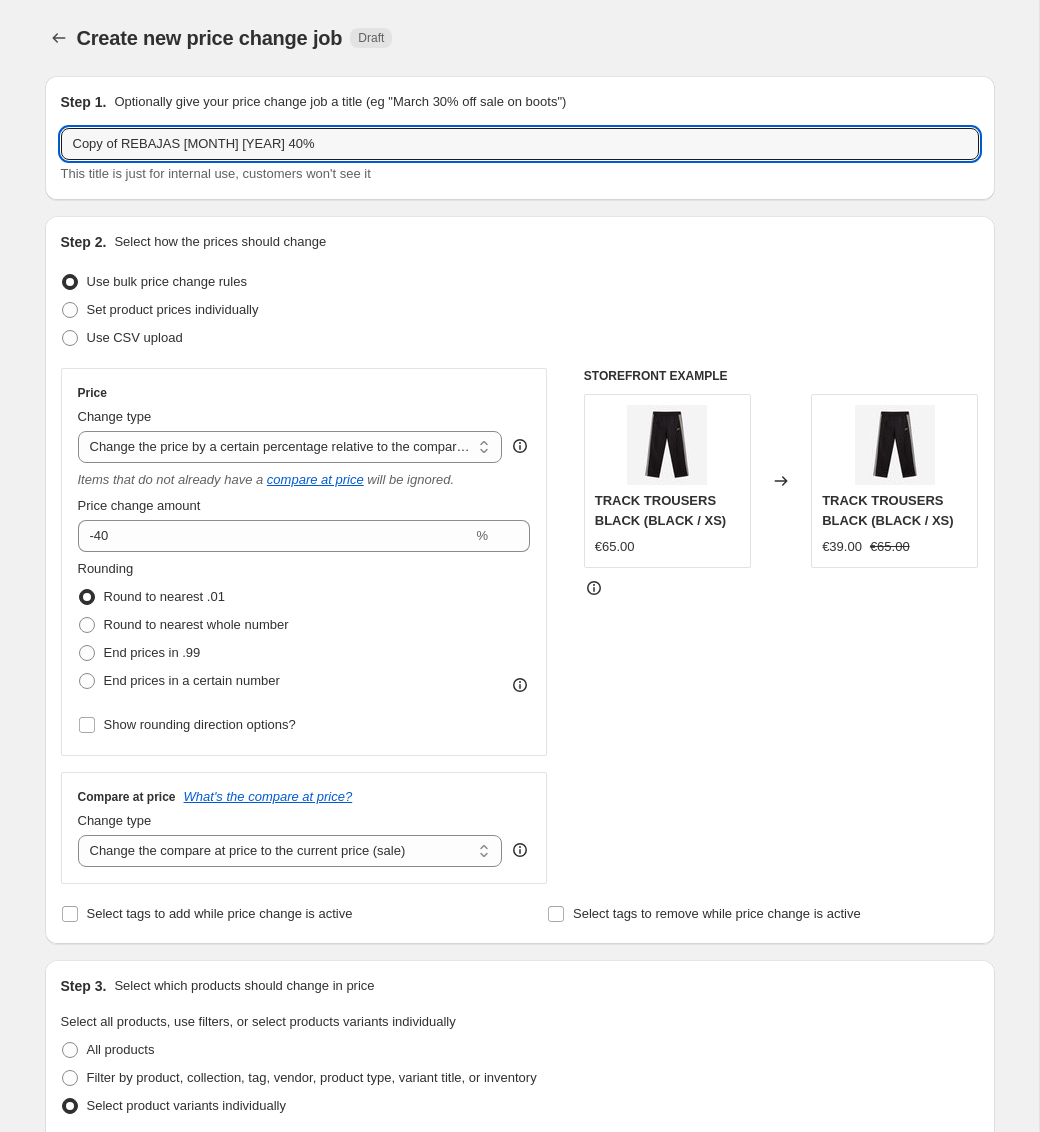 drag, startPoint x: 127, startPoint y: 151, endPoint x: 43, endPoint y: 145, distance: 84.21401 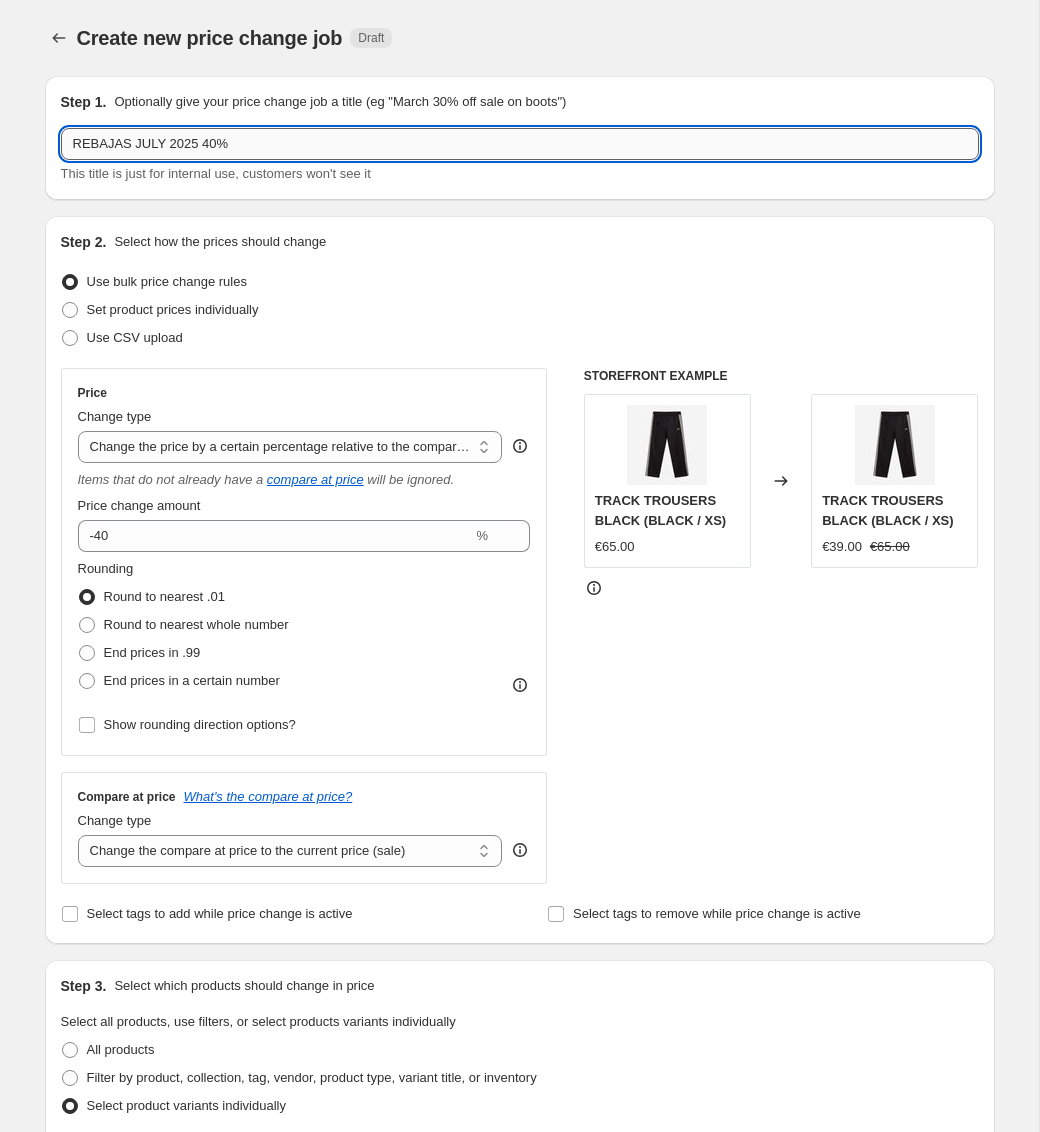click on "REBAJAS JULY 2025 40%" at bounding box center (520, 144) 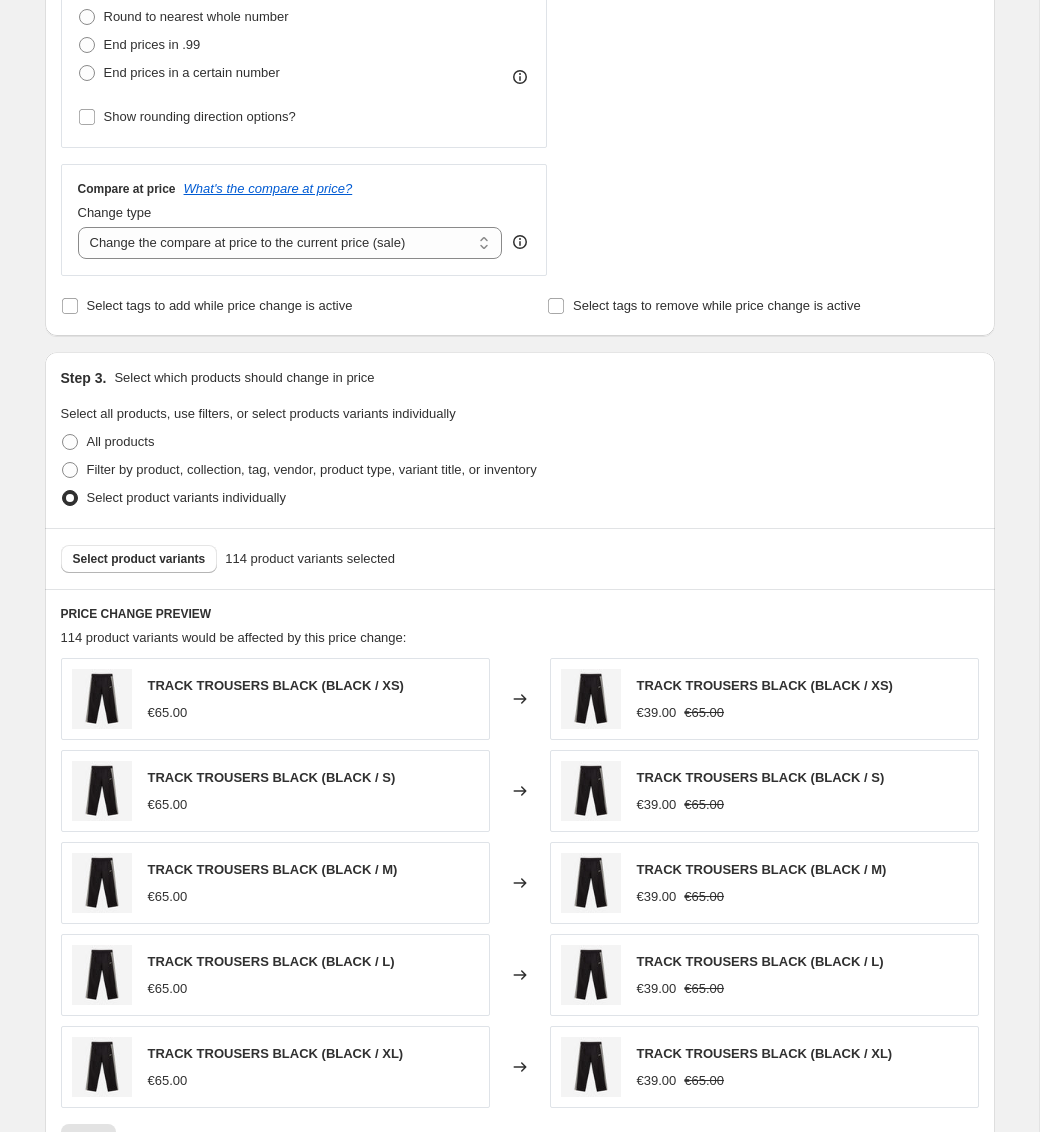 scroll, scrollTop: 729, scrollLeft: 0, axis: vertical 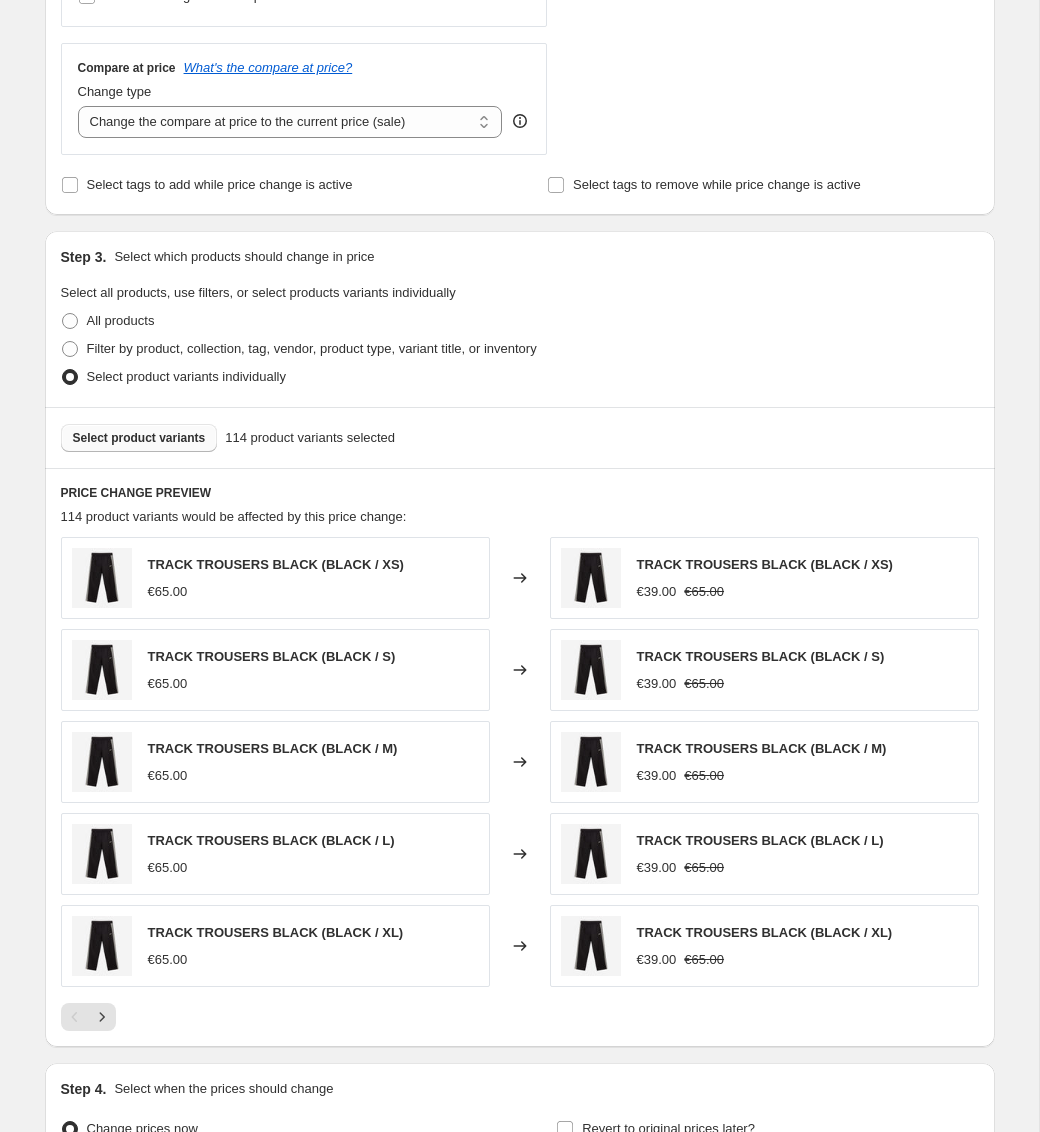 type on "REBAJAS JULY 2025 45%" 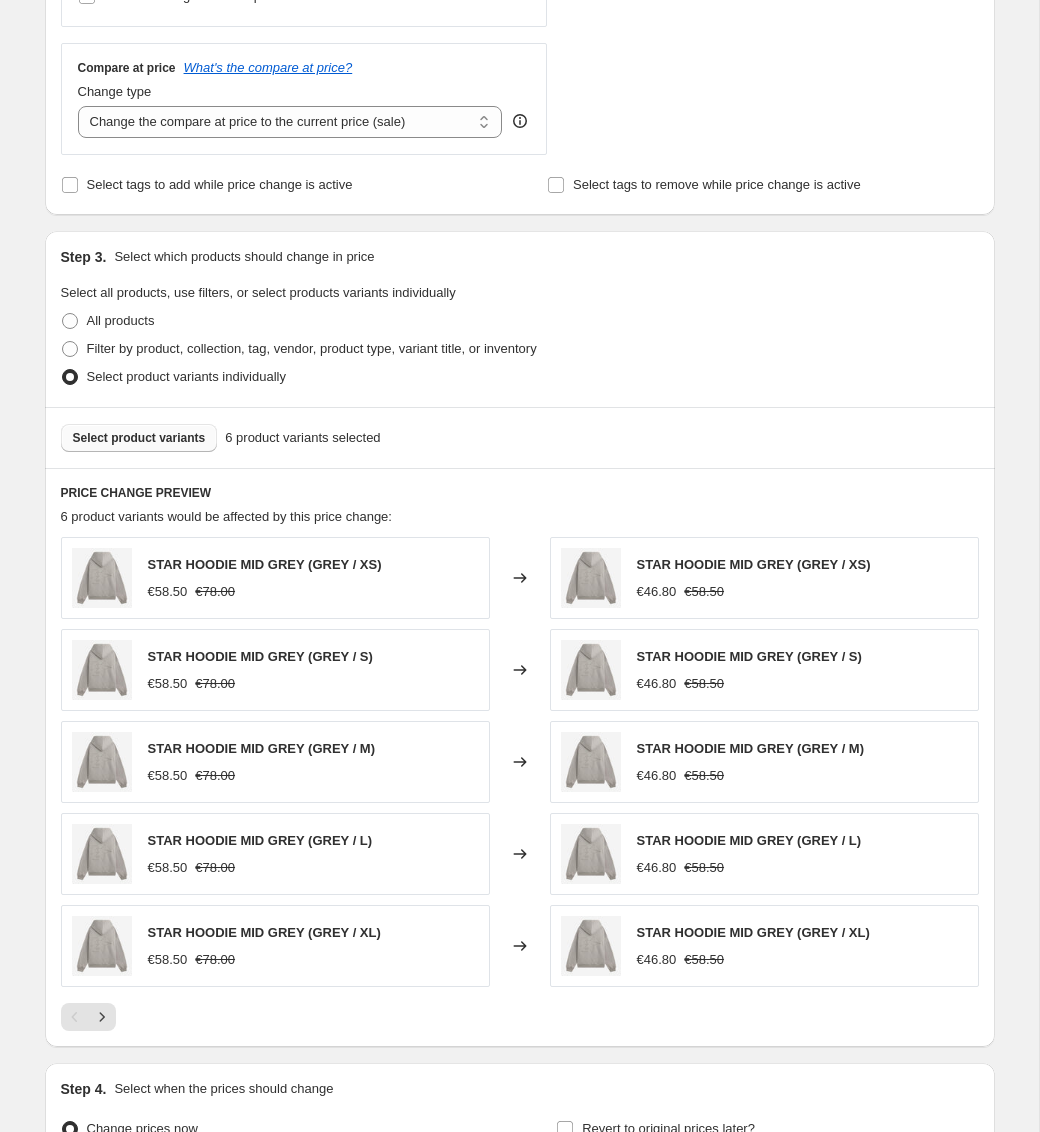 click on "Select product variants" at bounding box center (139, 438) 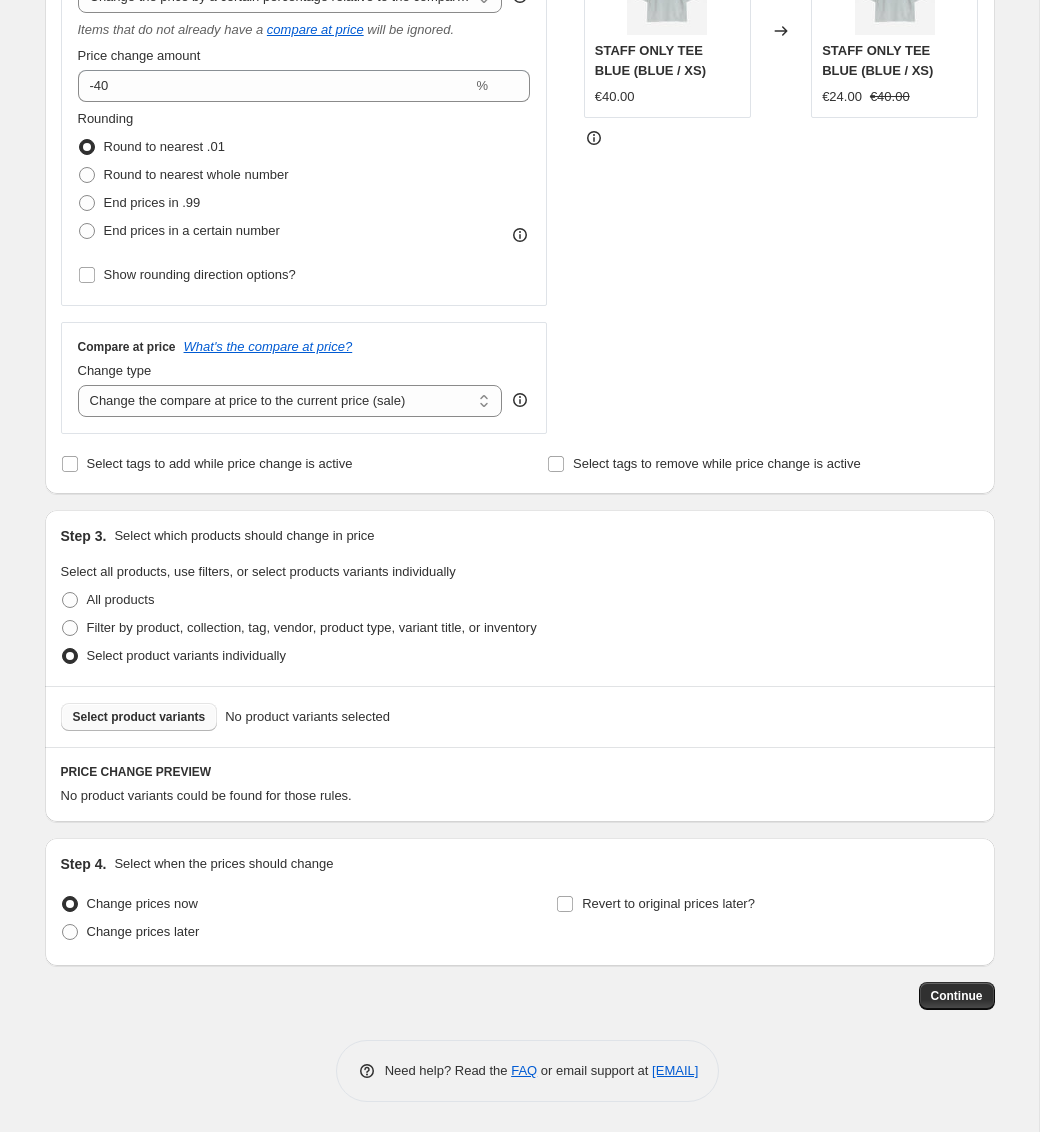 scroll, scrollTop: 434, scrollLeft: 0, axis: vertical 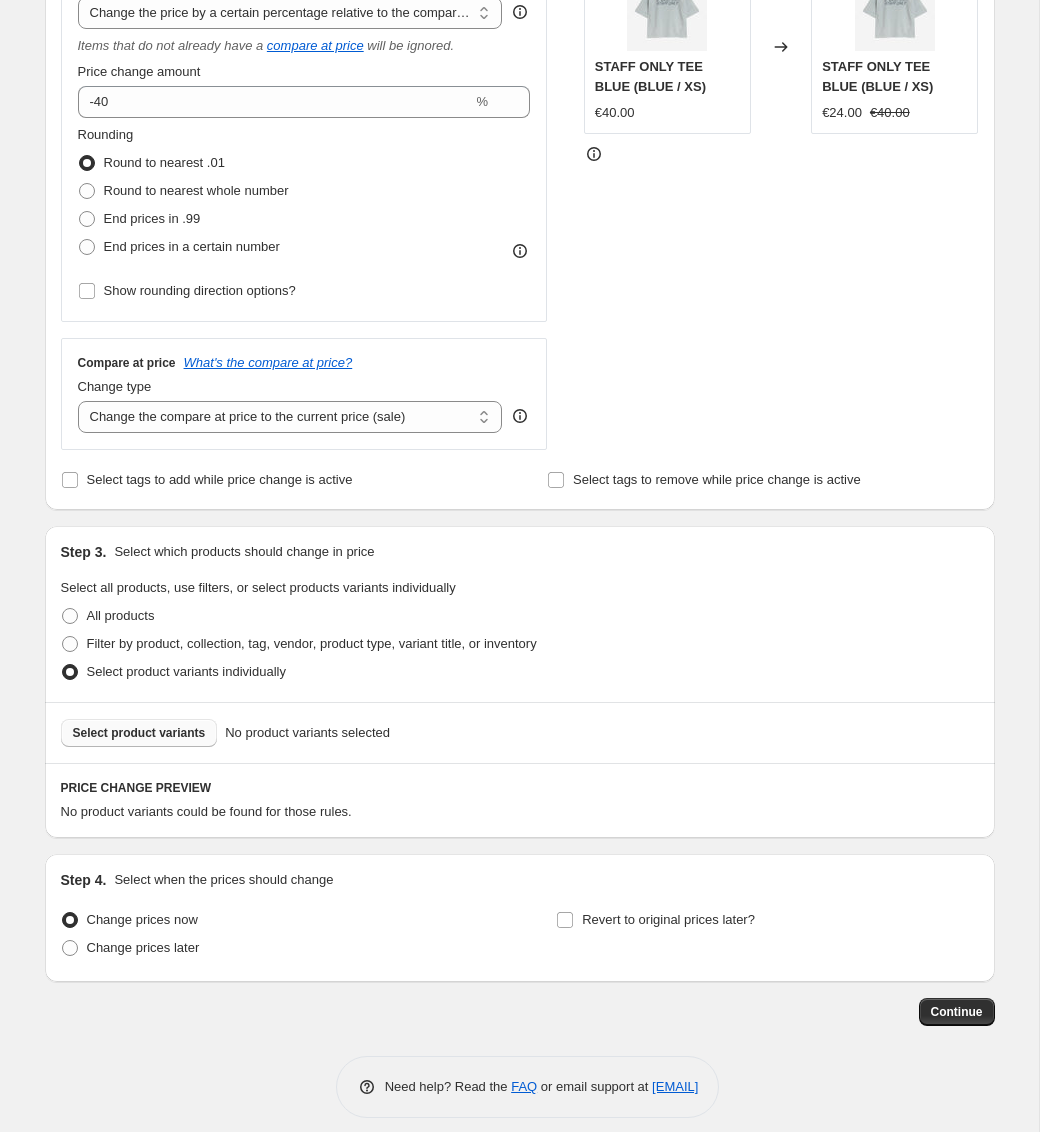click on "Select product variants" at bounding box center (139, 733) 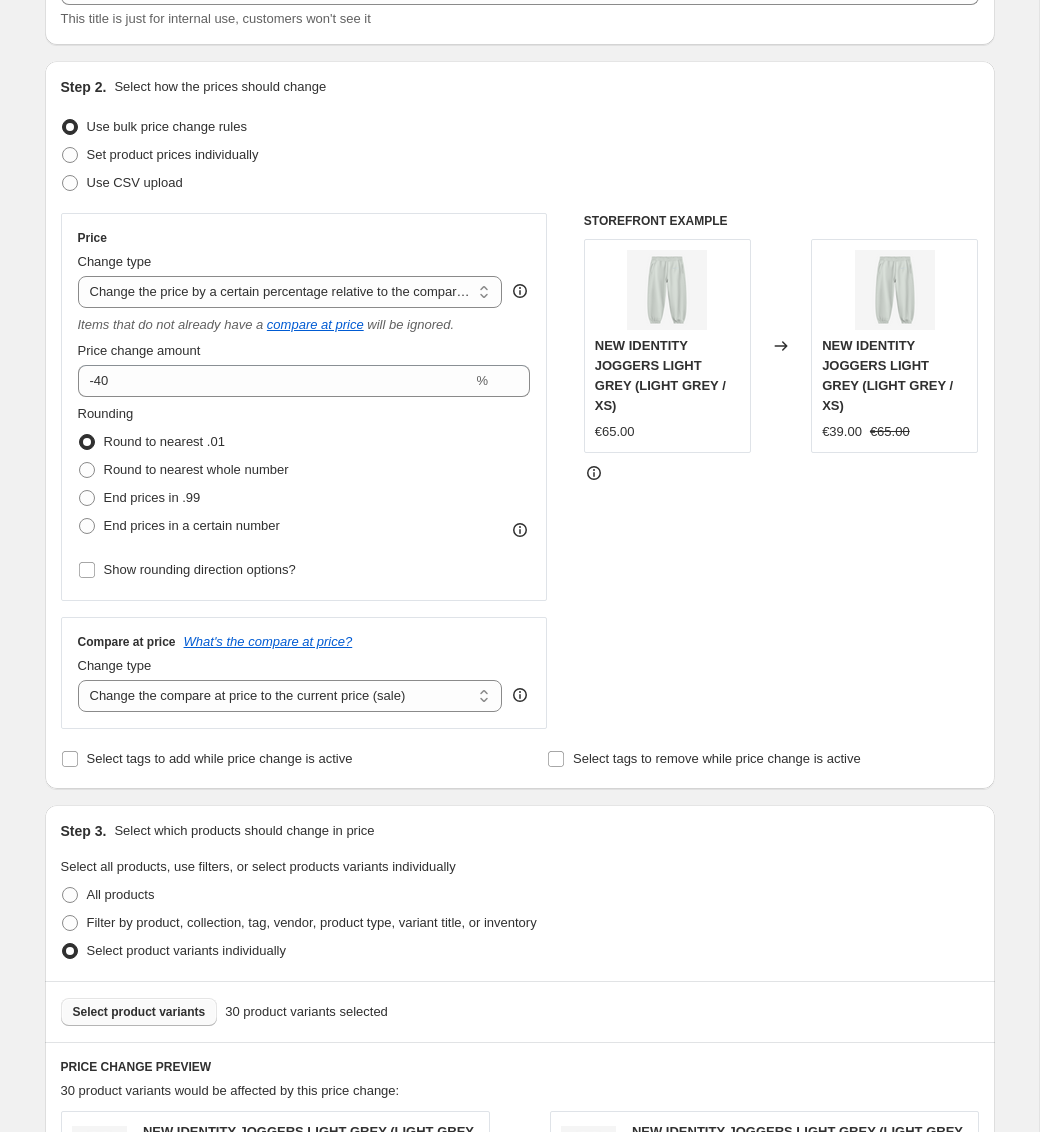 scroll, scrollTop: 166, scrollLeft: 0, axis: vertical 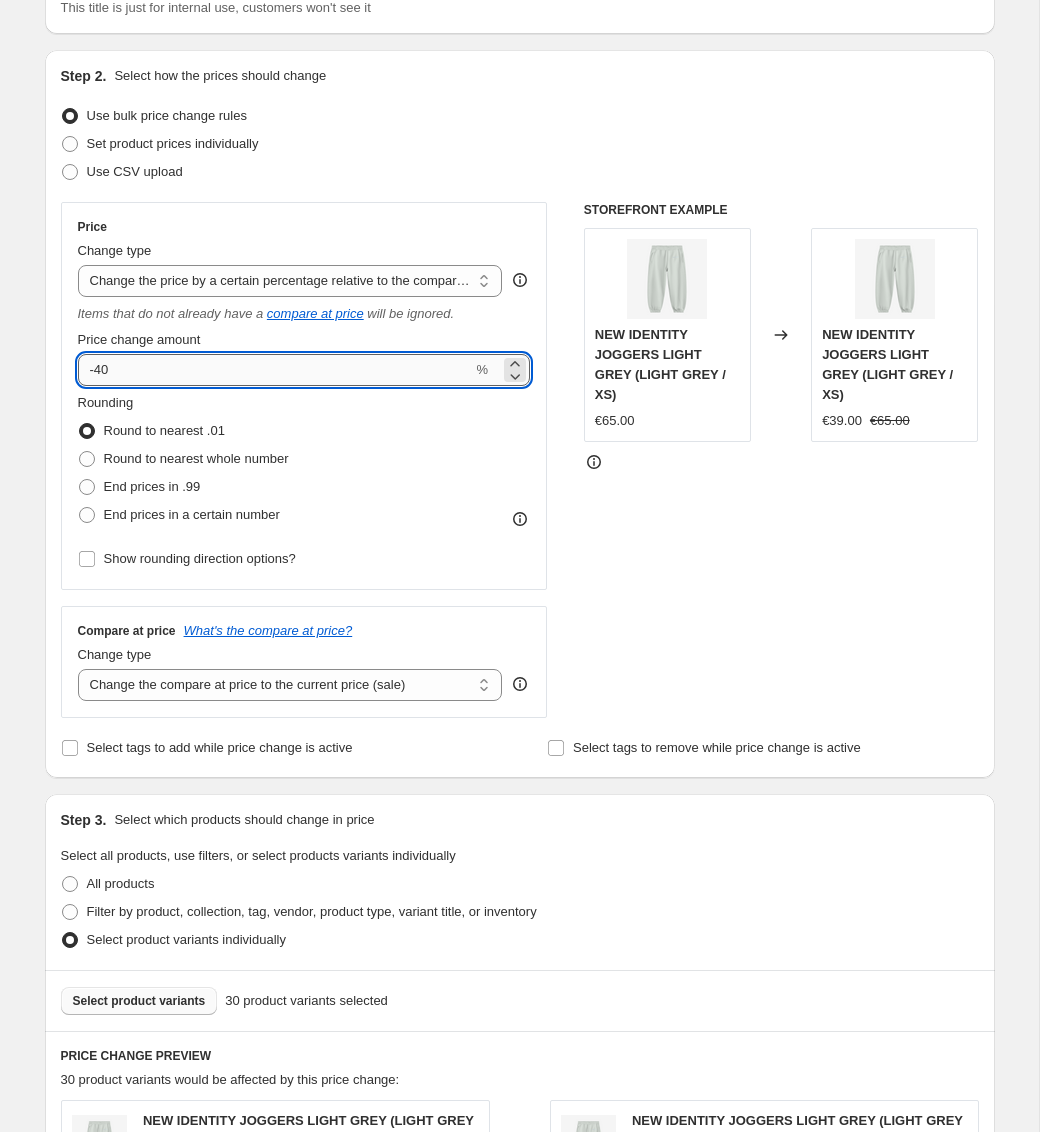 click on "-40" at bounding box center [275, 370] 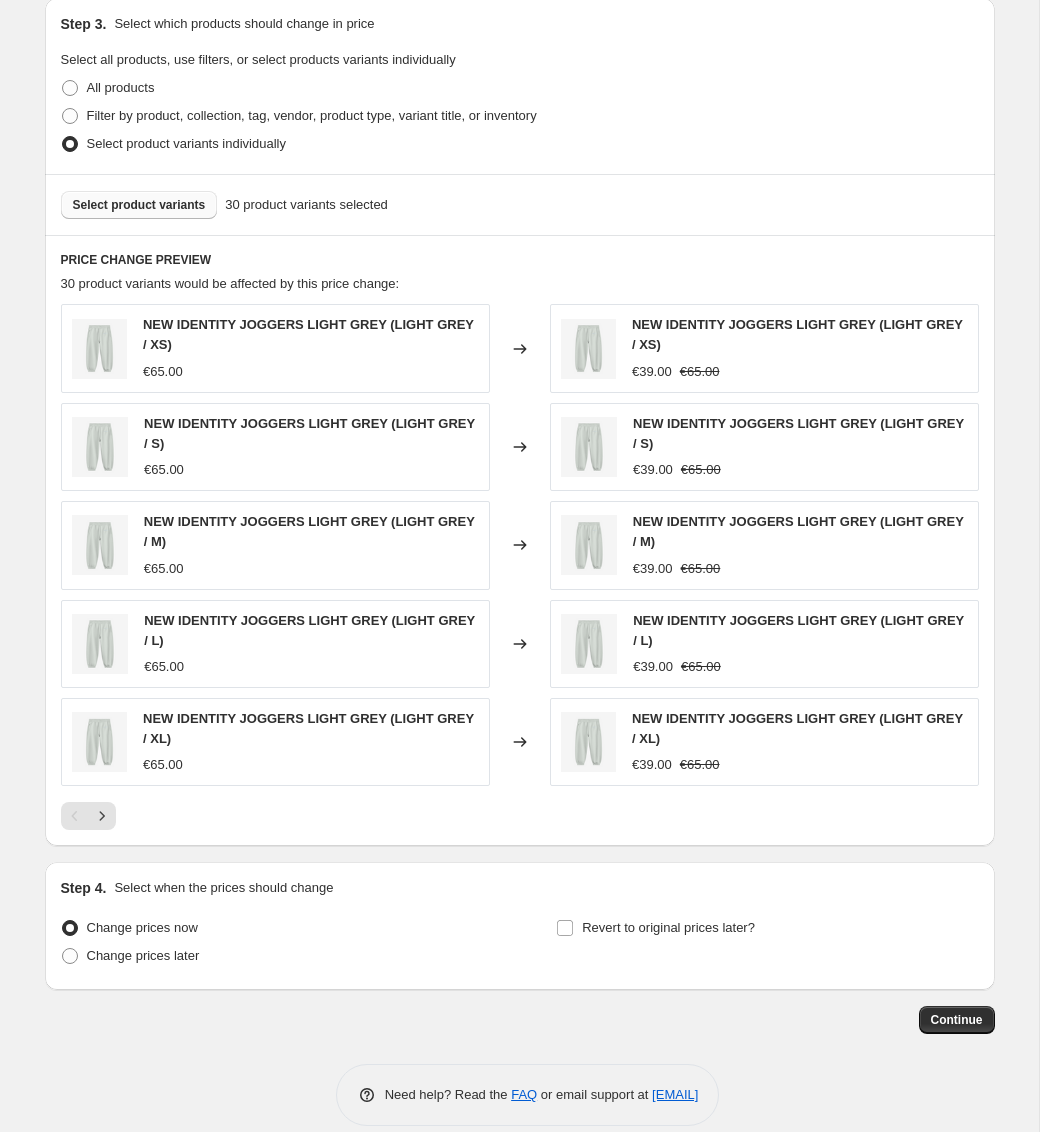 scroll, scrollTop: 986, scrollLeft: 0, axis: vertical 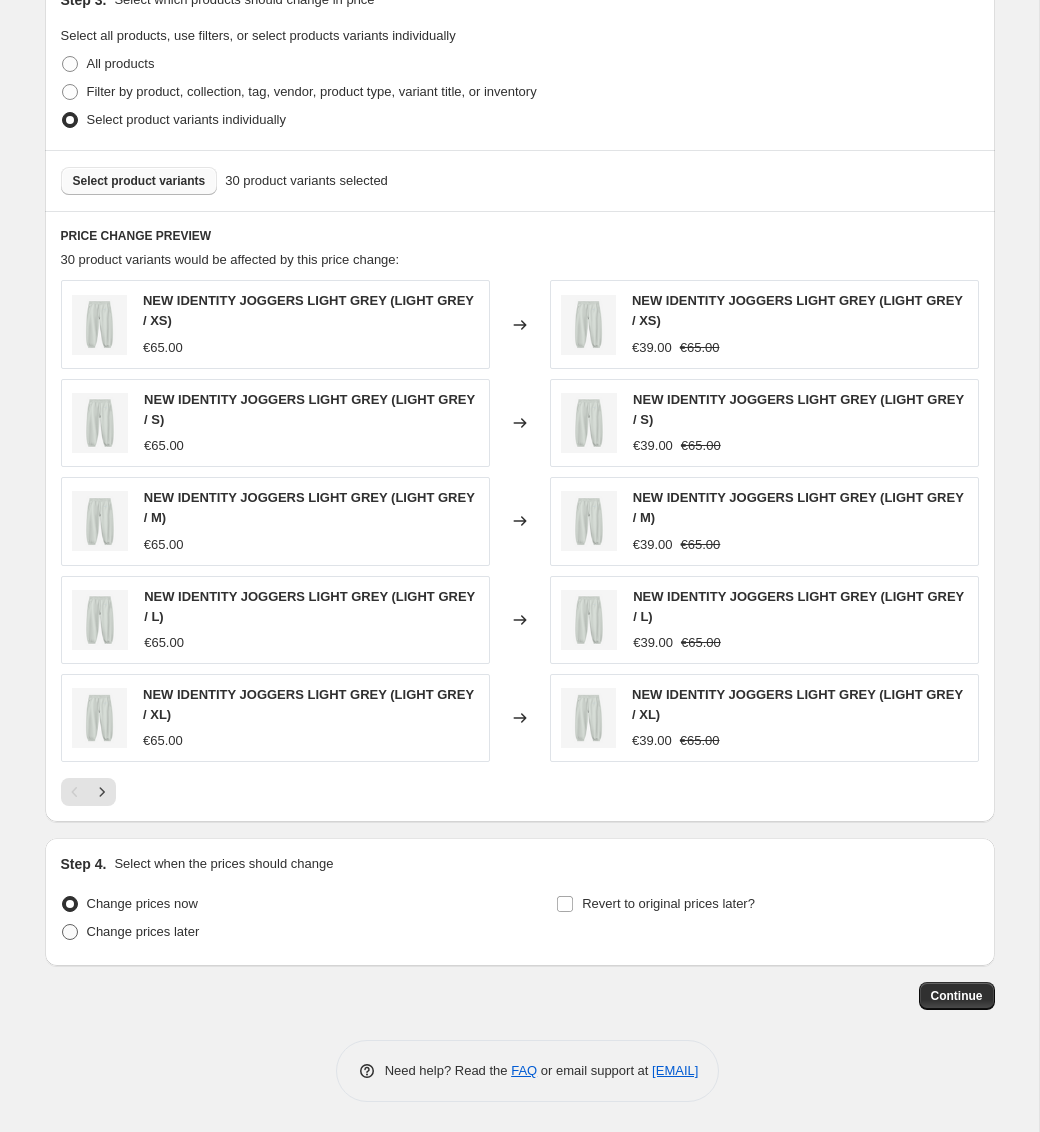 type on "-45" 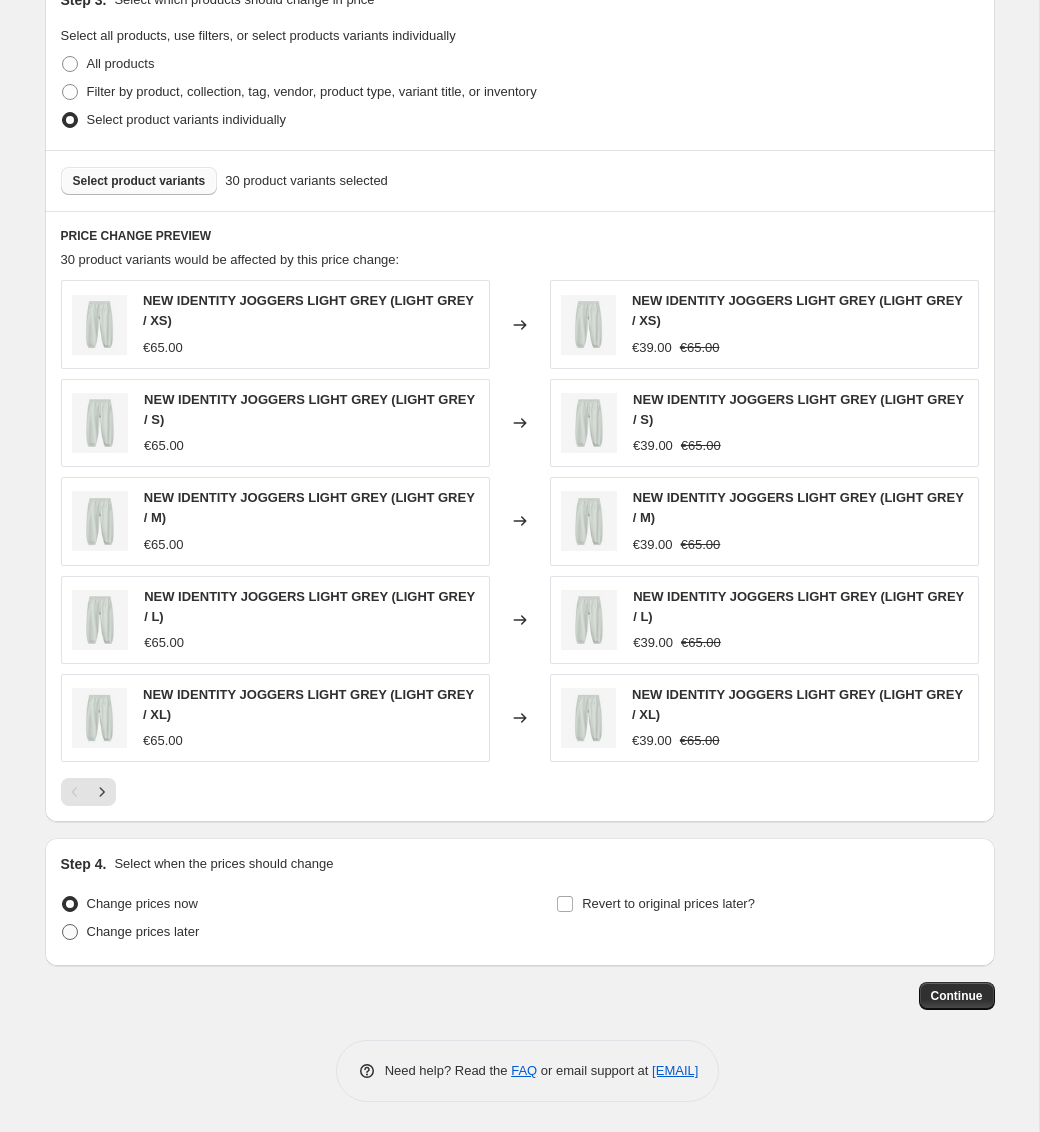 radio on "true" 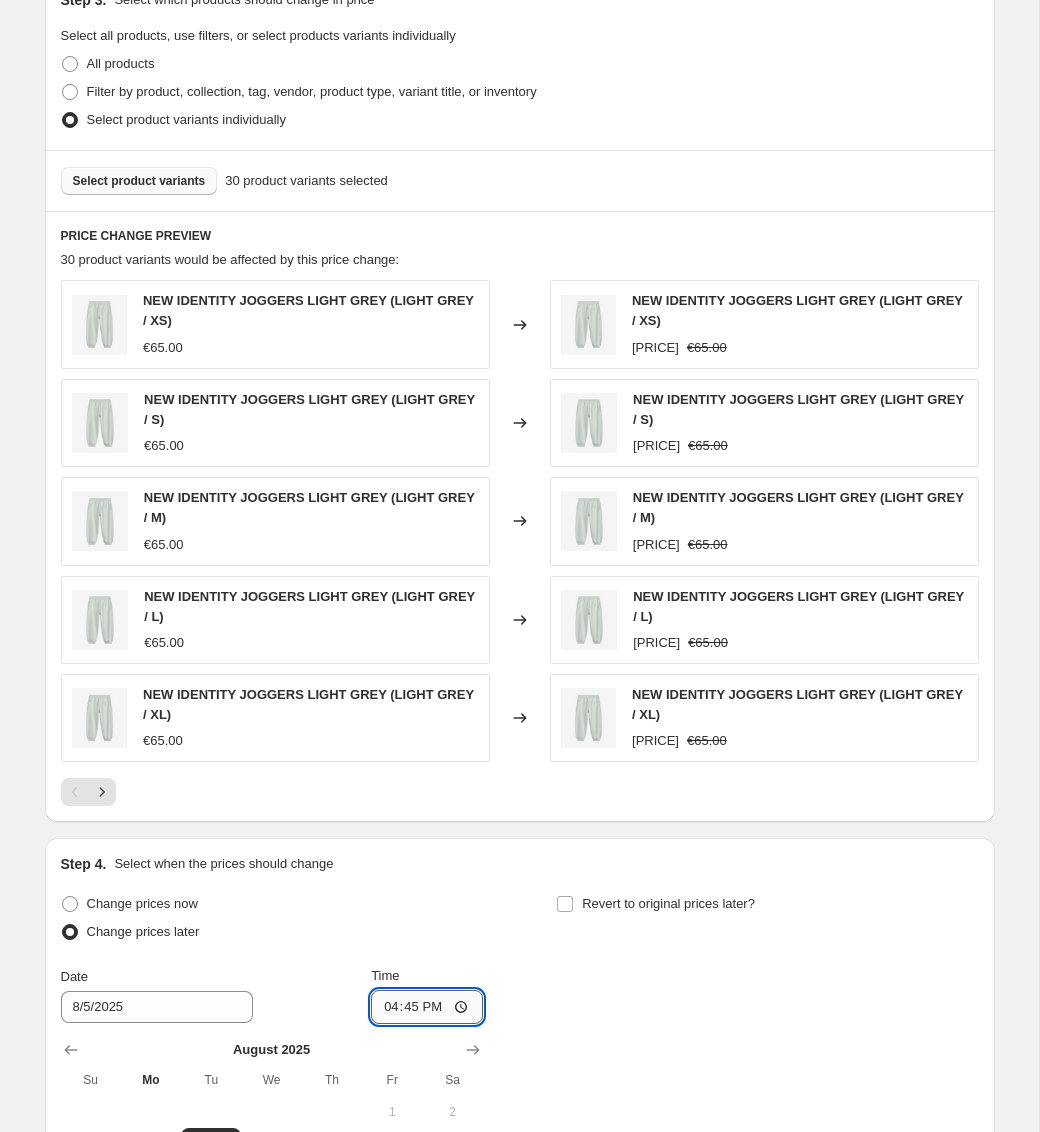 click on "16:45" at bounding box center (427, 1007) 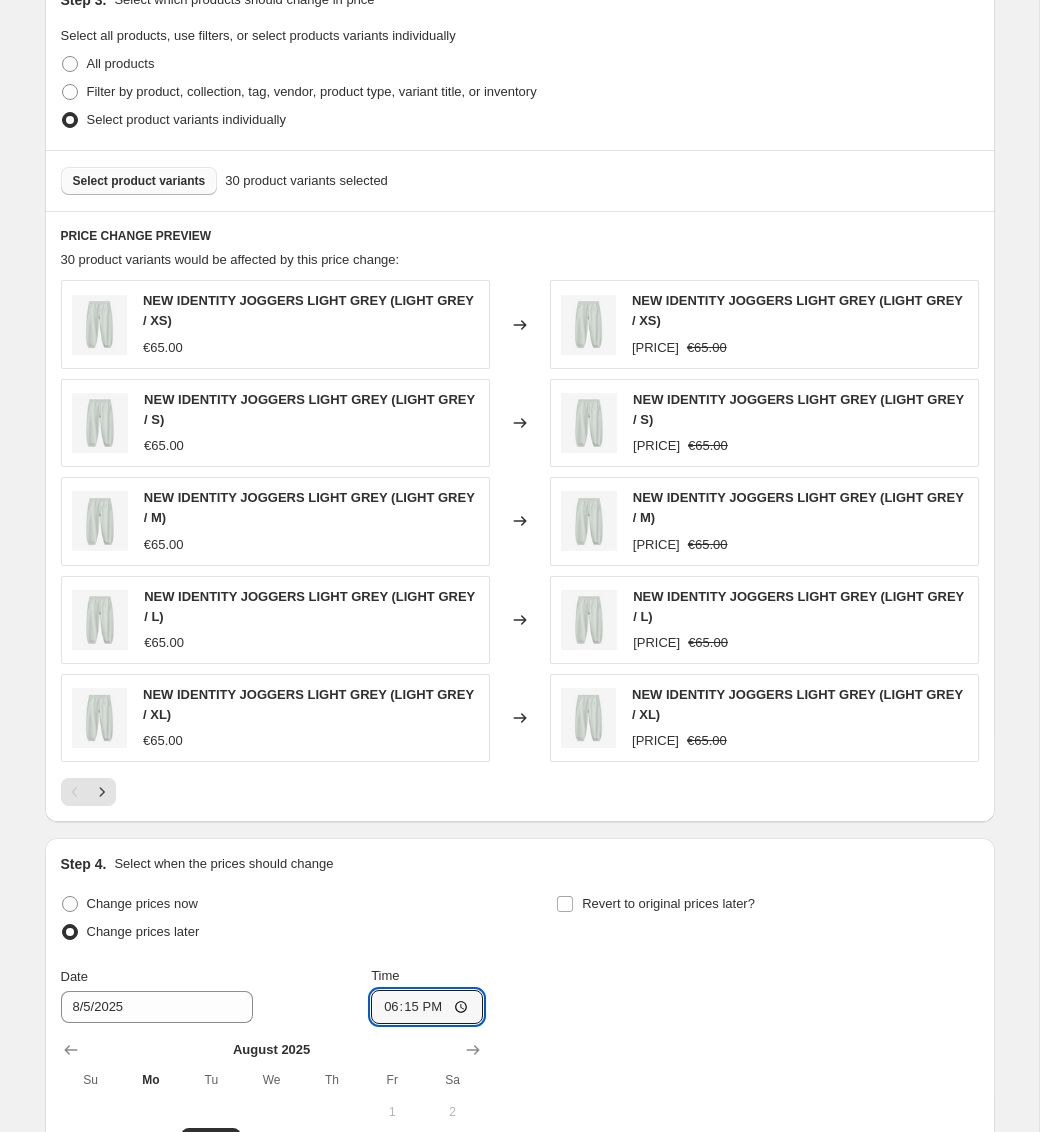 type on "18:15" 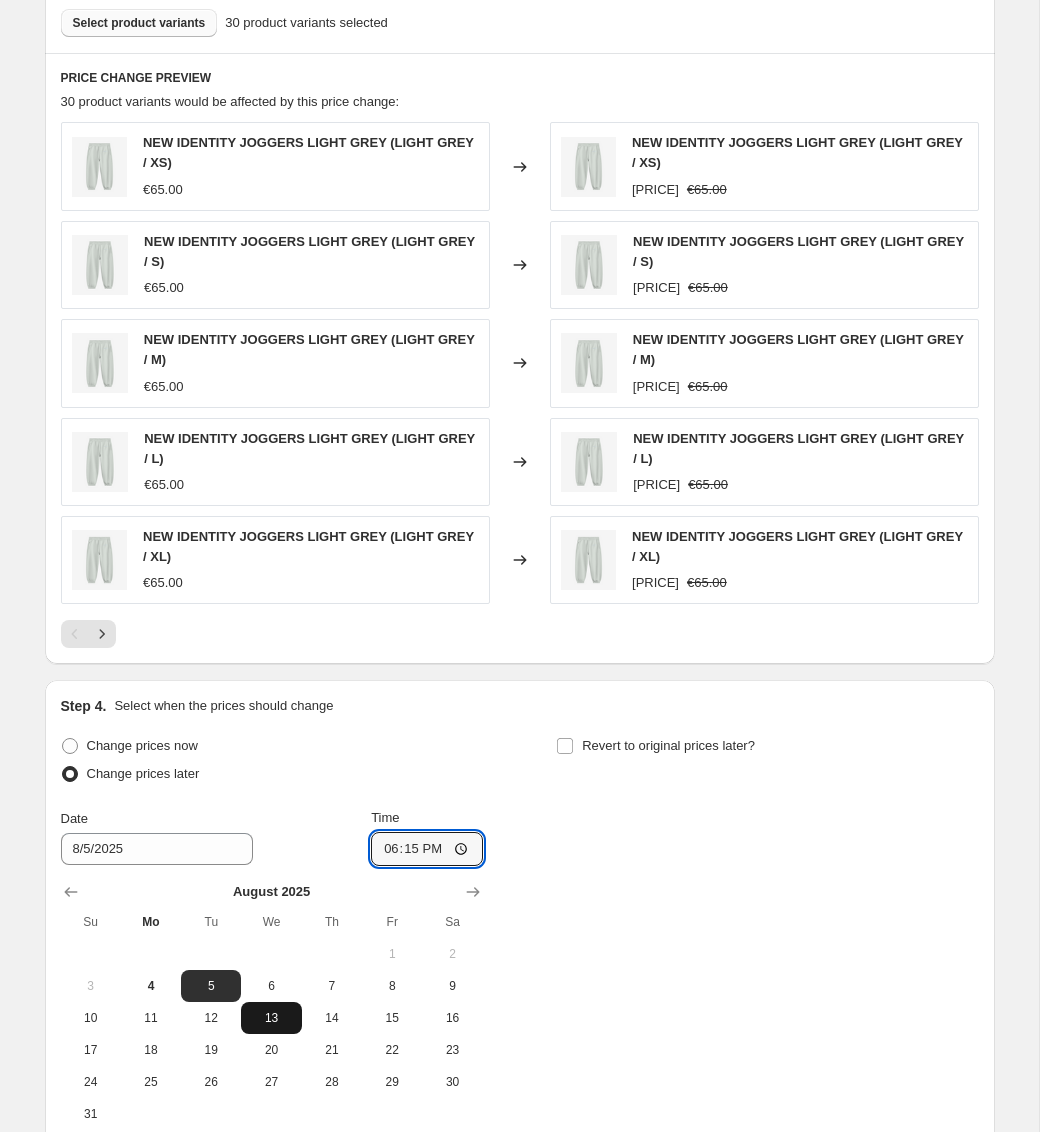 scroll, scrollTop: 1146, scrollLeft: 0, axis: vertical 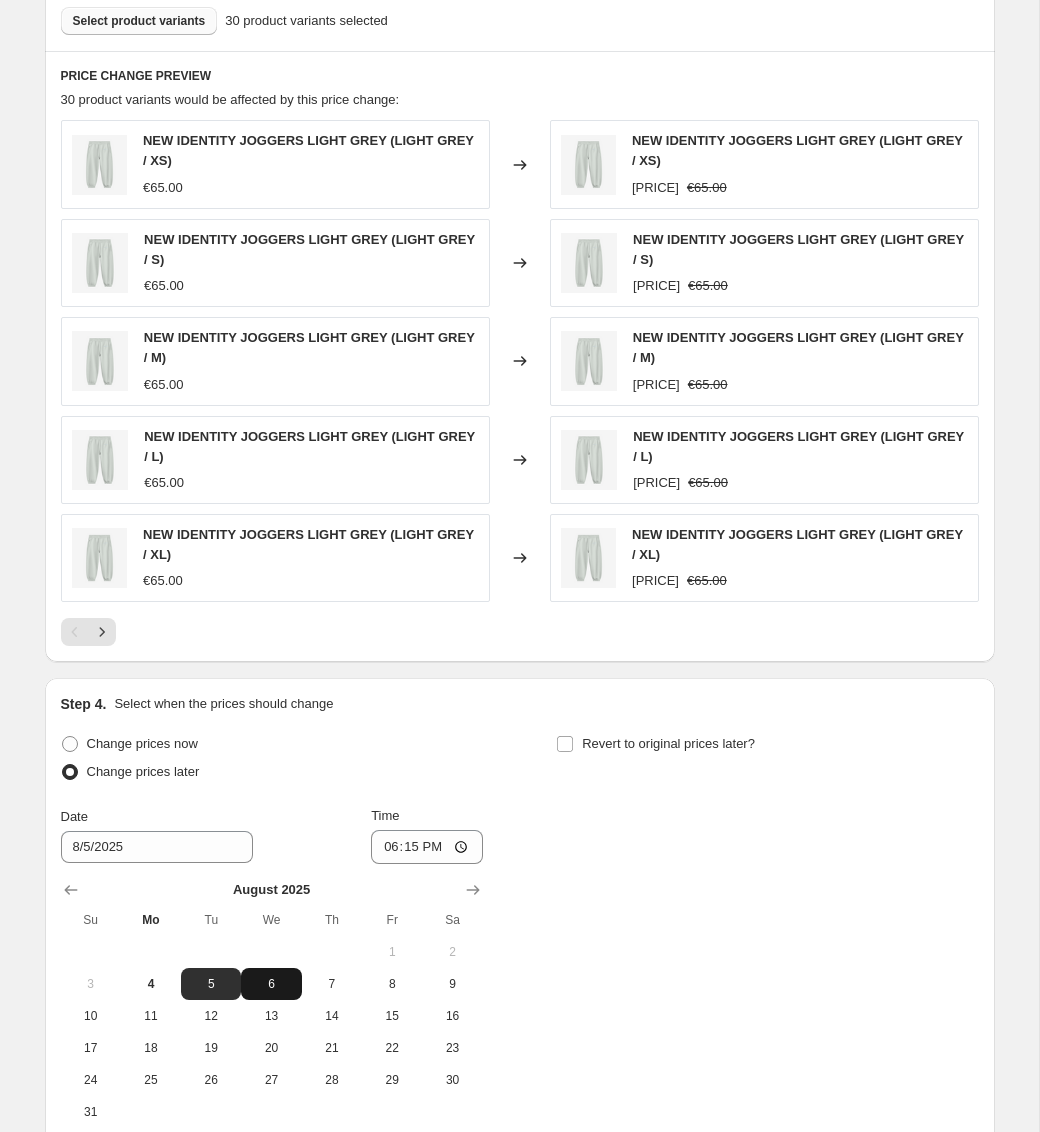 click on "6" at bounding box center [271, 984] 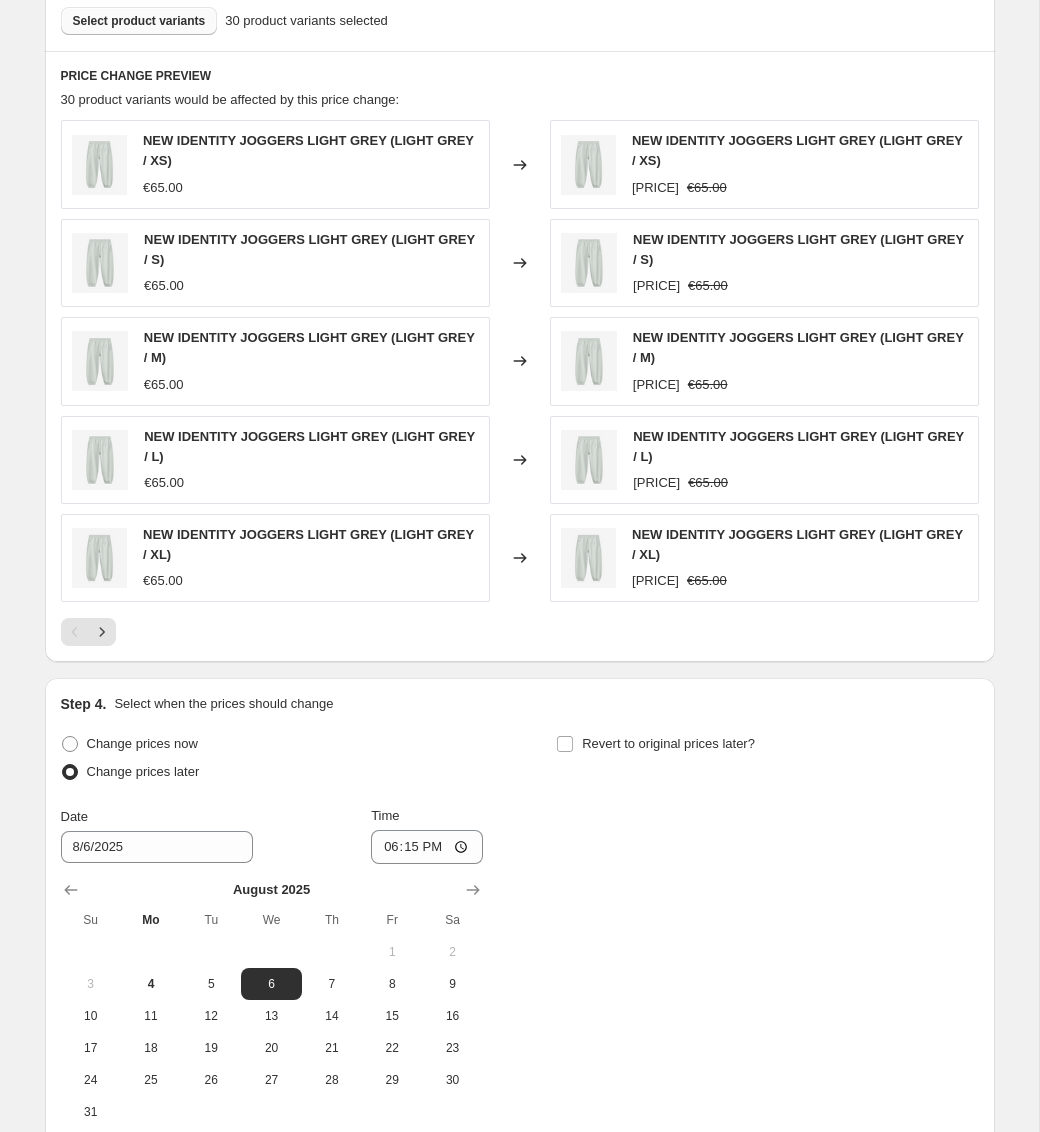 click on "Change prices now Change prices later Date 8/6/[YEAR] Time 18:15 August   [YEAR] Su Mo Tu We Th Fr Sa 1 2 3 4 5 6 7 8 9 10 11 12 13 14 15 16 17 18 19 20 21 22 23 24 25 26 27 28 29 30 31 Revert to original prices later?" at bounding box center [520, 929] 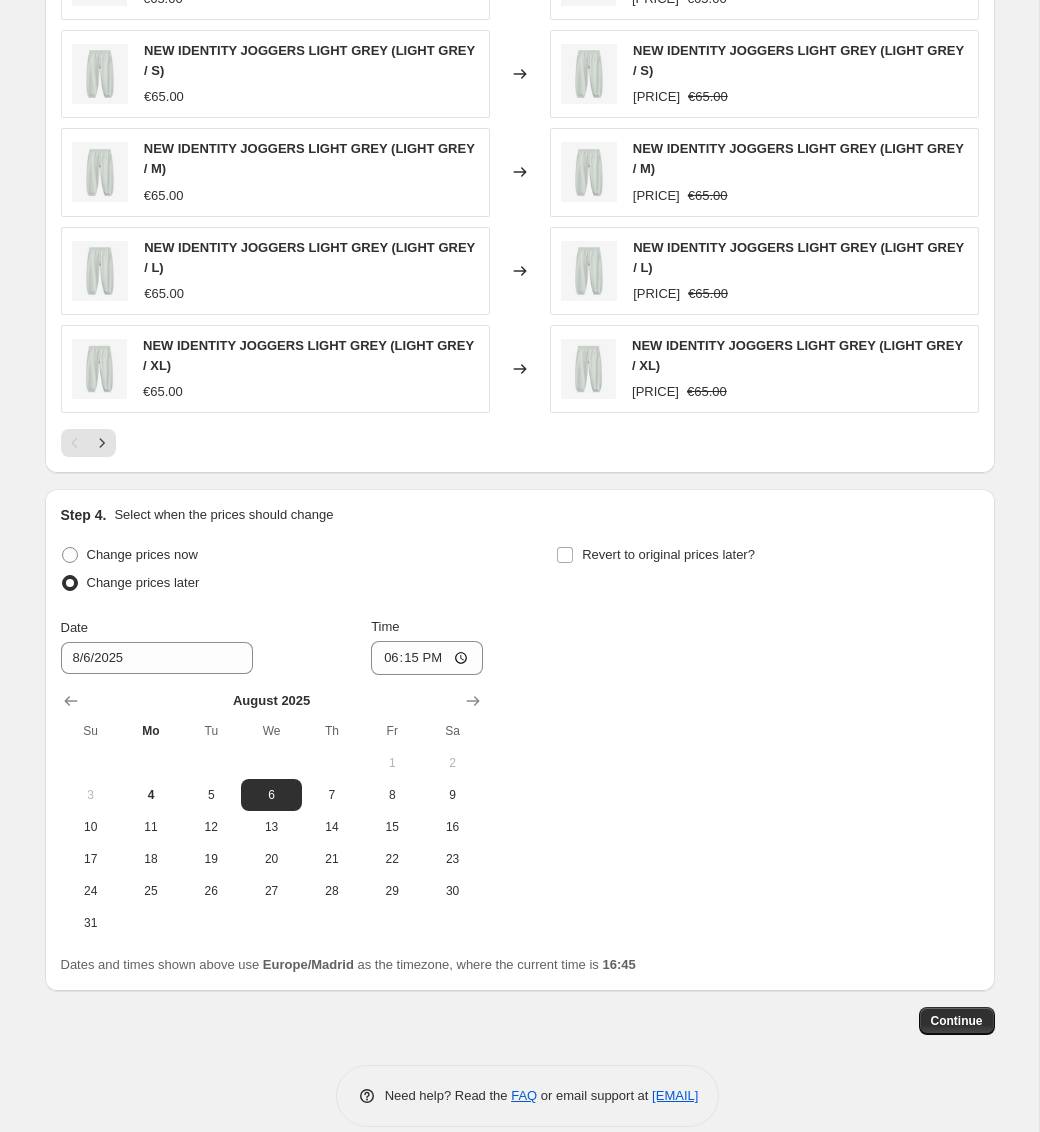 scroll, scrollTop: 1360, scrollLeft: 0, axis: vertical 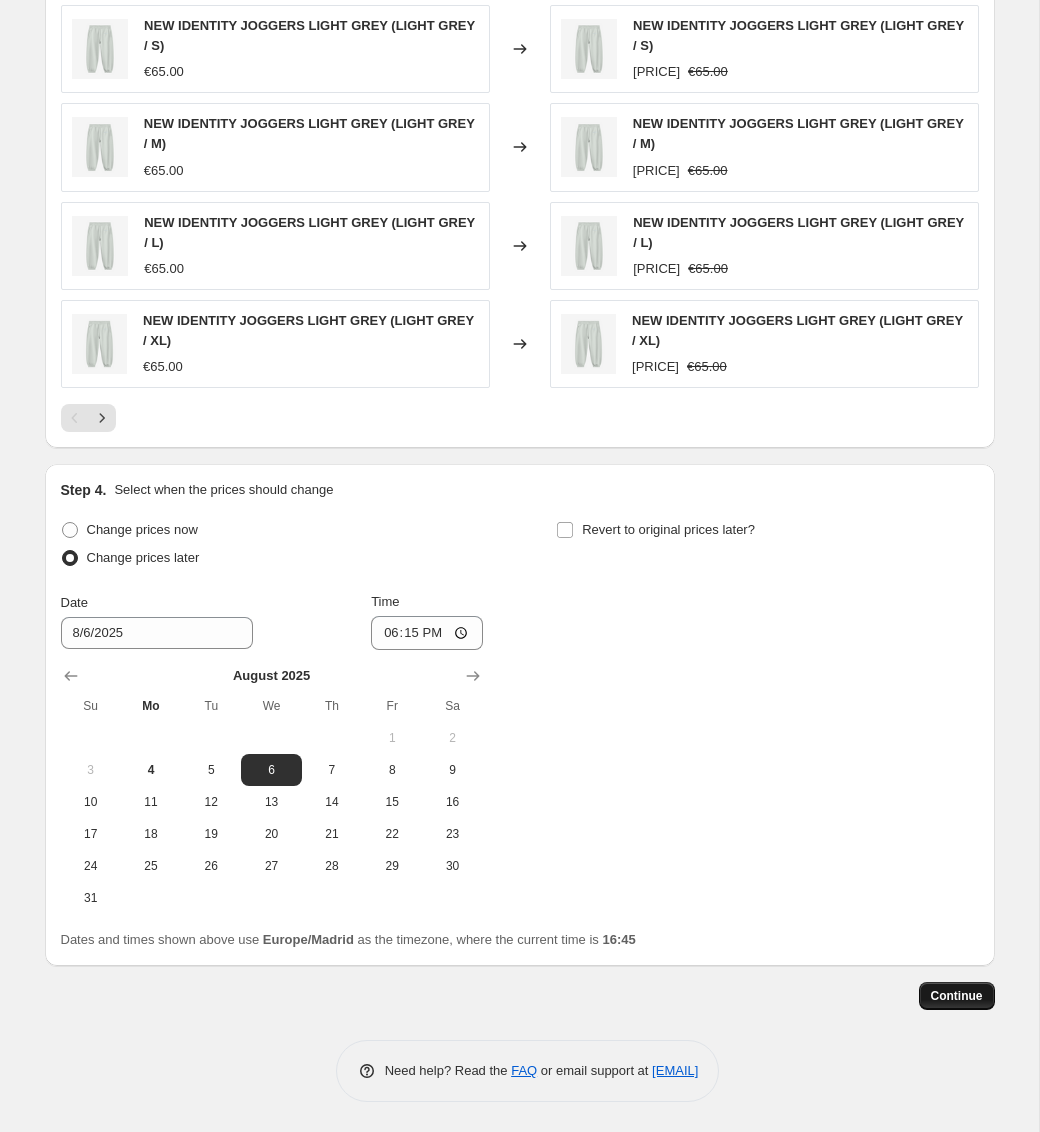 click on "Continue" at bounding box center [957, 996] 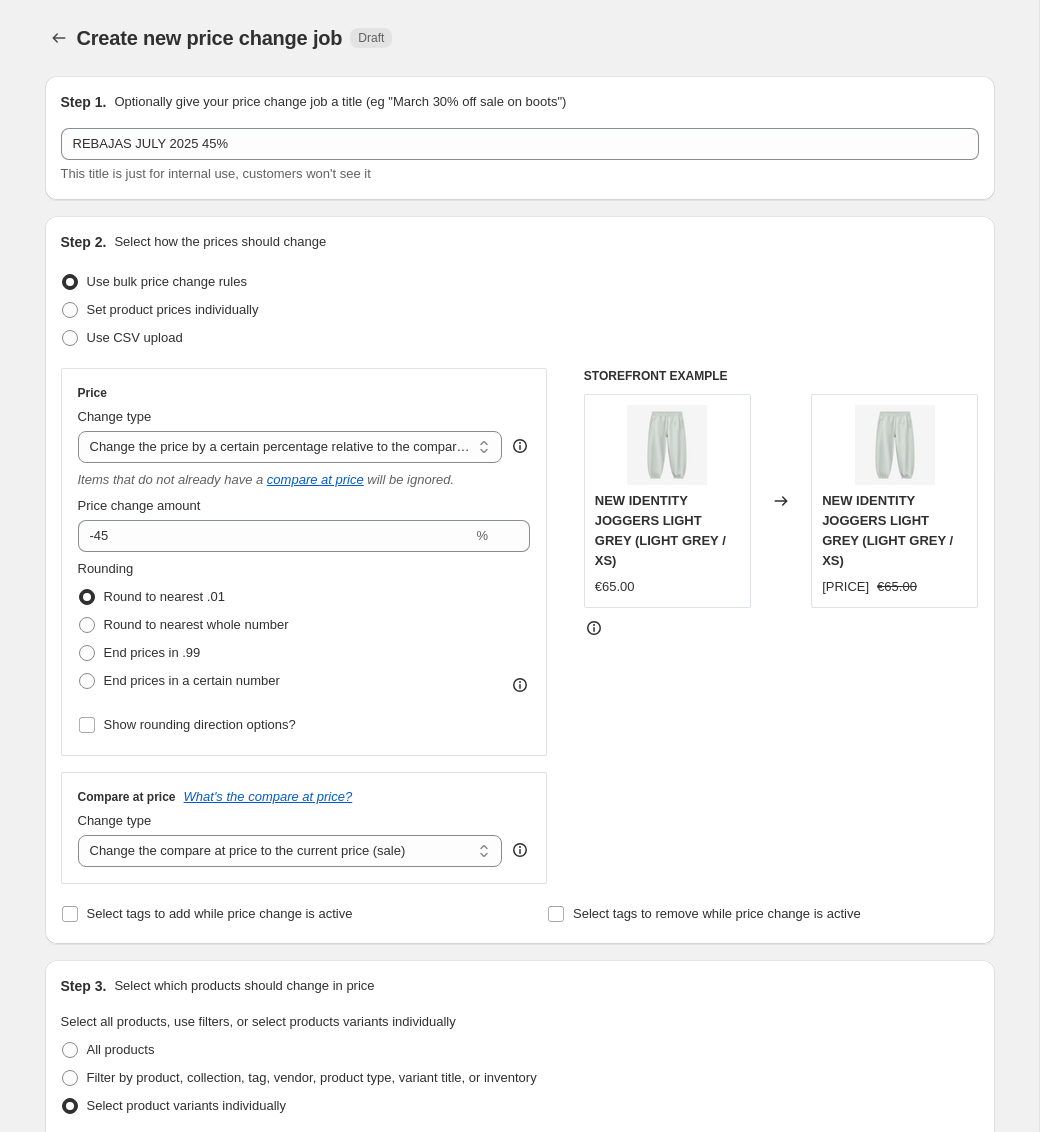 scroll, scrollTop: 1360, scrollLeft: 0, axis: vertical 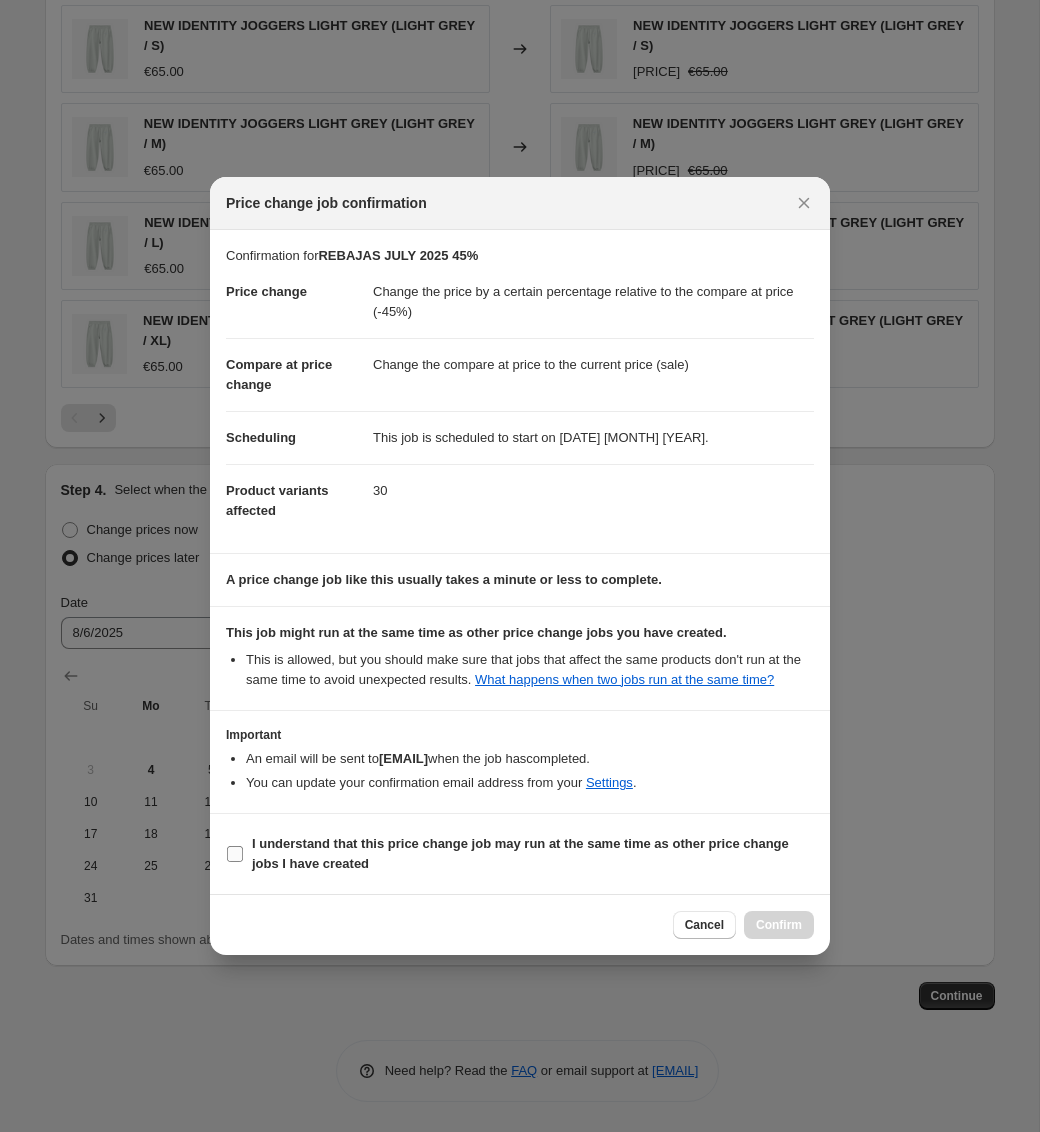 click on "I understand that this price change job may run at the same time as other price change jobs I have created" at bounding box center (533, 854) 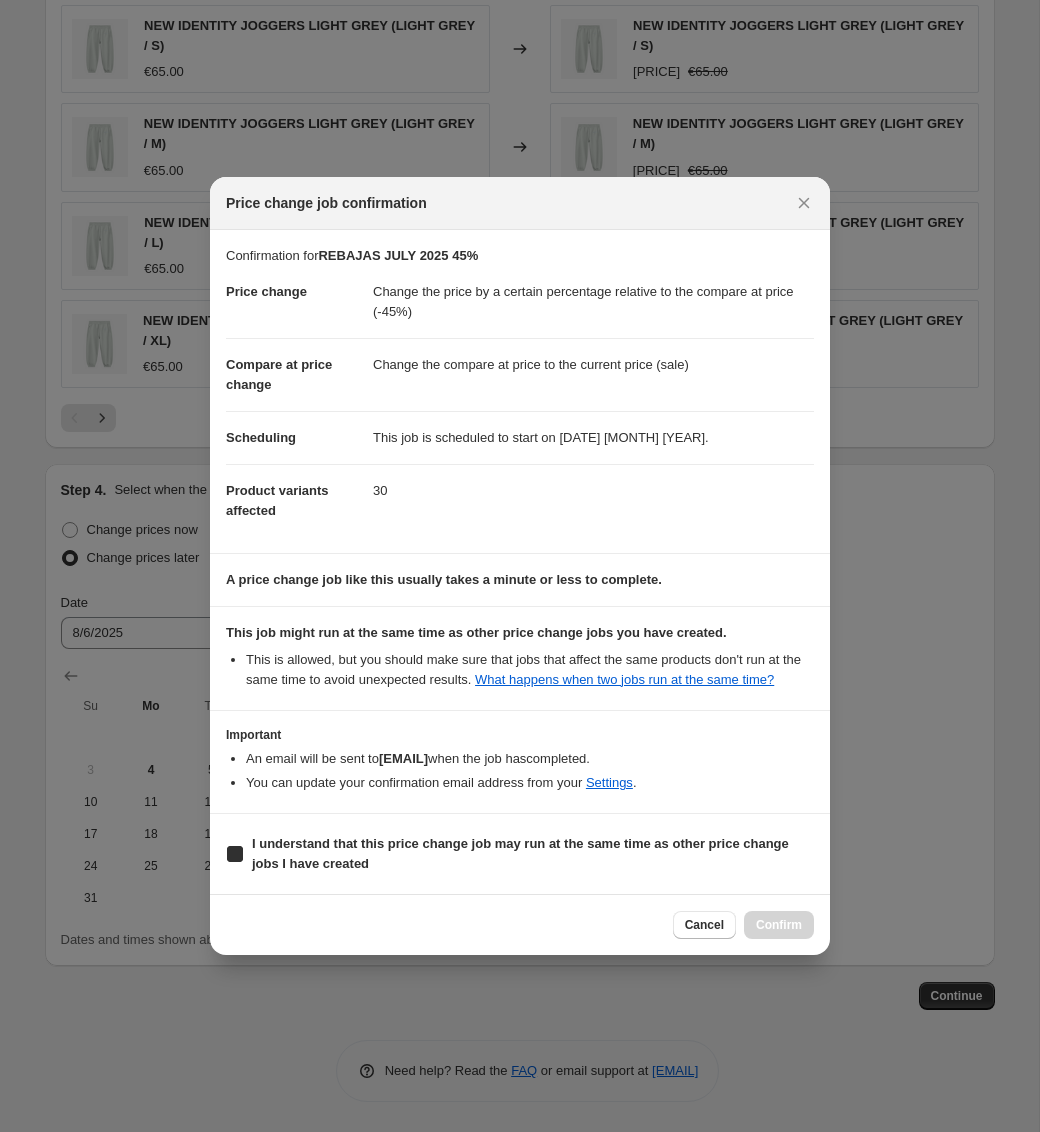 checkbox on "true" 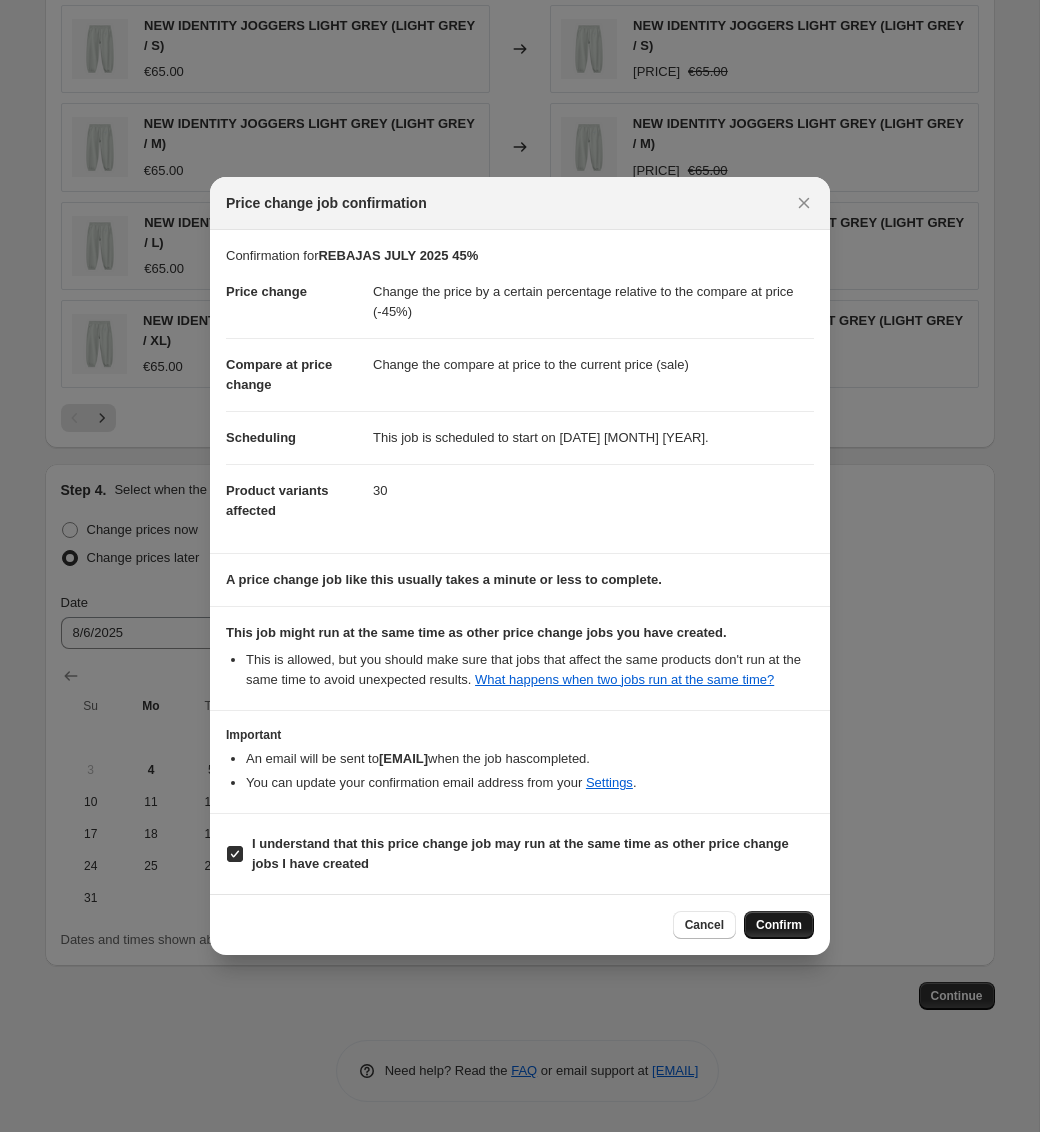 click on "Confirm" at bounding box center [779, 925] 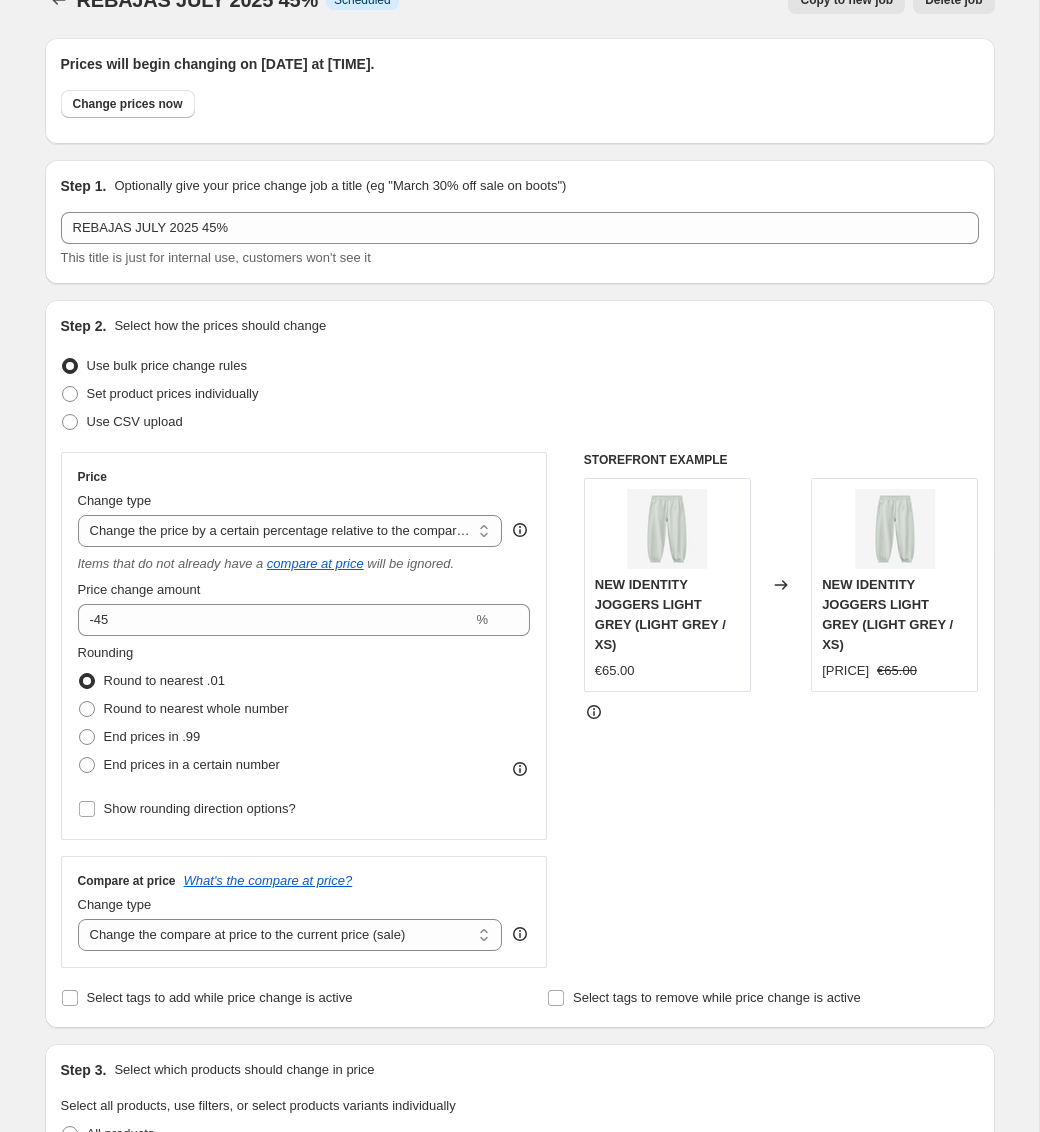 scroll, scrollTop: 0, scrollLeft: 0, axis: both 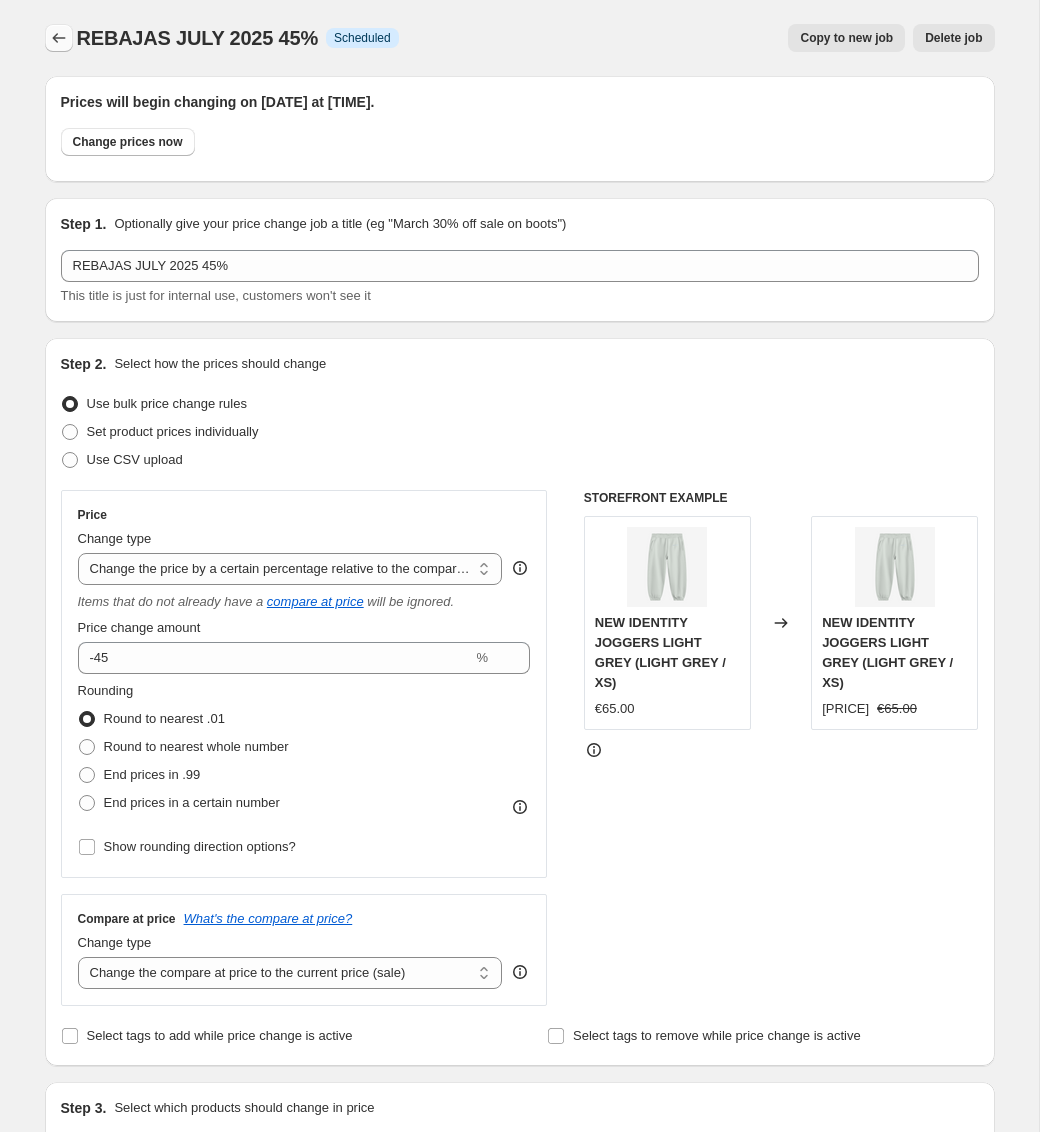 click 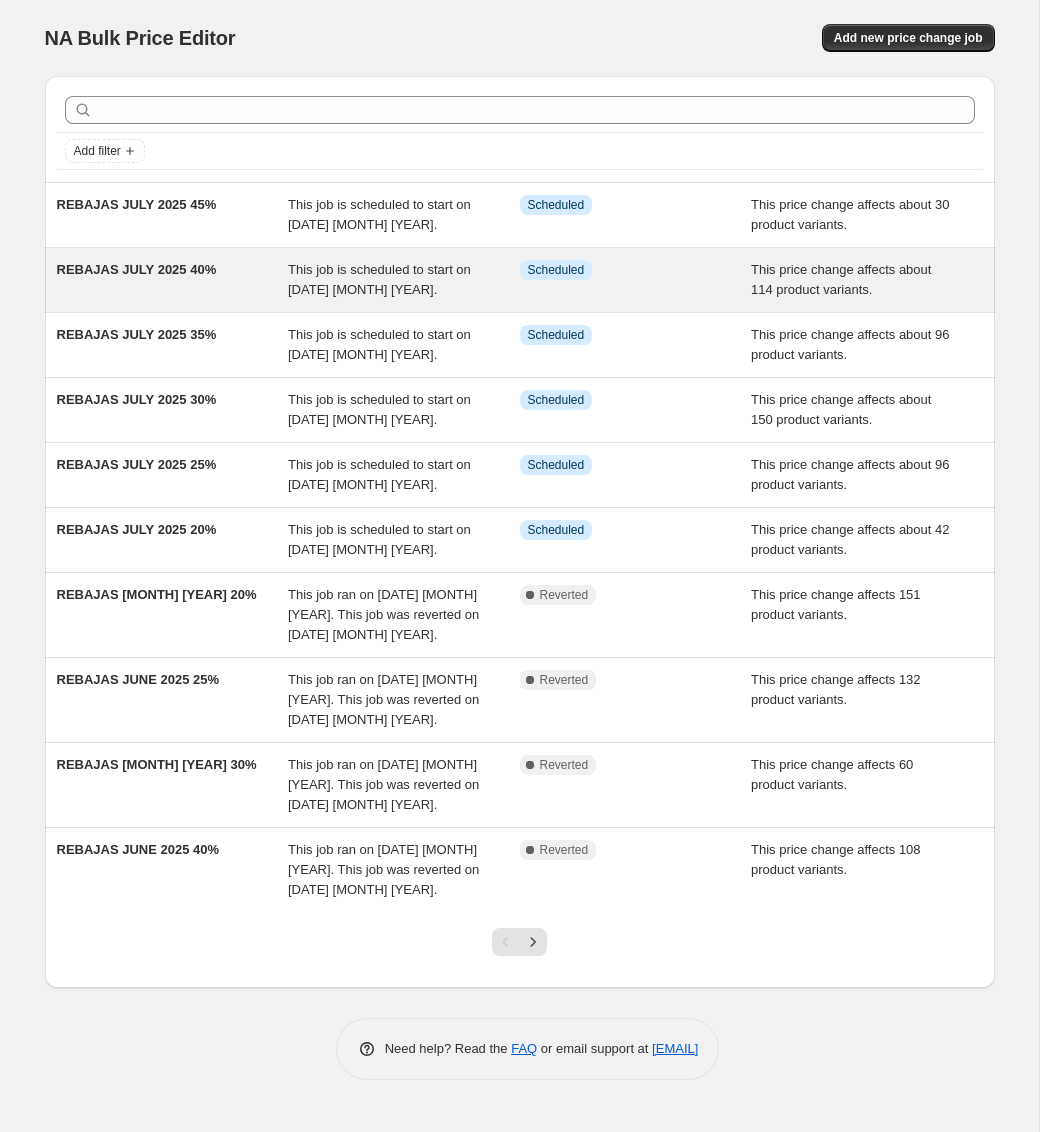 click on "REBAJAS JULY 2025 40%" at bounding box center (137, 269) 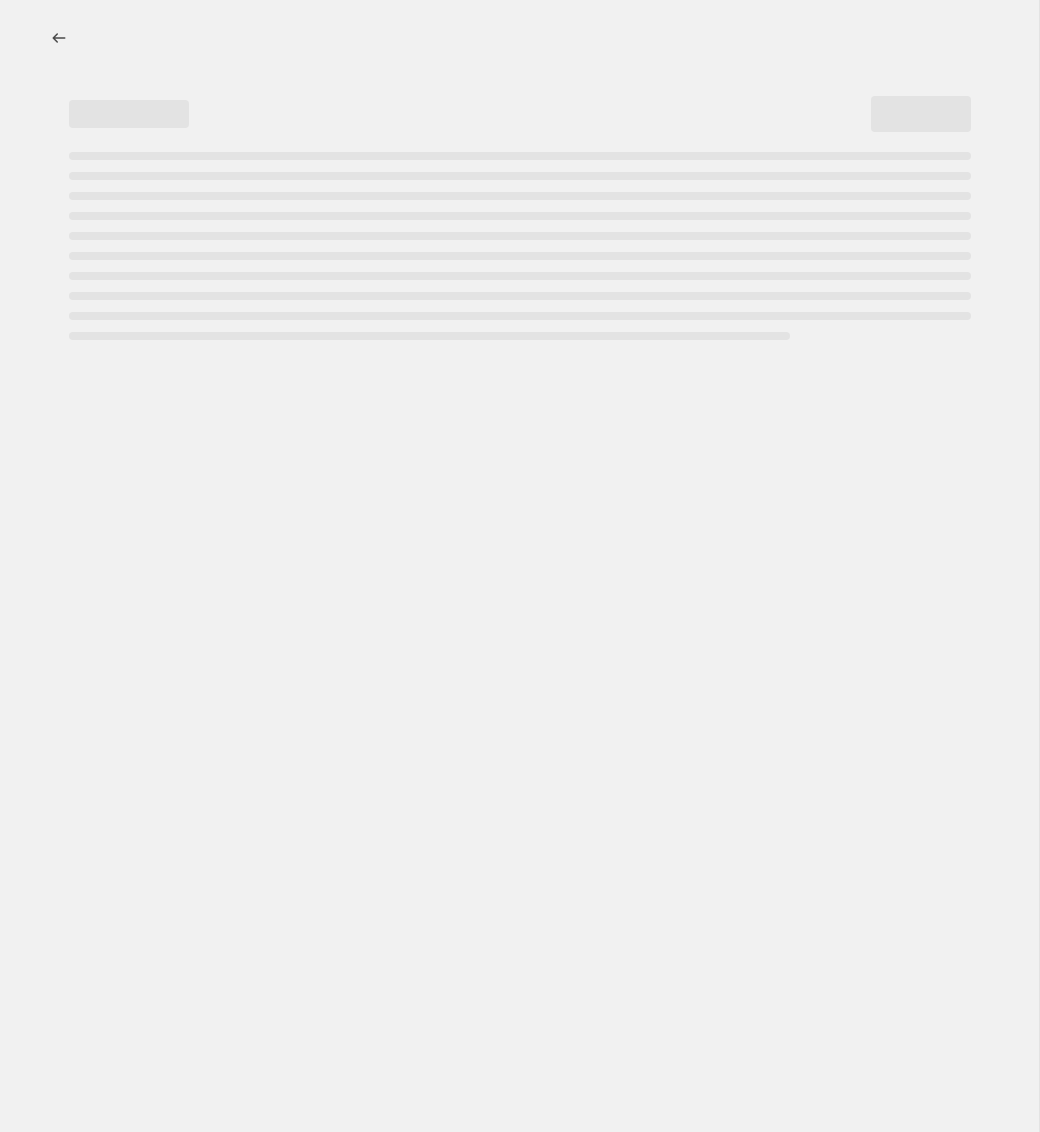 select on "pcap" 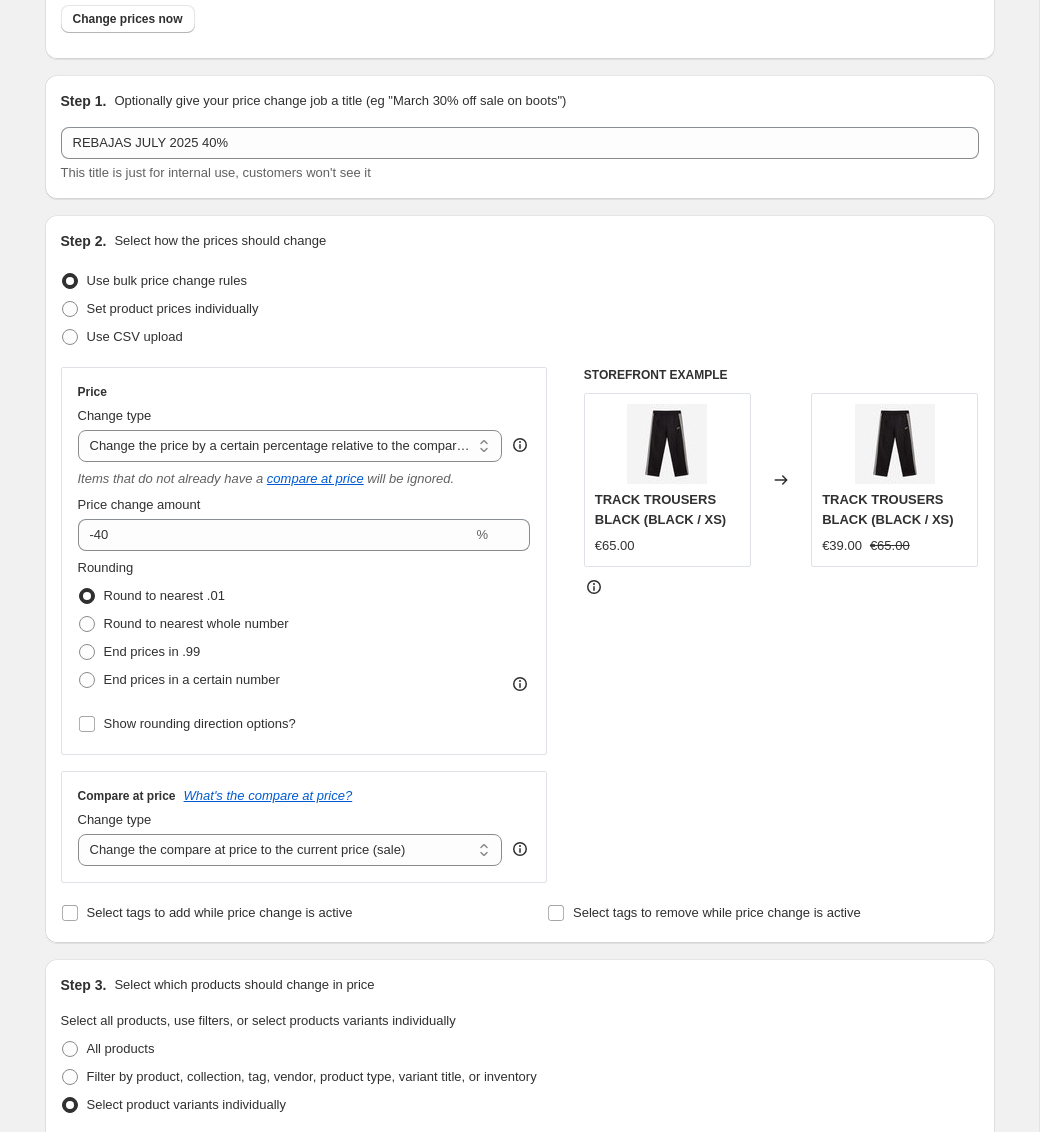 scroll, scrollTop: 0, scrollLeft: 0, axis: both 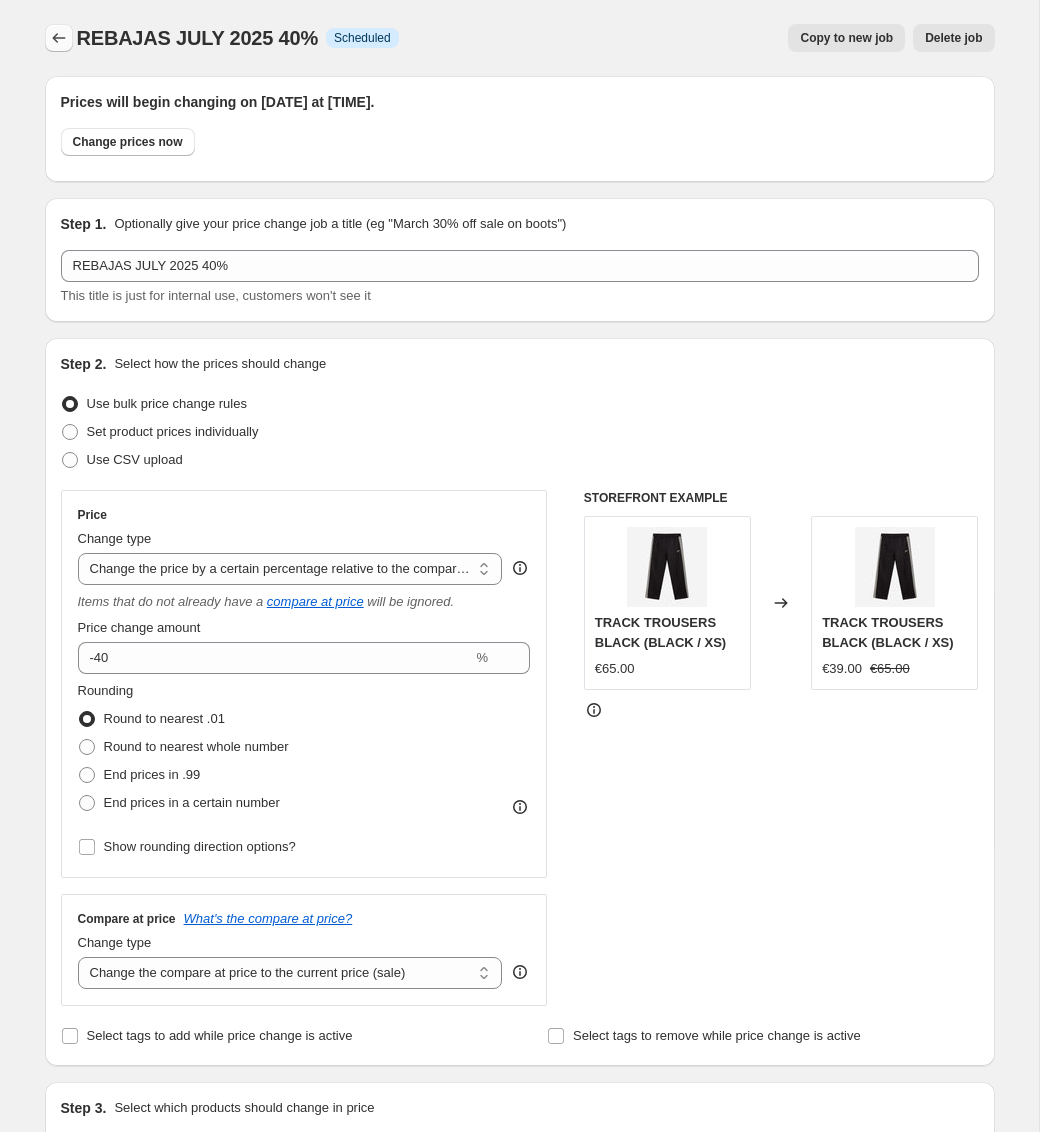 click 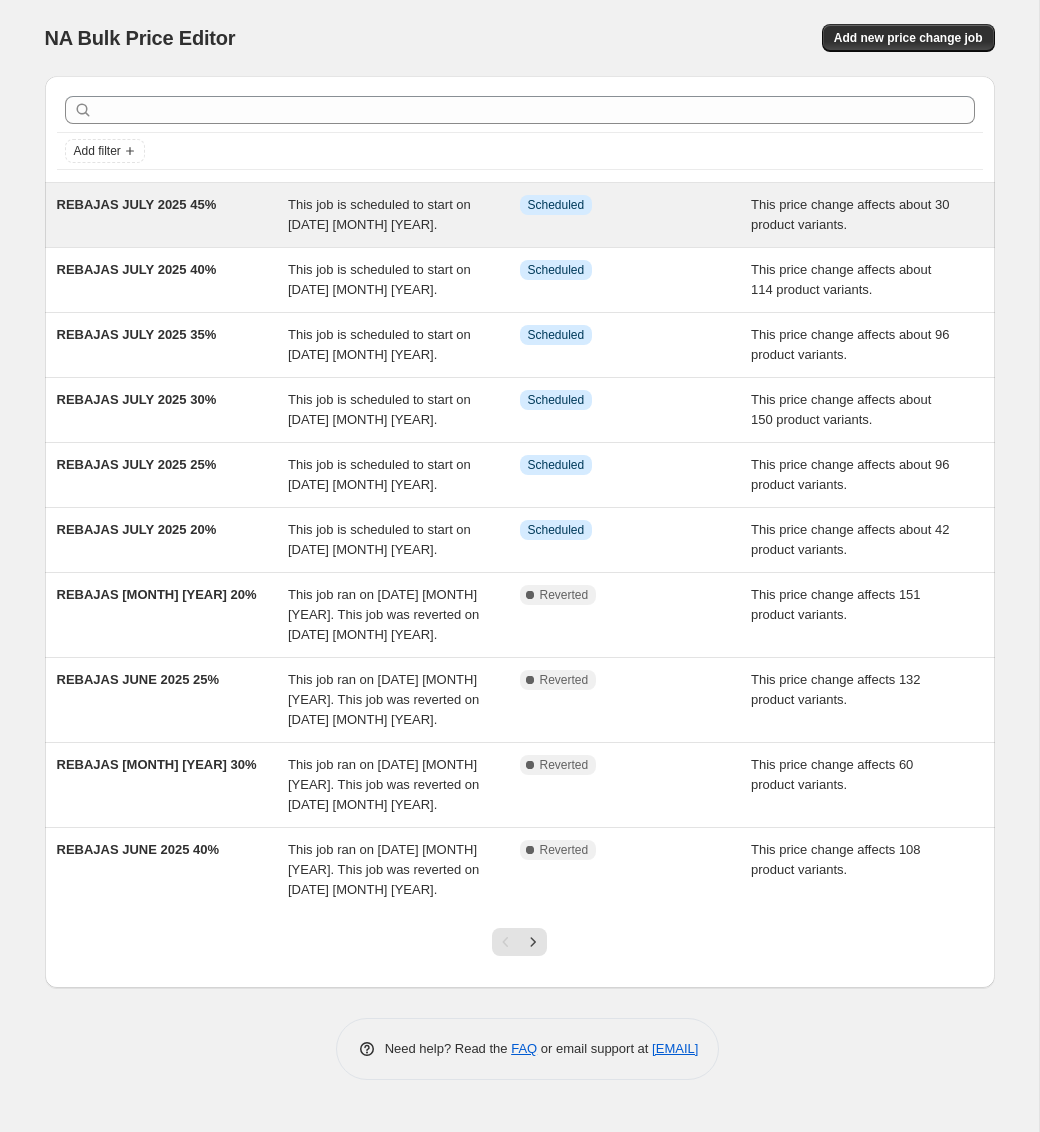click on "REBAJAS JULY 2025 45%" at bounding box center [137, 204] 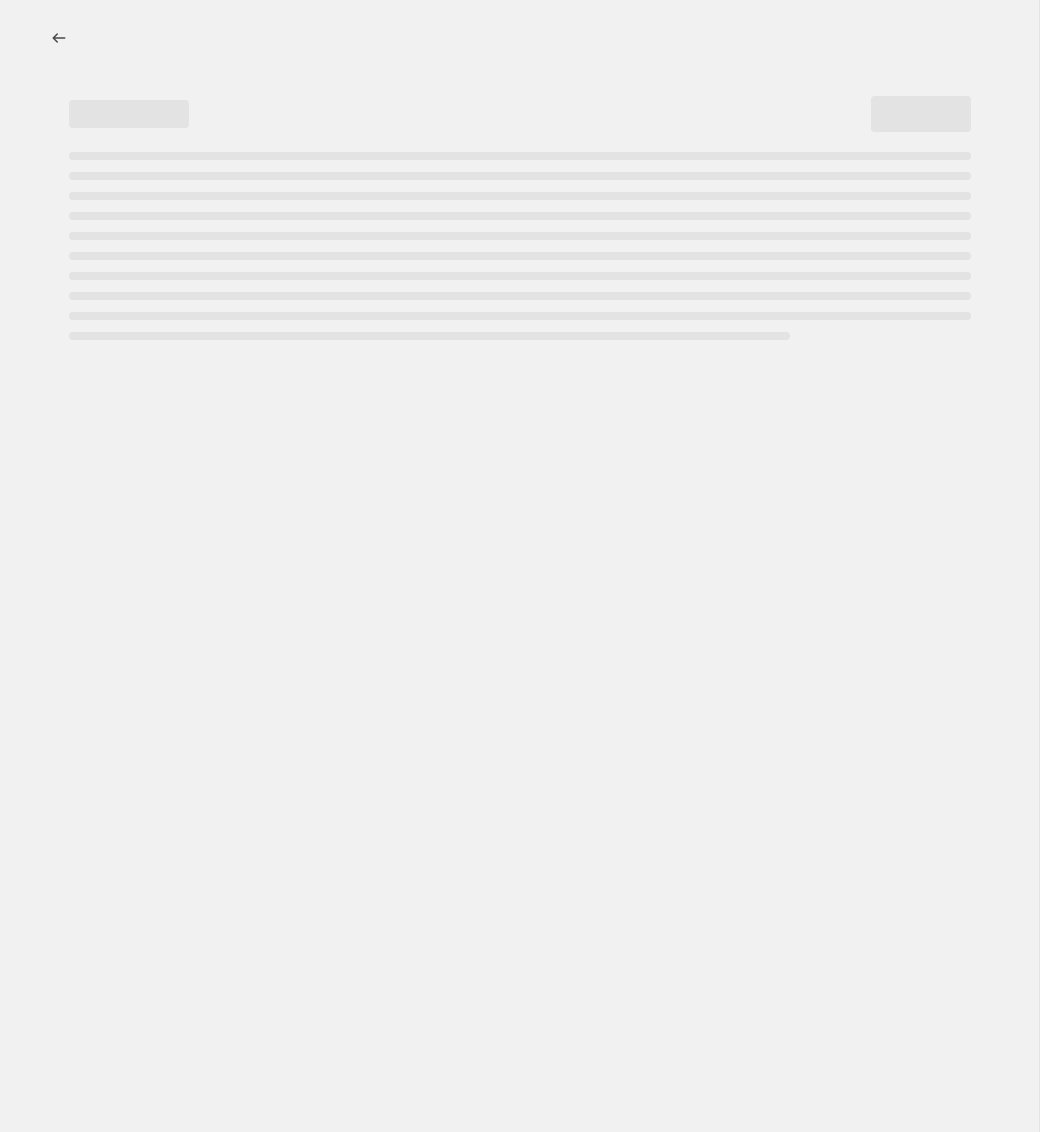 select on "pcap" 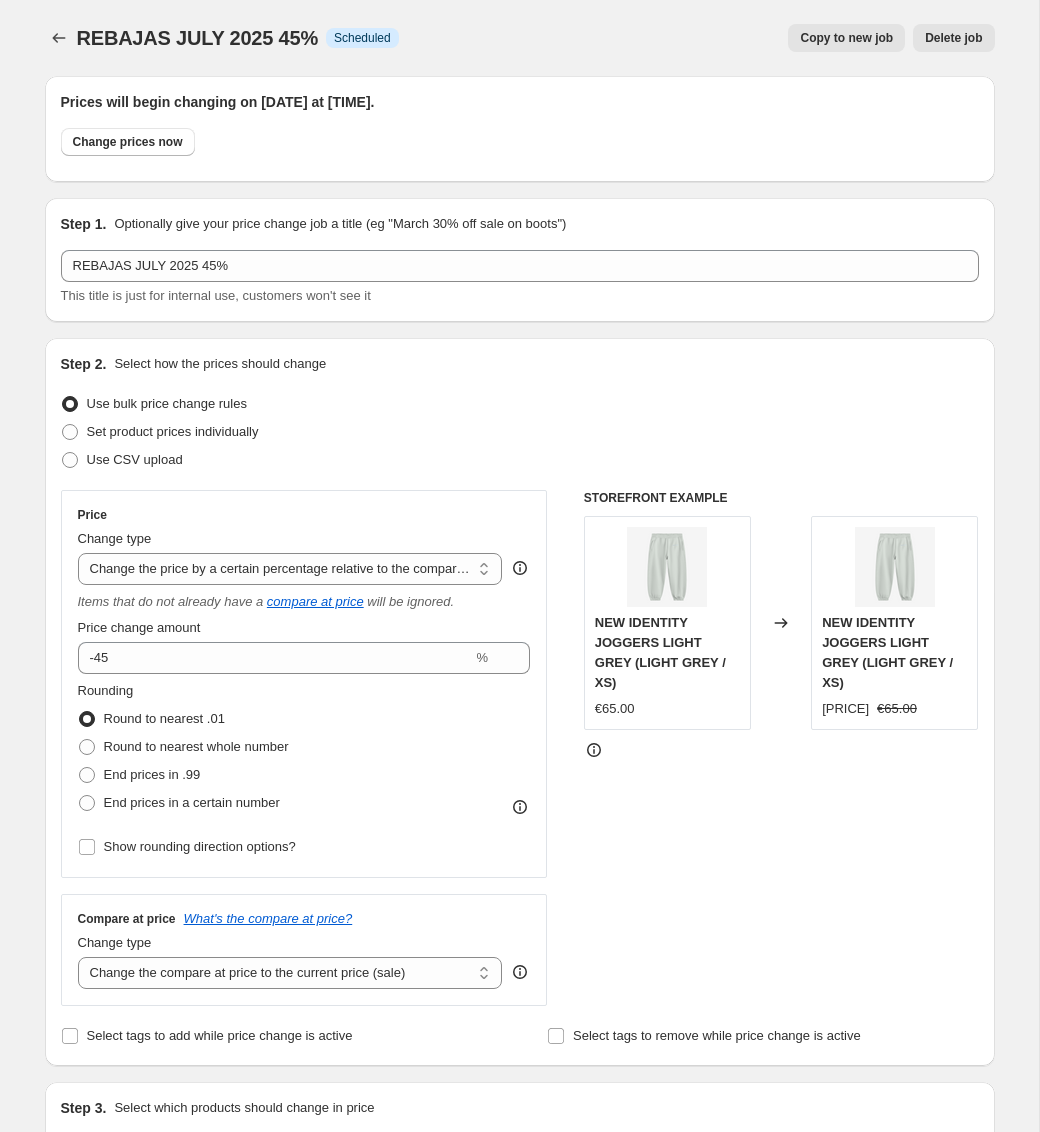 click on "Copy to new job" at bounding box center (846, 38) 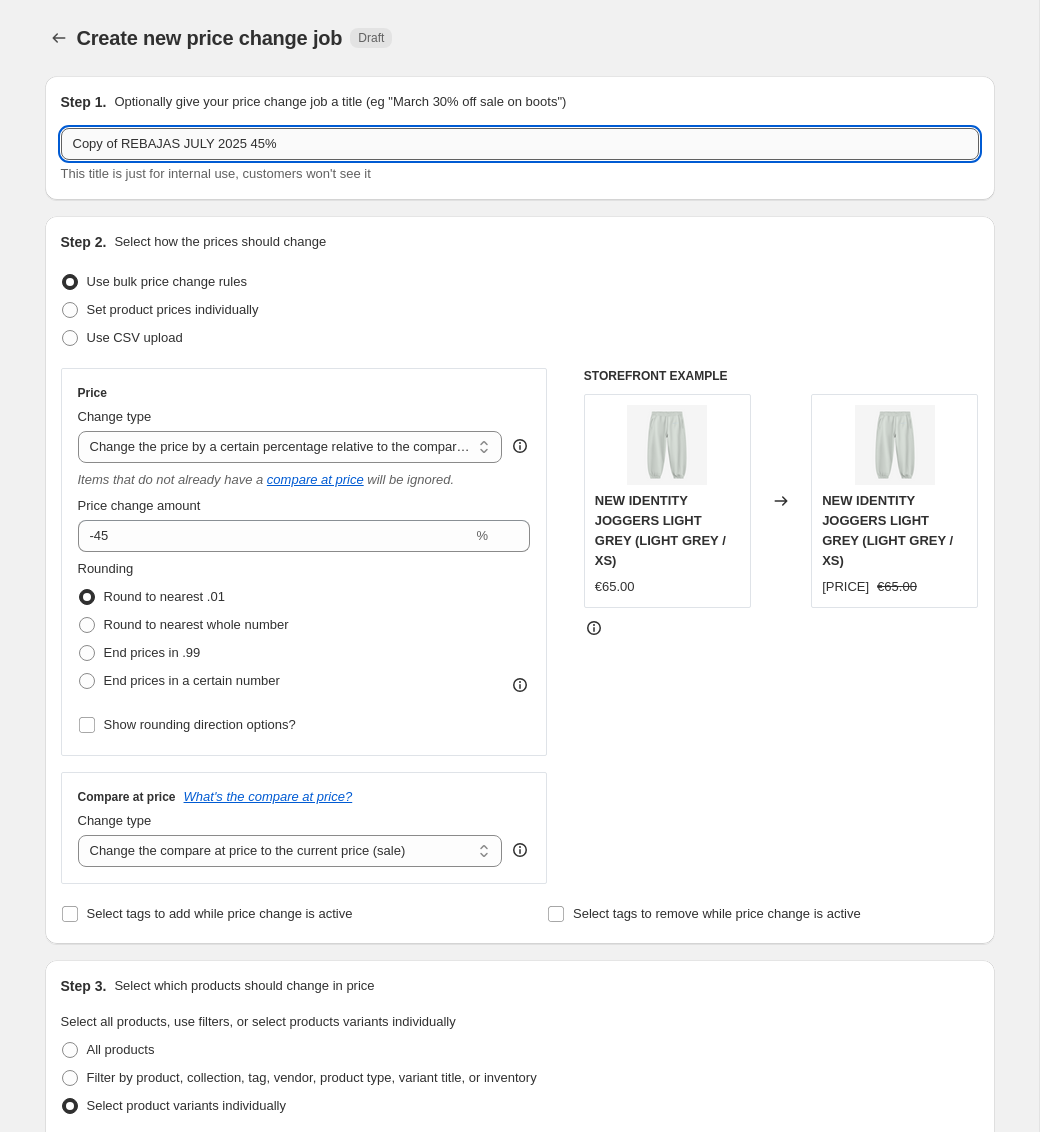 drag, startPoint x: 126, startPoint y: 147, endPoint x: 61, endPoint y: 146, distance: 65.00769 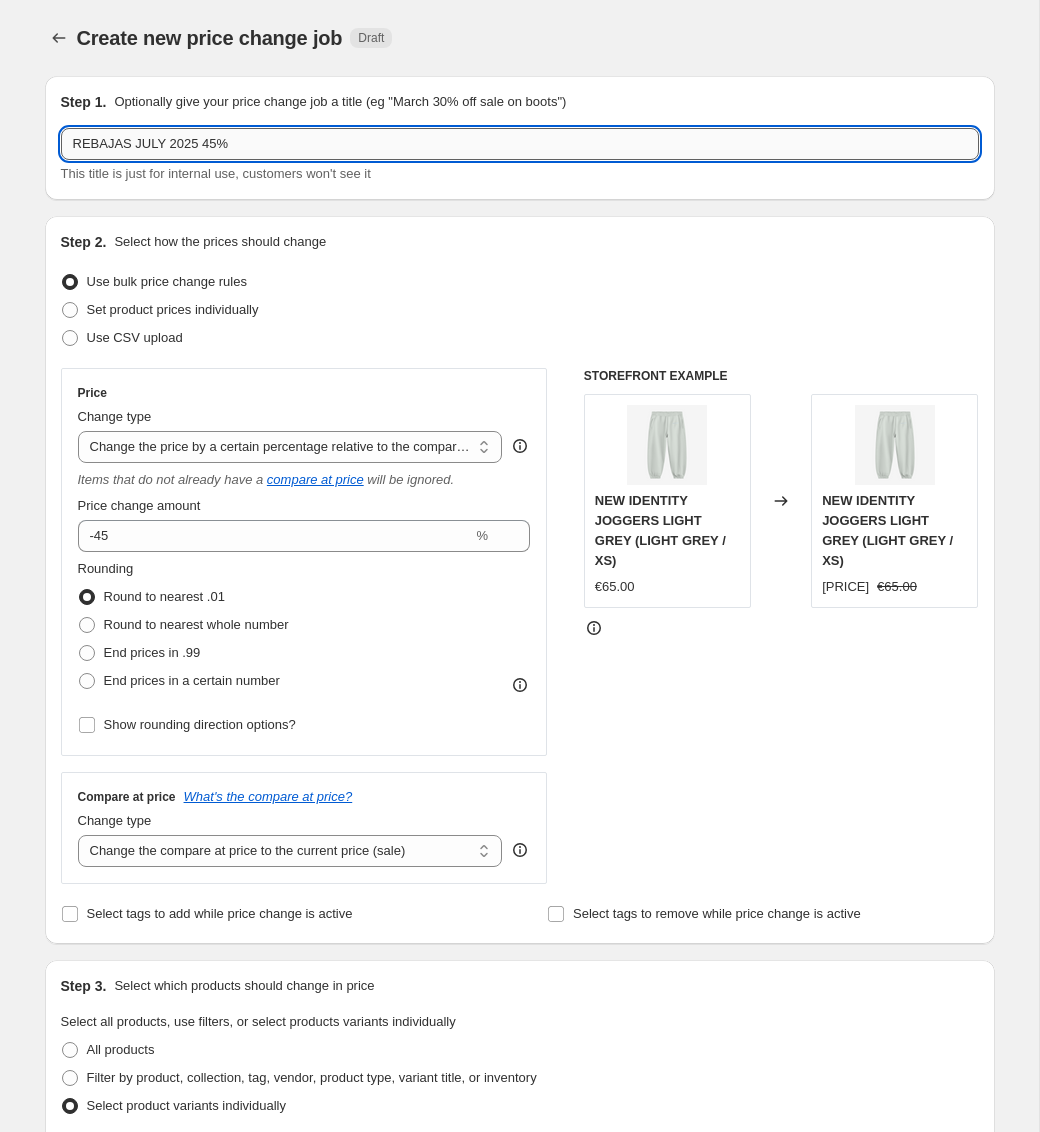 click on "REBAJAS JULY 2025 45%" at bounding box center [520, 144] 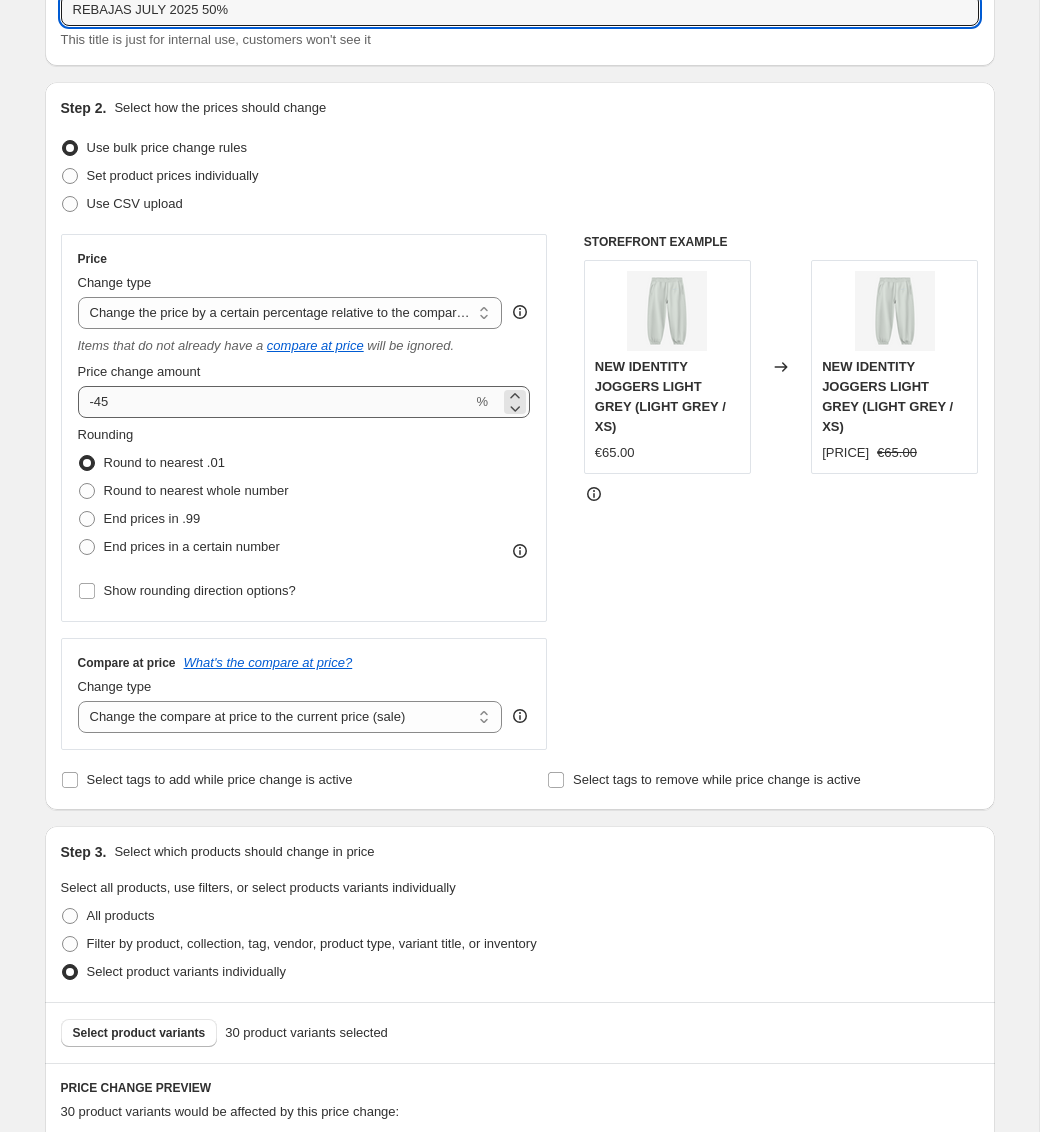 scroll, scrollTop: 135, scrollLeft: 0, axis: vertical 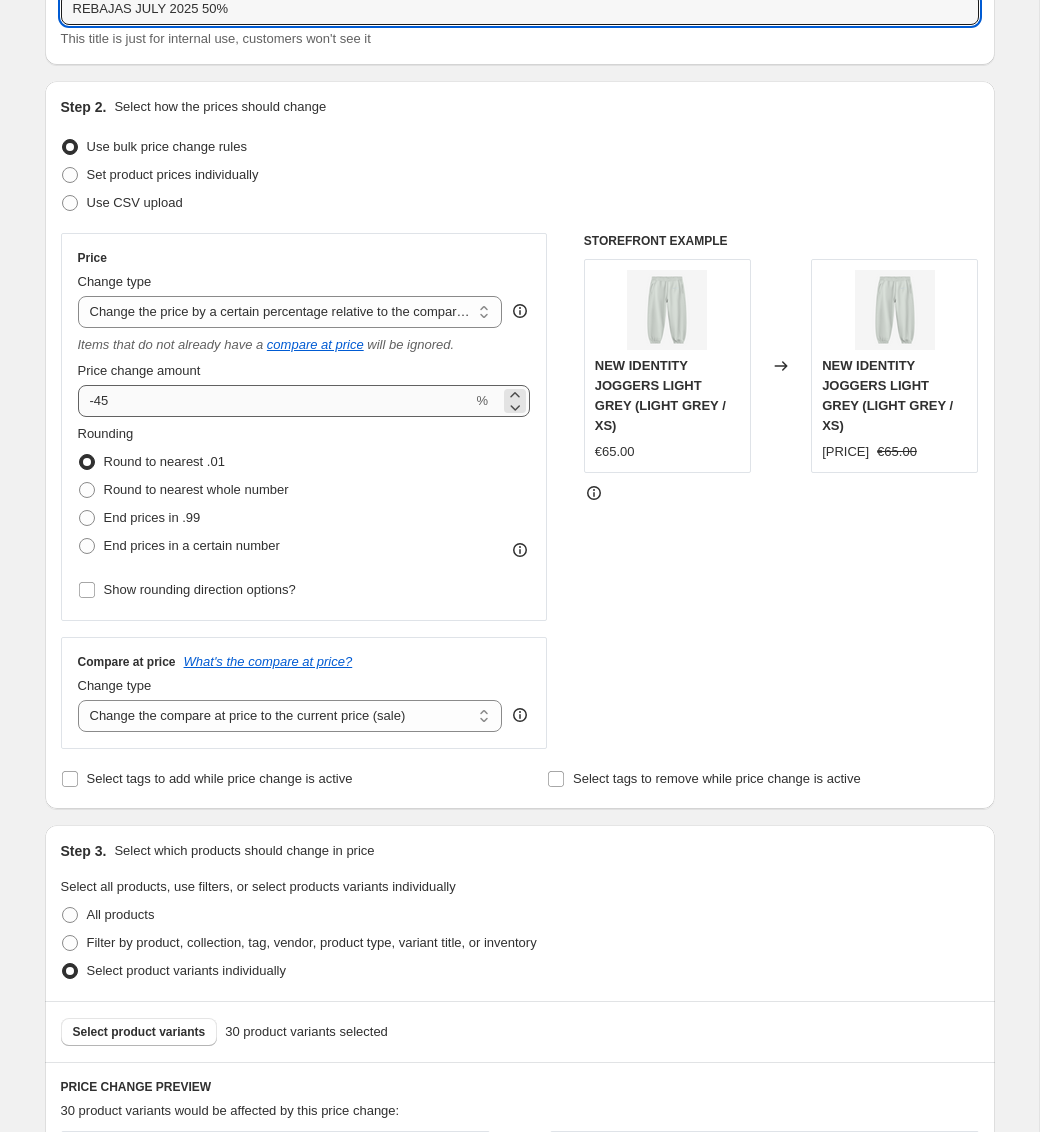 type on "REBAJAS JULY 2025 50%" 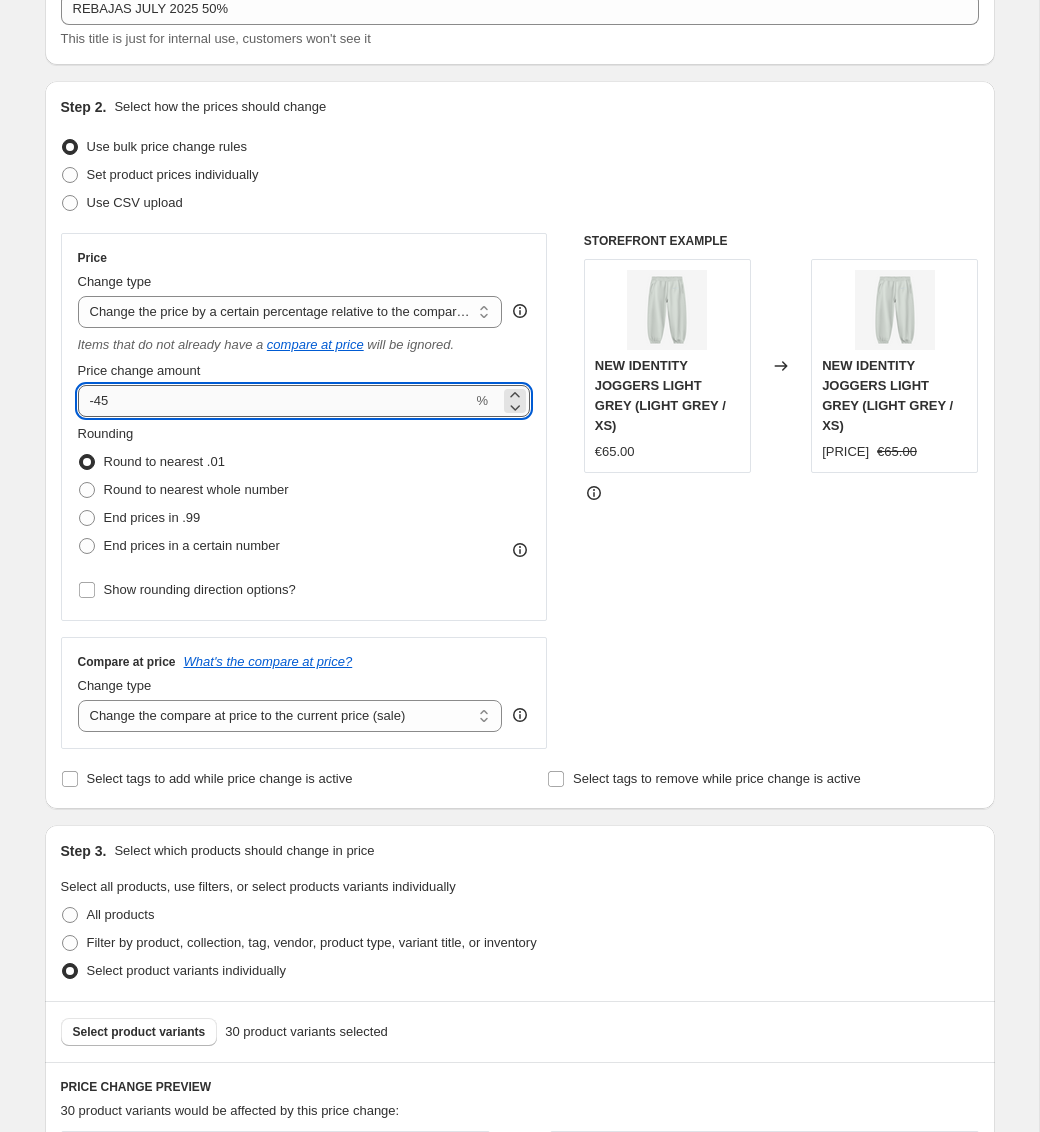 click on "-45" at bounding box center (275, 401) 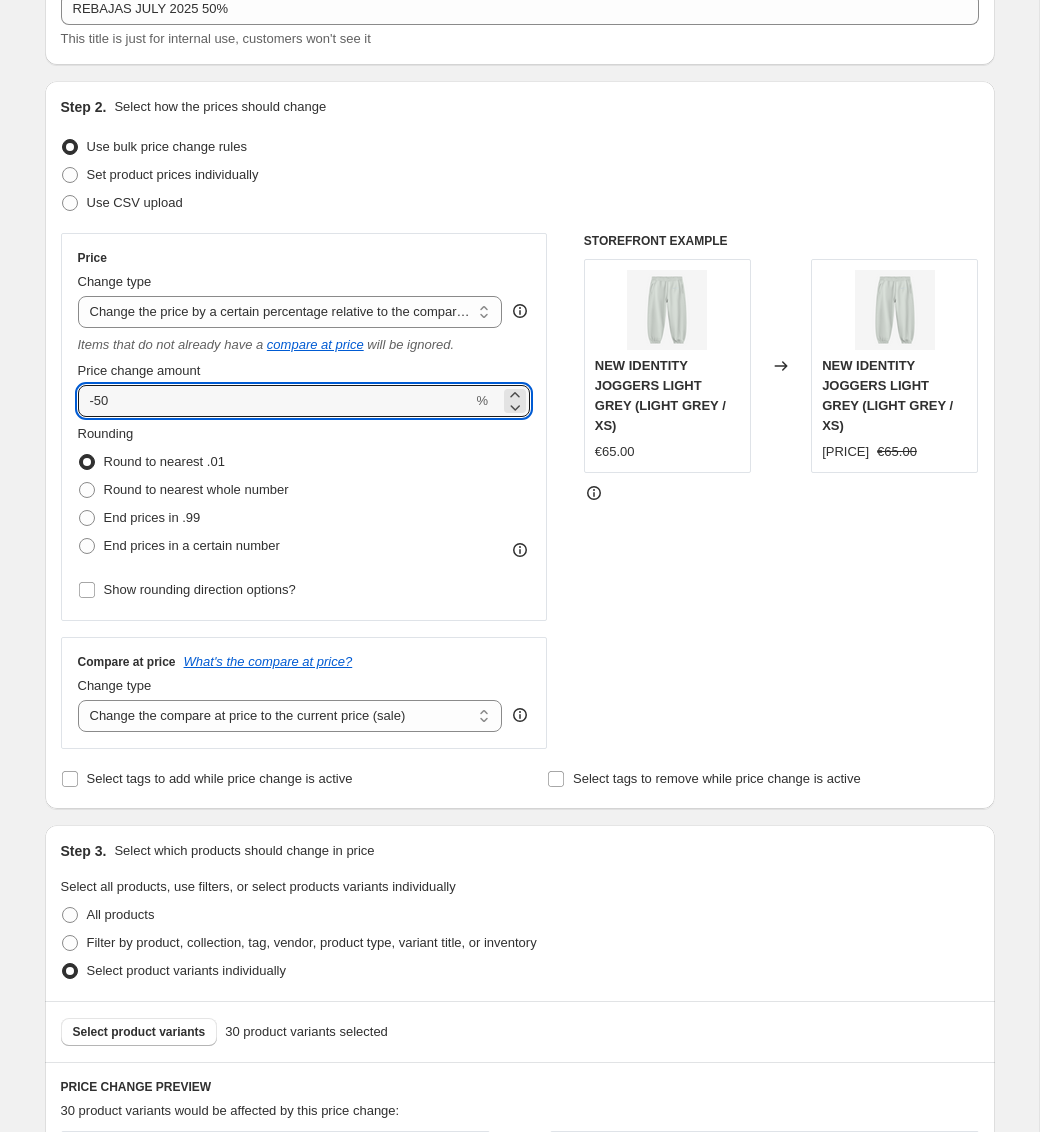 type on "-50" 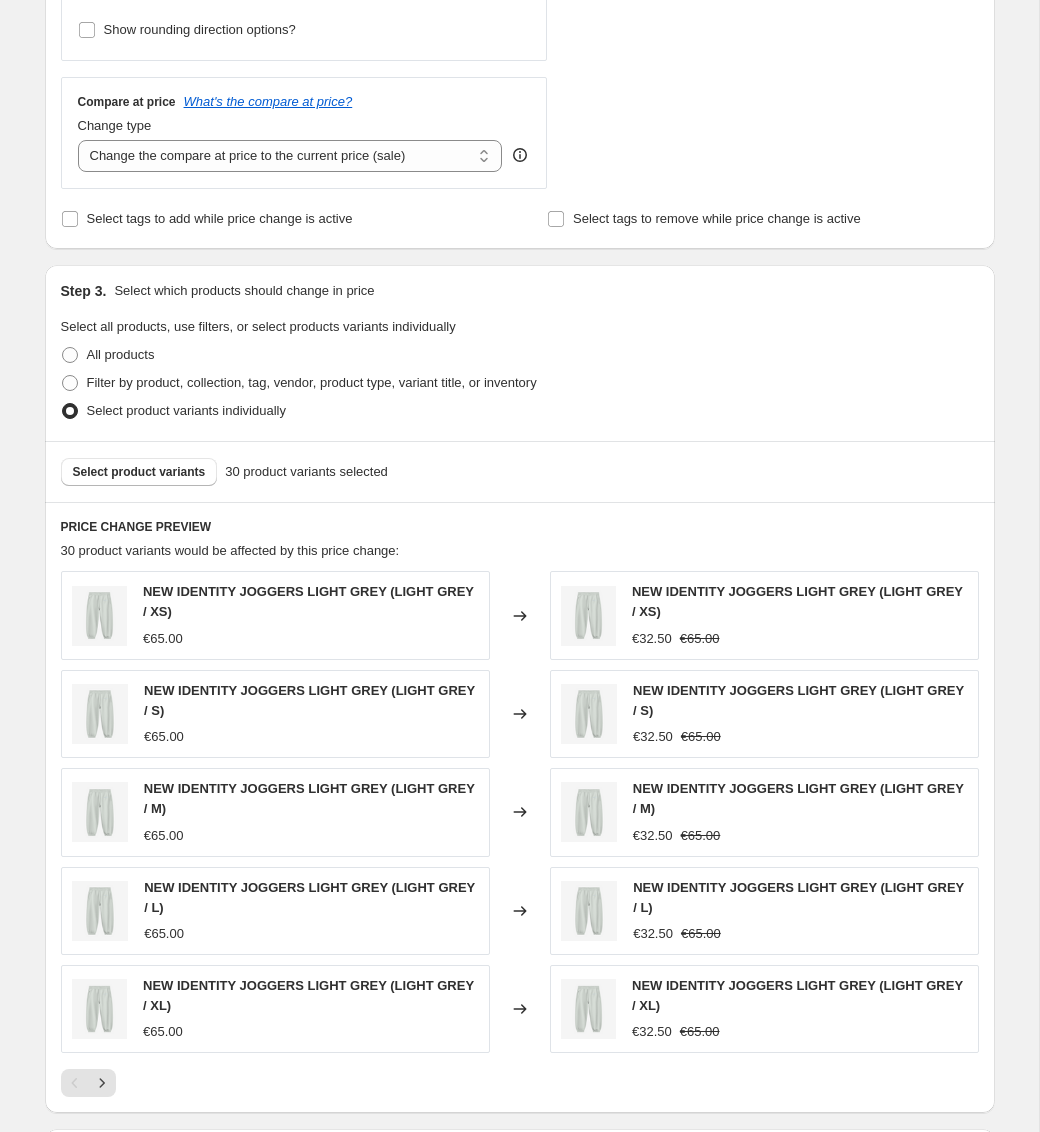 scroll, scrollTop: 717, scrollLeft: 0, axis: vertical 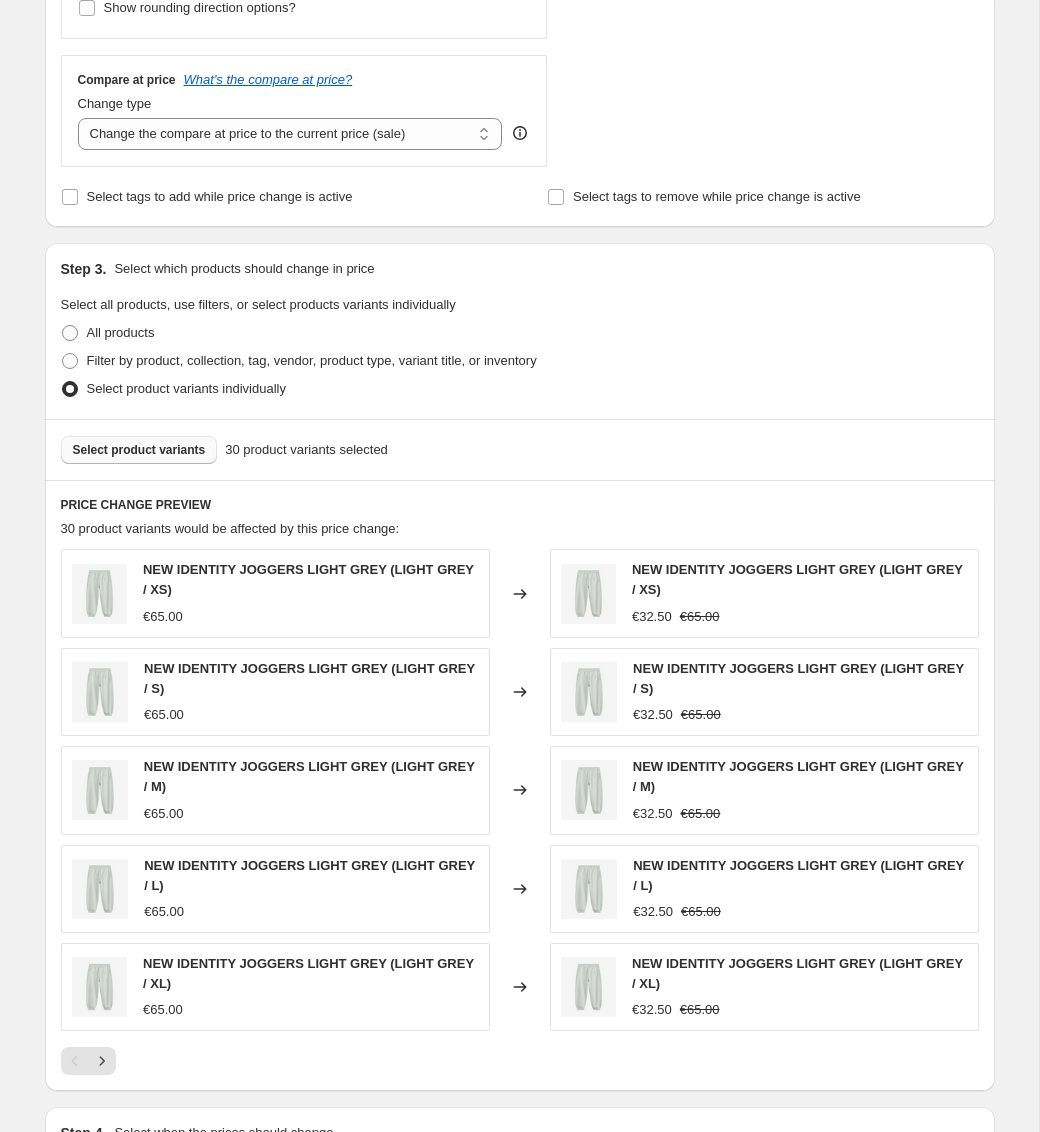 click on "Select product variants" at bounding box center [139, 450] 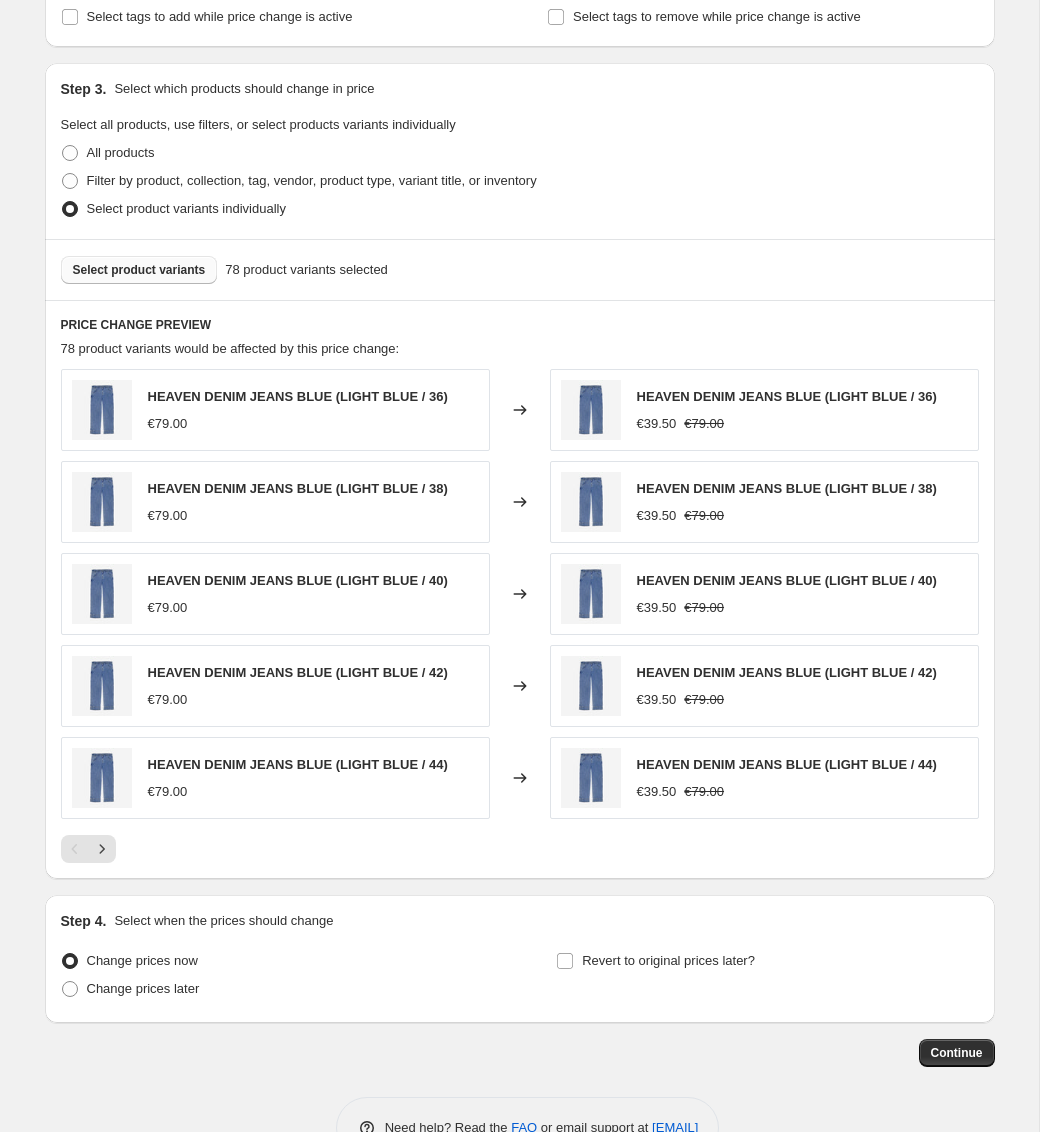scroll, scrollTop: 954, scrollLeft: 0, axis: vertical 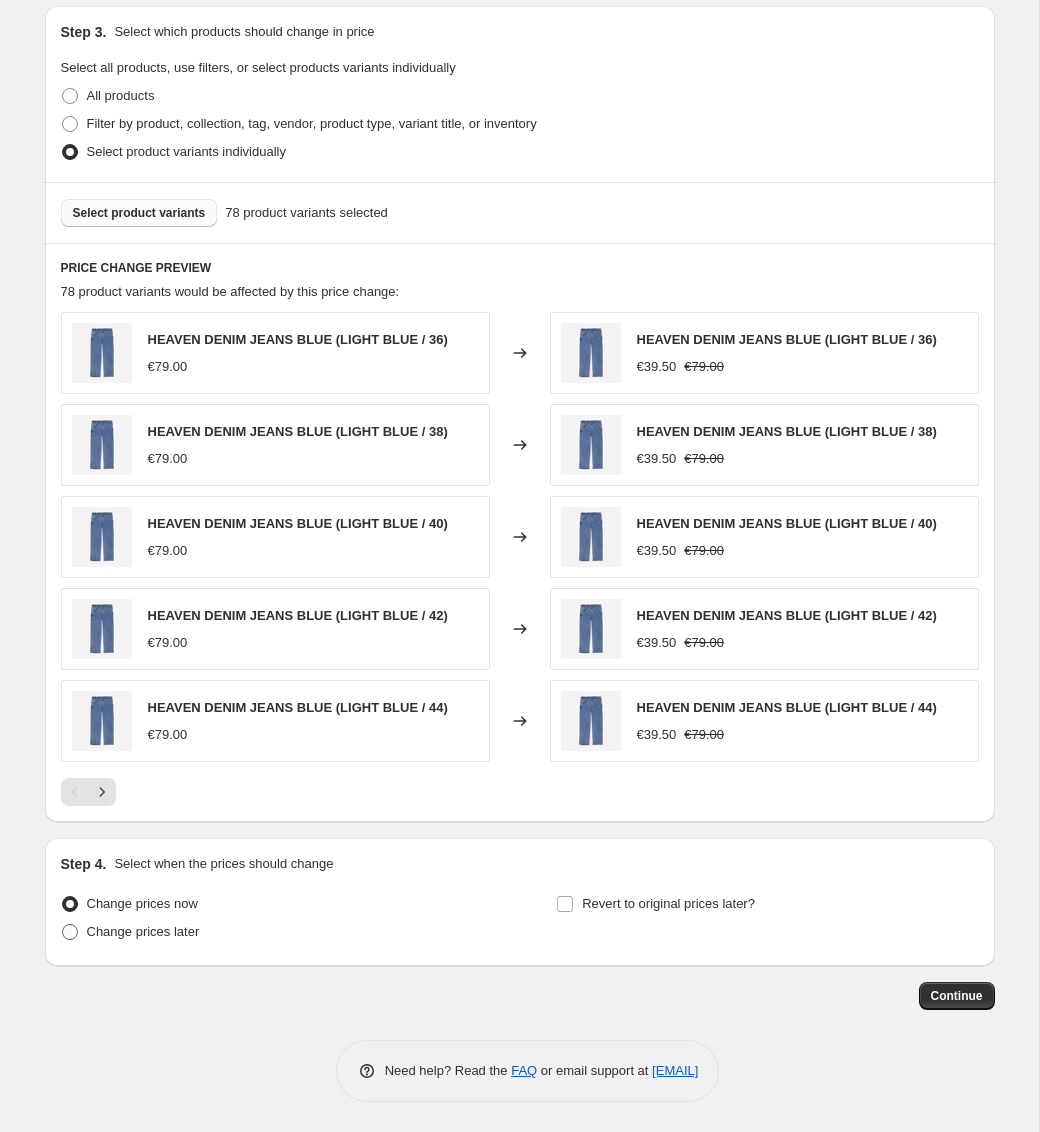 click at bounding box center [70, 932] 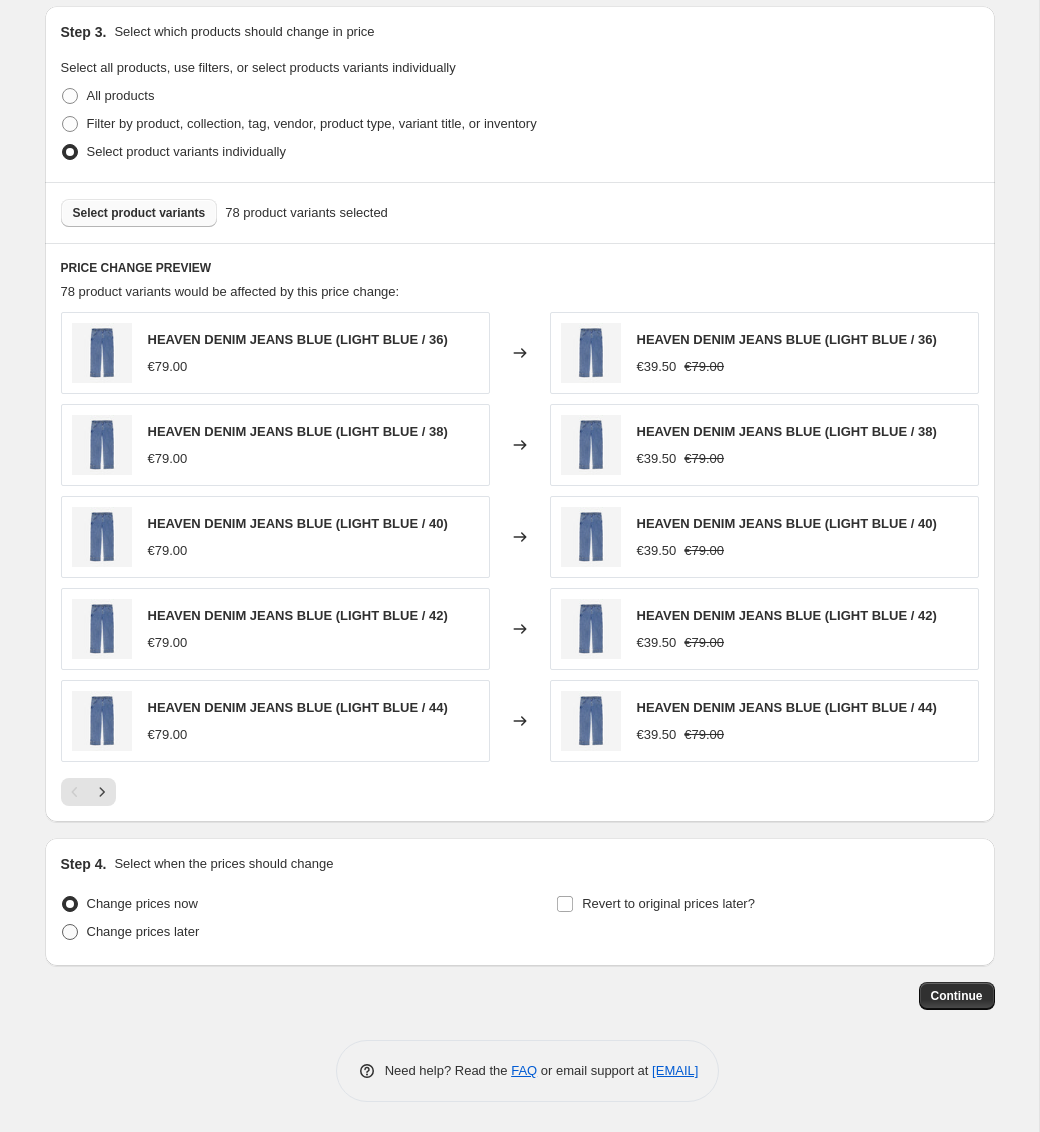 radio on "true" 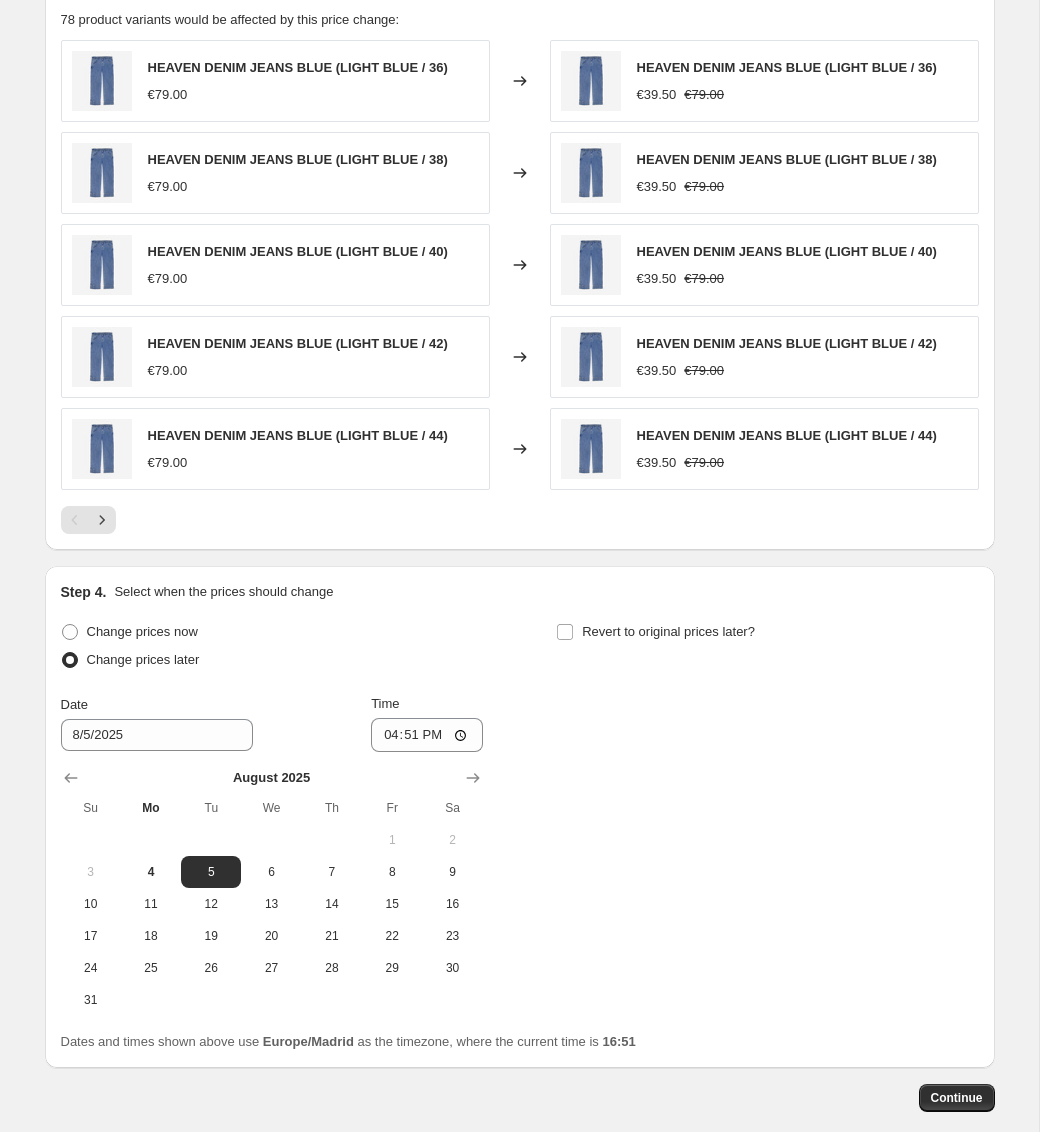 scroll, scrollTop: 1328, scrollLeft: 0, axis: vertical 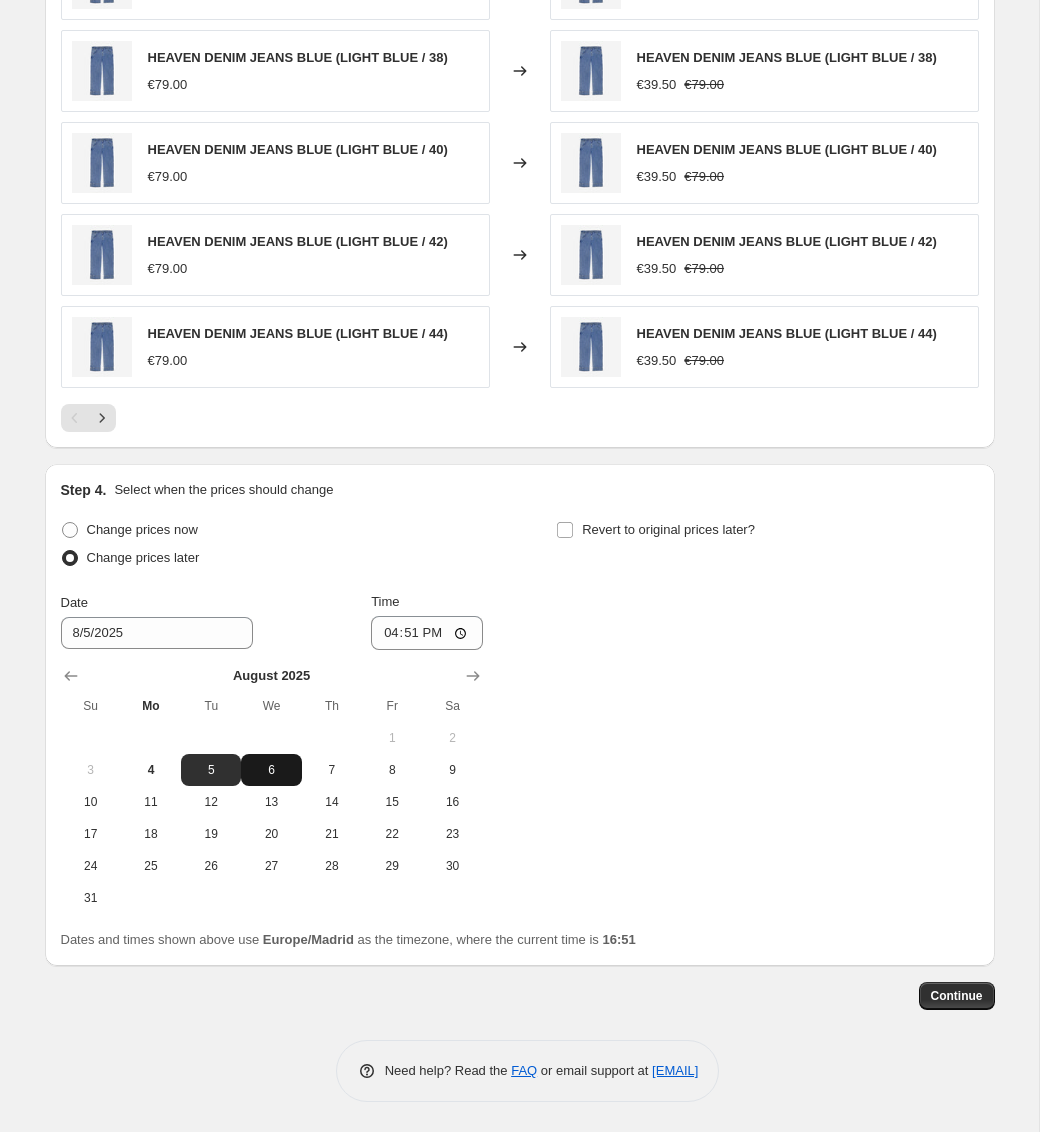 click on "6" at bounding box center [271, 770] 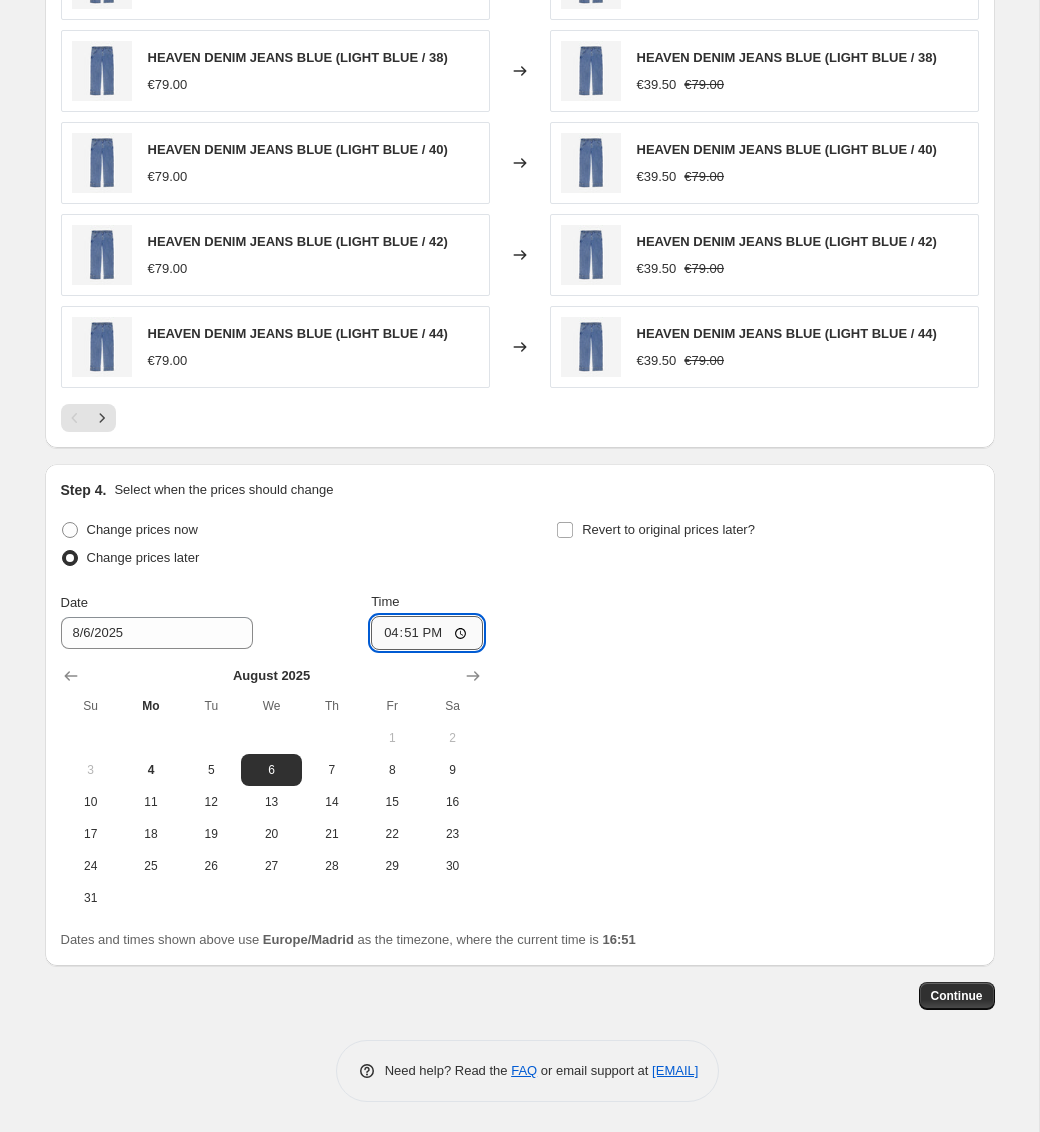 click on "16:51" at bounding box center [427, 633] 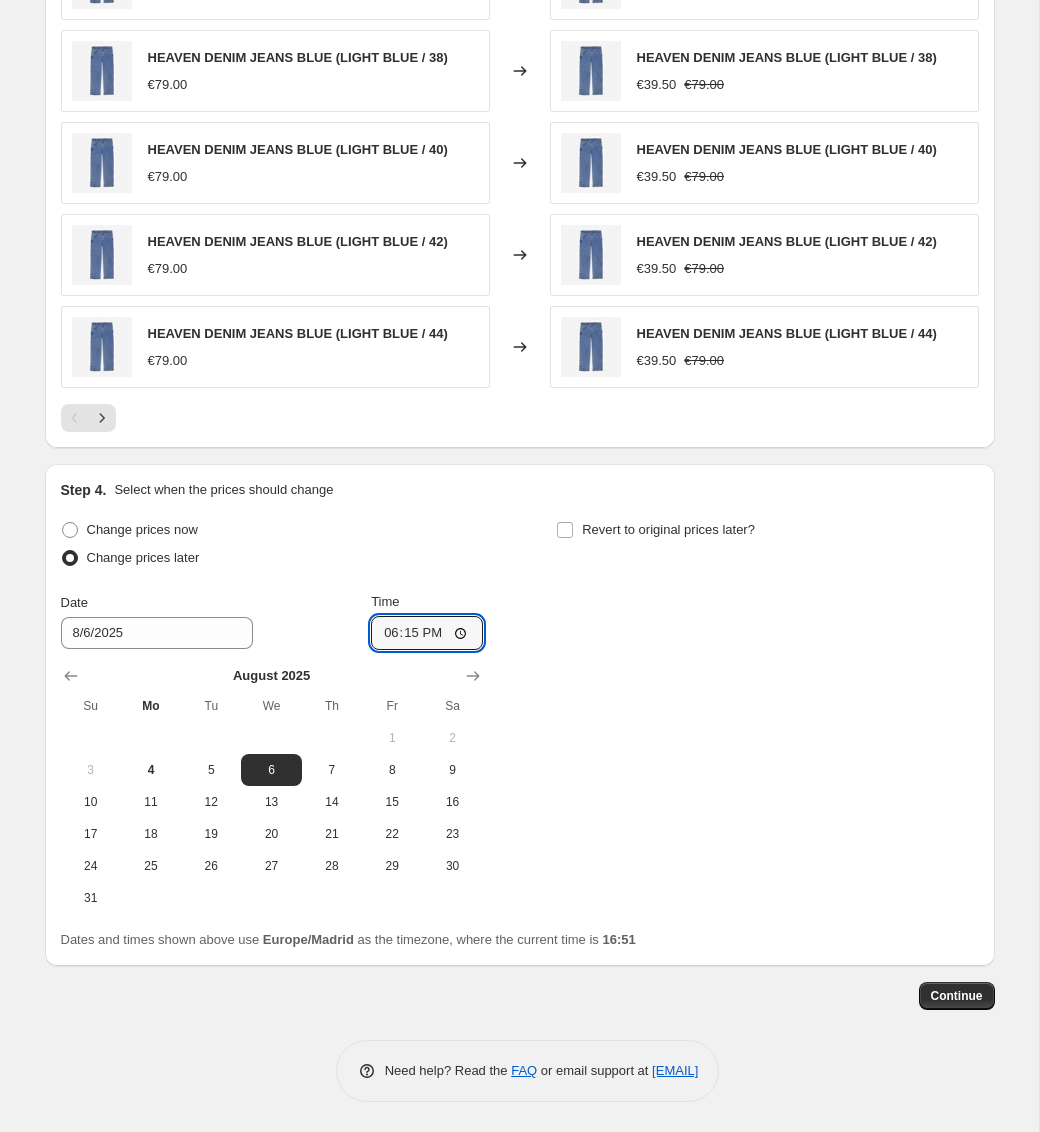 type on "18:15" 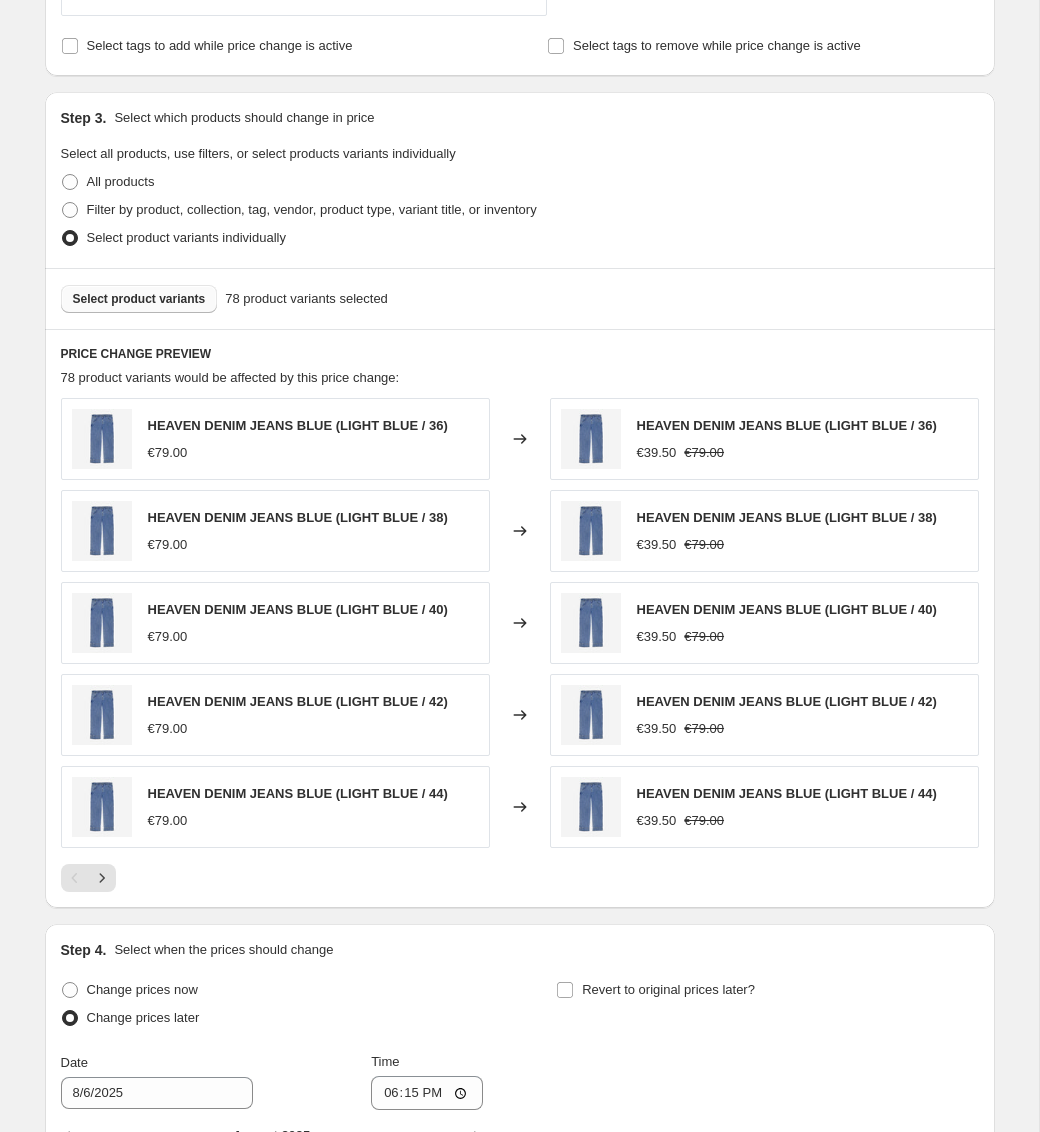 scroll, scrollTop: 1328, scrollLeft: 0, axis: vertical 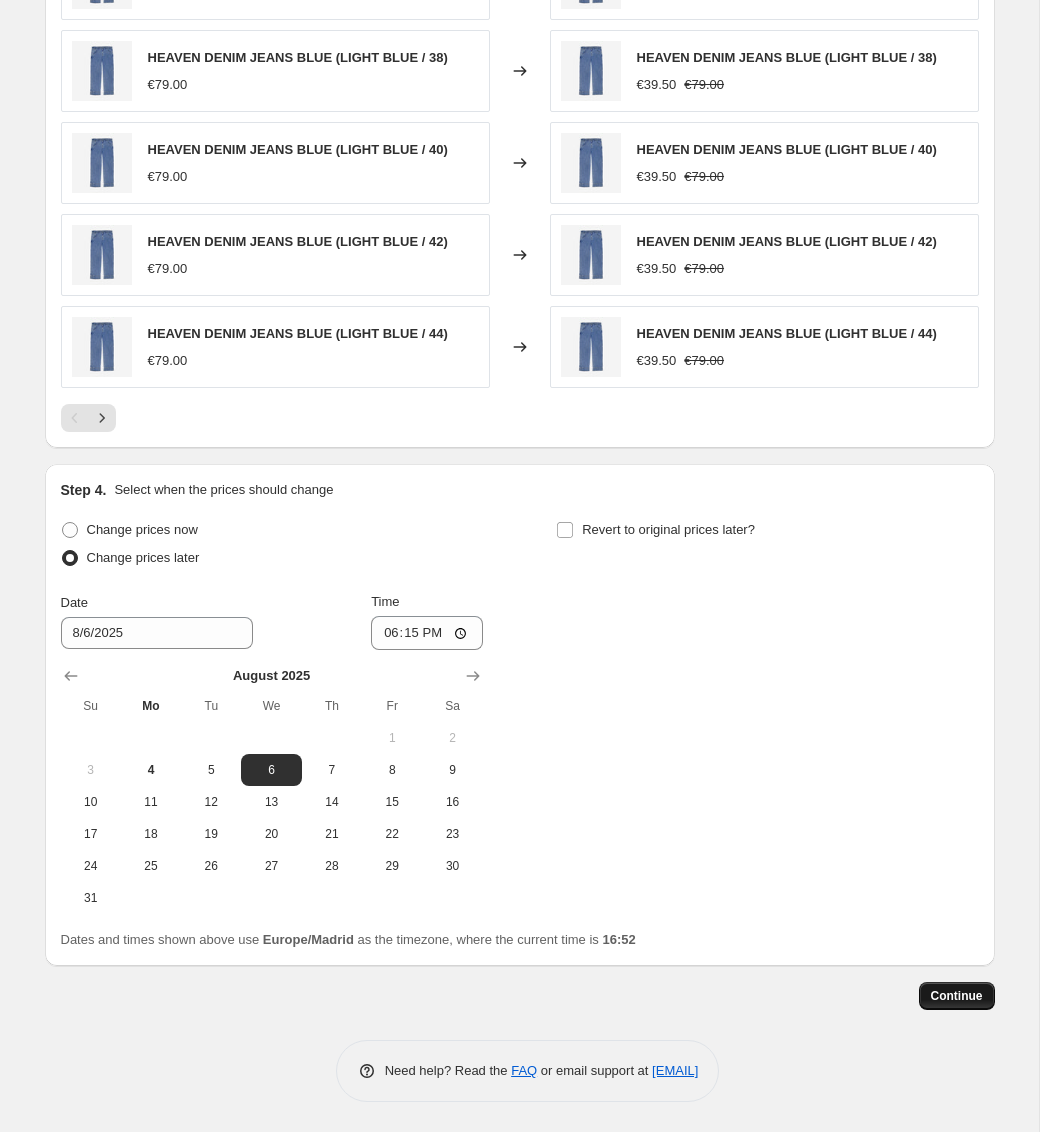 click on "Continue" at bounding box center [957, 996] 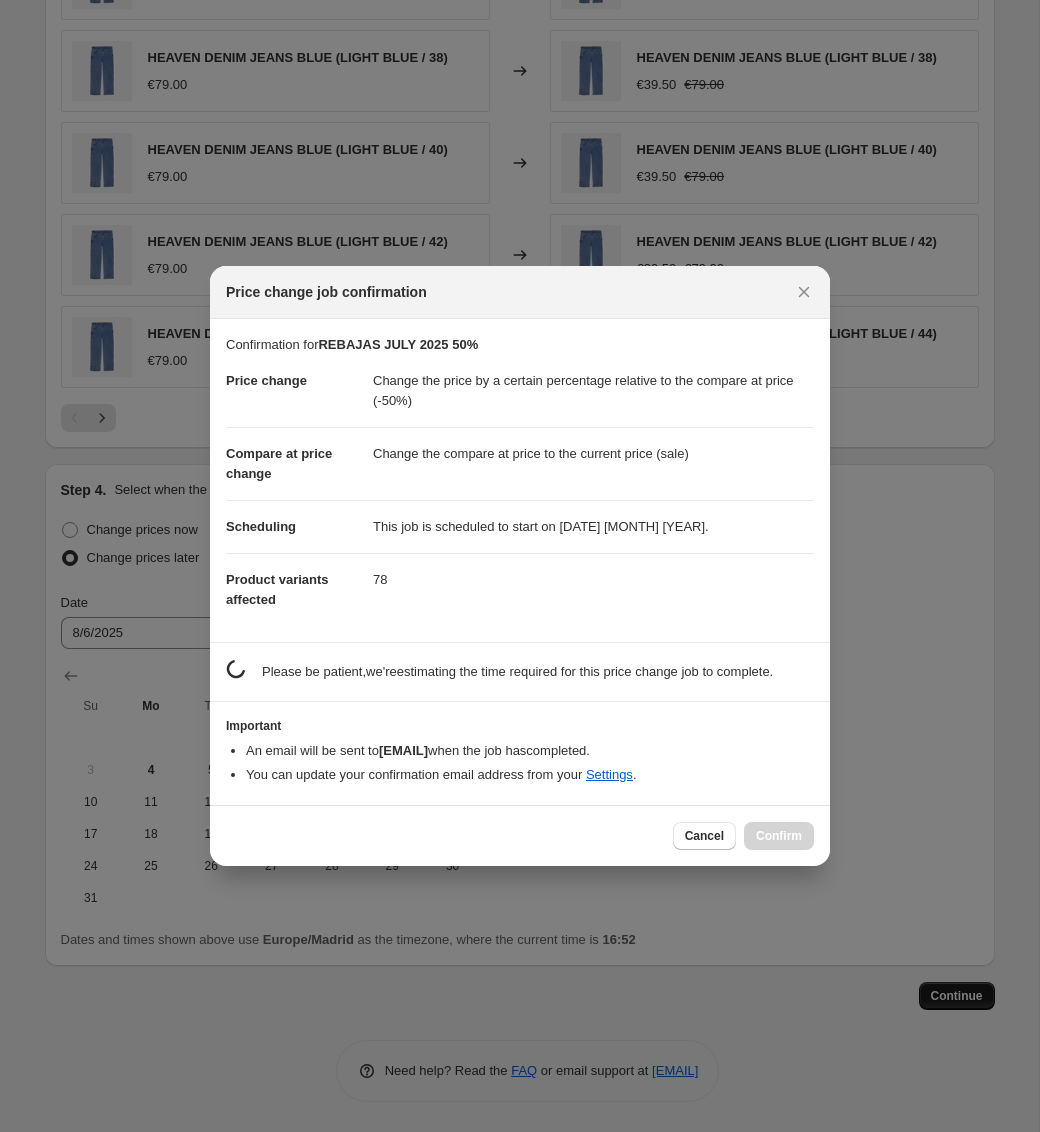 scroll, scrollTop: 0, scrollLeft: 0, axis: both 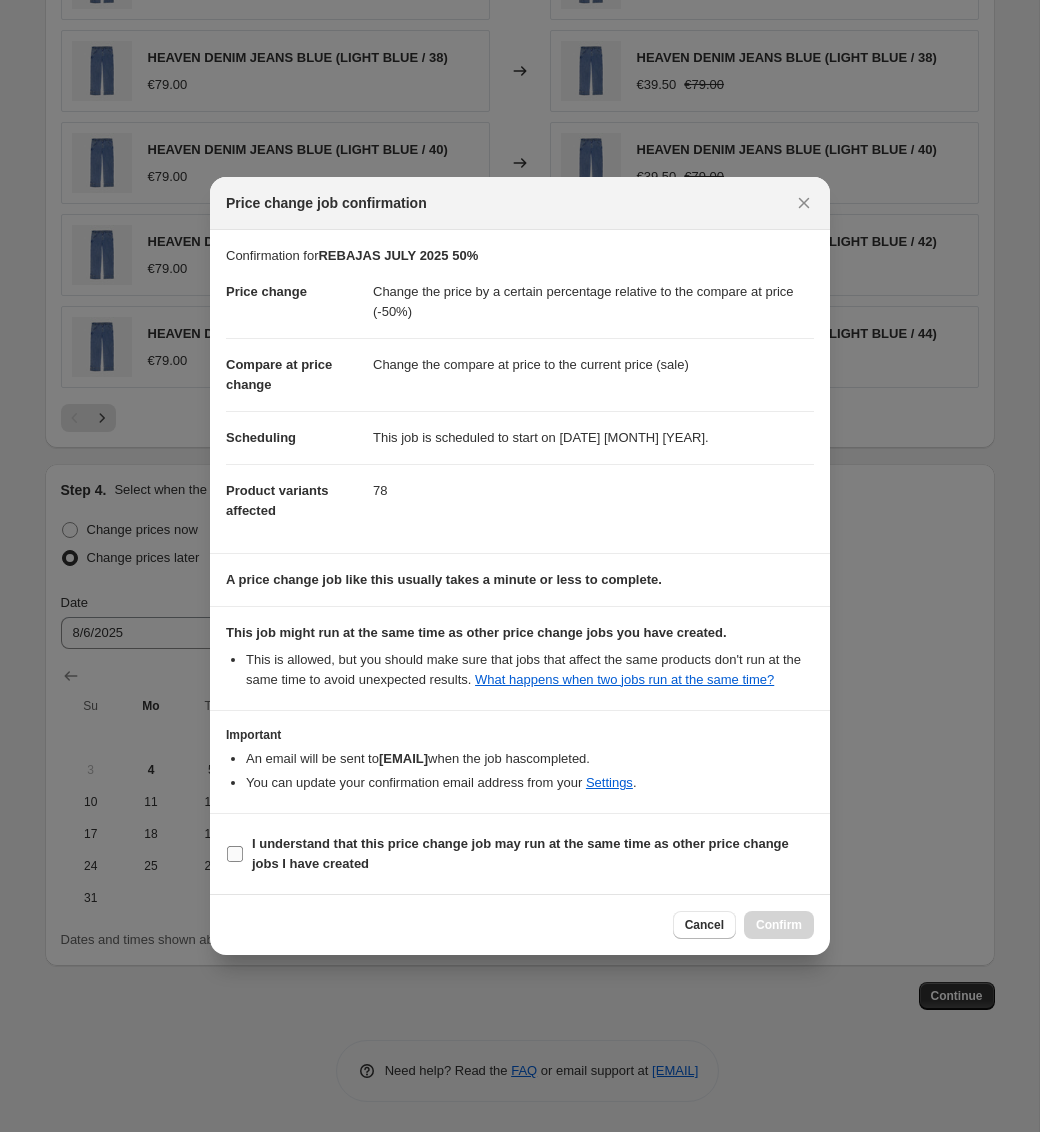 click on "I understand that this price change job may run at the same time as other price change jobs I have created" at bounding box center (235, 854) 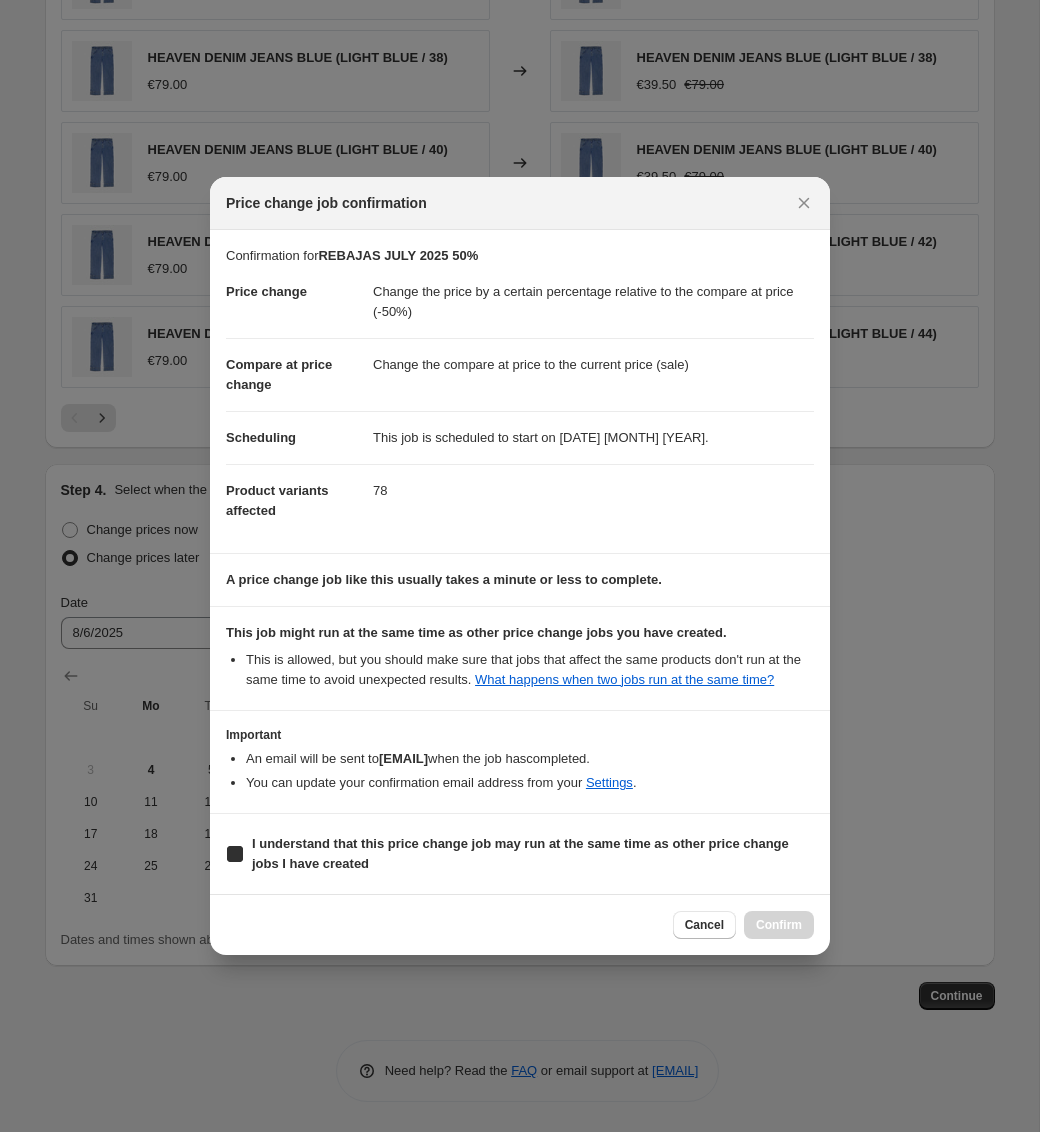 checkbox on "true" 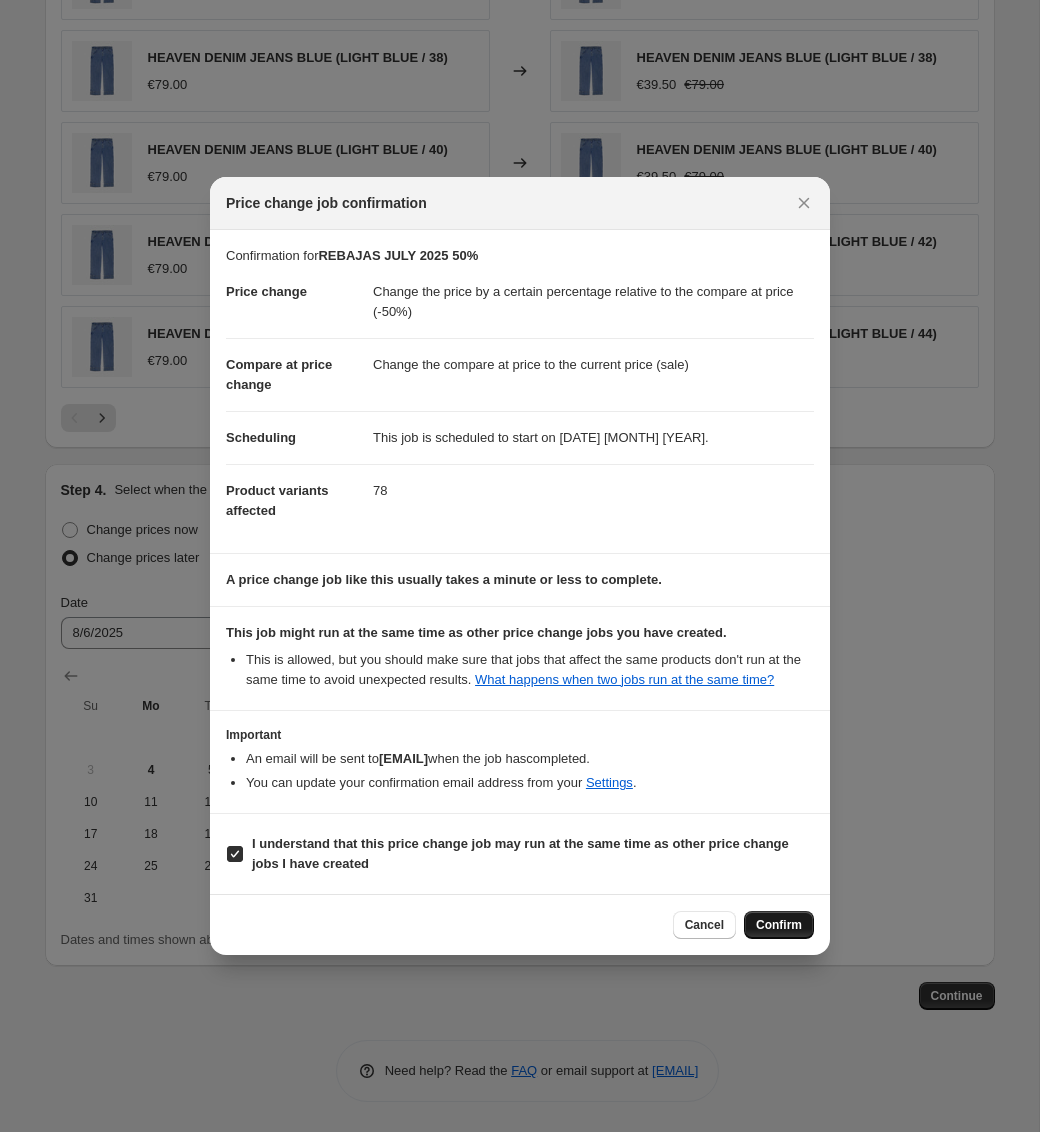 click on "Confirm" at bounding box center [779, 925] 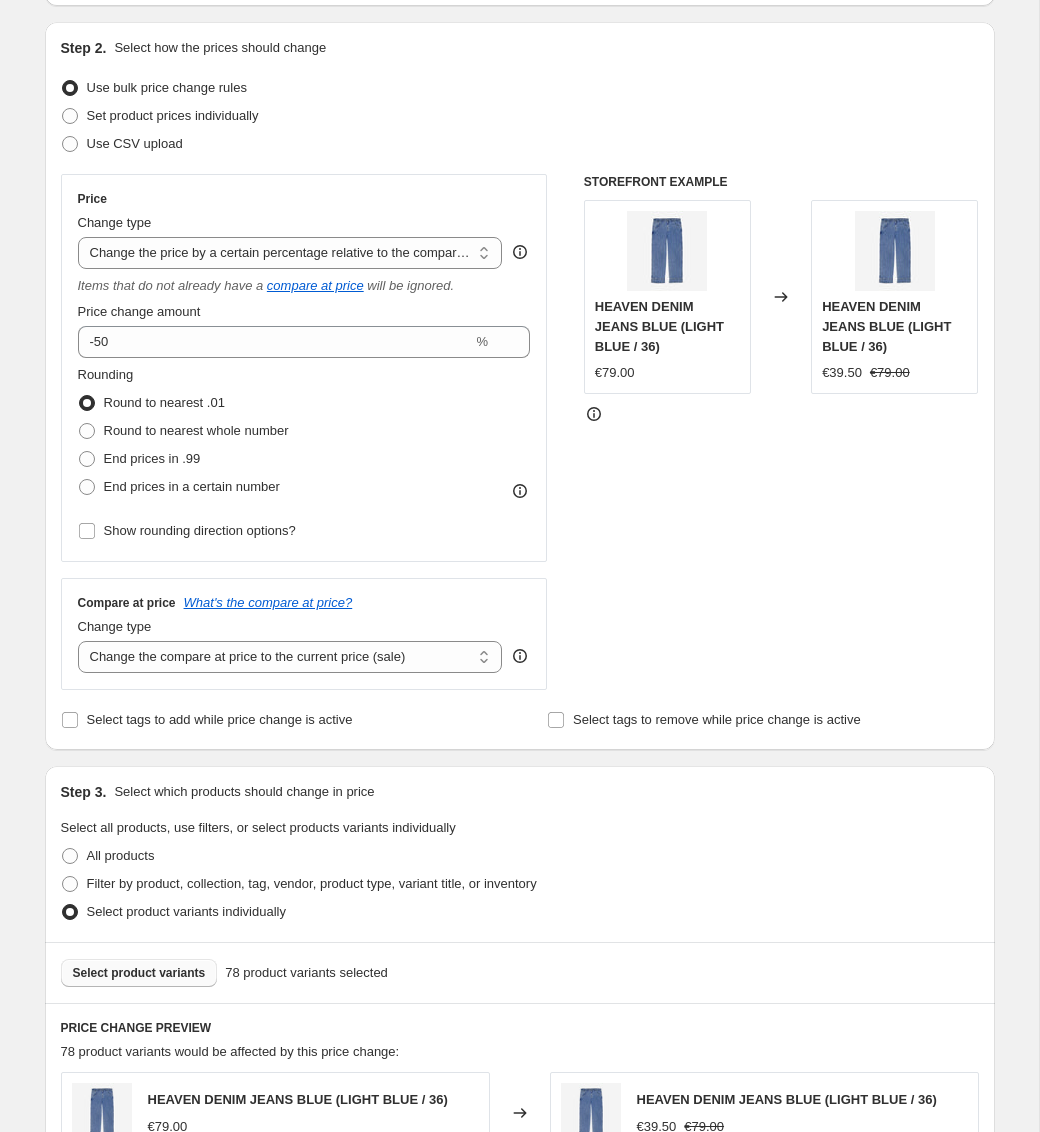 scroll, scrollTop: 0, scrollLeft: 0, axis: both 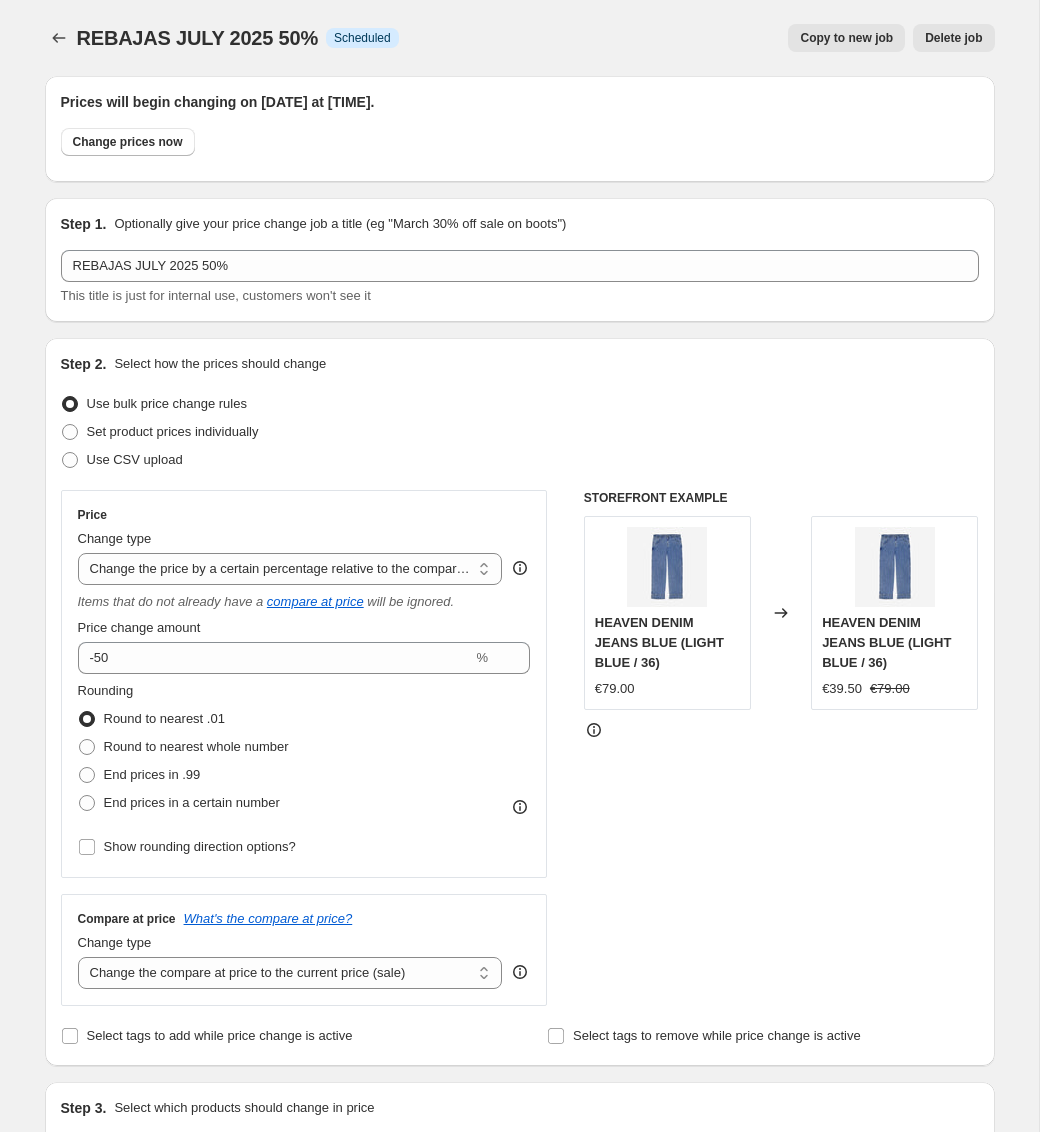 click on "Copy to new job" at bounding box center [846, 38] 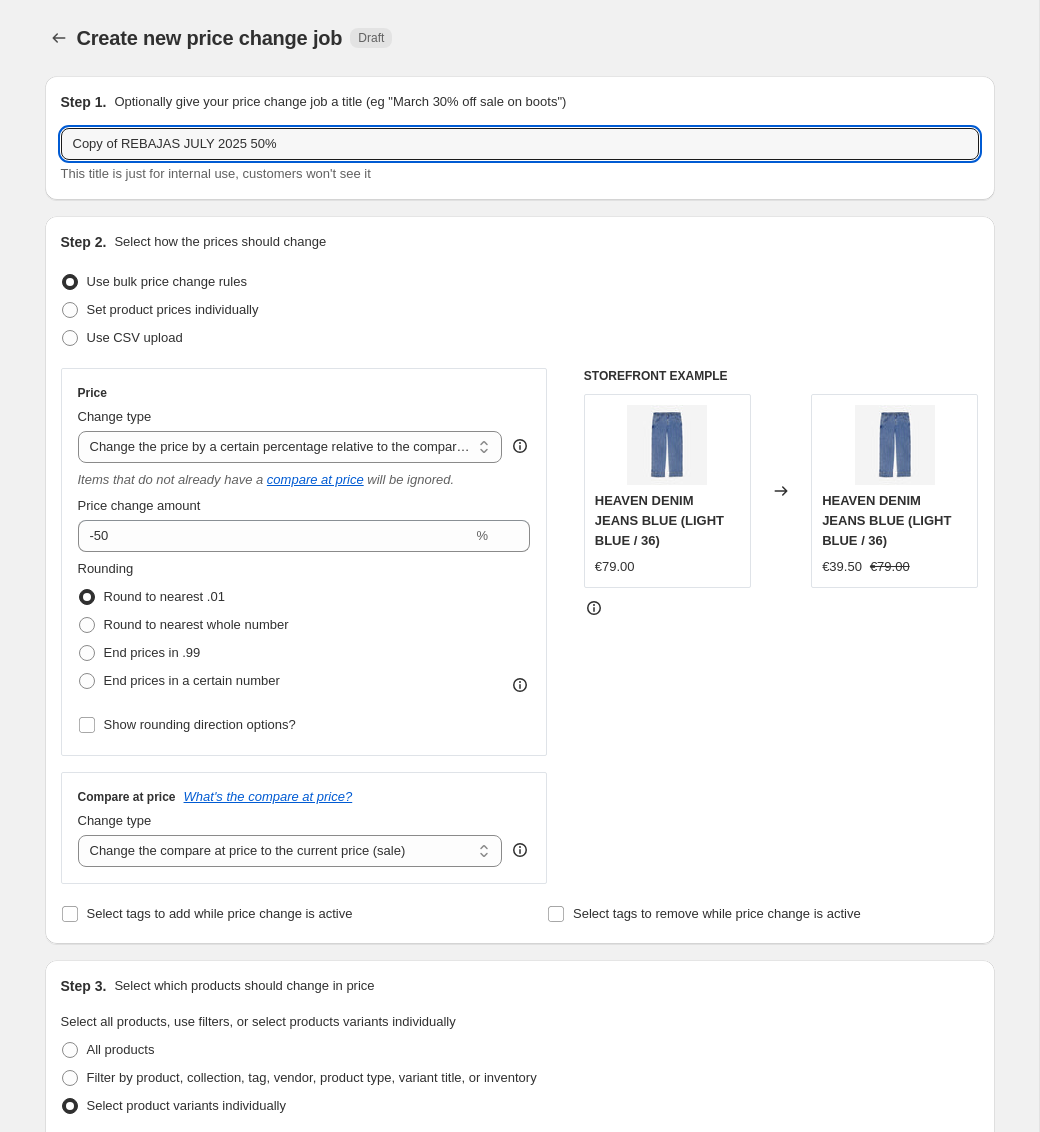 drag, startPoint x: 122, startPoint y: 148, endPoint x: -55, endPoint y: 148, distance: 177 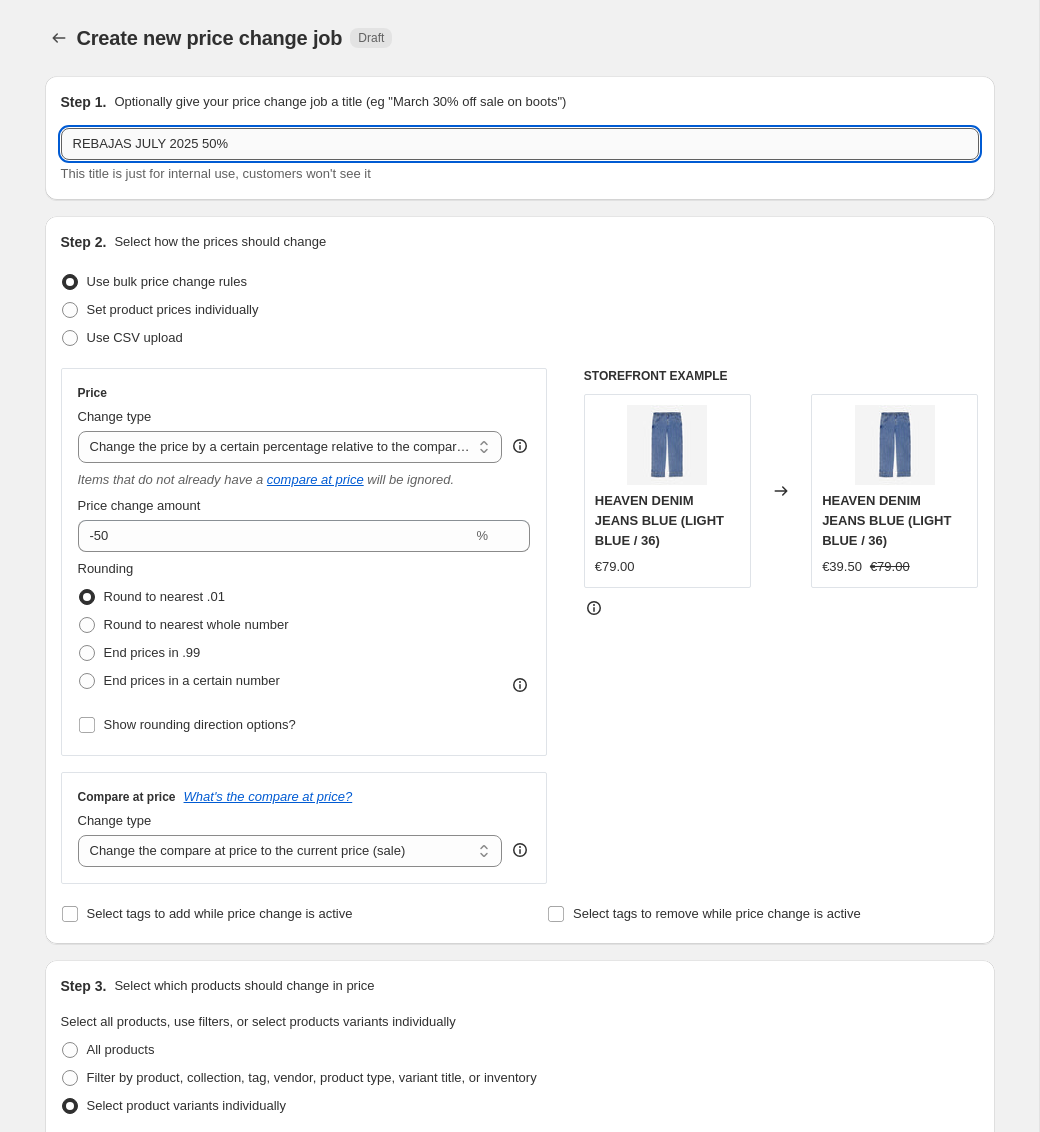 click on "REBAJAS JULY 2025 50%" at bounding box center (520, 144) 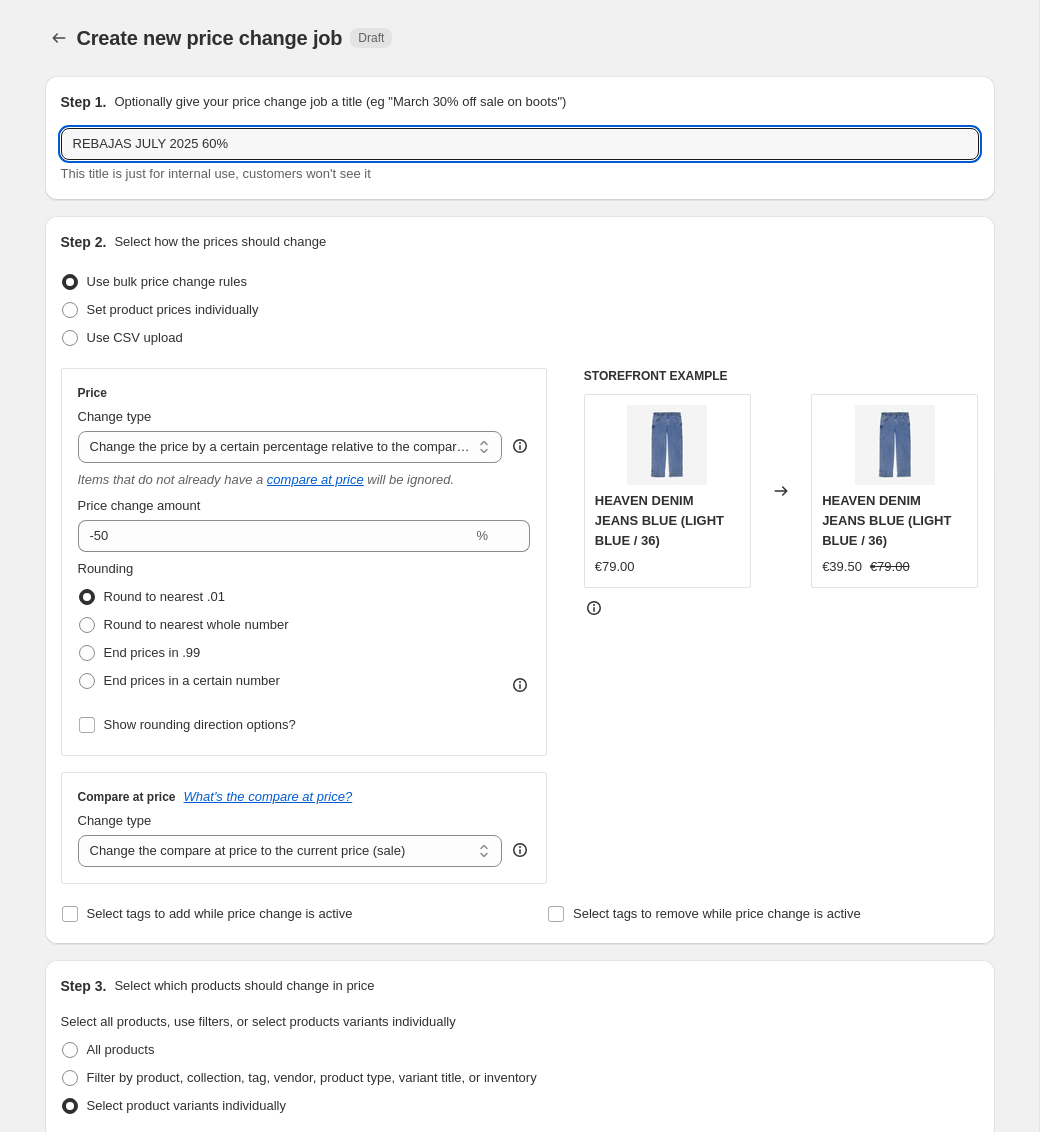 type on "REBAJAS JULY 2025 60%" 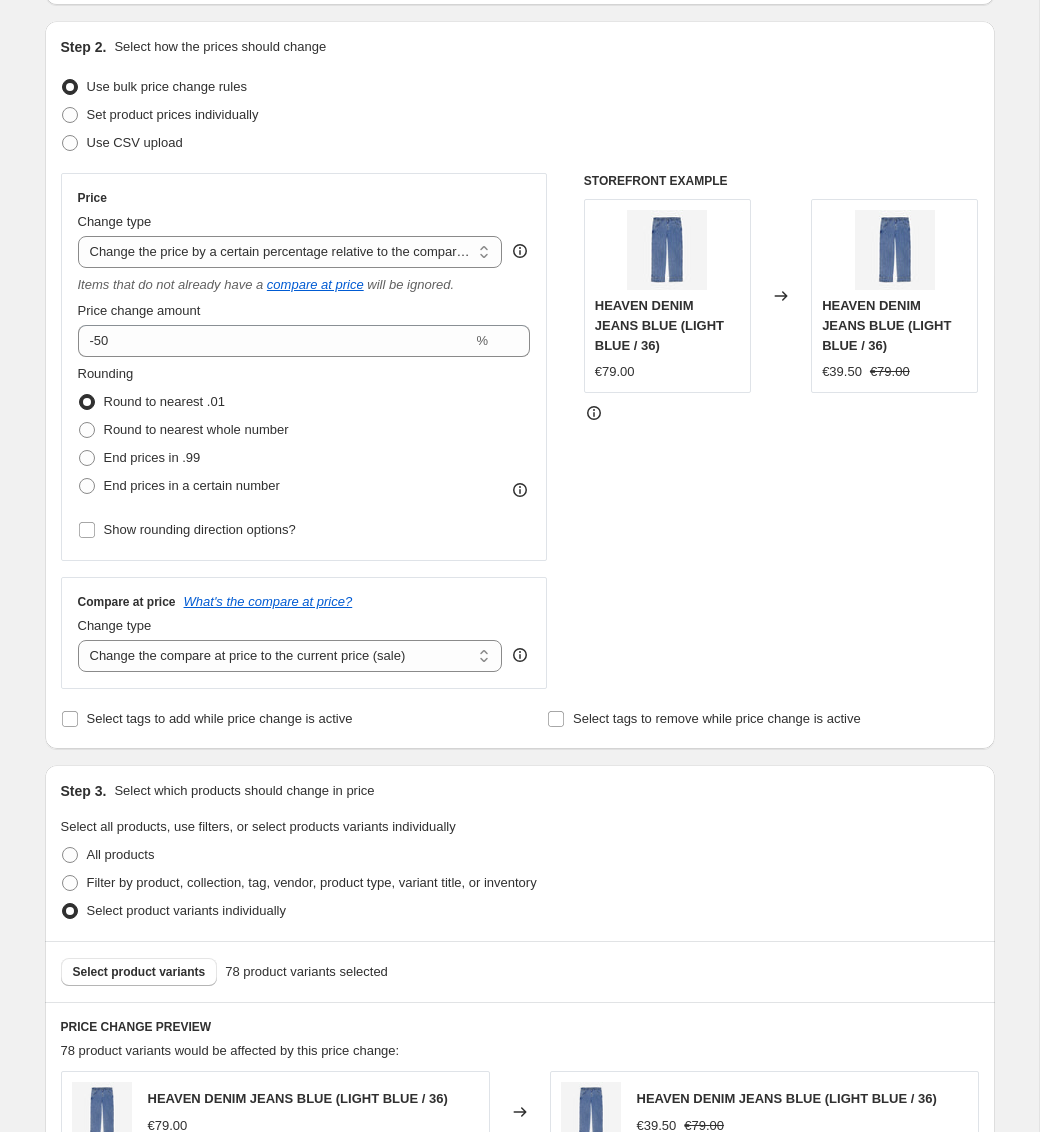scroll, scrollTop: 332, scrollLeft: 0, axis: vertical 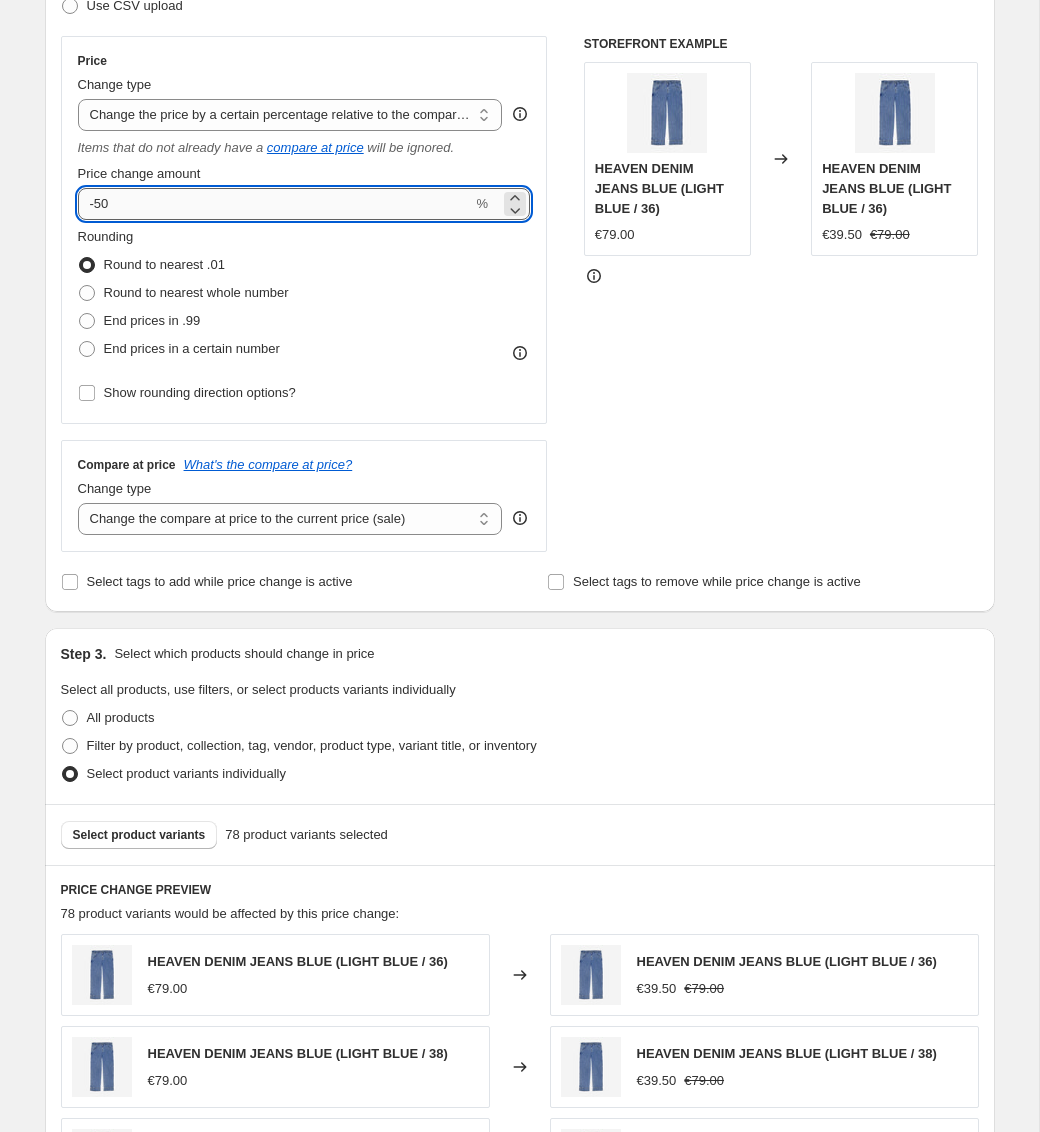 click on "-50" at bounding box center [275, 204] 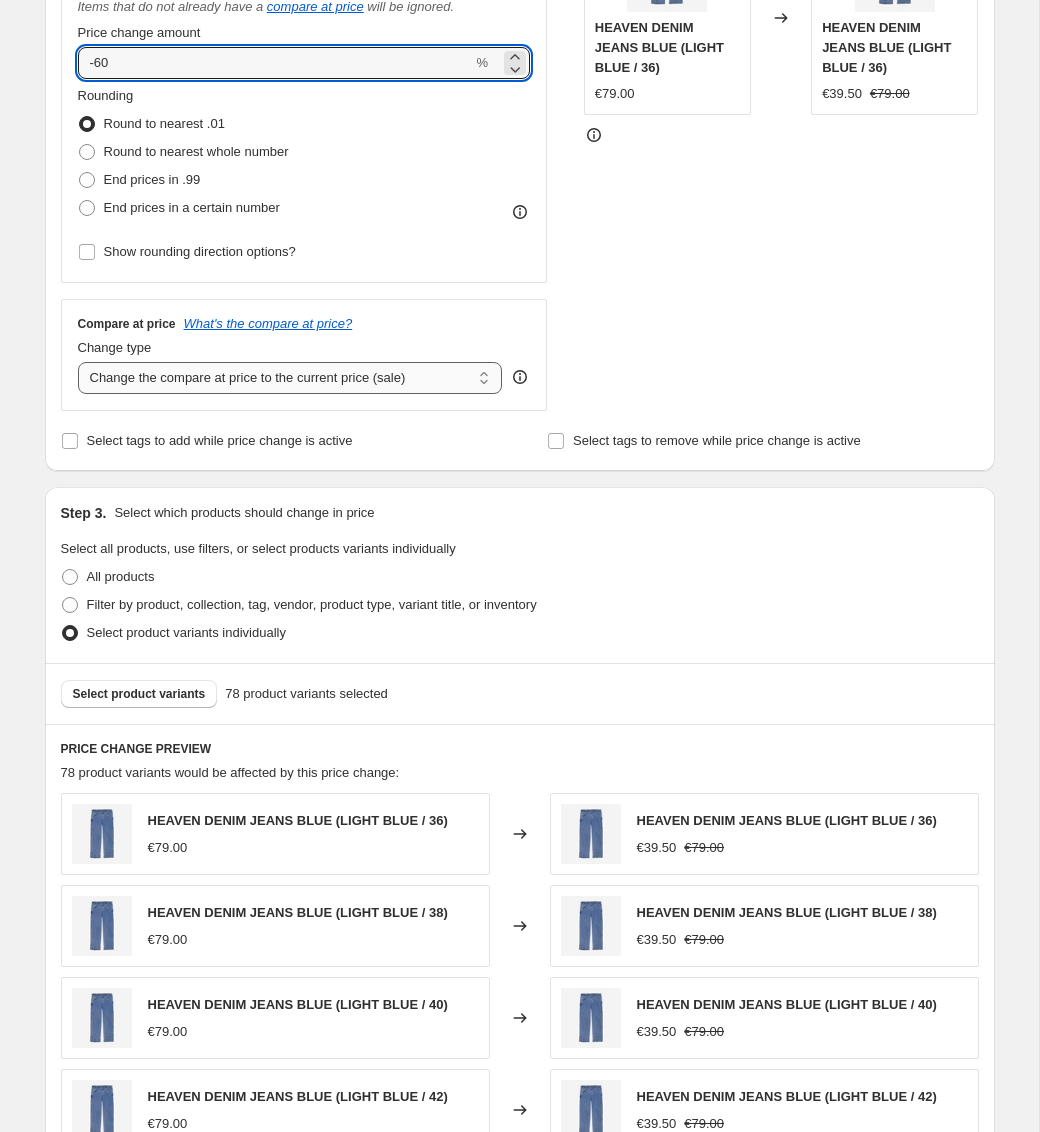 scroll, scrollTop: 521, scrollLeft: 0, axis: vertical 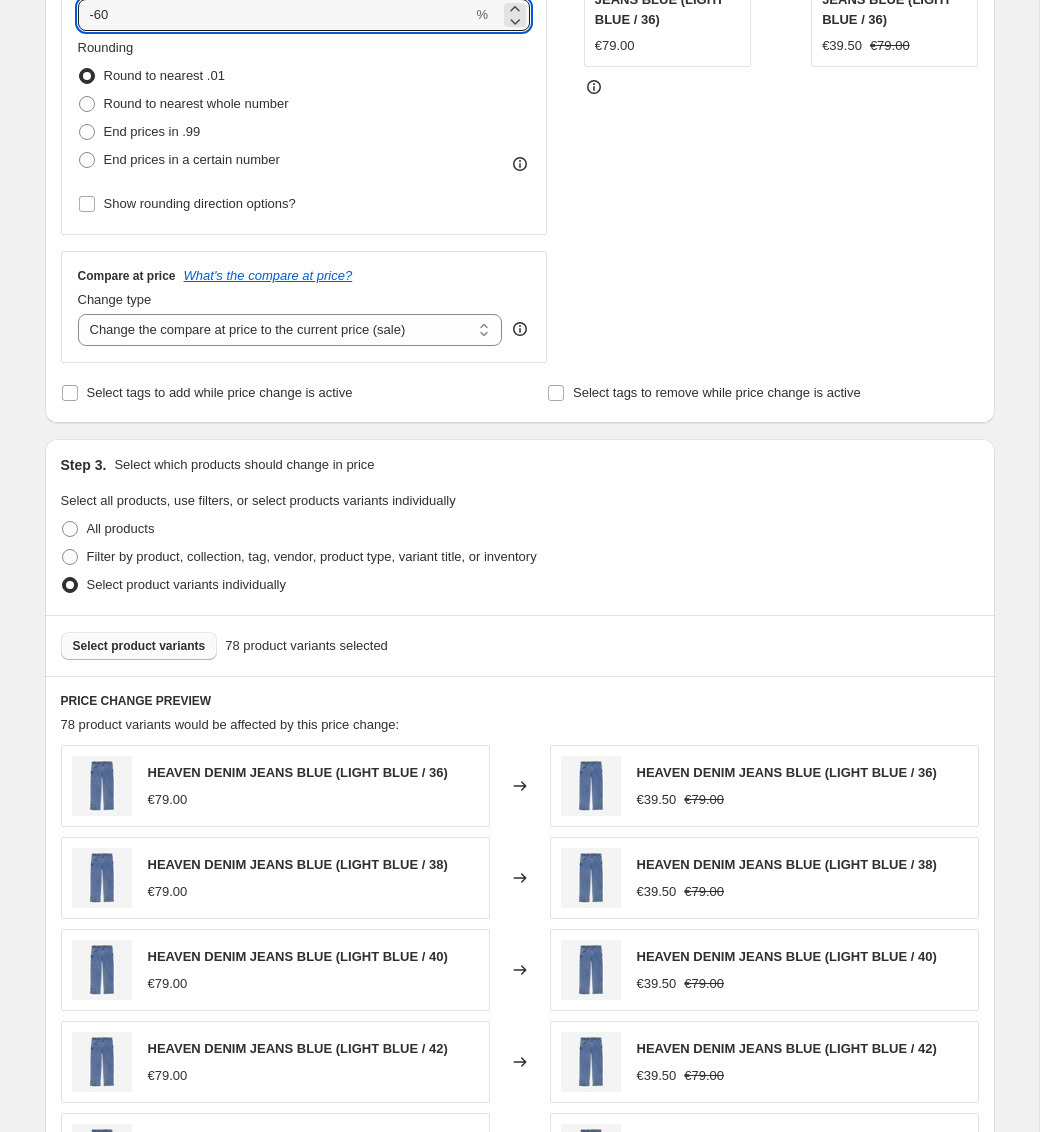 type on "-60" 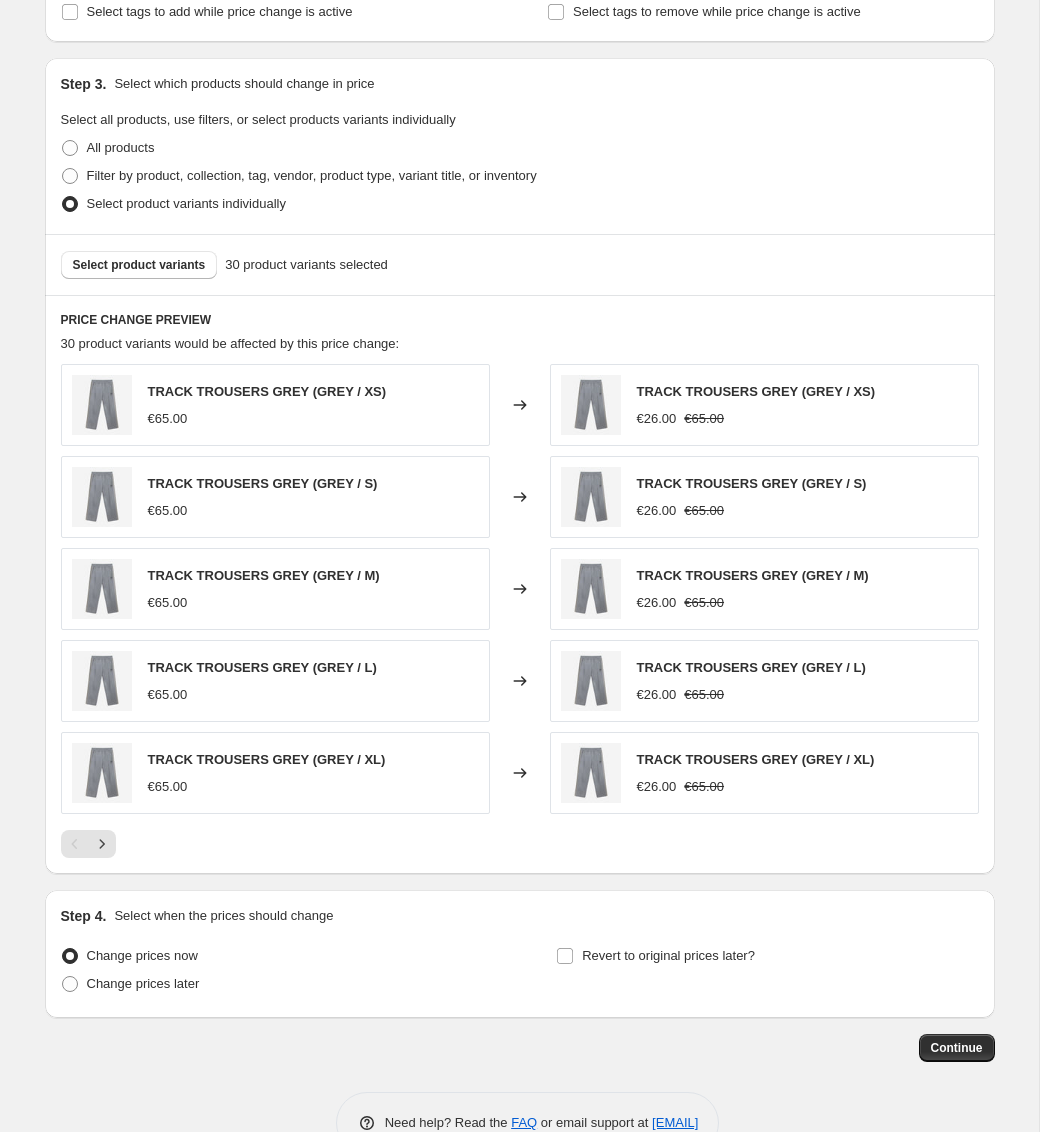 scroll, scrollTop: 954, scrollLeft: 0, axis: vertical 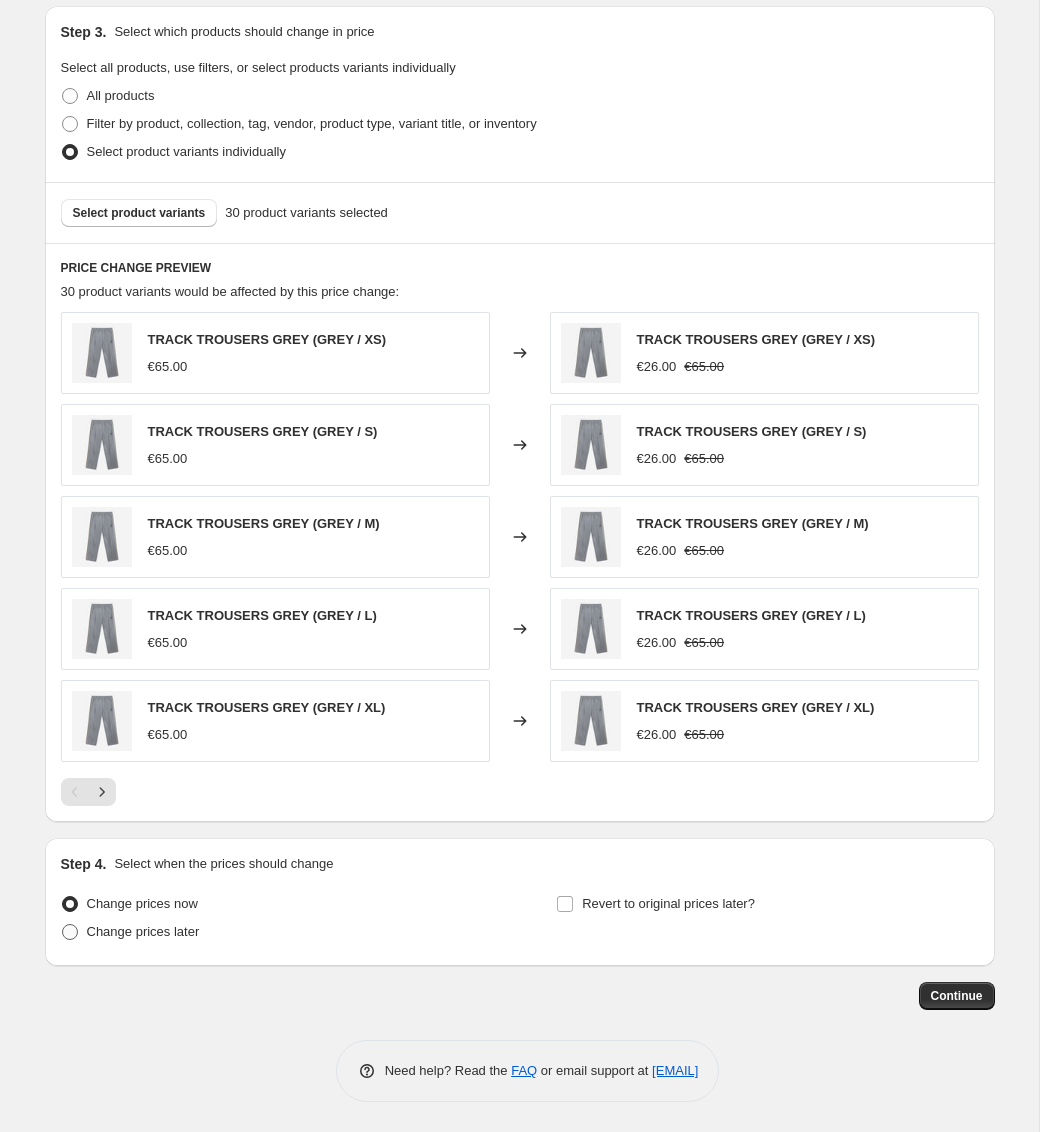 click on "Change prices later" at bounding box center (130, 932) 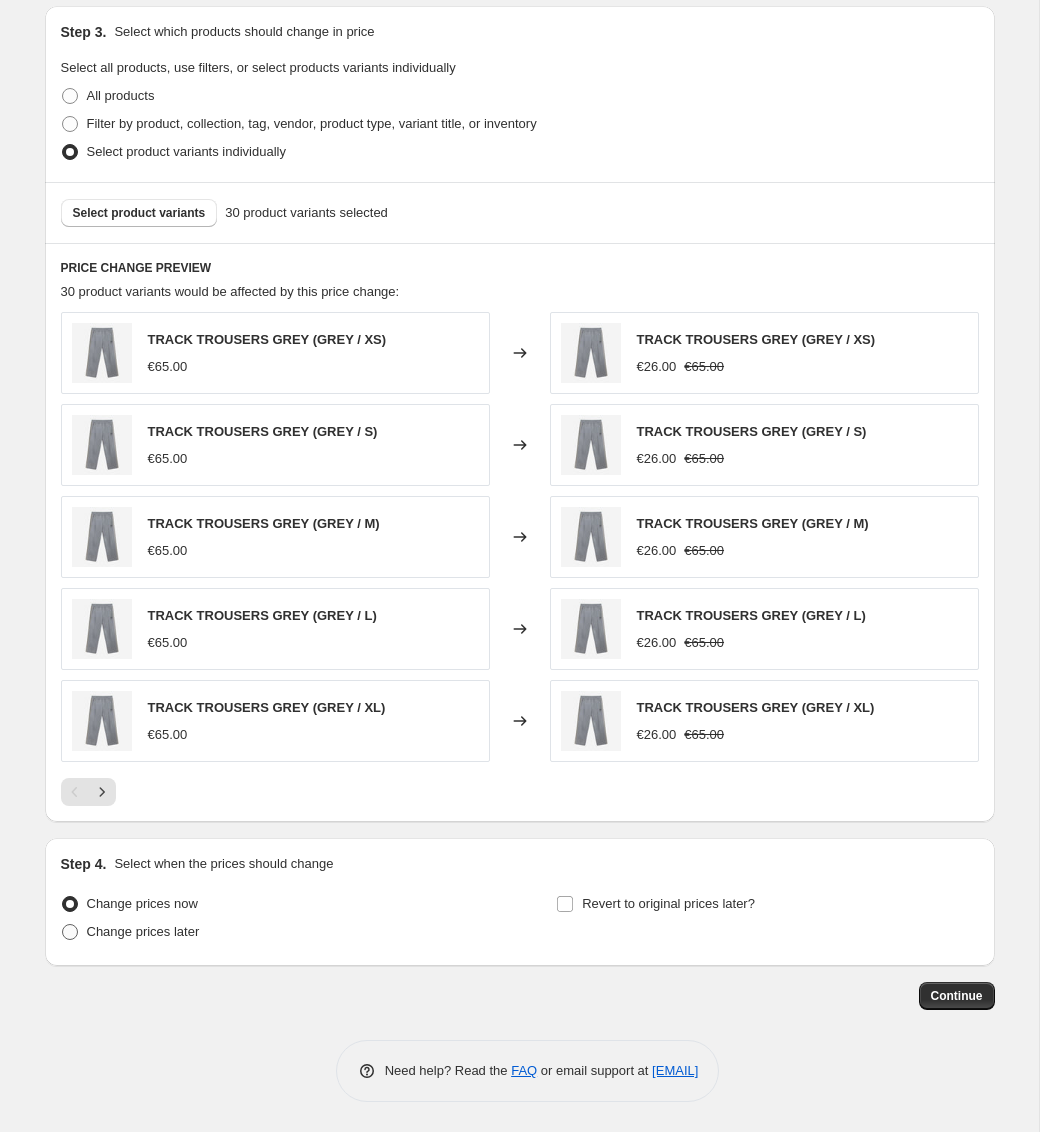 radio on "true" 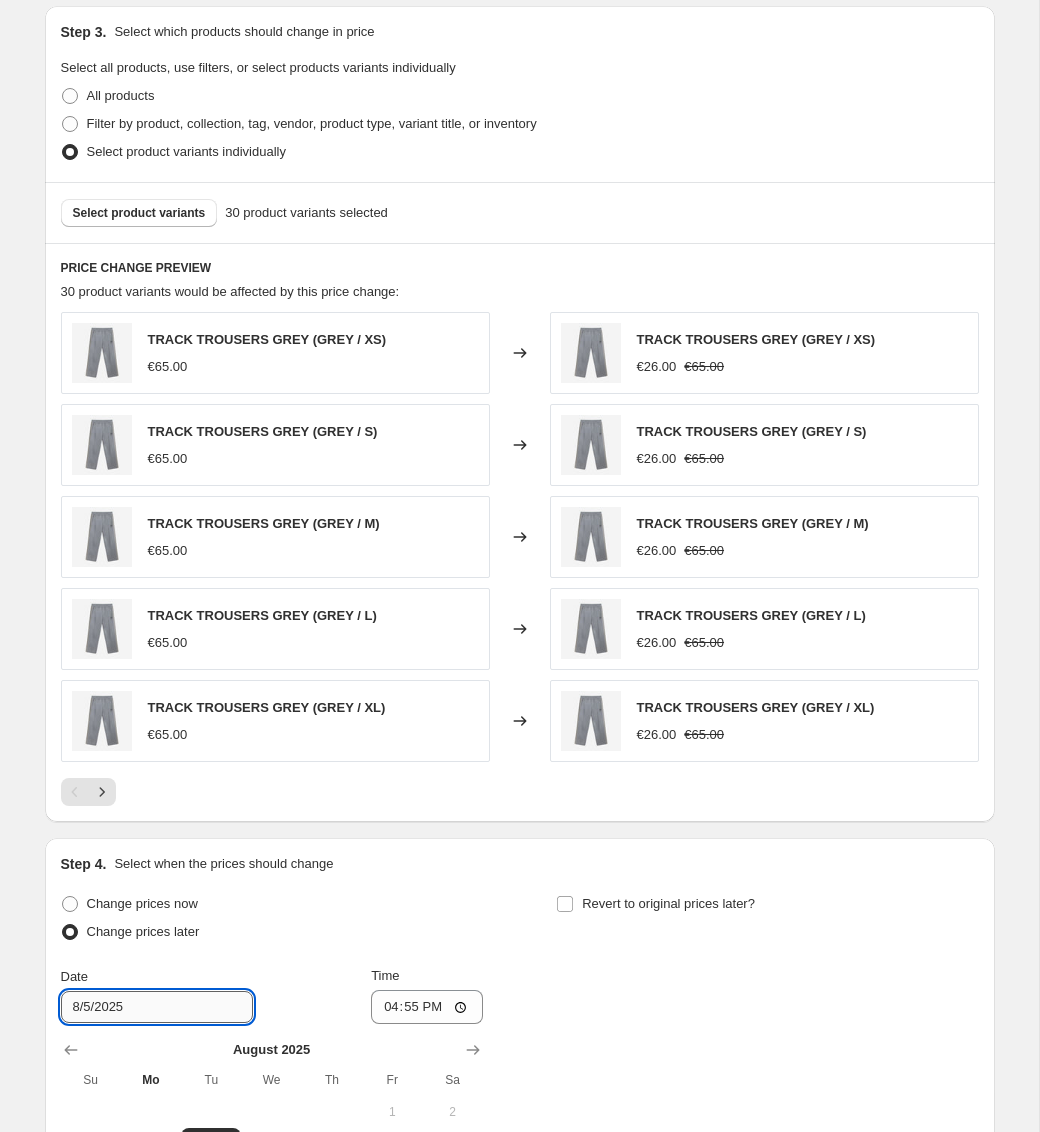 click on "8/5/2025" at bounding box center [157, 1007] 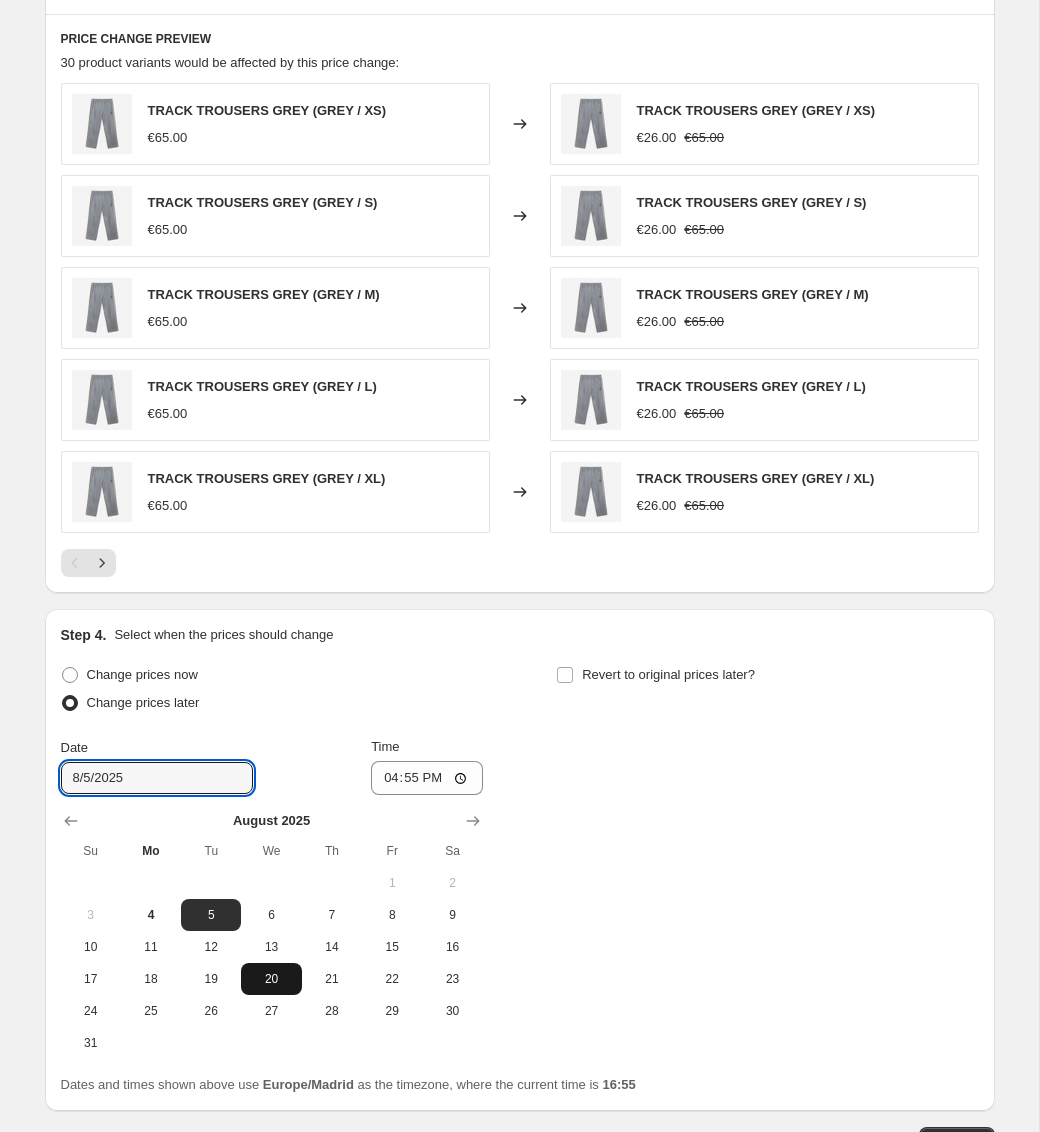 scroll, scrollTop: 1203, scrollLeft: 0, axis: vertical 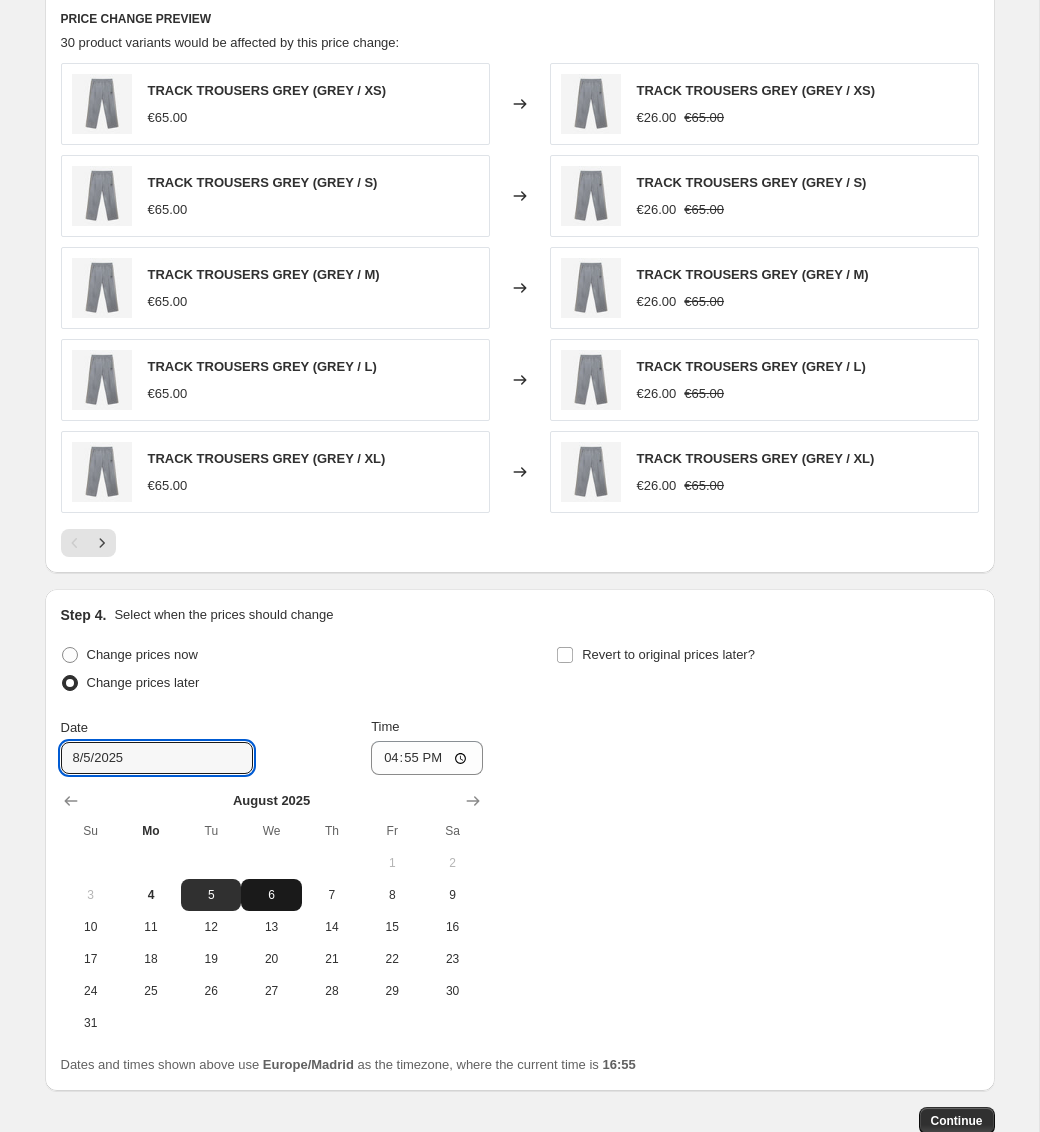 click on "6" at bounding box center [271, 895] 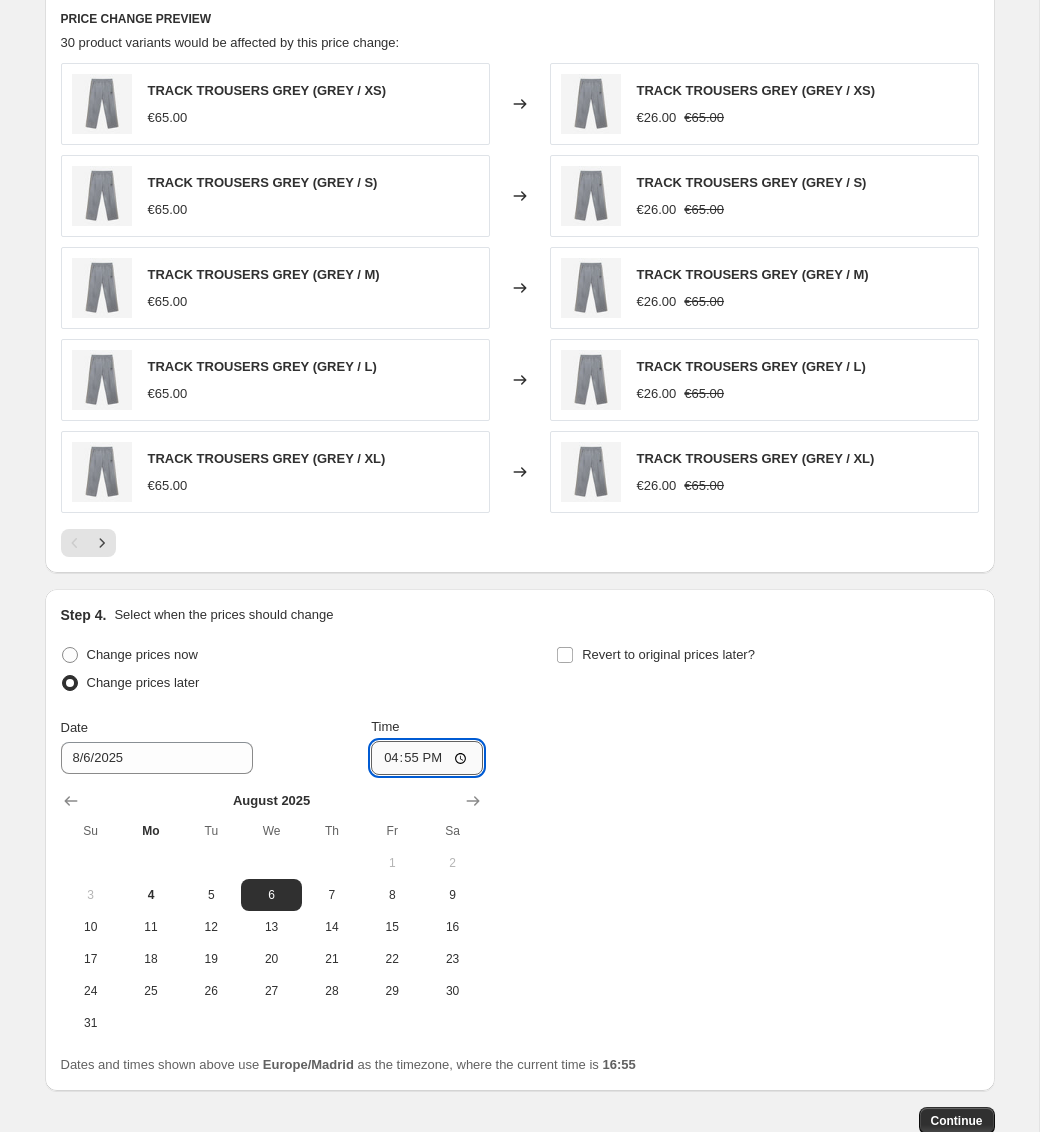 click on "16:55" at bounding box center [427, 758] 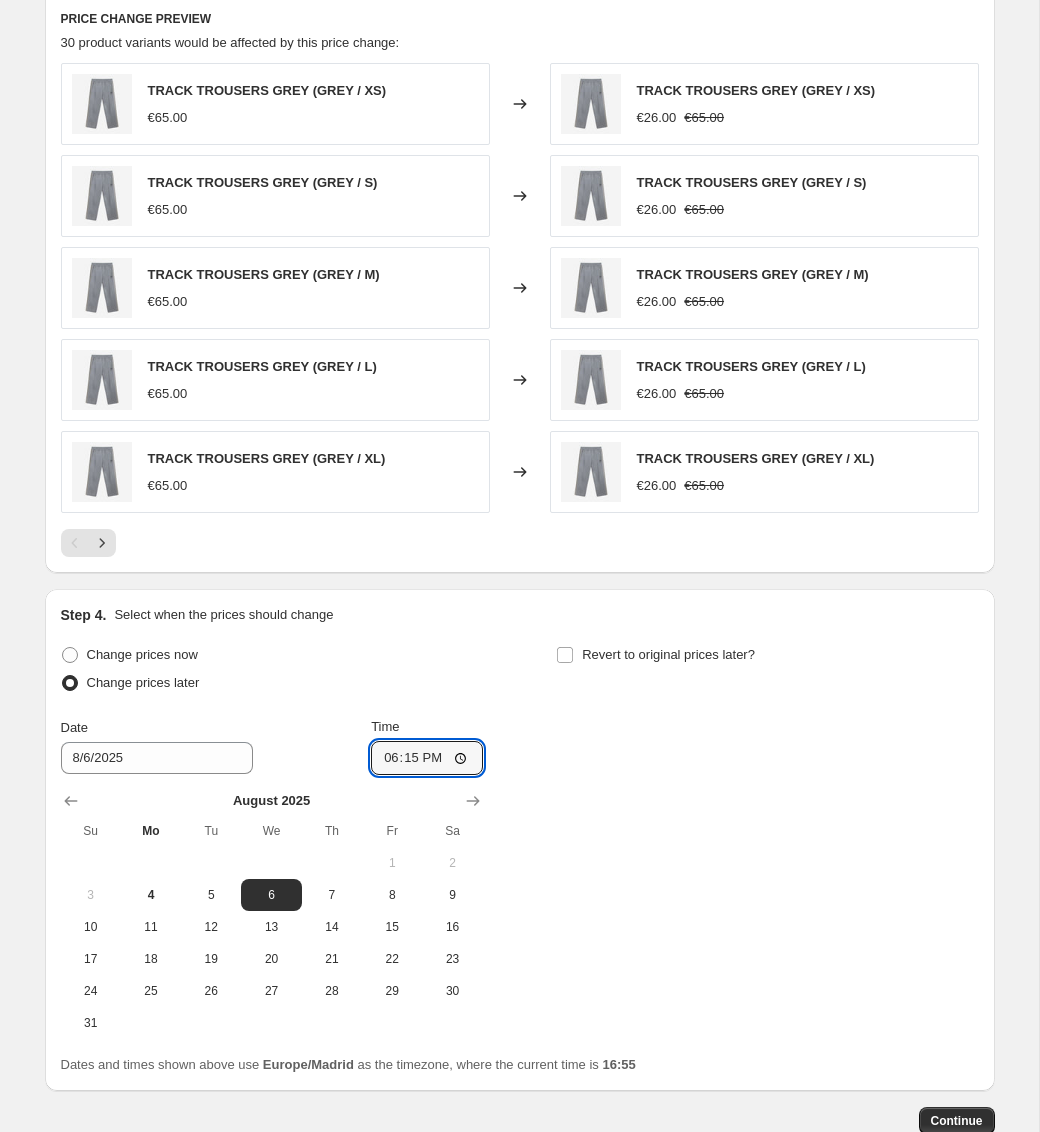 type on "18:15" 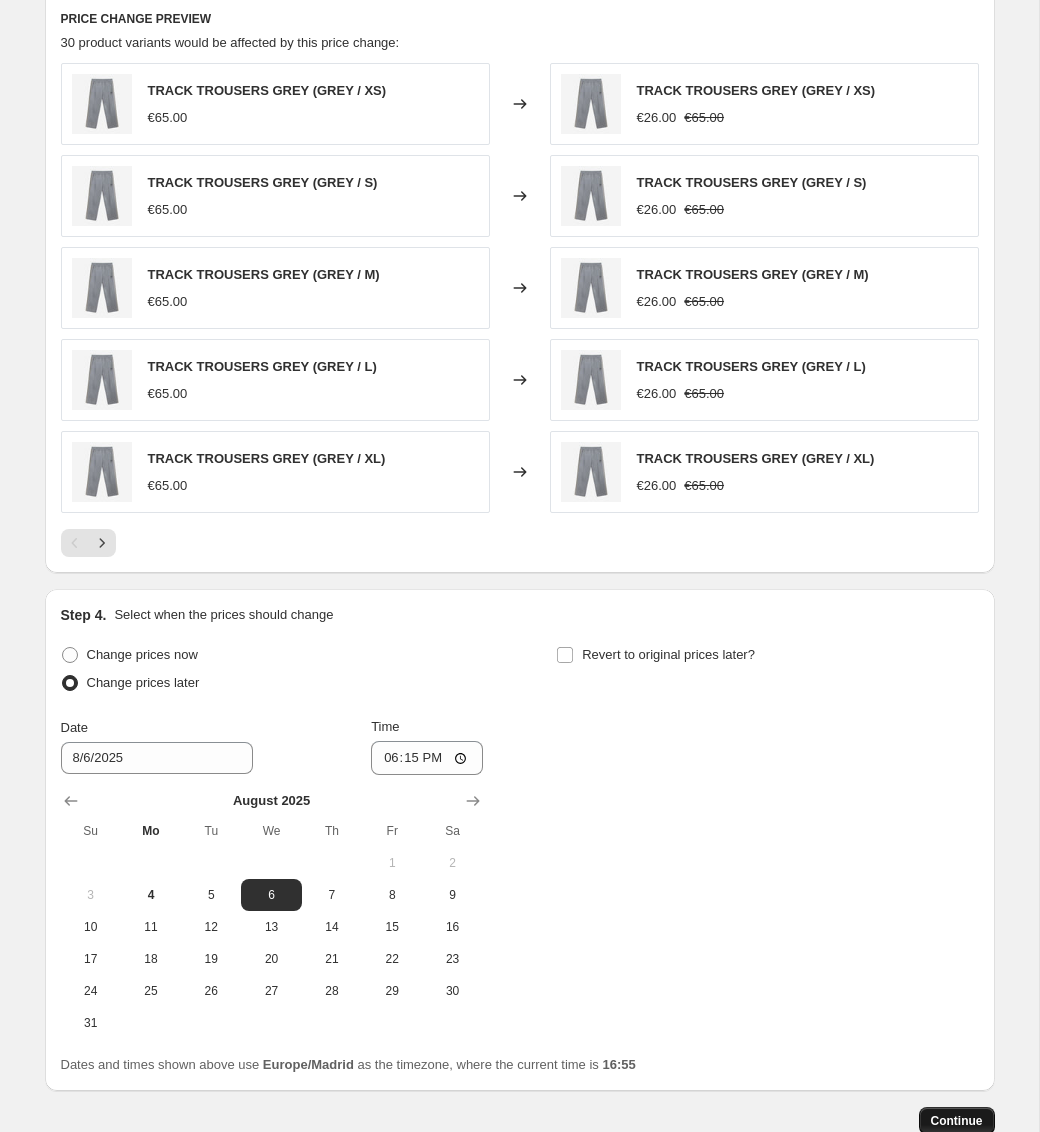 click on "Continue" at bounding box center (957, 1121) 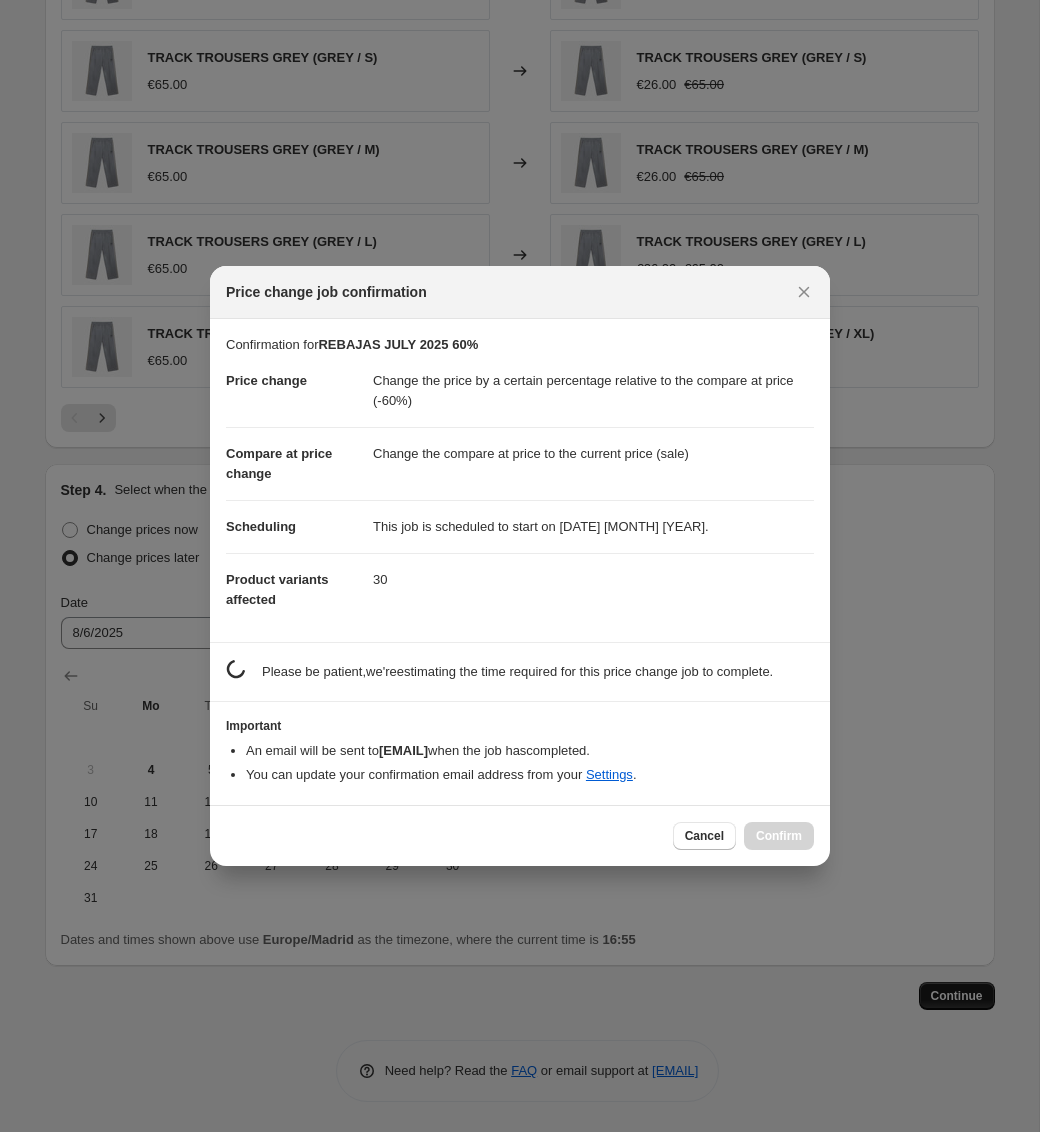 scroll, scrollTop: 0, scrollLeft: 0, axis: both 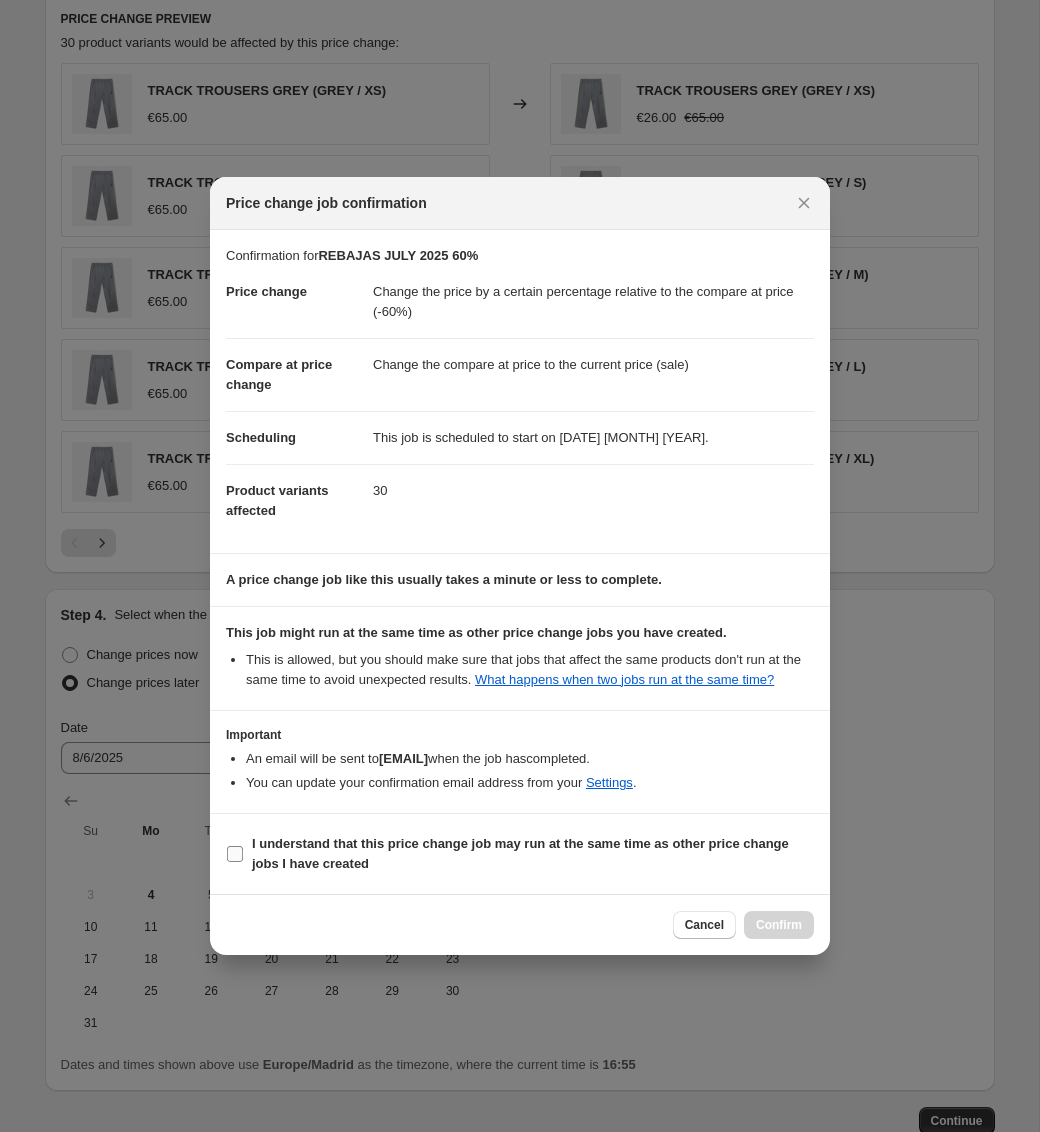click on "I understand that this price change job may run at the same time as other price change jobs I have created" at bounding box center [520, 854] 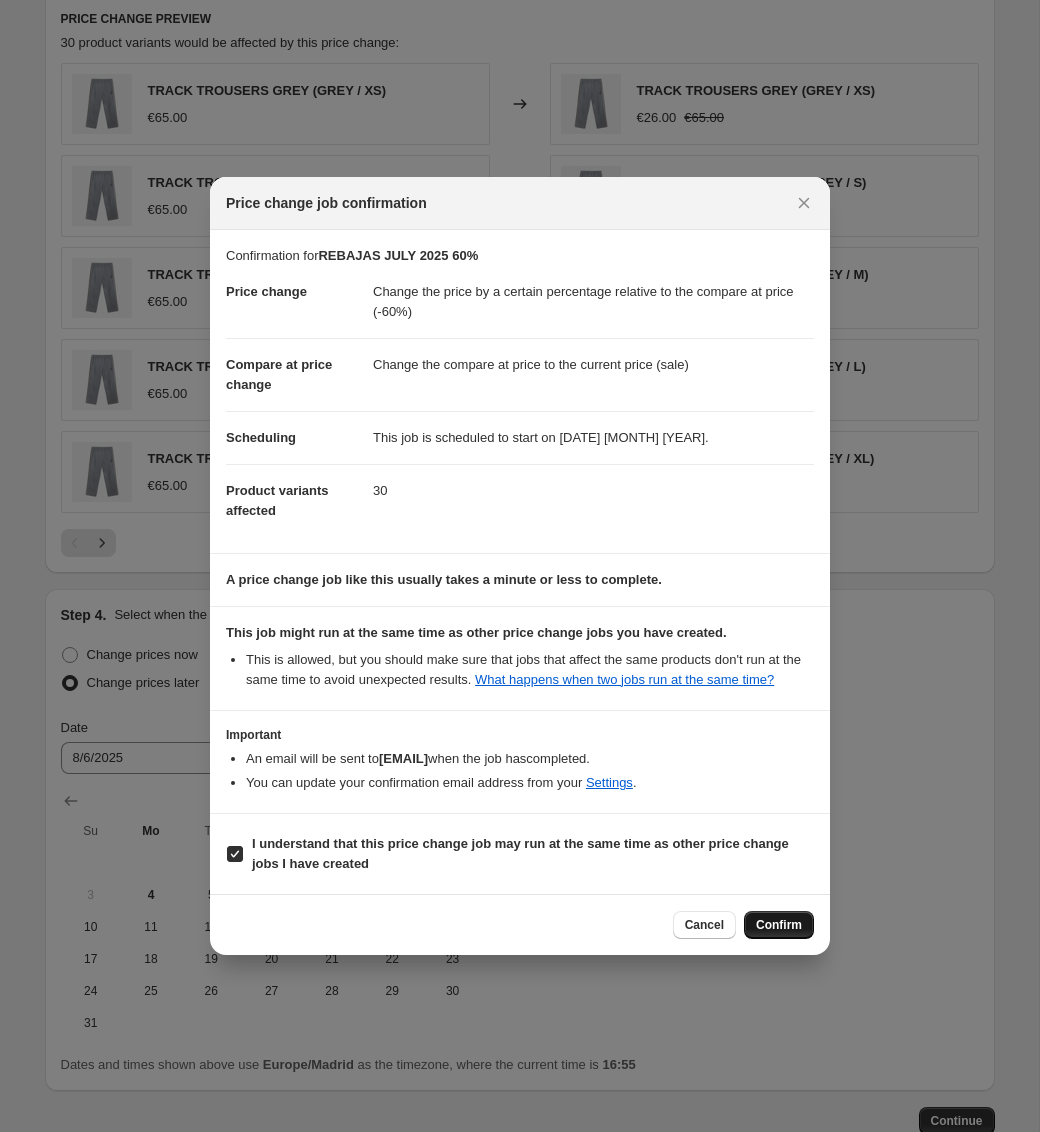 click on "Confirm" at bounding box center [779, 925] 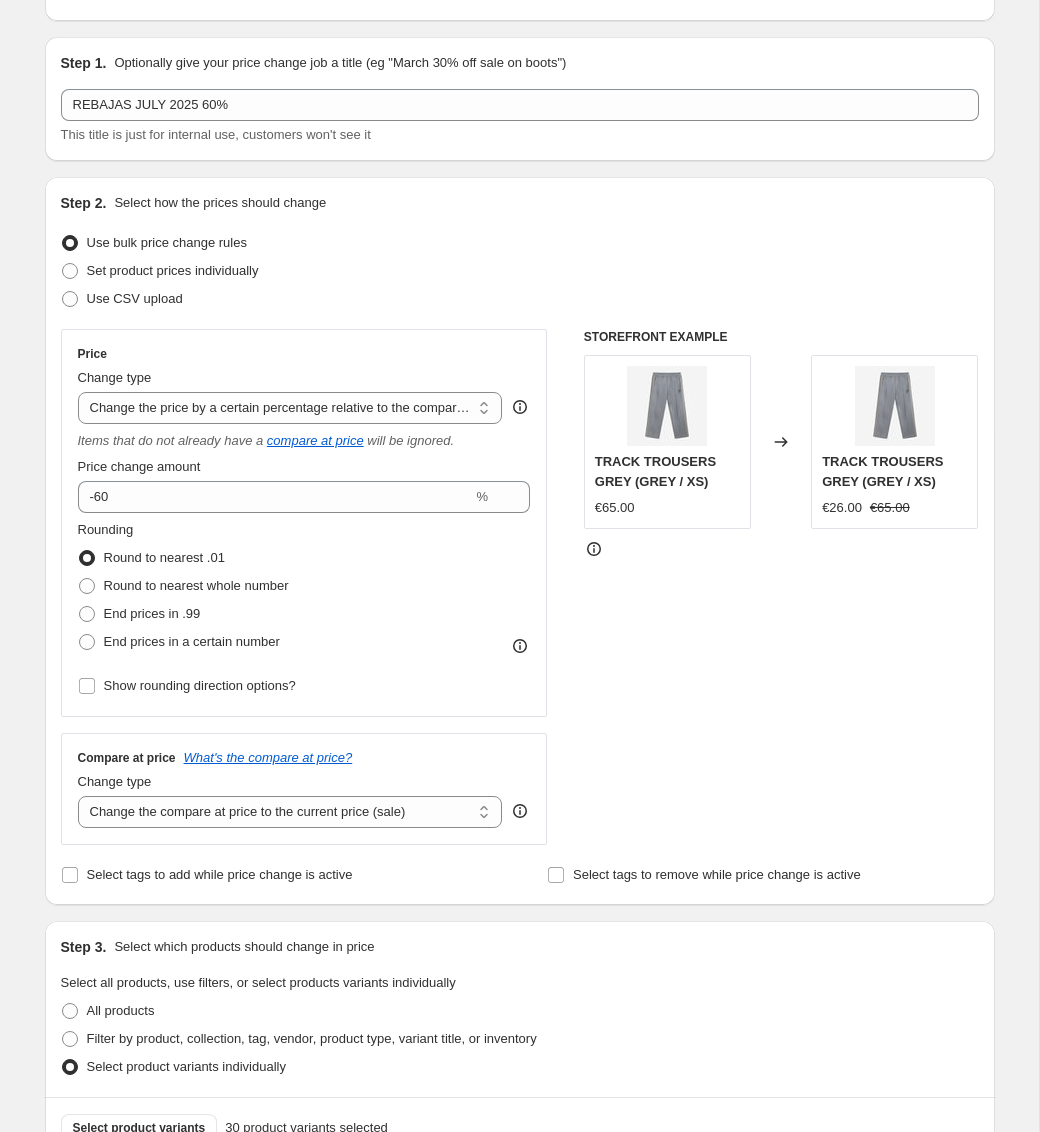 scroll, scrollTop: 0, scrollLeft: 0, axis: both 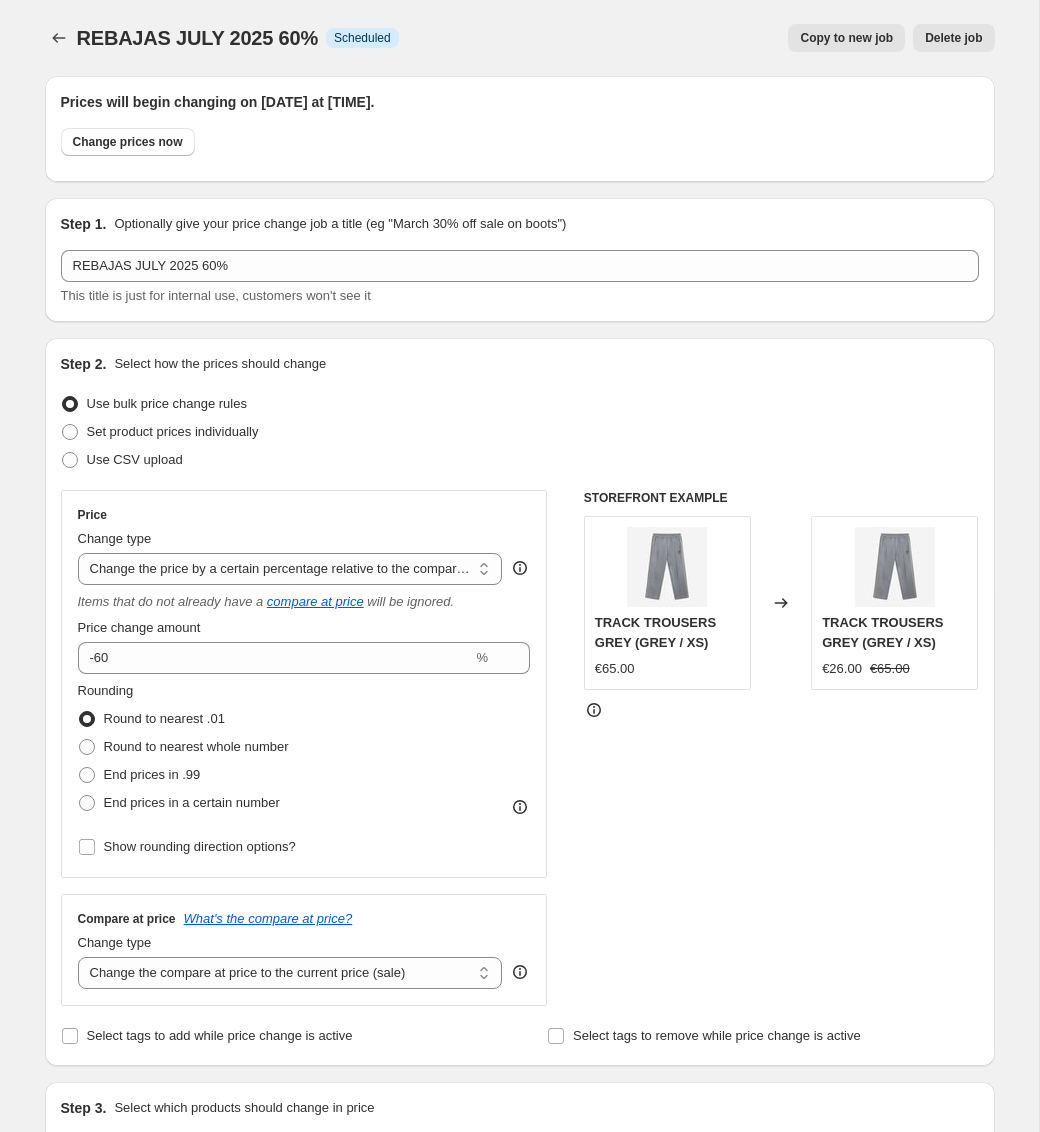 click on "Copy to new job" at bounding box center [846, 38] 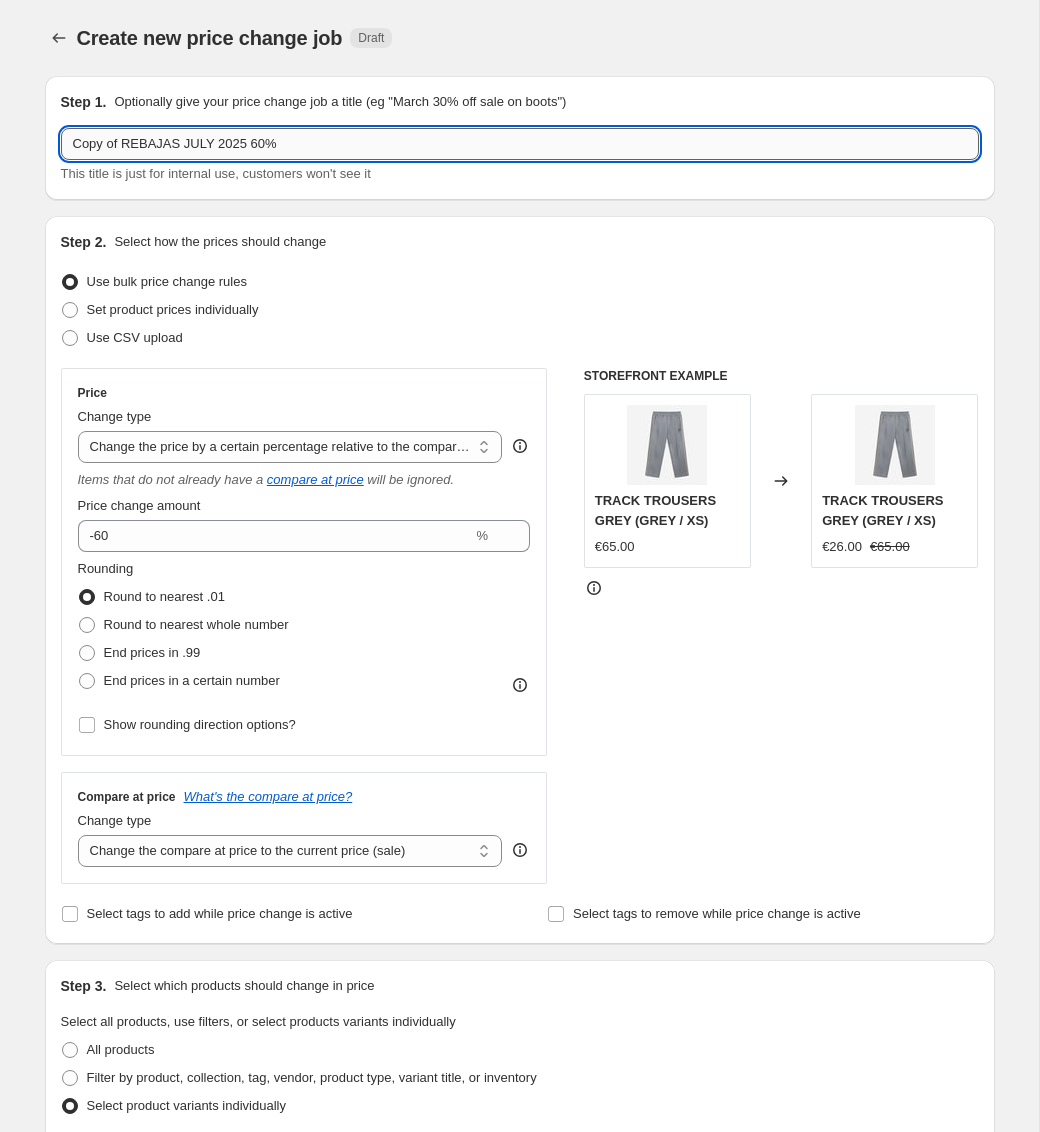 click on "Copy of REBAJAS JULY 2025 60%" at bounding box center [520, 144] 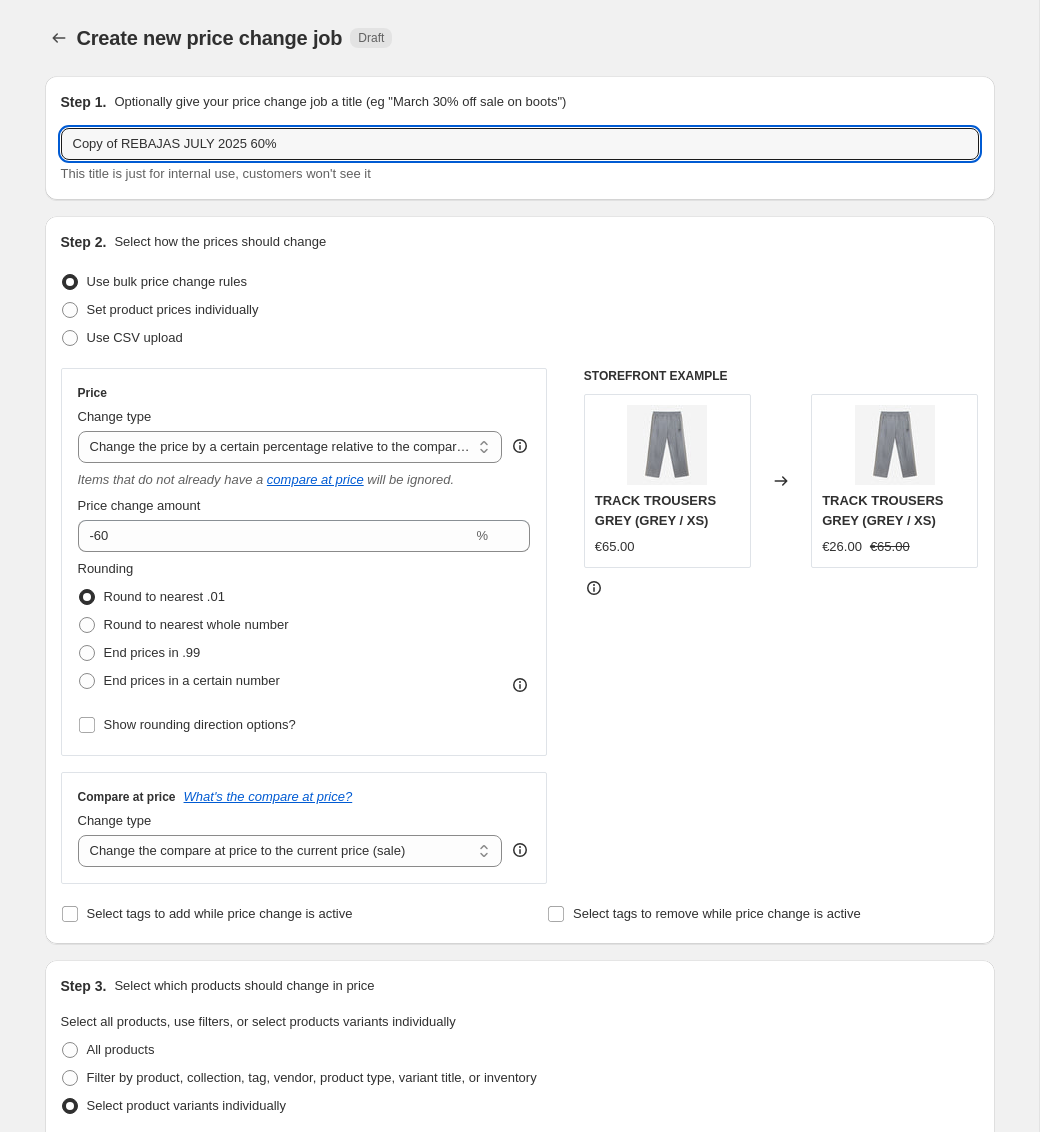 drag, startPoint x: 123, startPoint y: 146, endPoint x: 38, endPoint y: 150, distance: 85.09406 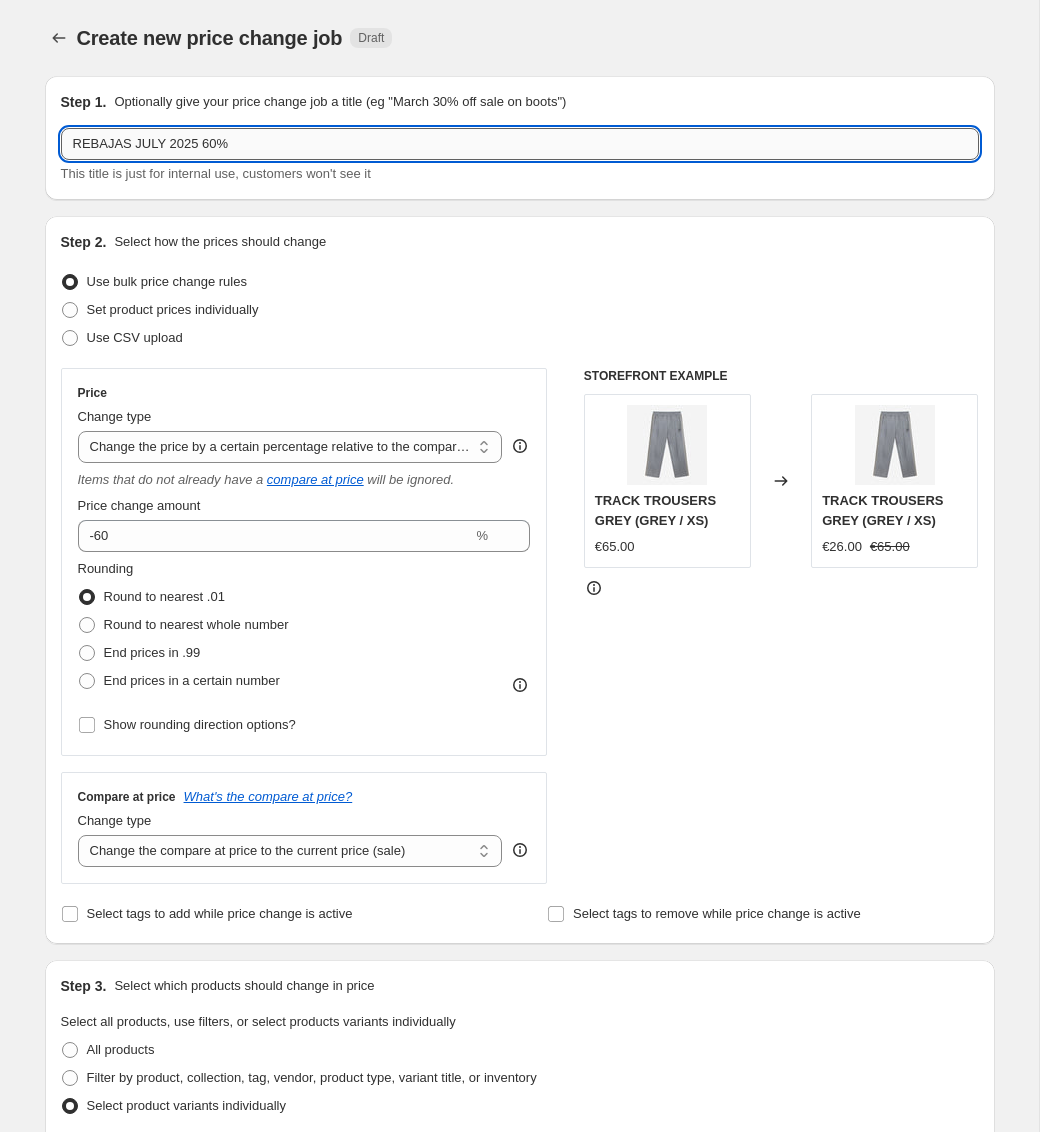 click on "REBAJAS JULY 2025 60%" at bounding box center (520, 144) 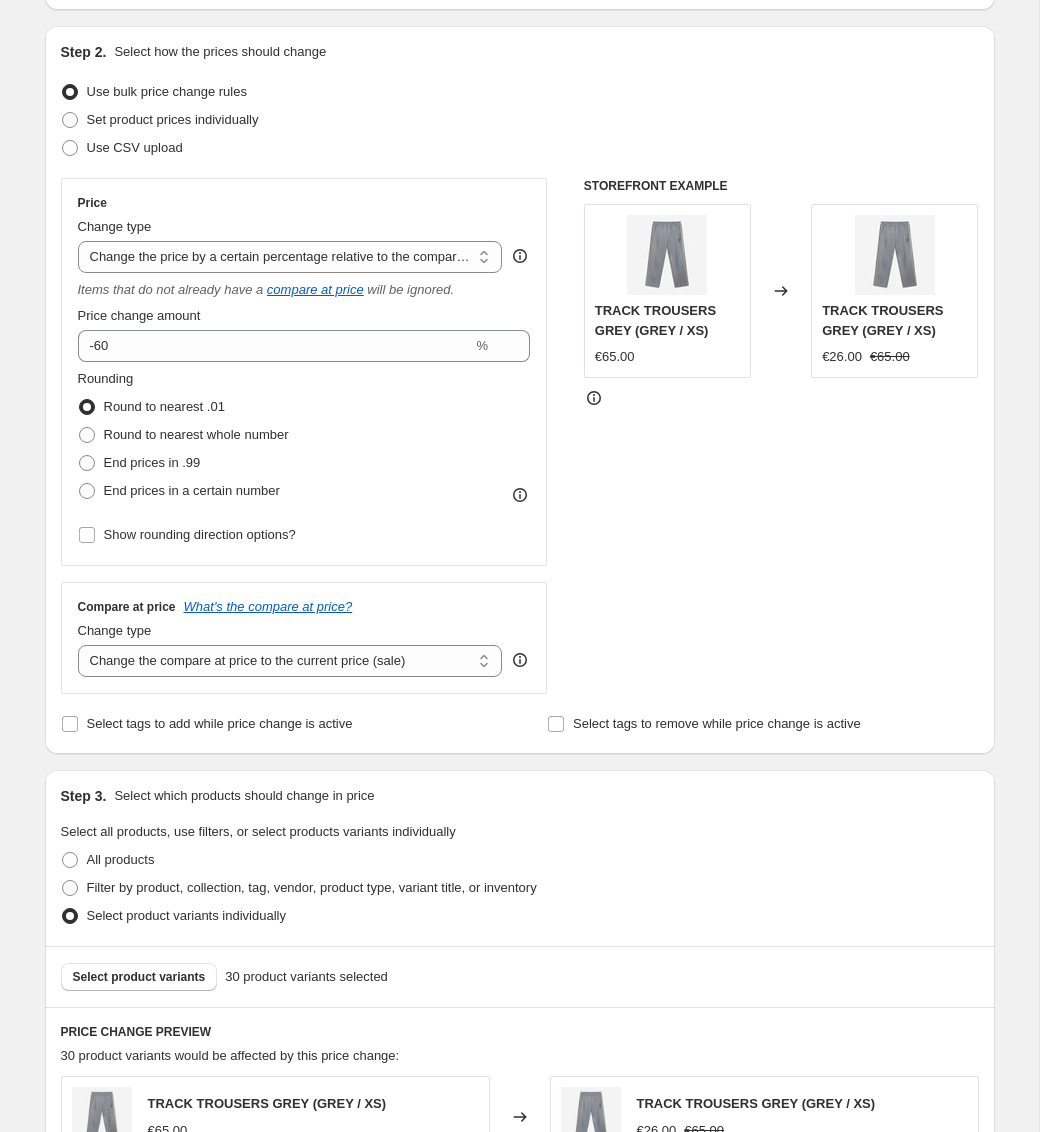 scroll, scrollTop: 257, scrollLeft: 0, axis: vertical 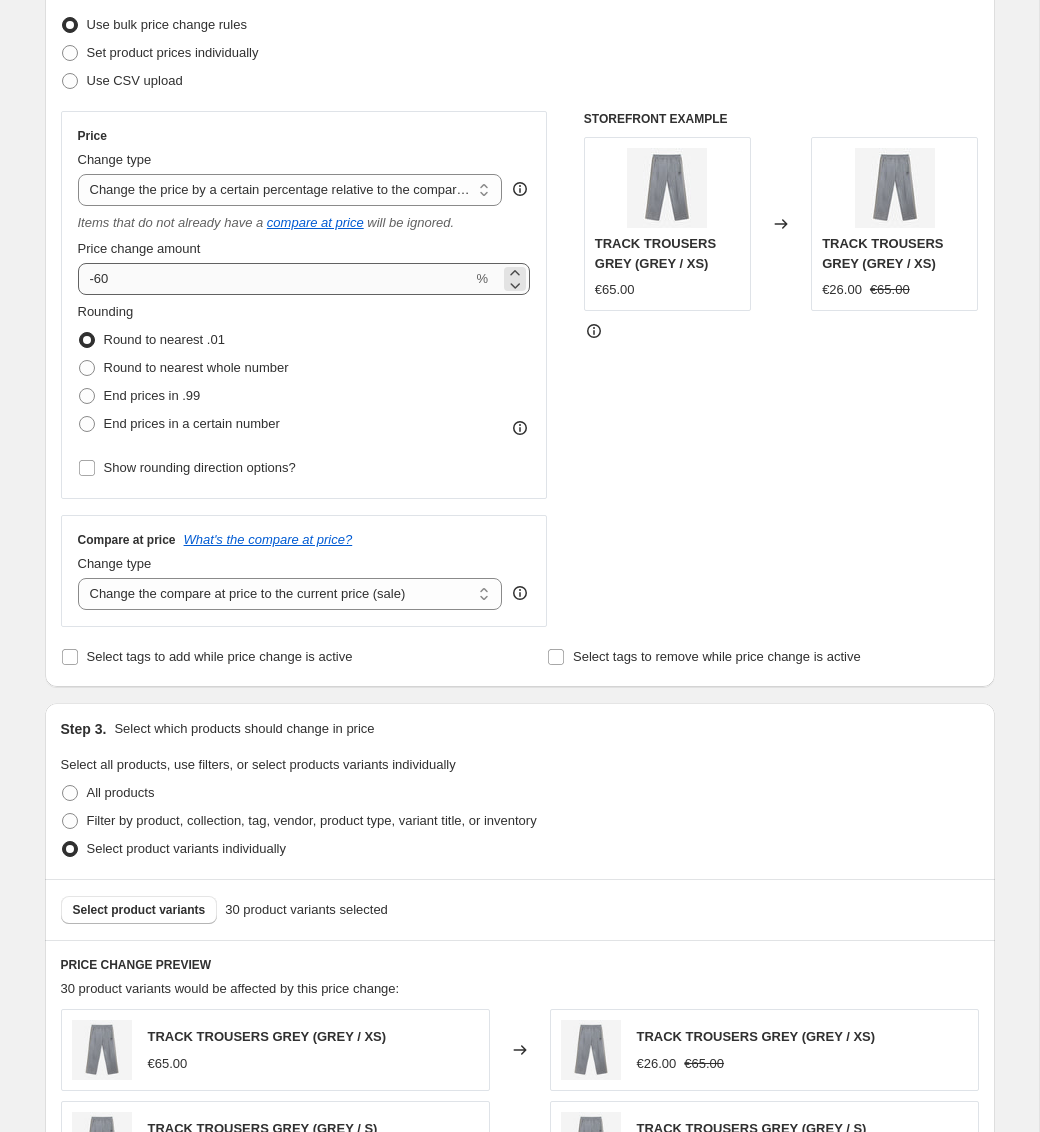 type on "REBAJAS JULY 2025 65%" 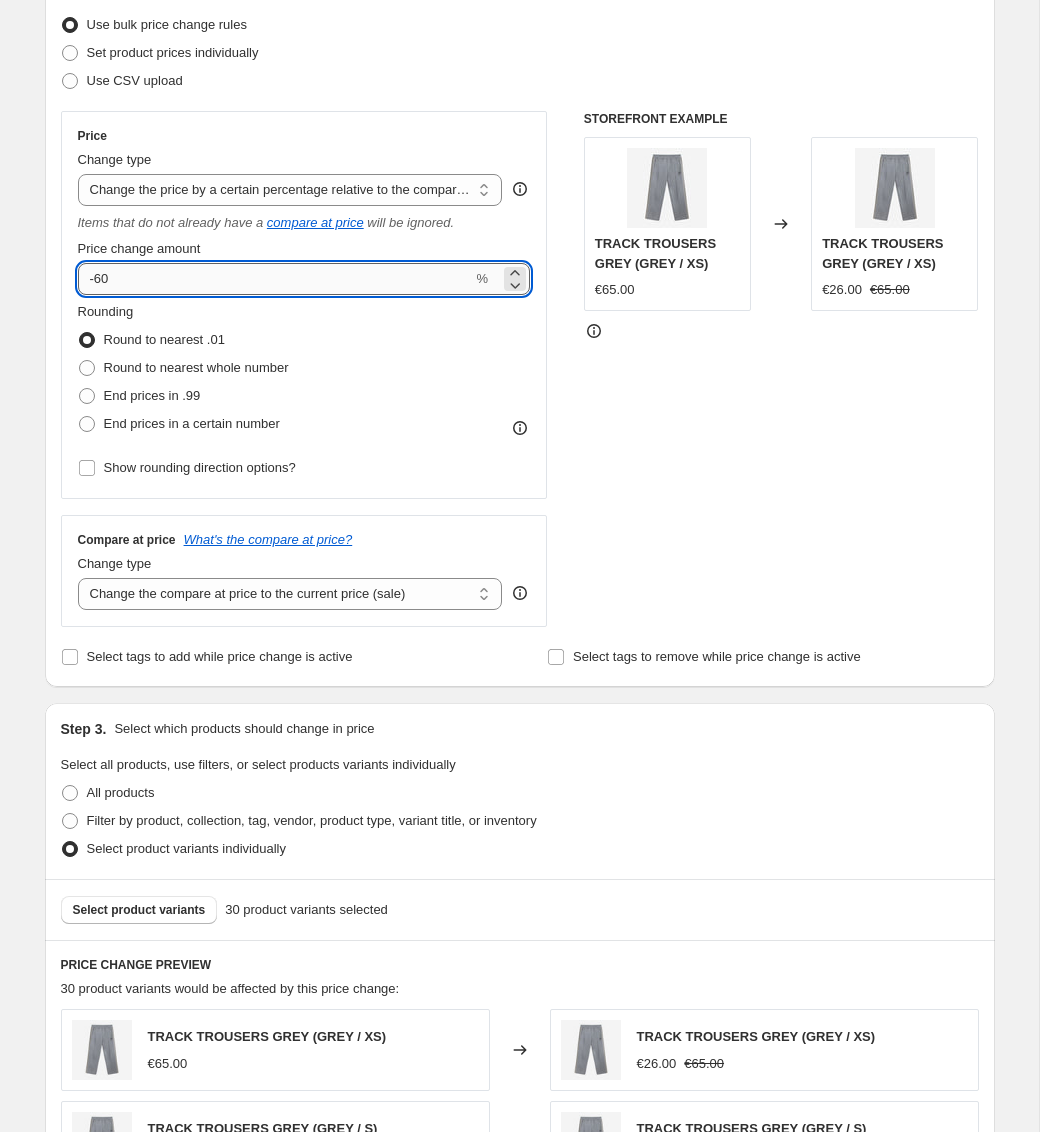 click on "-60" at bounding box center [275, 279] 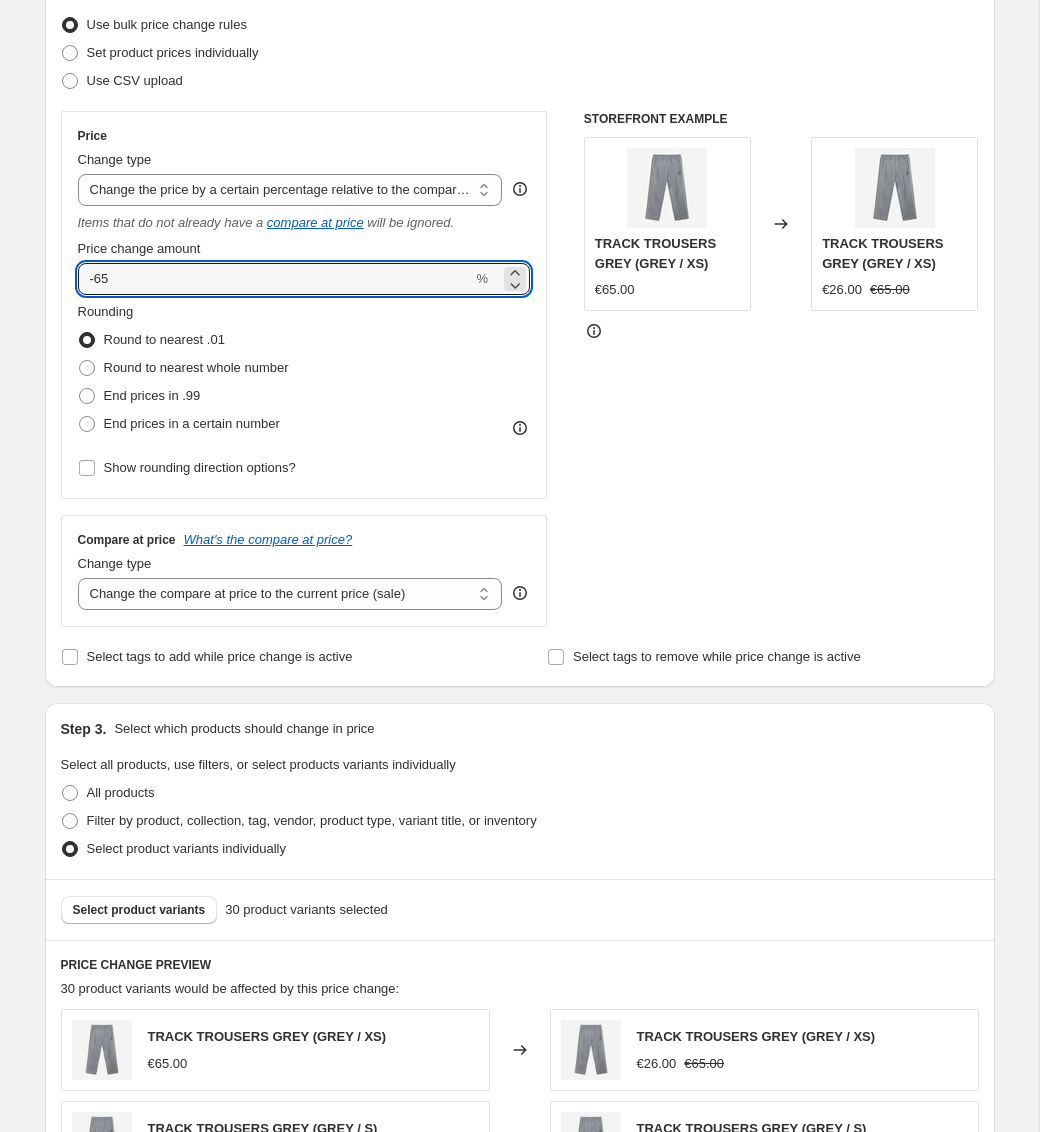 type on "-65" 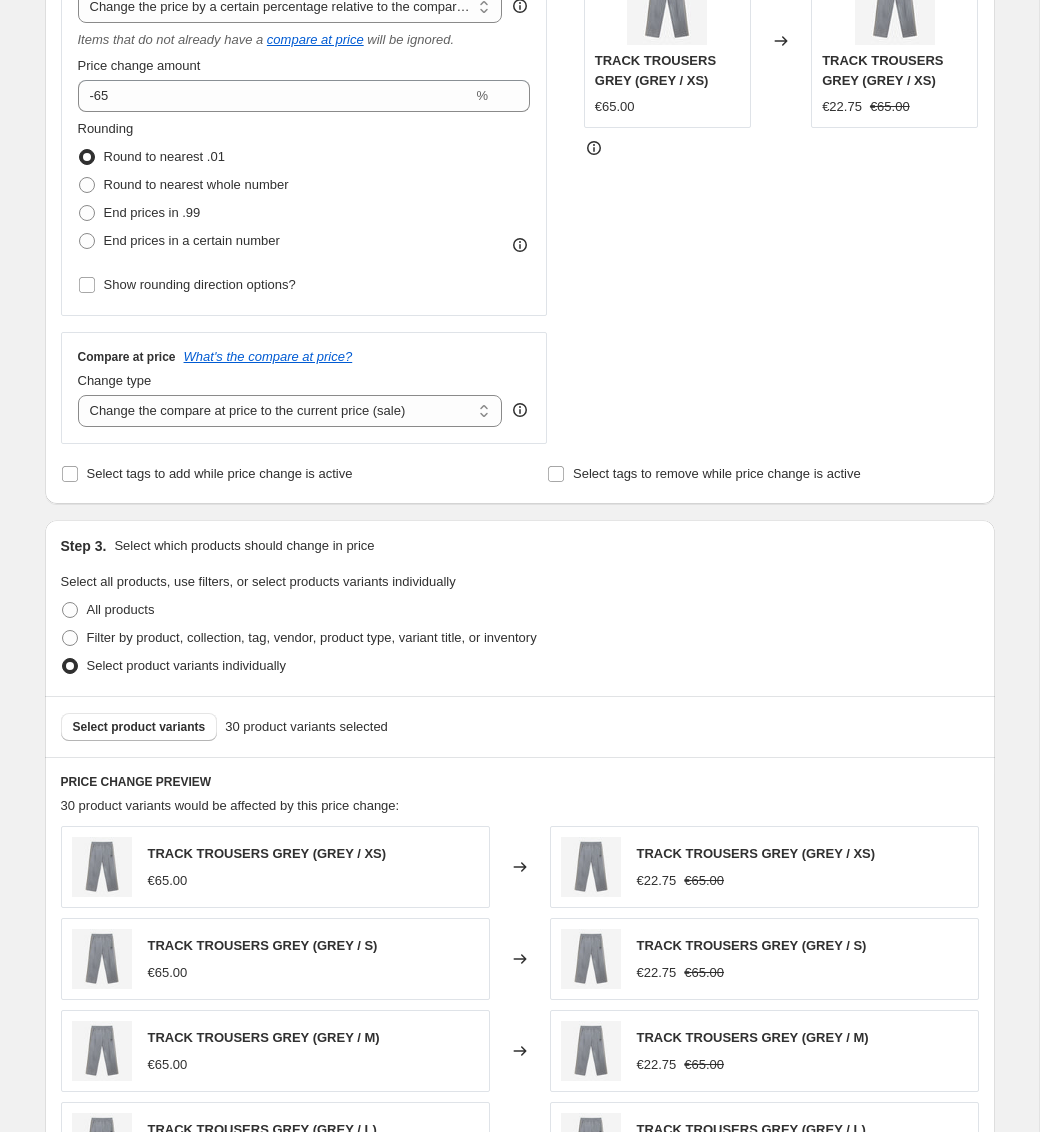 scroll, scrollTop: 468, scrollLeft: 0, axis: vertical 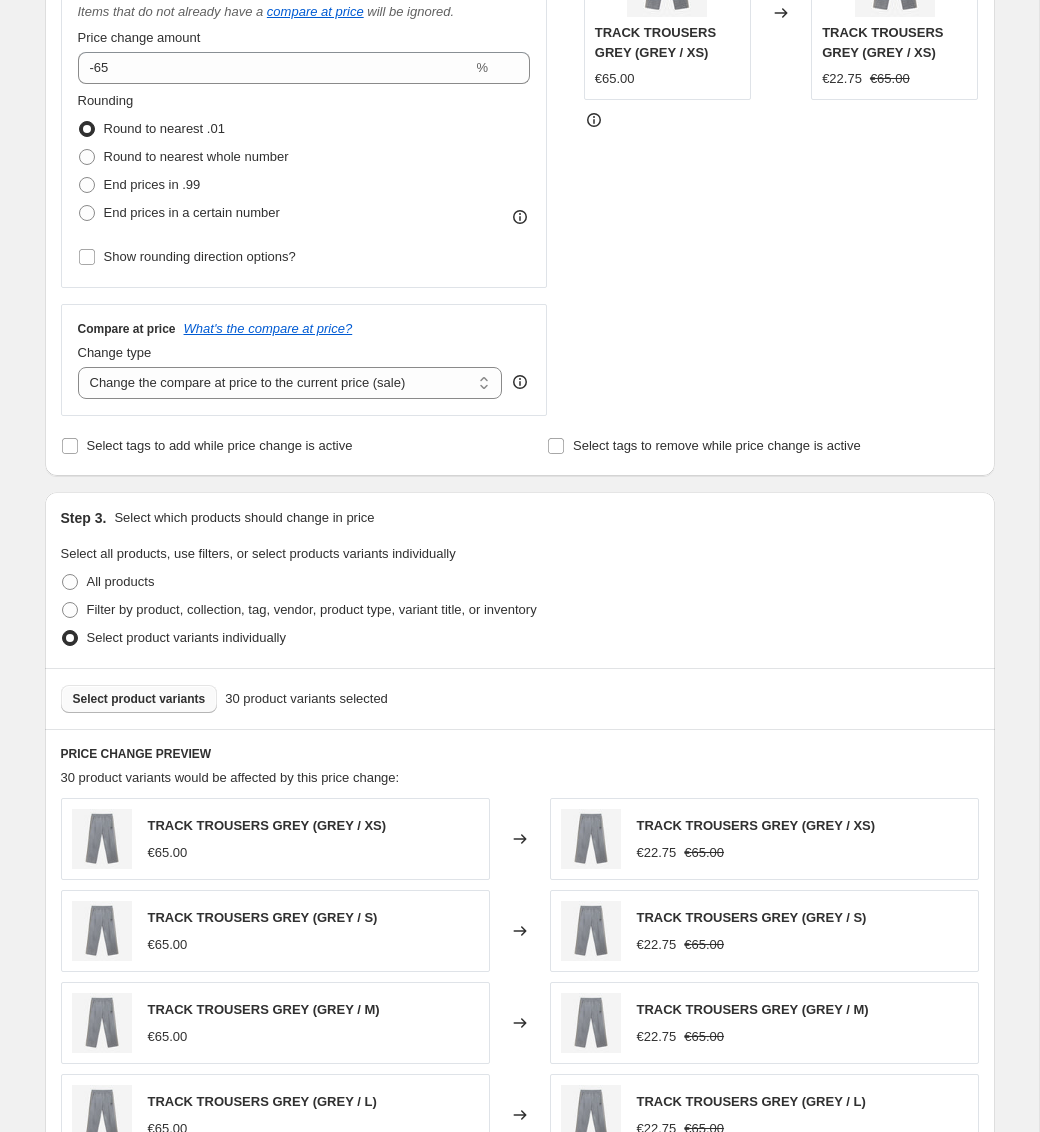 click on "Select product variants" at bounding box center [139, 699] 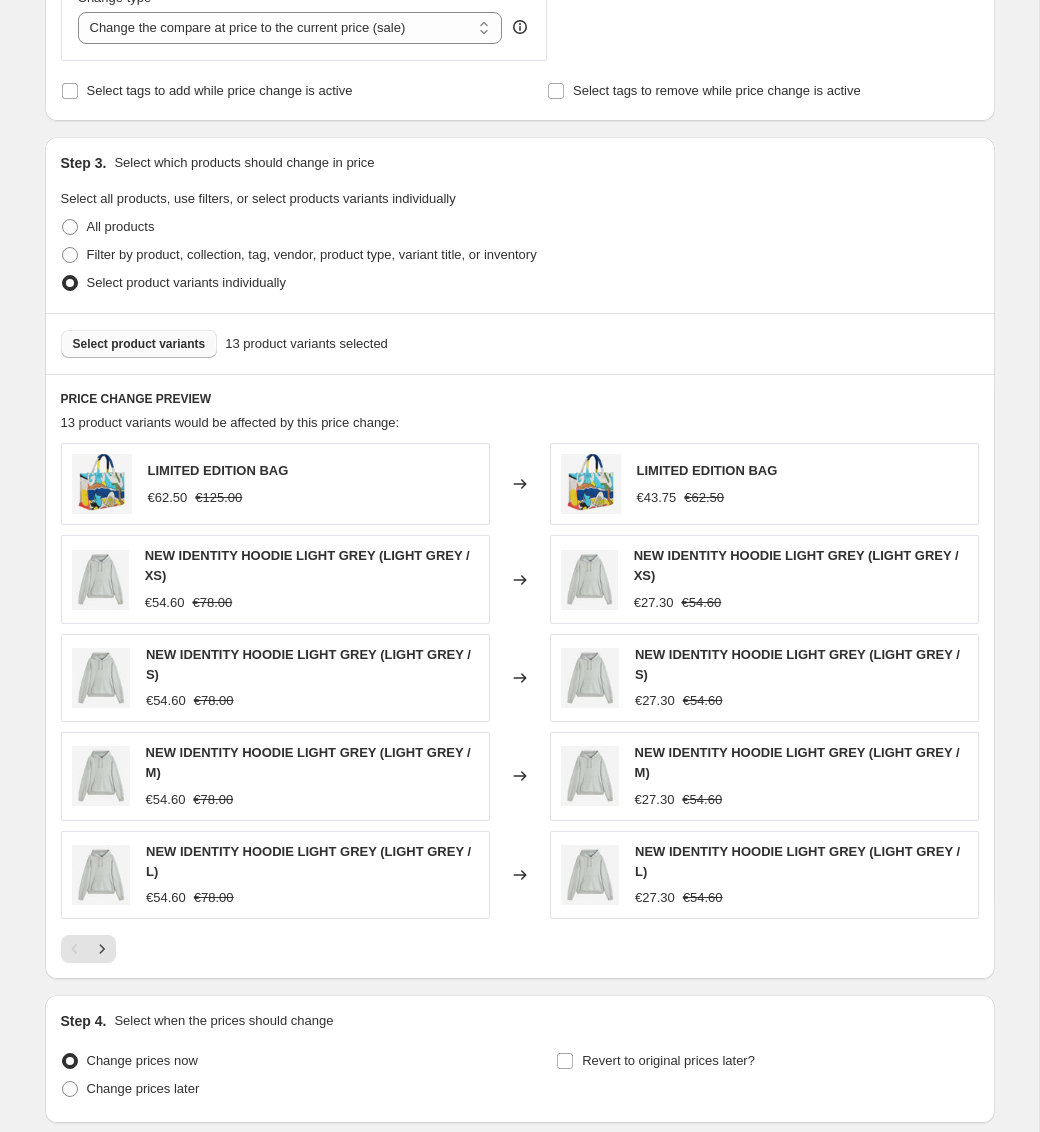 scroll, scrollTop: 827, scrollLeft: 0, axis: vertical 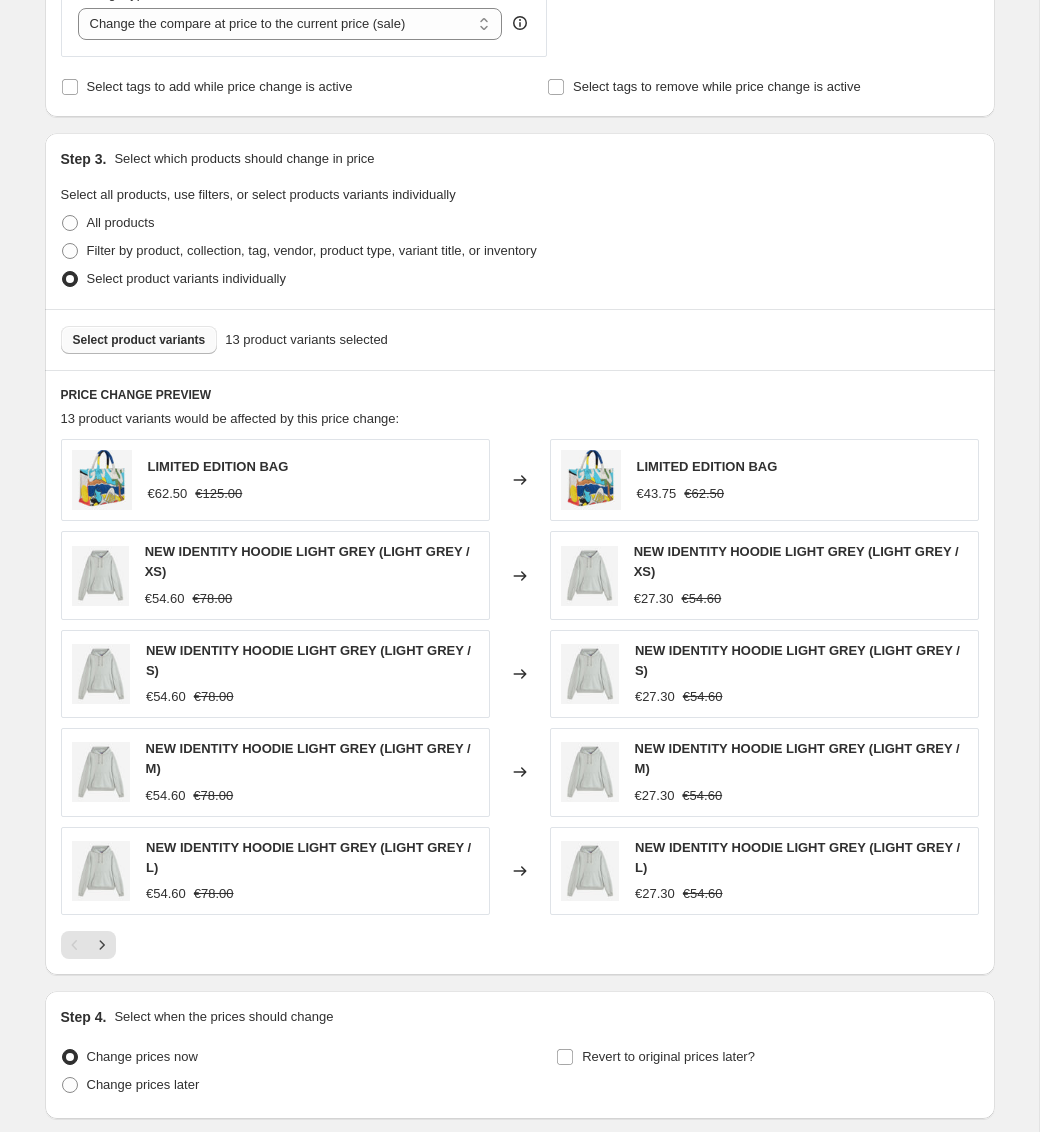 click on "Select product variants" at bounding box center (139, 340) 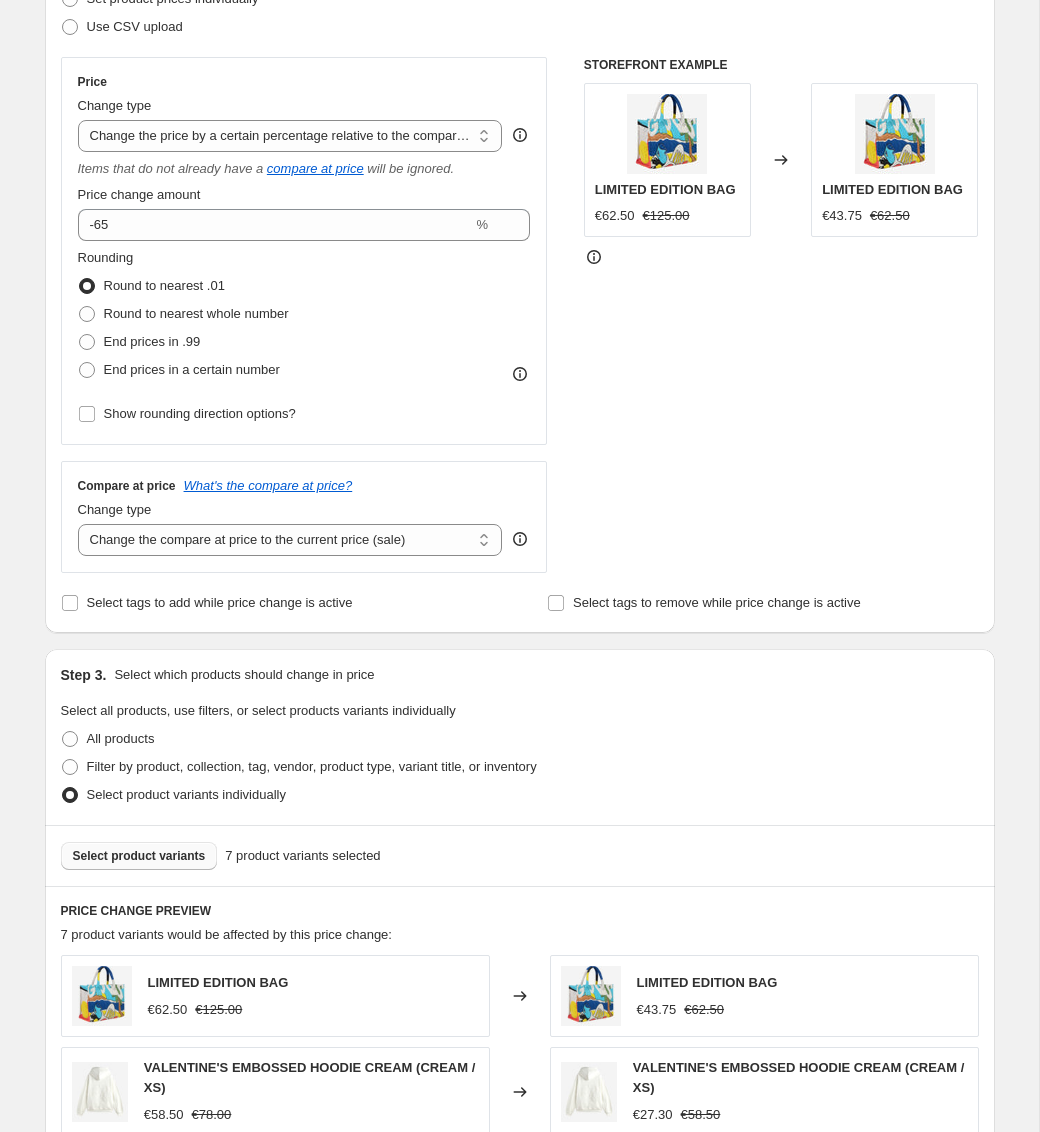 scroll, scrollTop: 0, scrollLeft: 0, axis: both 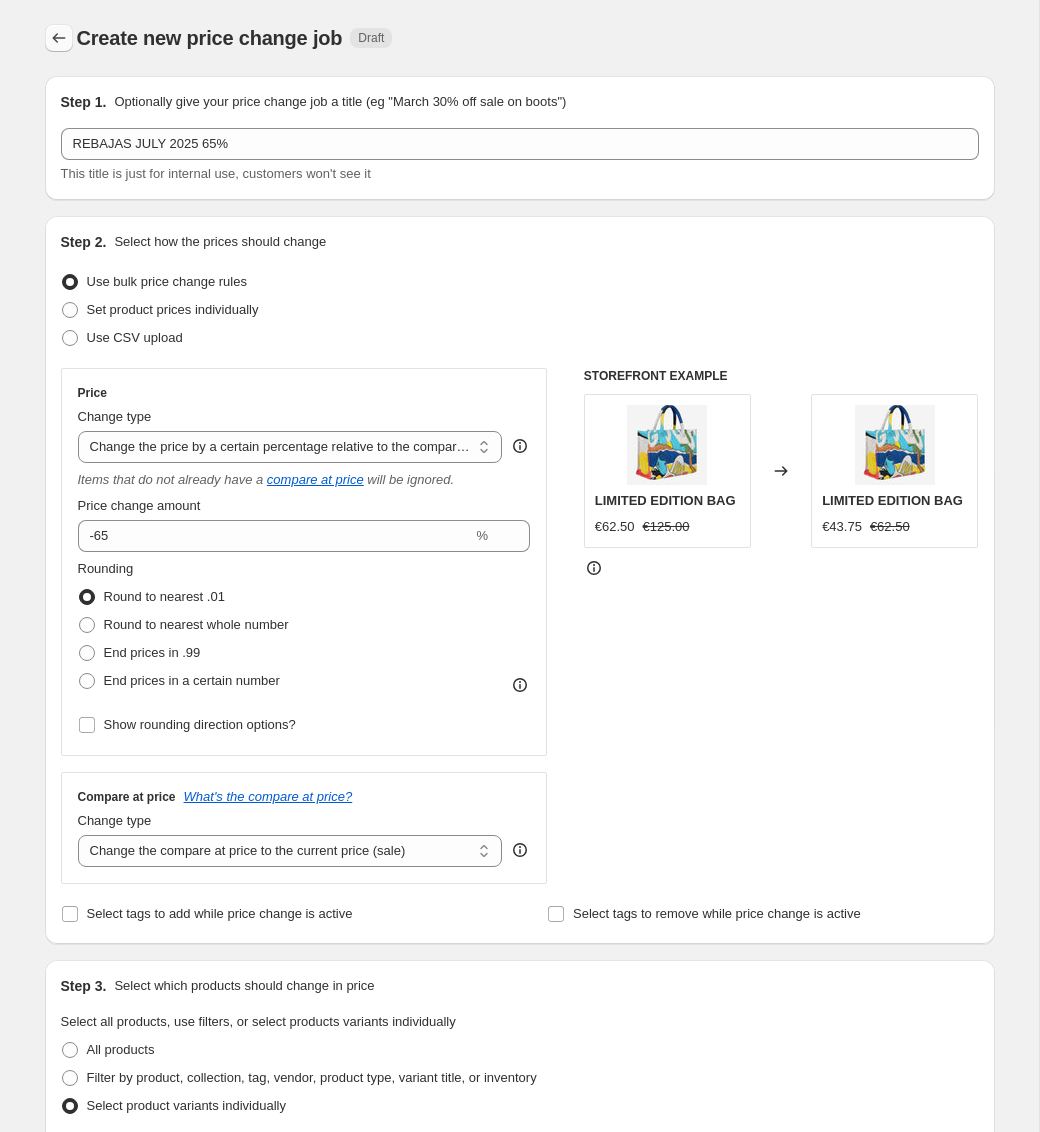 click 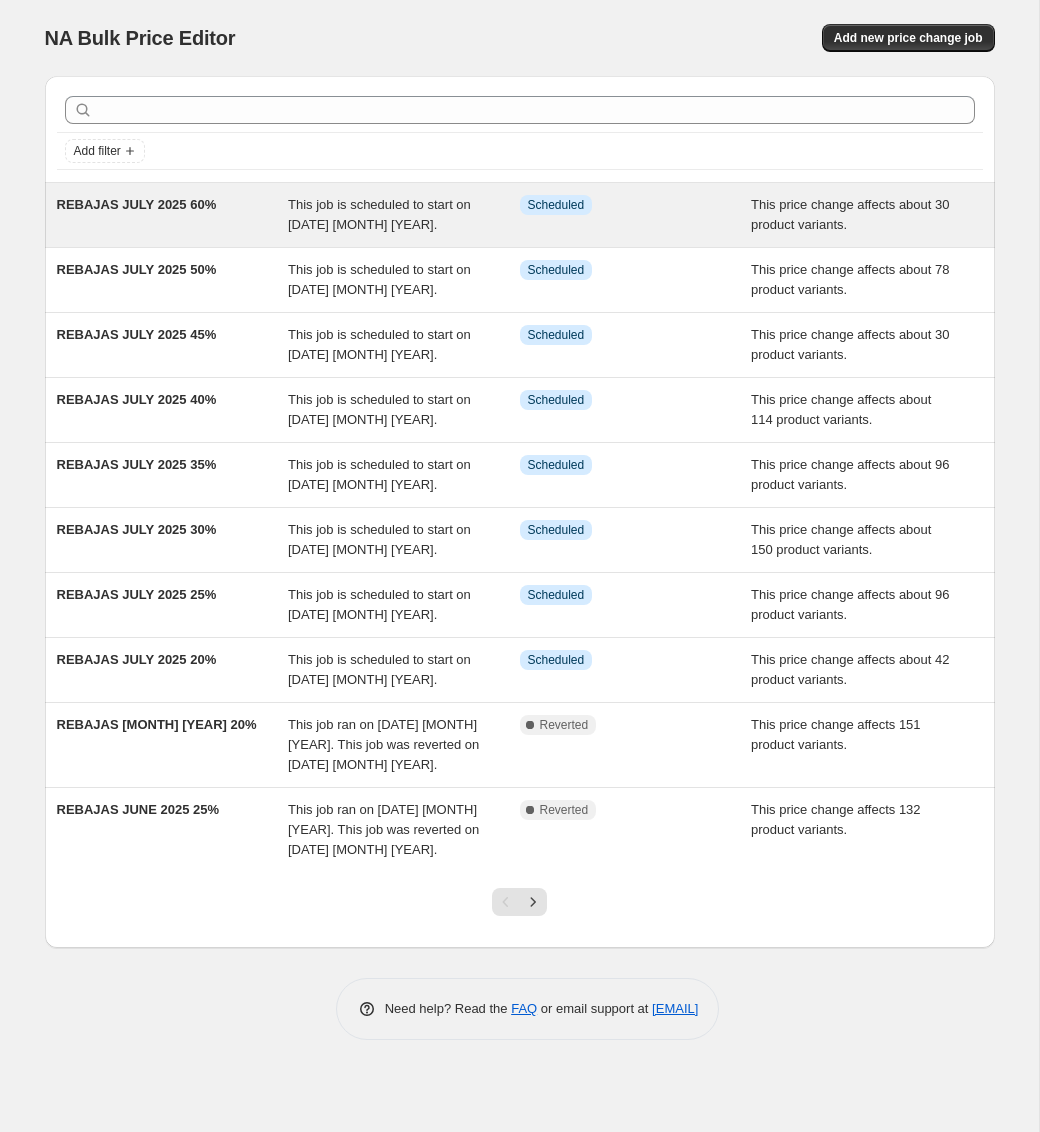 click on "REBAJAS JULY 2025 60%" at bounding box center [173, 215] 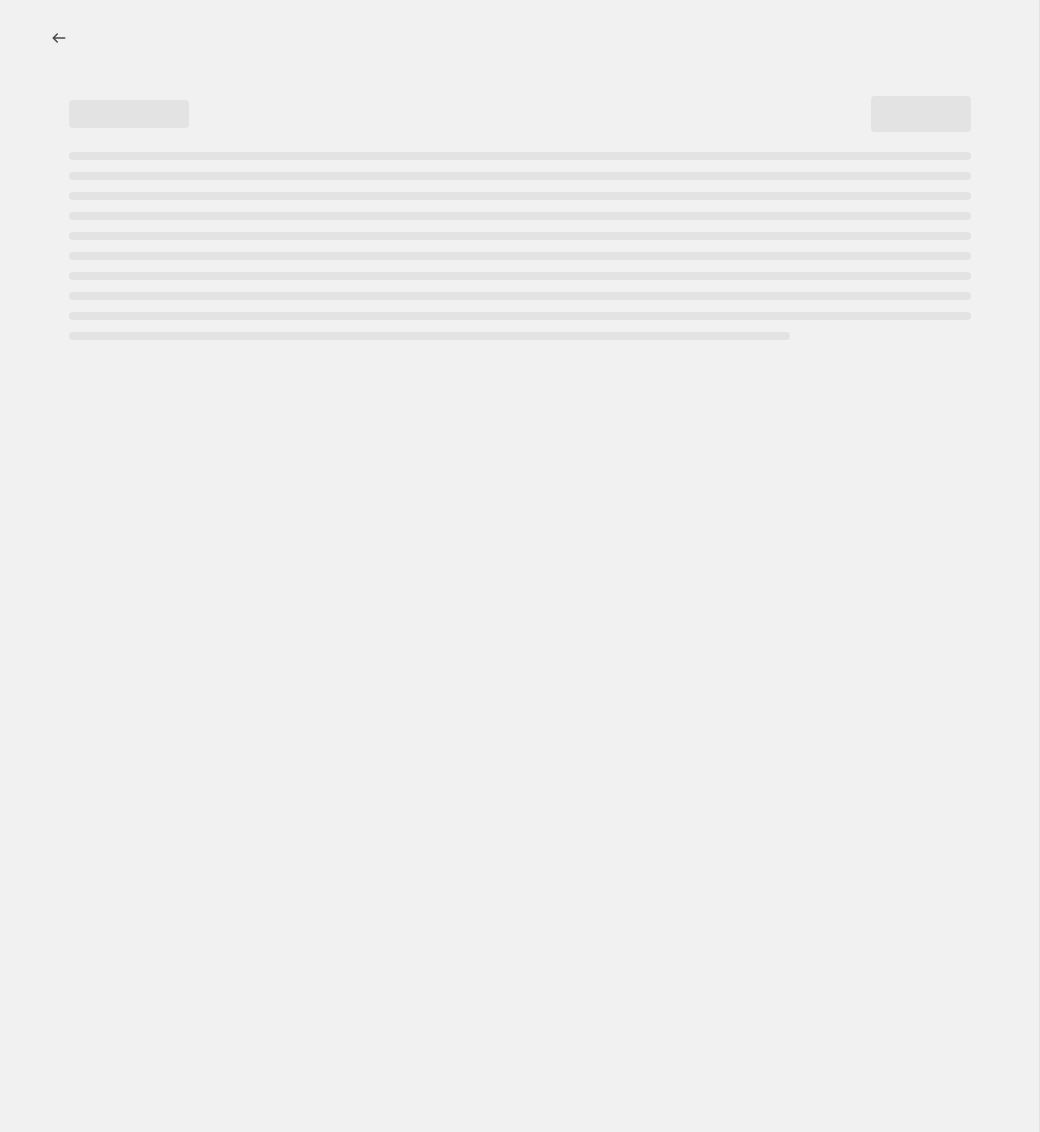 select on "pcap" 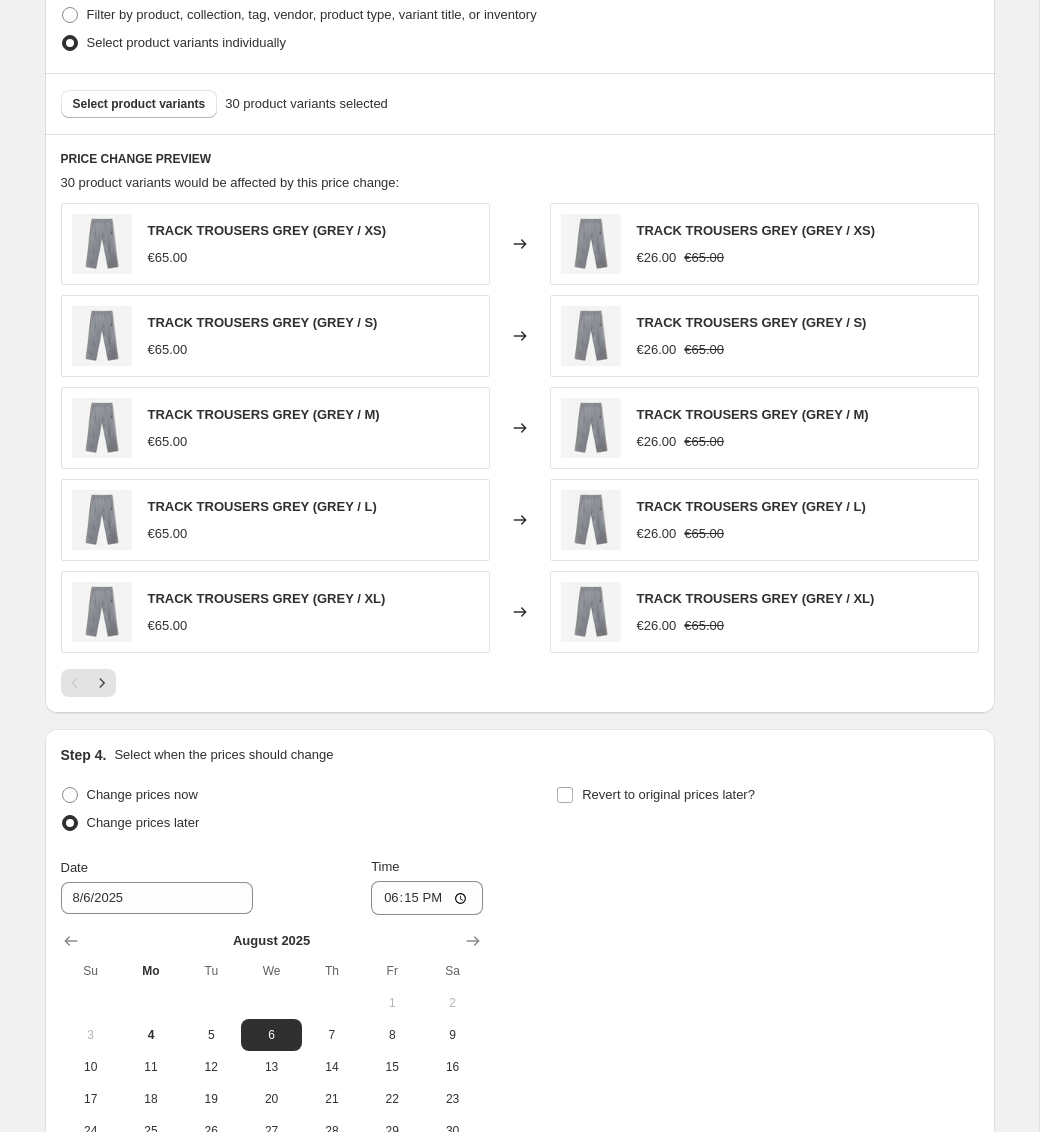 scroll, scrollTop: 1228, scrollLeft: 0, axis: vertical 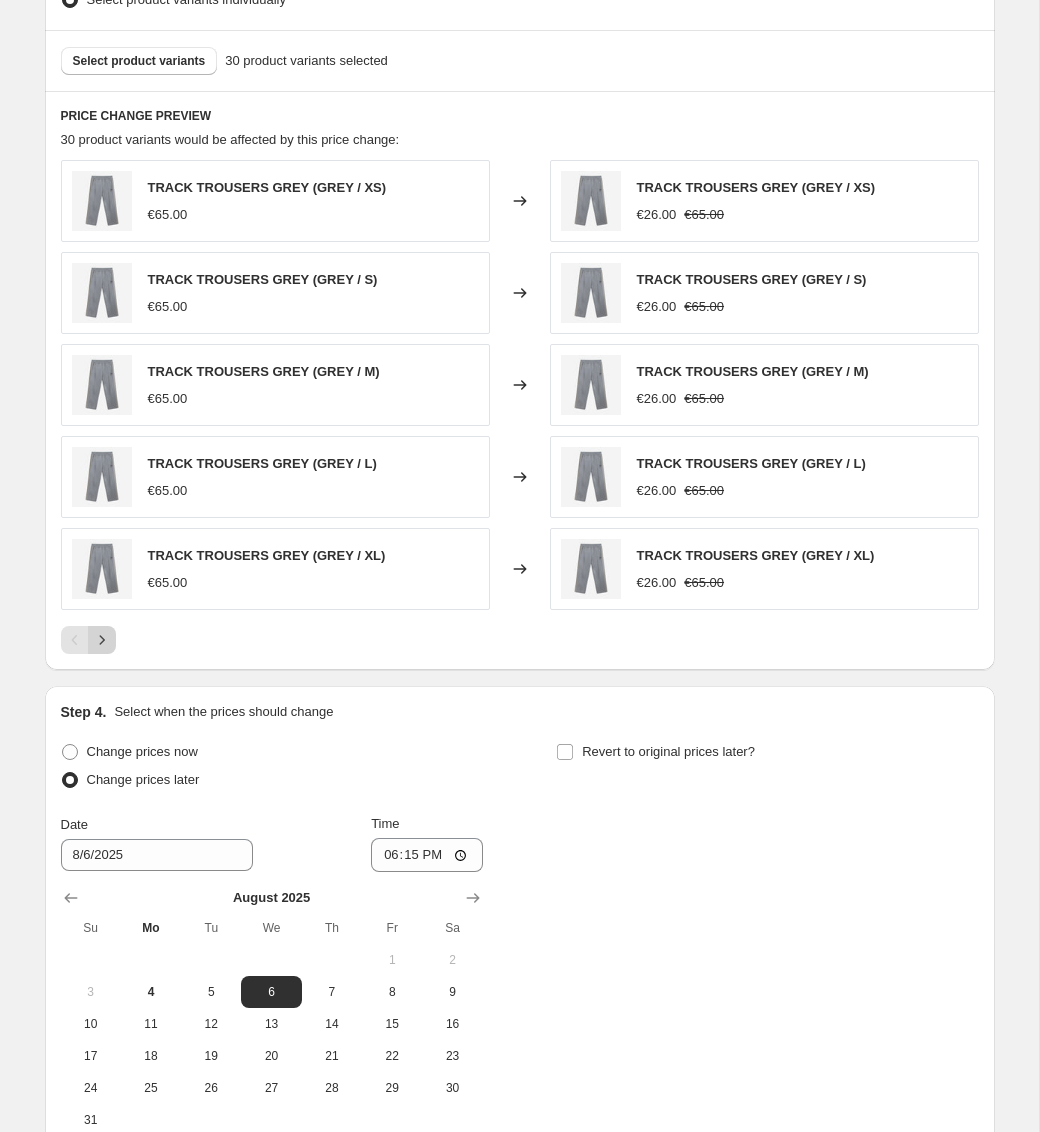 click 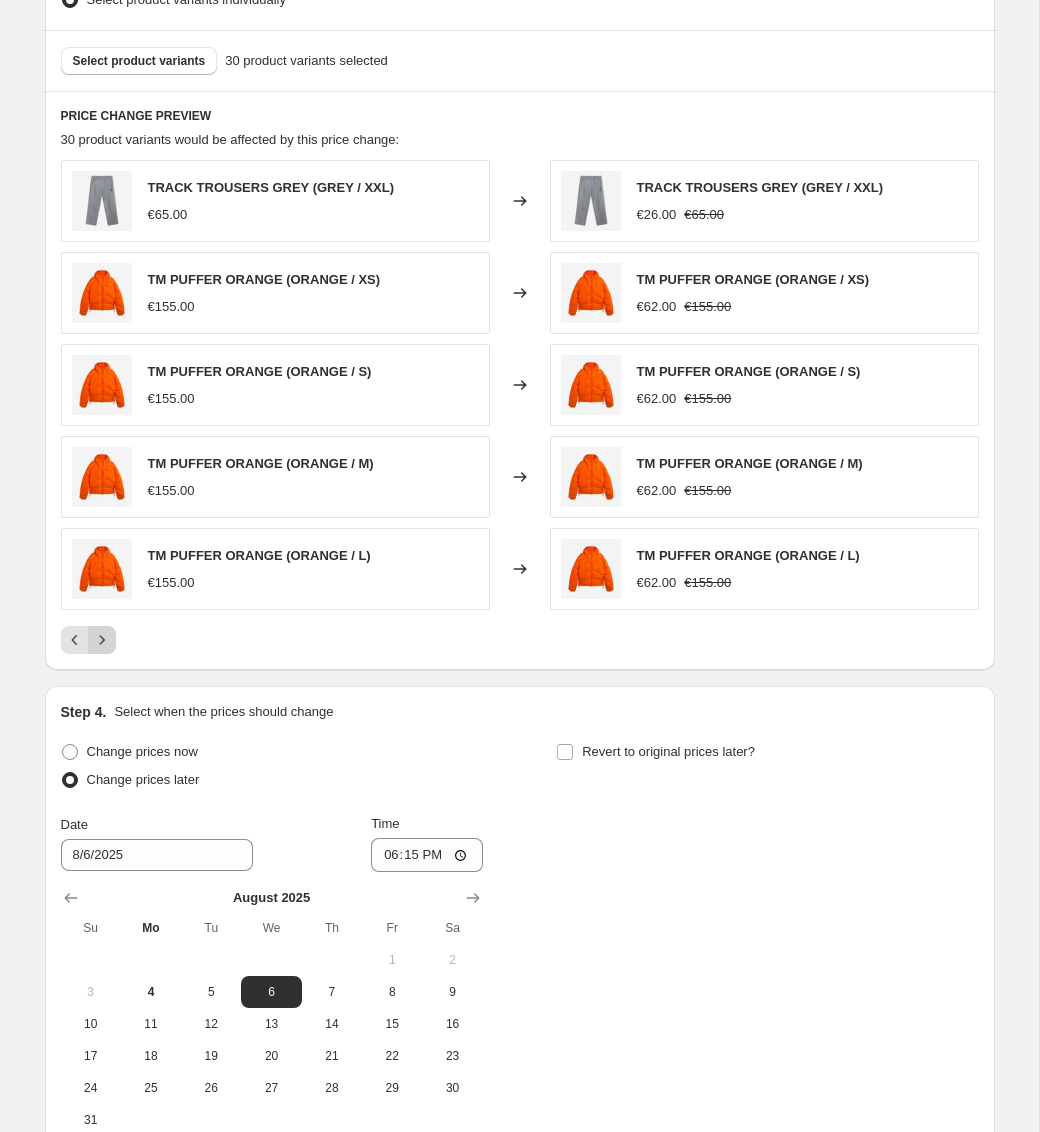 click 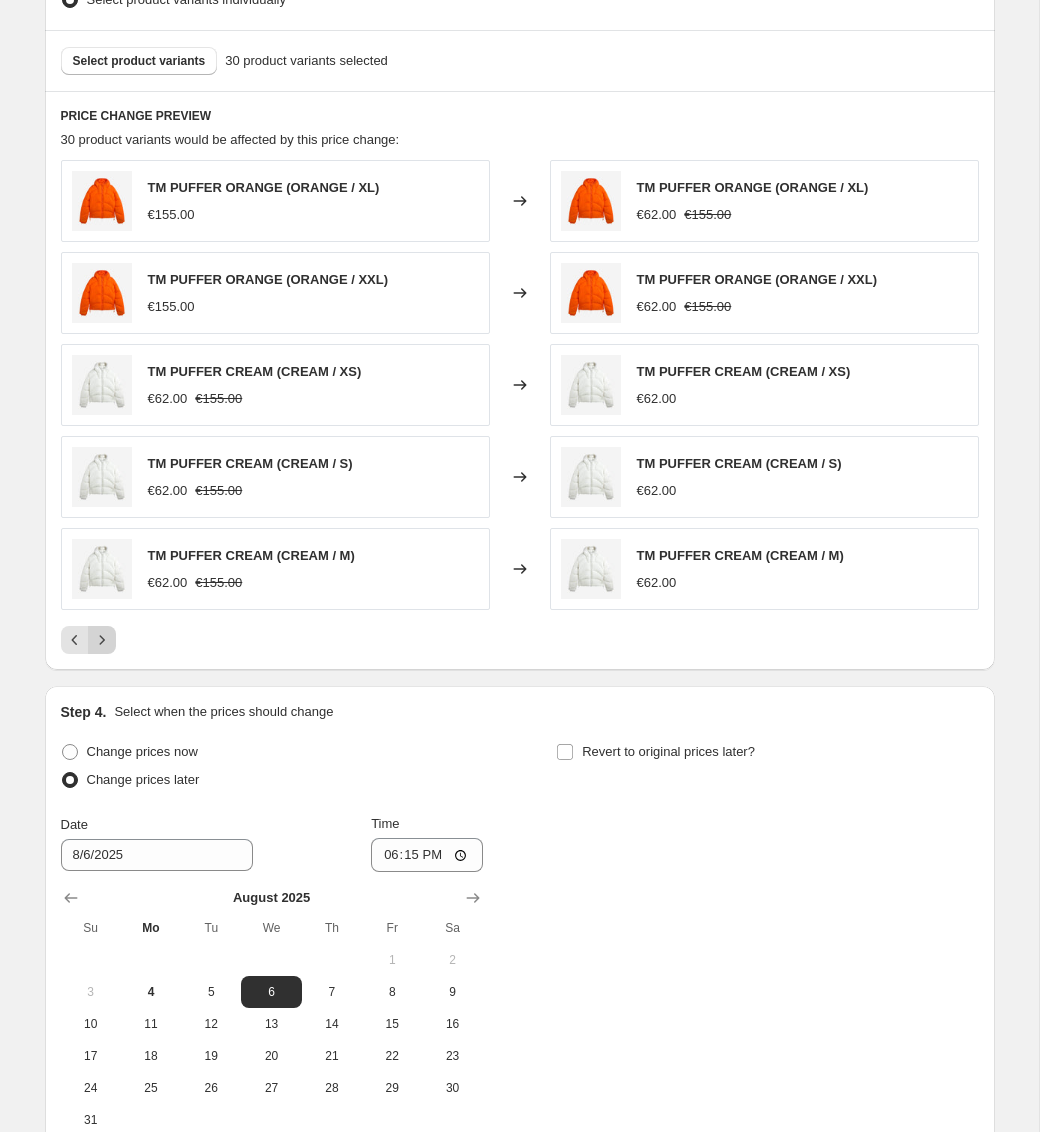 click 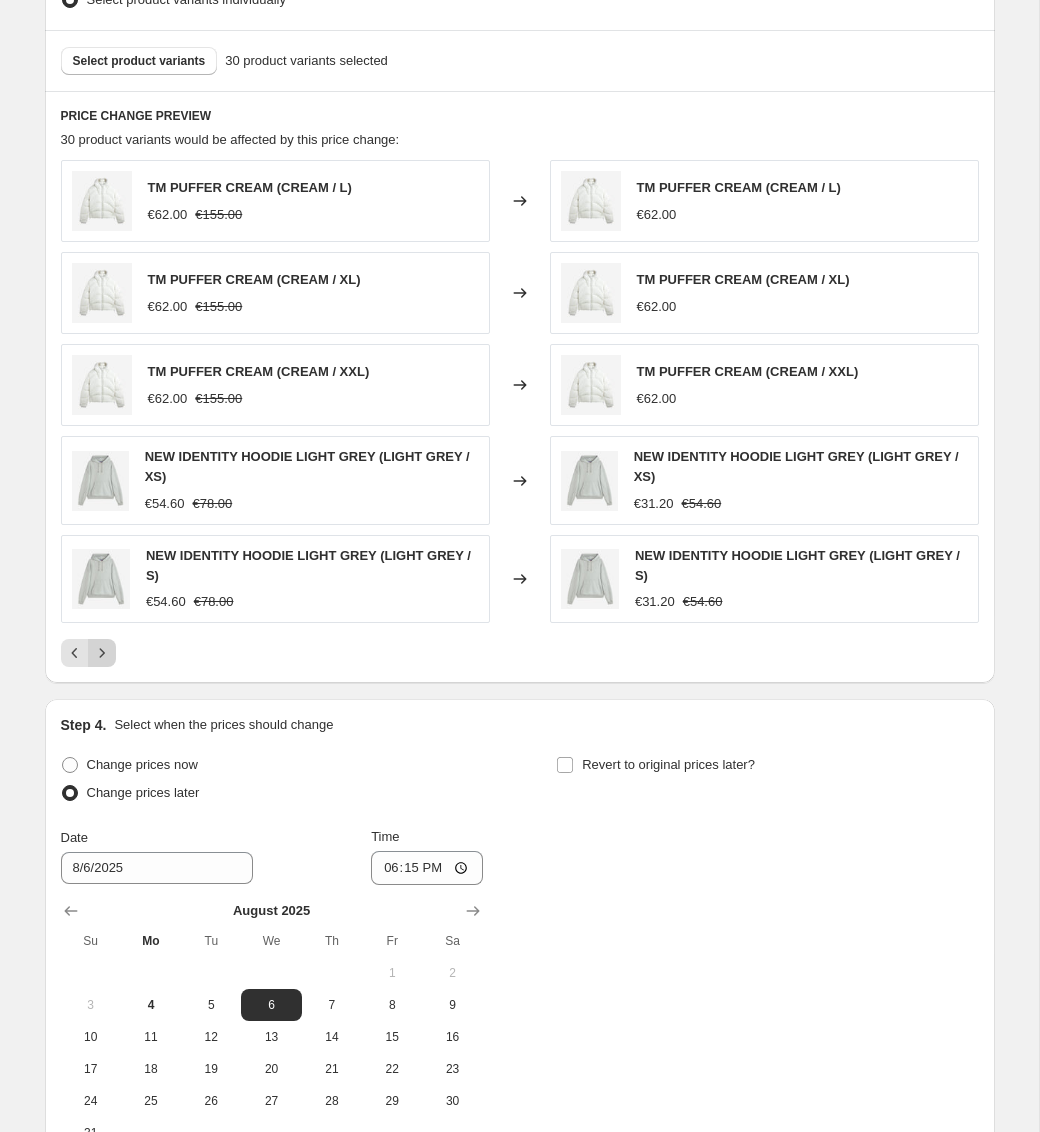 click on "TM PUFFER CREAM (CREAM / L) €62.00 €155.00 Changed to TM PUFFER CREAM (CREAM / L) €62.00 TM PUFFER CREAM (CREAM / XL) €62.00 €155.00 Changed to TM PUFFER CREAM (CREAM / XL) €62.00 TM PUFFER CREAM (CREAM / XXL) €62.00 €155.00 Changed to TM PUFFER CREAM (CREAM / XXL) €62.00 NEW IDENTITY HOODIE LIGHT GREY (LIGHT GREY / XS) €54.60 €78.00 Changed to NEW IDENTITY HOODIE LIGHT GREY (LIGHT GREY / XS) €31.20 €54.60 NEW IDENTITY HOODIE LIGHT GREY (LIGHT GREY / S) €54.60 €78.00 Changed to NEW IDENTITY HOODIE LIGHT GREY (LIGHT GREY / S) €31.20 €54.60" at bounding box center [520, 413] 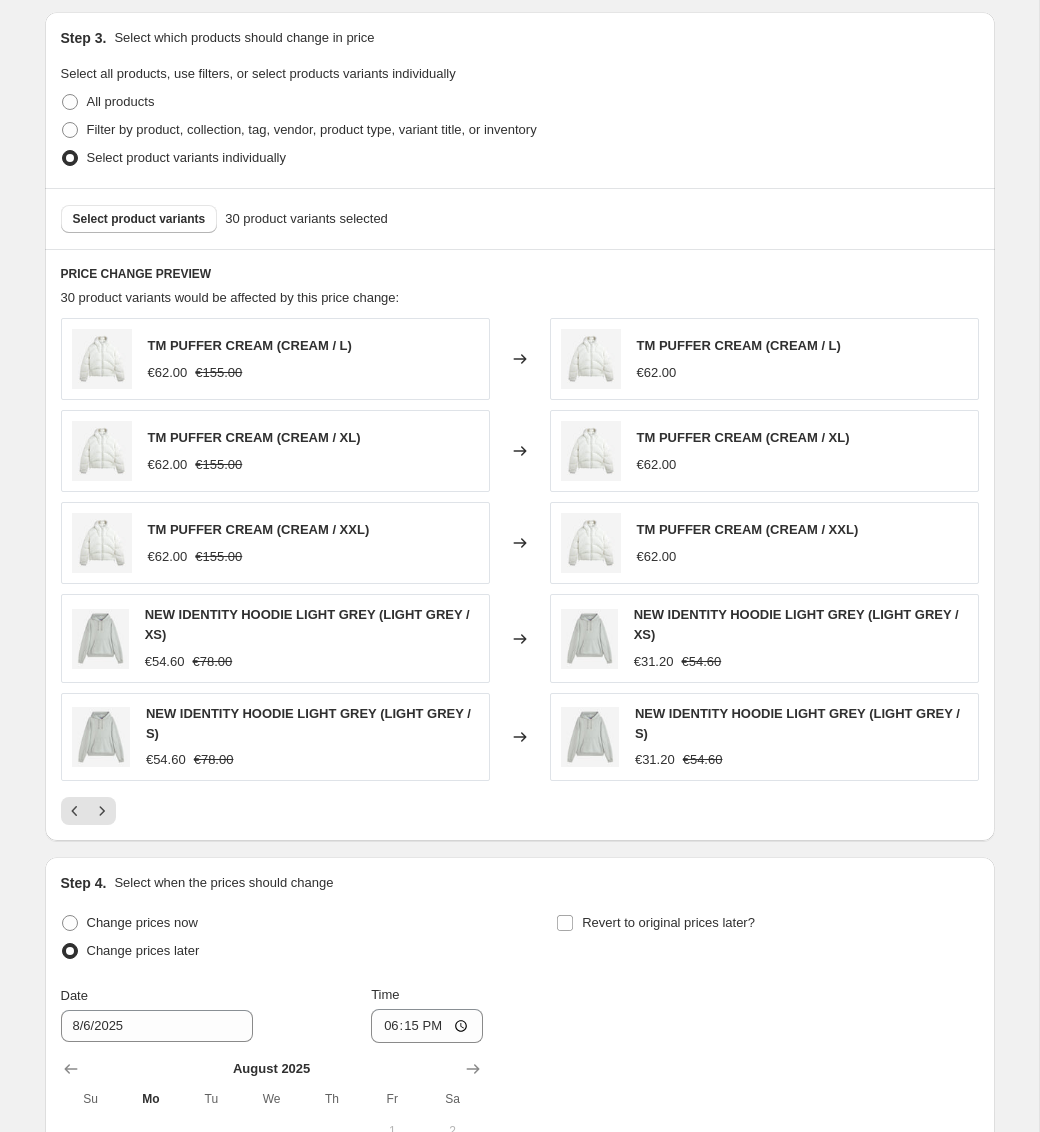 scroll, scrollTop: 1052, scrollLeft: 0, axis: vertical 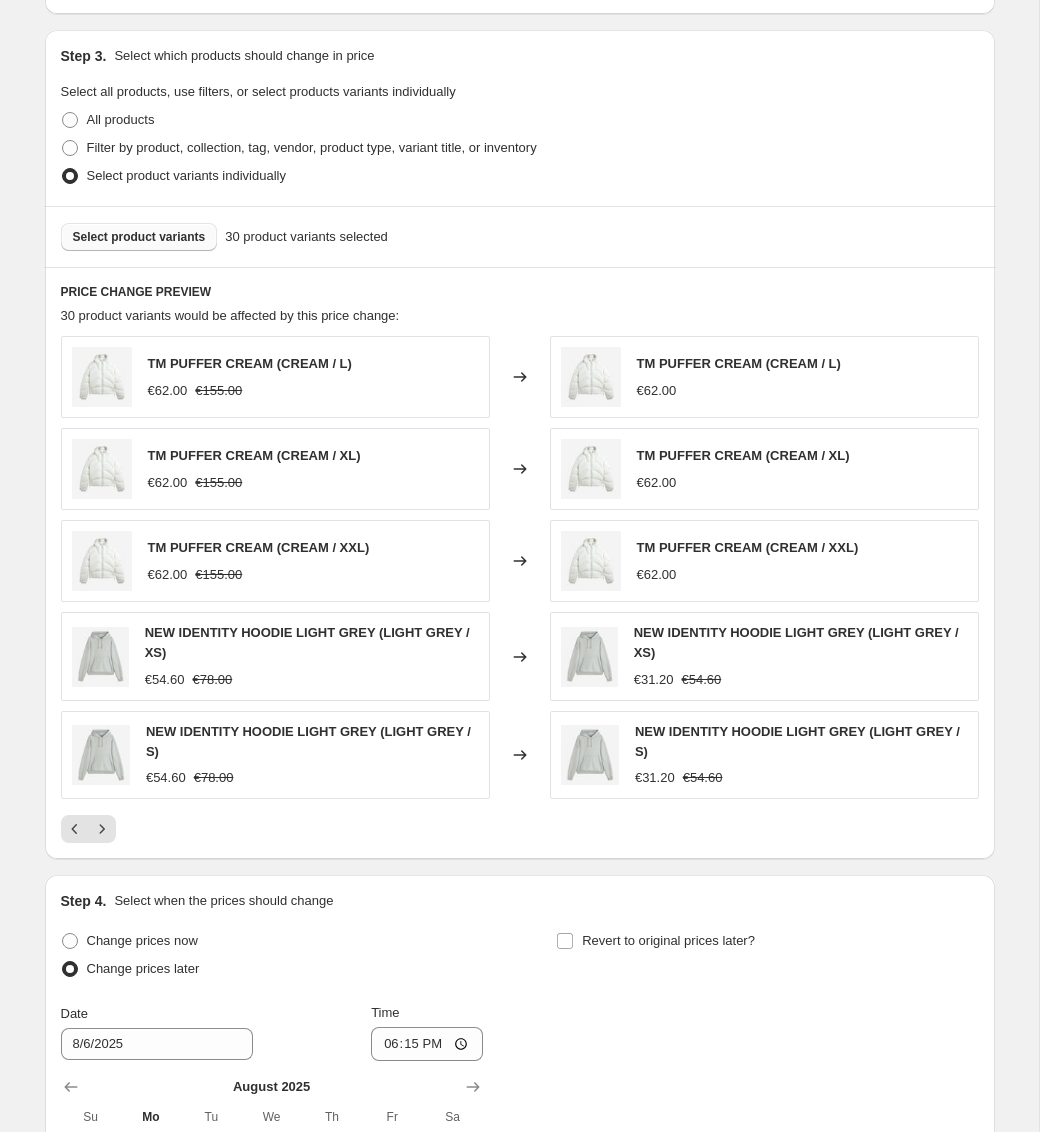 click on "Select product variants" at bounding box center [139, 237] 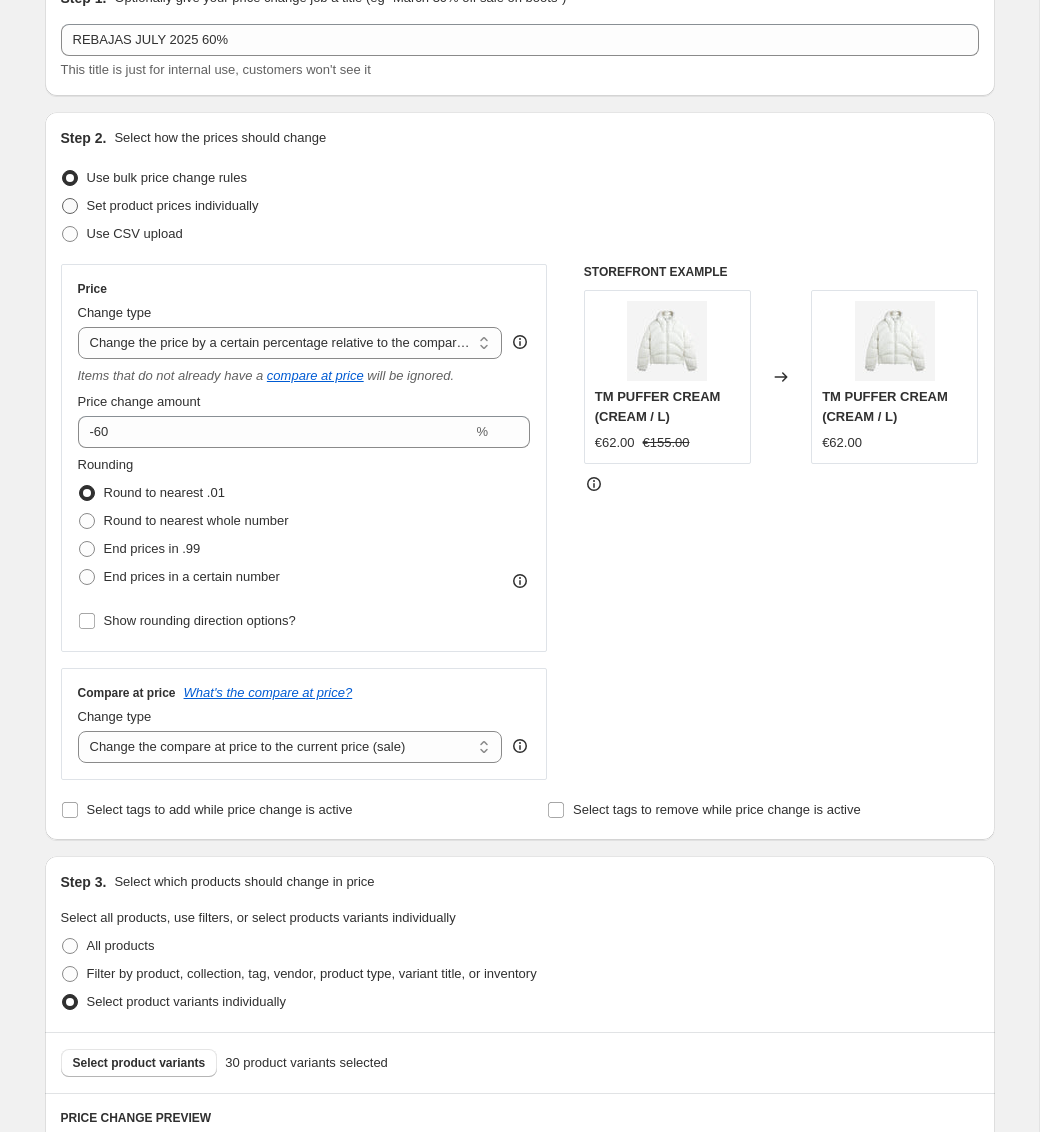 scroll, scrollTop: 0, scrollLeft: 0, axis: both 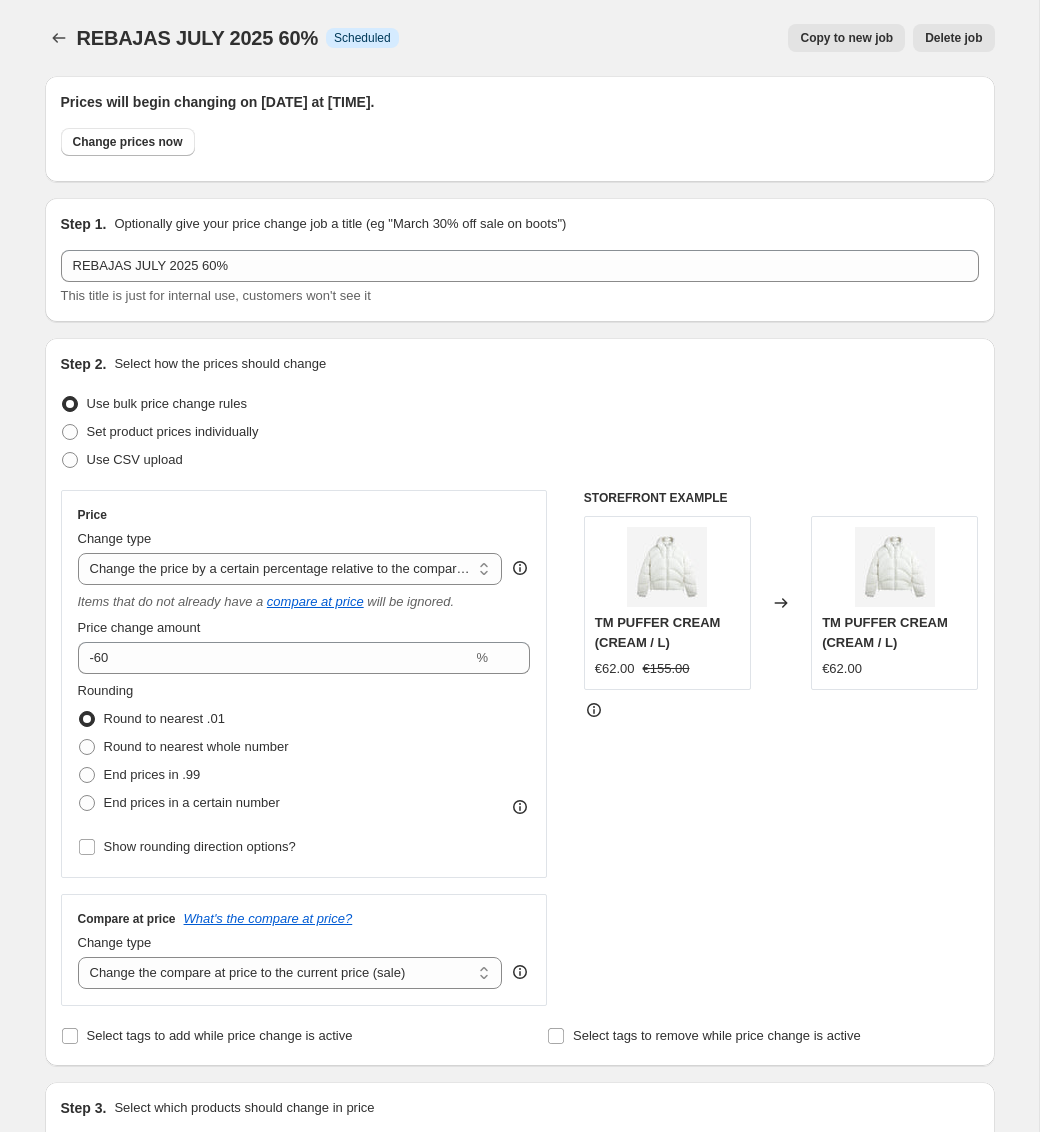 click on "REBAJAS [MONTH] [YEAR] 60%. This page is ready REBAJAS [MONTH] [YEAR] 60% Info Scheduled Copy to new job Delete job More actions Copy to new job Delete job" at bounding box center [520, 38] 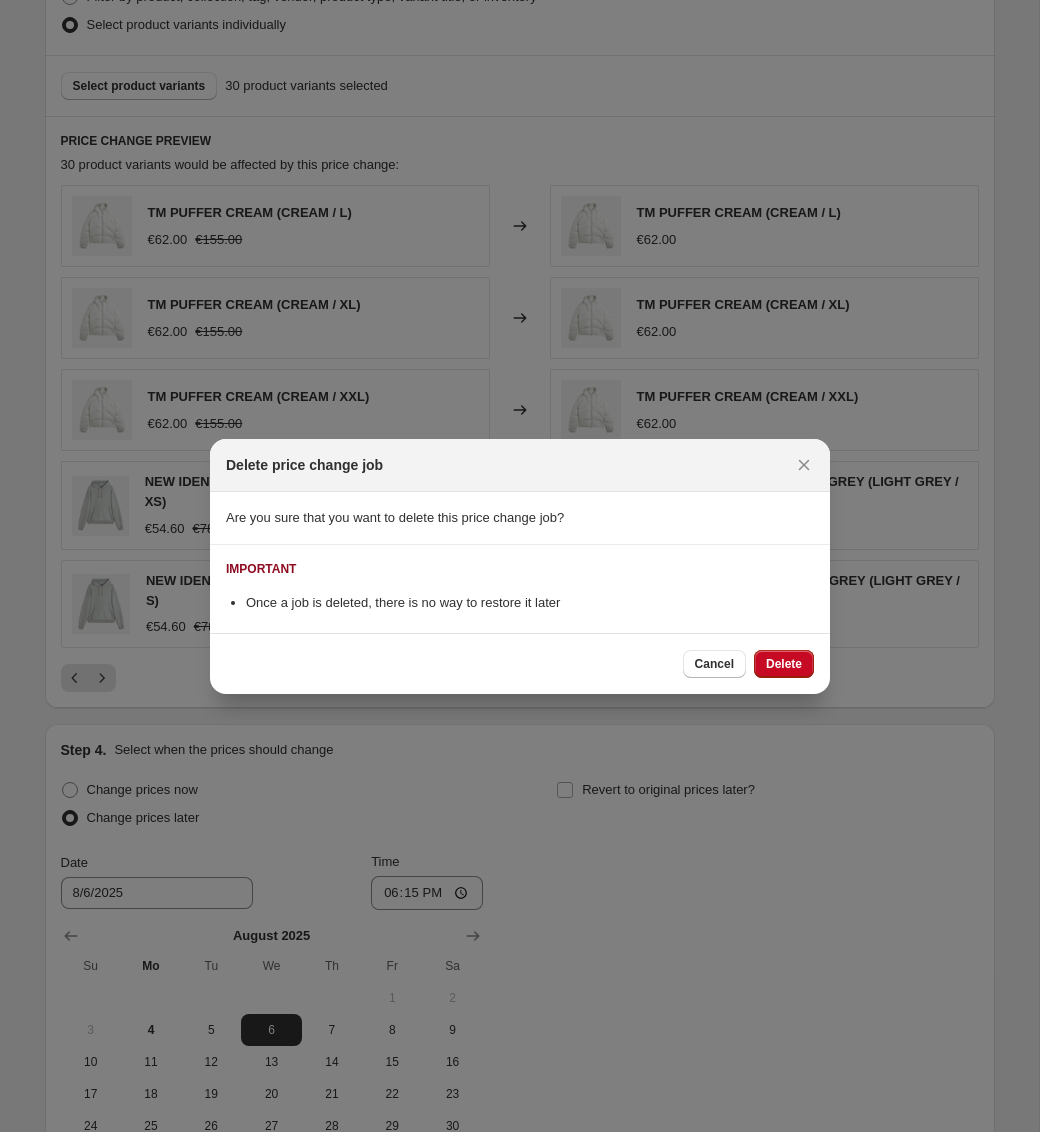 scroll, scrollTop: 0, scrollLeft: 0, axis: both 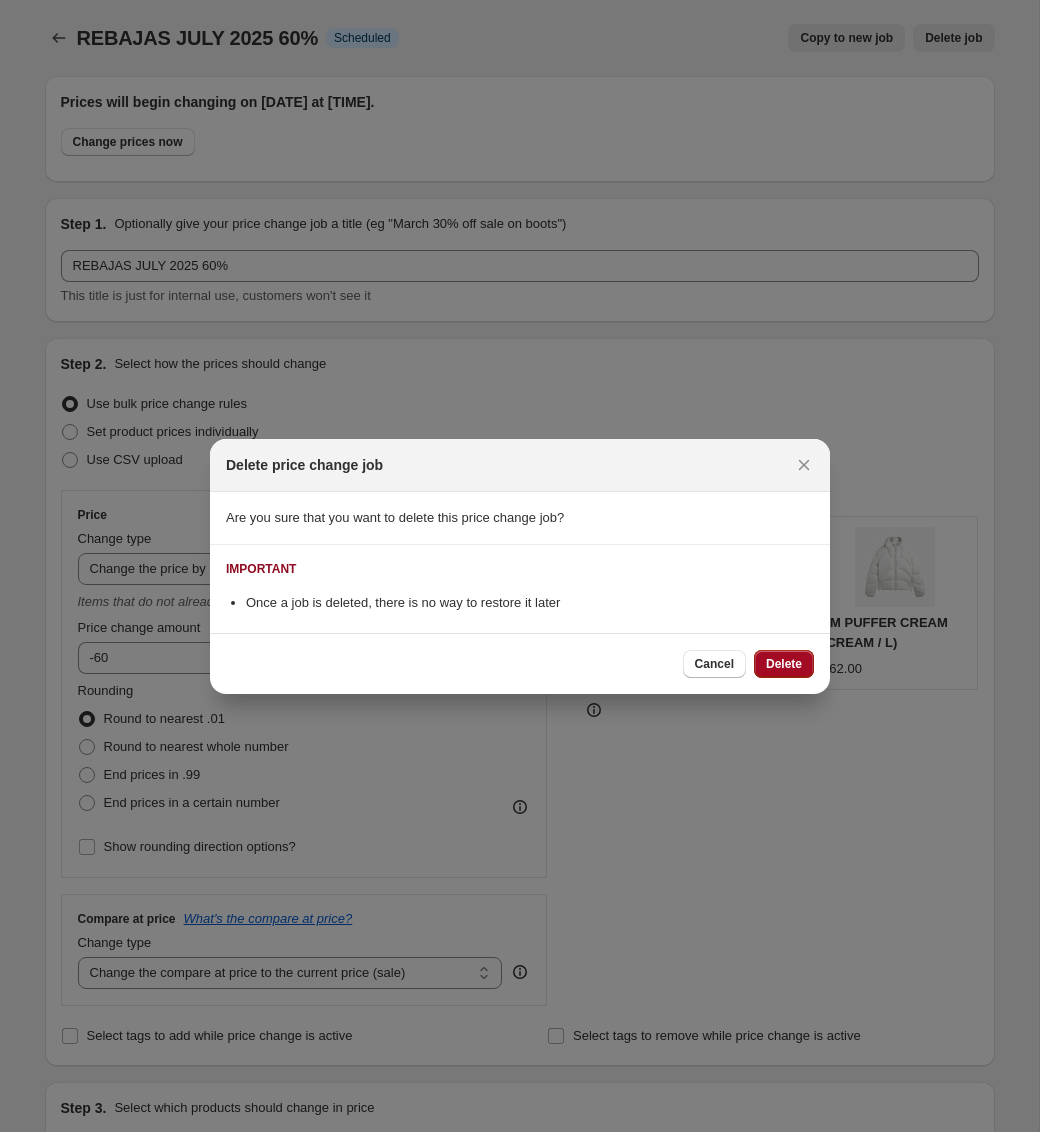 click on "Delete" at bounding box center (784, 664) 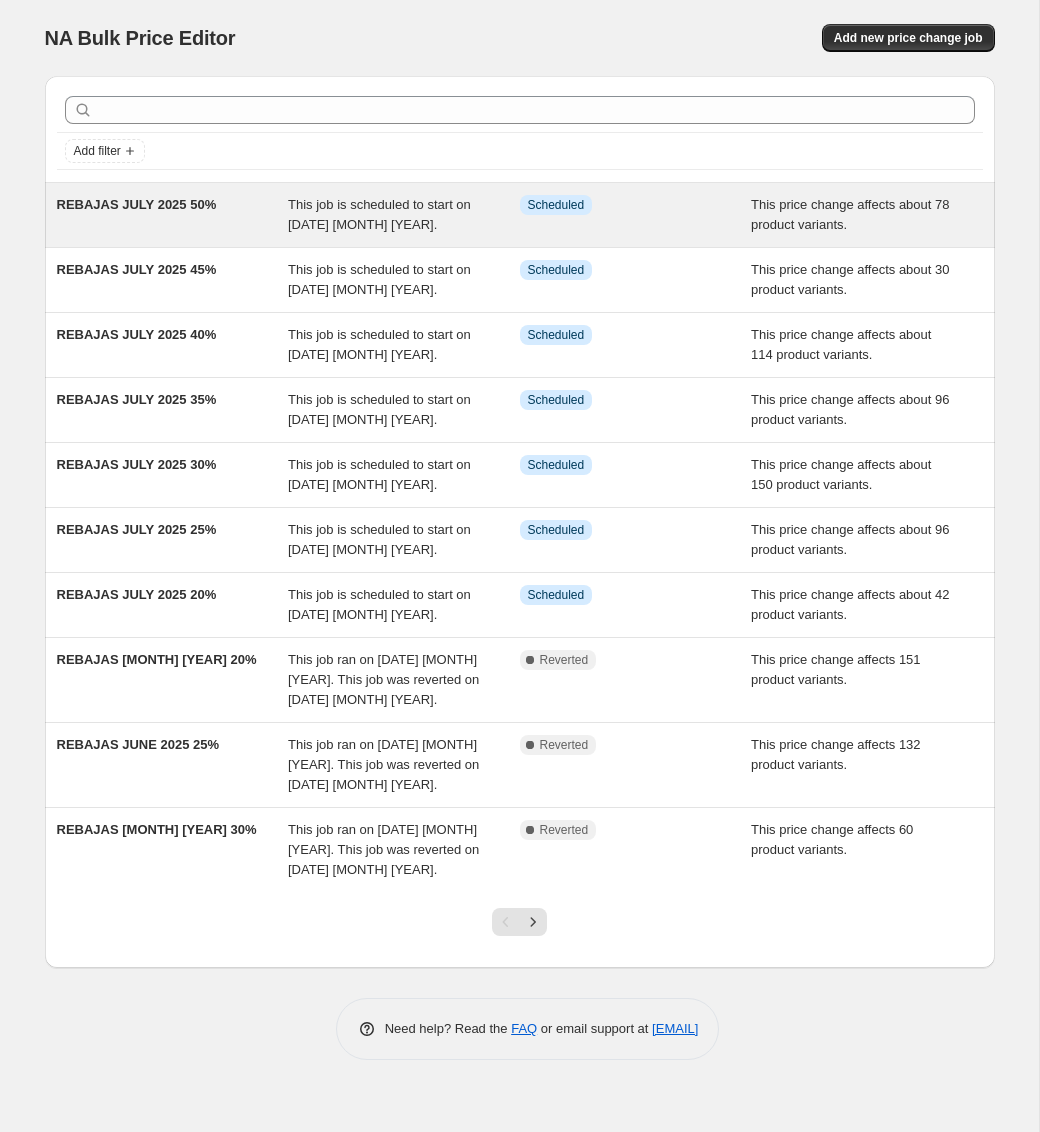 click on "REBAJAS JULY 2025 50% This job is scheduled to start on [DATE] [MONTH] [YEAR]. Info Scheduled This price change affects about 78 product variants." at bounding box center [520, 215] 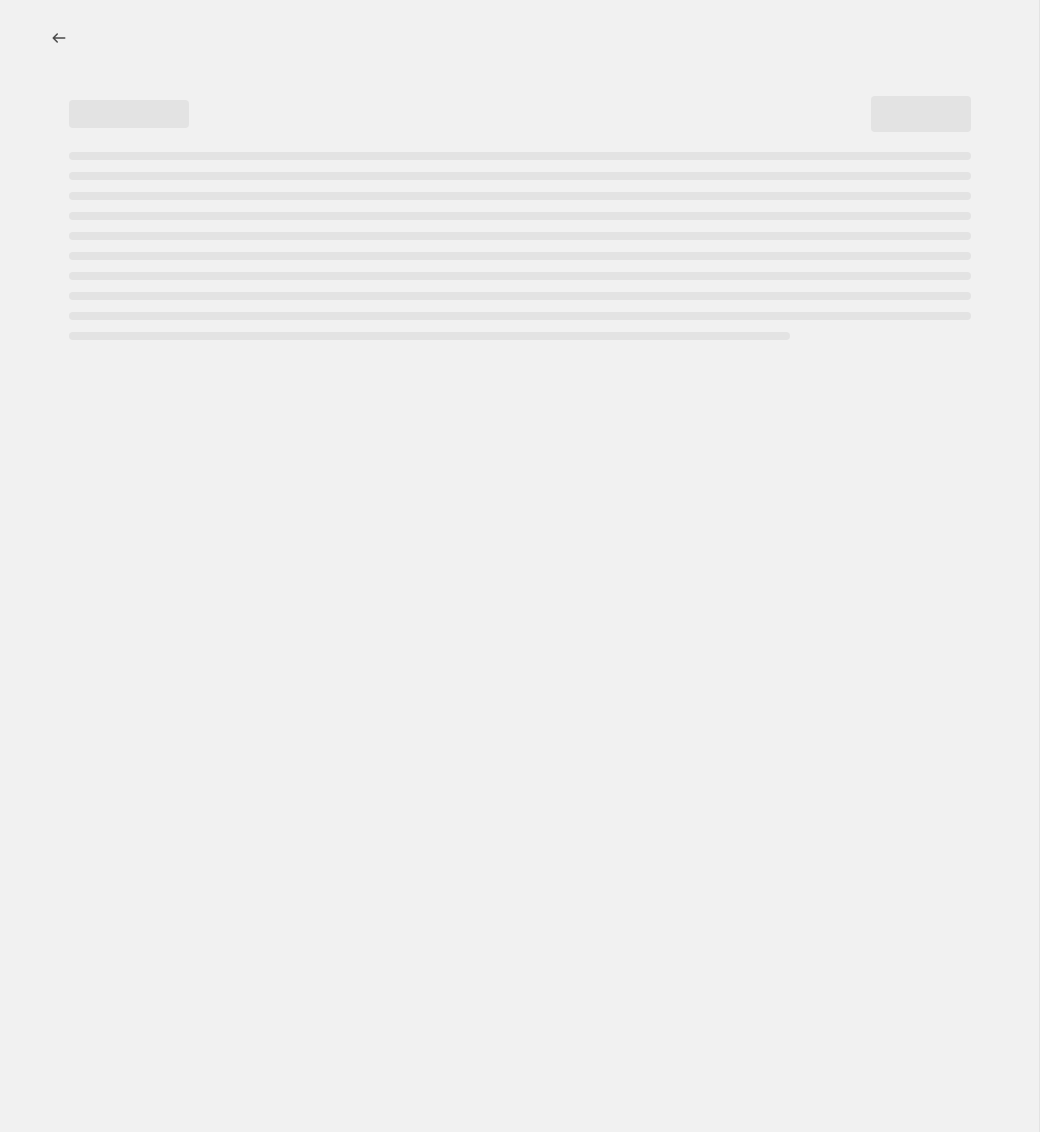 select on "pcap" 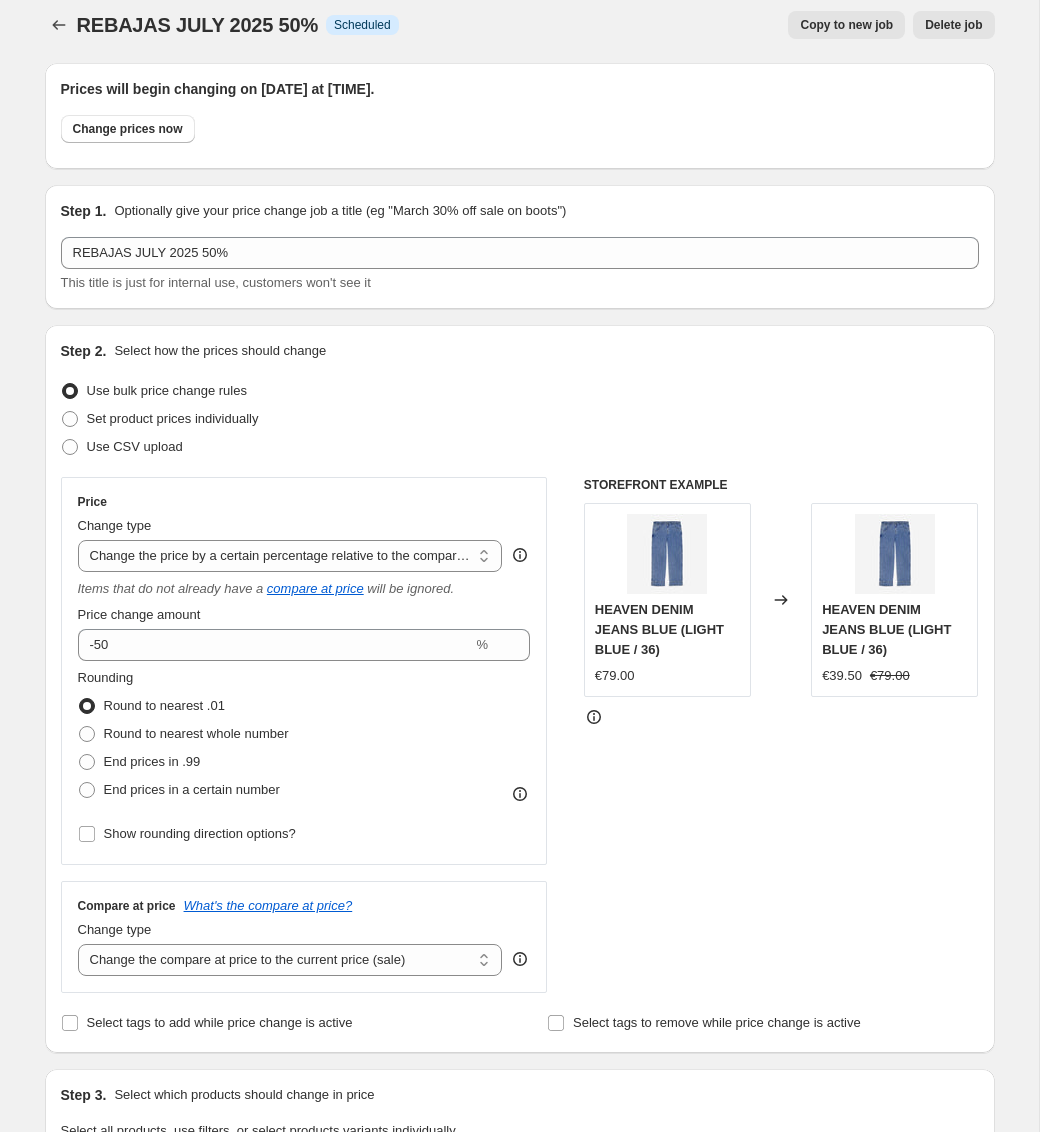 scroll, scrollTop: 0, scrollLeft: 0, axis: both 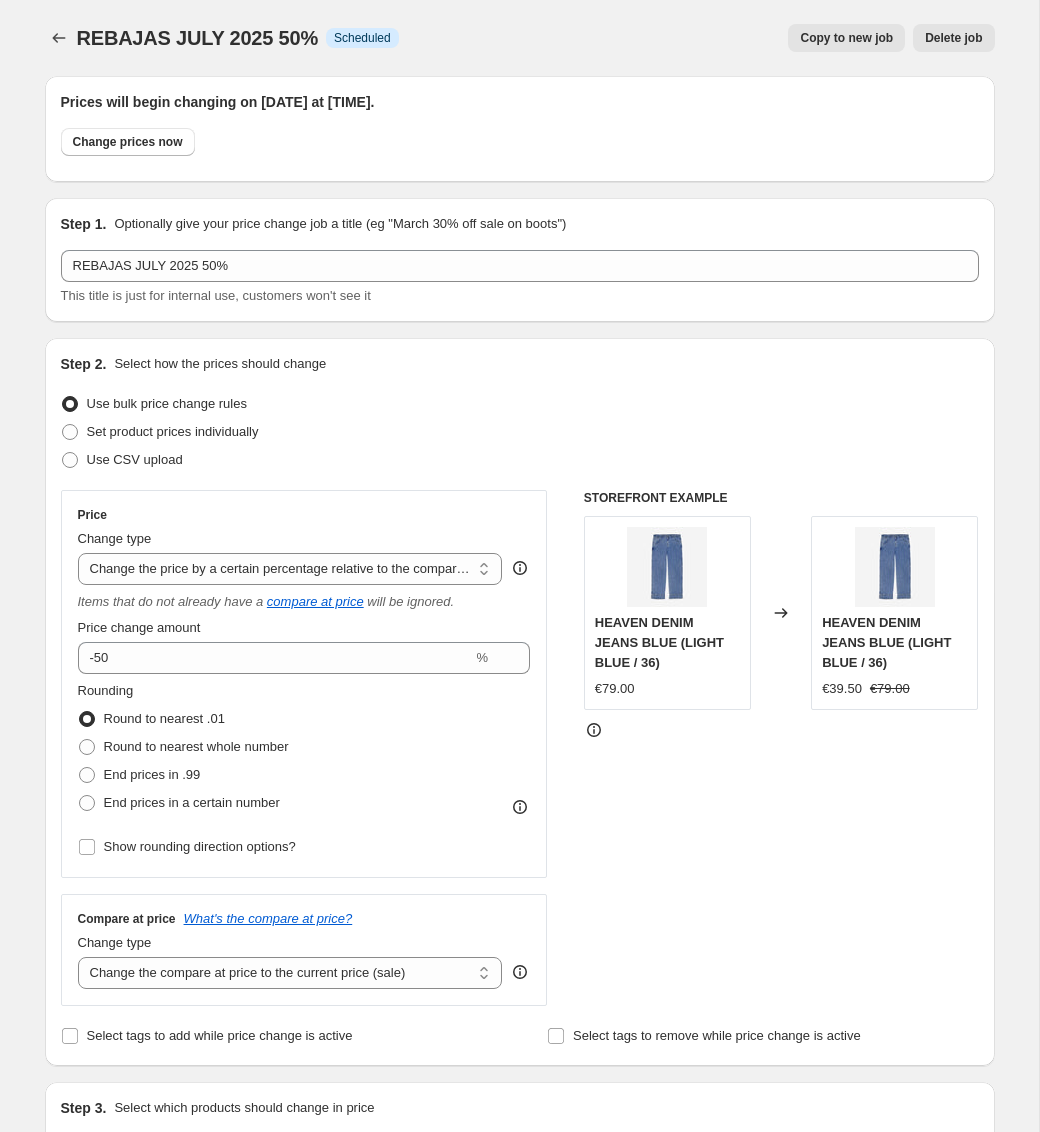 click on "Delete job" at bounding box center (953, 38) 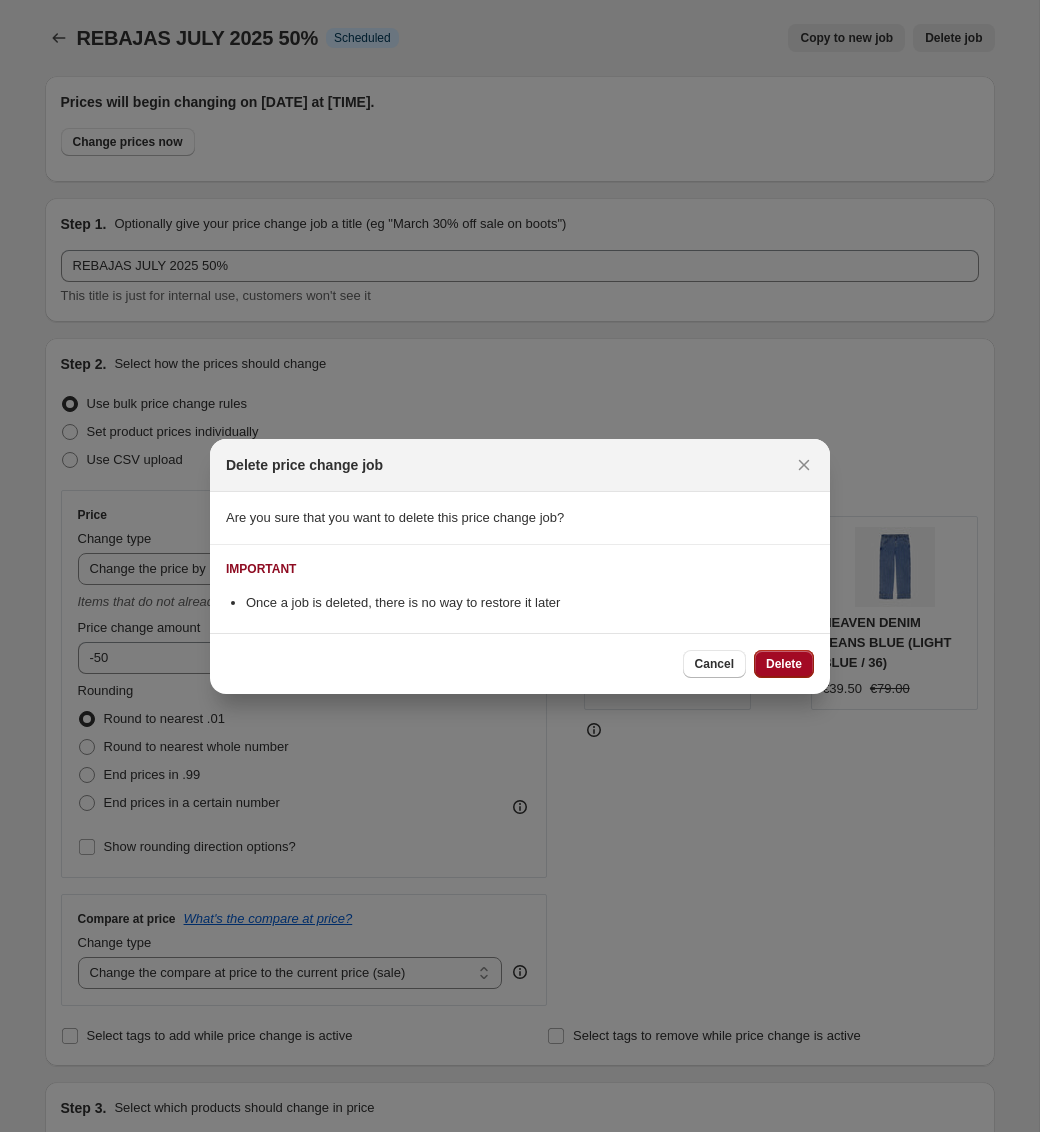 click on "Delete" at bounding box center [784, 664] 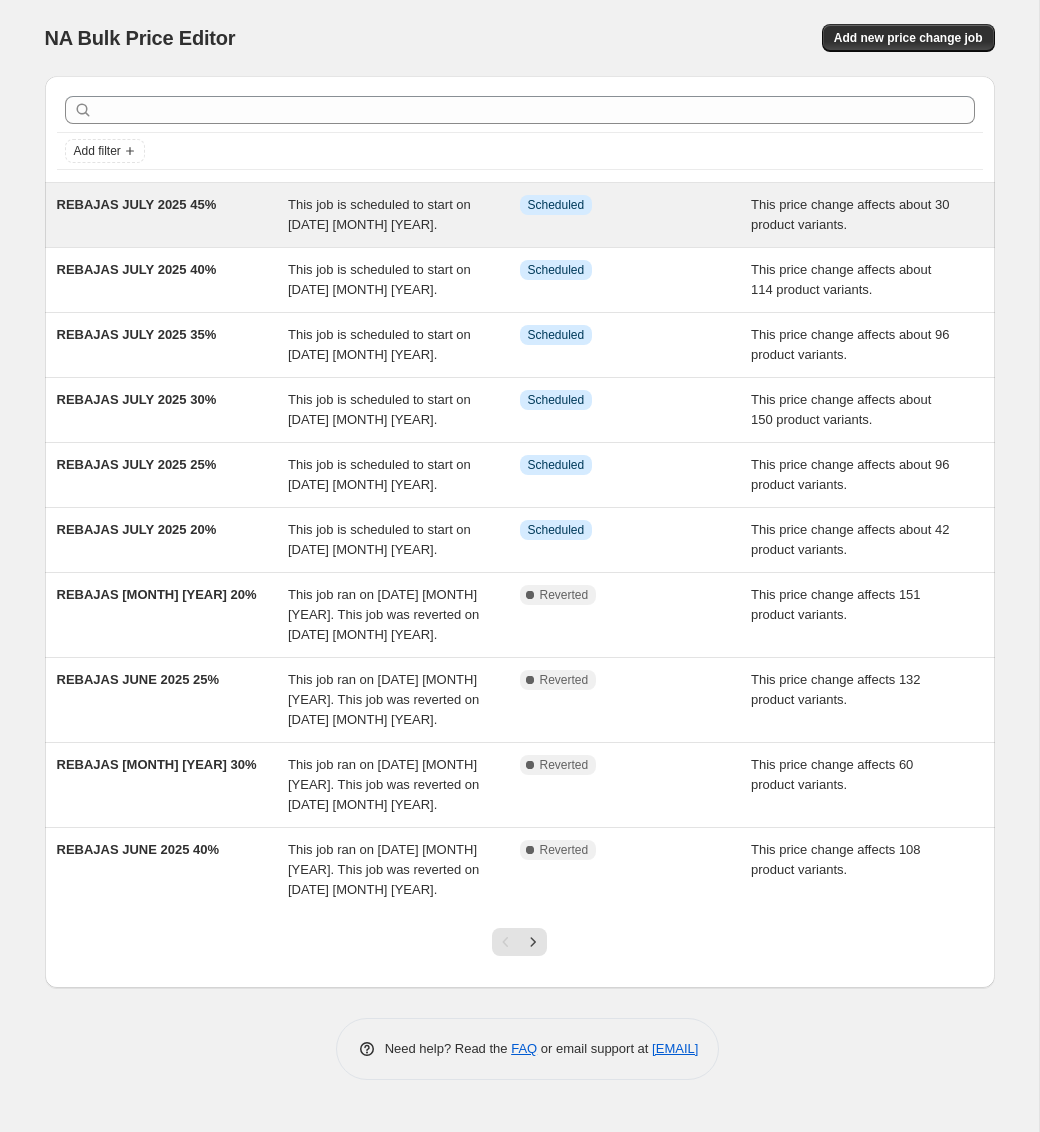 click on "REBAJAS JULY 2025 45%" at bounding box center [173, 215] 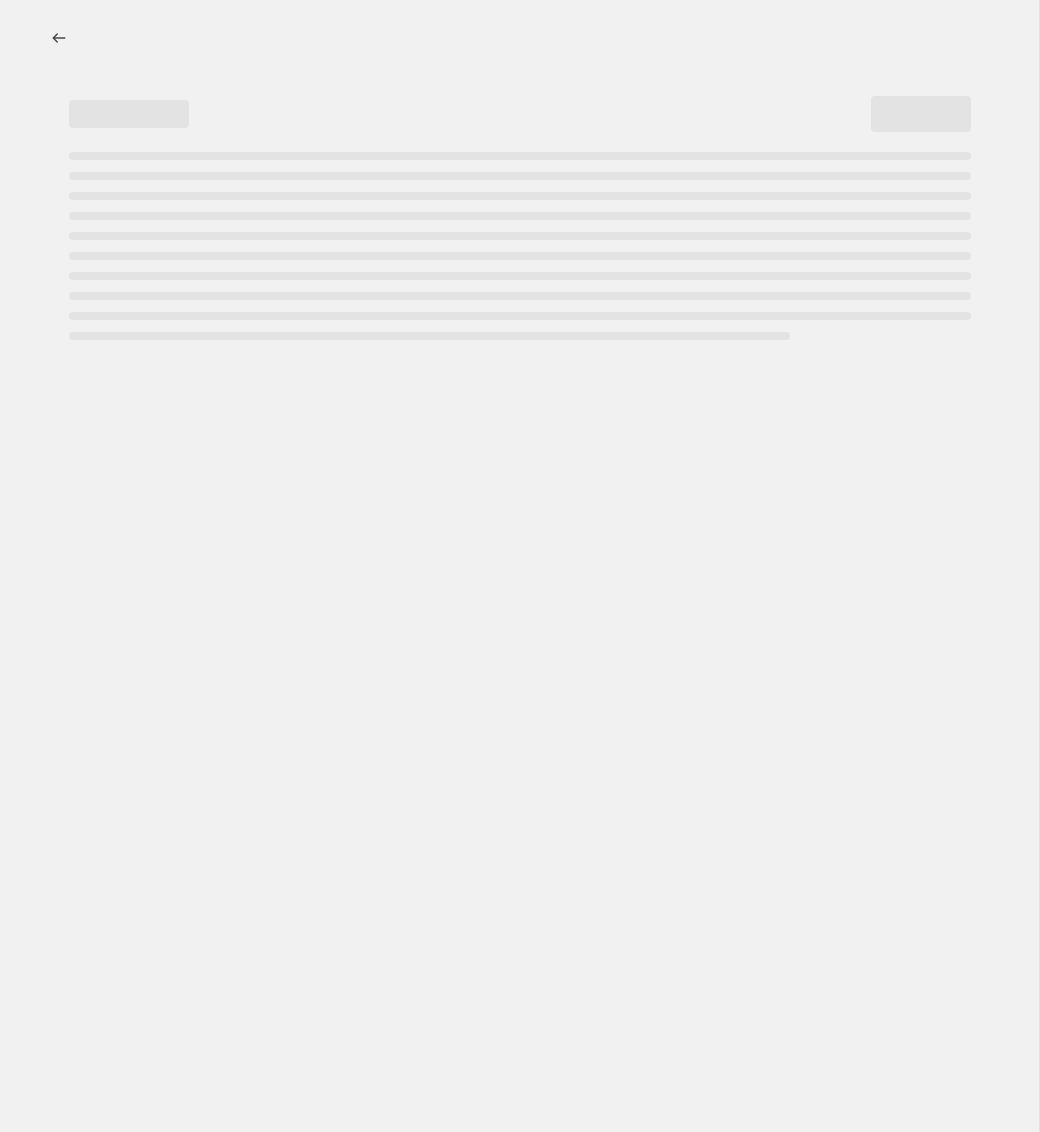 select on "pcap" 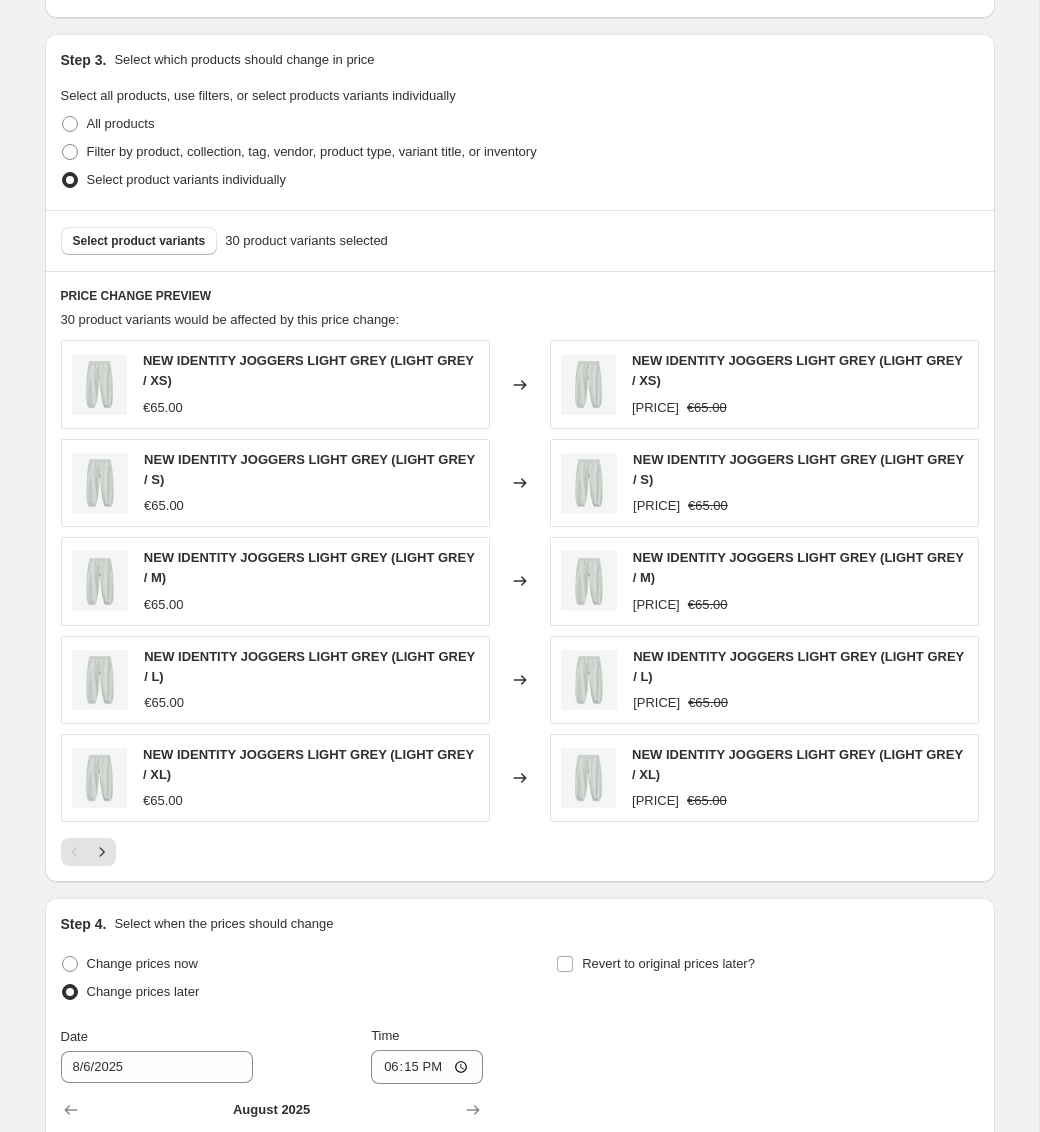 scroll, scrollTop: 1032, scrollLeft: 0, axis: vertical 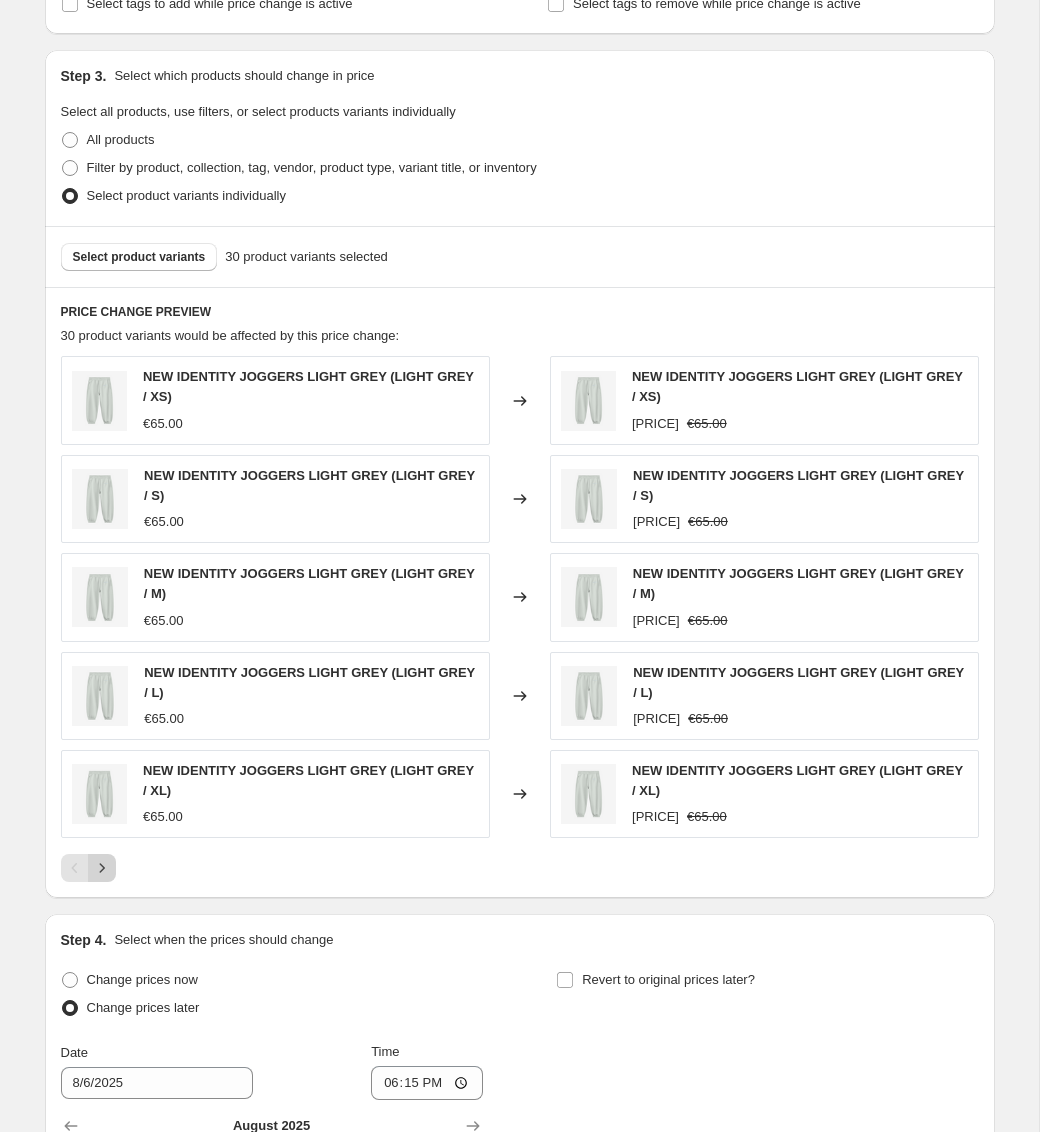 click 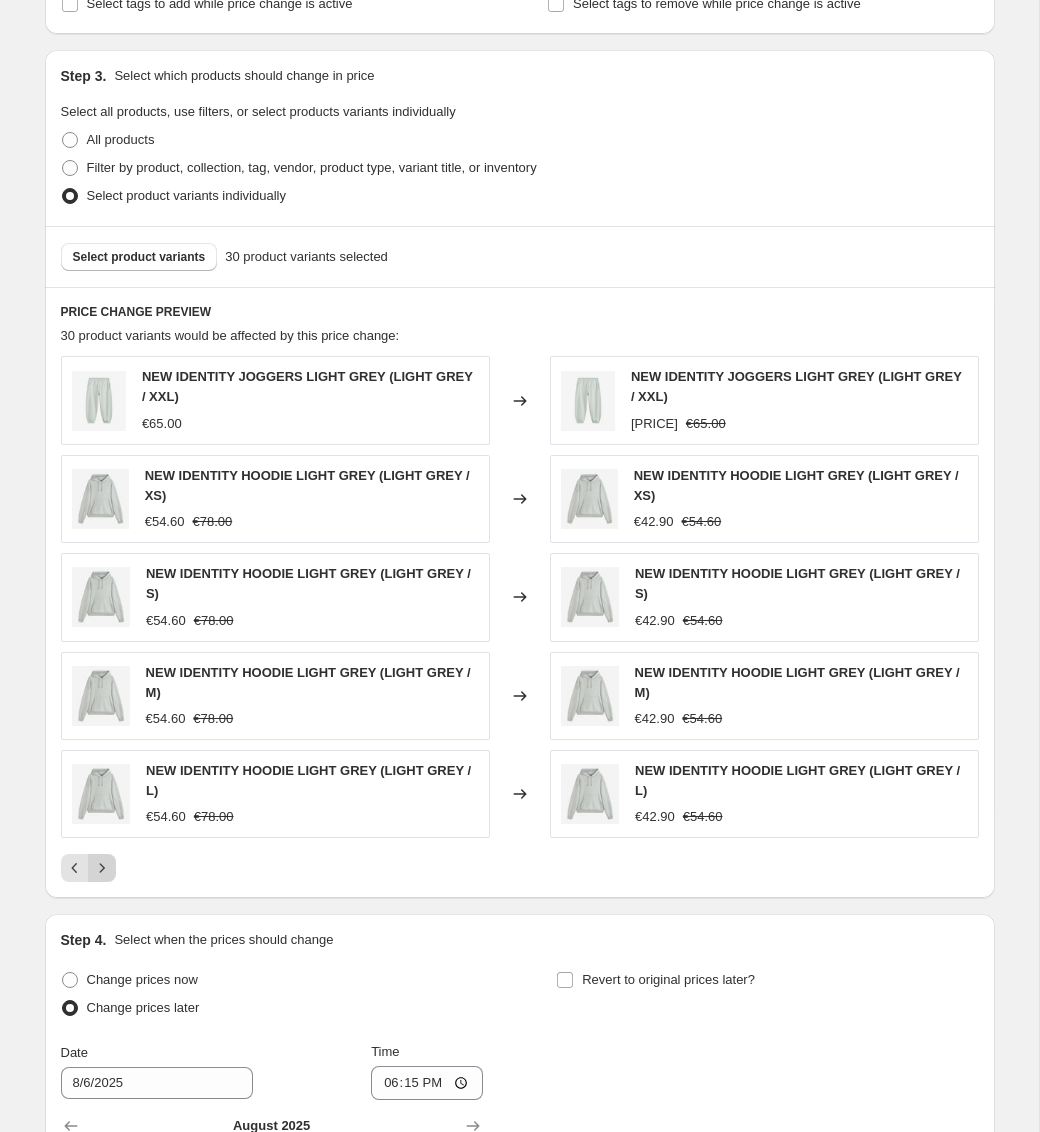click 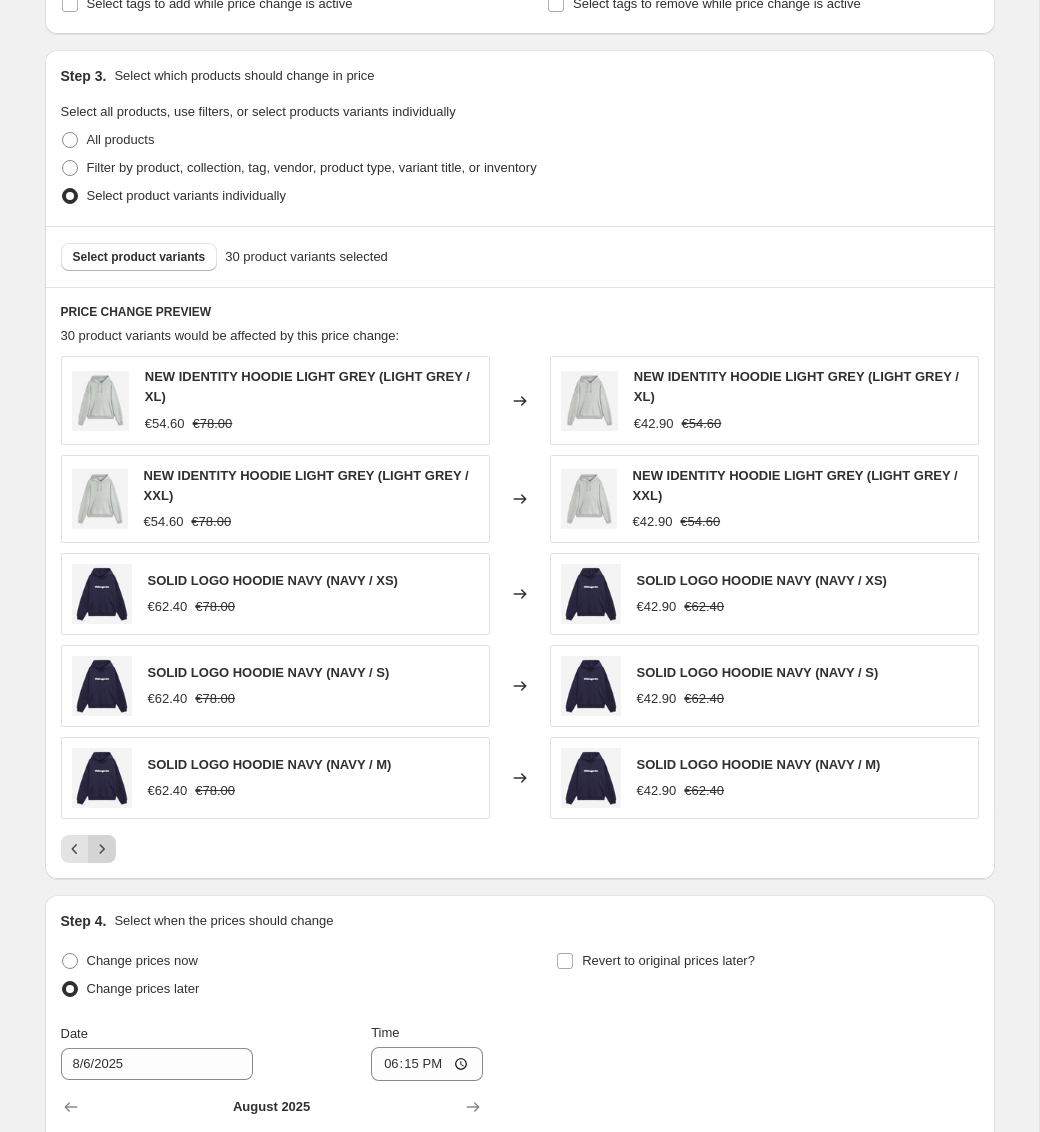 click 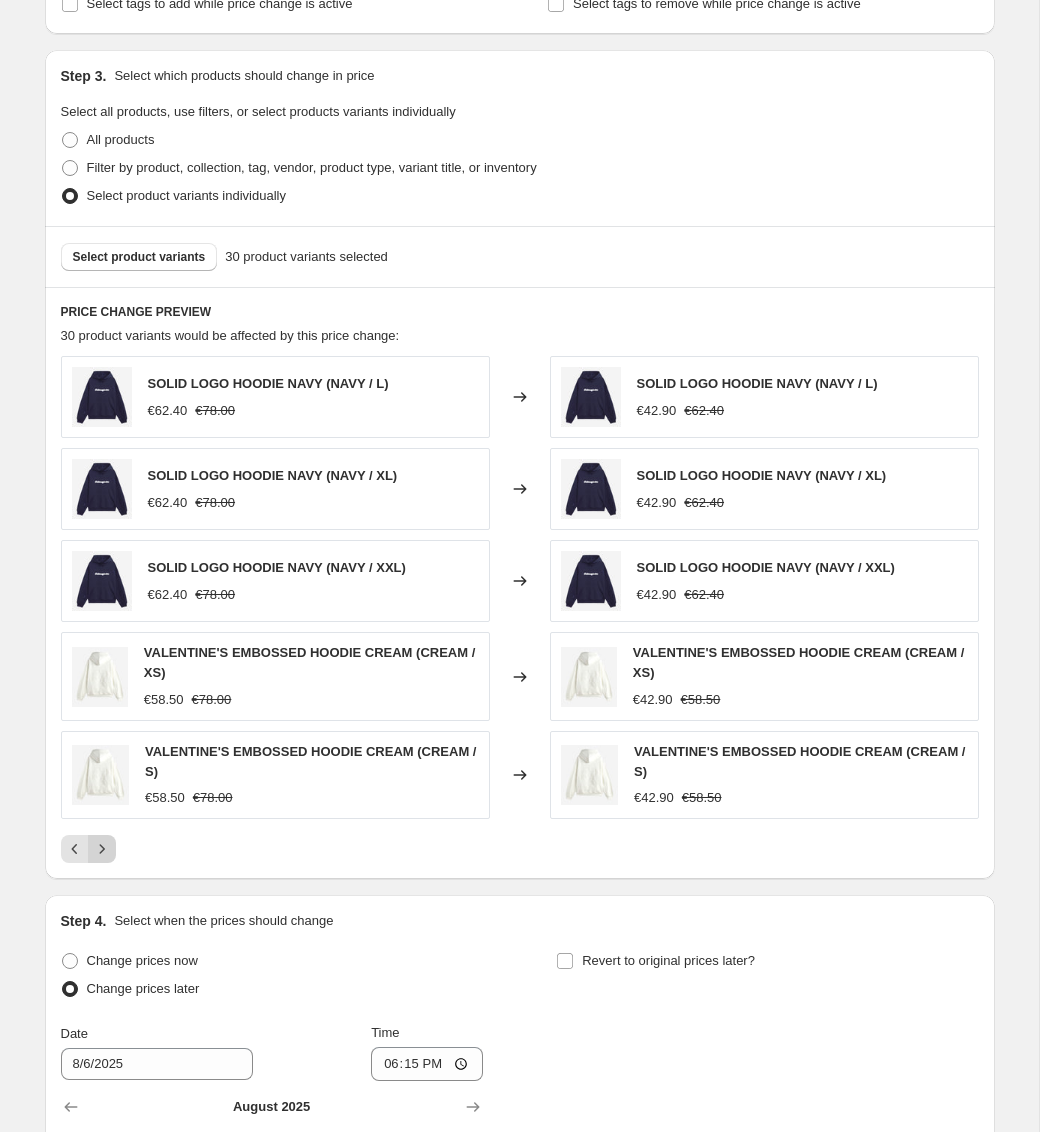 click 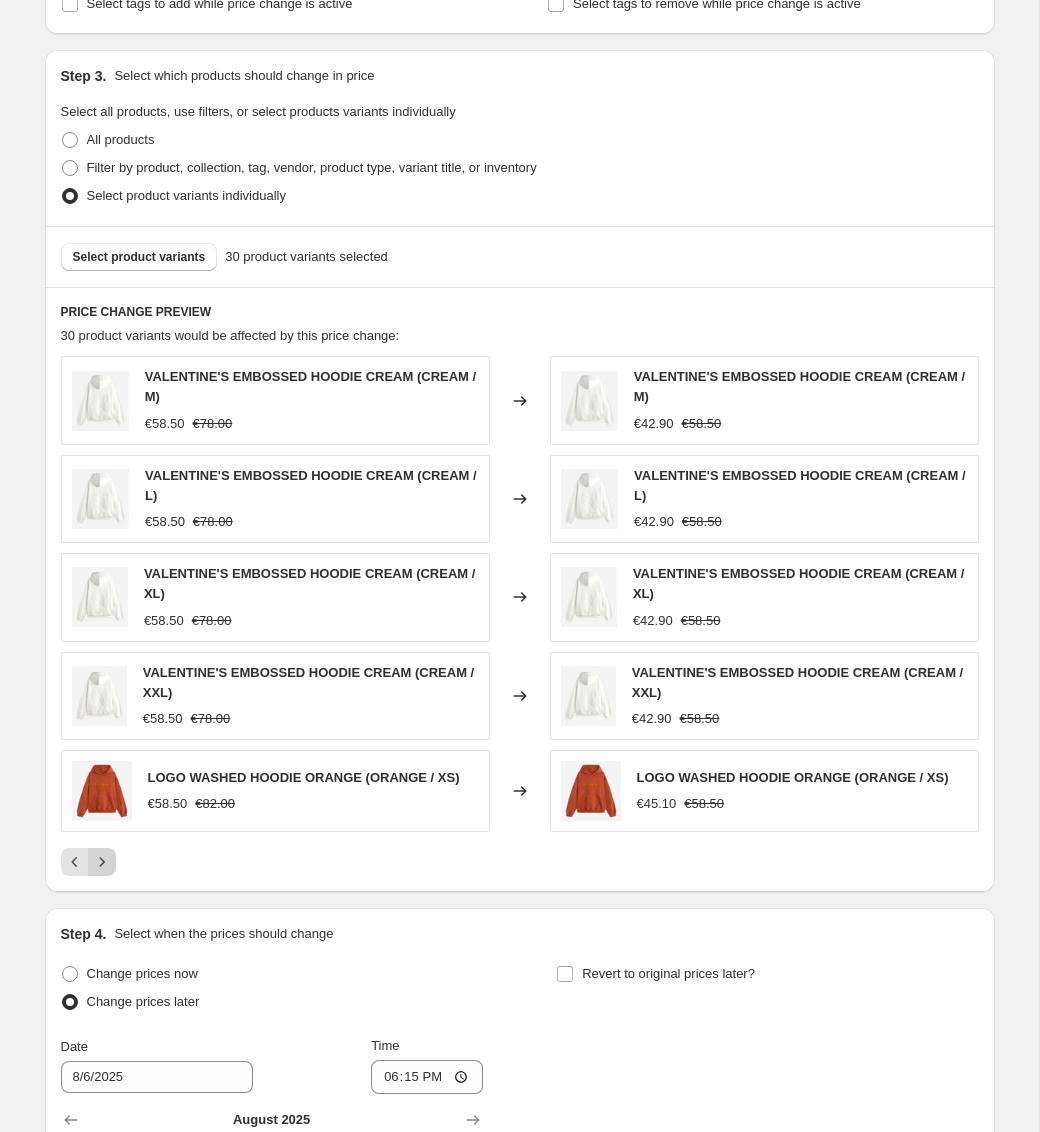 click 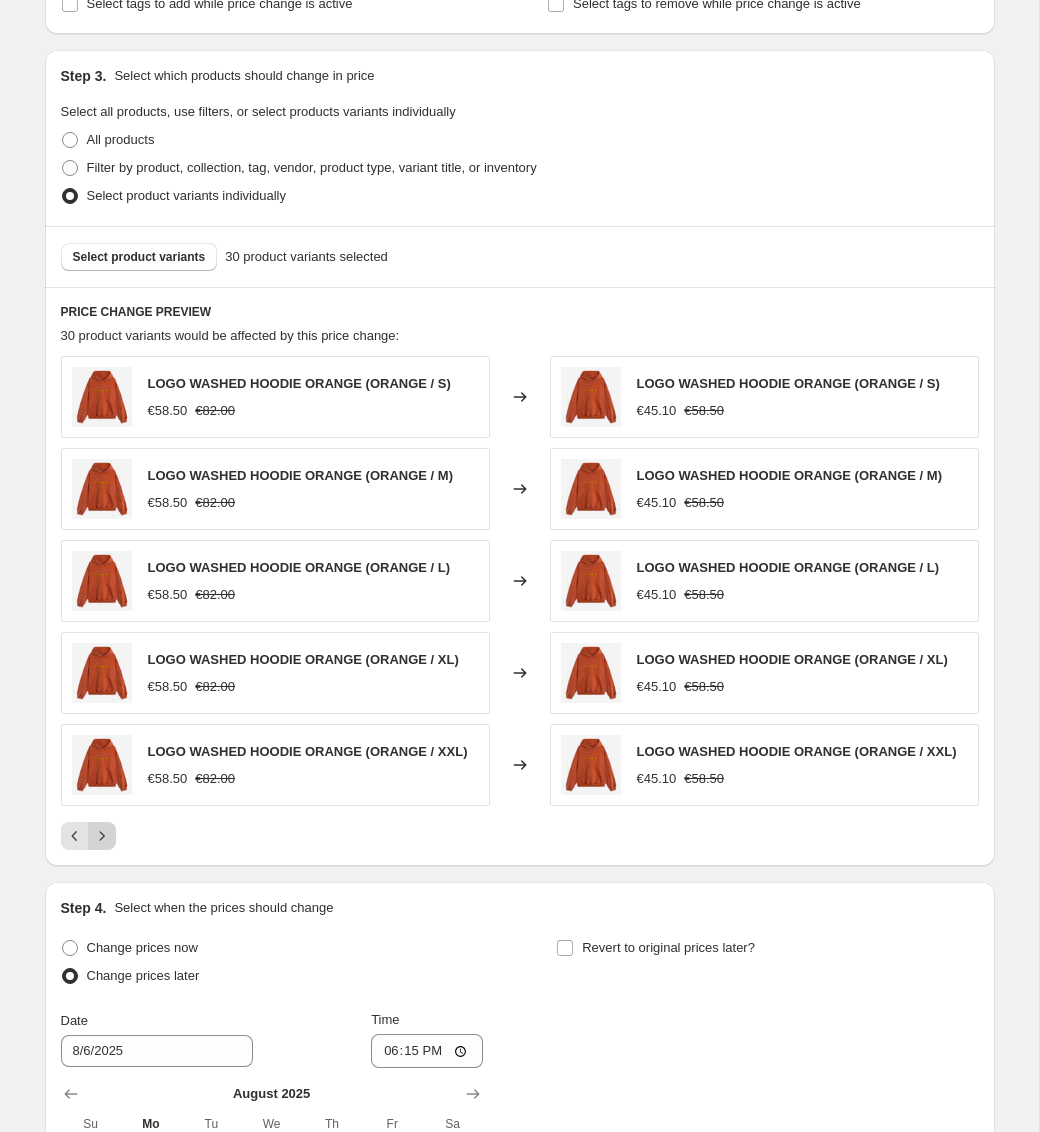 click on "PRICE CHANGE PREVIEW 30 product variants would be affected by this price change: LOGO WASHED HOODIE ORANGE (ORANGE / S) [PRICE] [PRICE] Changed to LOGO WASHED HOODIE ORANGE (ORANGE / S) [PRICE] [PRICE] LOGO WASHED HOODIE ORANGE (ORANGE / M) [PRICE] [PRICE] Changed to LOGO WASHED HOODIE ORANGE (ORANGE / M) [PRICE] [PRICE] LOGO WASHED HOODIE ORANGE (ORANGE / L) [PRICE] [PRICE] Changed to LOGO WASHED HOODIE ORANGE (ORANGE / L) [PRICE] [PRICE] LOGO WASHED HOODIE ORANGE (ORANGE / XL) [PRICE] [PRICE] Changed to LOGO WASHED HOODIE ORANGE (ORANGE / XL) [PRICE] [PRICE] LOGO WASHED HOODIE ORANGE (ORANGE / XXL) [PRICE] [PRICE] Changed to LOGO WASHED HOODIE ORANGE (ORANGE / XXL) [PRICE] [PRICE]" at bounding box center (520, 576) 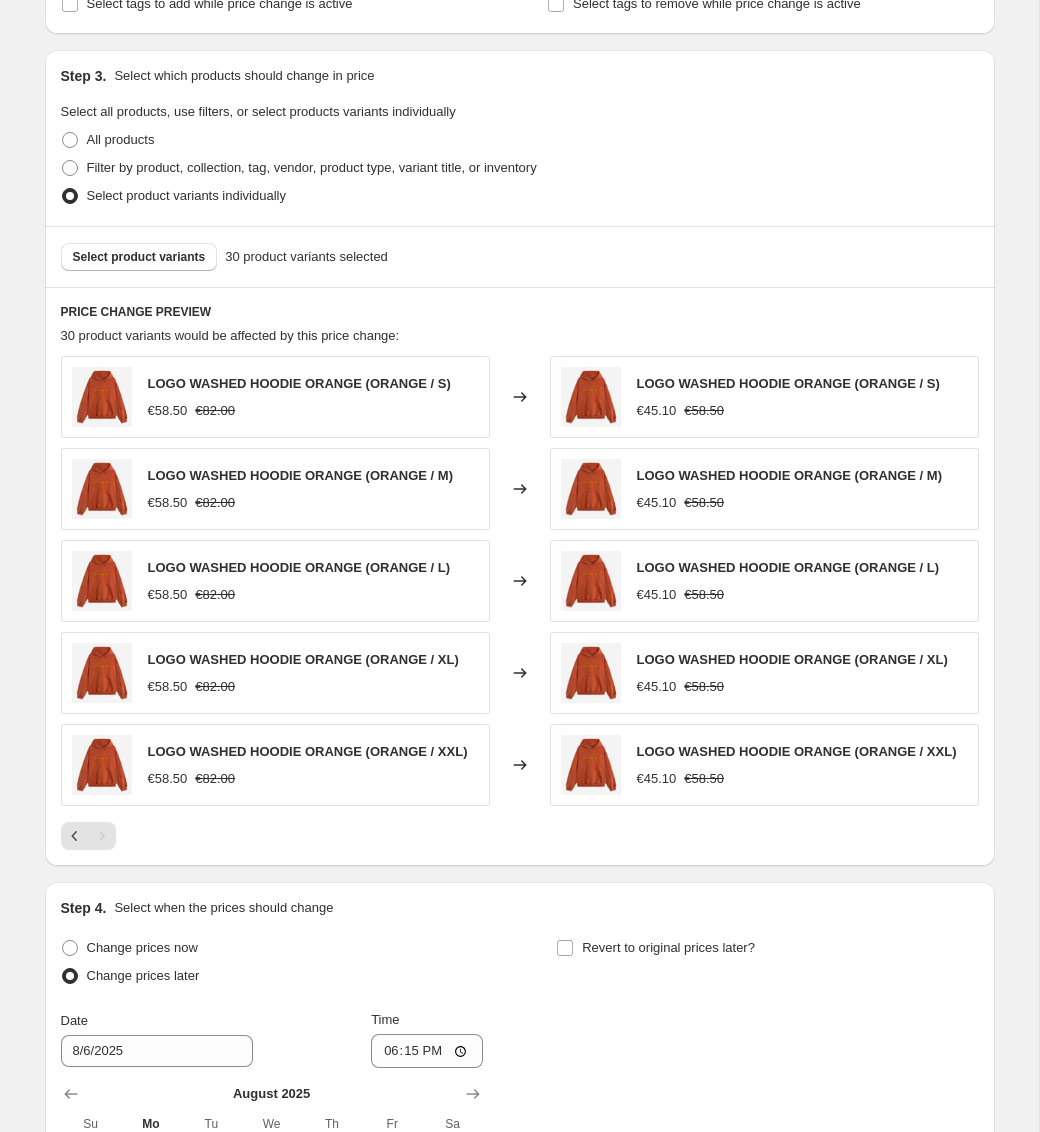 click at bounding box center (102, 836) 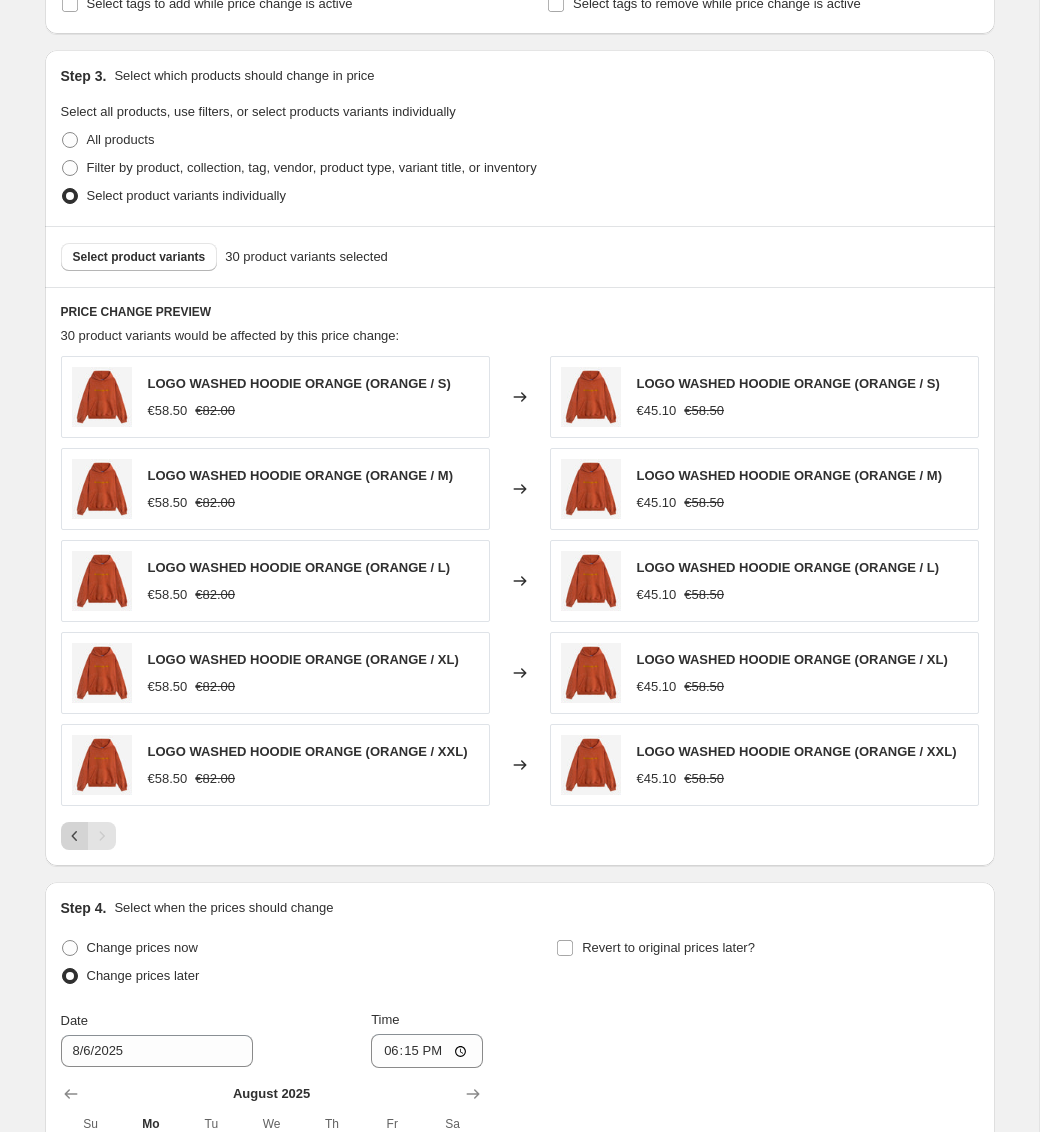 click 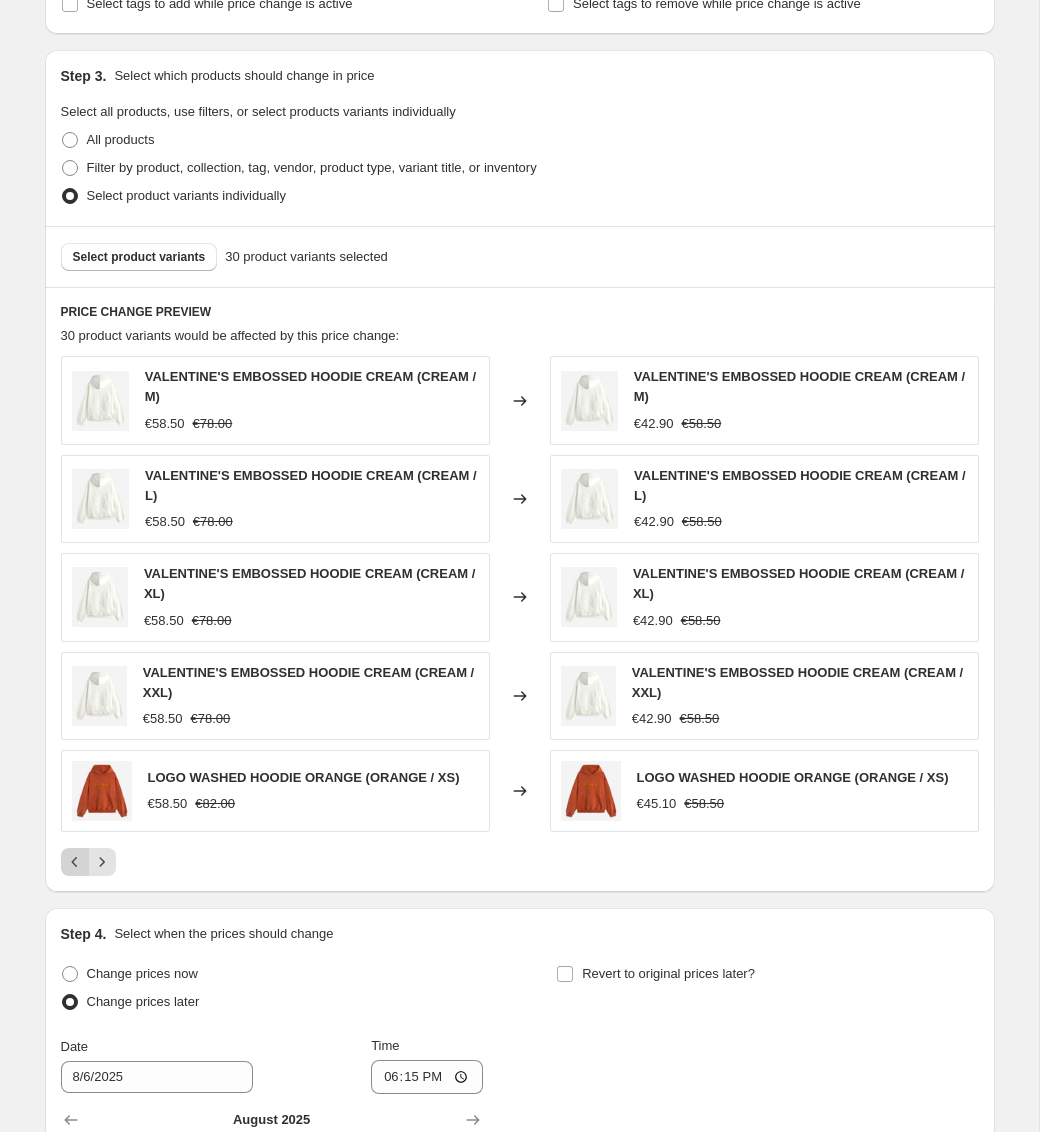 click 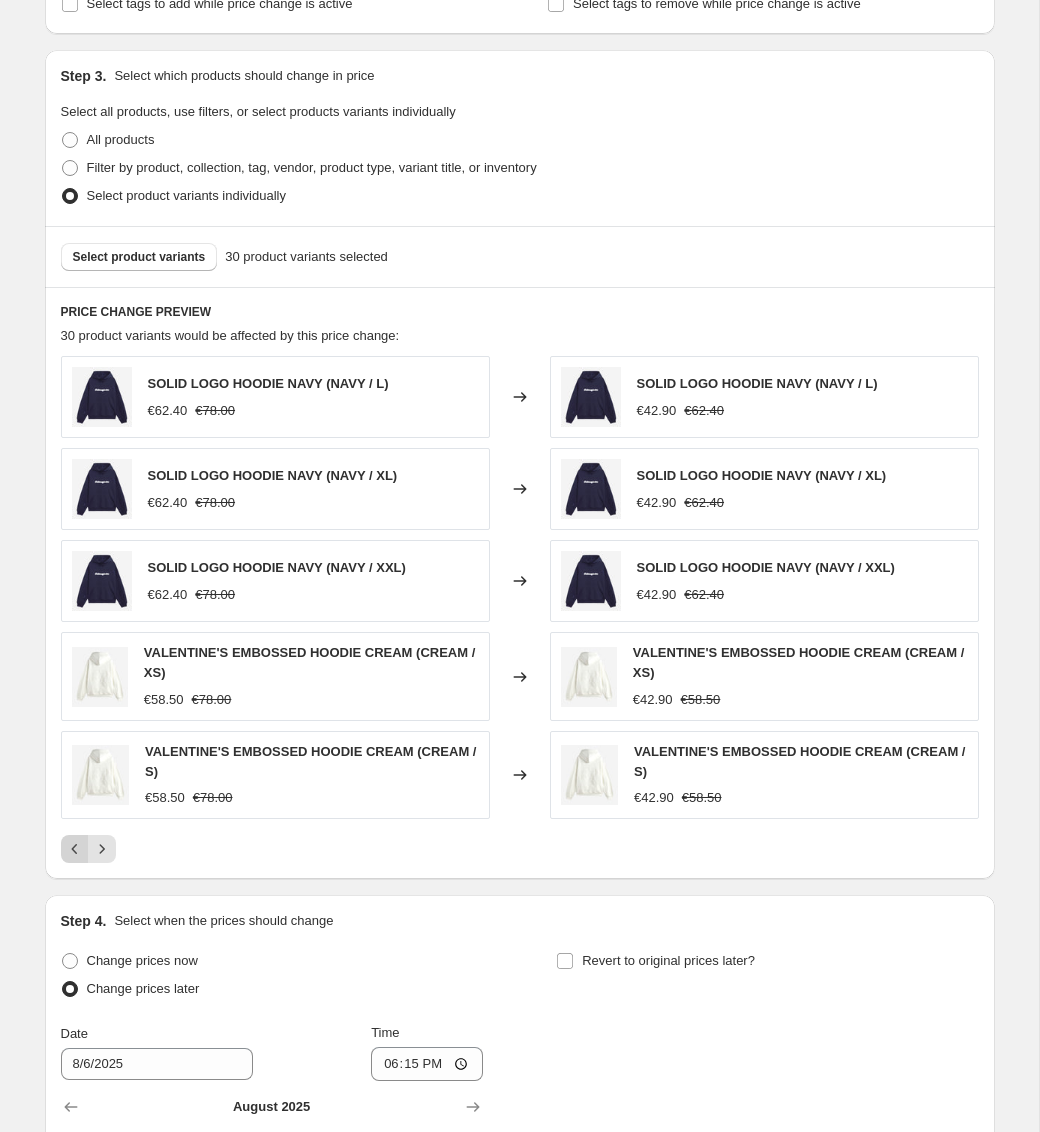 click at bounding box center [75, 849] 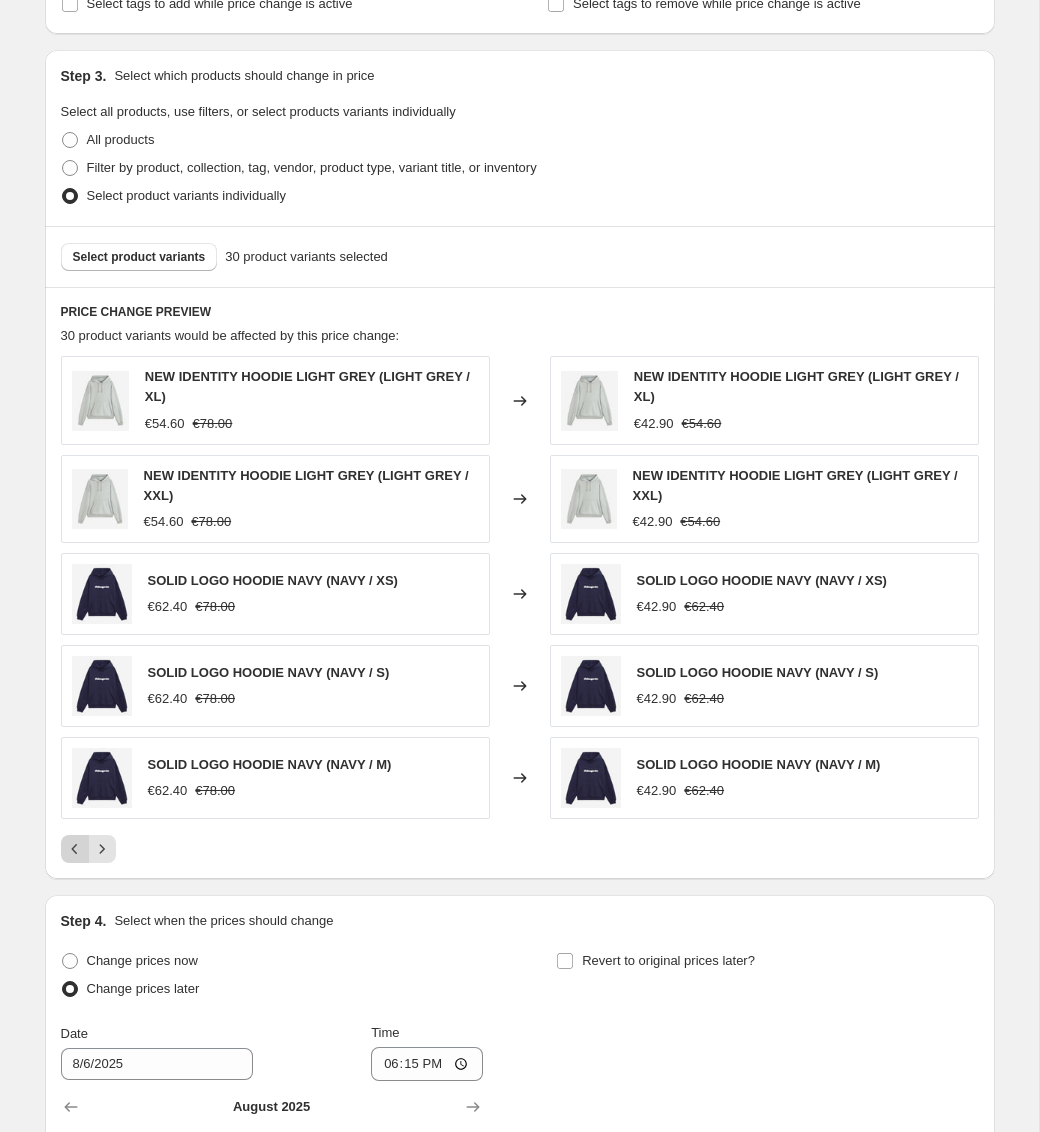 click 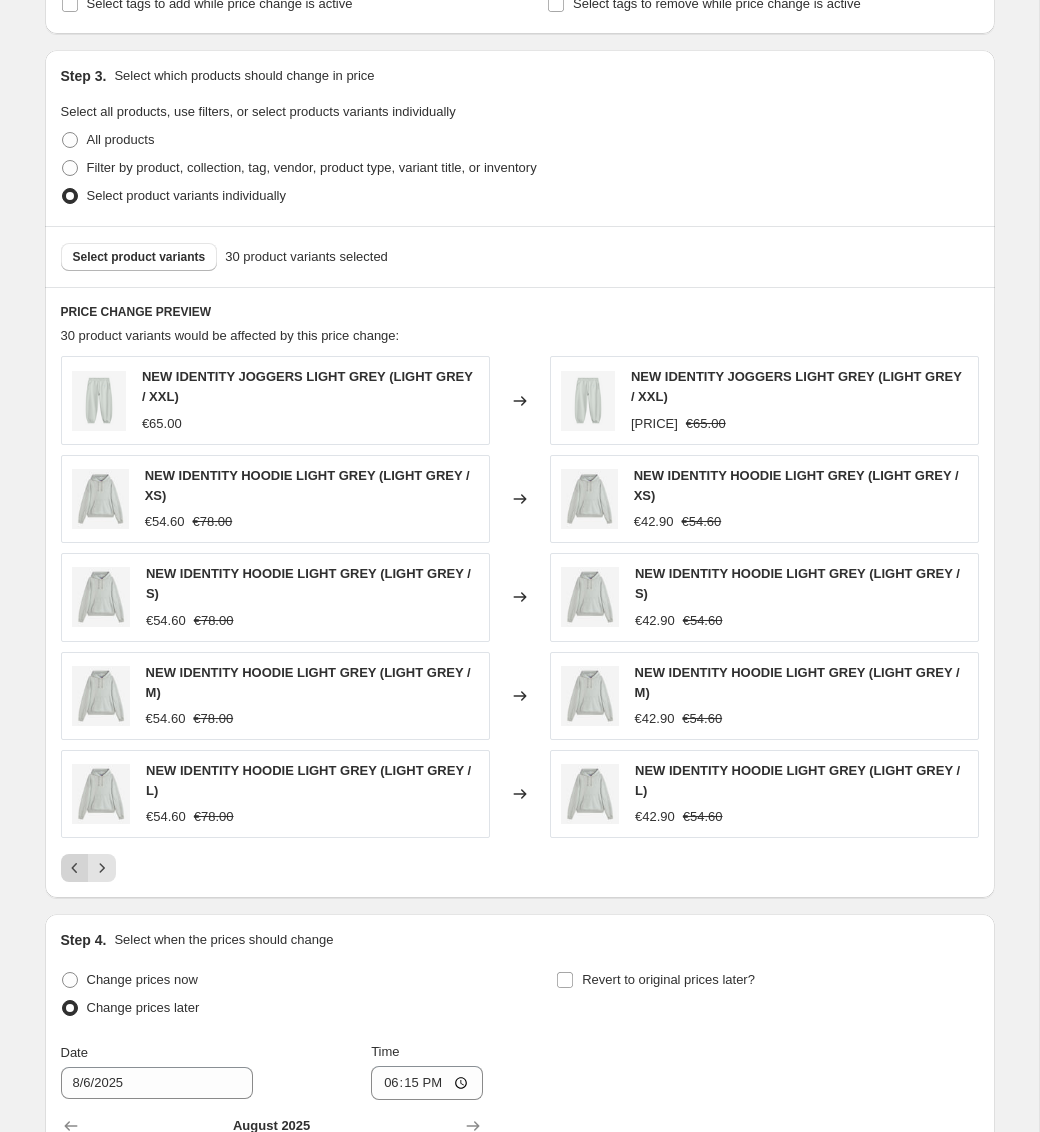 click 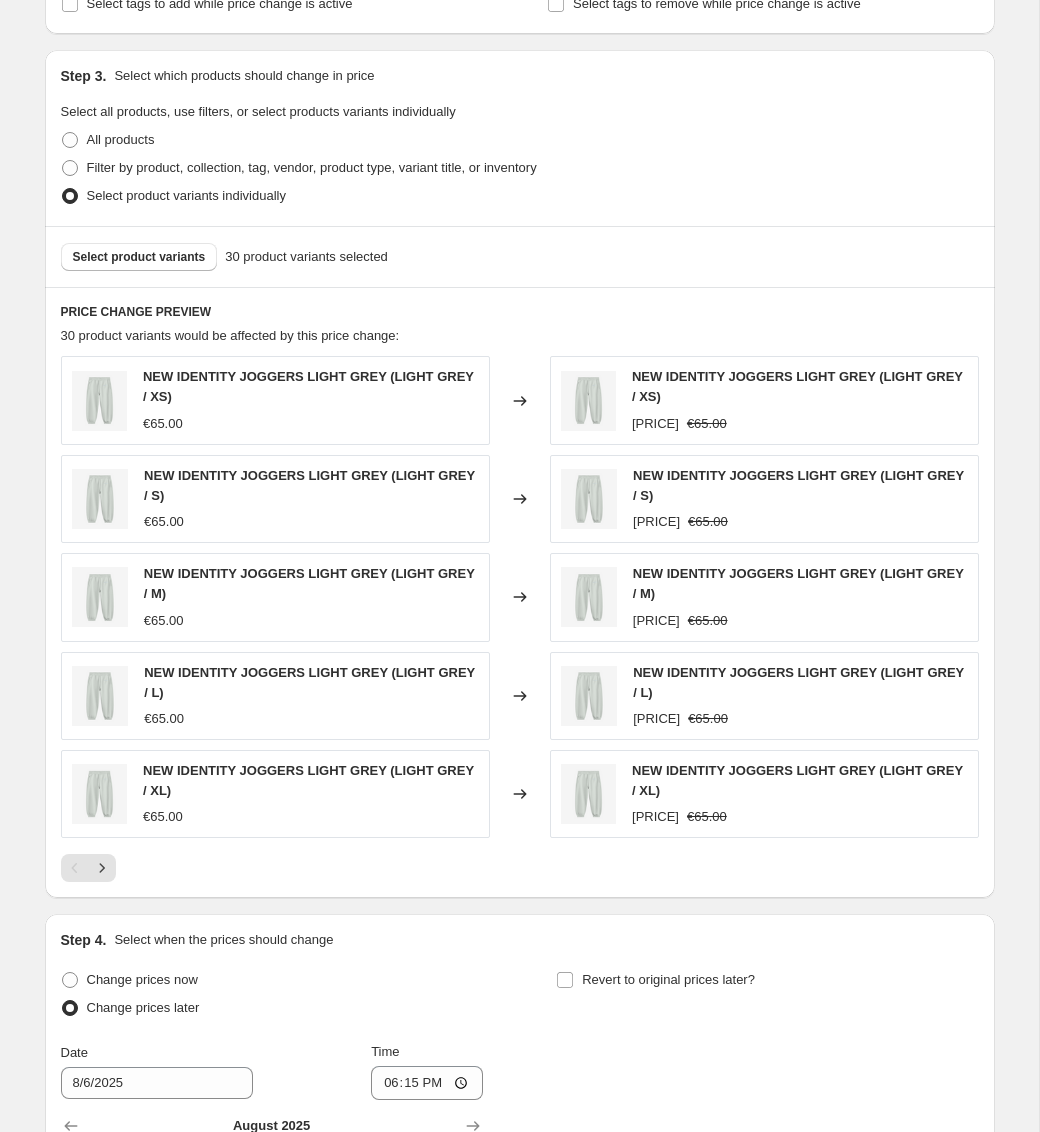 click at bounding box center [520, 868] 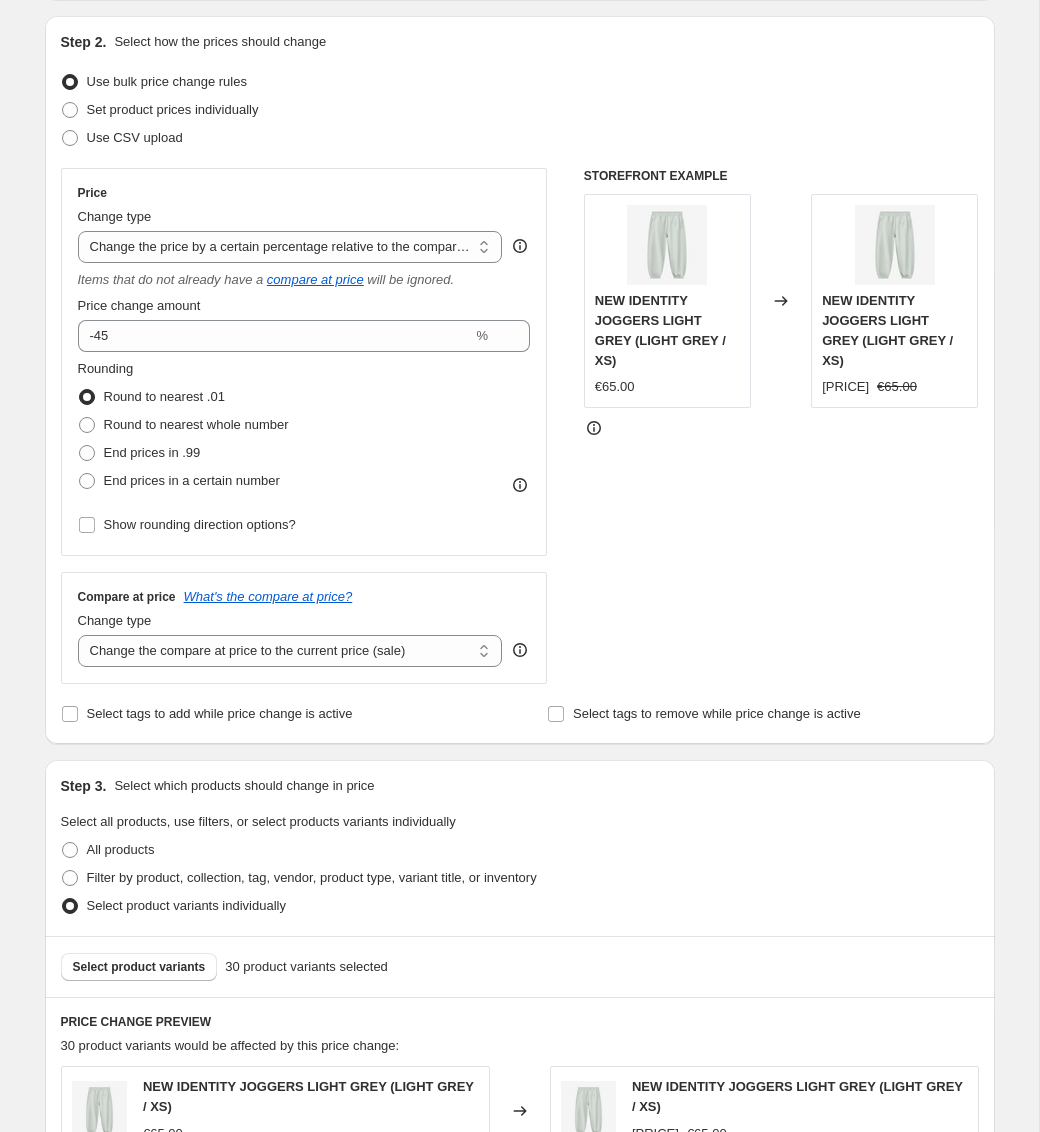 scroll, scrollTop: 0, scrollLeft: 0, axis: both 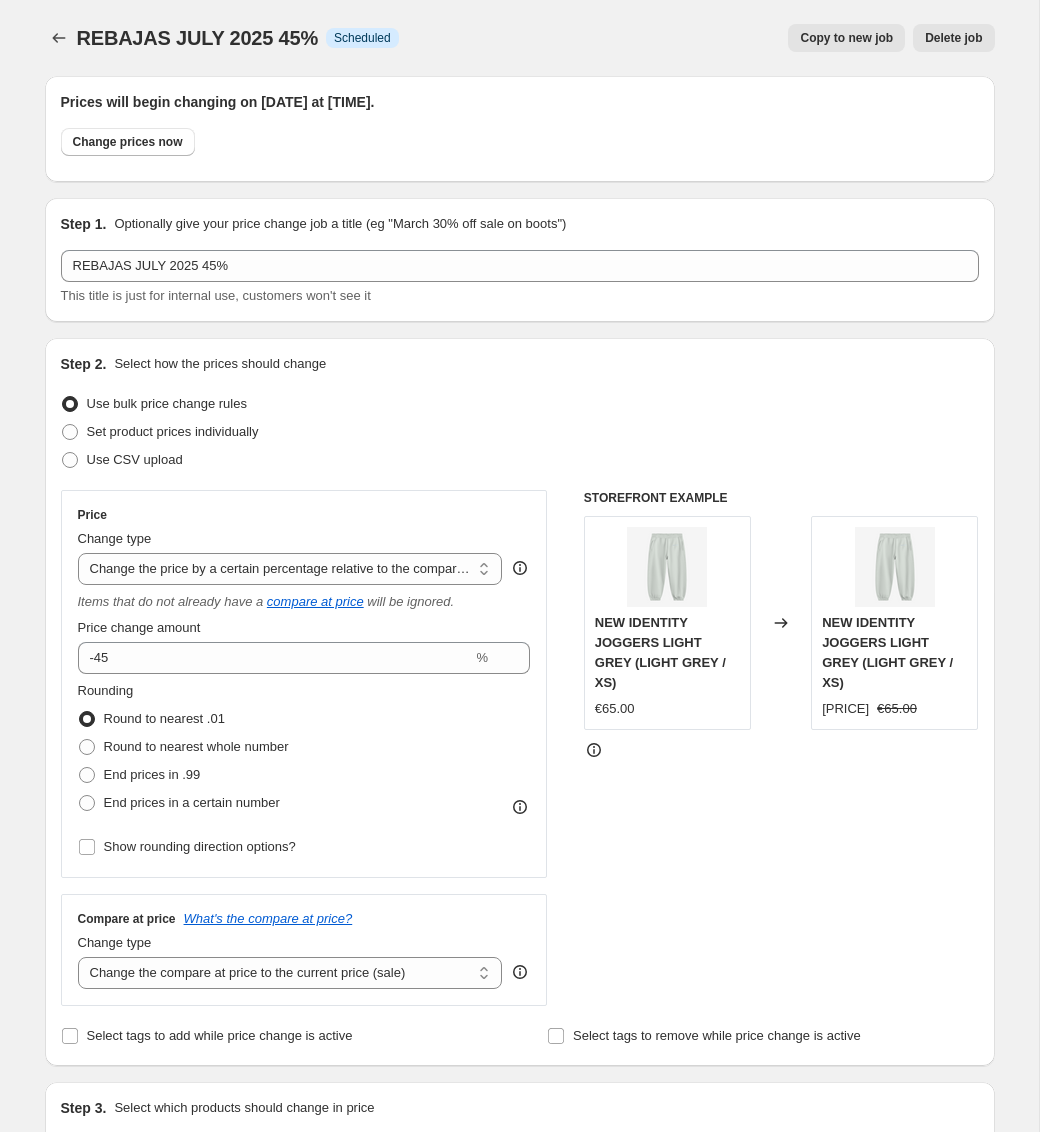 click on "Prices will begin changing on [DATE] [MONTH] [YEAR] at 18:15. Change prices now" at bounding box center [520, 129] 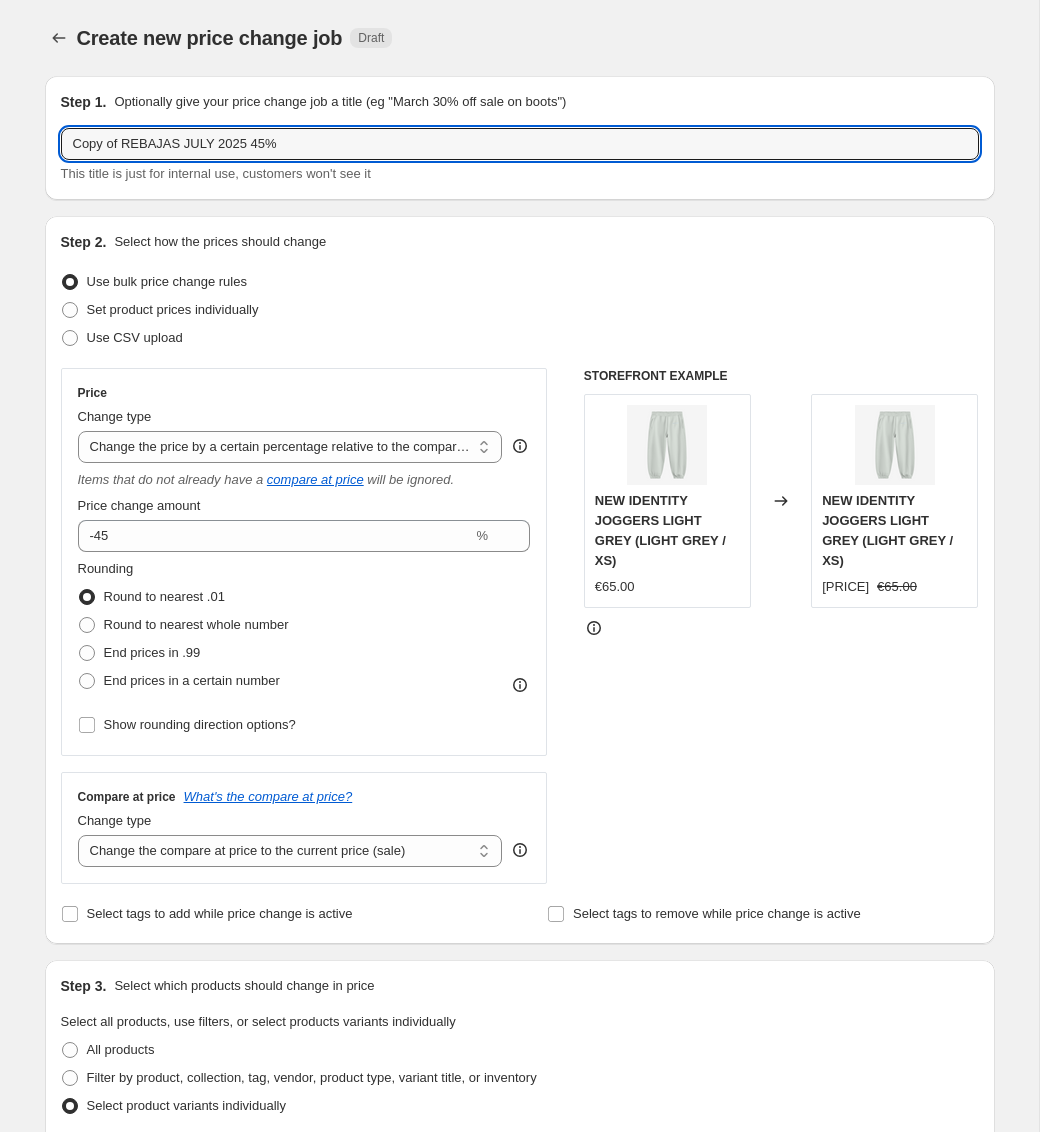 drag, startPoint x: 123, startPoint y: 148, endPoint x: 8, endPoint y: 148, distance: 115 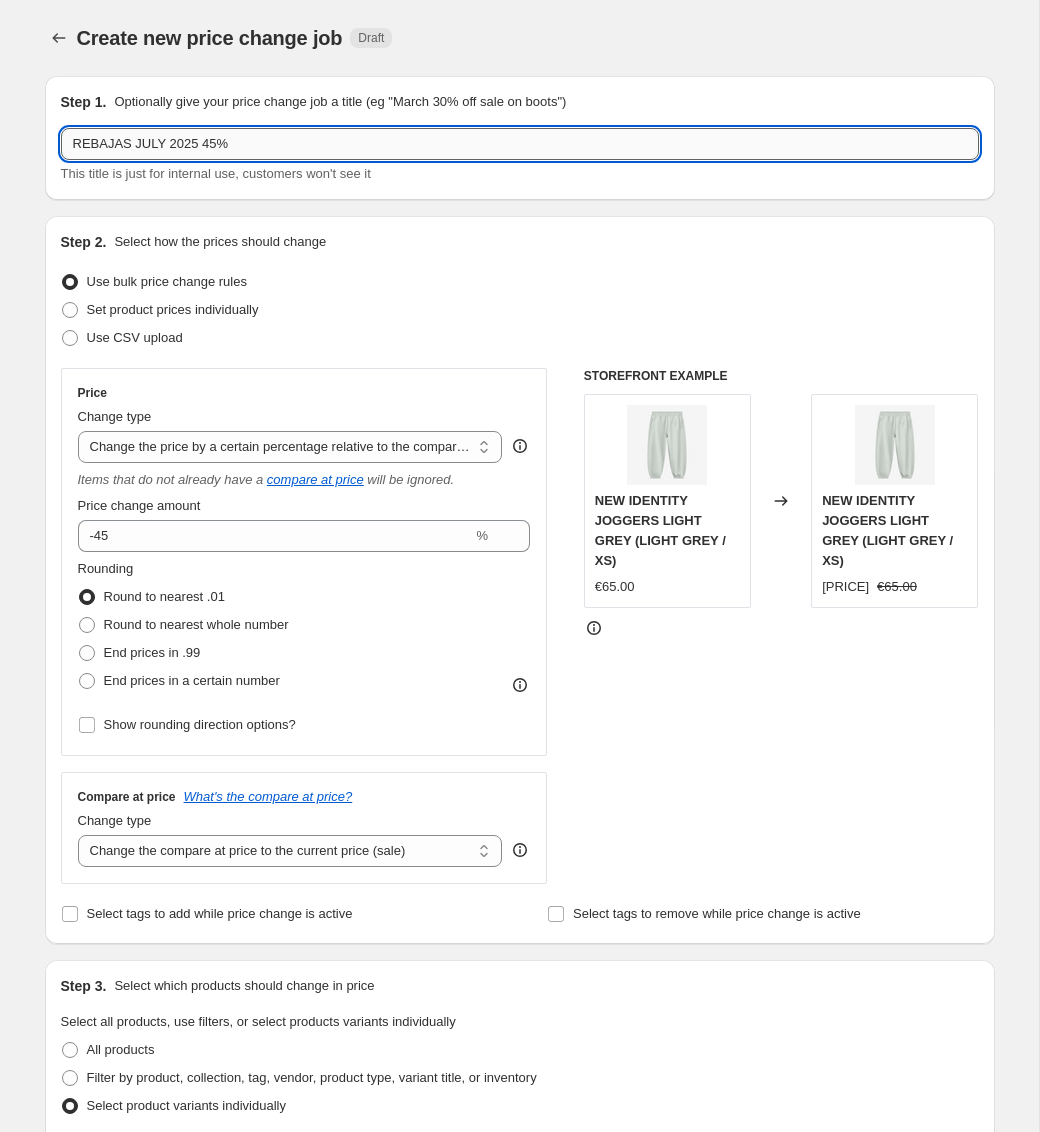 click on "REBAJAS JULY 2025 45%" at bounding box center [520, 144] 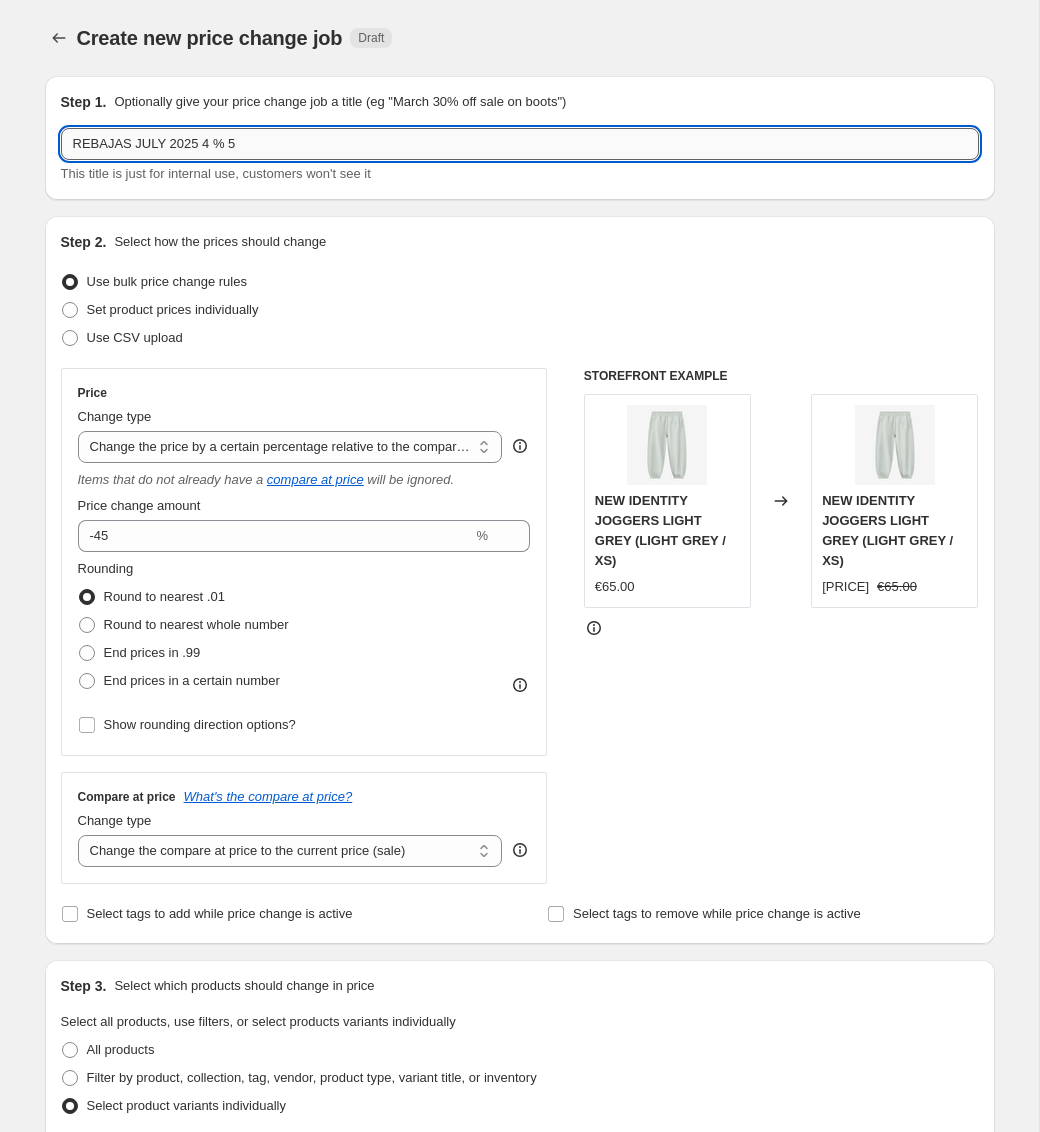 click on "REBAJAS JULY 2025 4 % 5" at bounding box center [520, 144] 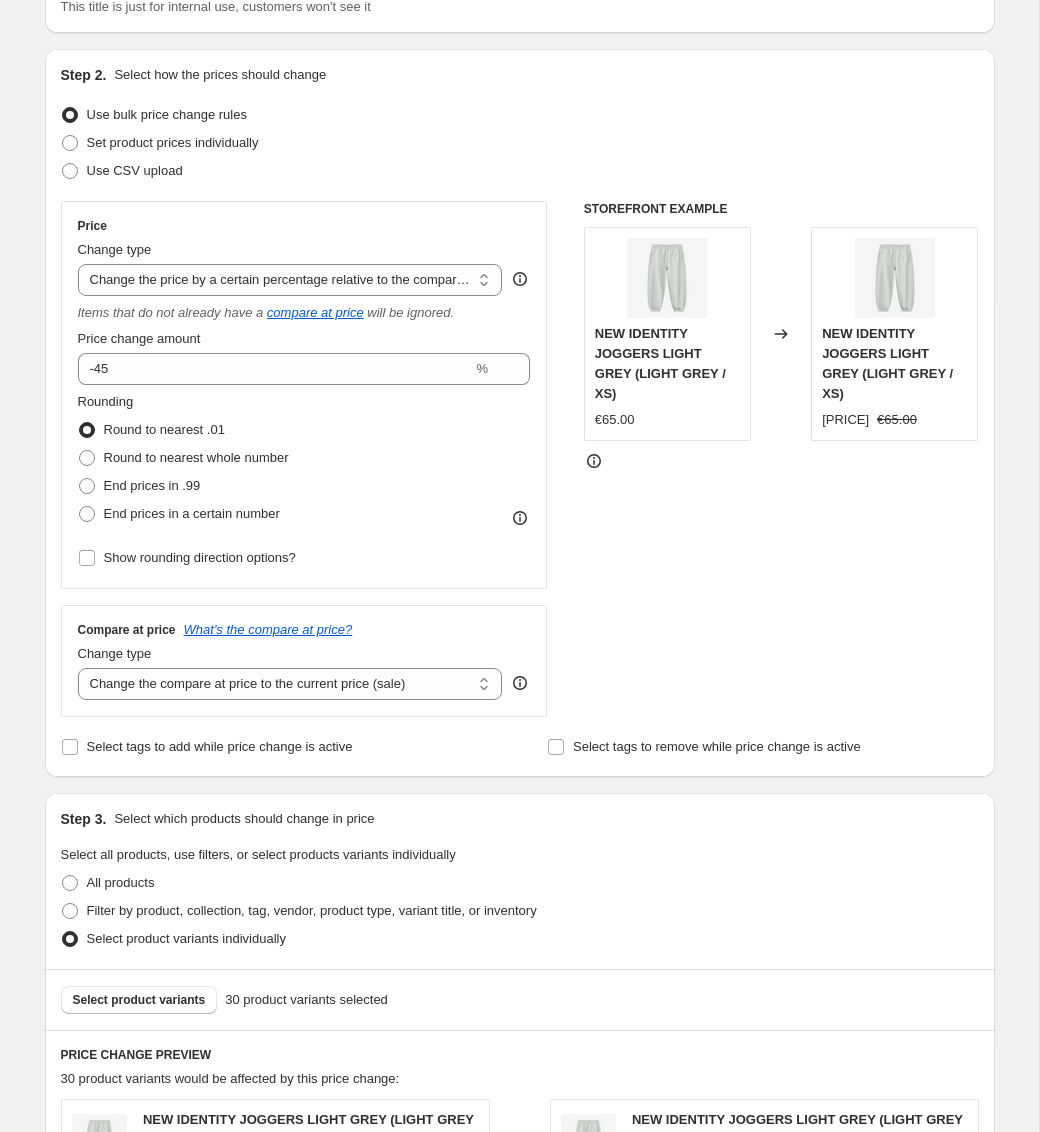 scroll, scrollTop: 170, scrollLeft: 0, axis: vertical 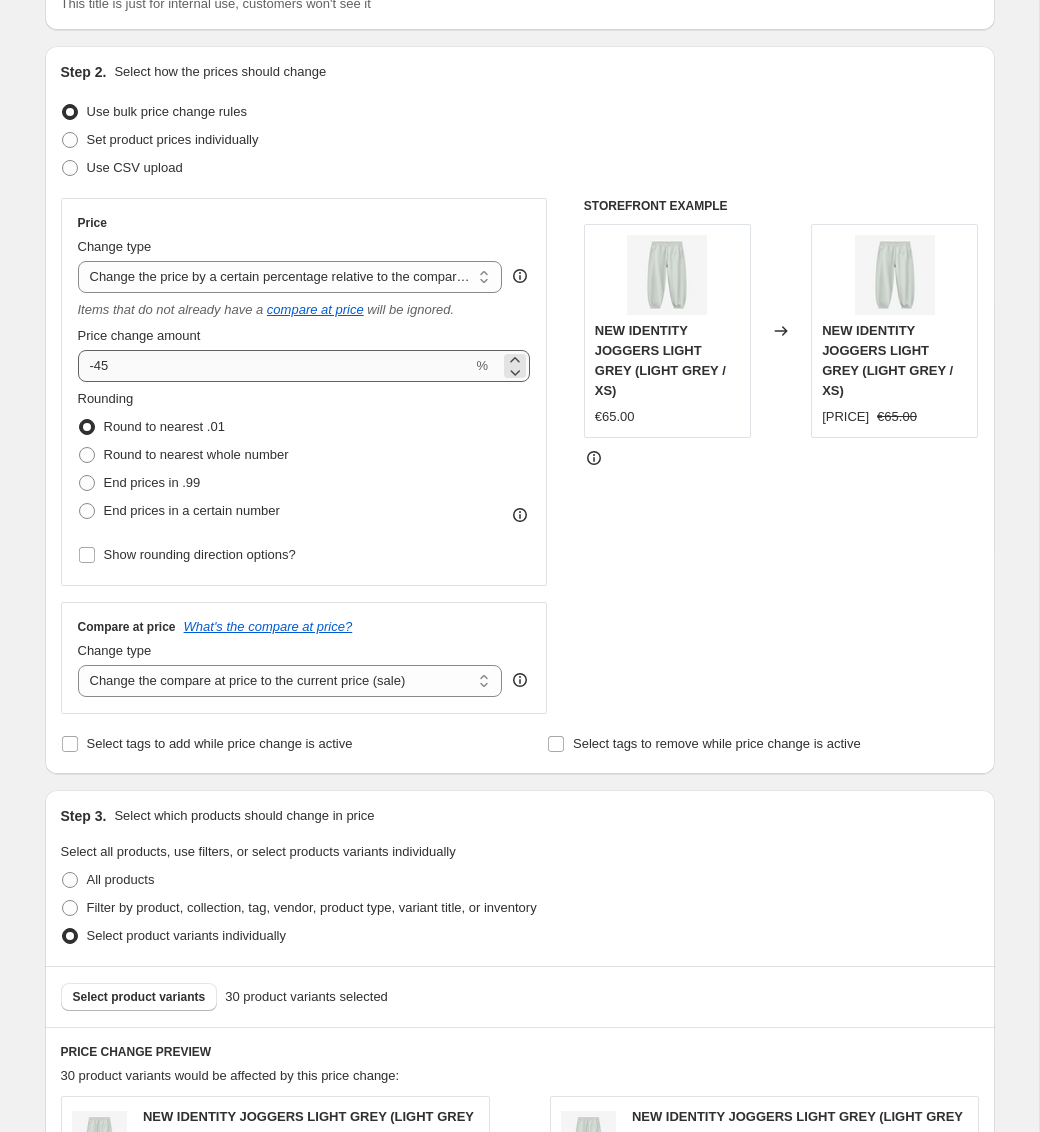 type on "REBAJAS JULY 2025 50%" 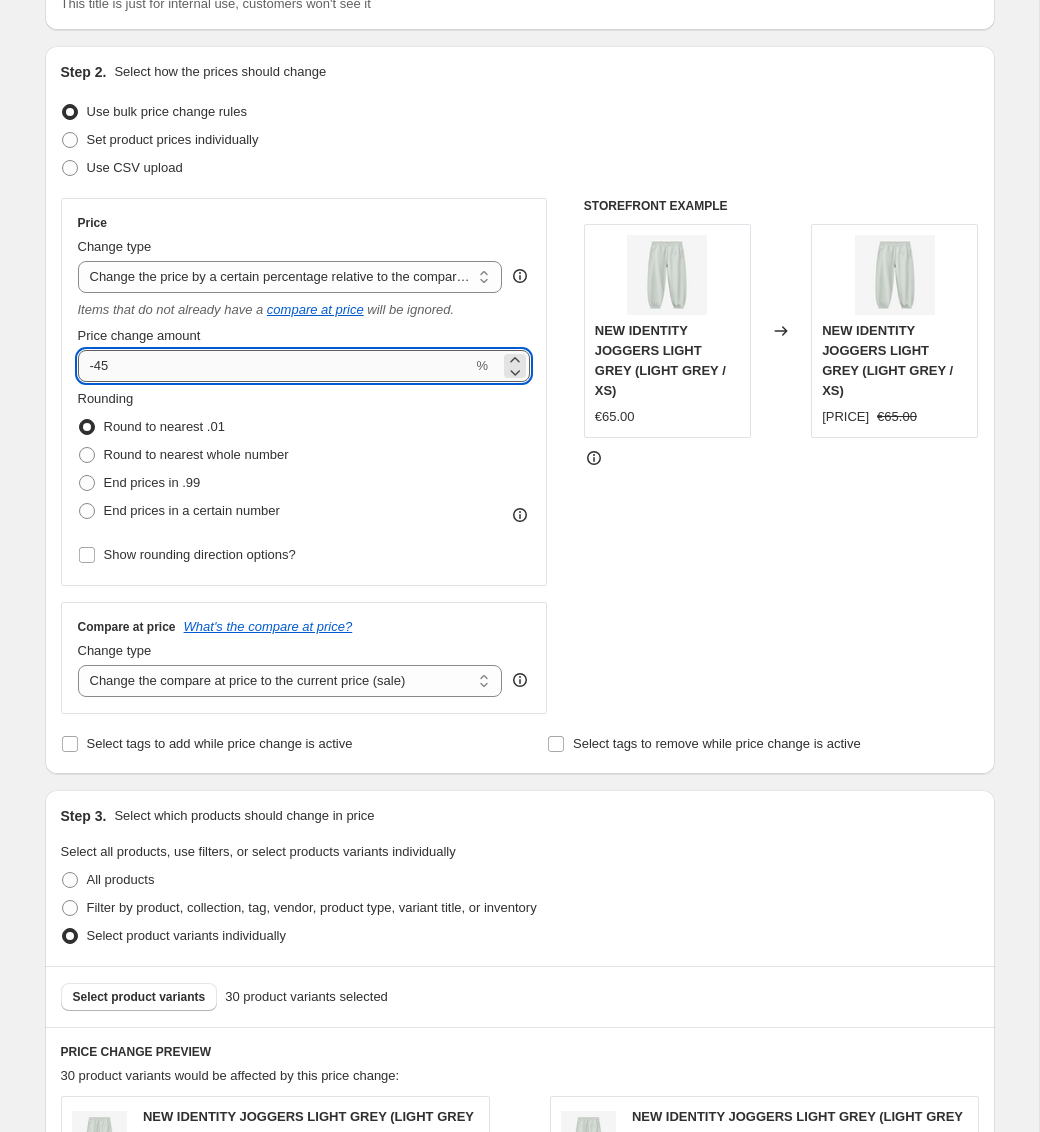 click on "-45" at bounding box center (275, 366) 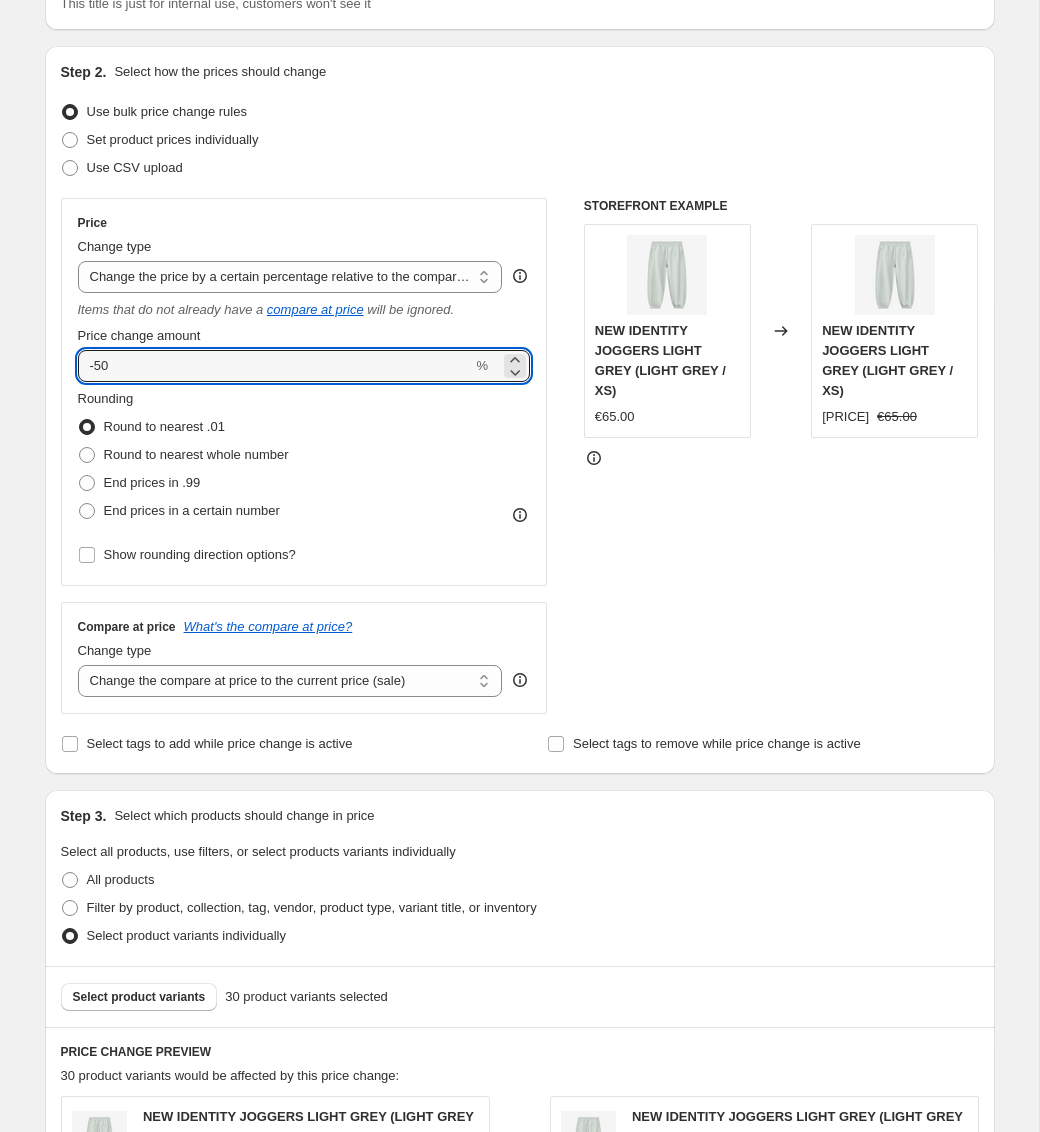 type on "-50" 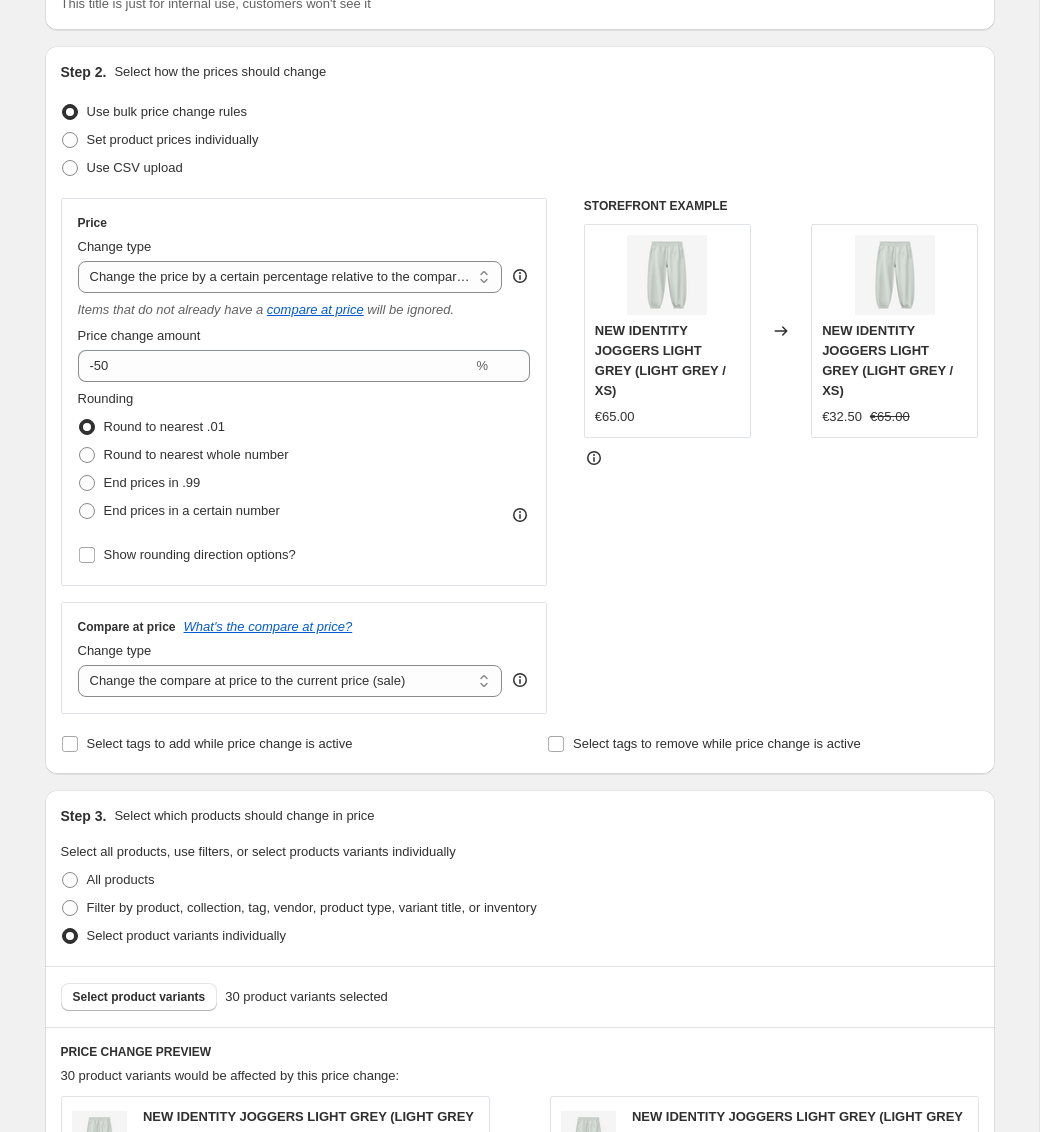 click on "Price Change type Change the price to a certain amount Change the price by a certain amount Change the price by a certain percentage Change the price to the current compare at price (price before sale) Change the price by a certain amount relative to the compare at price Change the price by a certain percentage relative to the compare at price Don't change the price Change the price by a certain percentage relative to the cost per item Change price to certain cost margin Change the price by a certain percentage relative to the compare at price Items that do not already have a   compare at price   will be ignored. Price change amount -50 % Rounding Round to nearest .01 Round to nearest whole number End prices in .99 End prices in a certain number Show rounding direction options? Compare at price What's the compare at price? Change type Change the compare at price to the current price (sale) Change the compare at price to a certain amount Change the compare at price by a certain amount" at bounding box center (304, 456) 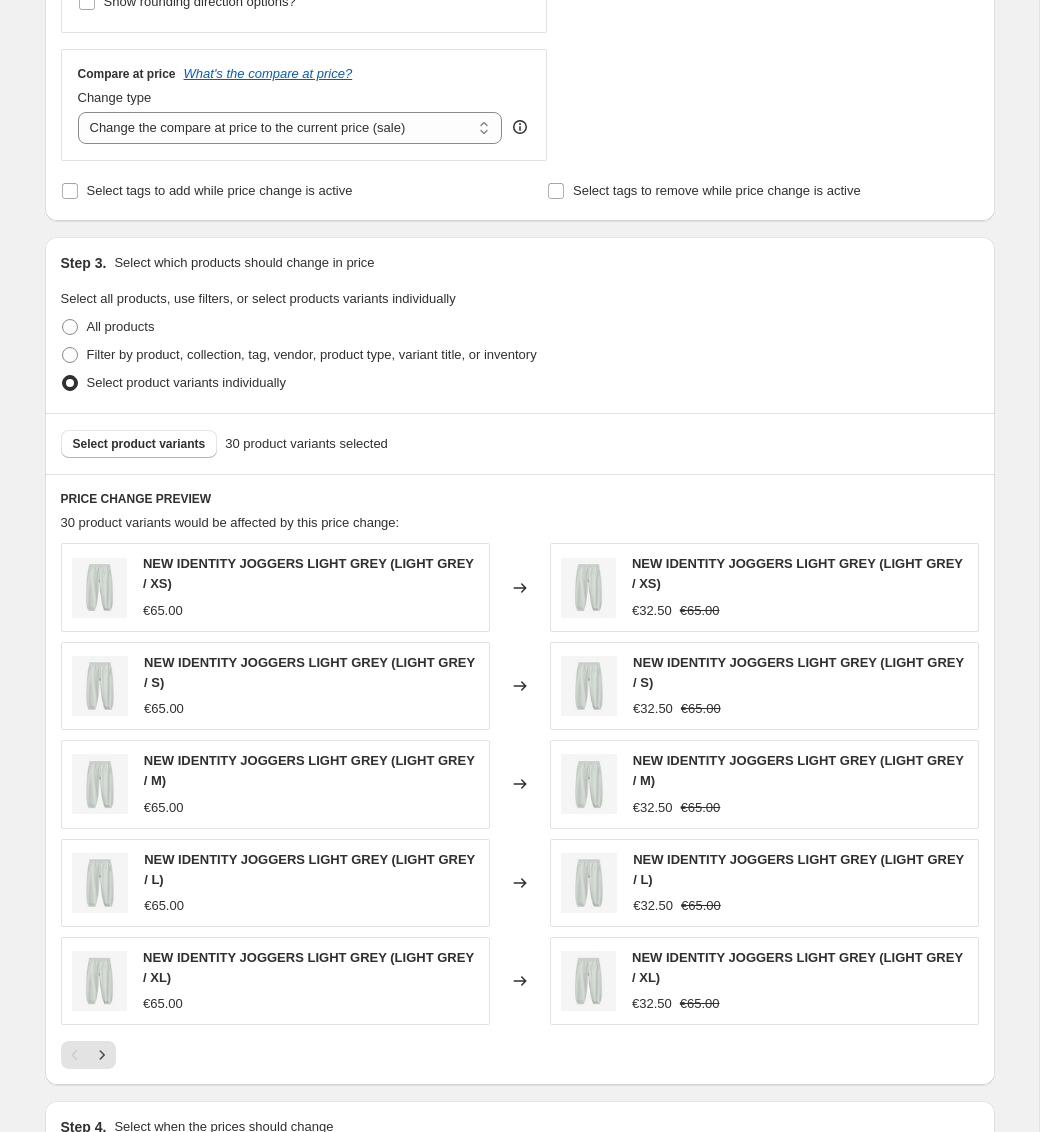 scroll, scrollTop: 748, scrollLeft: 0, axis: vertical 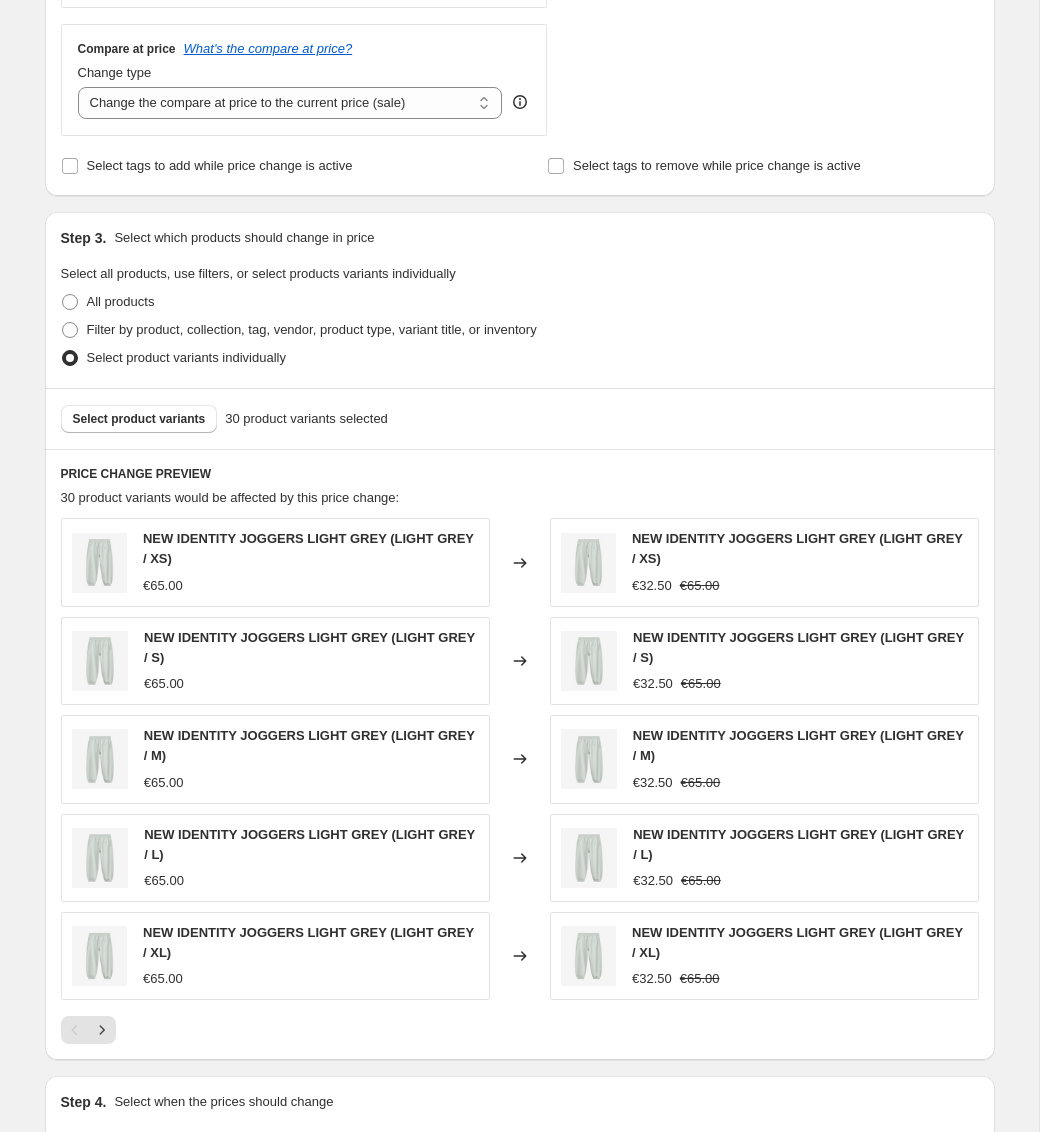 click on "Select product variants 30   product variants selected" at bounding box center [520, 418] 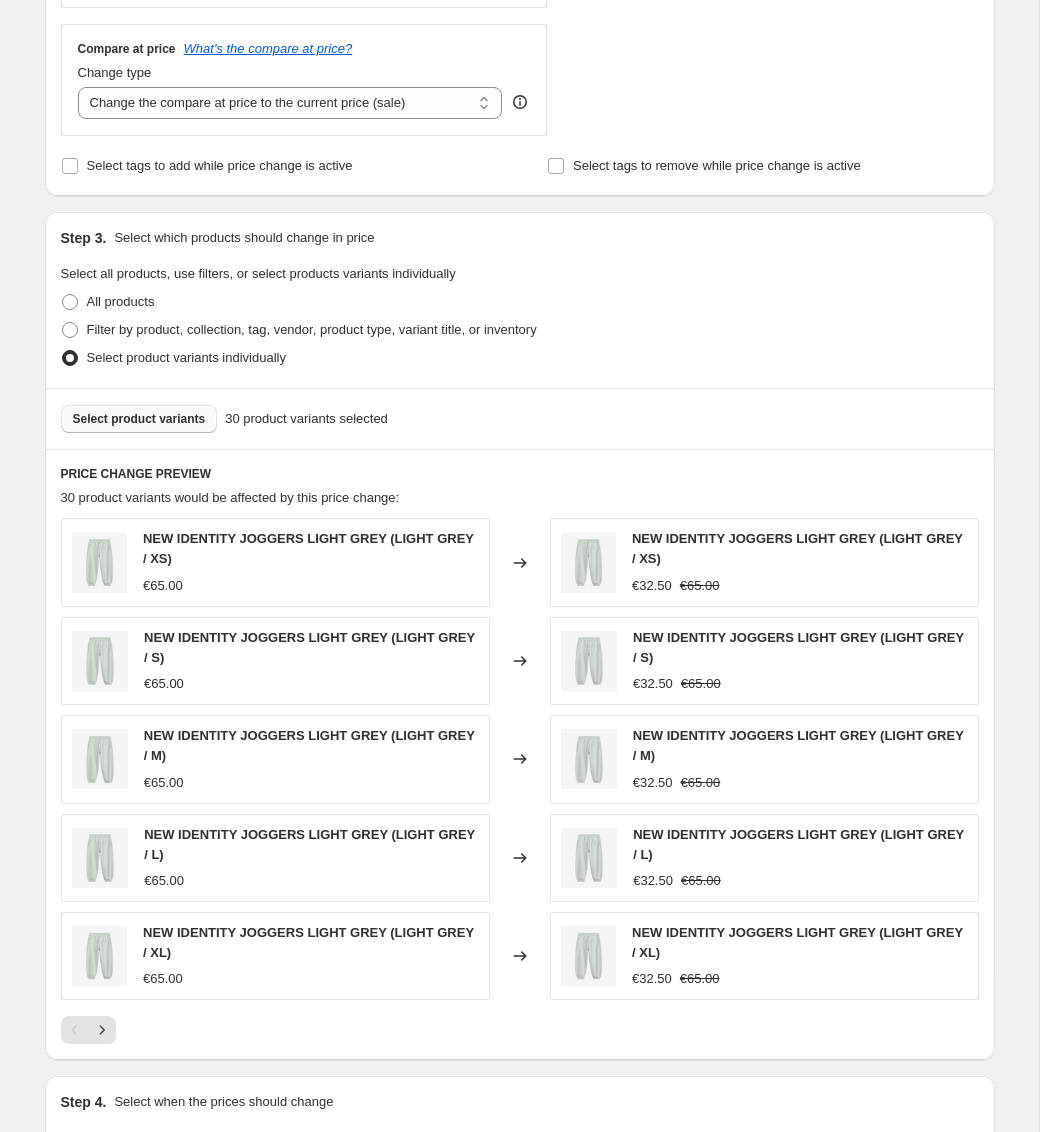 click on "Select product variants" at bounding box center [139, 419] 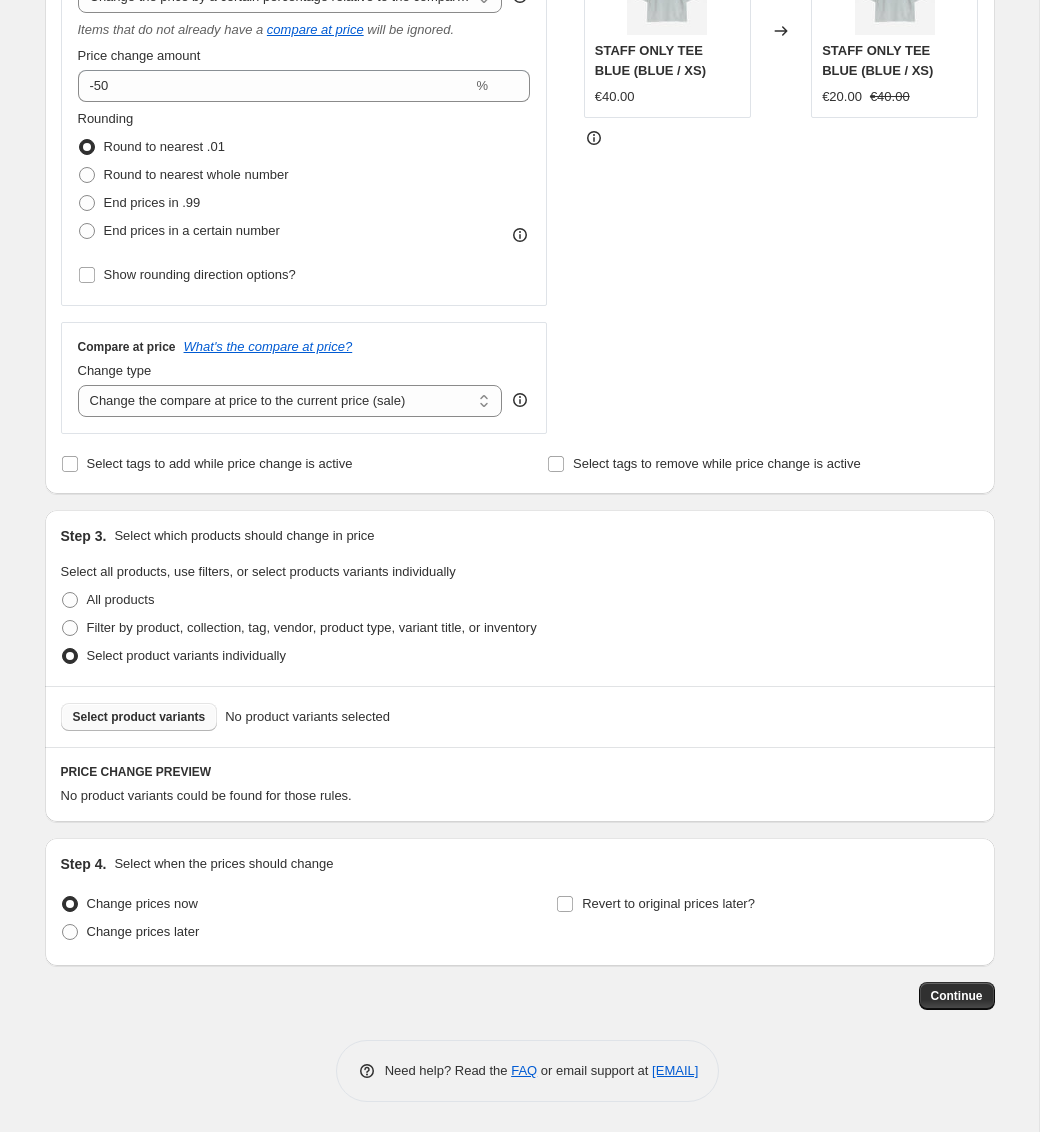 scroll, scrollTop: 450, scrollLeft: 0, axis: vertical 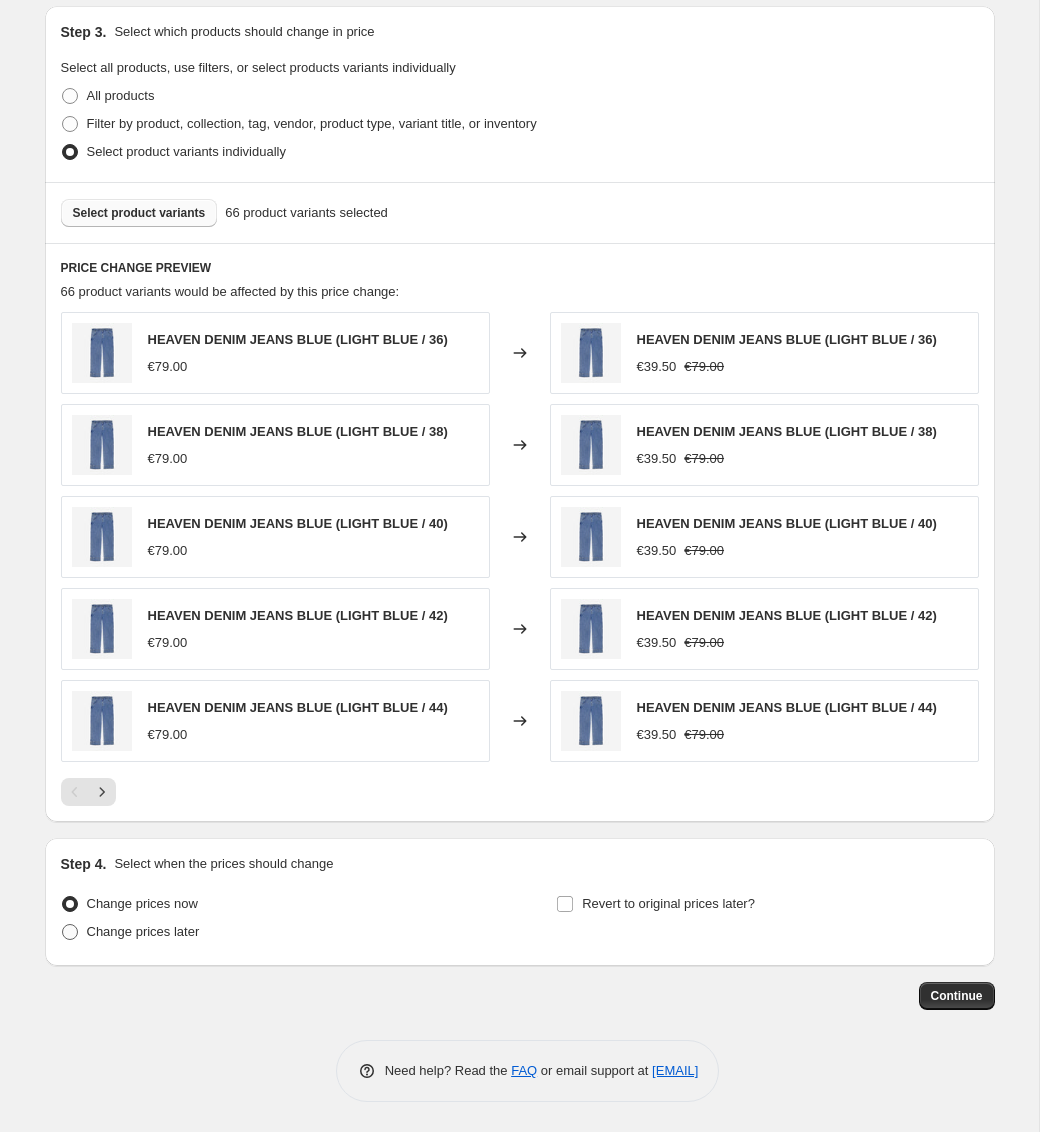 click on "Change prices later" at bounding box center [130, 932] 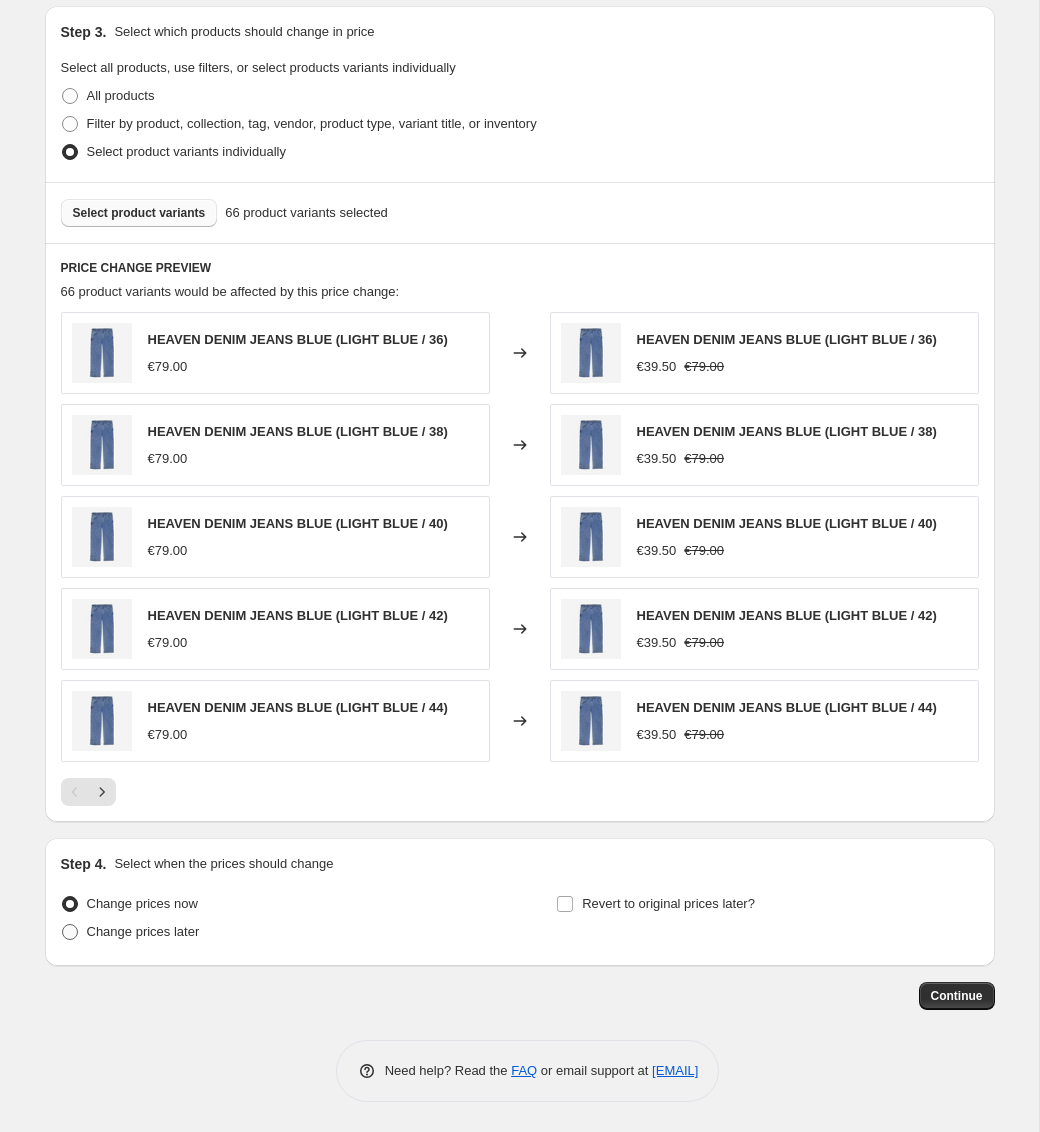 radio on "true" 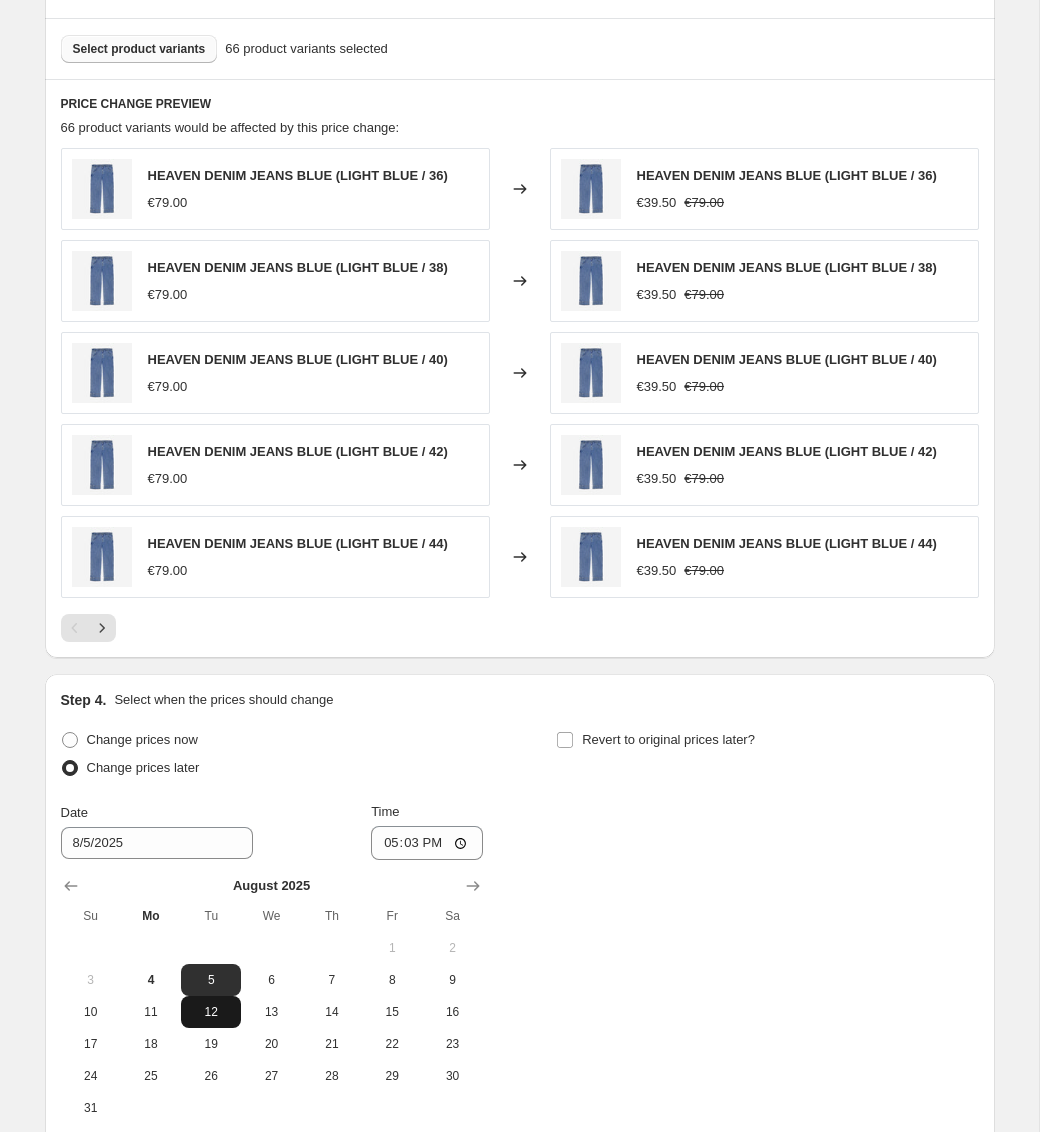 scroll, scrollTop: 1169, scrollLeft: 0, axis: vertical 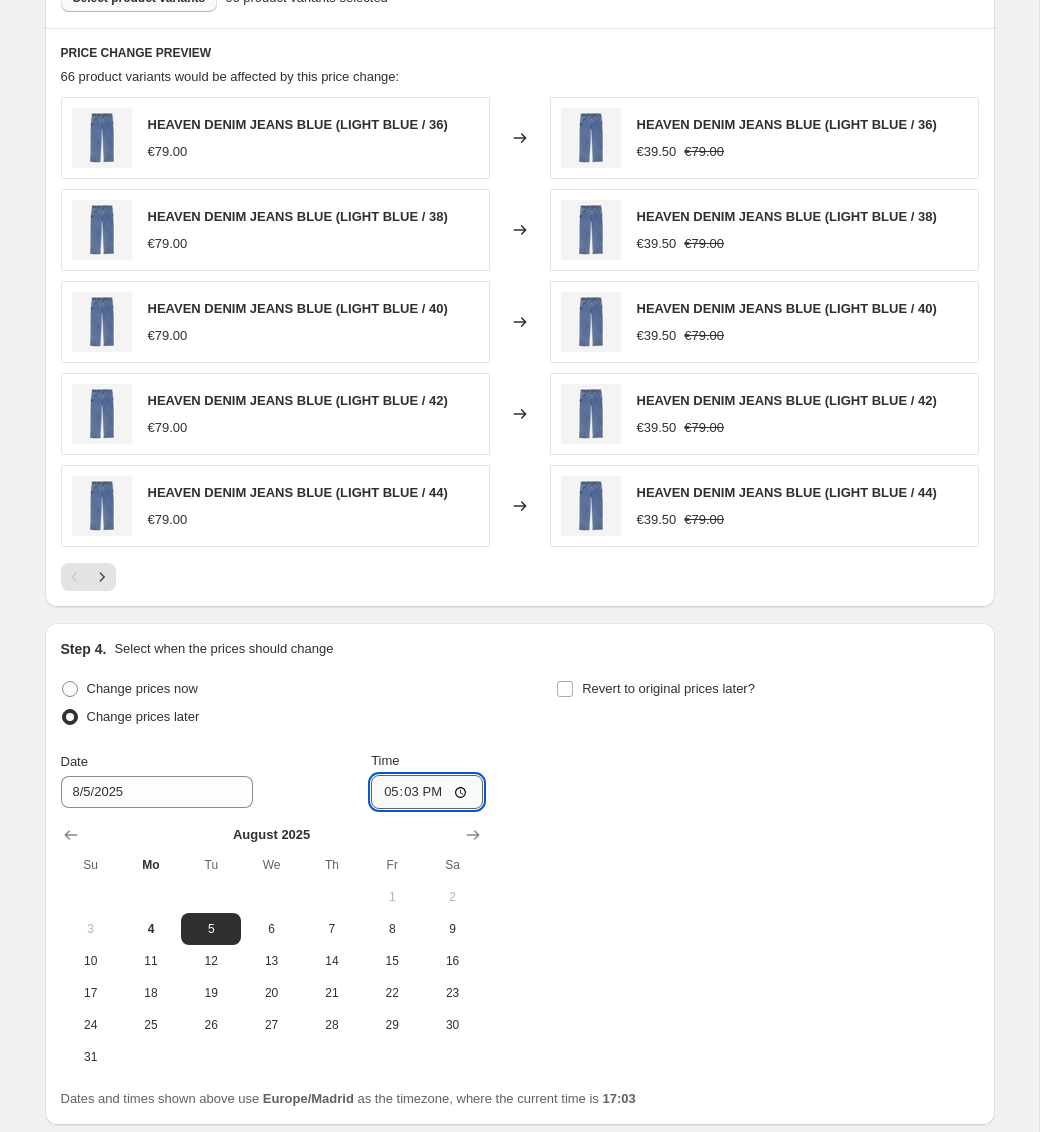 click on "17:03" at bounding box center (427, 792) 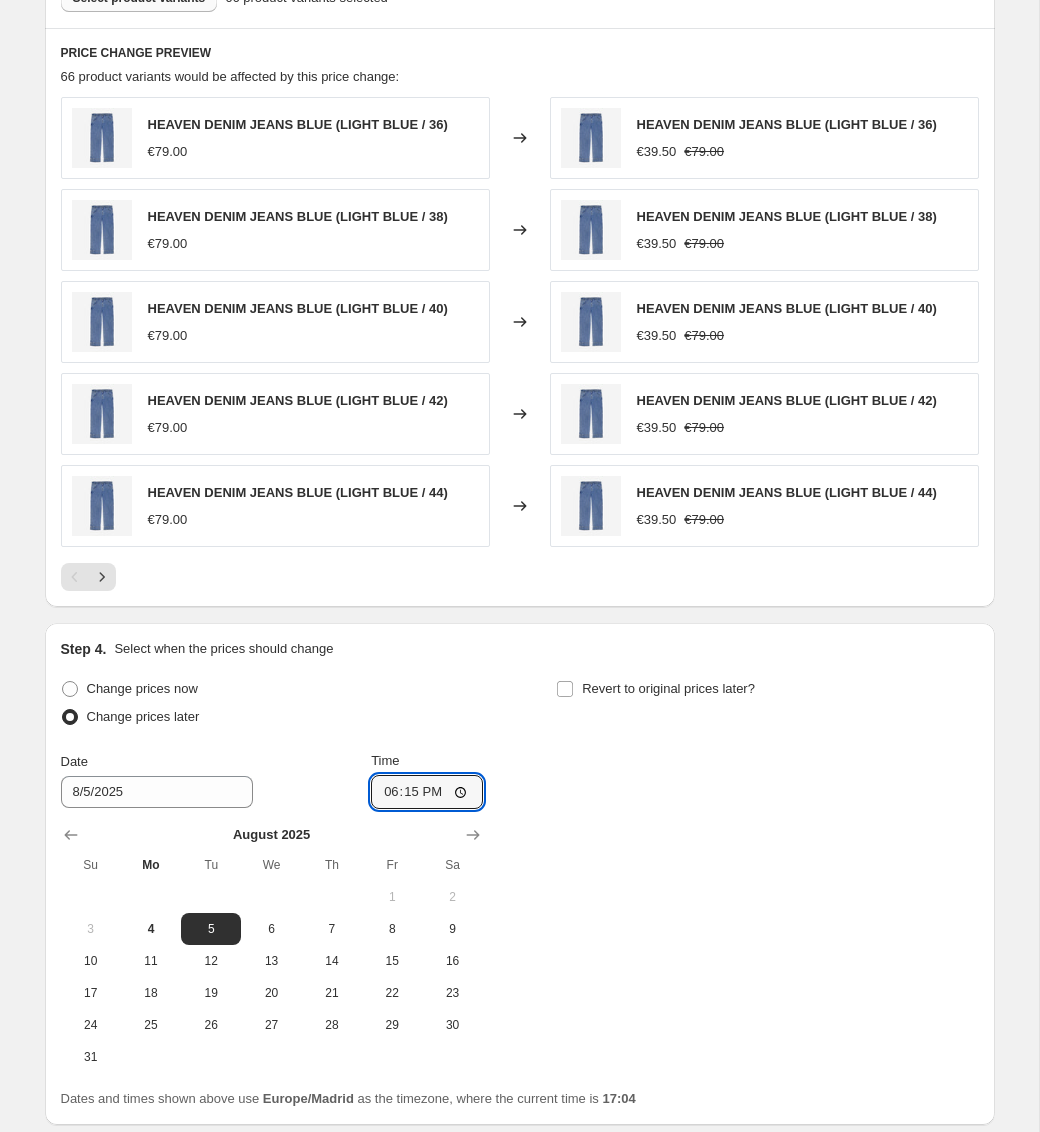 type on "18:15" 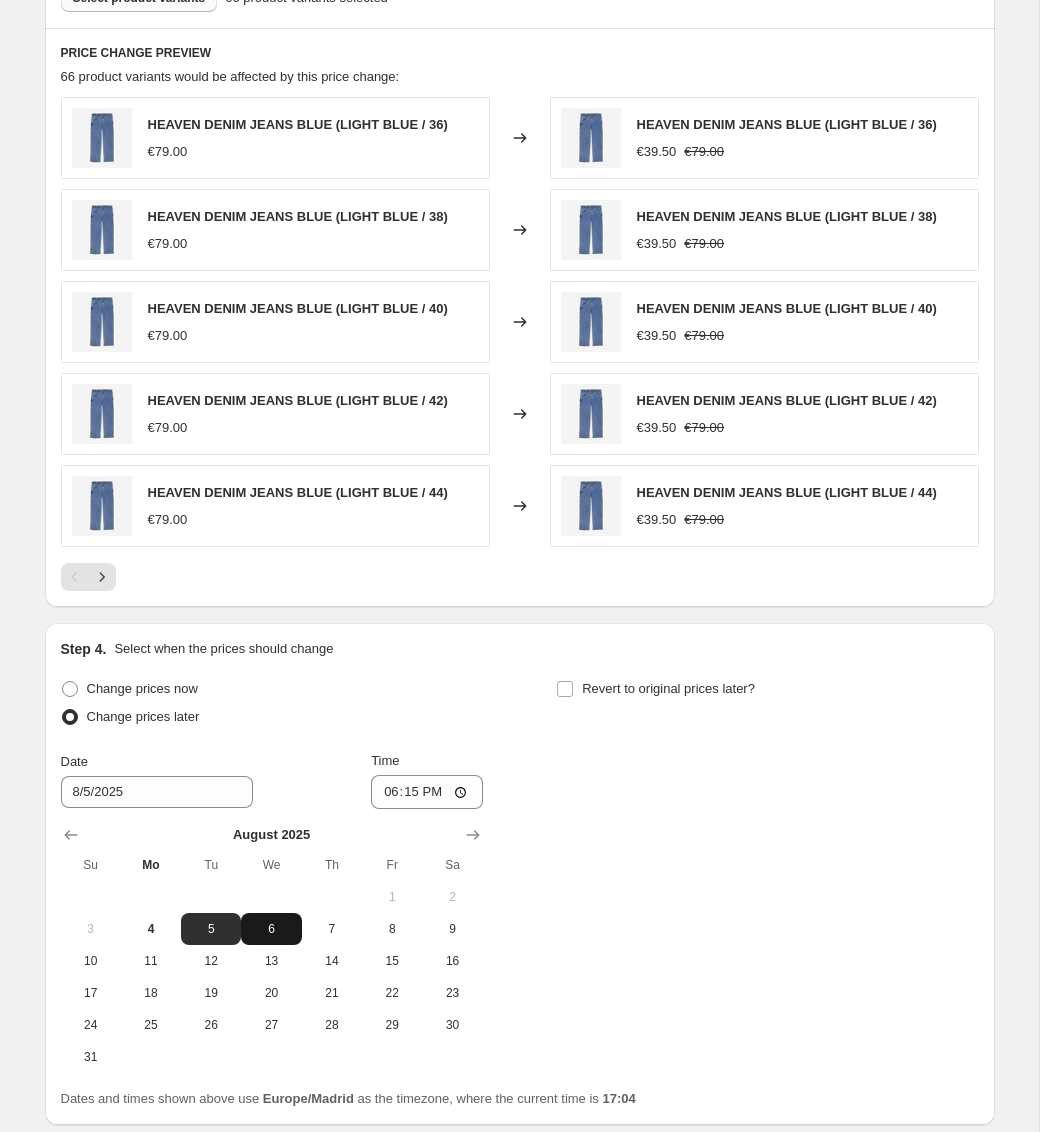 click on "6" at bounding box center [271, 929] 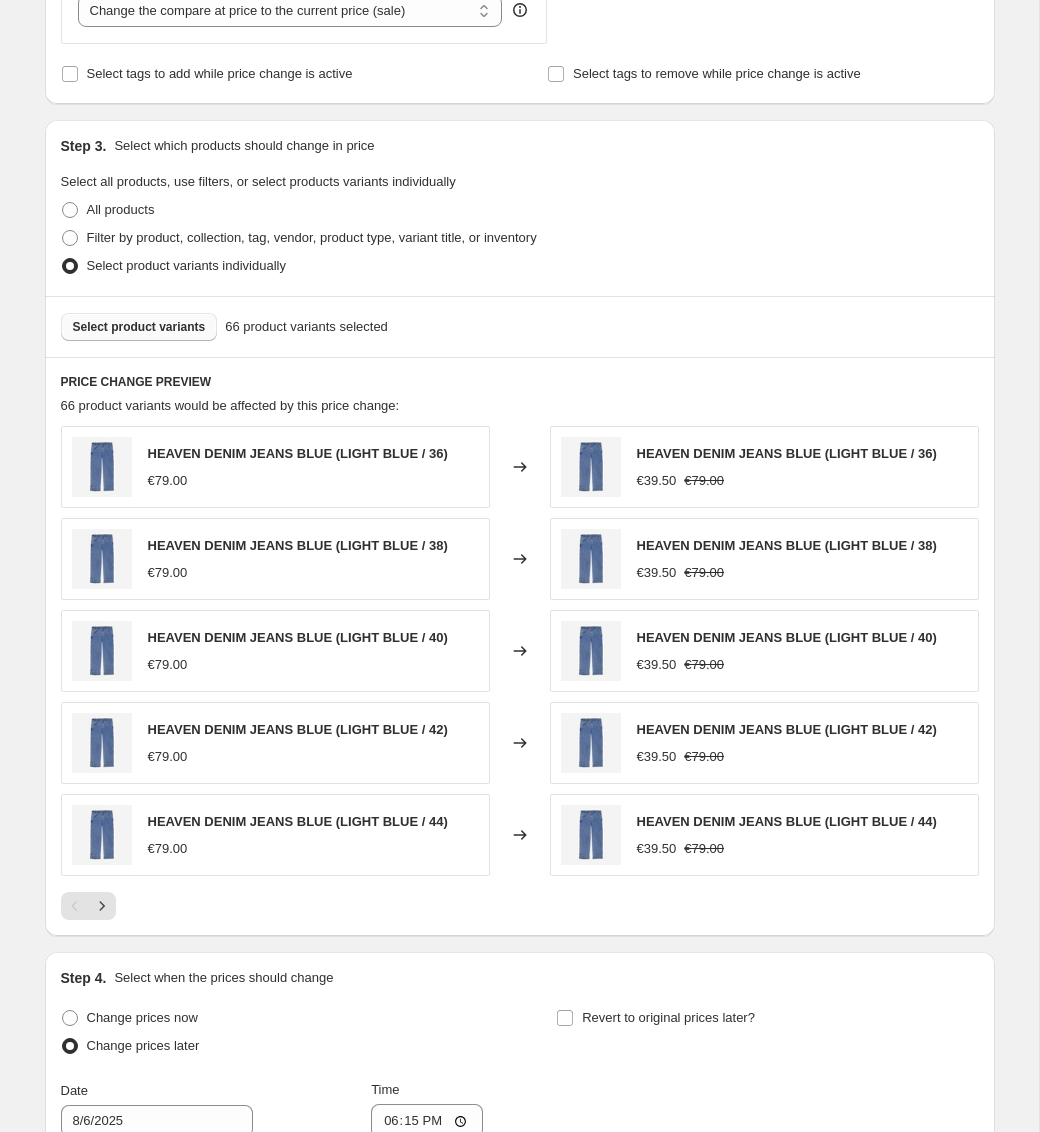 scroll, scrollTop: 1328, scrollLeft: 0, axis: vertical 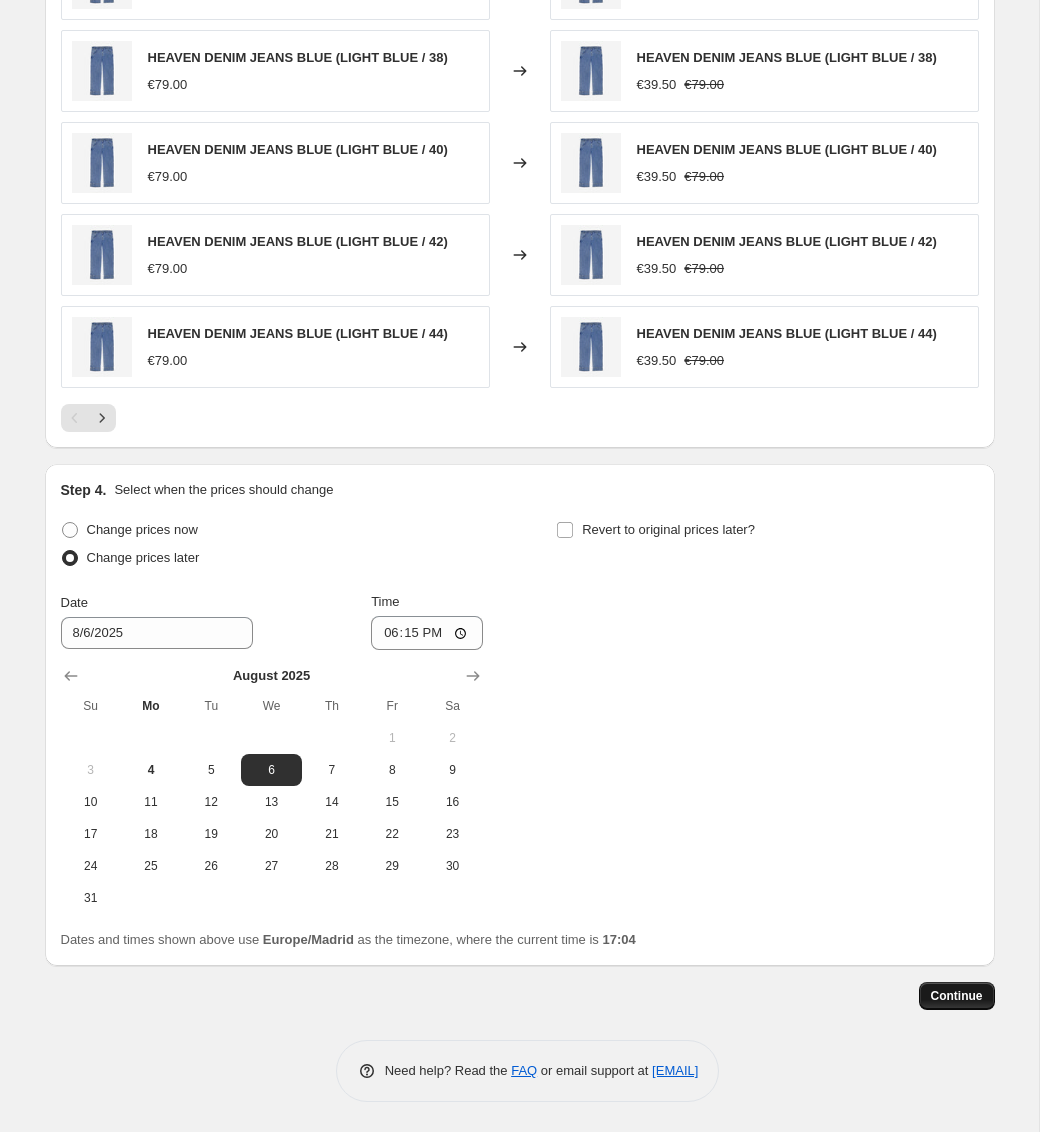 click on "Continue" at bounding box center [957, 996] 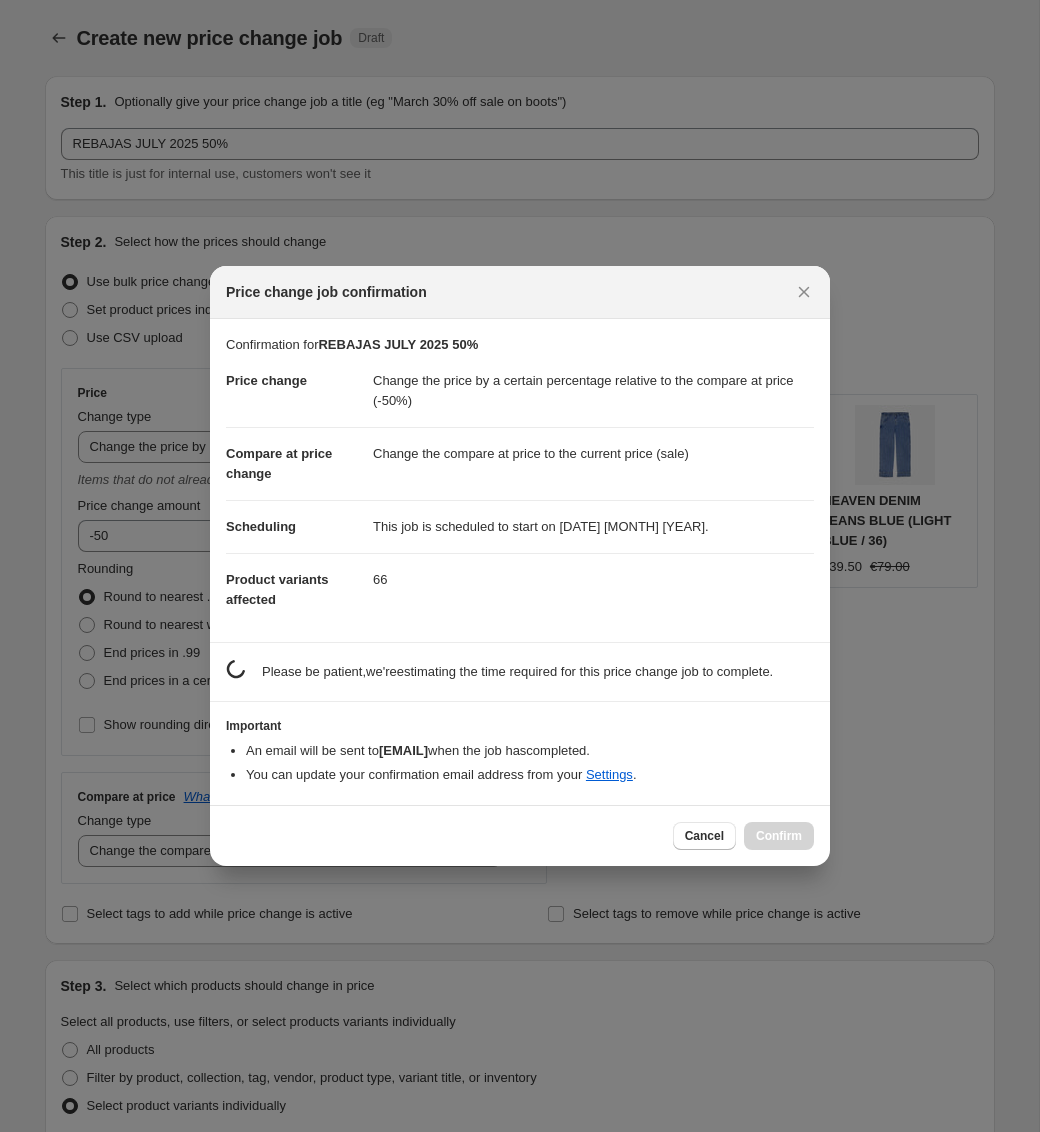 scroll, scrollTop: 1328, scrollLeft: 0, axis: vertical 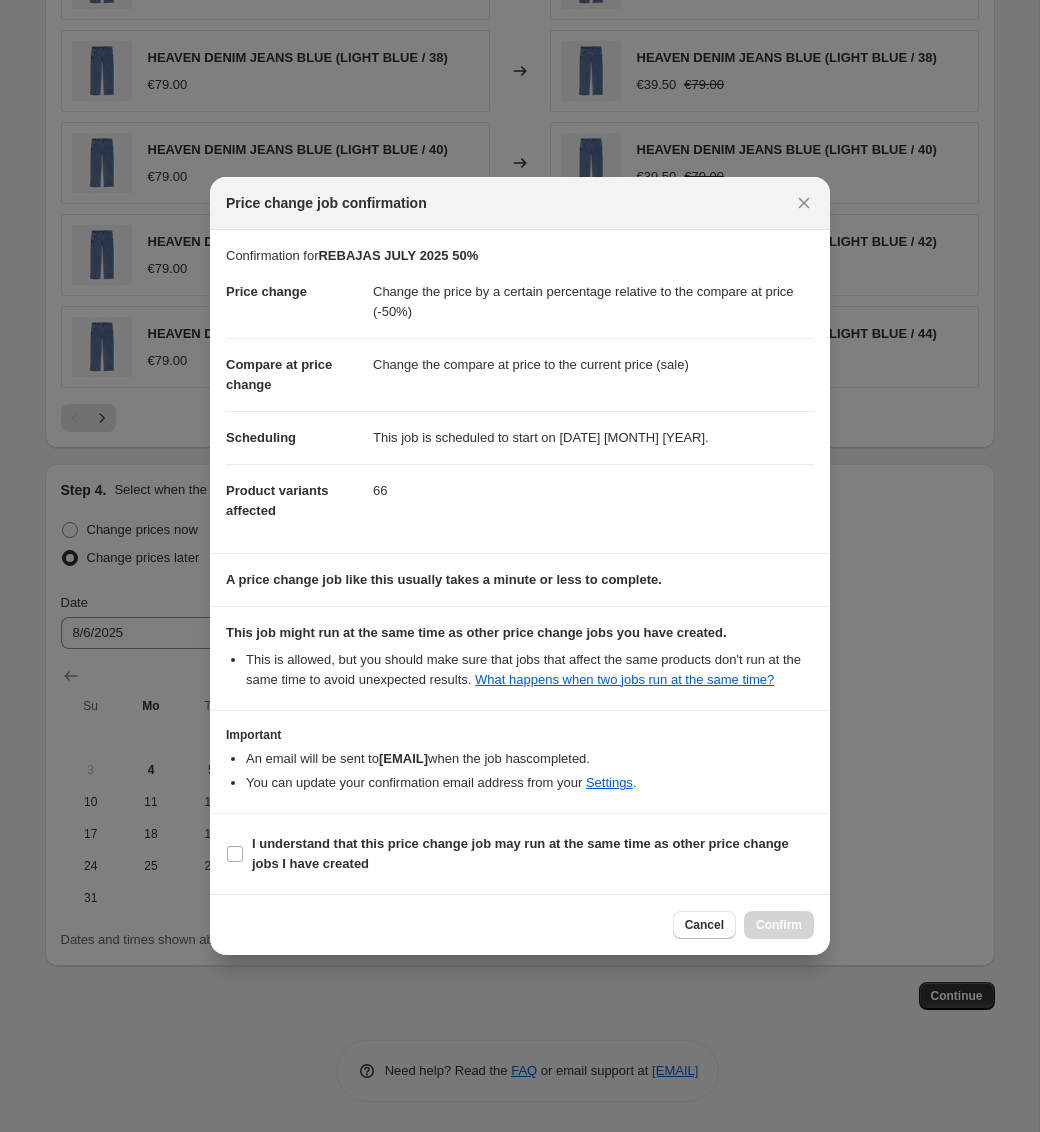 click on "I understand that this price change job may run at the same time as other price change jobs I have created" at bounding box center (520, 854) 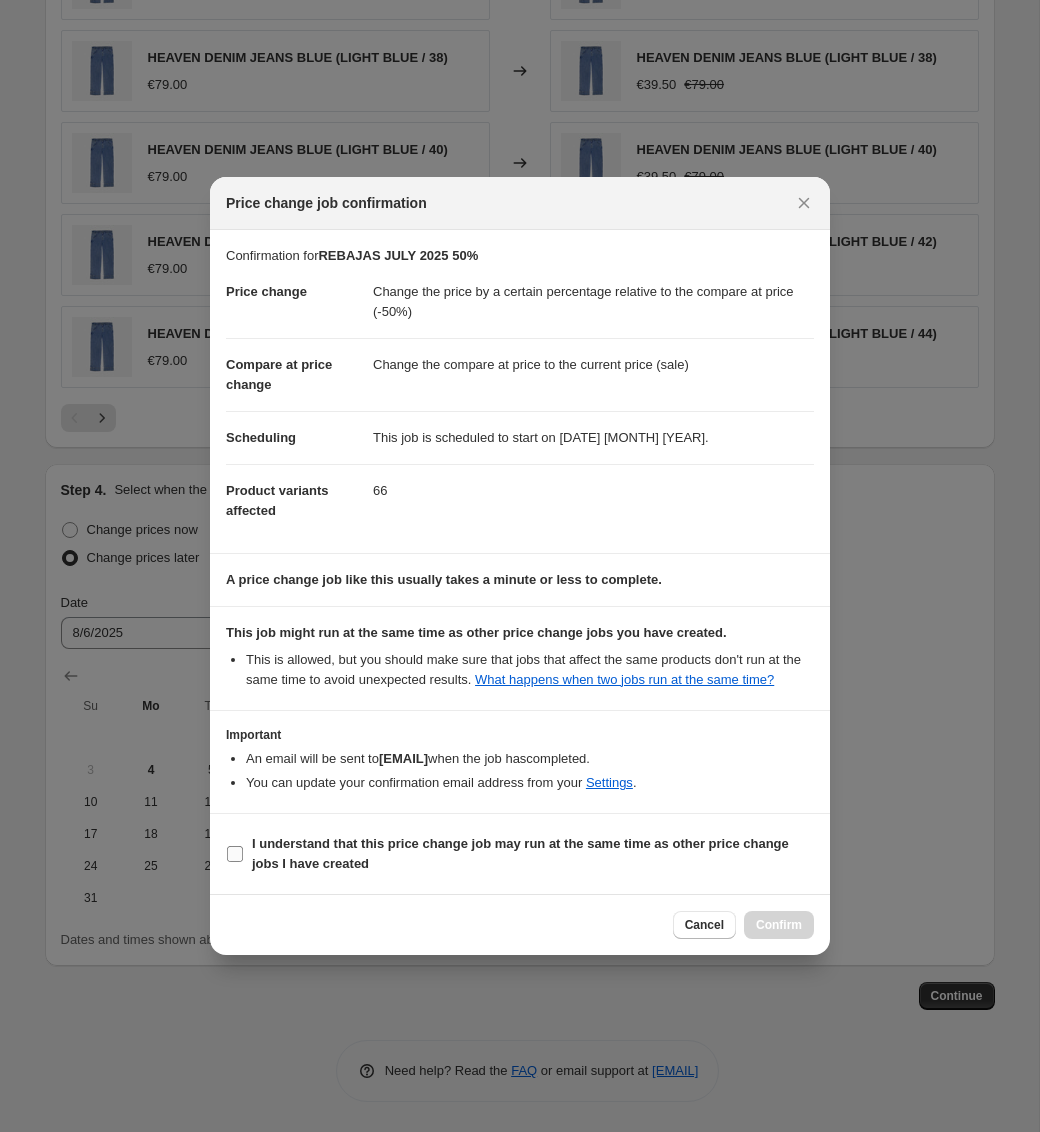 click at bounding box center [235, 854] 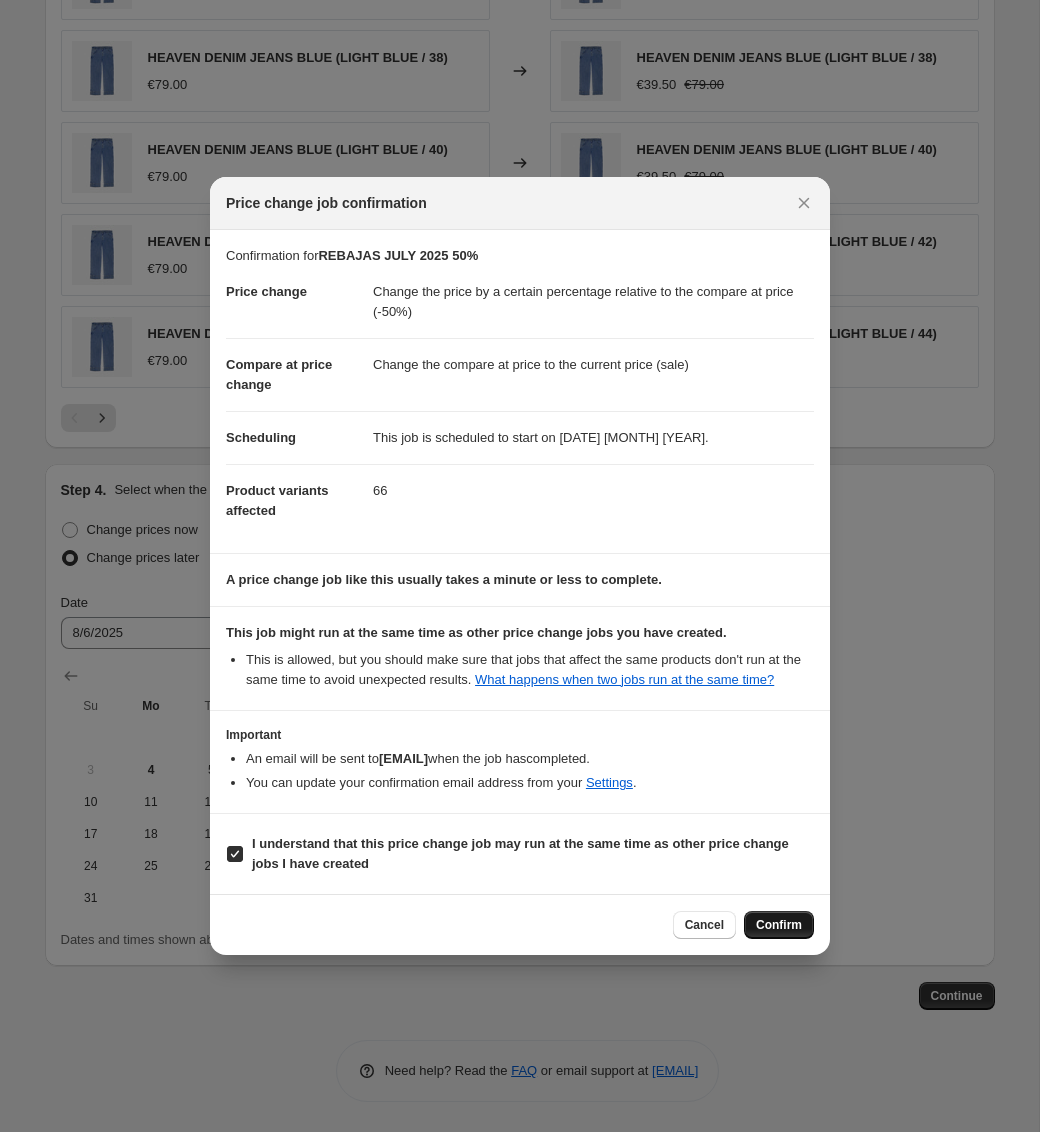click on "Confirm" at bounding box center [779, 925] 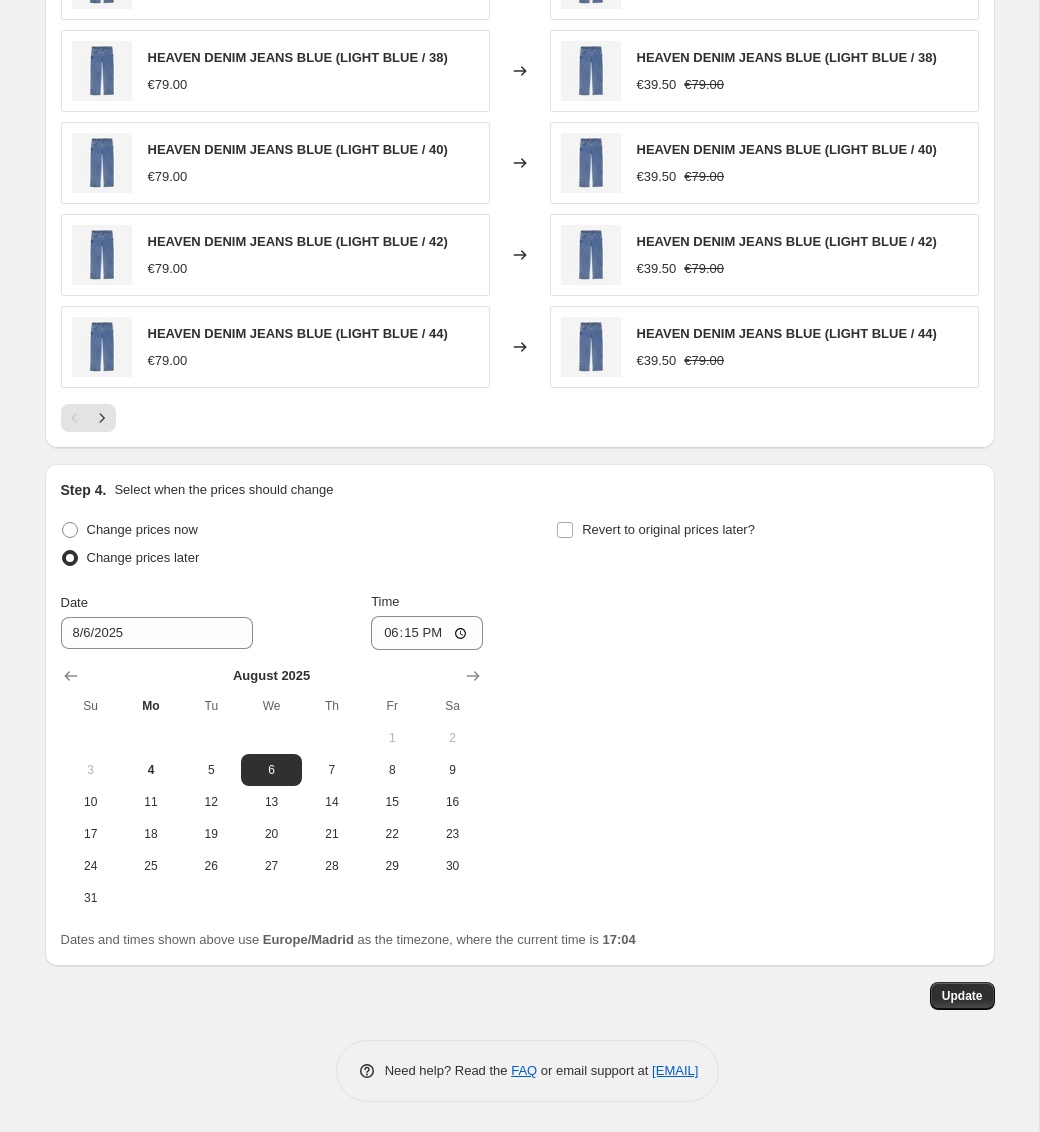 scroll, scrollTop: 0, scrollLeft: 0, axis: both 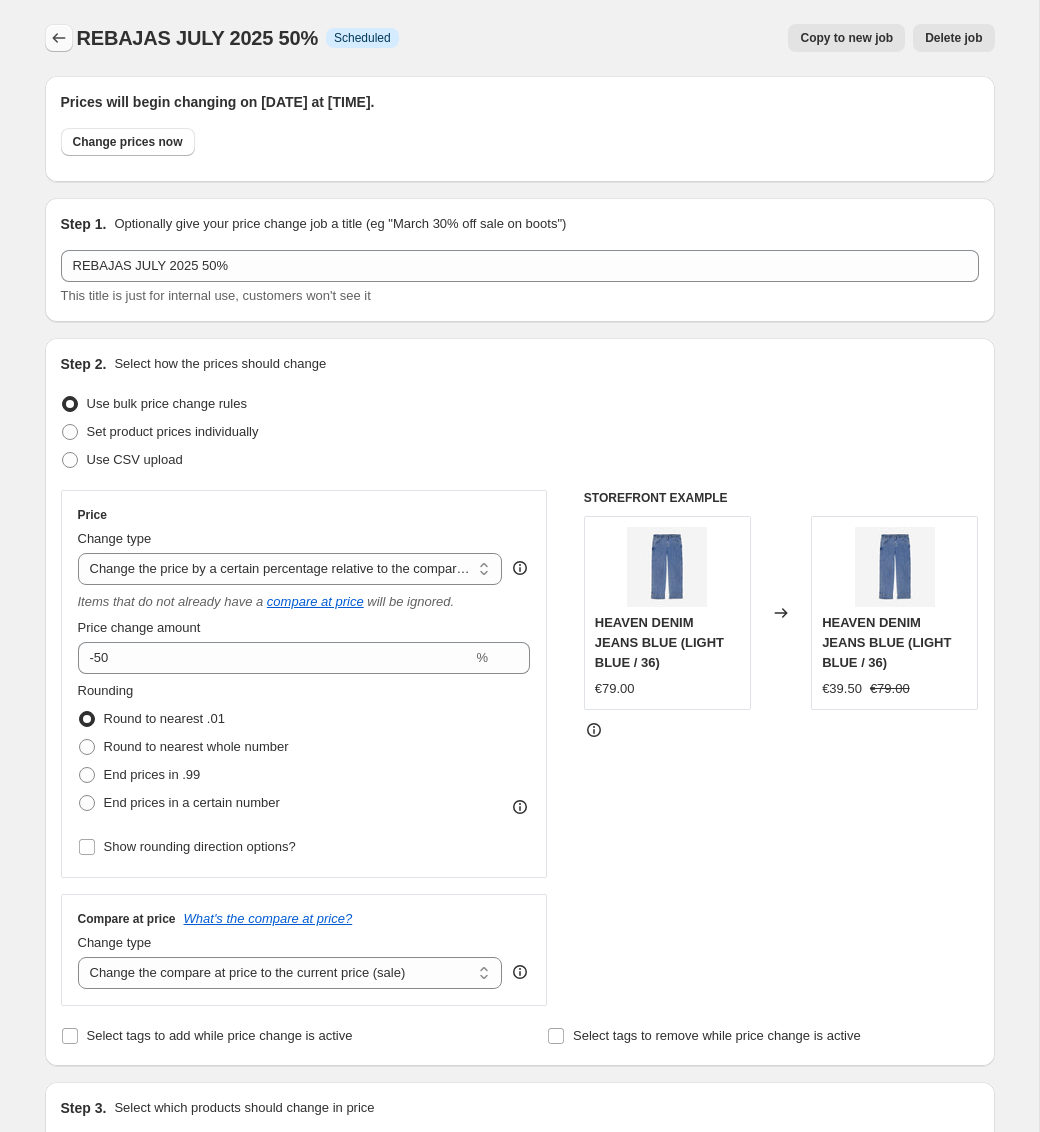 click 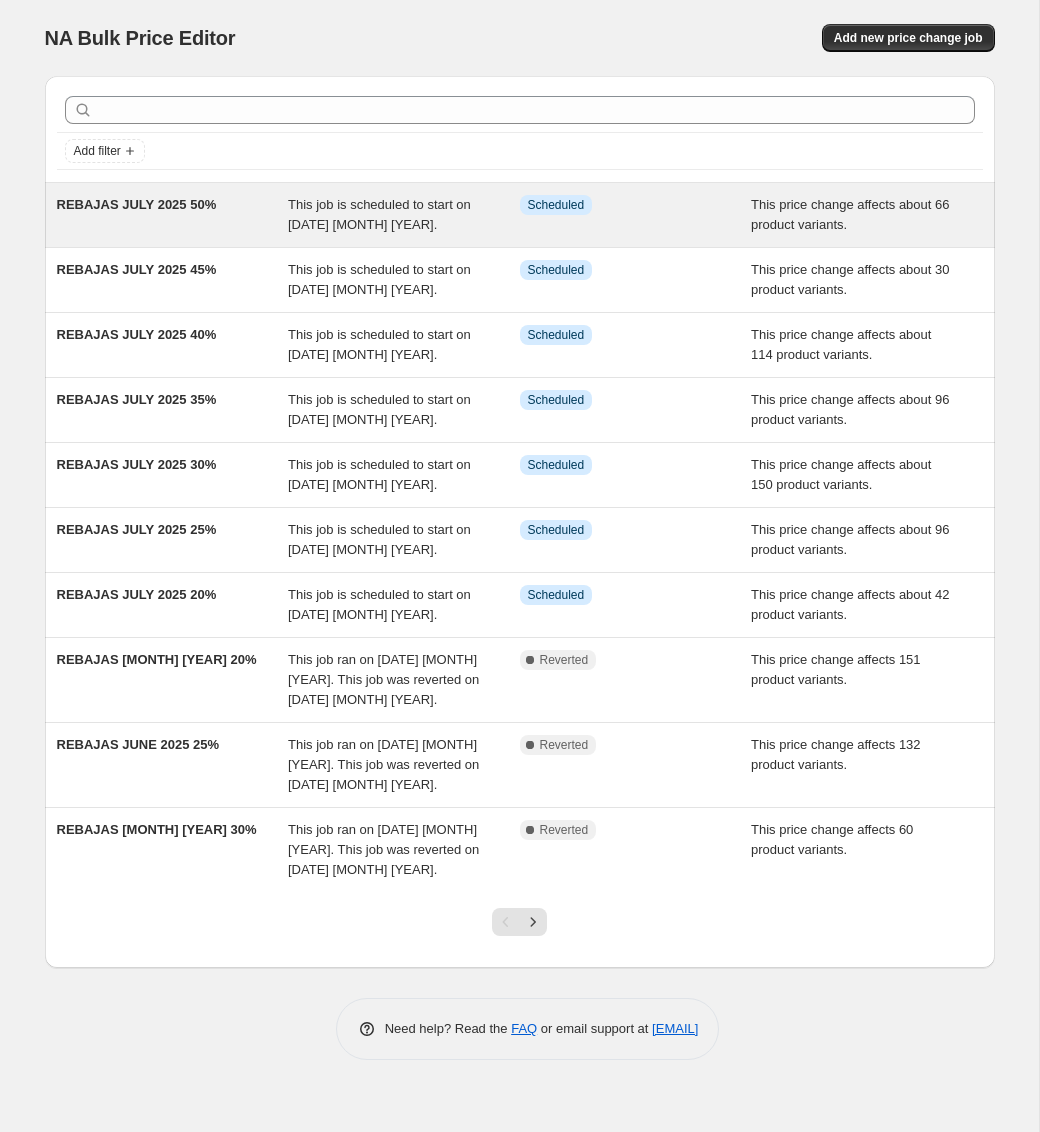 click on "REBAJAS JULY 2025 50%" at bounding box center (173, 215) 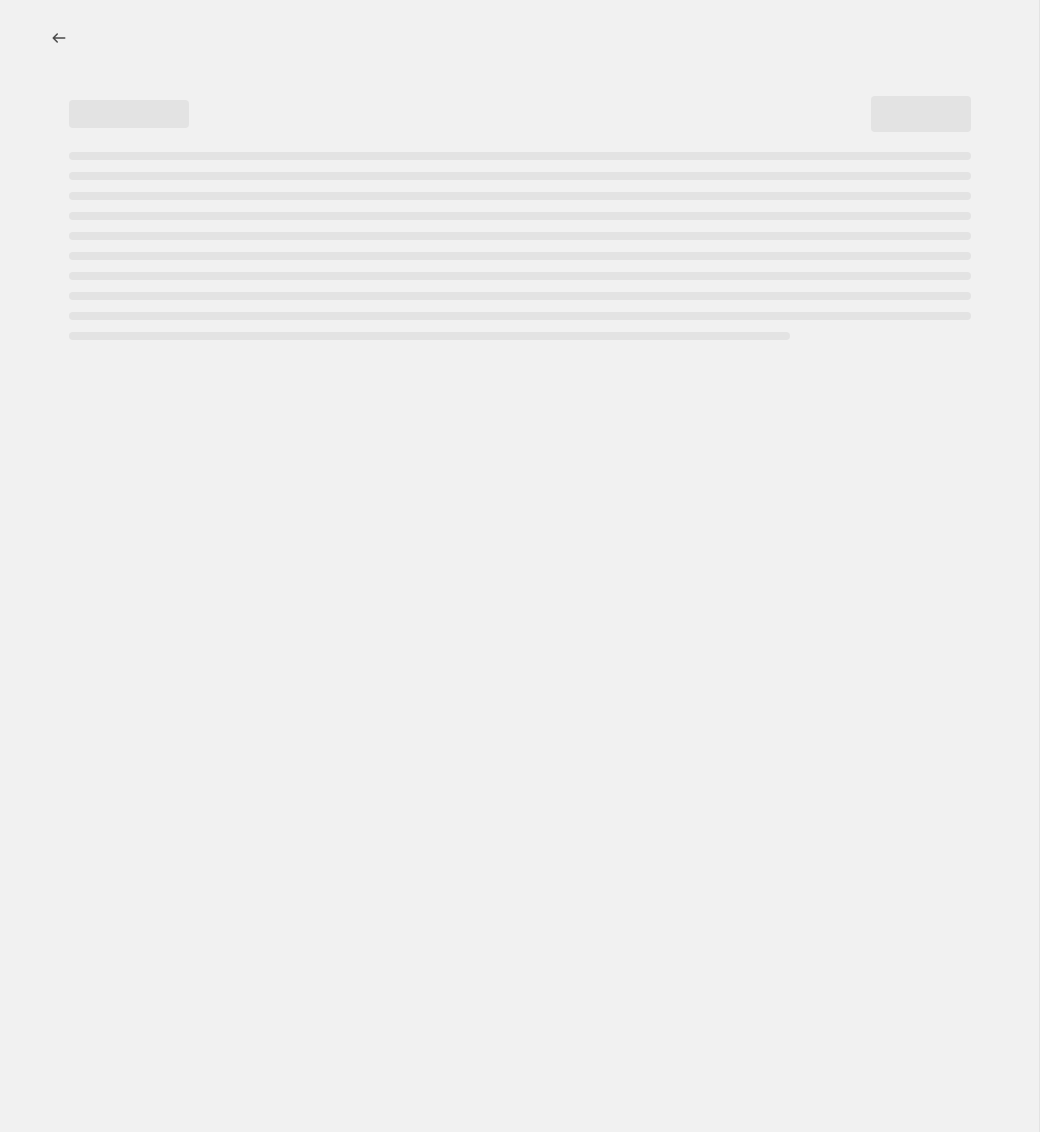 select on "pcap" 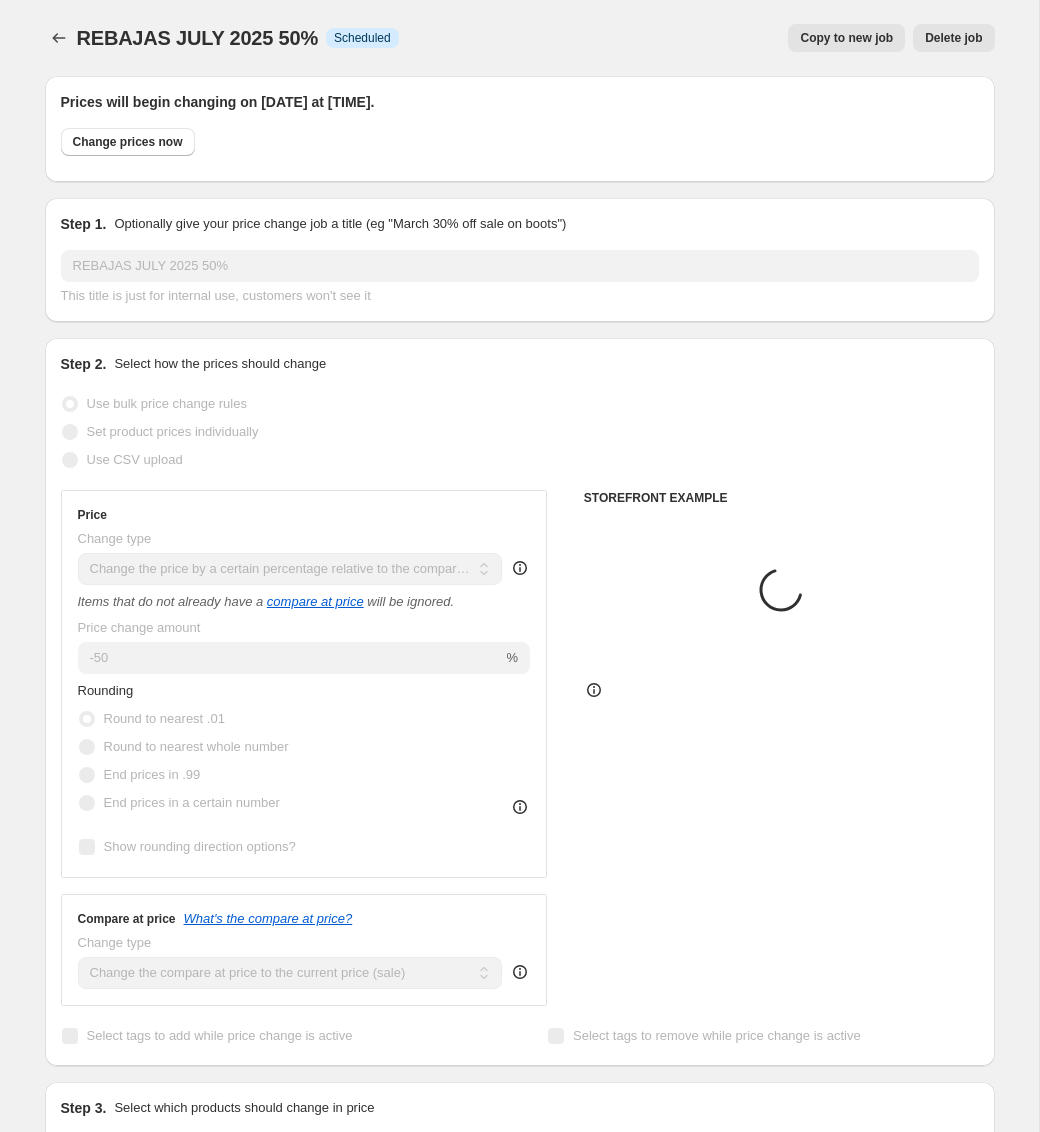 click on "Copy to new job" at bounding box center [846, 38] 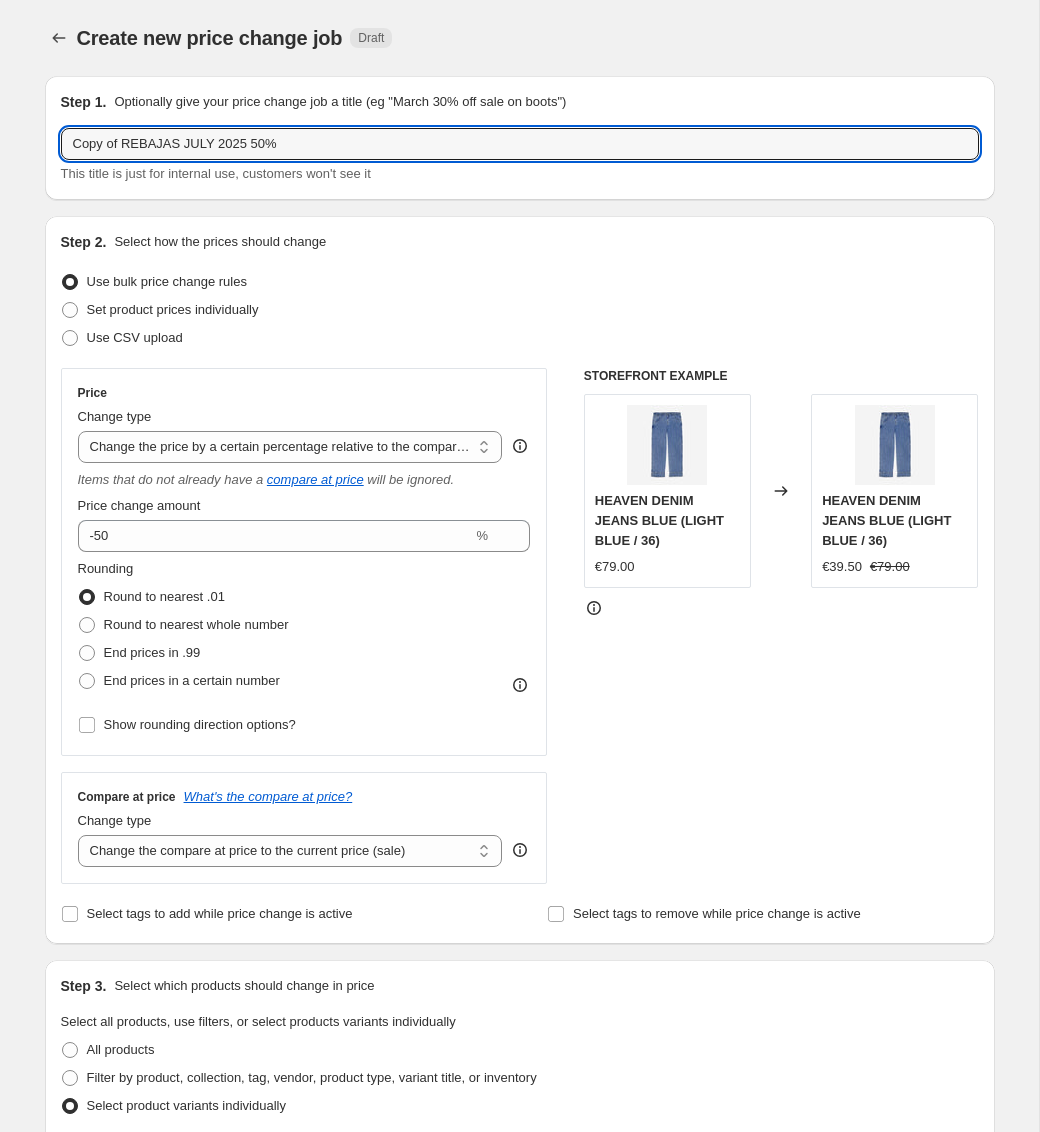 drag, startPoint x: 122, startPoint y: 147, endPoint x: 35, endPoint y: 146, distance: 87.005745 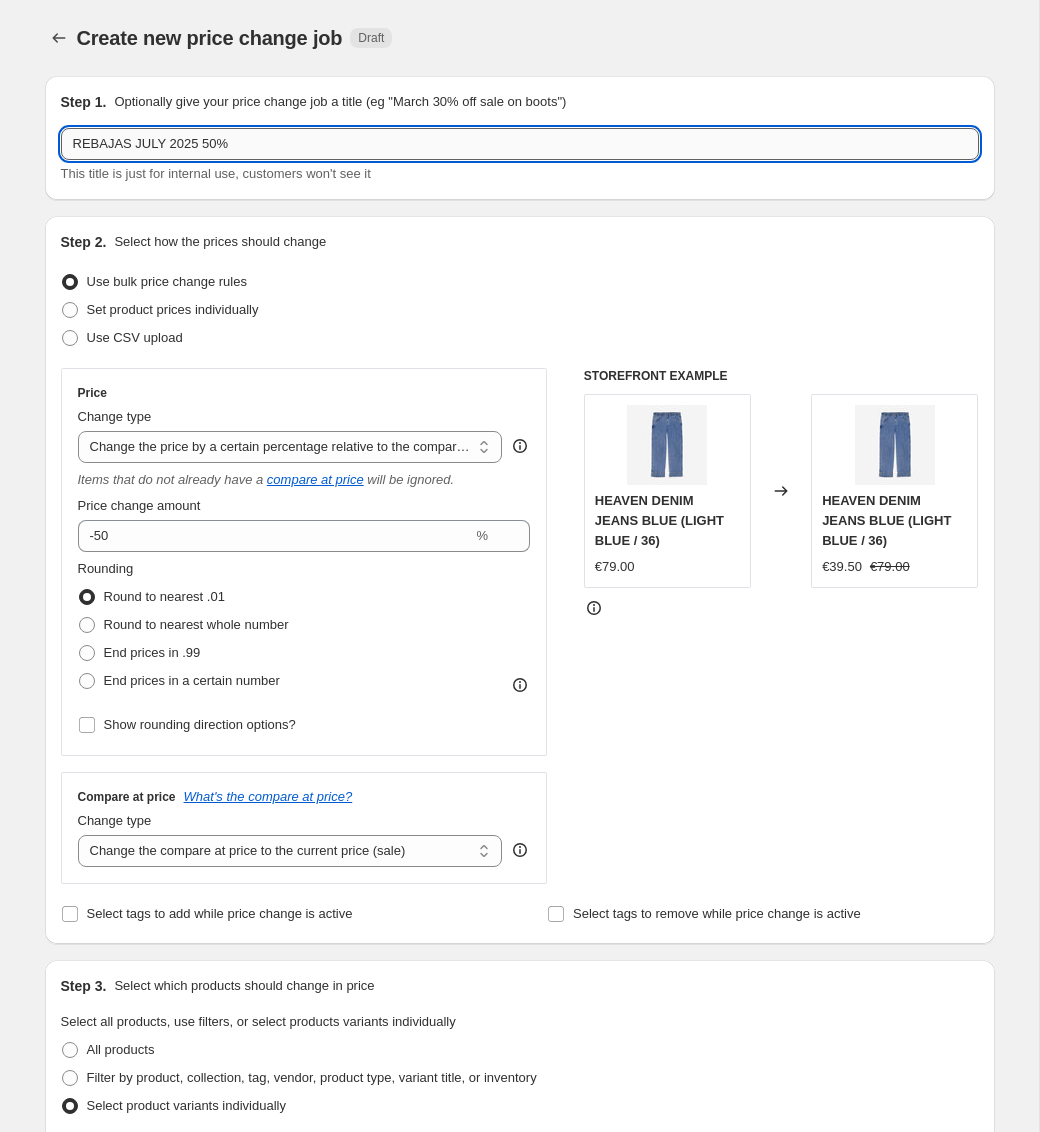 click on "REBAJAS JULY 2025 50%" at bounding box center [520, 144] 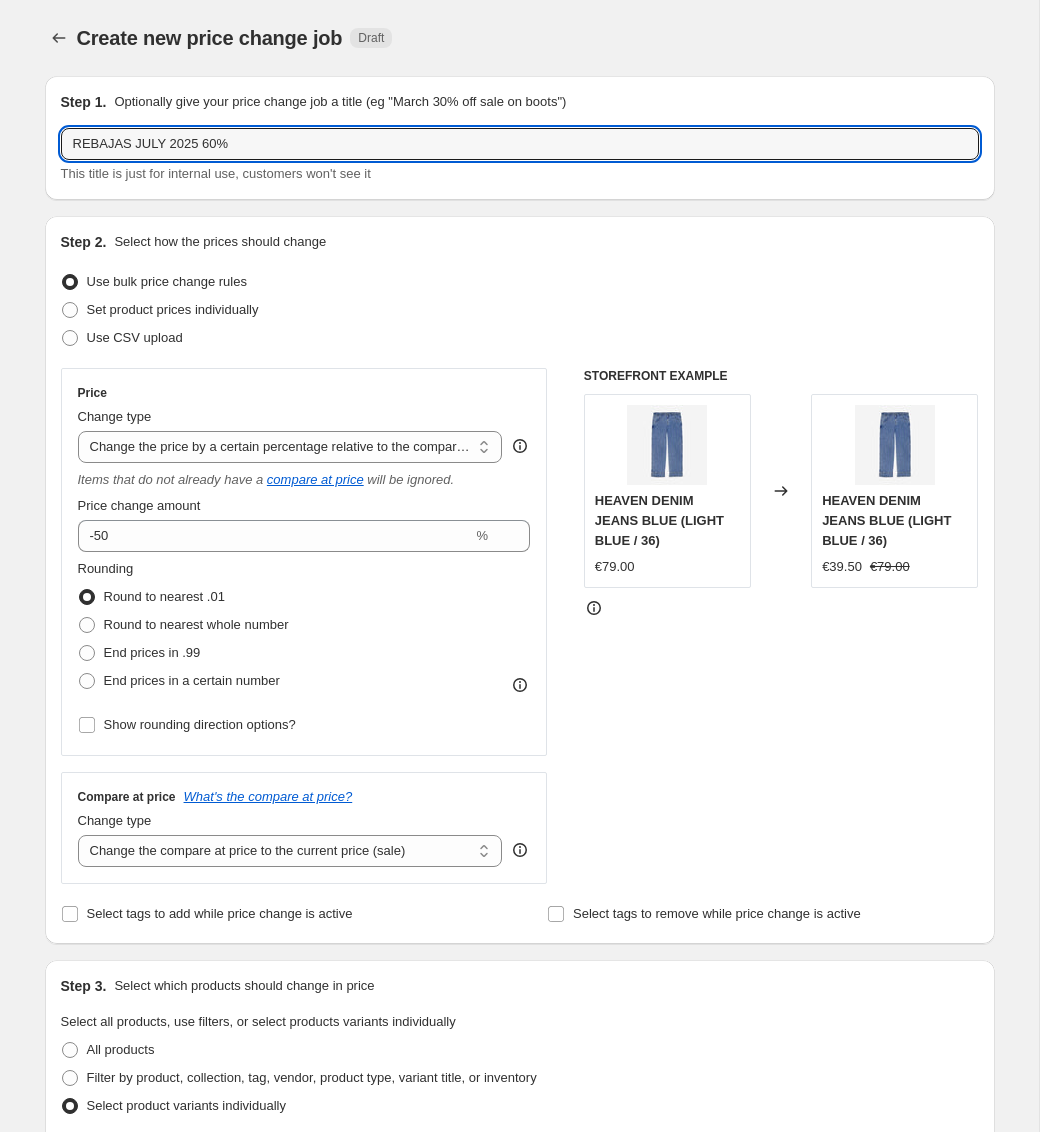 scroll, scrollTop: 152, scrollLeft: 0, axis: vertical 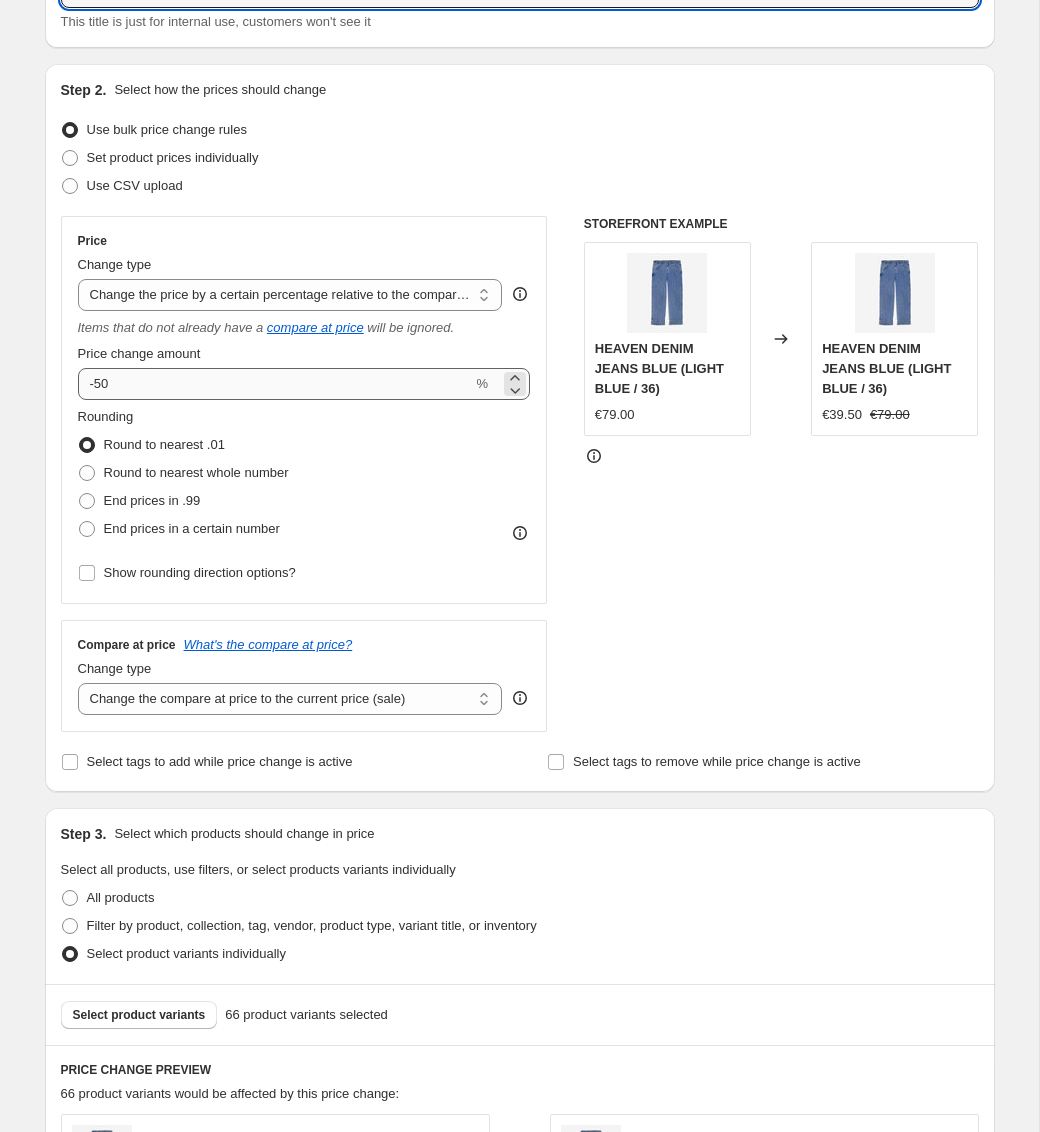 type on "REBAJAS JULY 2025 60%" 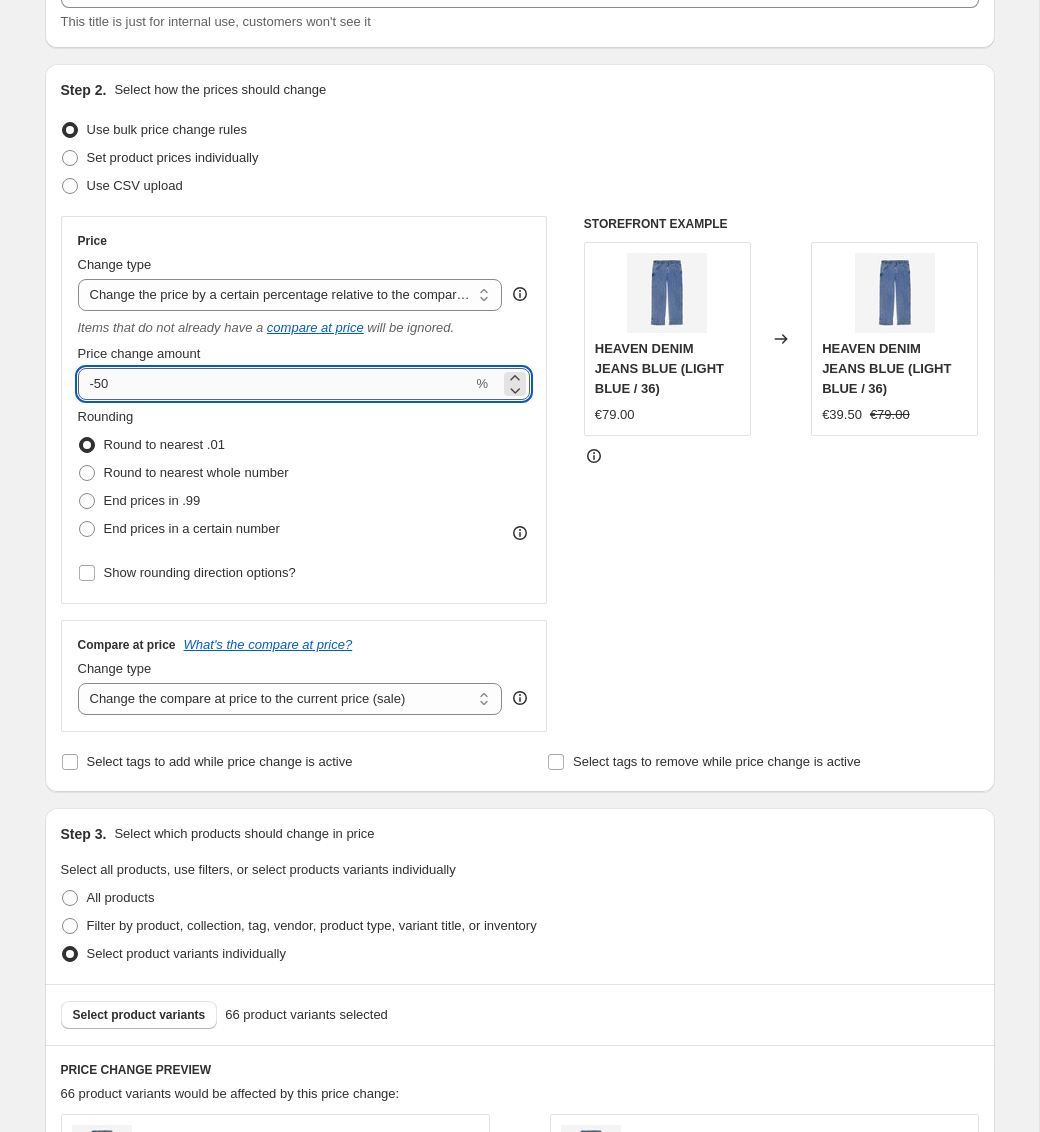 click on "-50" at bounding box center [275, 384] 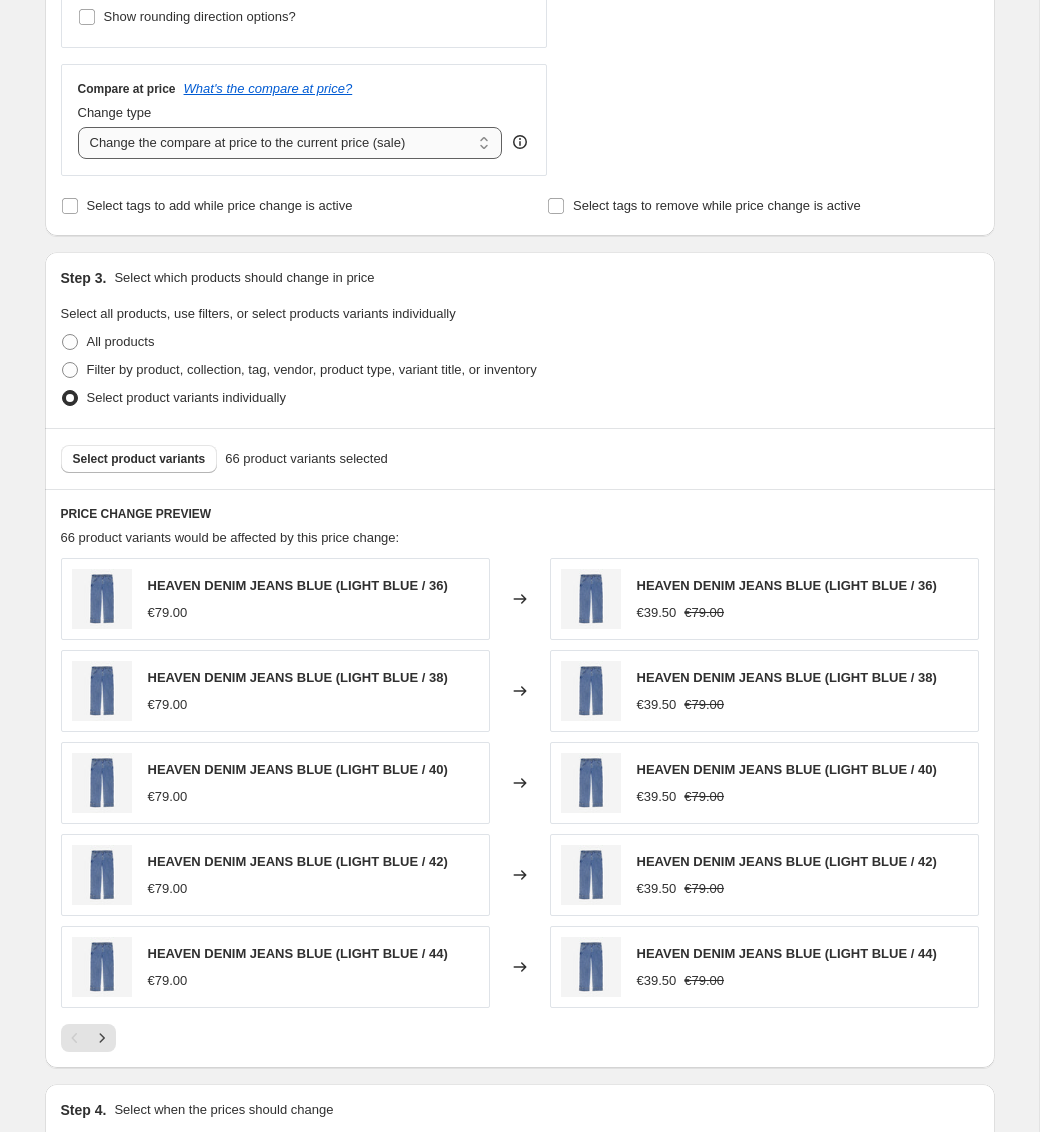 scroll, scrollTop: 707, scrollLeft: 0, axis: vertical 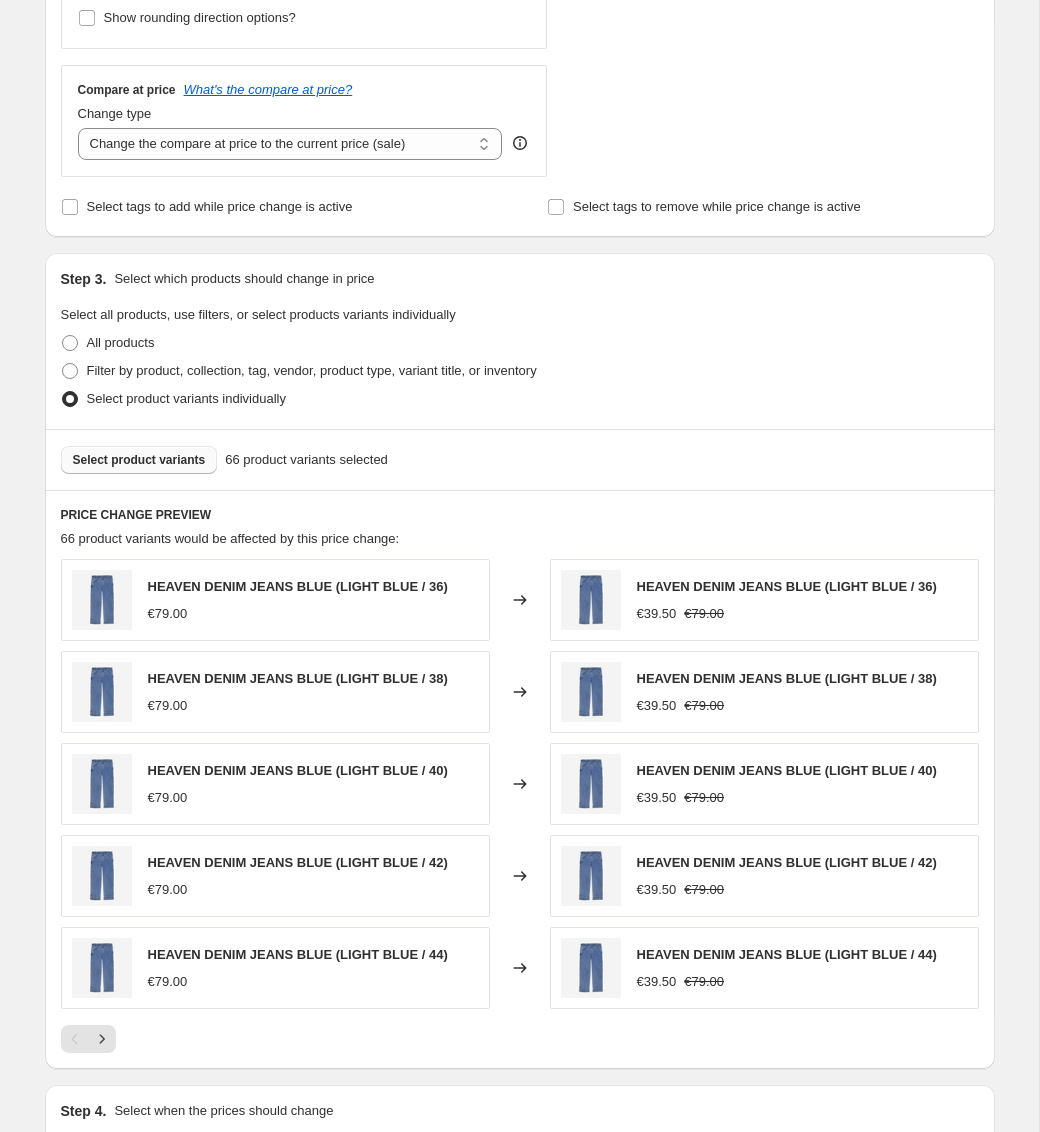 type on "-60" 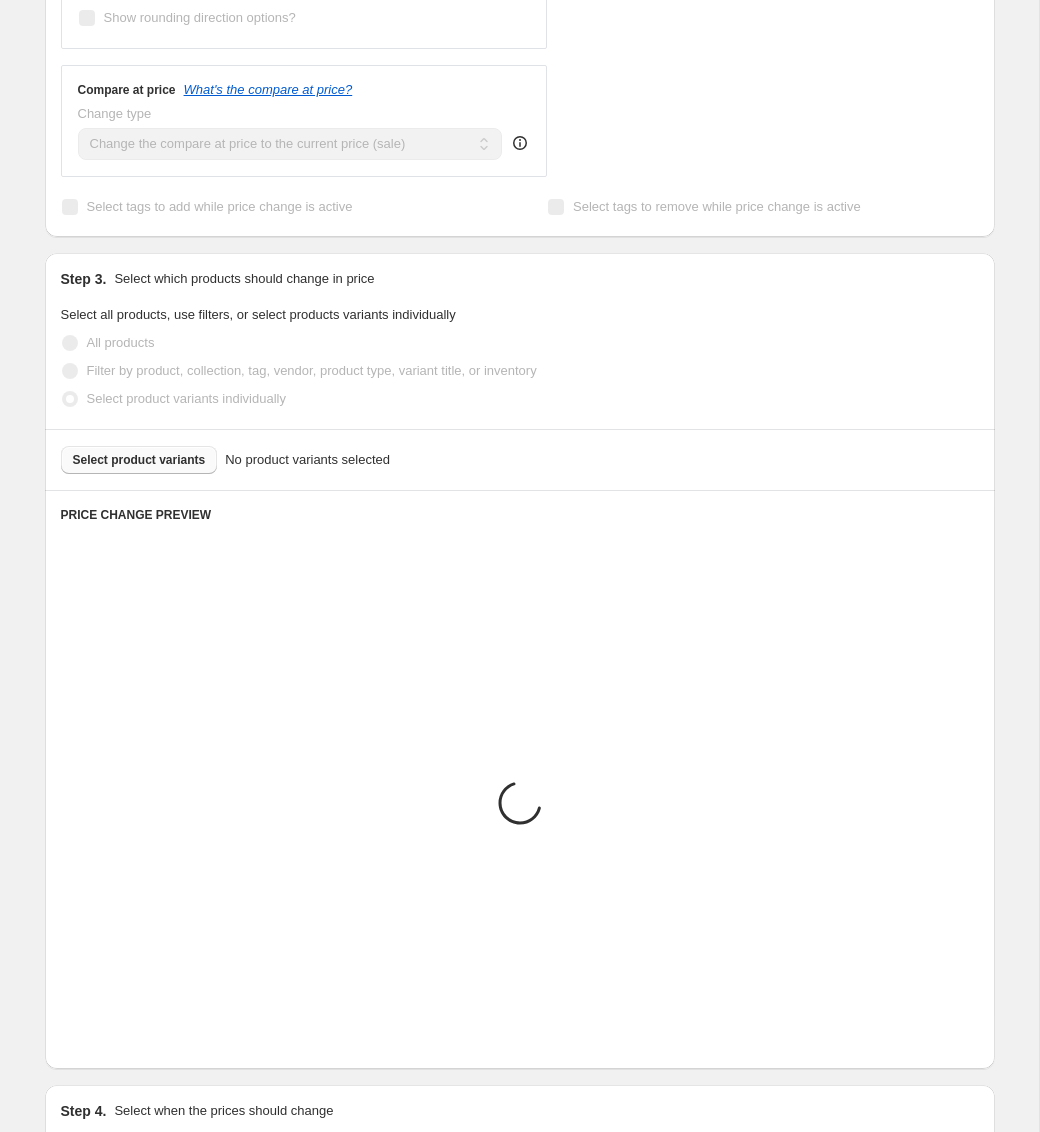 scroll, scrollTop: 450, scrollLeft: 0, axis: vertical 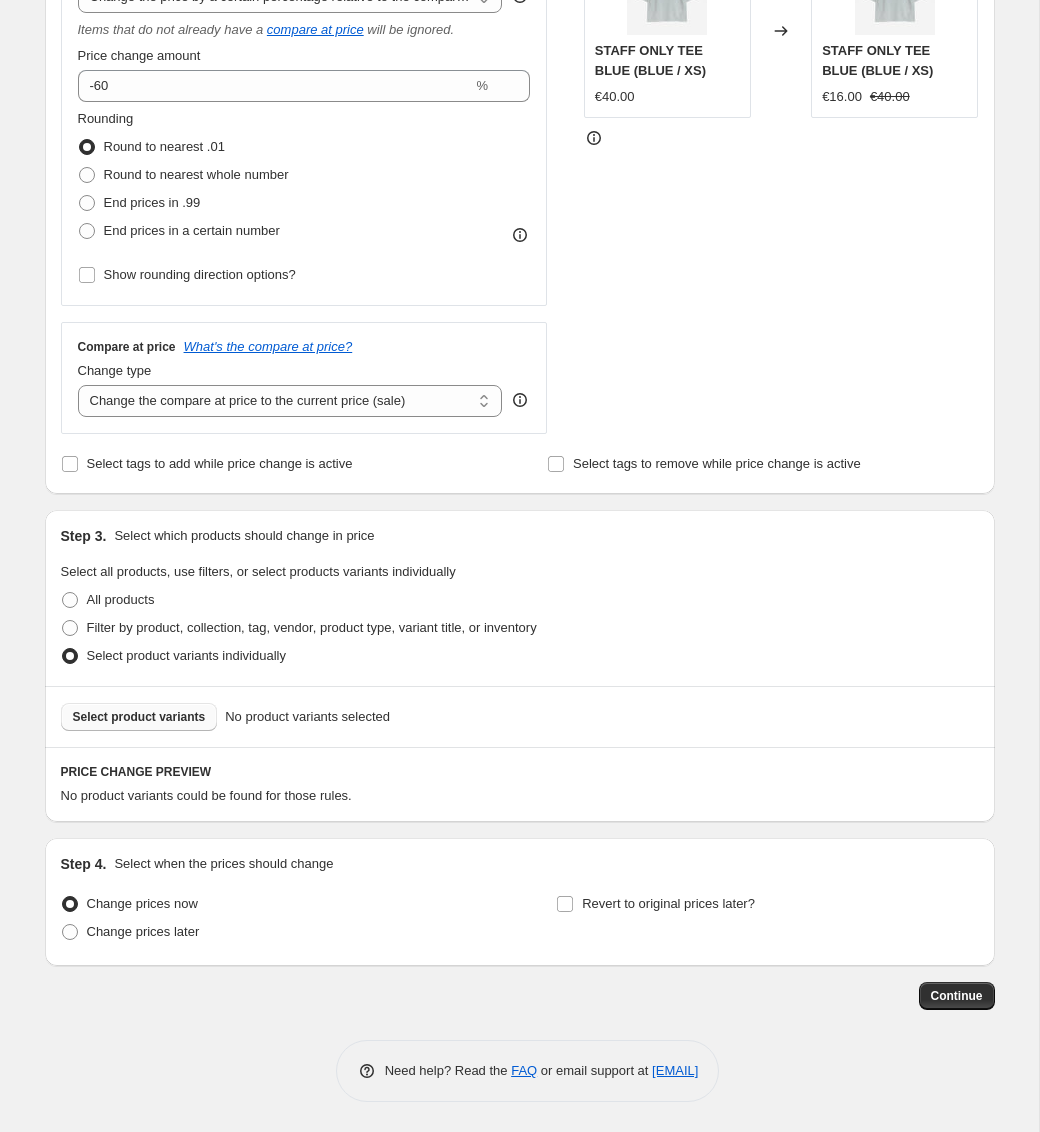 click on "Select product variants No   product variants selected" at bounding box center (520, 716) 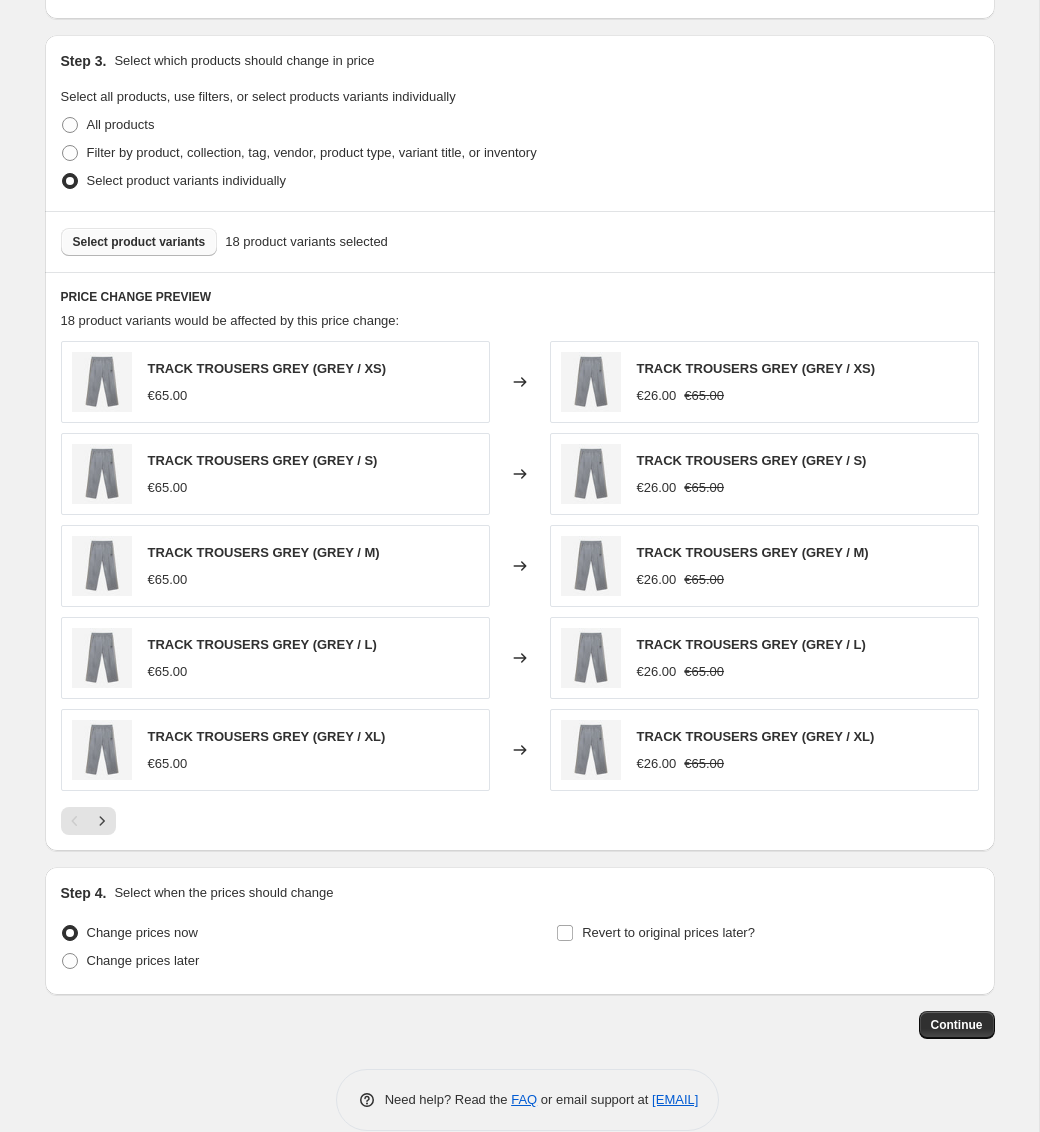 scroll, scrollTop: 954, scrollLeft: 0, axis: vertical 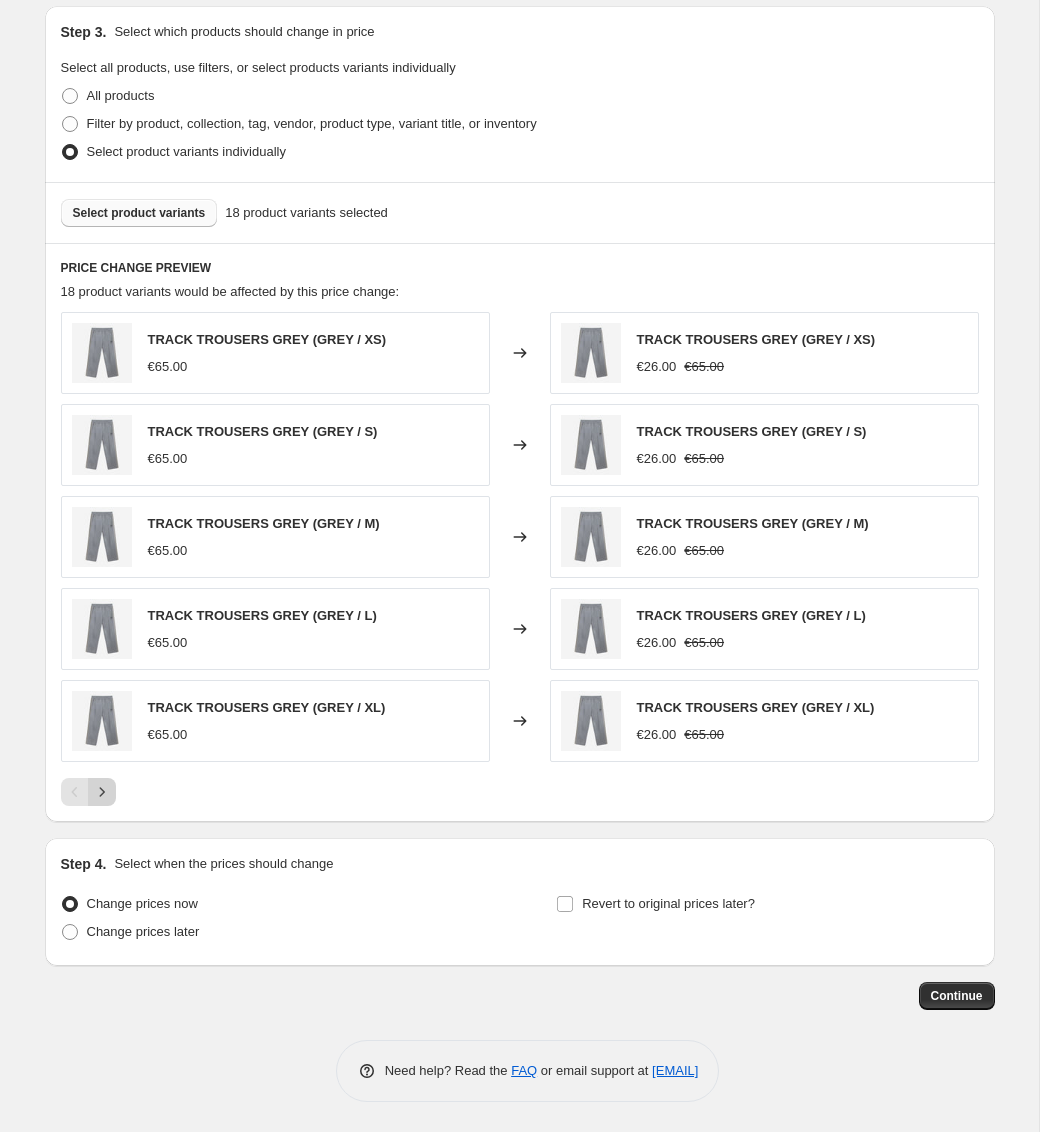 click 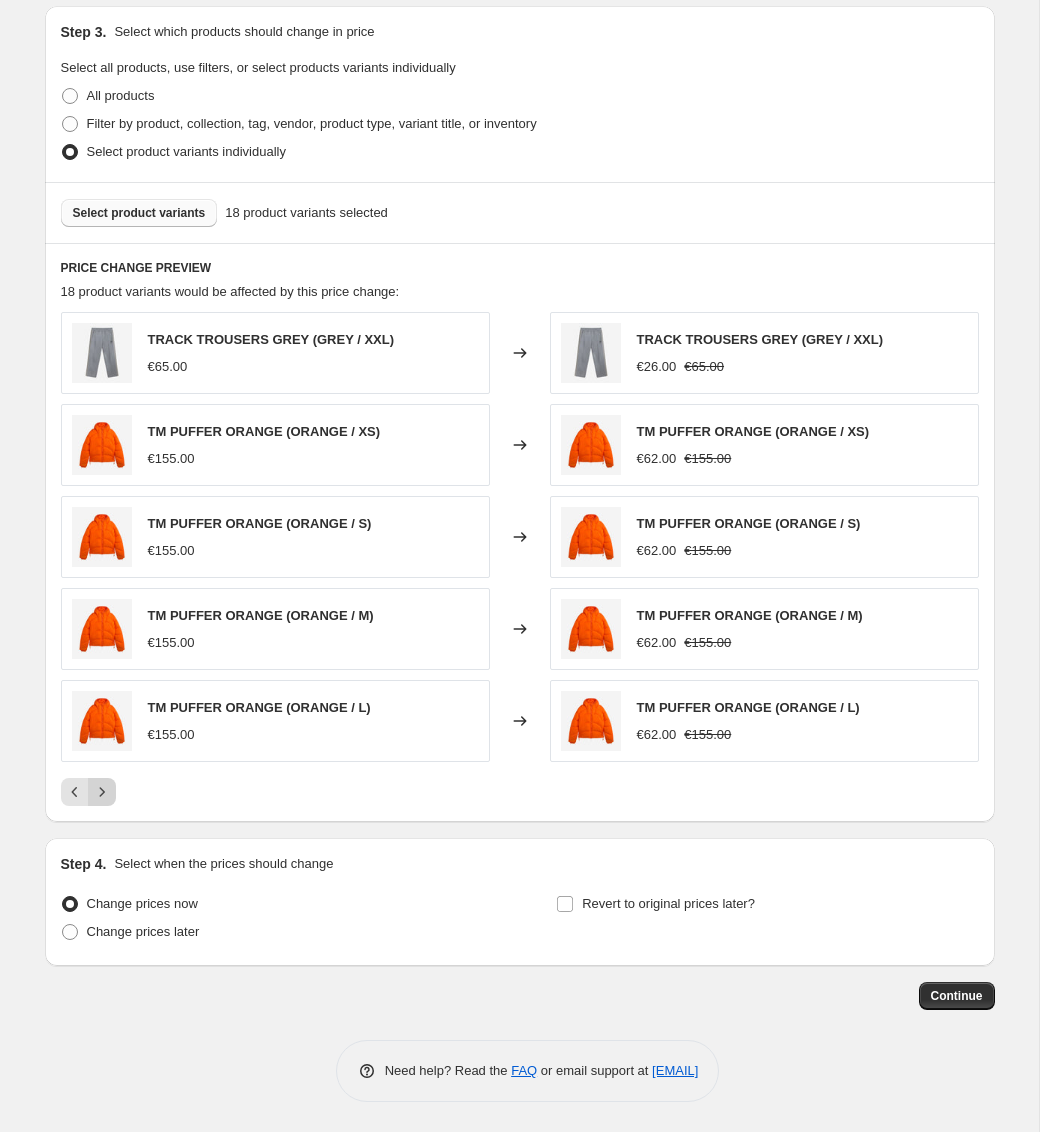 click 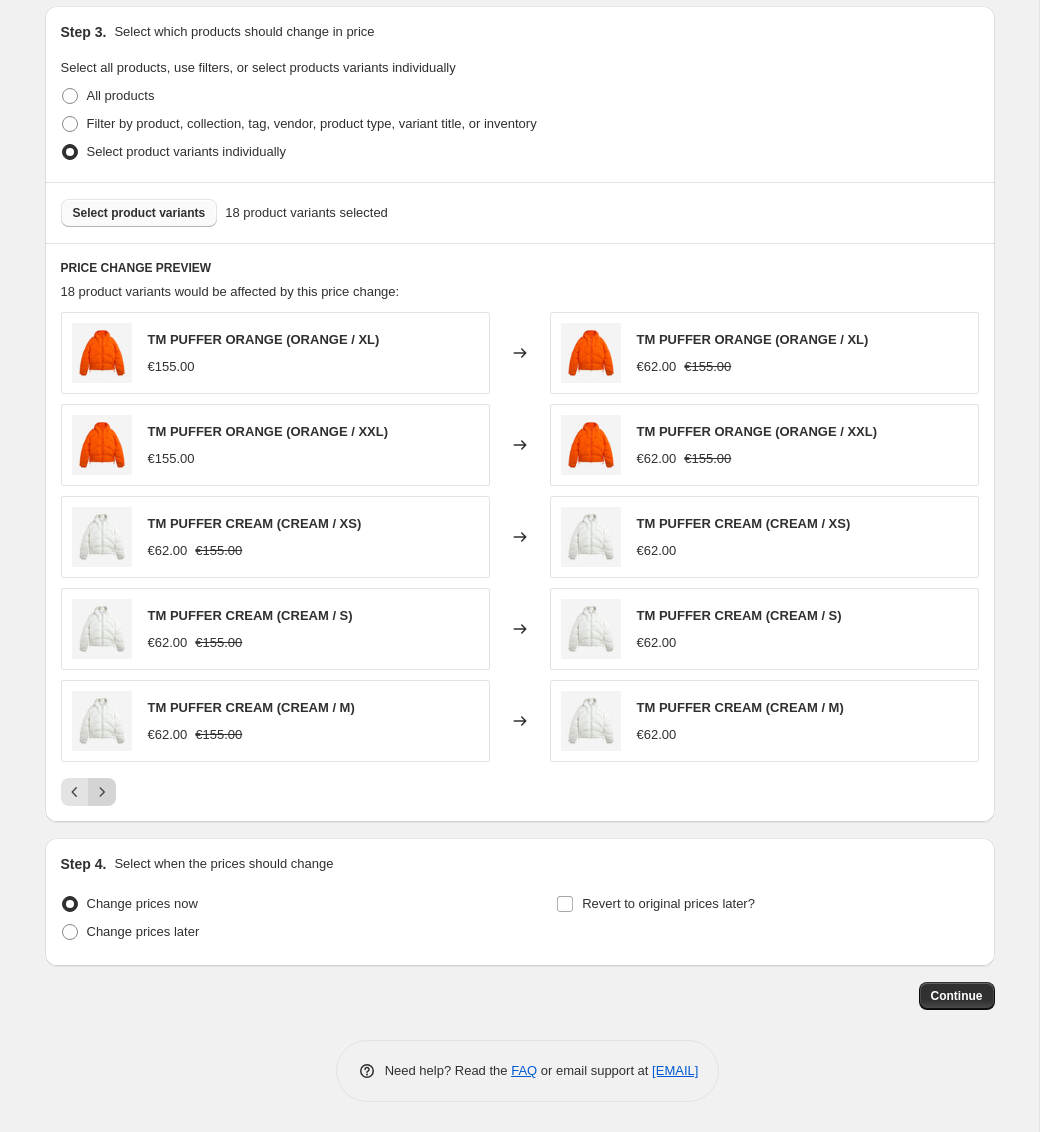 click 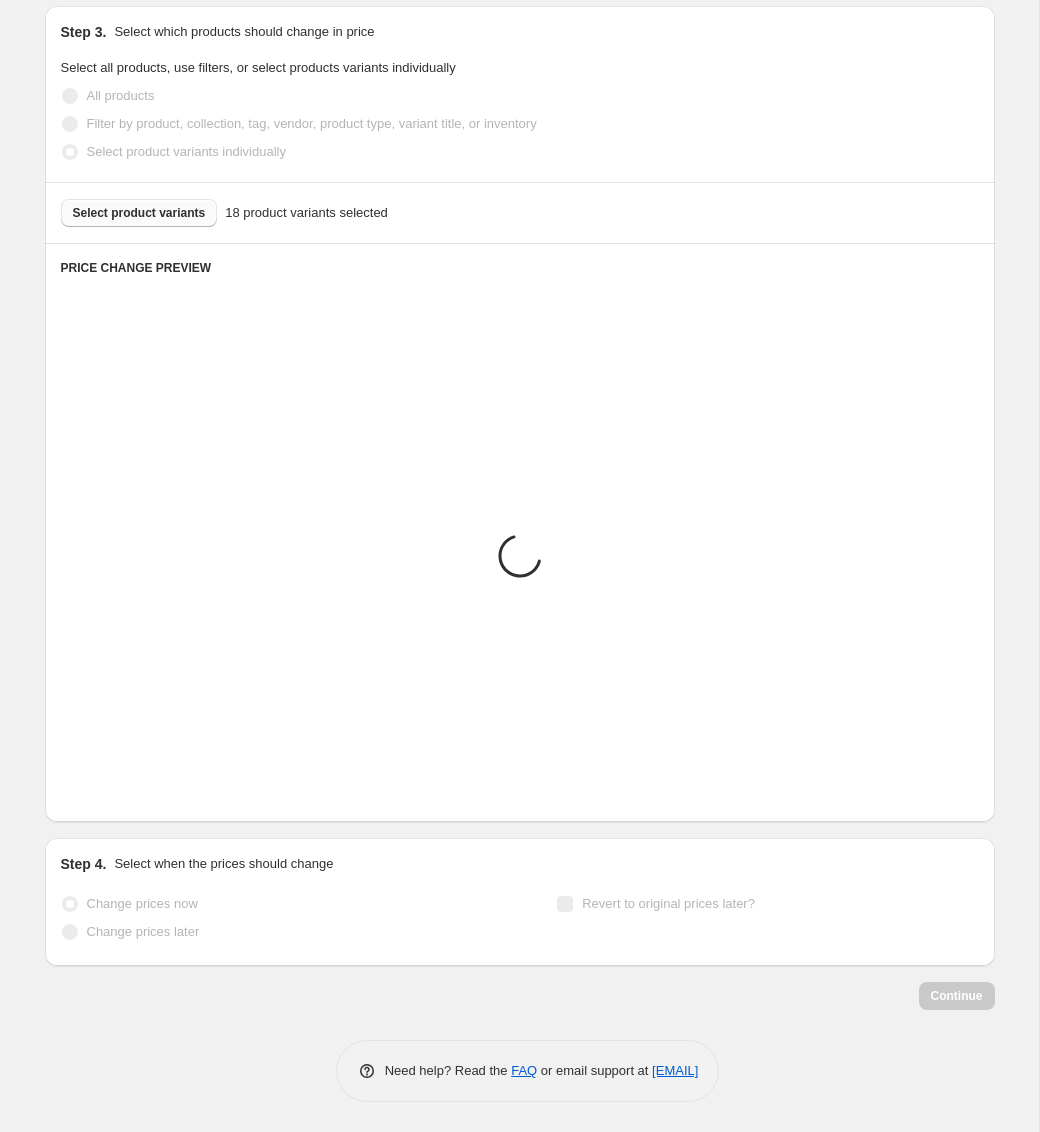 scroll, scrollTop: 770, scrollLeft: 0, axis: vertical 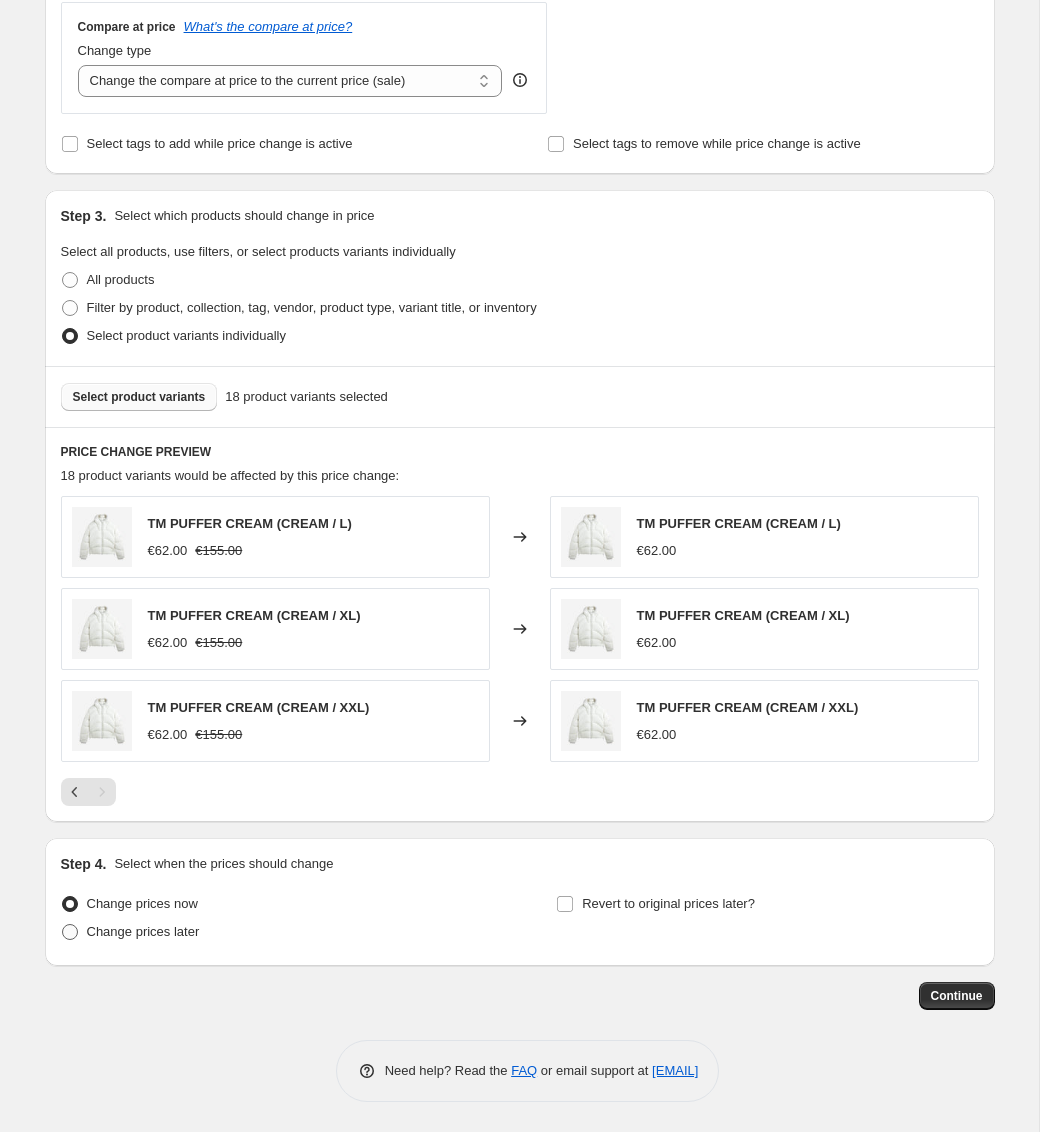 click on "Change prices later" at bounding box center (130, 932) 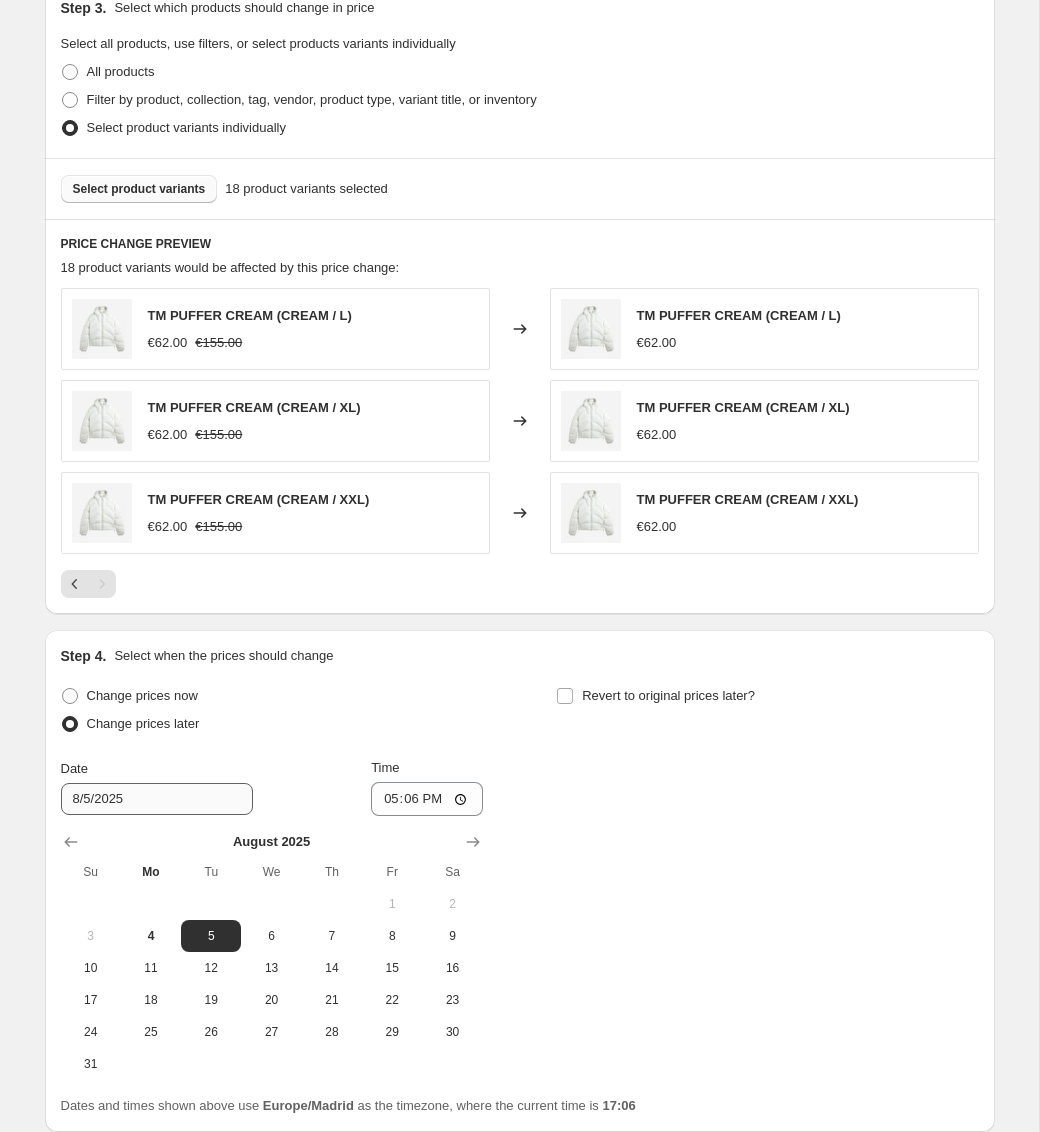 scroll, scrollTop: 1020, scrollLeft: 0, axis: vertical 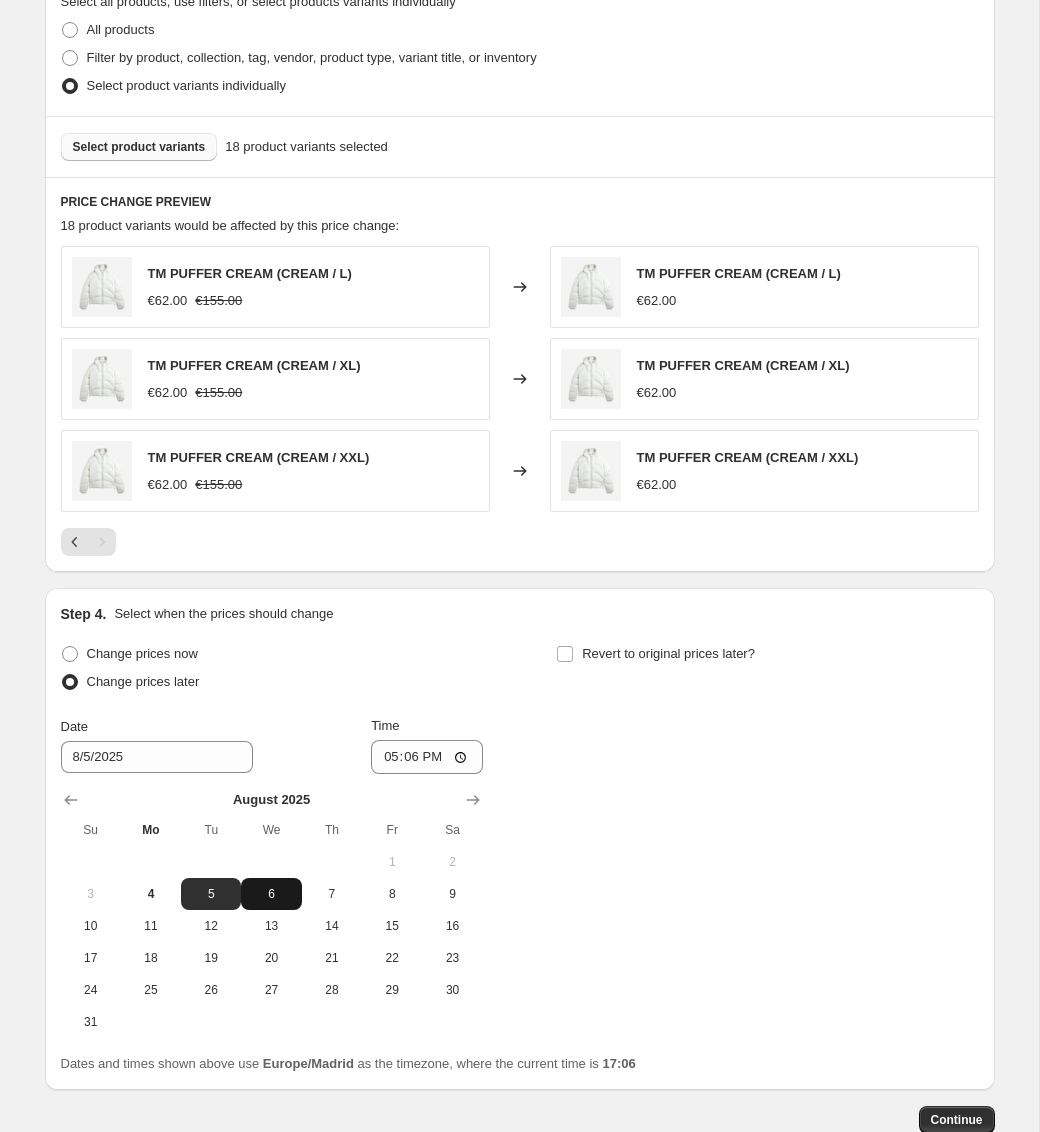 click on "6" at bounding box center (271, 894) 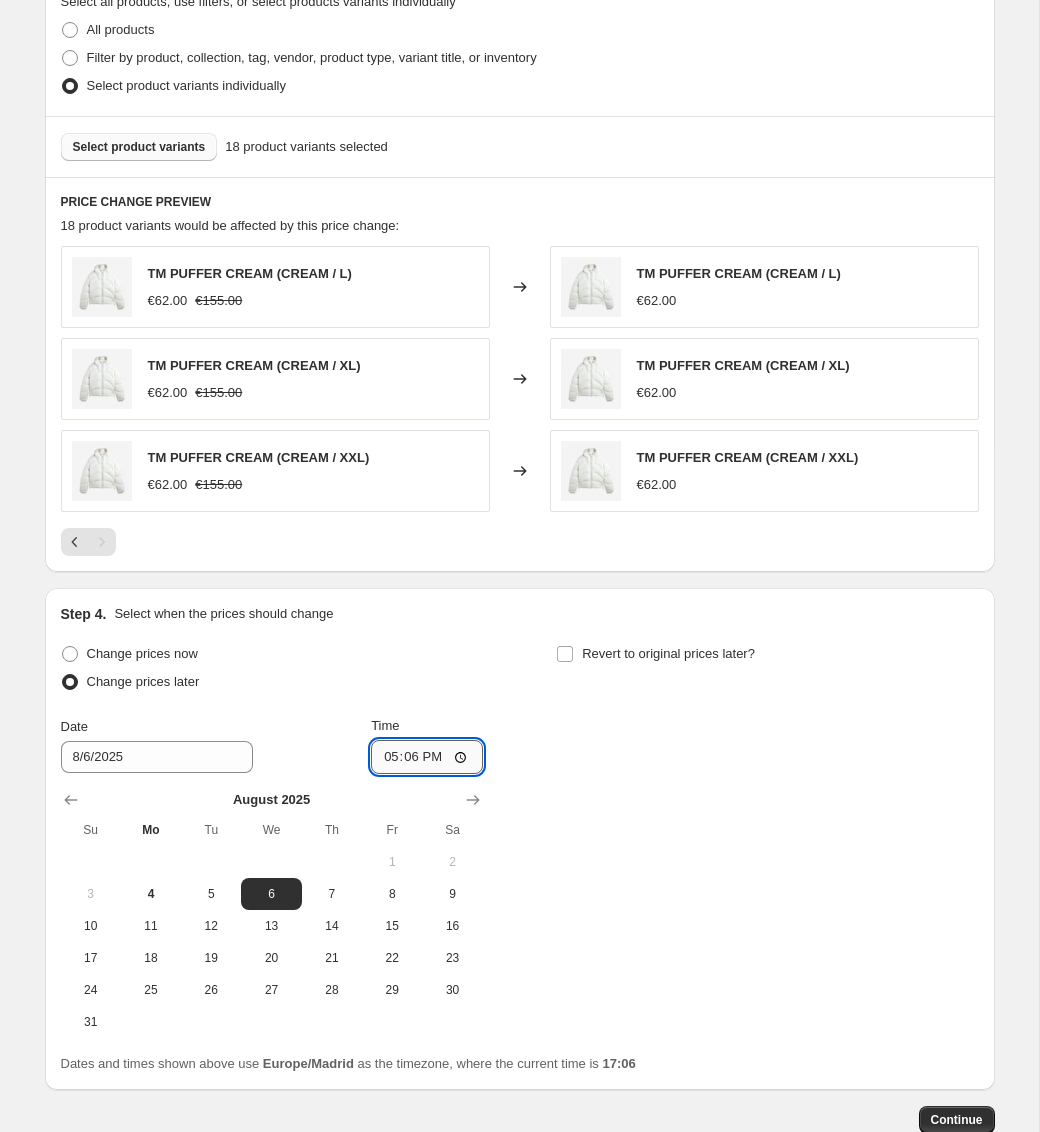 click on "17:06" at bounding box center (427, 757) 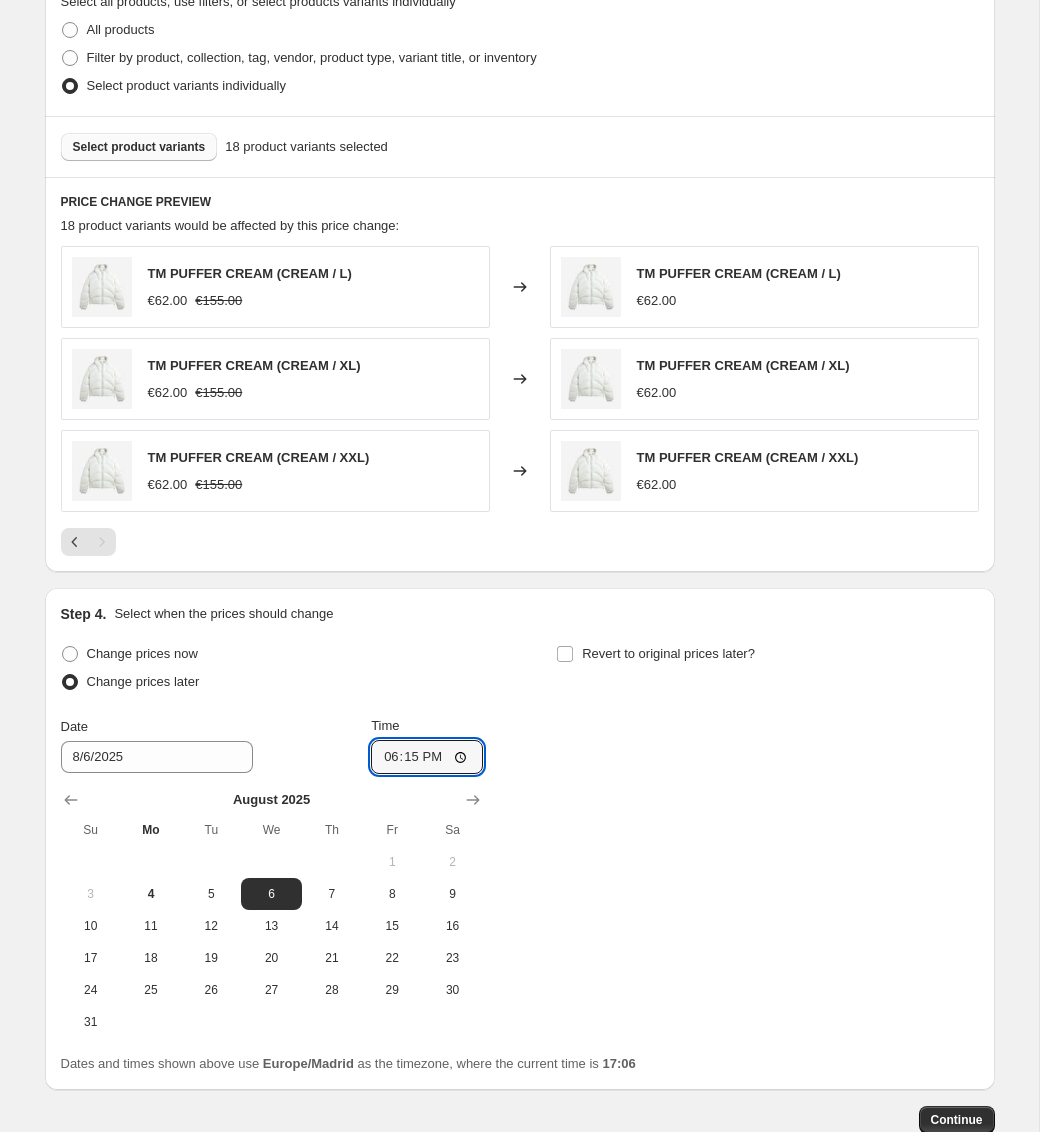 type on "18:15" 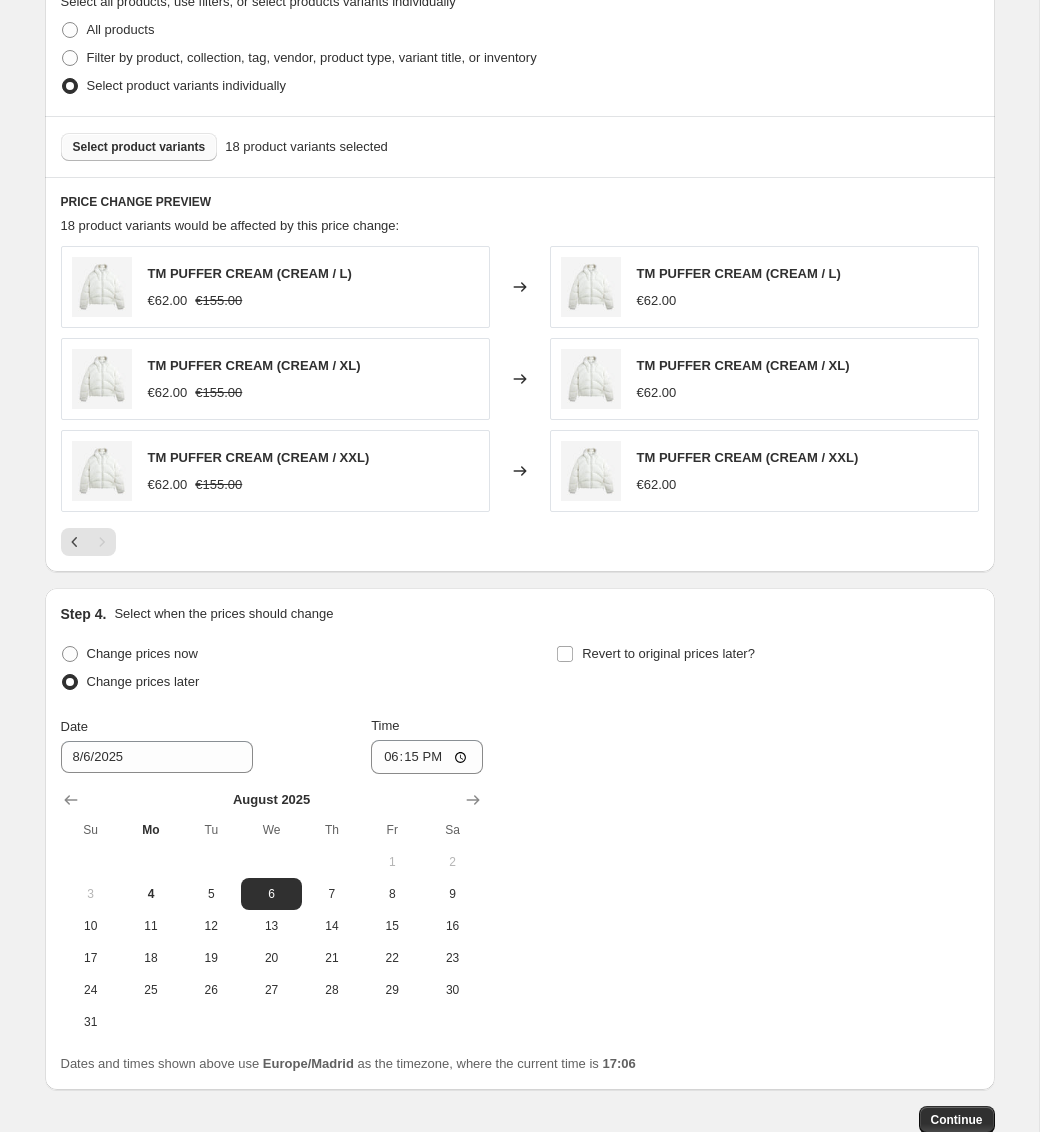 click on "Change prices now Change prices later Date 8/6/[YEAR] Time 18:15 August   [YEAR] Su Mo Tu We Th Fr Sa 1 2 3 4 5 6 7 8 9 10 11 12 13 14 15 16 17 18 19 20 21 22 23 24 25 26 27 28 29 30 31 Revert to original prices later?" at bounding box center [520, 839] 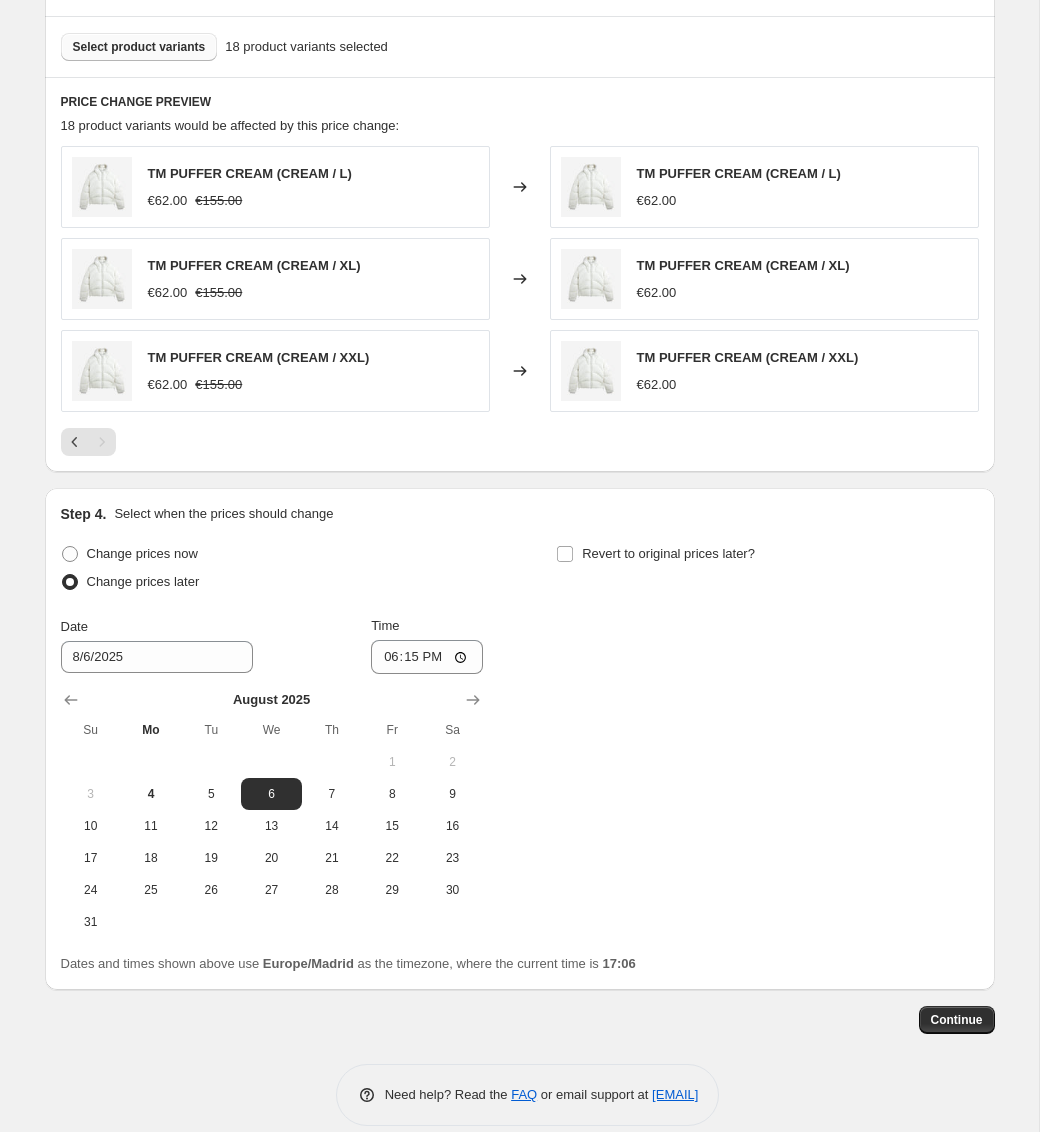 scroll, scrollTop: 1144, scrollLeft: 0, axis: vertical 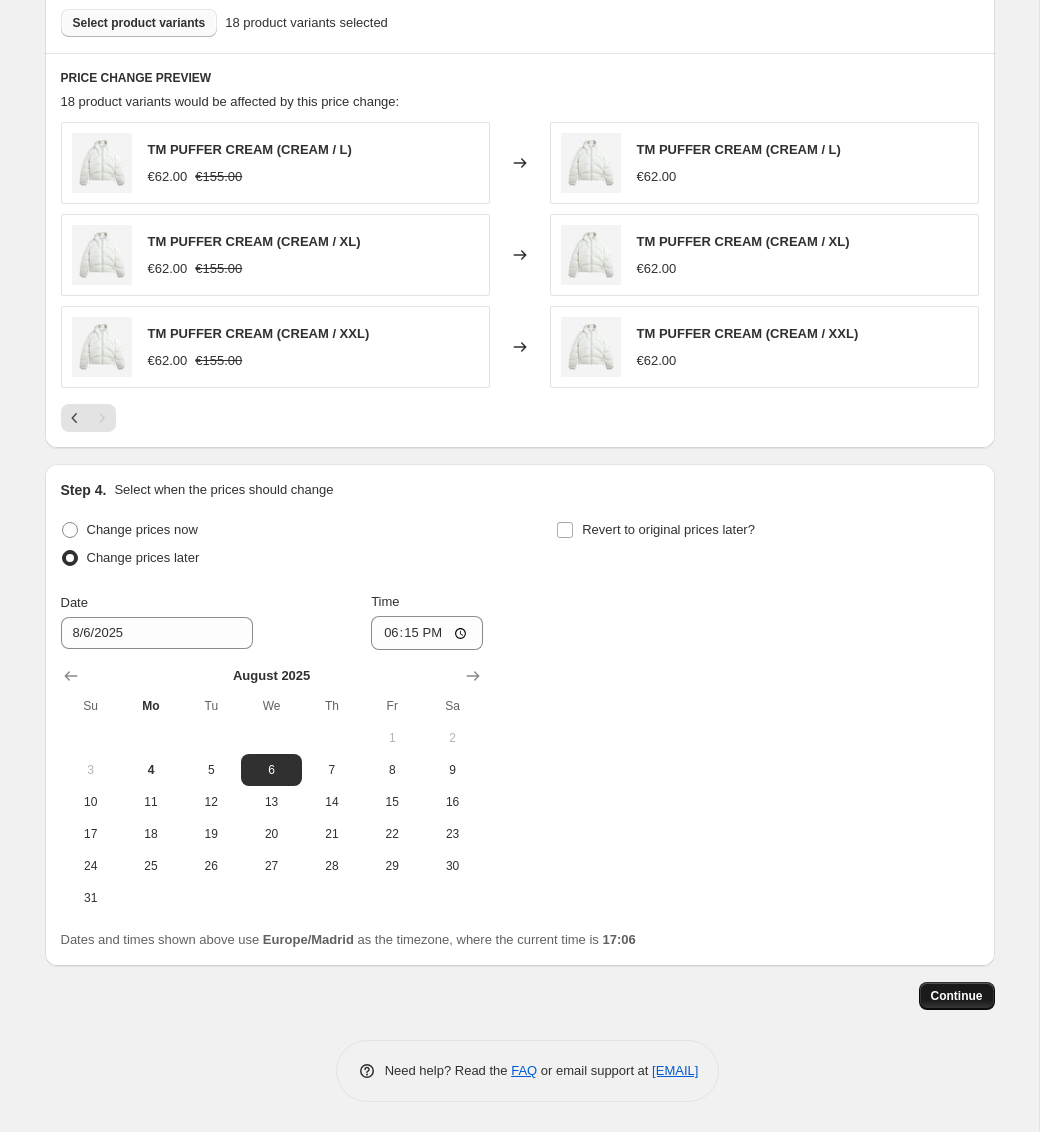 click on "Continue" at bounding box center [957, 996] 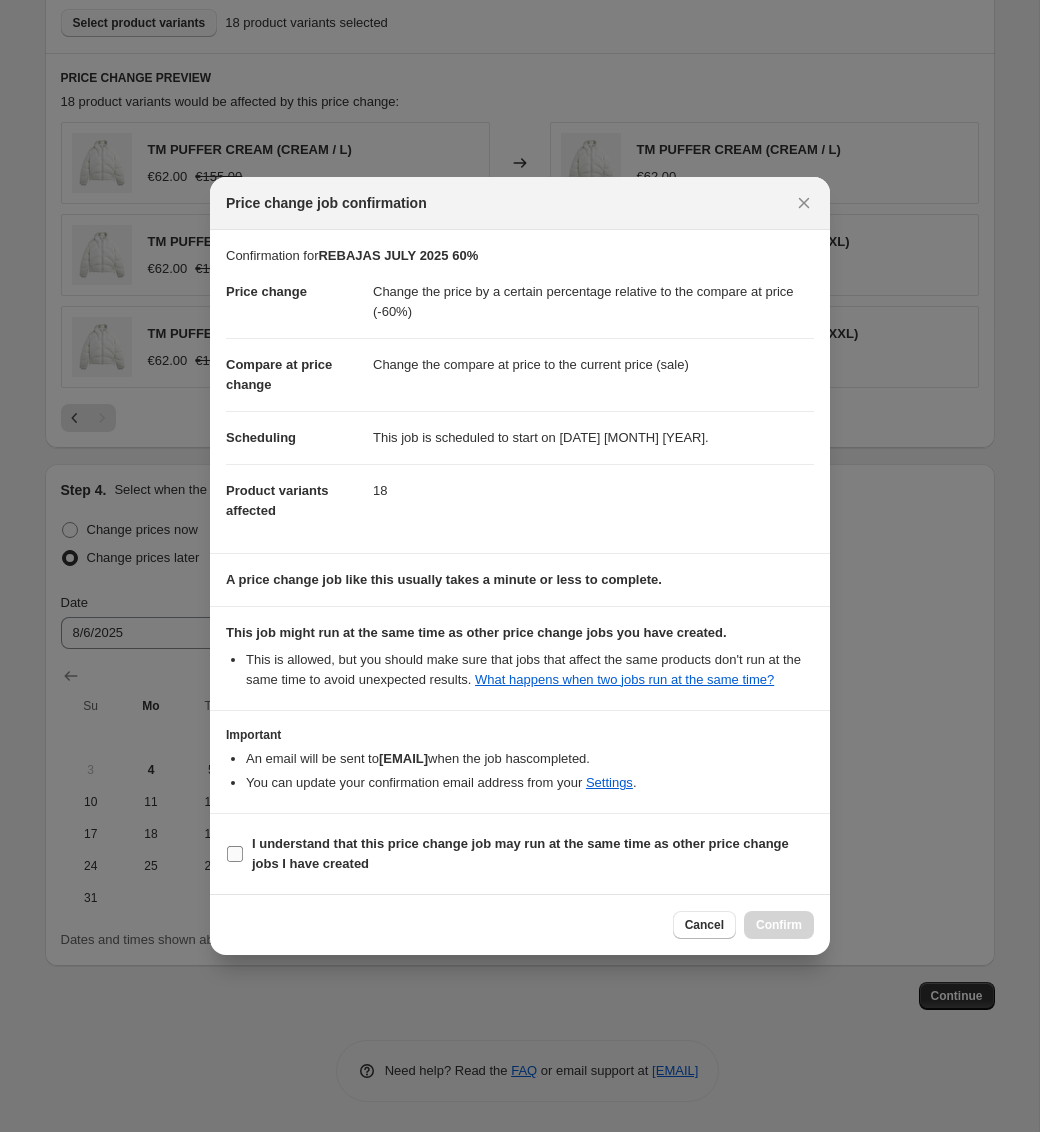 click on "I understand that this price change job may run at the same time as other price change jobs I have created" at bounding box center (235, 854) 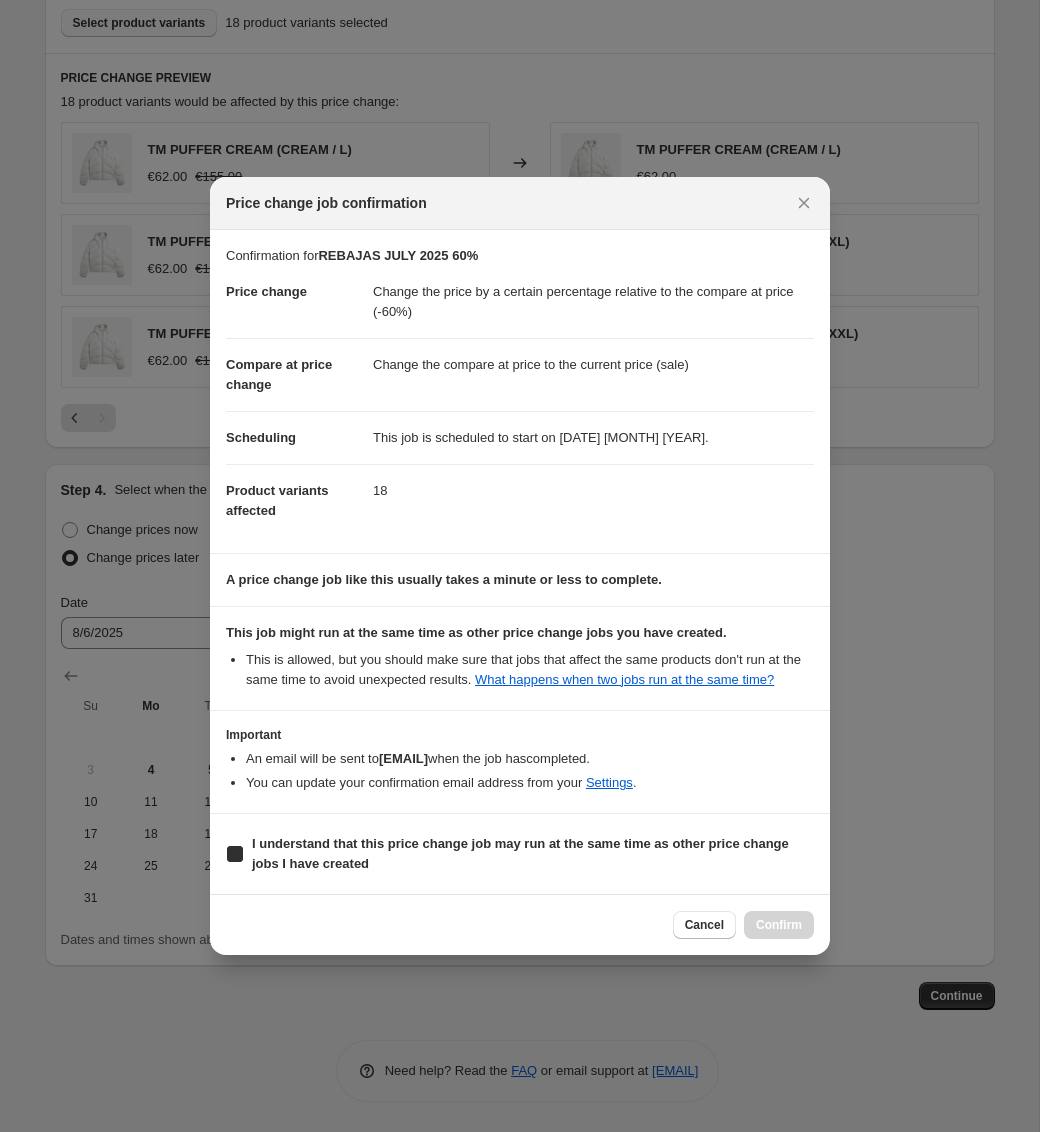 checkbox on "true" 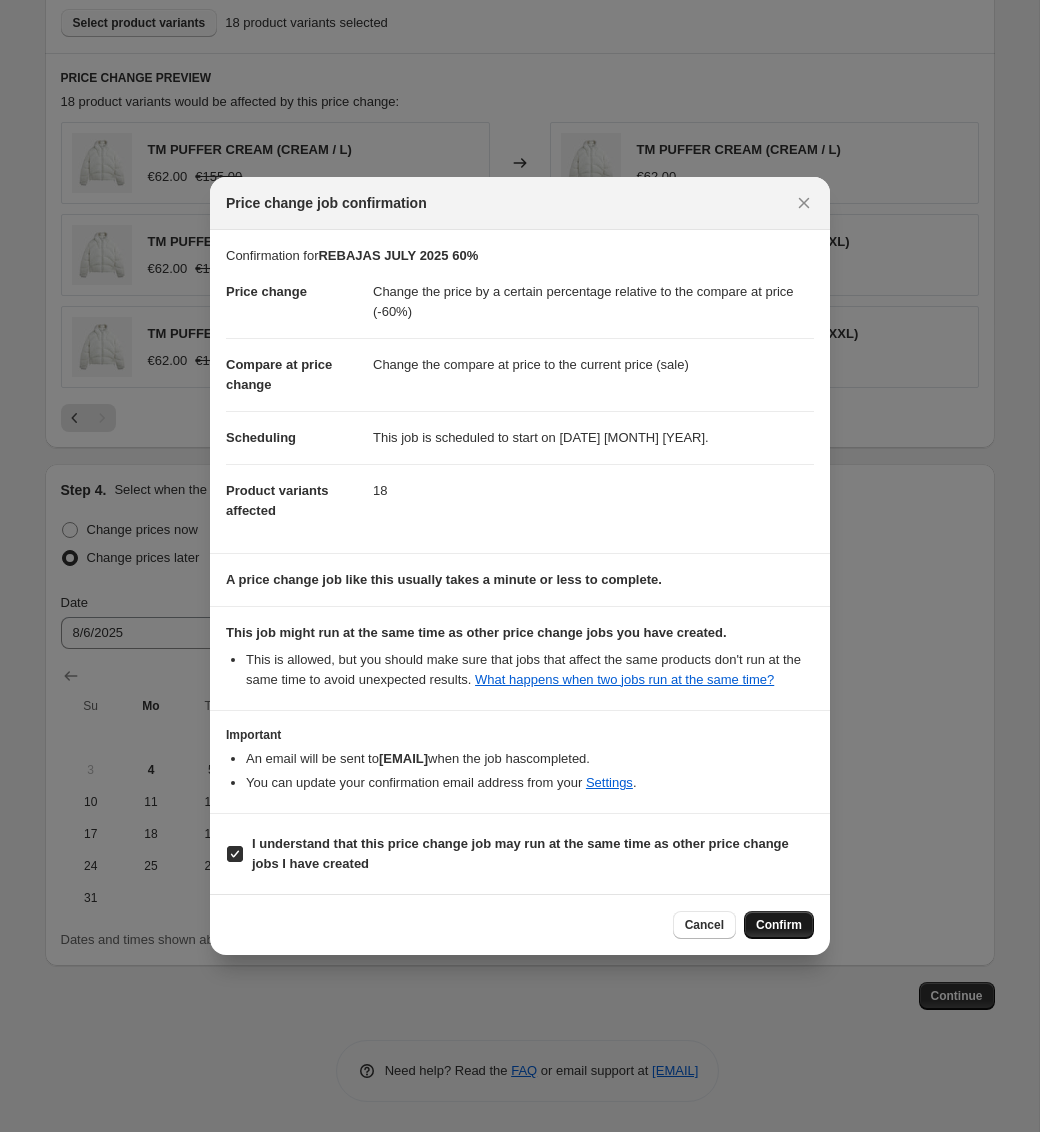 click on "Confirm" at bounding box center [779, 925] 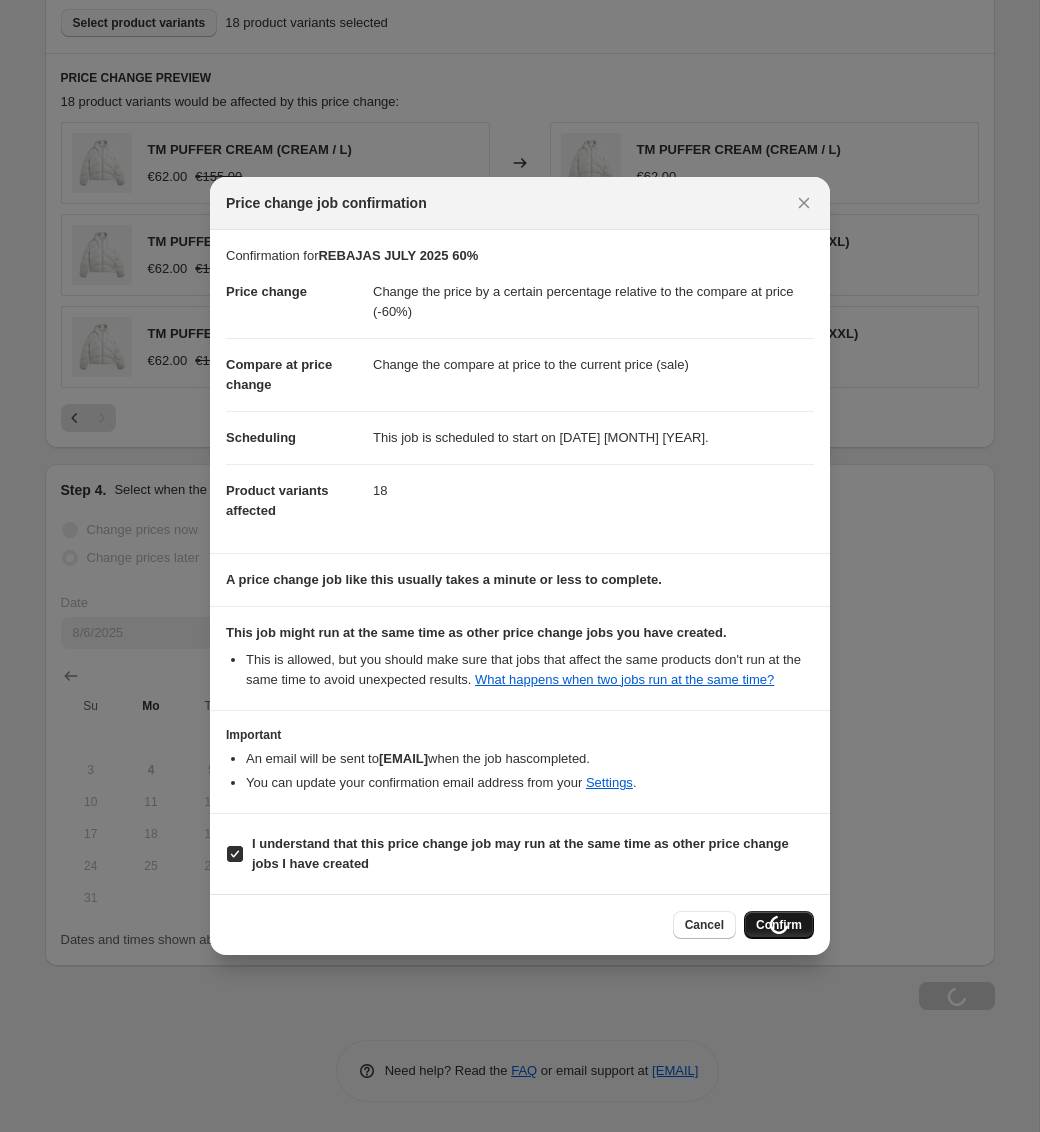scroll, scrollTop: 1144, scrollLeft: 0, axis: vertical 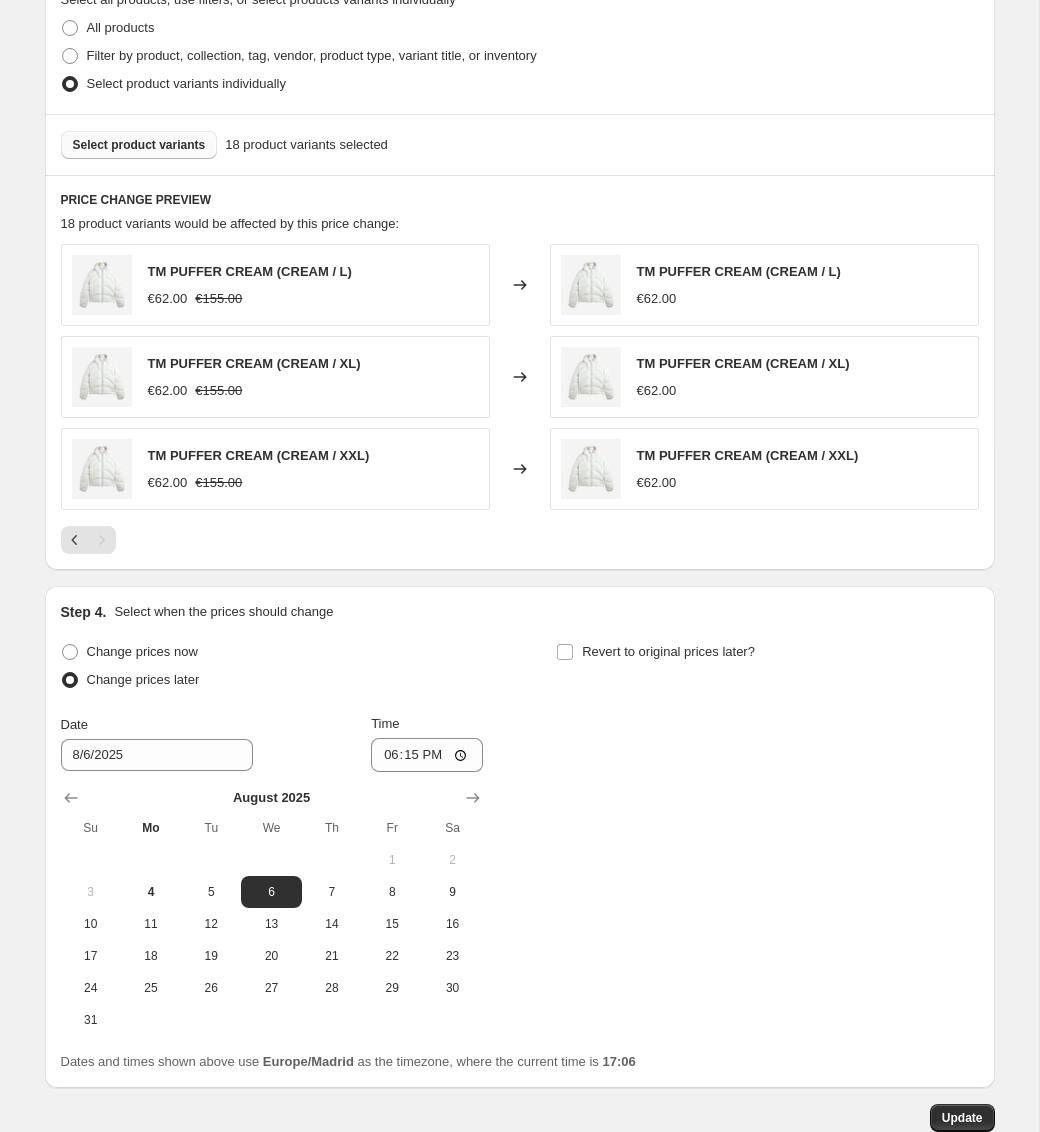 click on "Change prices now Change prices later Date 8/6/[YEAR] Time 18:15 August   [YEAR] Su Mo Tu We Th Fr Sa 1 2 3 4 5 6 7 8 9 10 11 12 13 14 15 16 17 18 19 20 21 22 23 24 25 26 27 28 29 30 31 Revert to original prices later?" at bounding box center (520, 837) 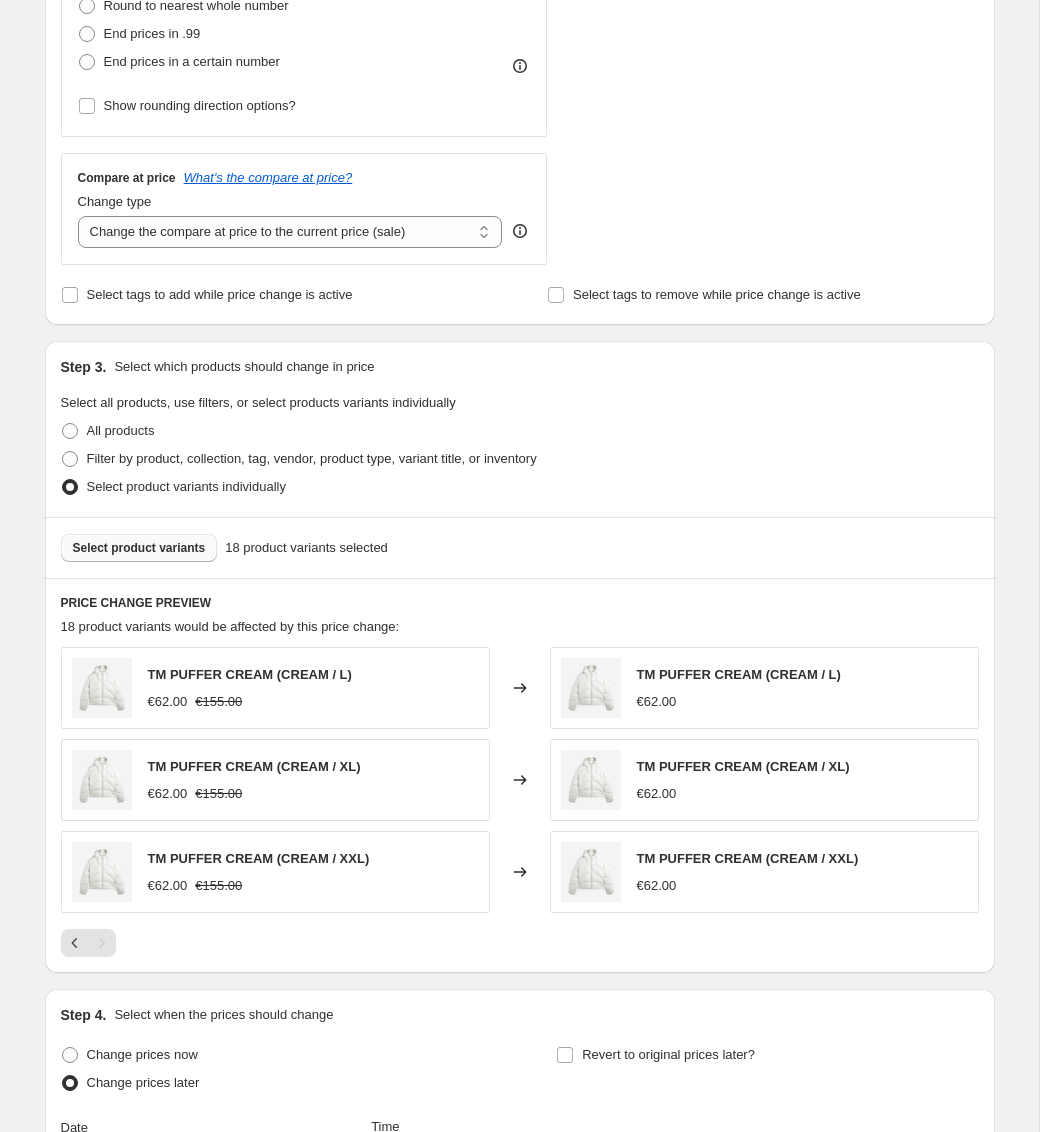 scroll, scrollTop: 0, scrollLeft: 0, axis: both 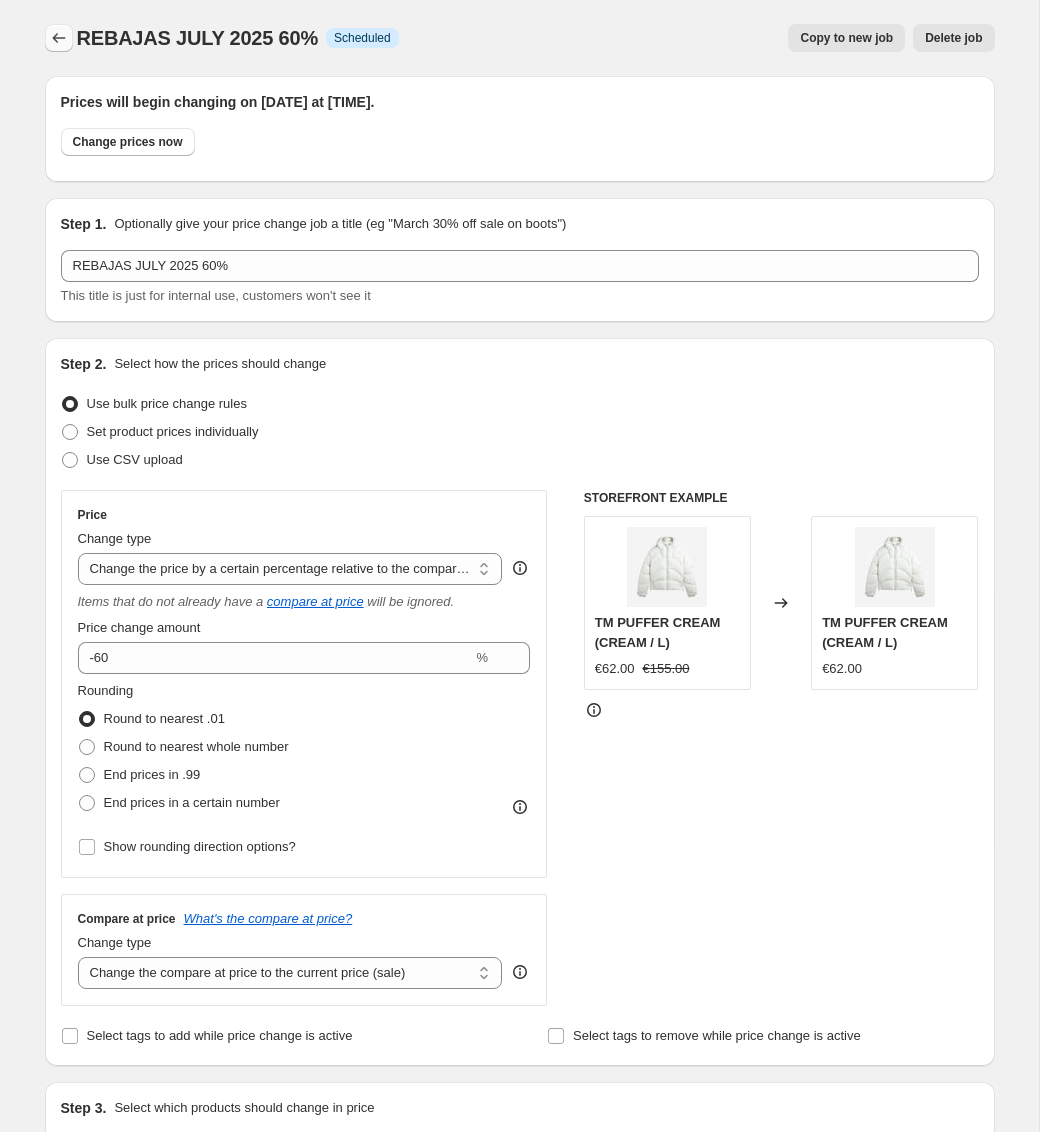 click at bounding box center [59, 38] 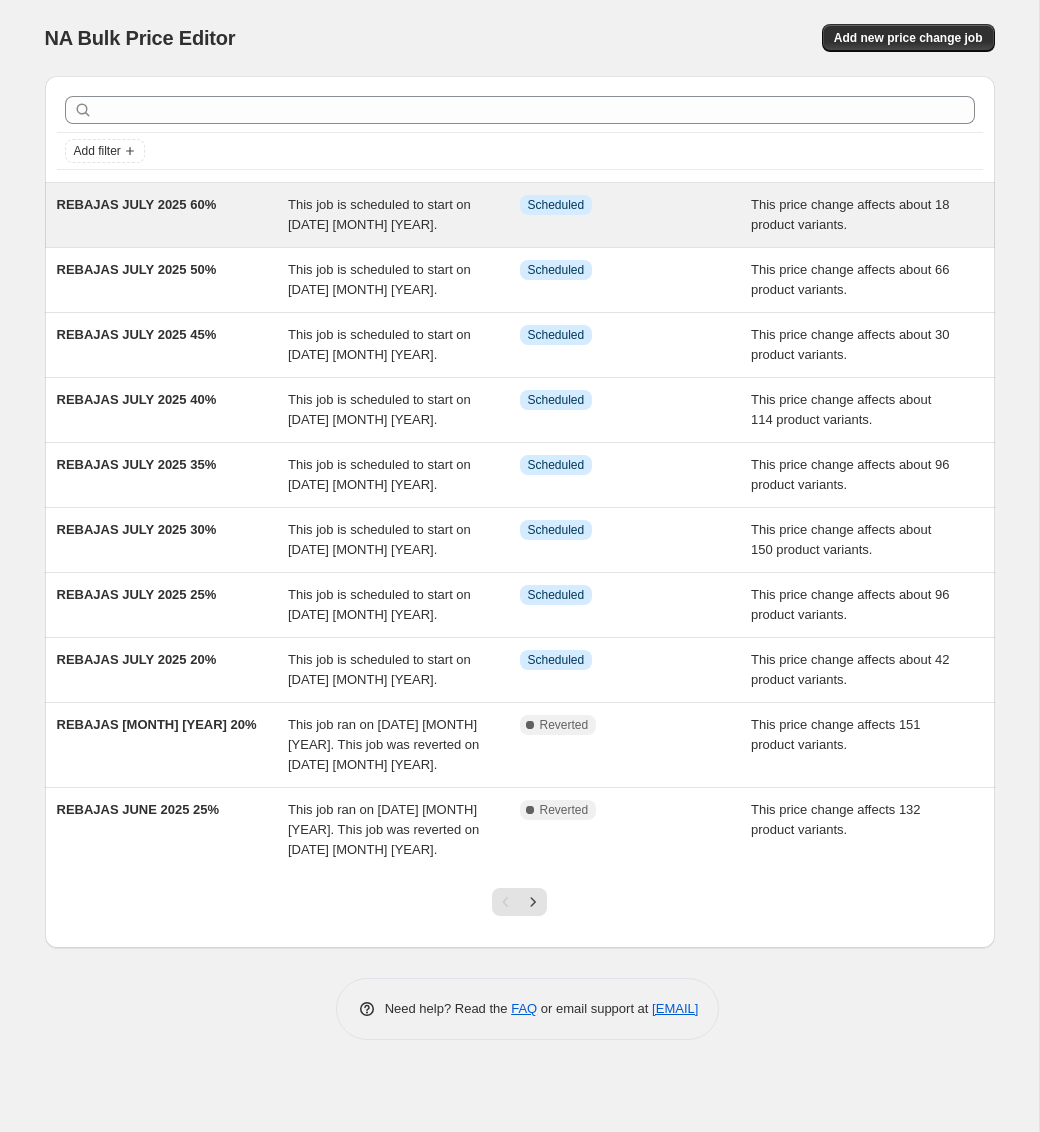 click on "REBAJAS JULY 2025 60%" at bounding box center [137, 204] 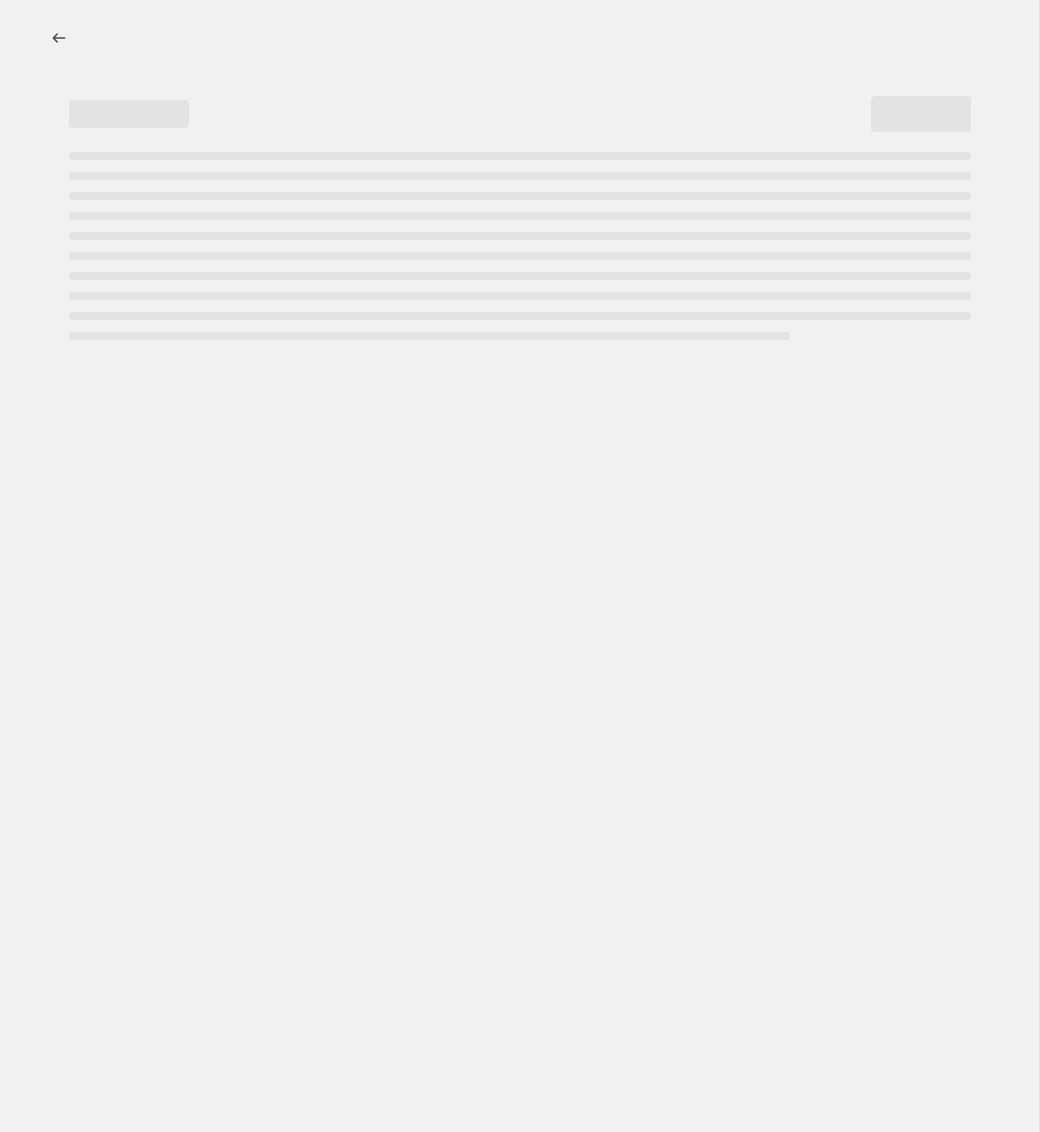 select on "pcap" 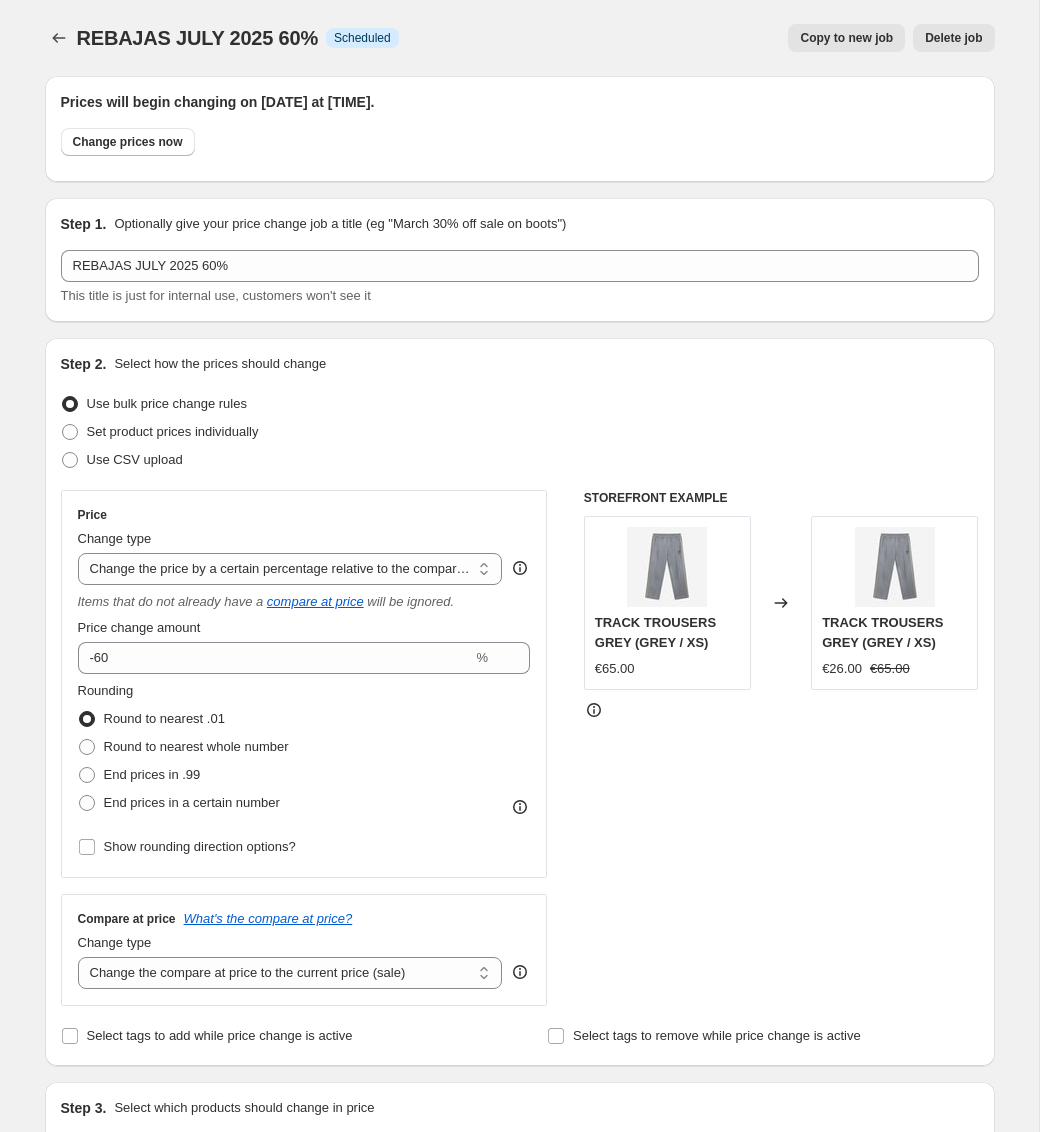 click on "Copy to new job" at bounding box center (846, 38) 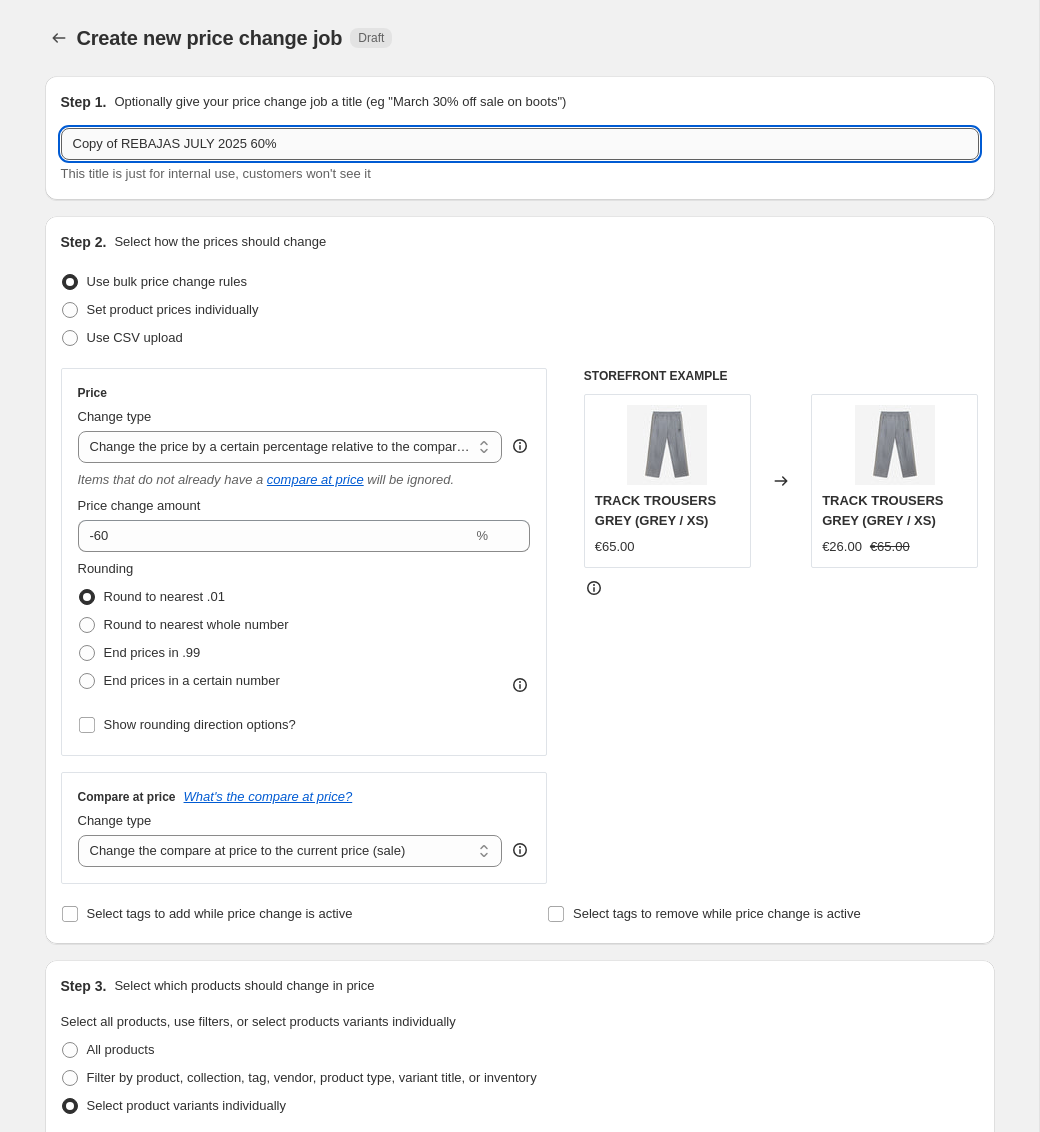 click on "Copy of REBAJAS JULY 2025 60%" at bounding box center [520, 144] 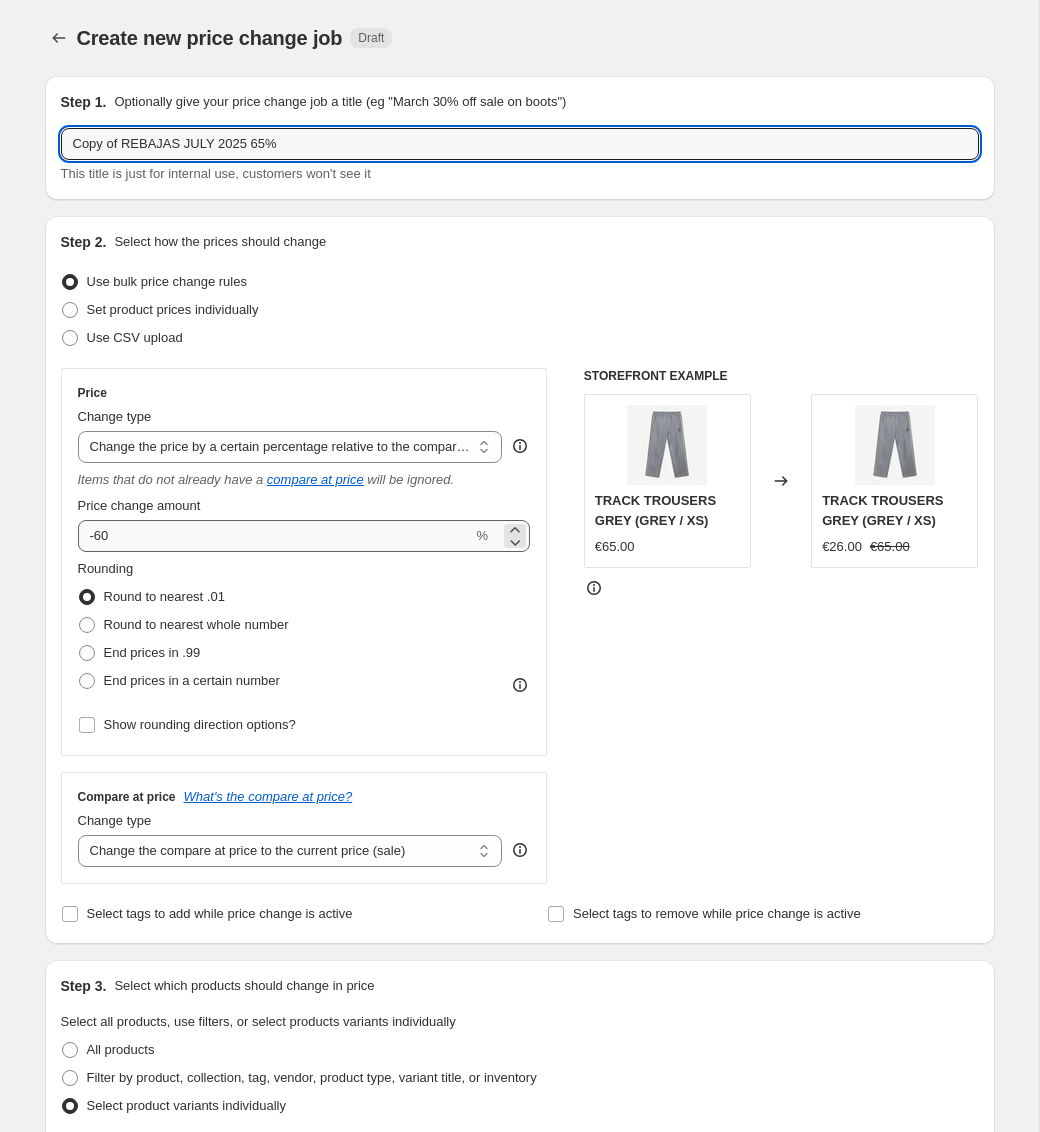 type on "Copy of REBAJAS JULY 2025 65%" 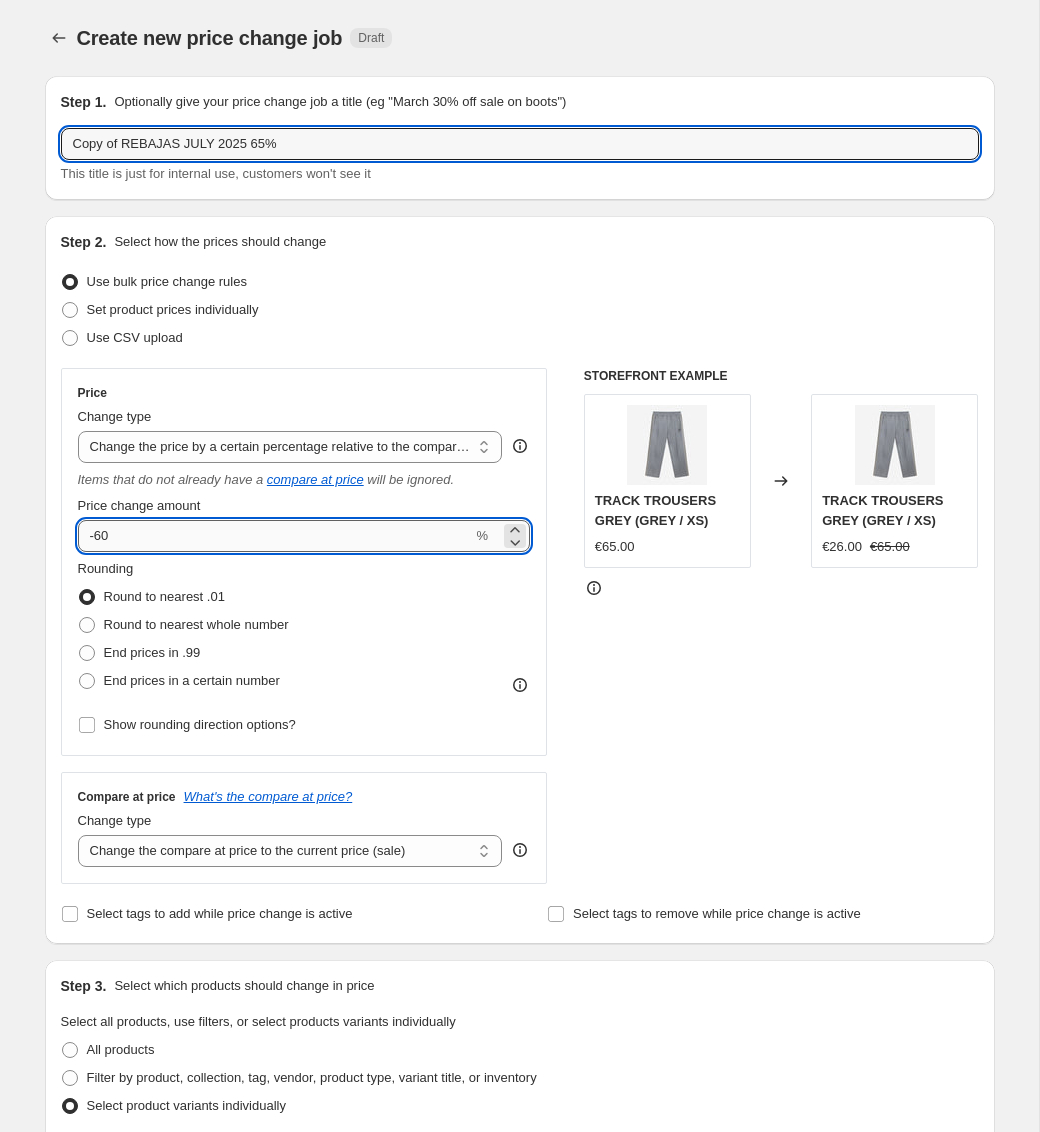 click on "-60" at bounding box center [275, 536] 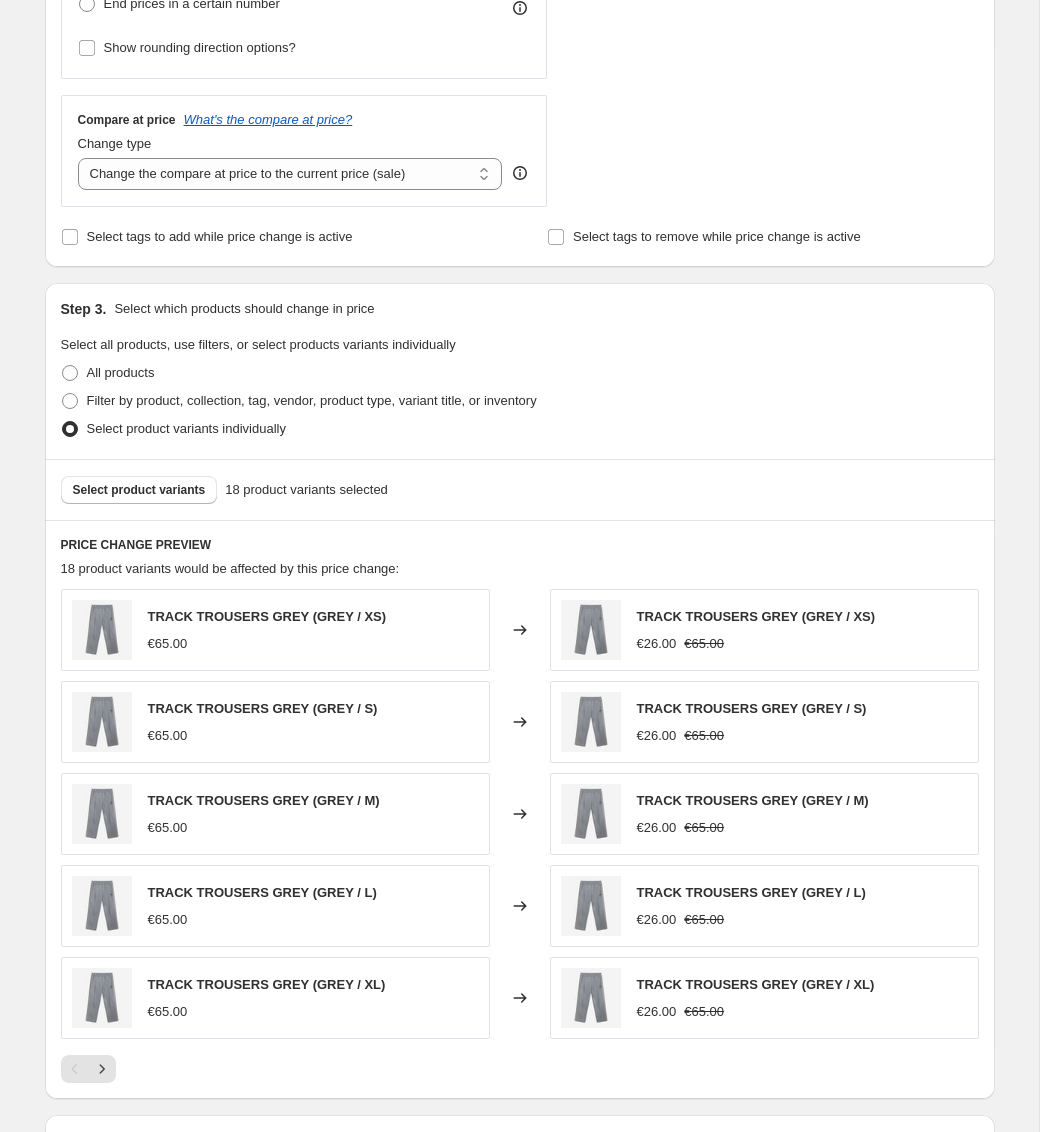 scroll, scrollTop: 698, scrollLeft: 0, axis: vertical 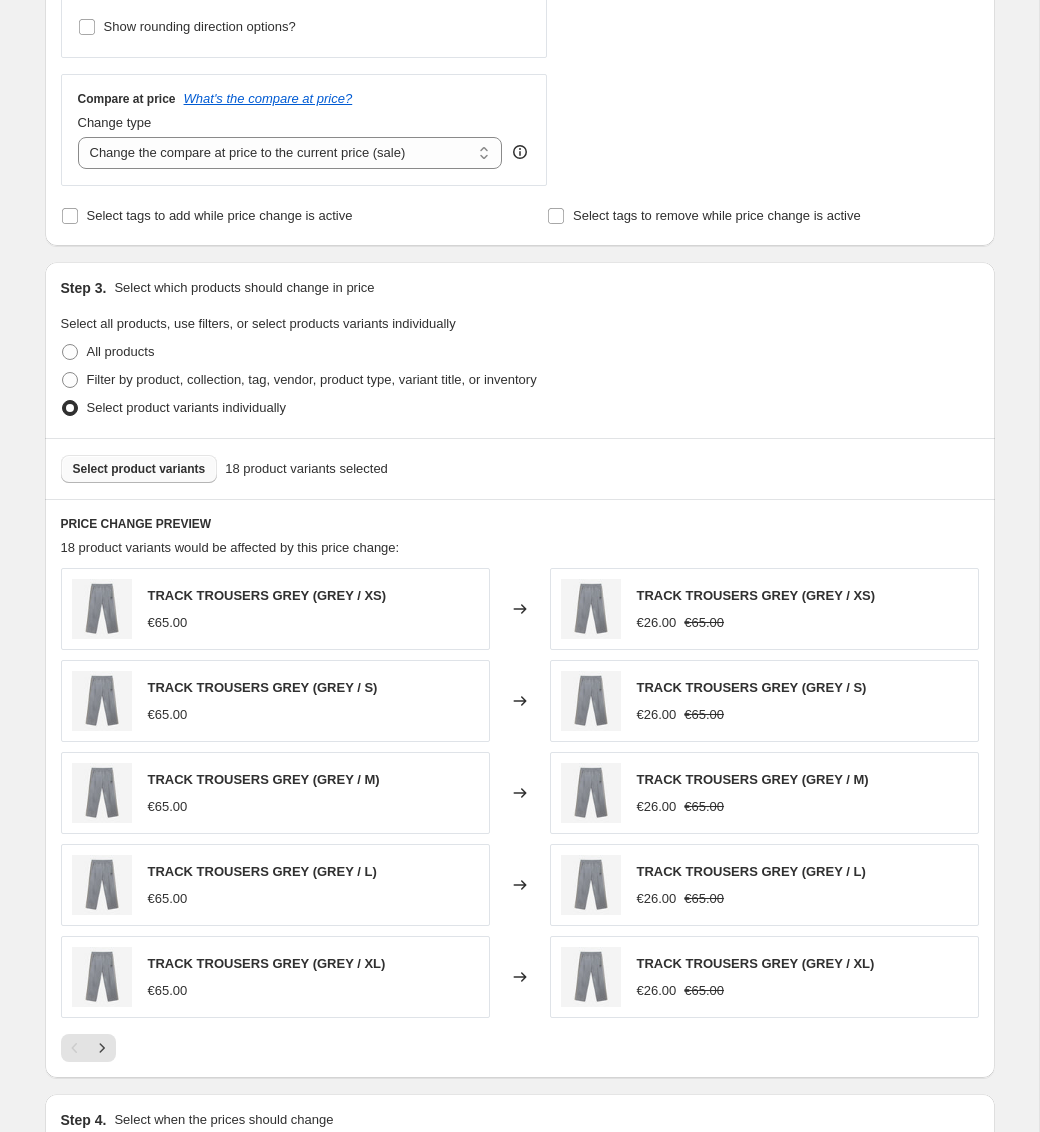 type on "-65" 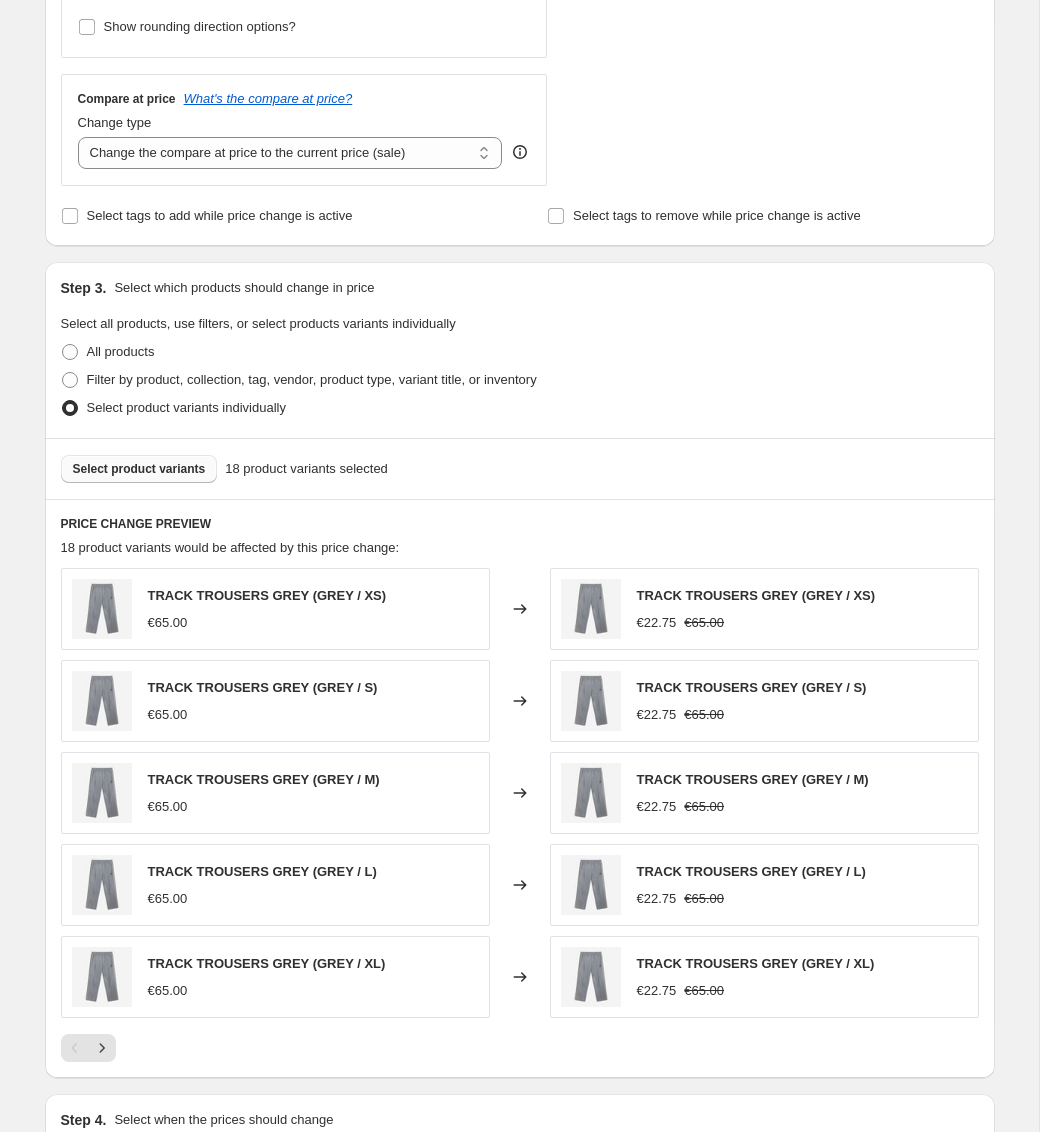 click on "Select product variants" at bounding box center [139, 469] 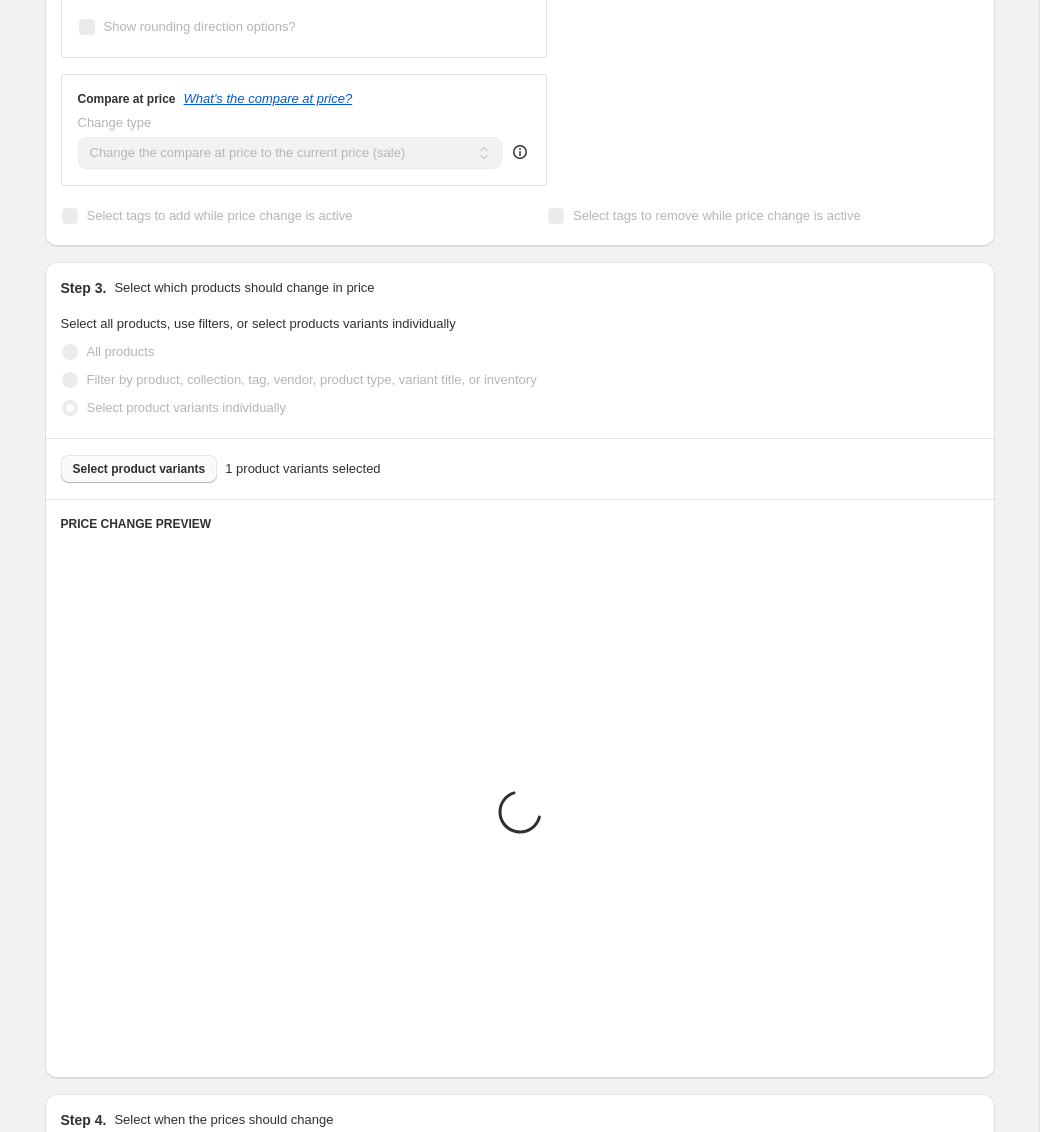 scroll, scrollTop: 586, scrollLeft: 0, axis: vertical 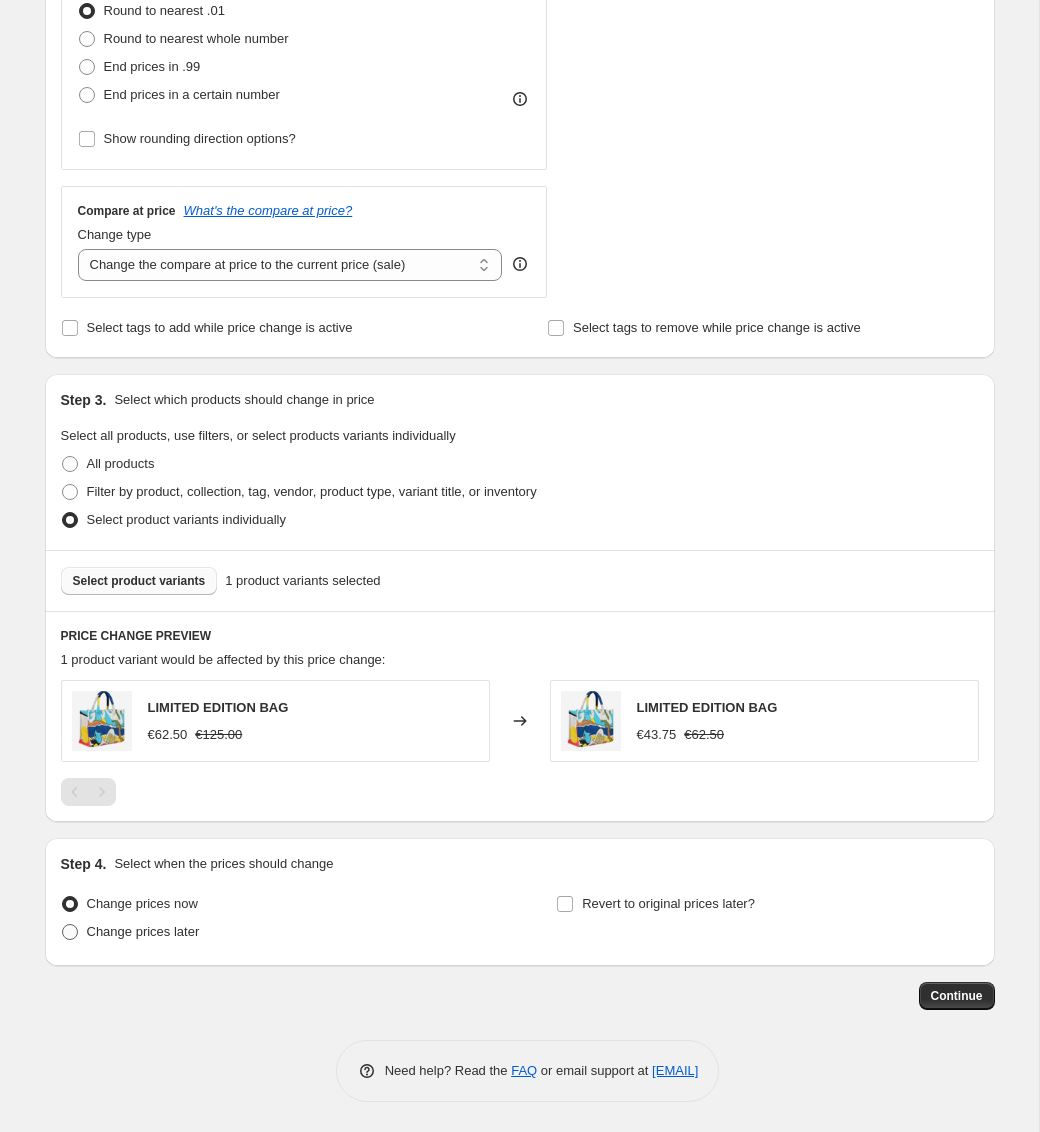 click on "Change prices later" at bounding box center [130, 932] 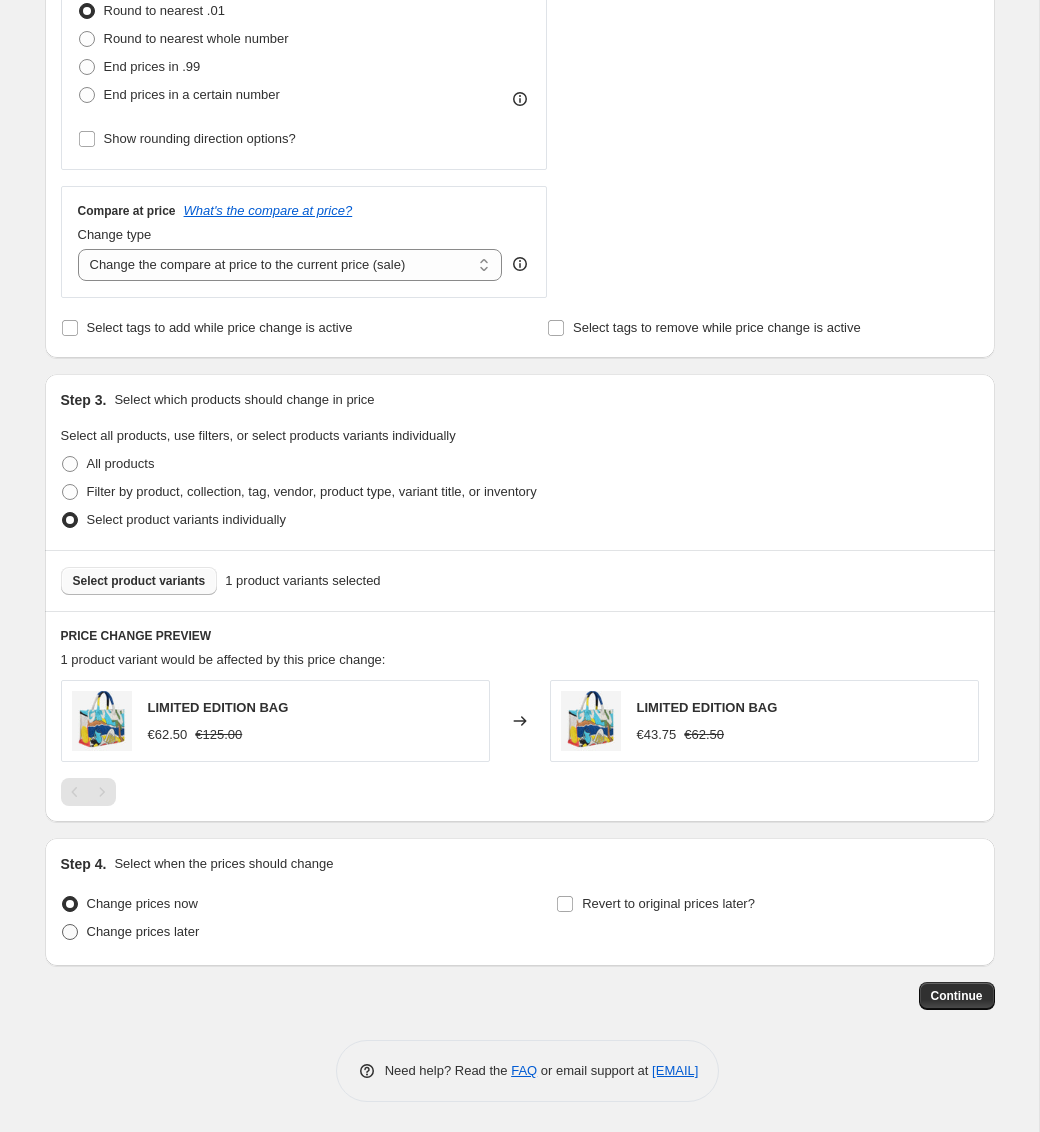 click on "Change prices later" at bounding box center (62, 924) 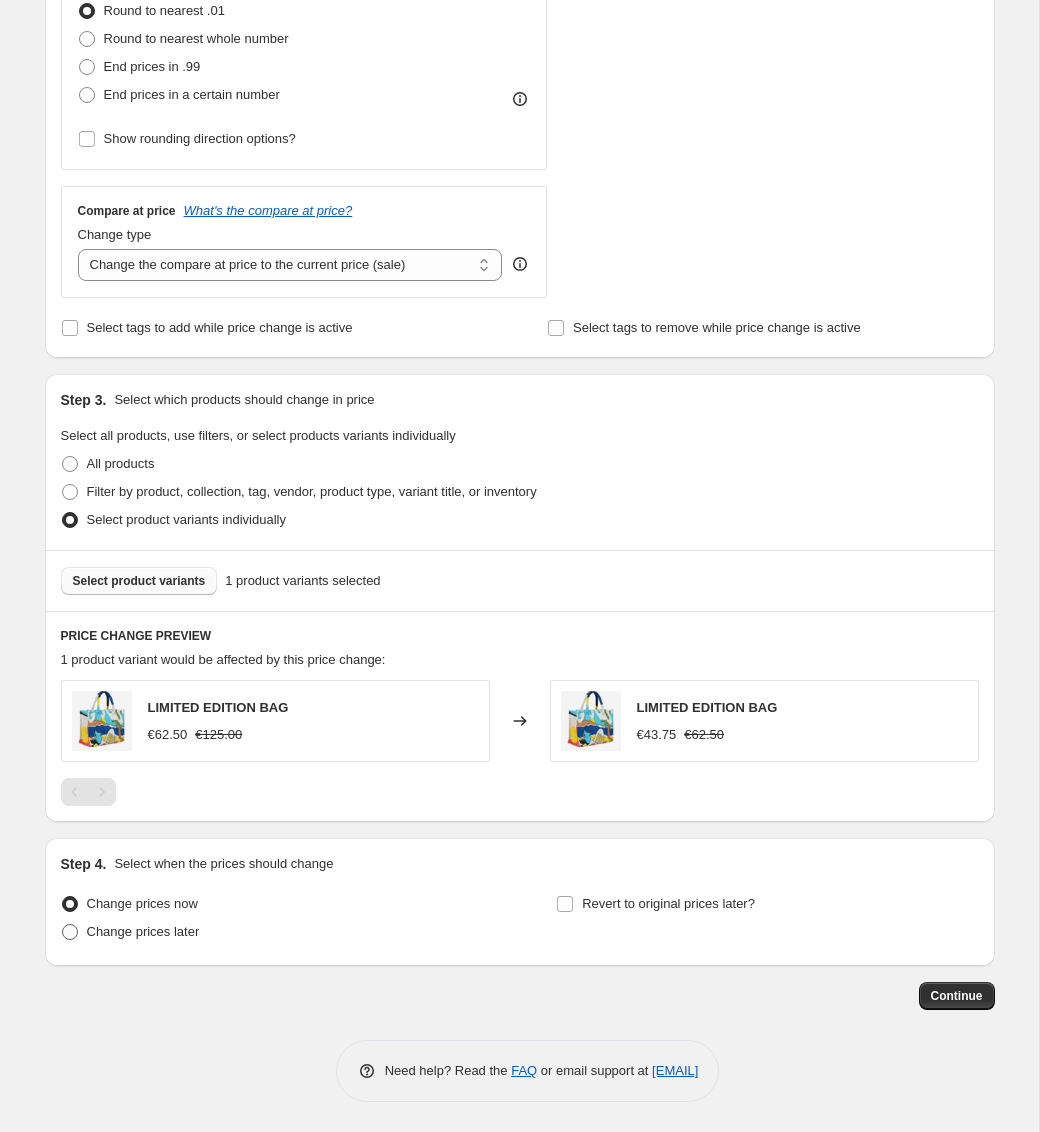 radio on "true" 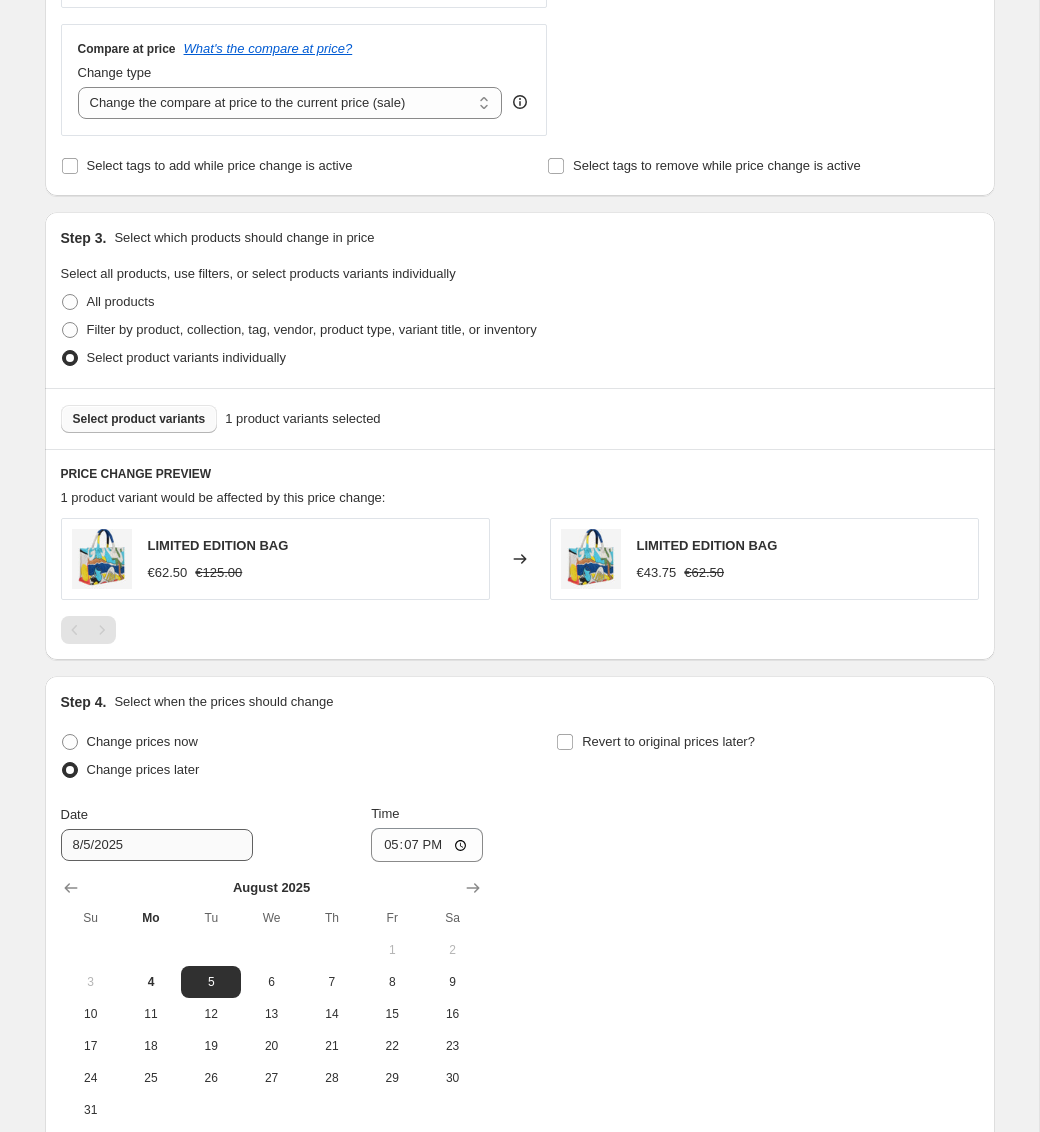 scroll, scrollTop: 932, scrollLeft: 0, axis: vertical 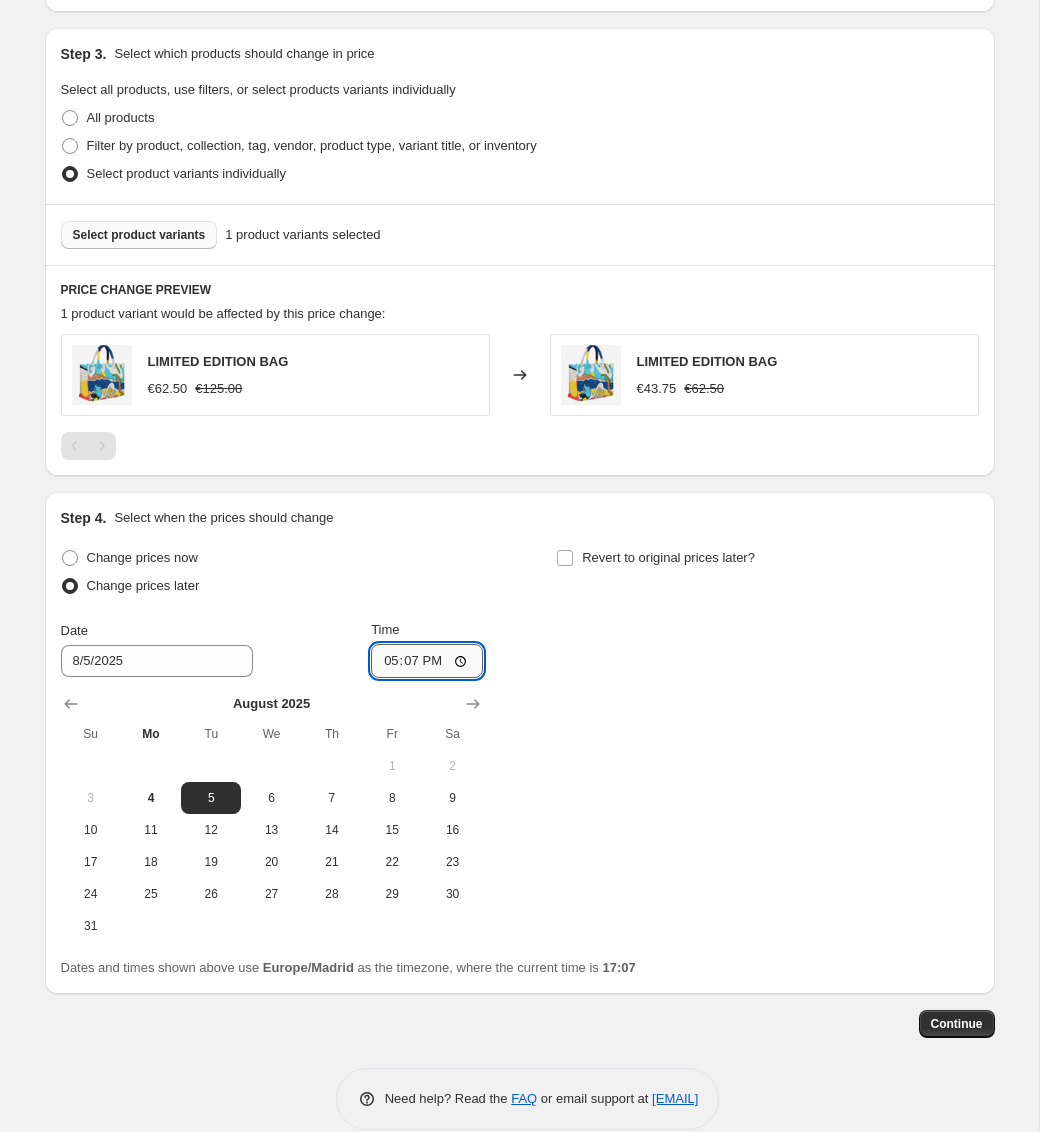 click on "17:07" at bounding box center (427, 661) 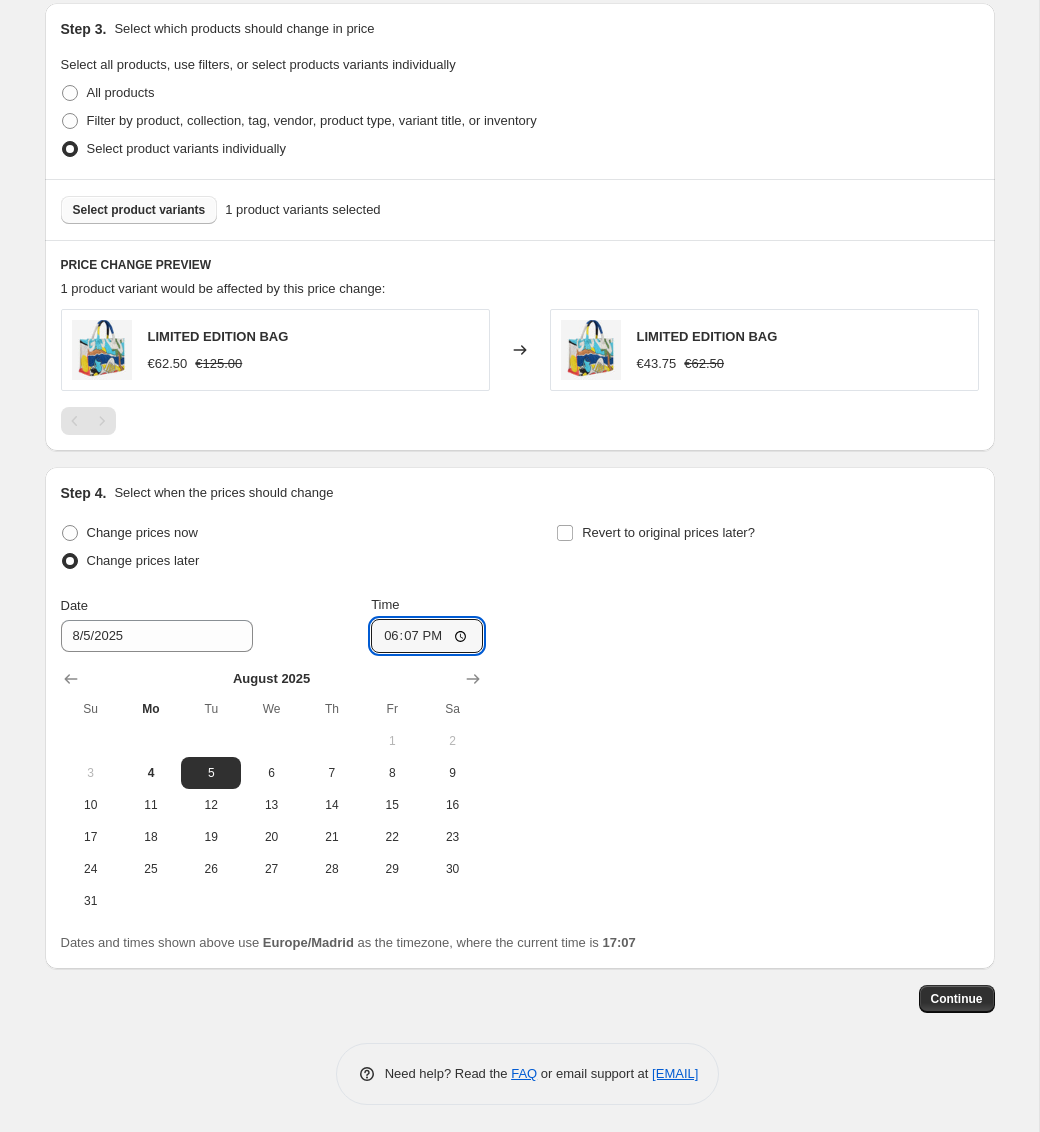 scroll, scrollTop: 960, scrollLeft: 0, axis: vertical 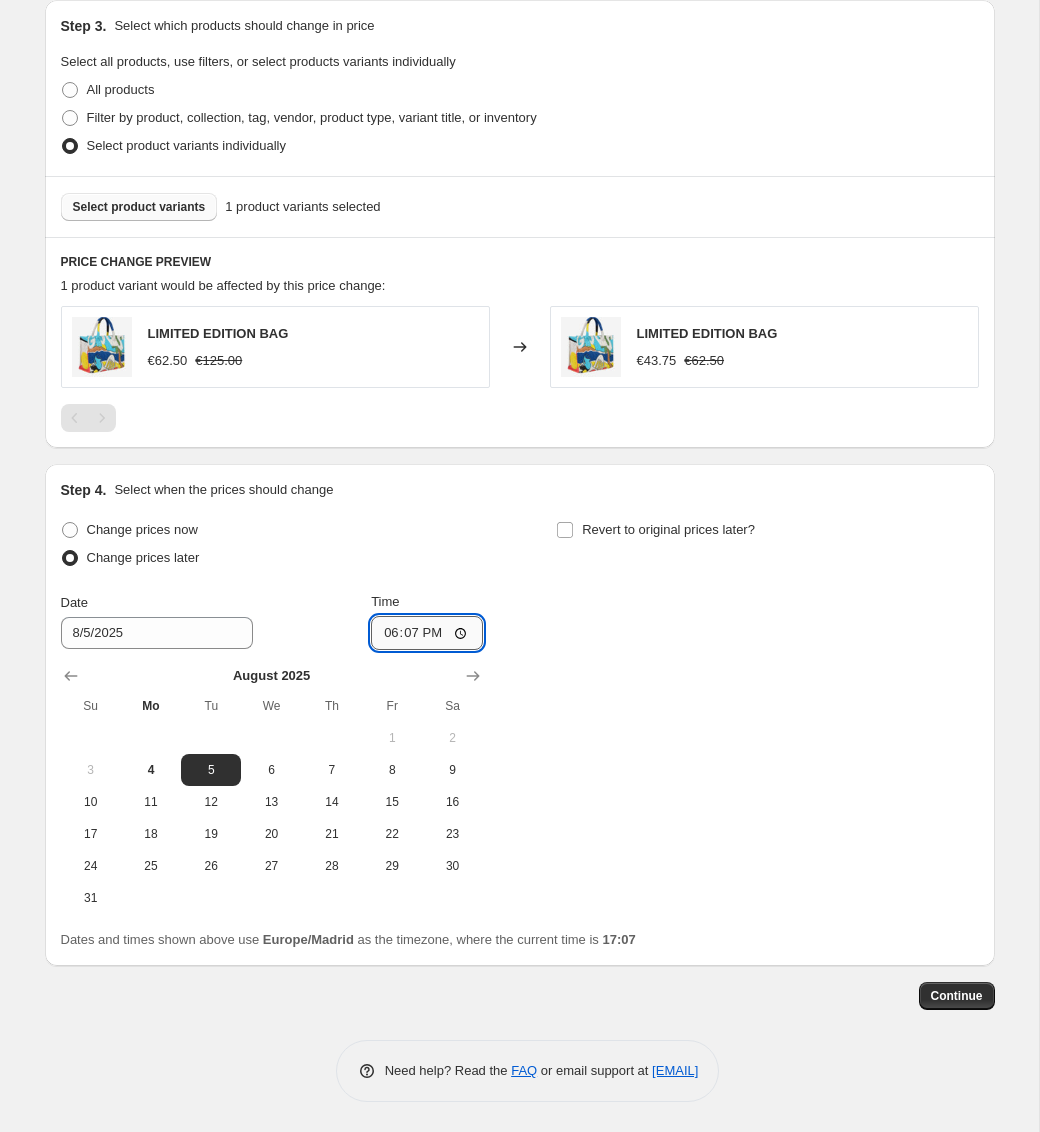 click on "18:07" at bounding box center [427, 633] 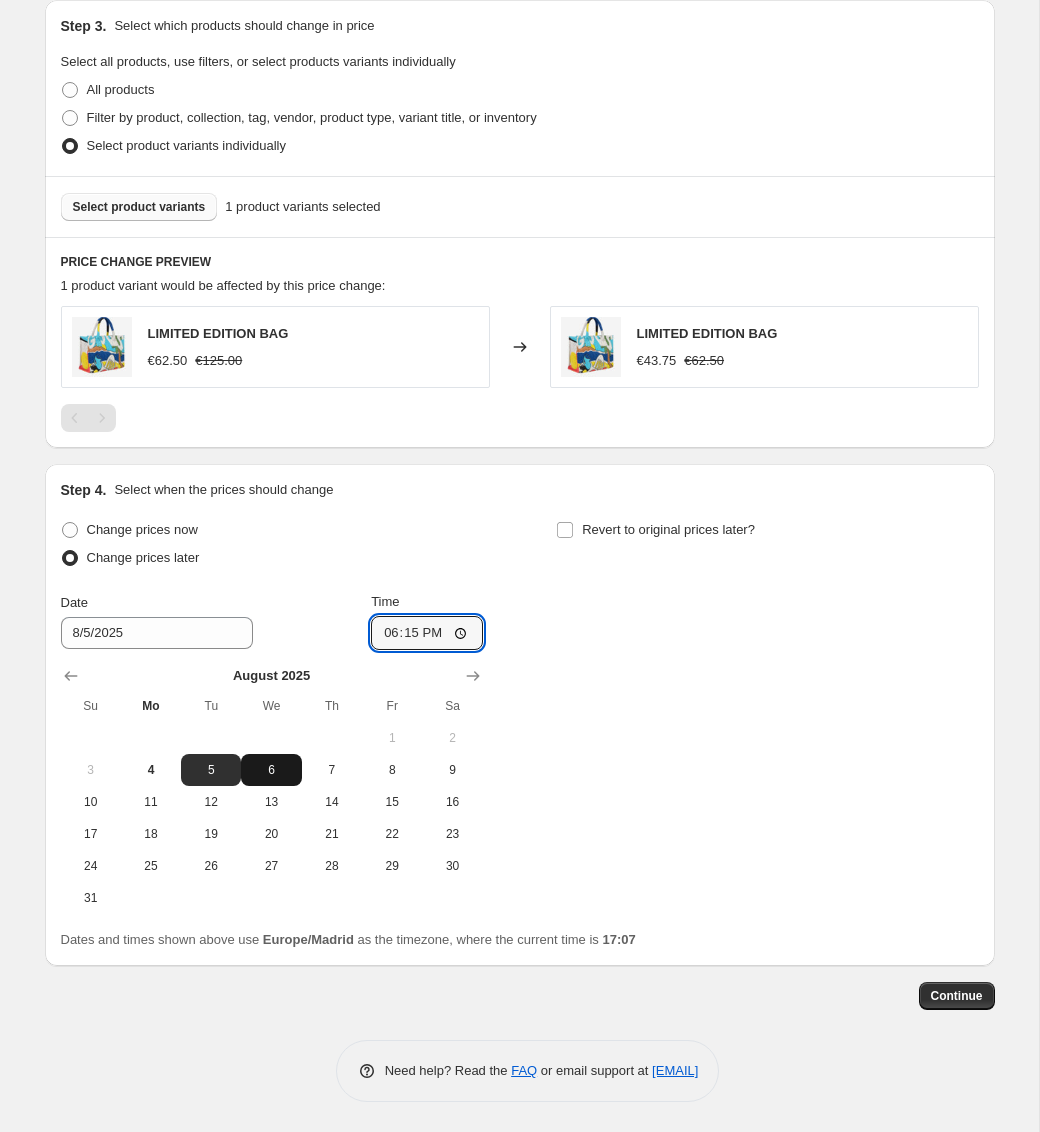 type on "18:15" 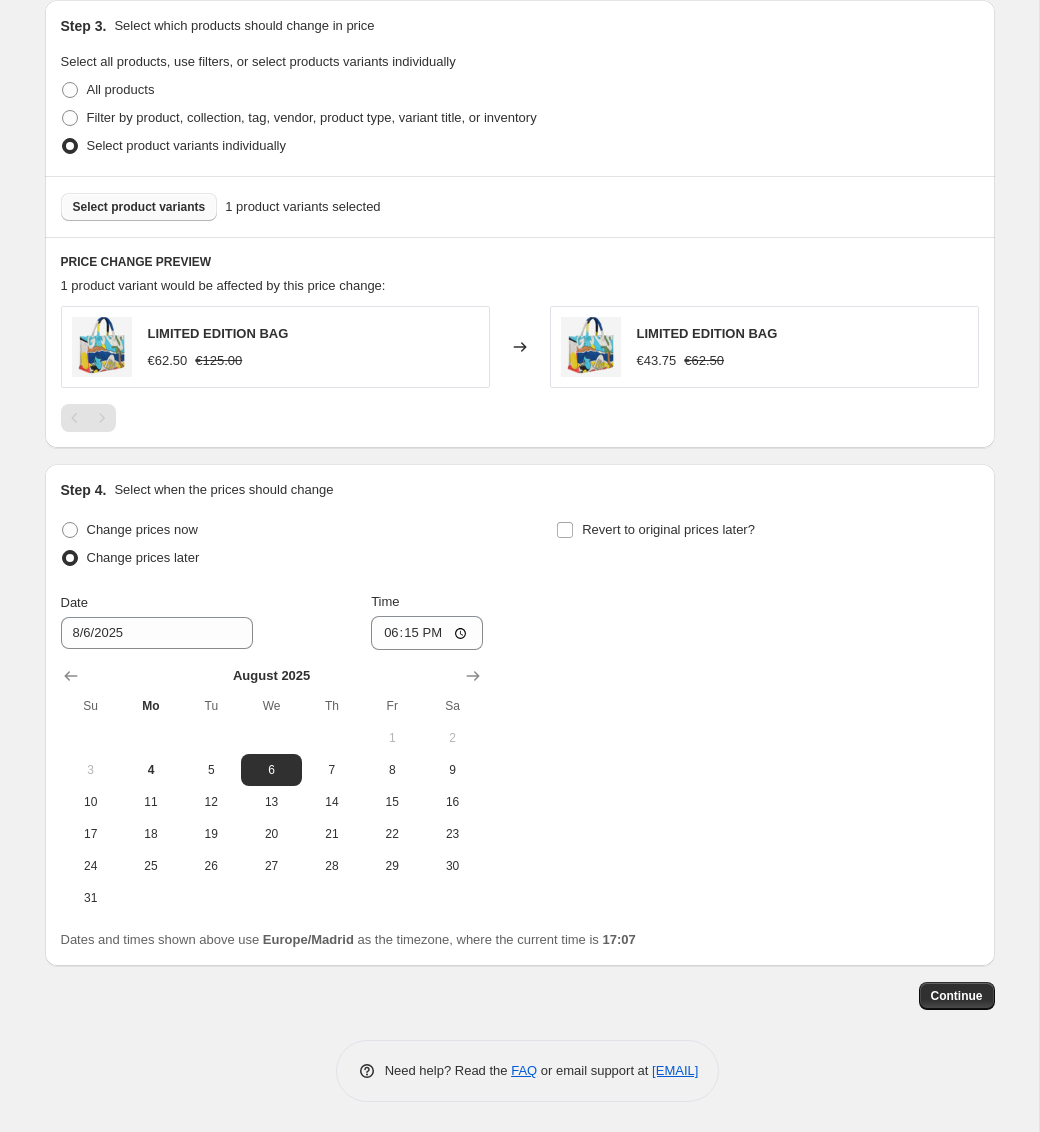 click on "Change prices now Change prices later Date 8/6/[YEAR] Time 18:15 August   [YEAR] Su Mo Tu We Th Fr Sa 1 2 3 4 5 6 7 8 9 10 11 12 13 14 15 16 17 18 19 20 21 22 23 24 25 26 27 28 29 30 31 Revert to original prices later?" at bounding box center [520, 715] 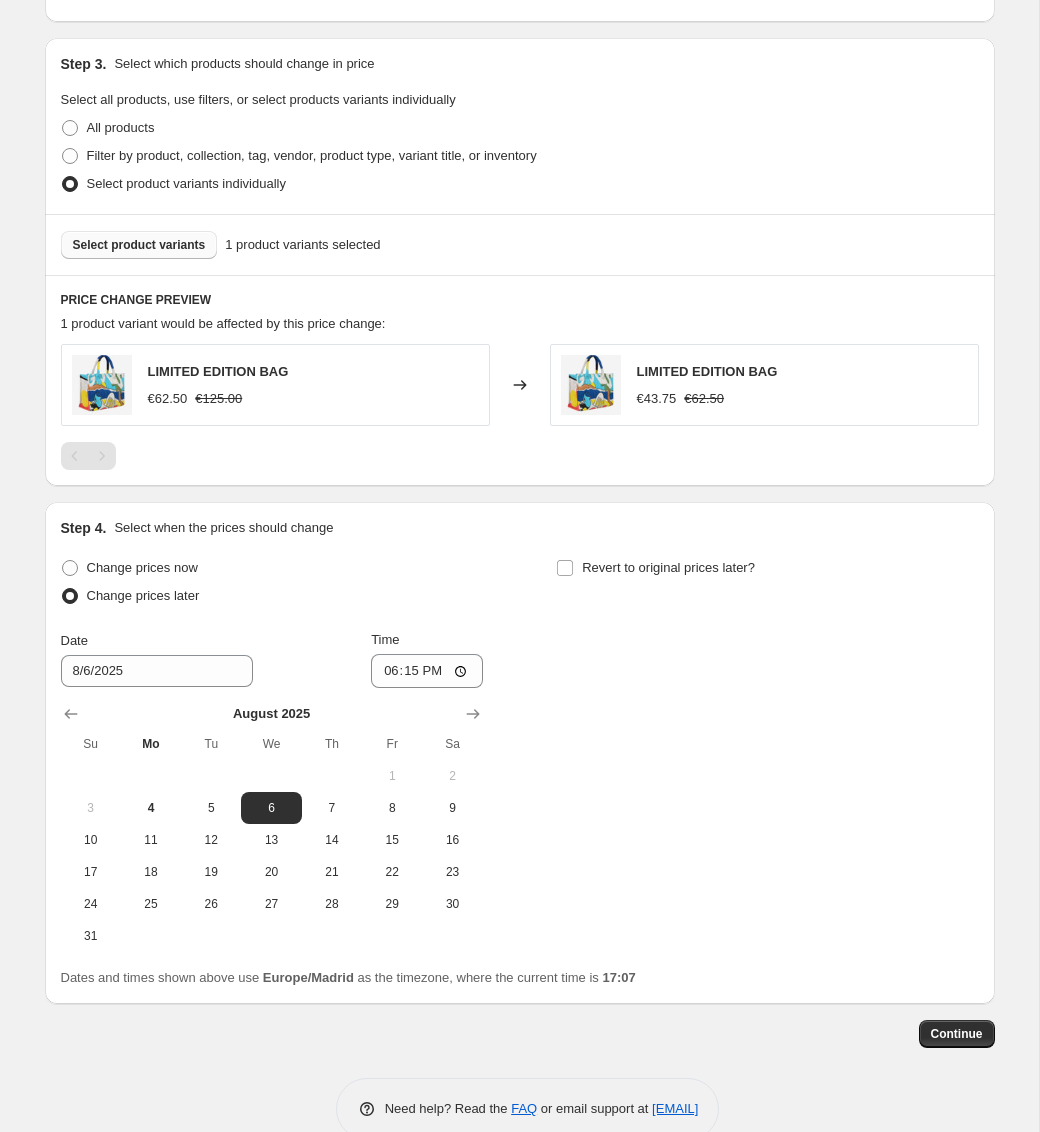 scroll, scrollTop: 960, scrollLeft: 0, axis: vertical 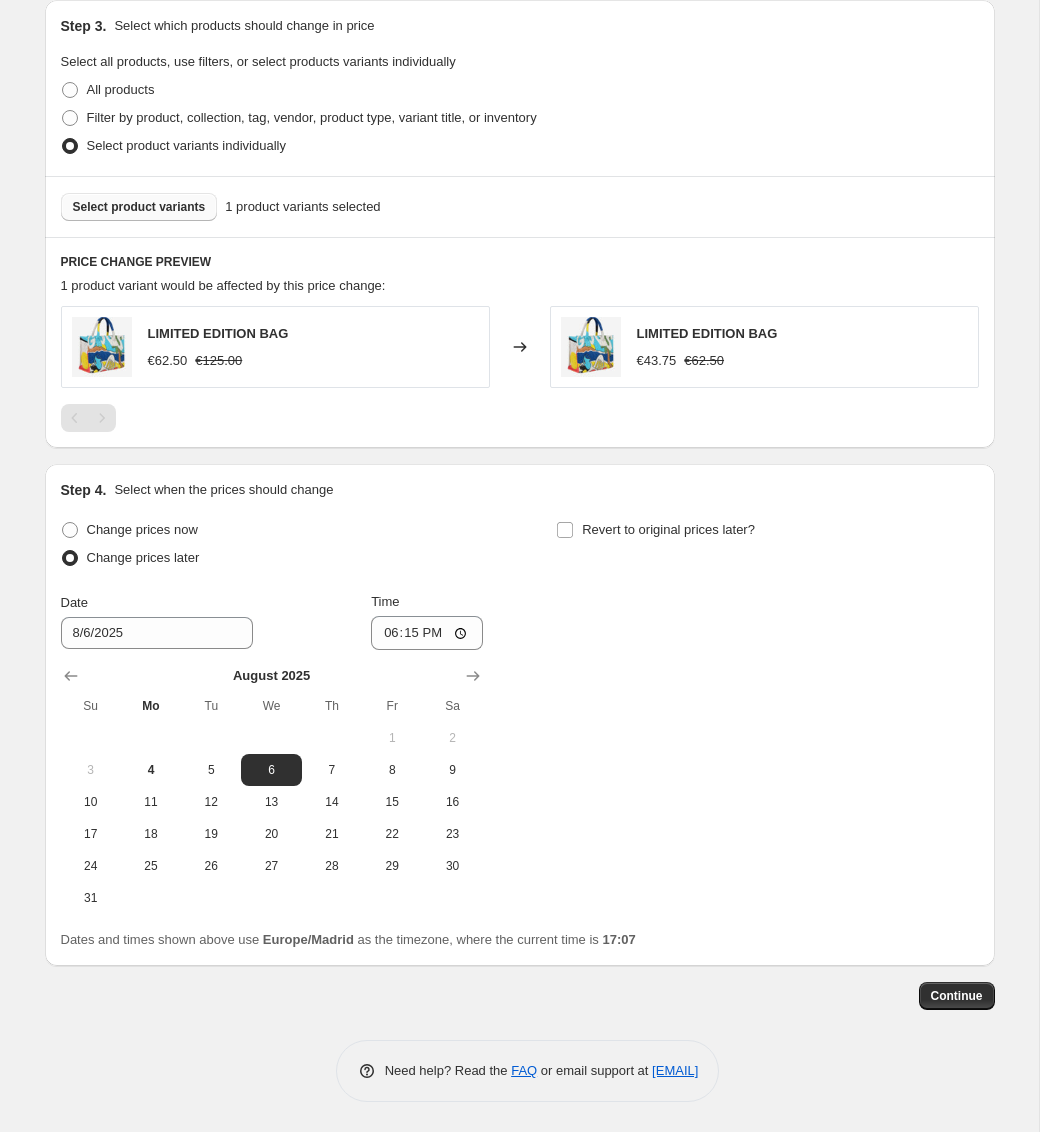 click on "Step 1. Optionally give your price change job a title (eg "March 30% off sale on boots") Copy of REBAJAS JULY 2025 65% This title is just for internal use, customers won't see it Step 2. Select how the prices should change Use bulk price change rules Set product prices individually Use CSV upload Price Change type Change the price to a certain amount Change the price by a certain amount Change the price by a certain percentage Change the price to the current compare at price (price before sale) Change the price by a certain amount relative to the compare at price Change the price by a certain percentage relative to the compare at price Don't change the price Change the price by a certain percentage relative to the cost per item Change price to certain cost margin Change the price by a certain percentage relative to the compare at price Items that do not already have a   compare at price   will be ignored. Price change amount -65 % Rounding Round to nearest .01 Round to nearest whole number End prices in .99 1" at bounding box center (520, 101) 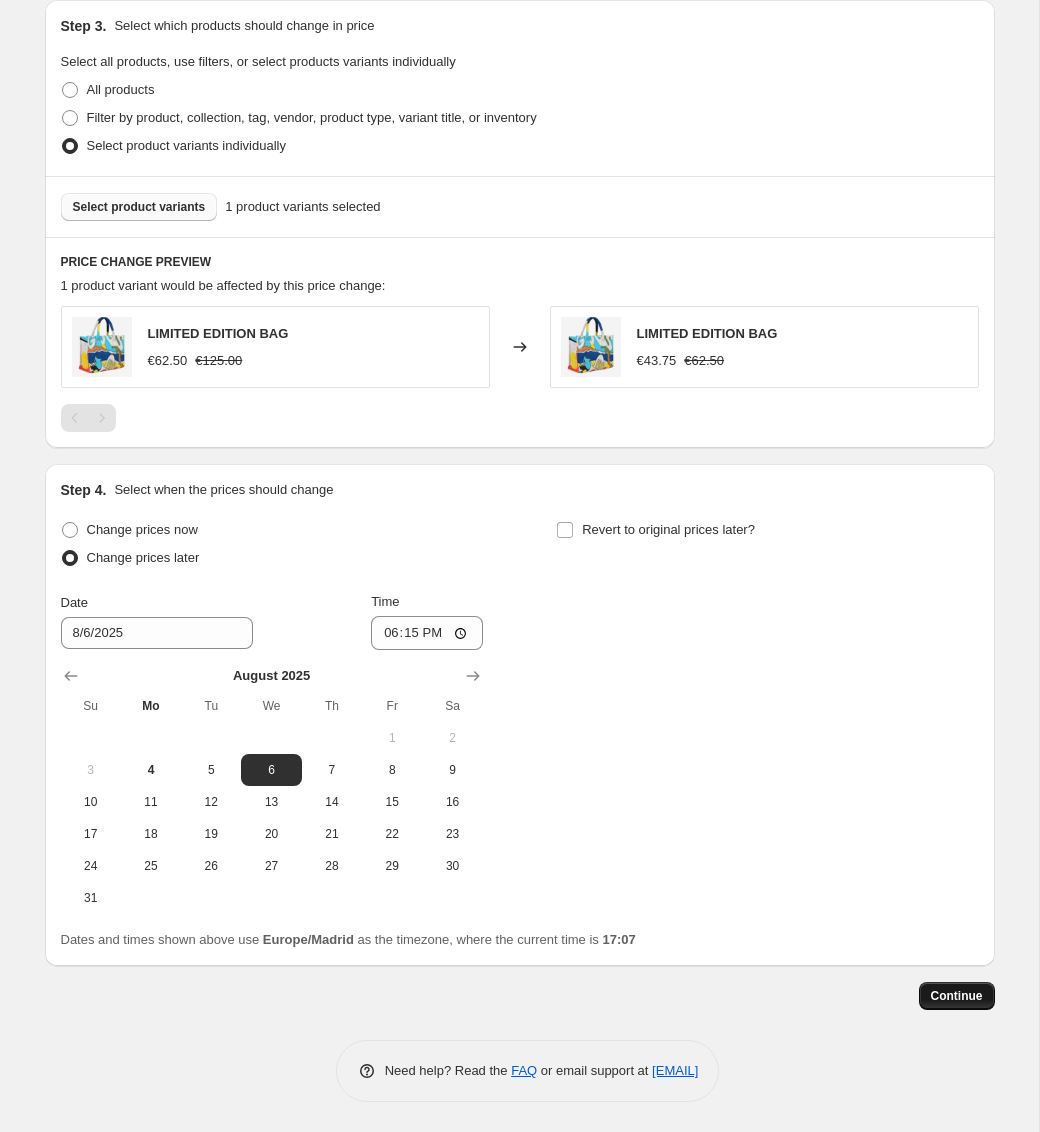 click on "Continue" at bounding box center [957, 996] 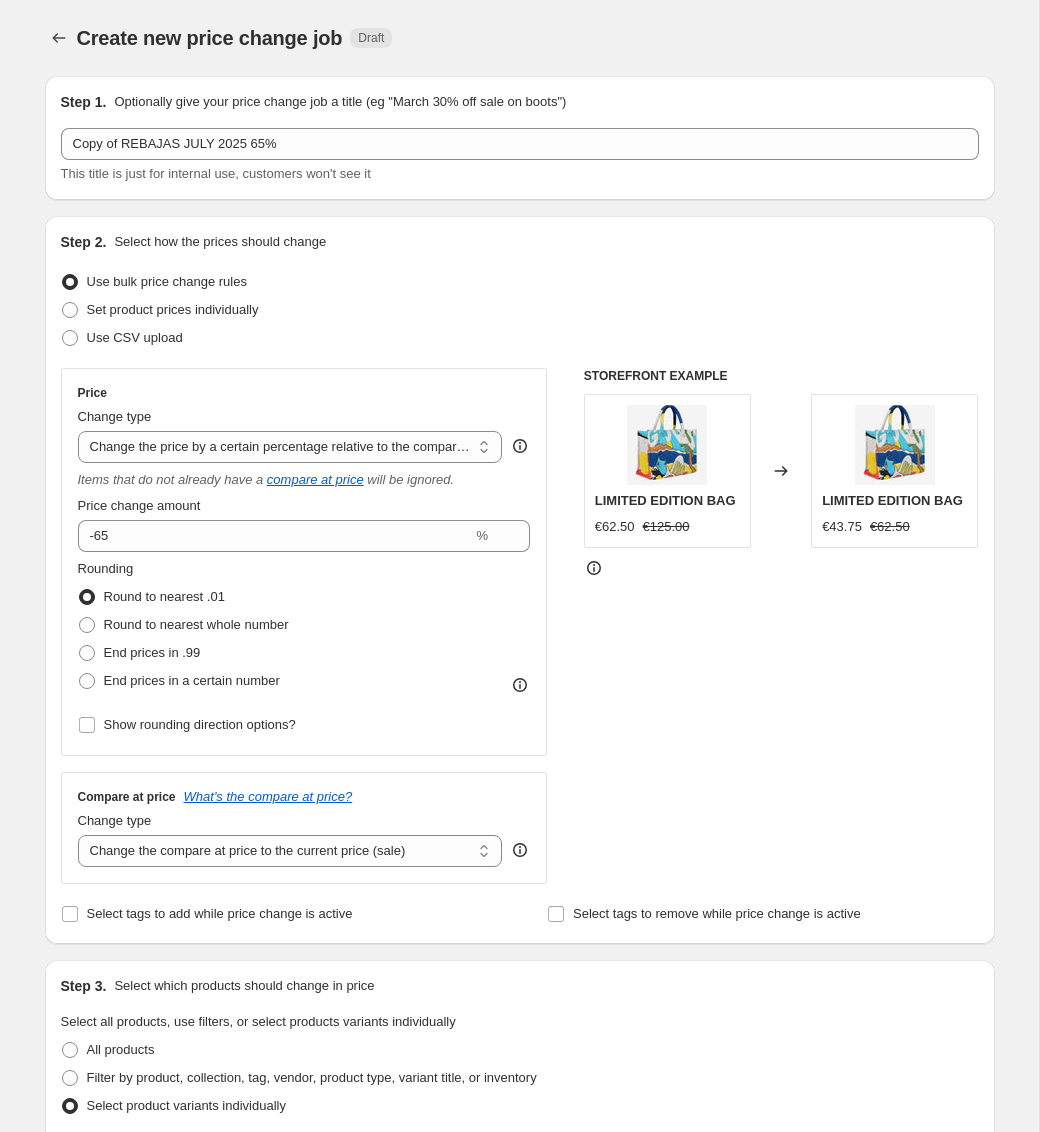 scroll, scrollTop: 960, scrollLeft: 0, axis: vertical 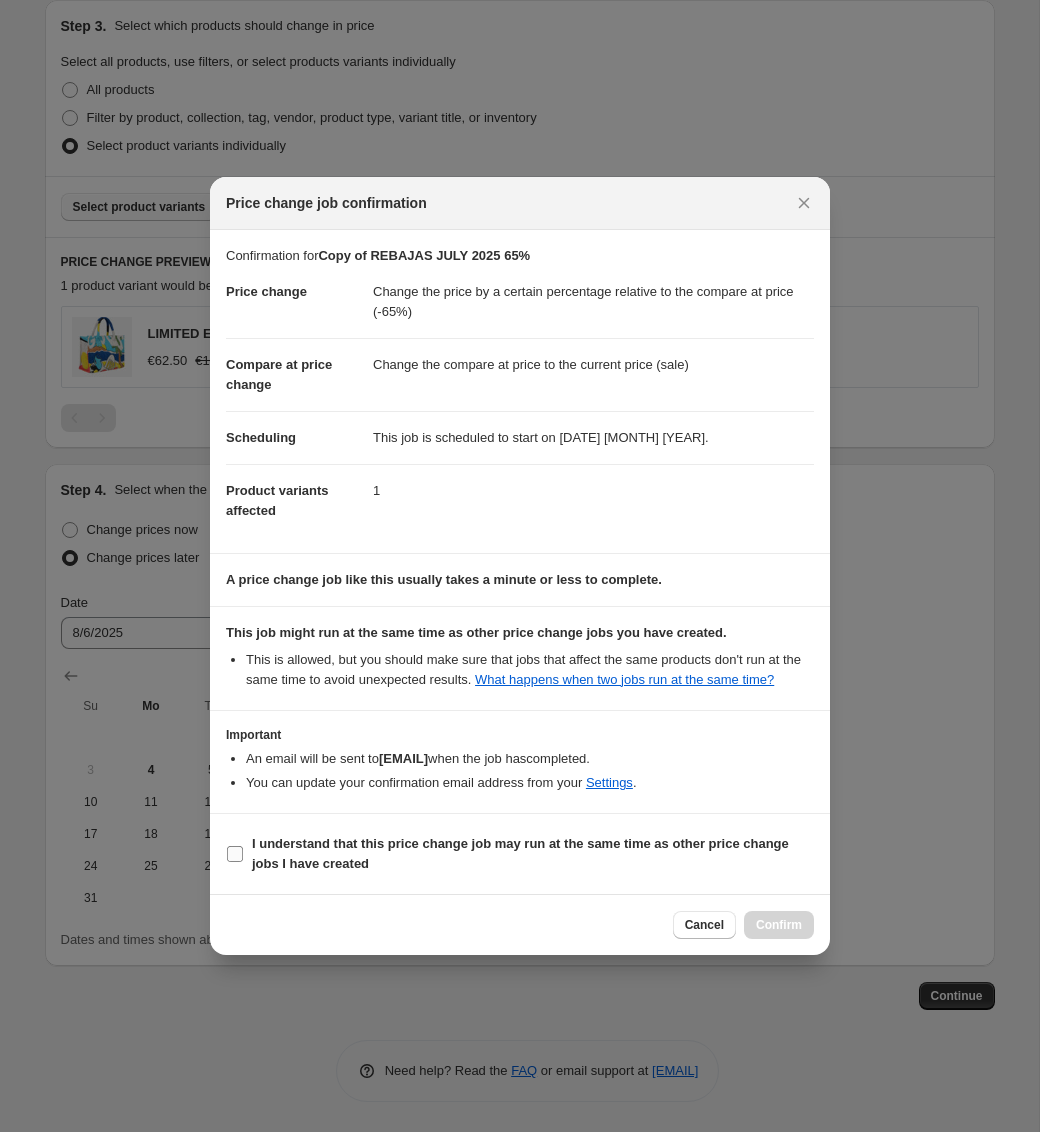 click at bounding box center [235, 854] 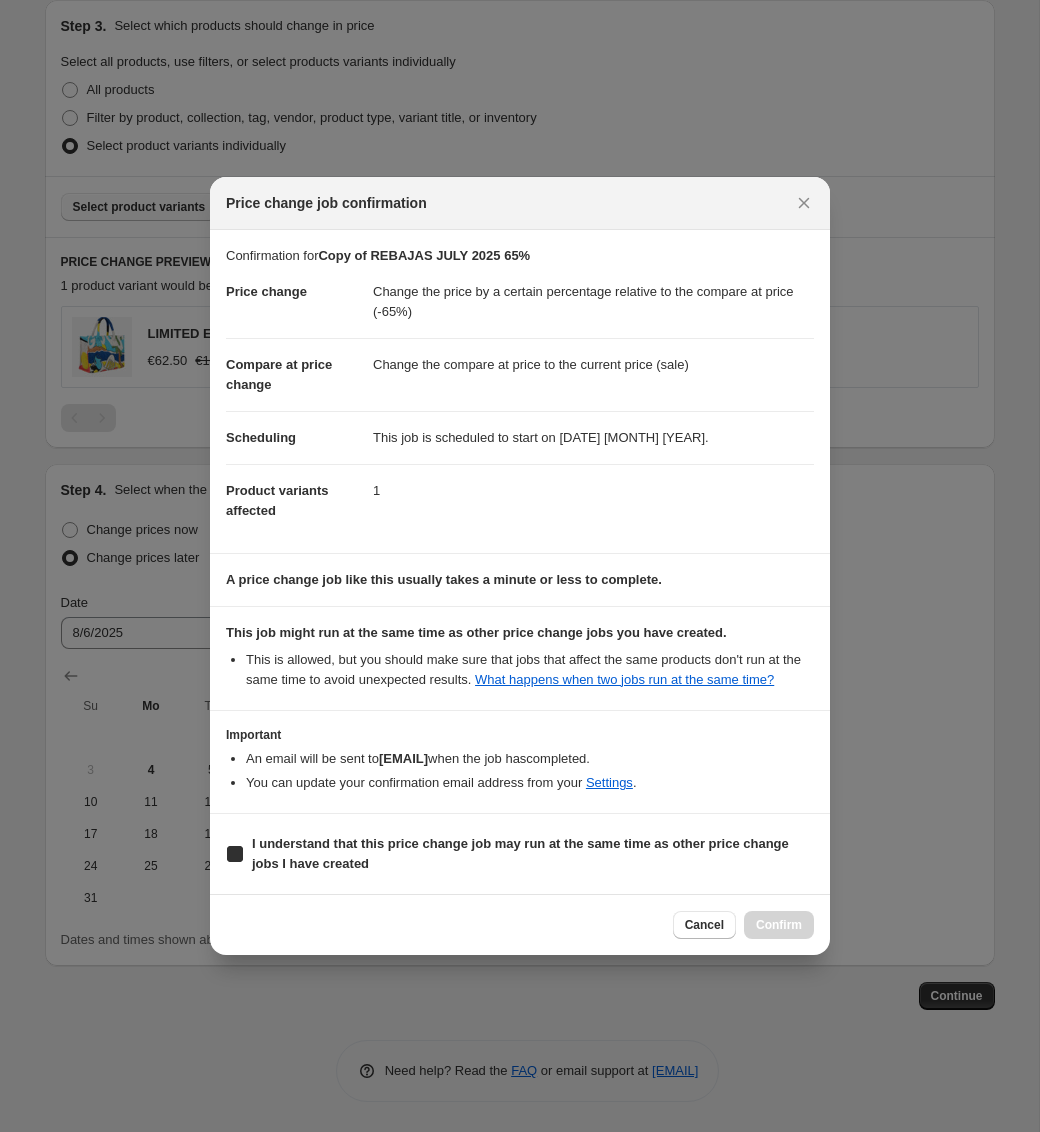 checkbox on "true" 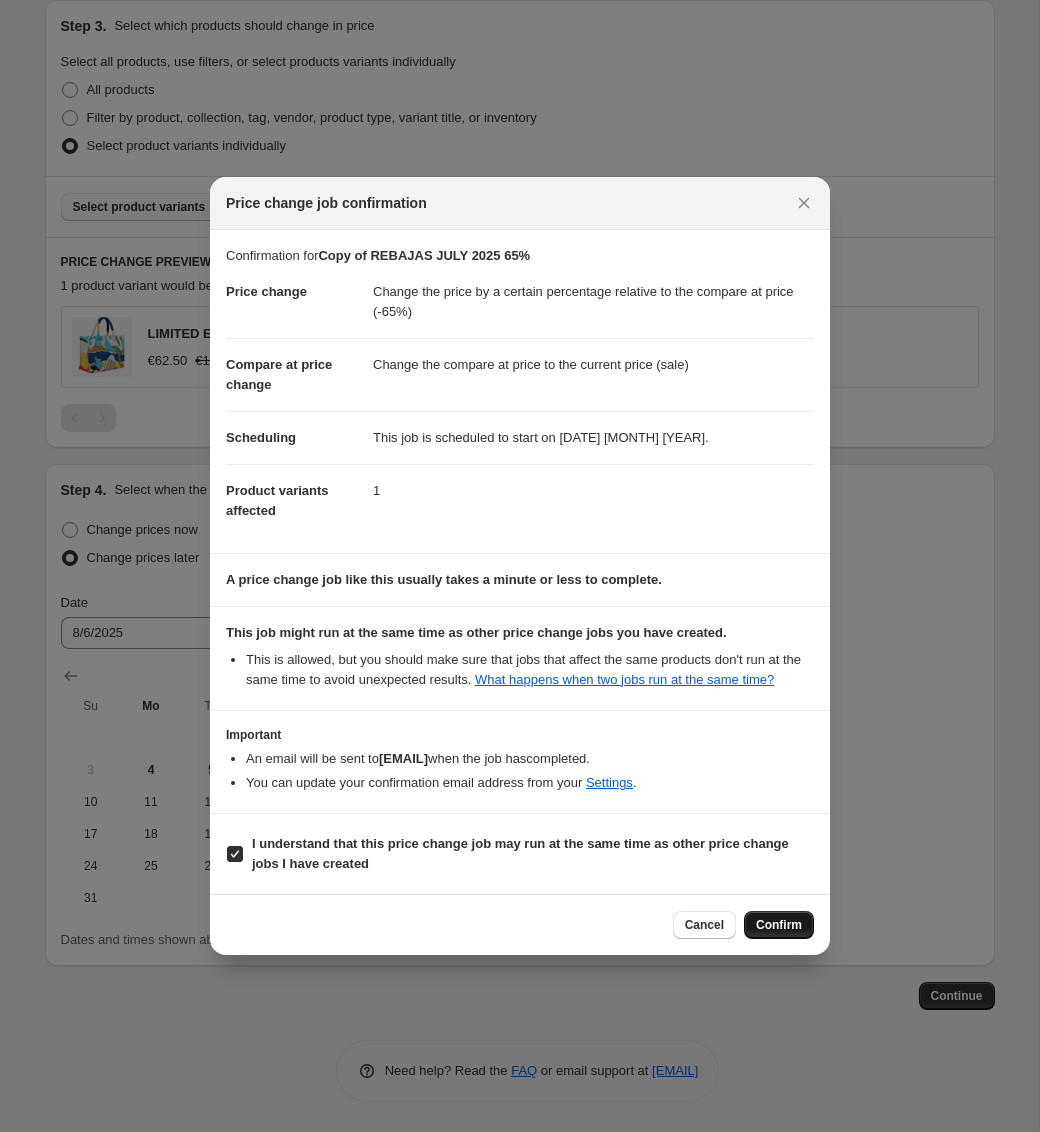 click on "Confirm" at bounding box center (779, 925) 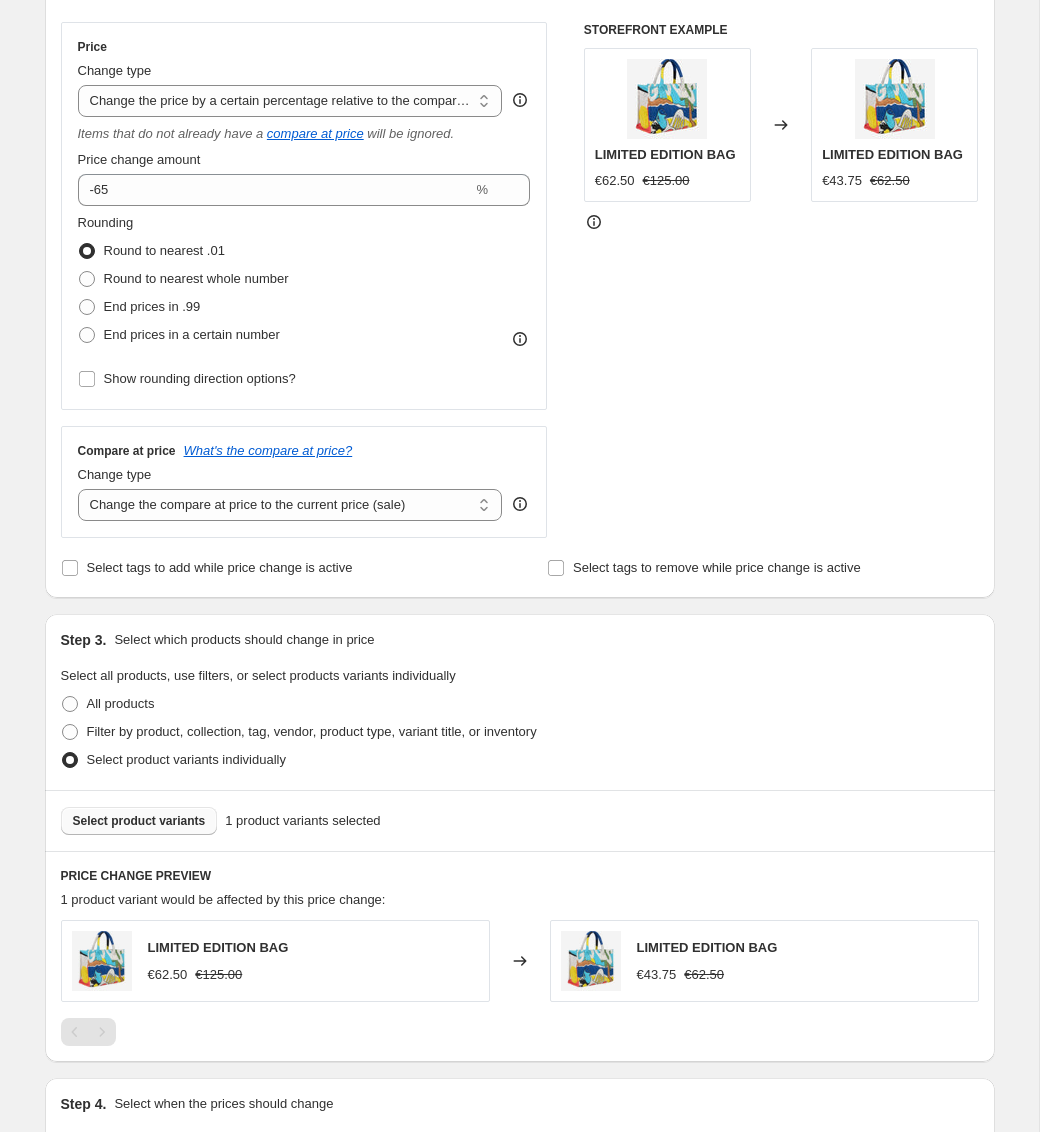 scroll, scrollTop: 0, scrollLeft: 0, axis: both 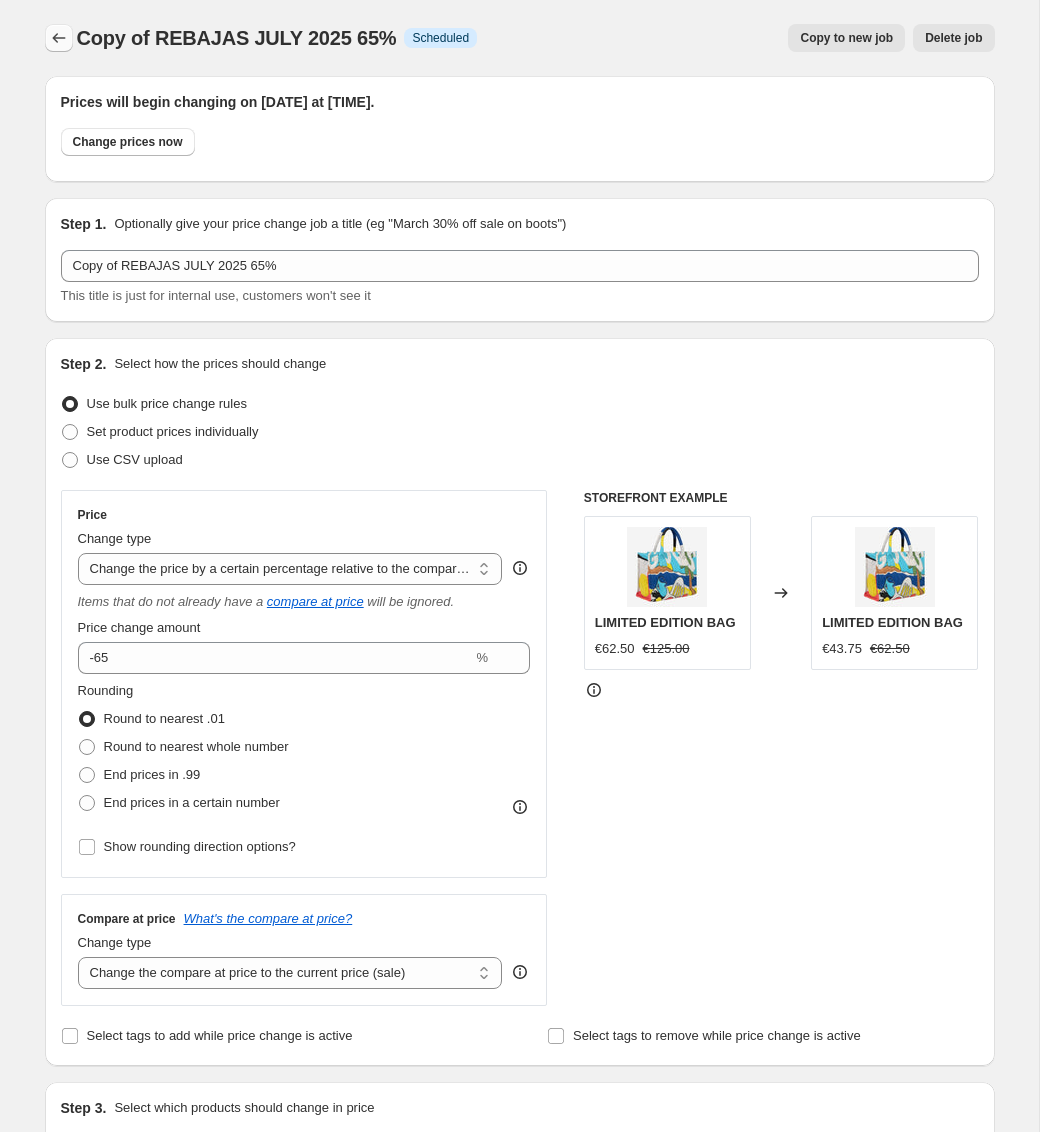 click 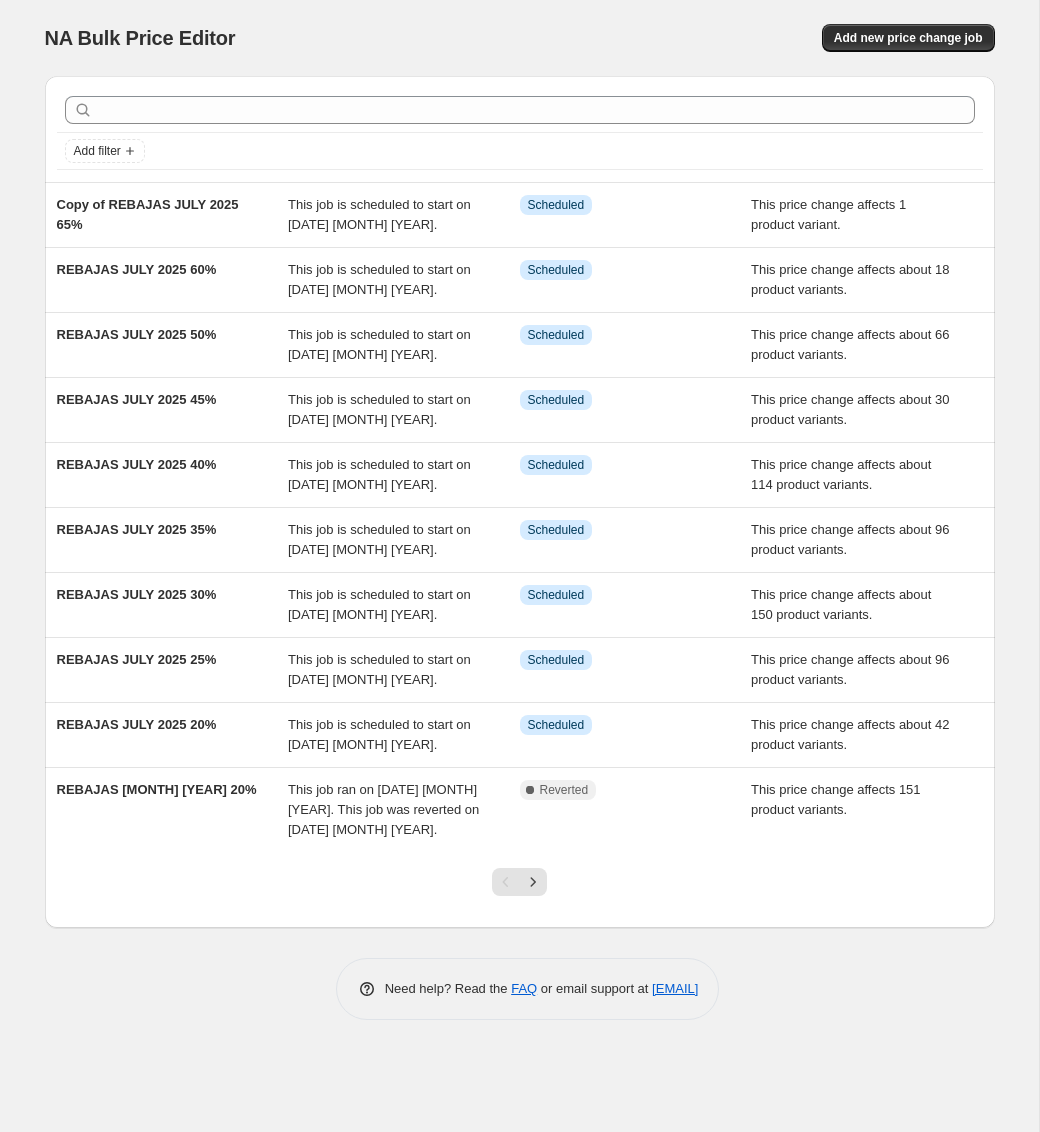 click on "NA Bulk Price Editor. This page is ready NA Bulk Price Editor Add new price change job" at bounding box center (520, 38) 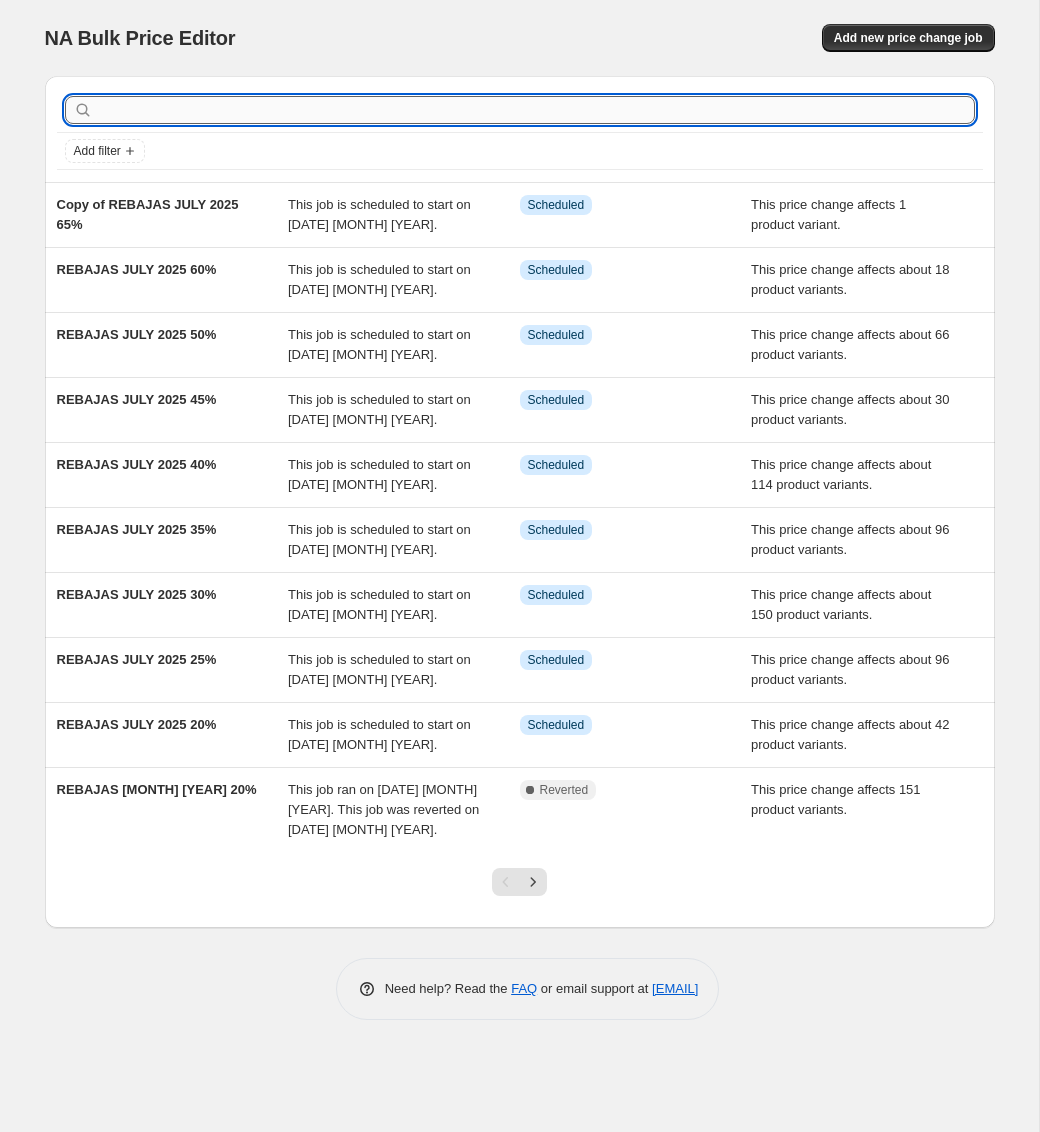 click at bounding box center (536, 110) 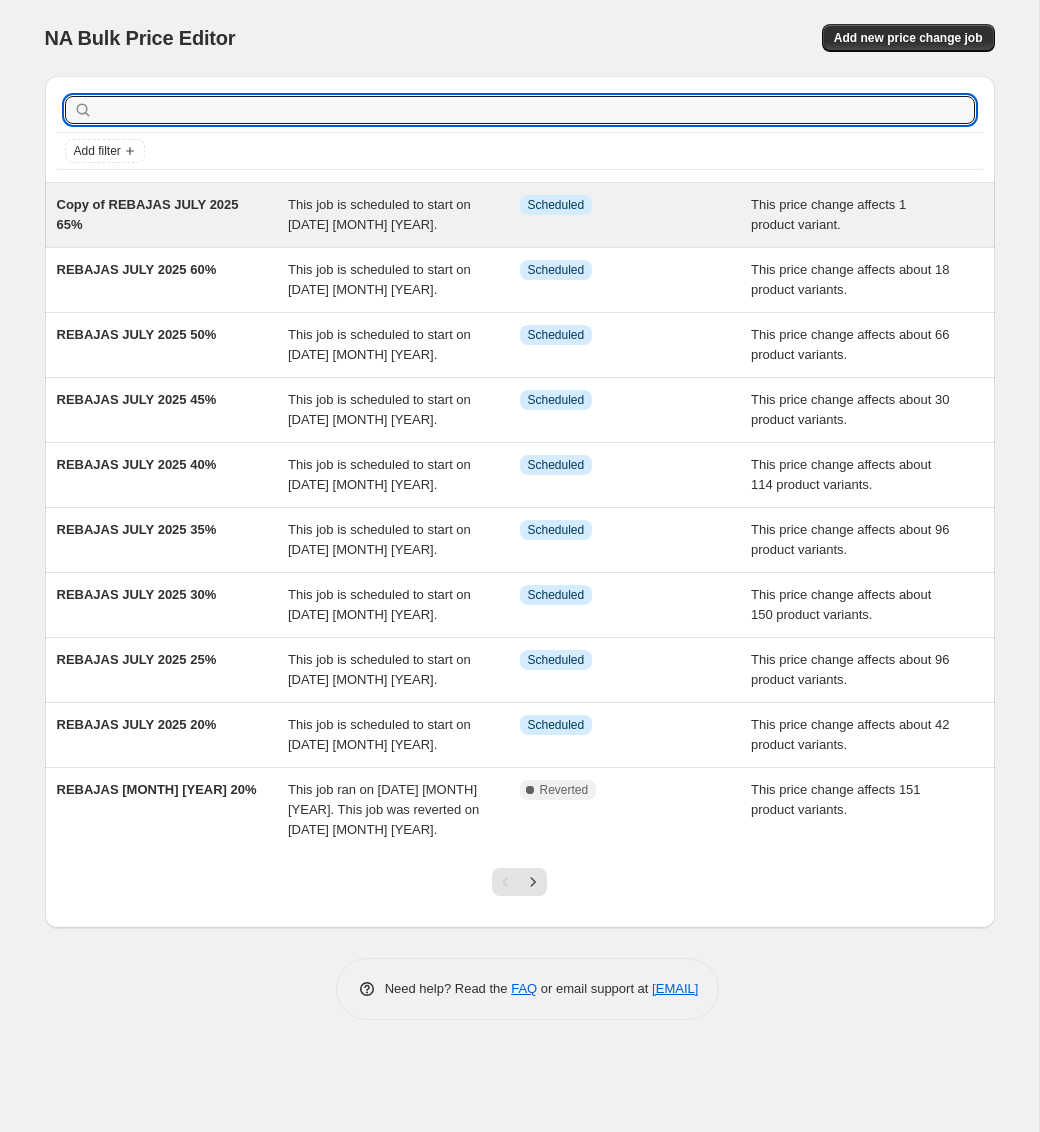 click on "Copy of REBAJAS JULY 2025 65%" at bounding box center (173, 215) 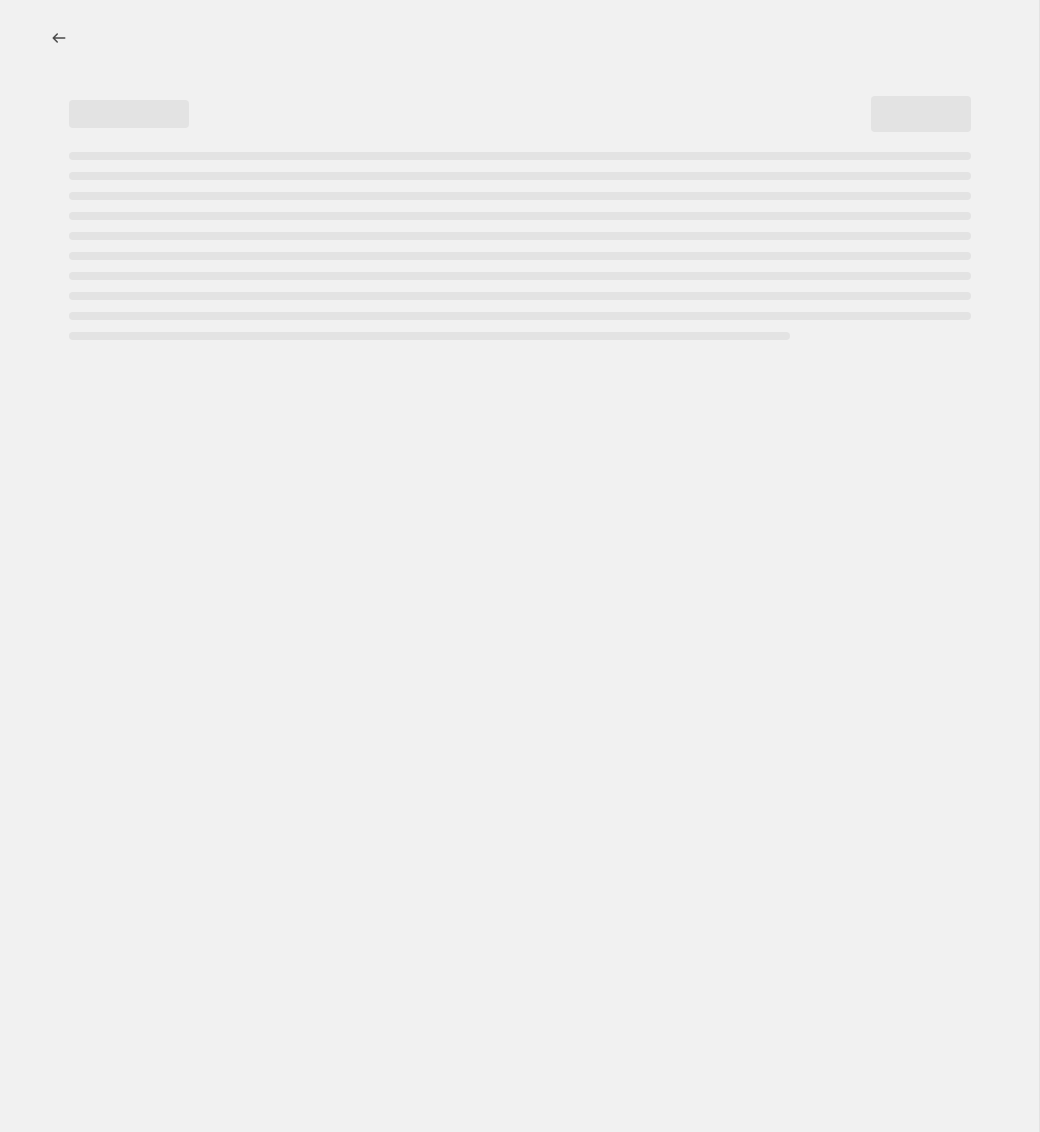 select on "pcap" 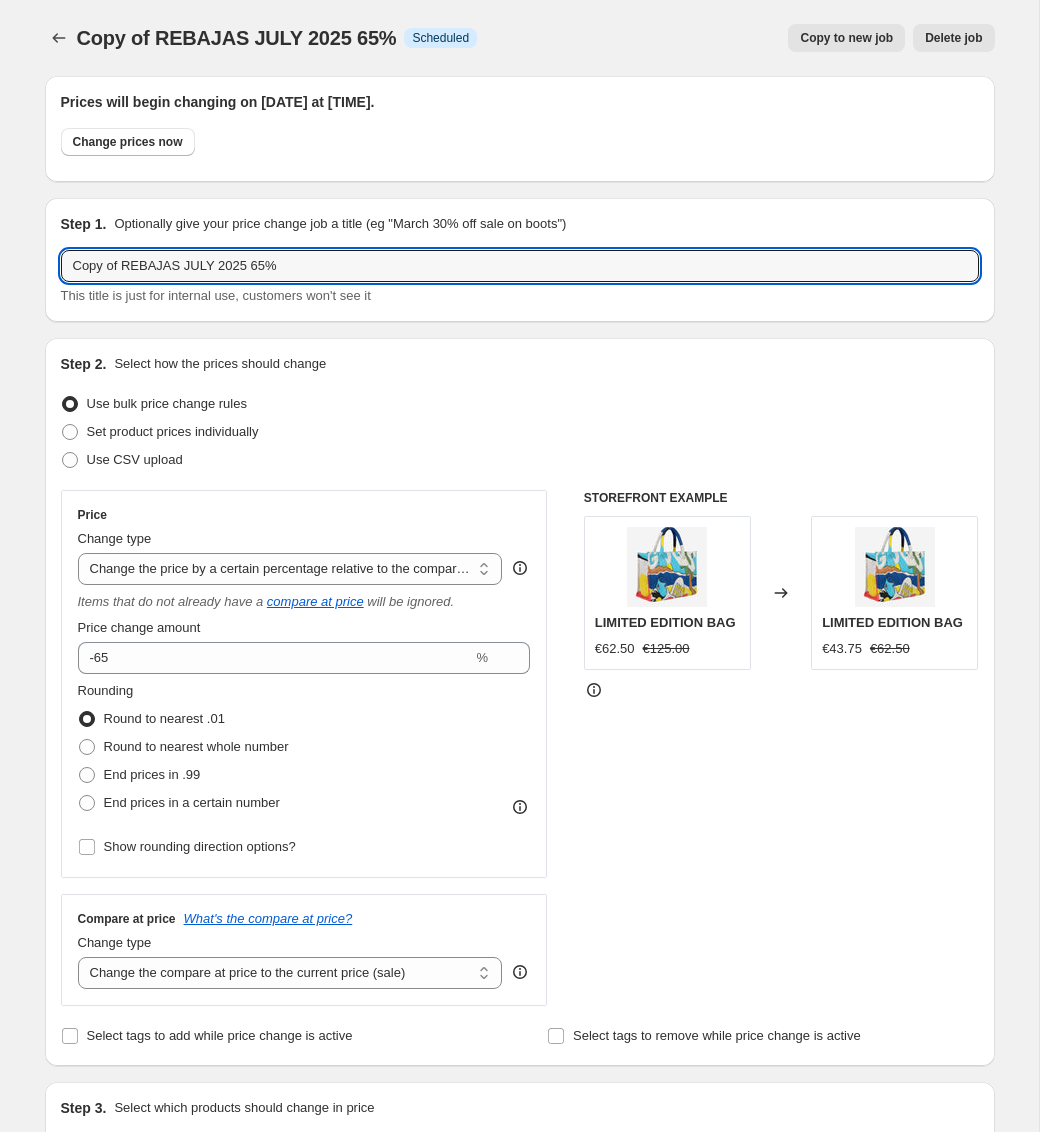 drag, startPoint x: 121, startPoint y: 262, endPoint x: 22, endPoint y: 258, distance: 99.08077 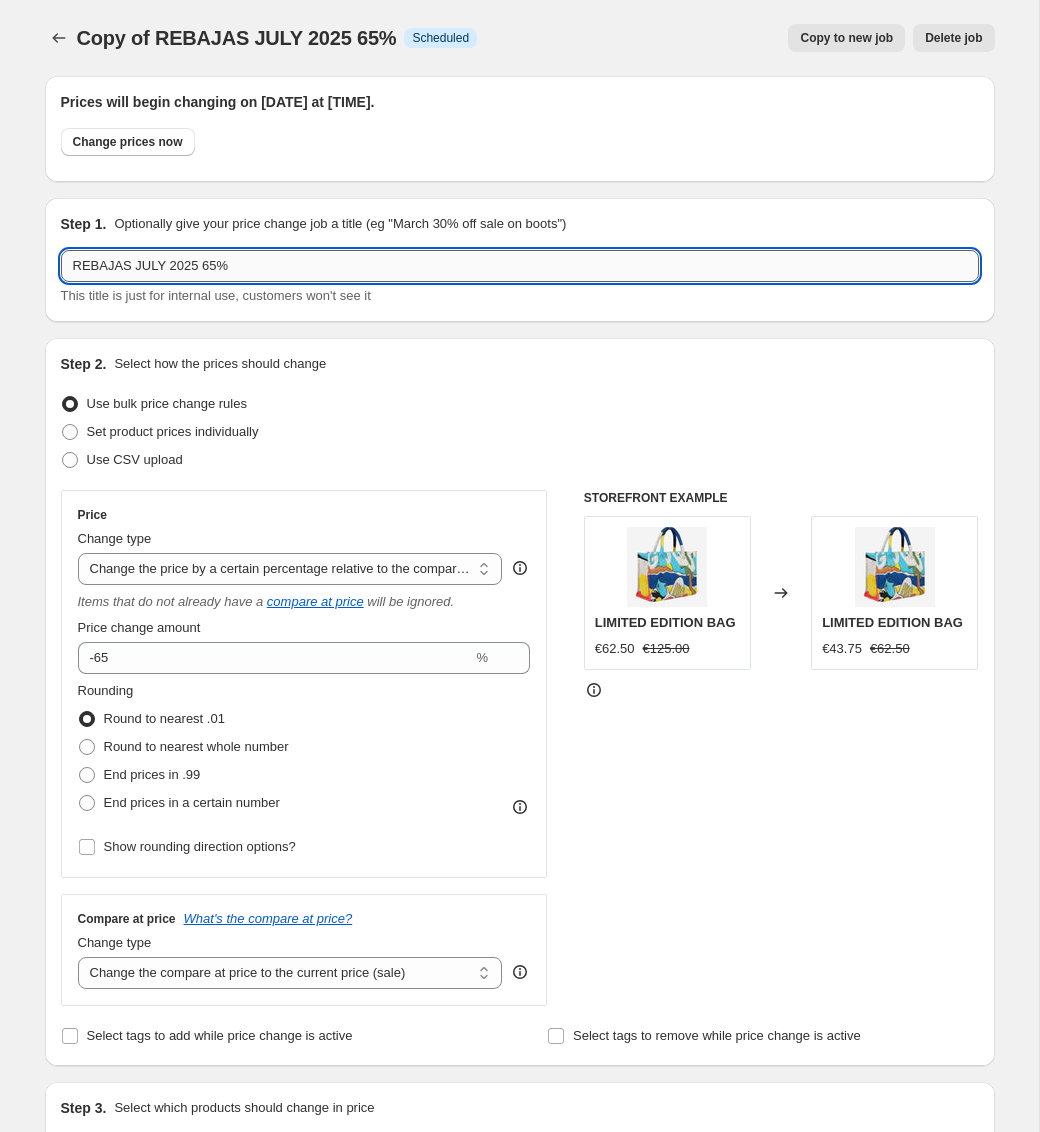 click on "REBAJAS JULY 2025 65%" at bounding box center (520, 266) 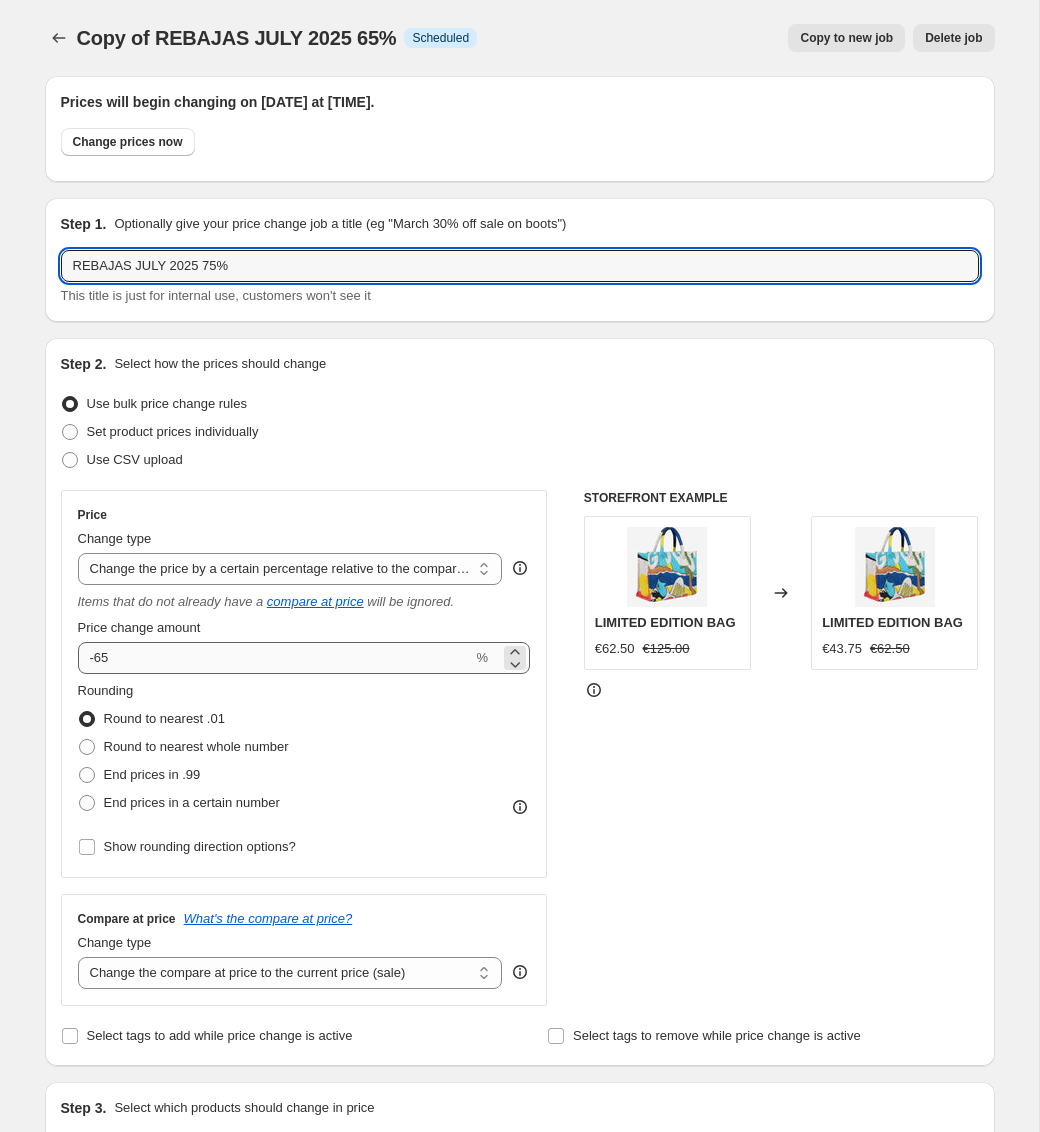 type on "REBAJAS JULY 2025 75%" 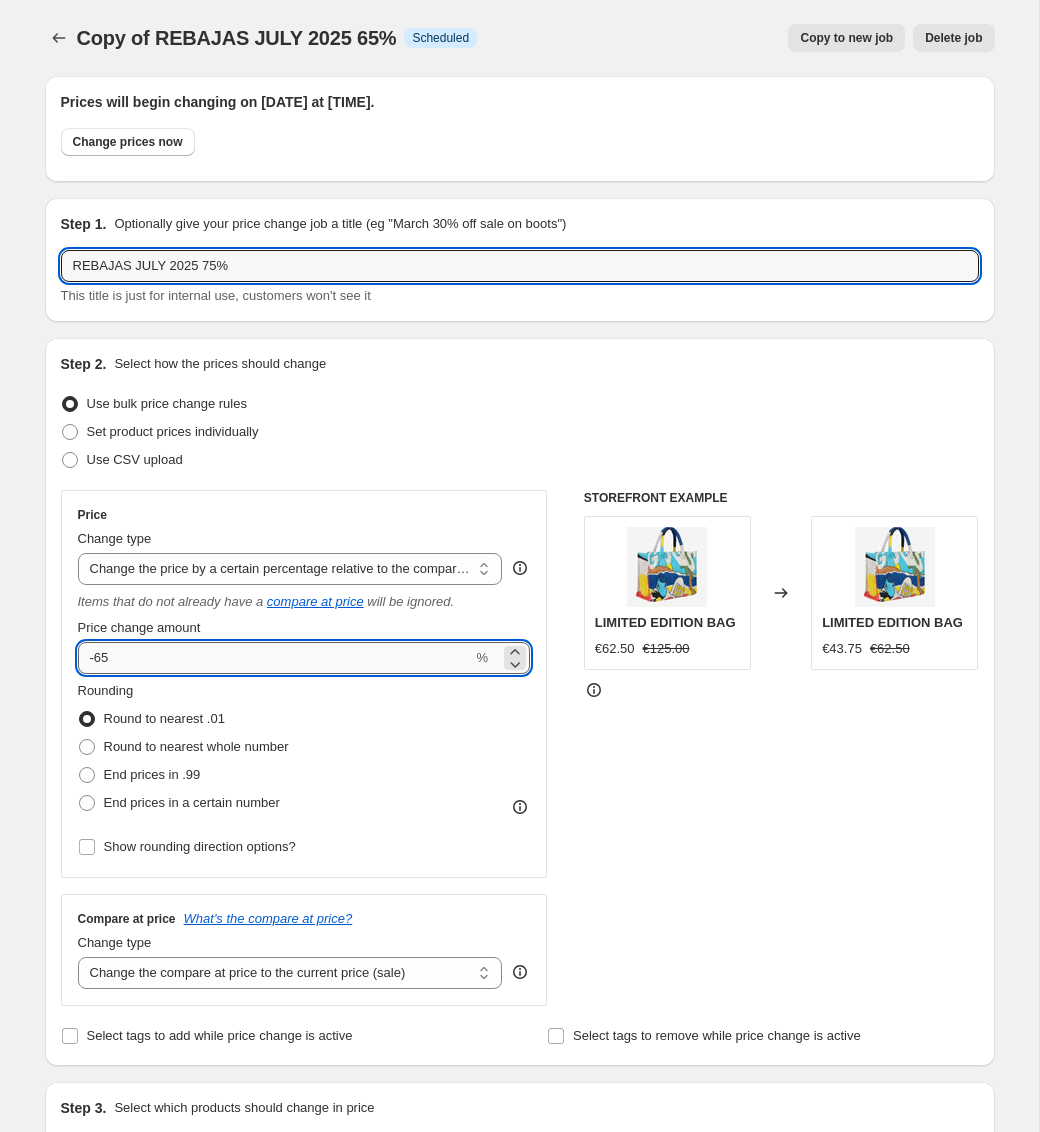 click on "-65" at bounding box center [275, 658] 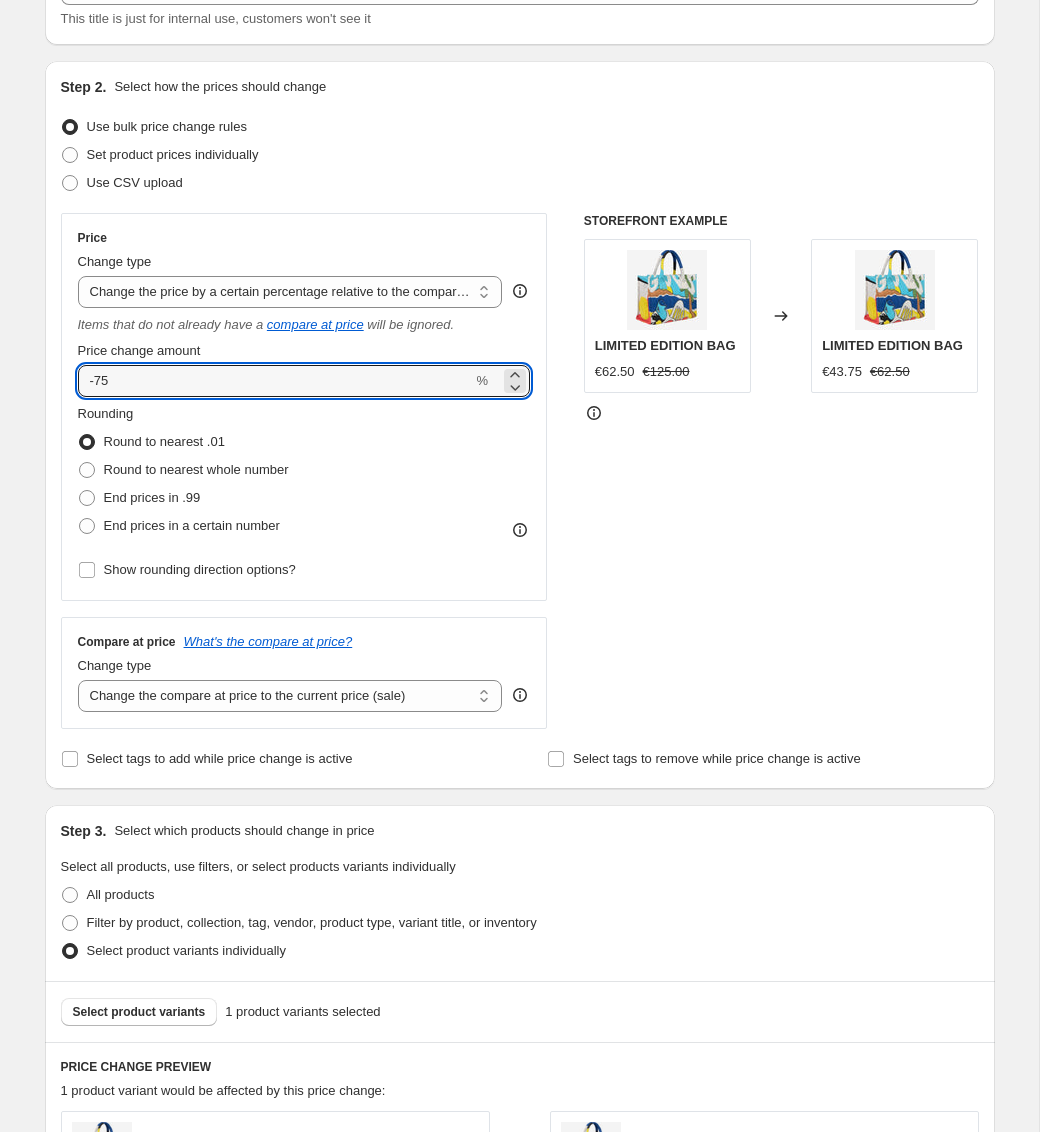 scroll, scrollTop: 343, scrollLeft: 0, axis: vertical 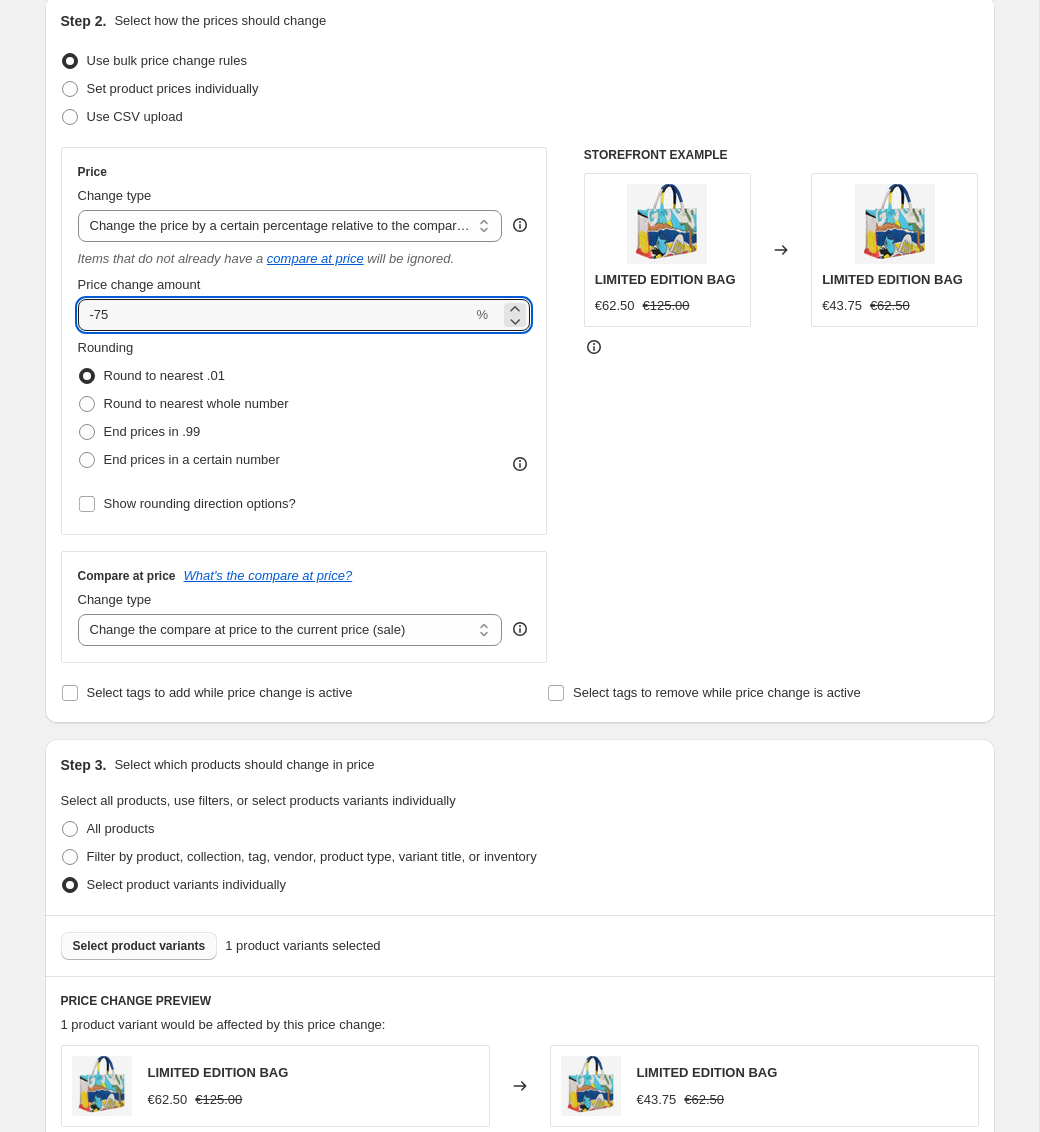 type on "-75" 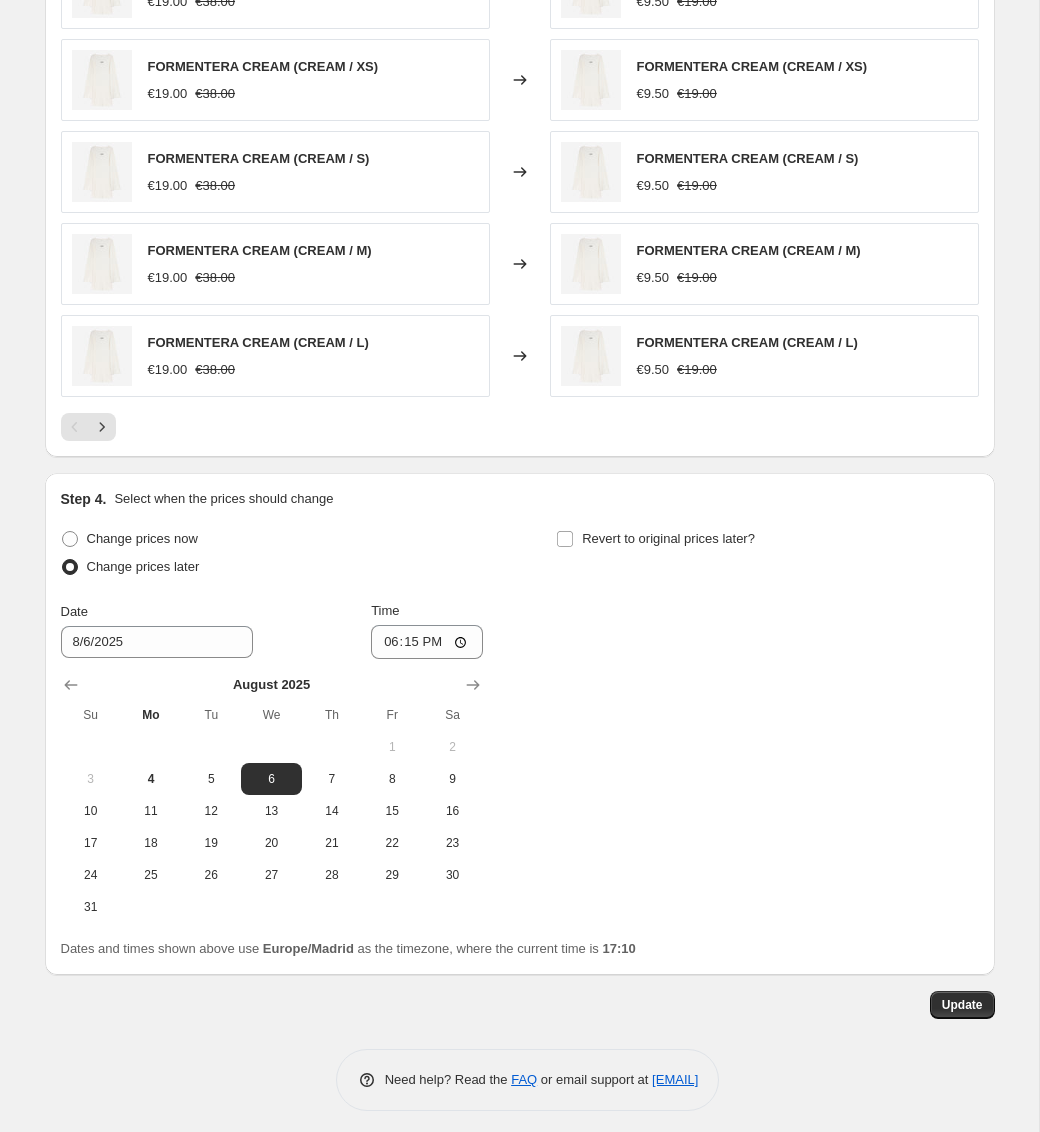 scroll, scrollTop: 1450, scrollLeft: 0, axis: vertical 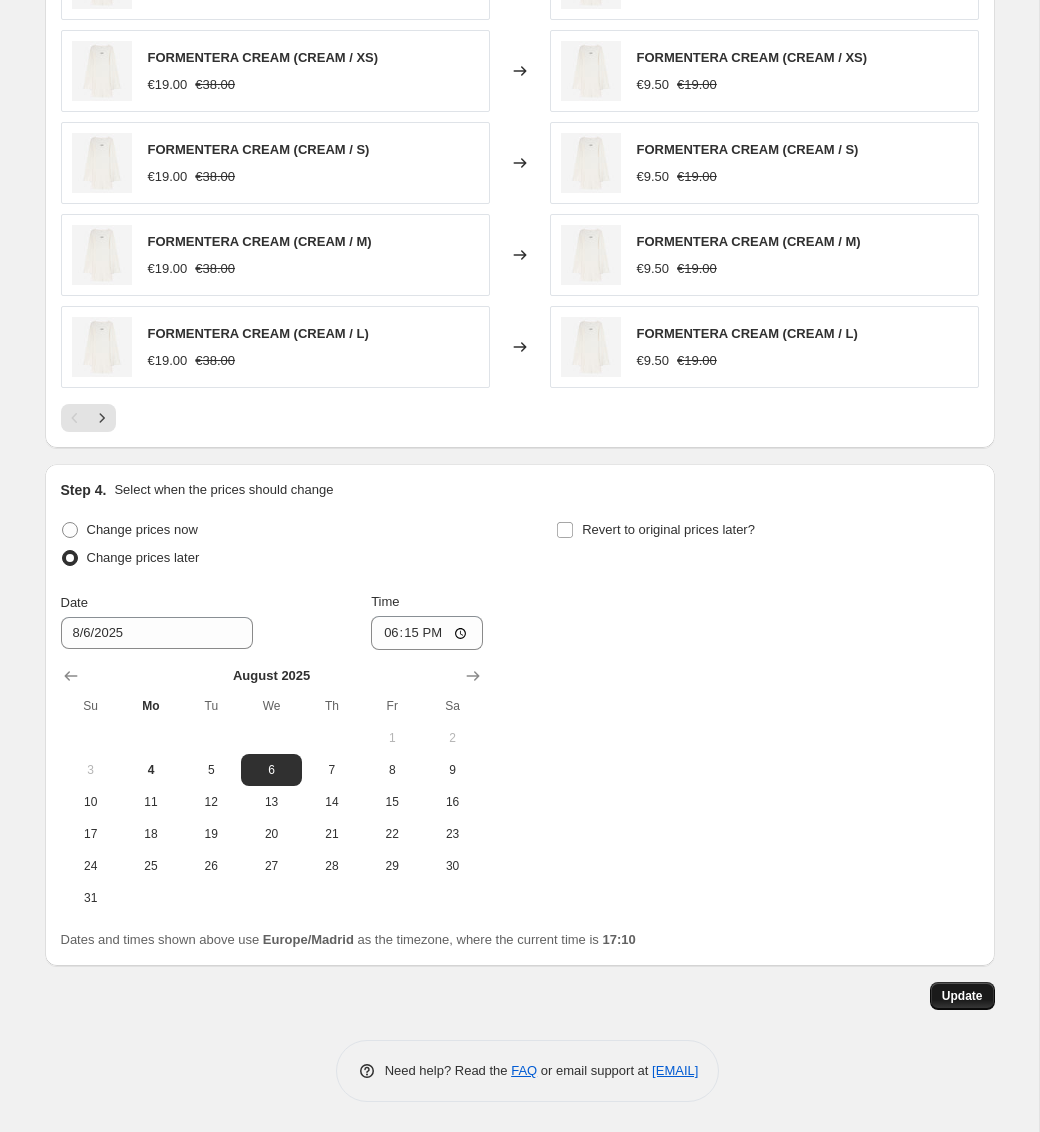click on "Update" at bounding box center (962, 996) 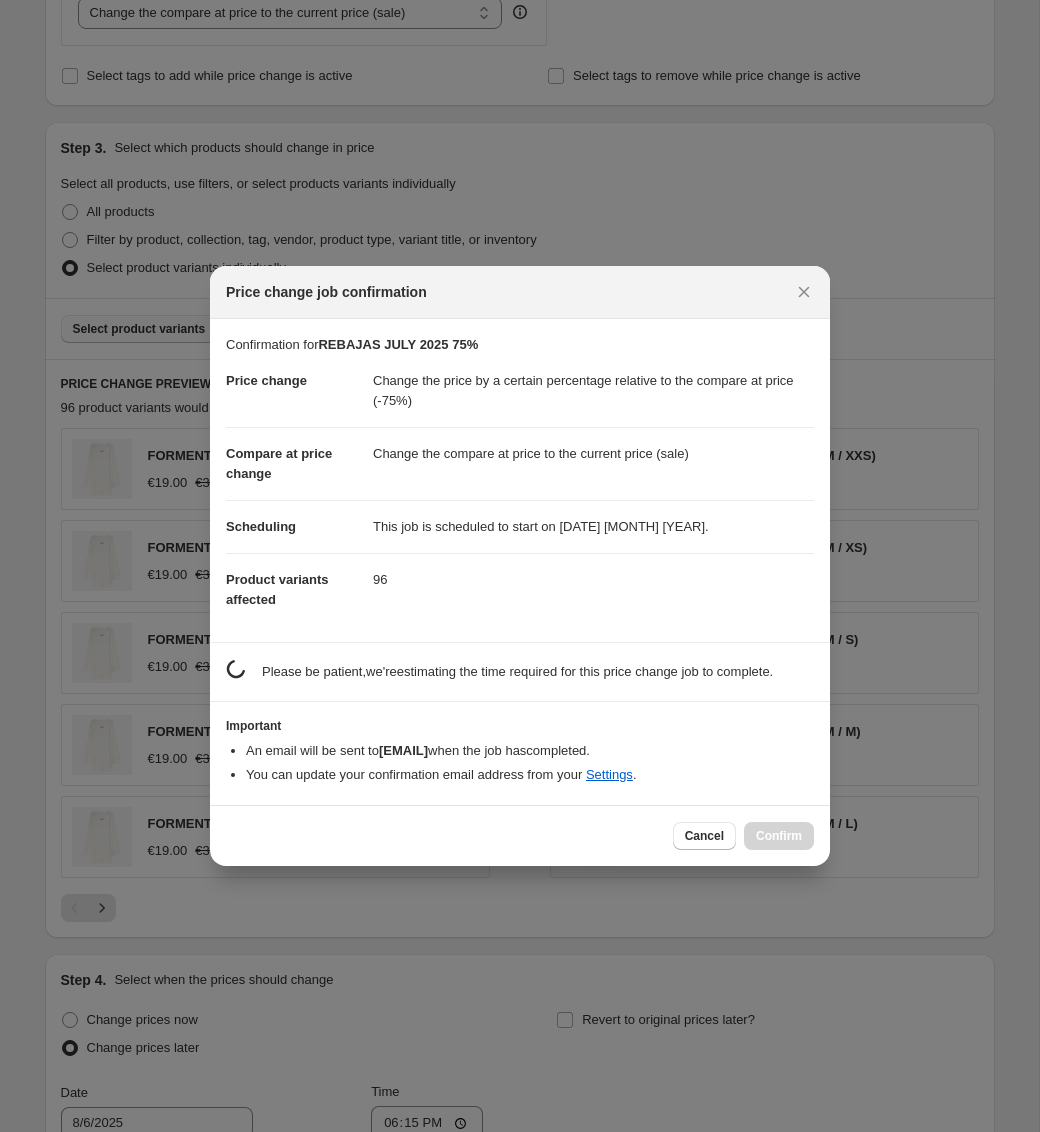scroll, scrollTop: 0, scrollLeft: 0, axis: both 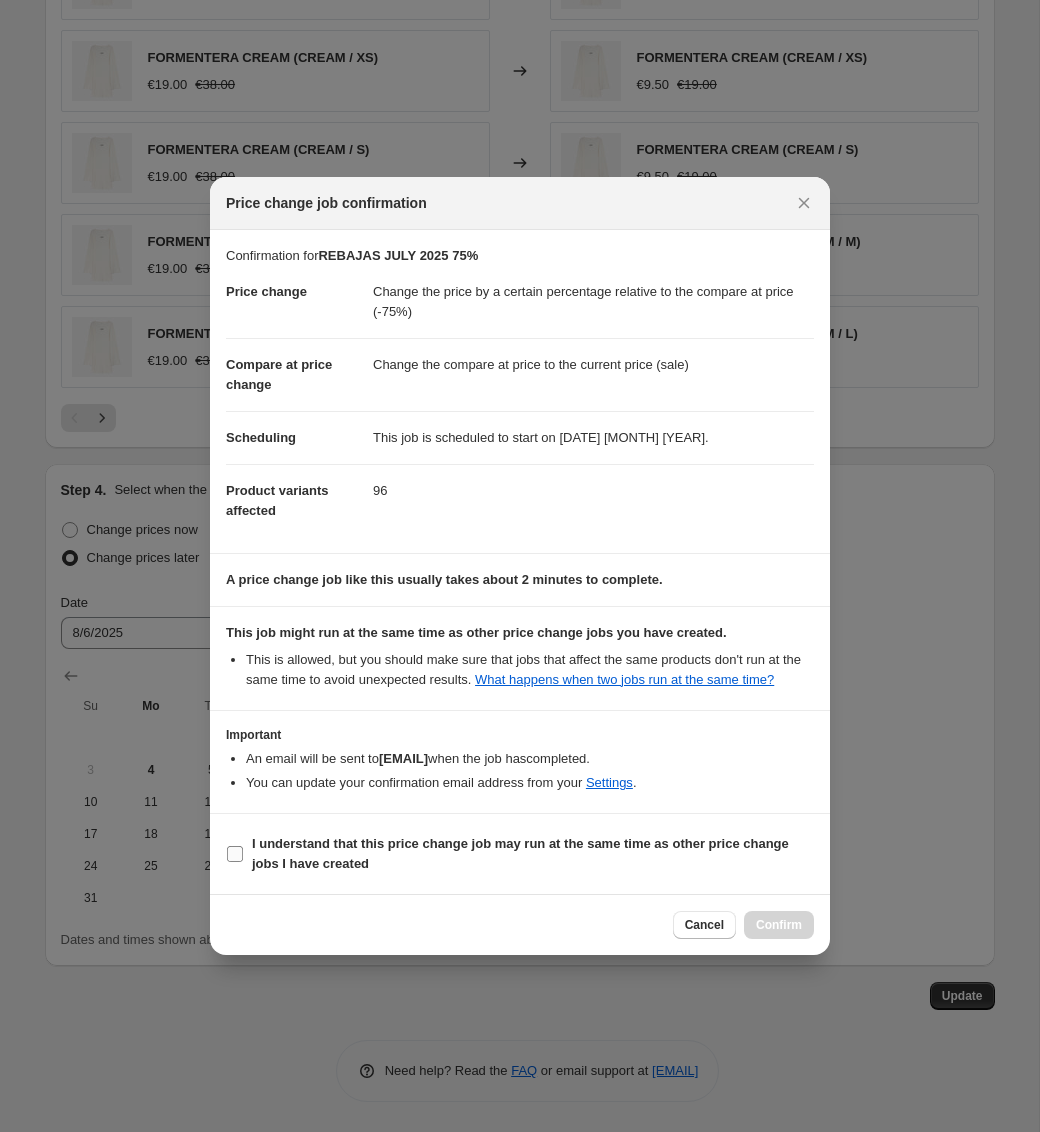 click on "I understand that this price change job may run at the same time as other price change jobs I have created" at bounding box center (520, 854) 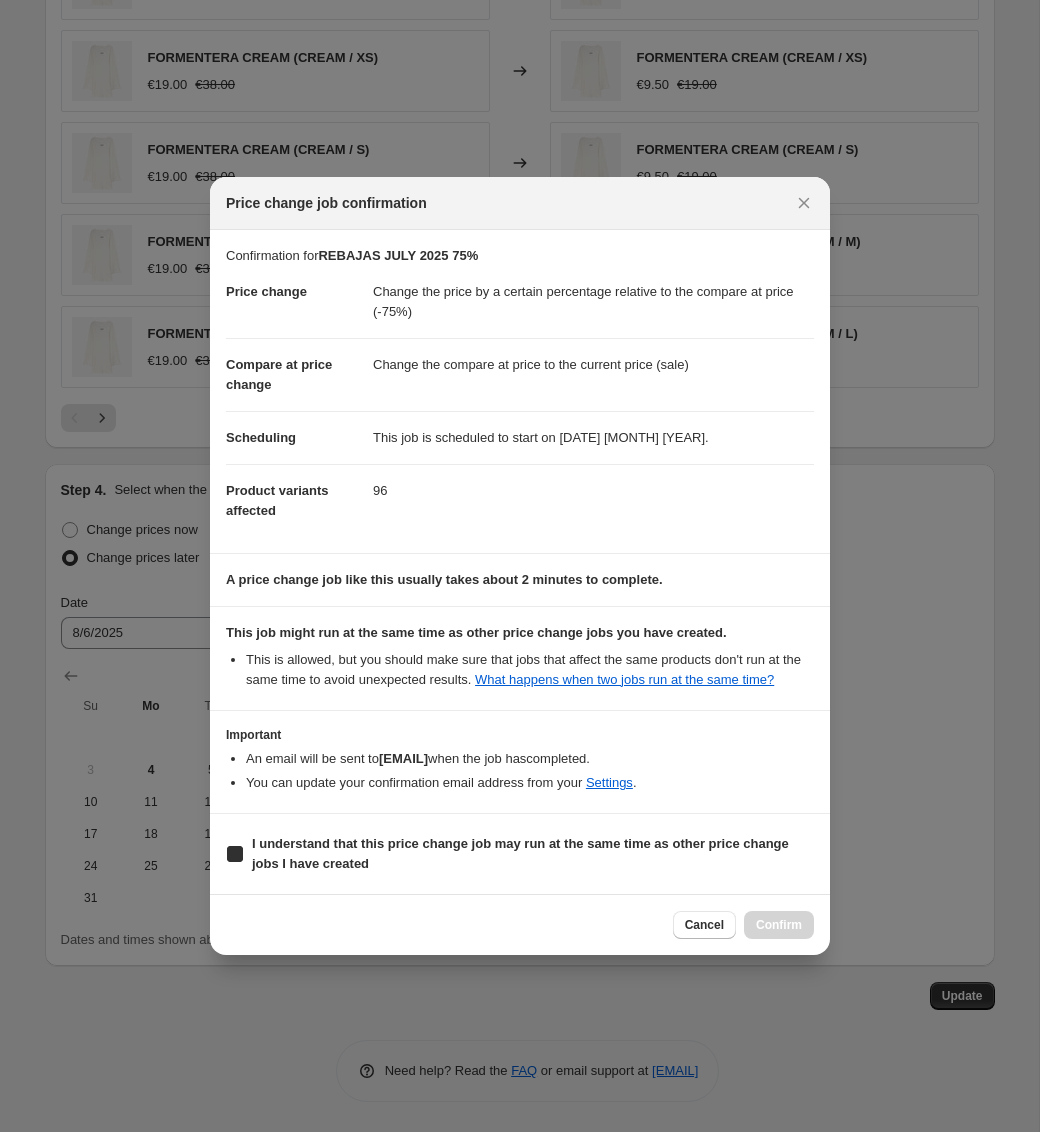 checkbox on "true" 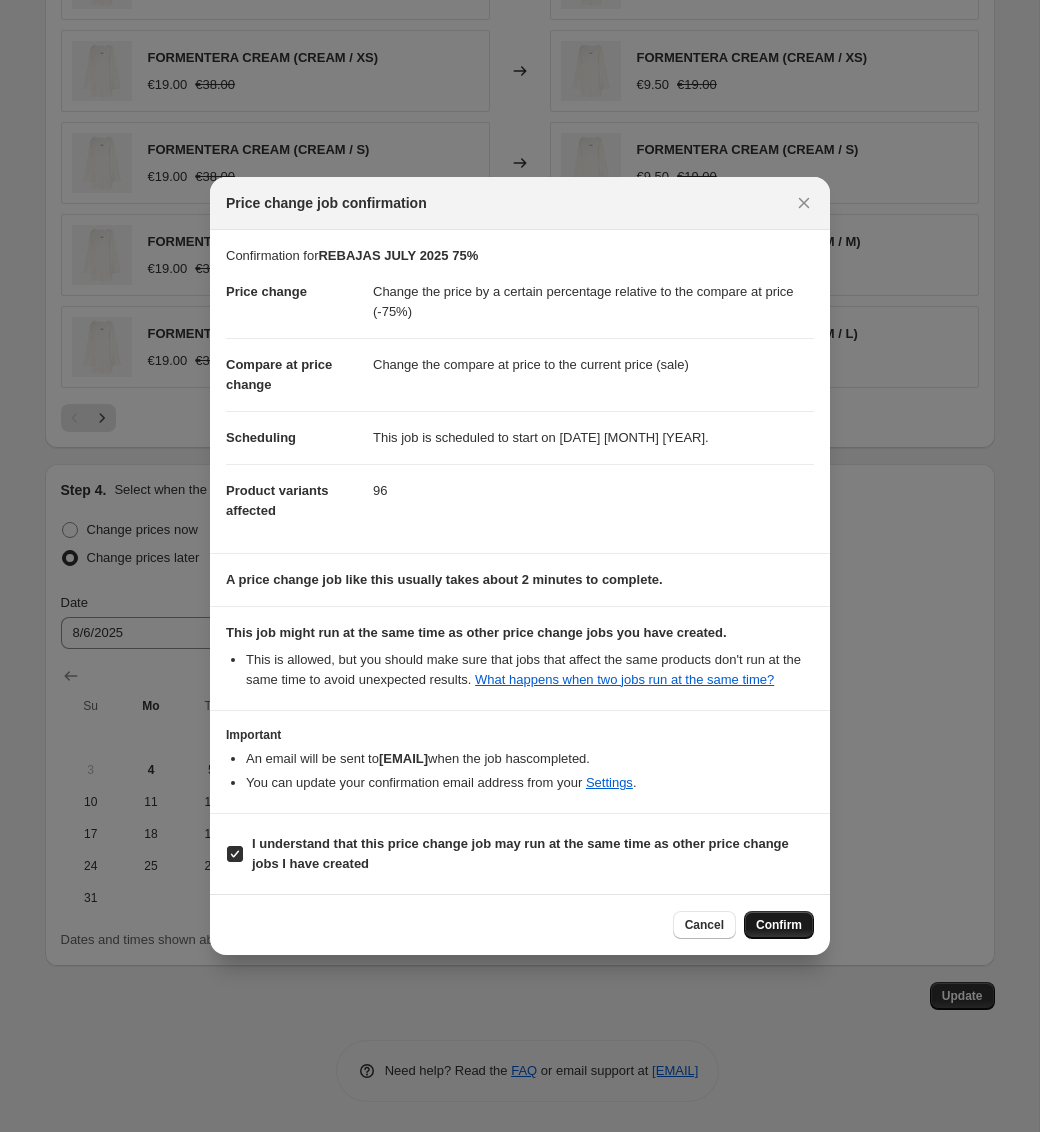 click on "Confirm" at bounding box center (779, 925) 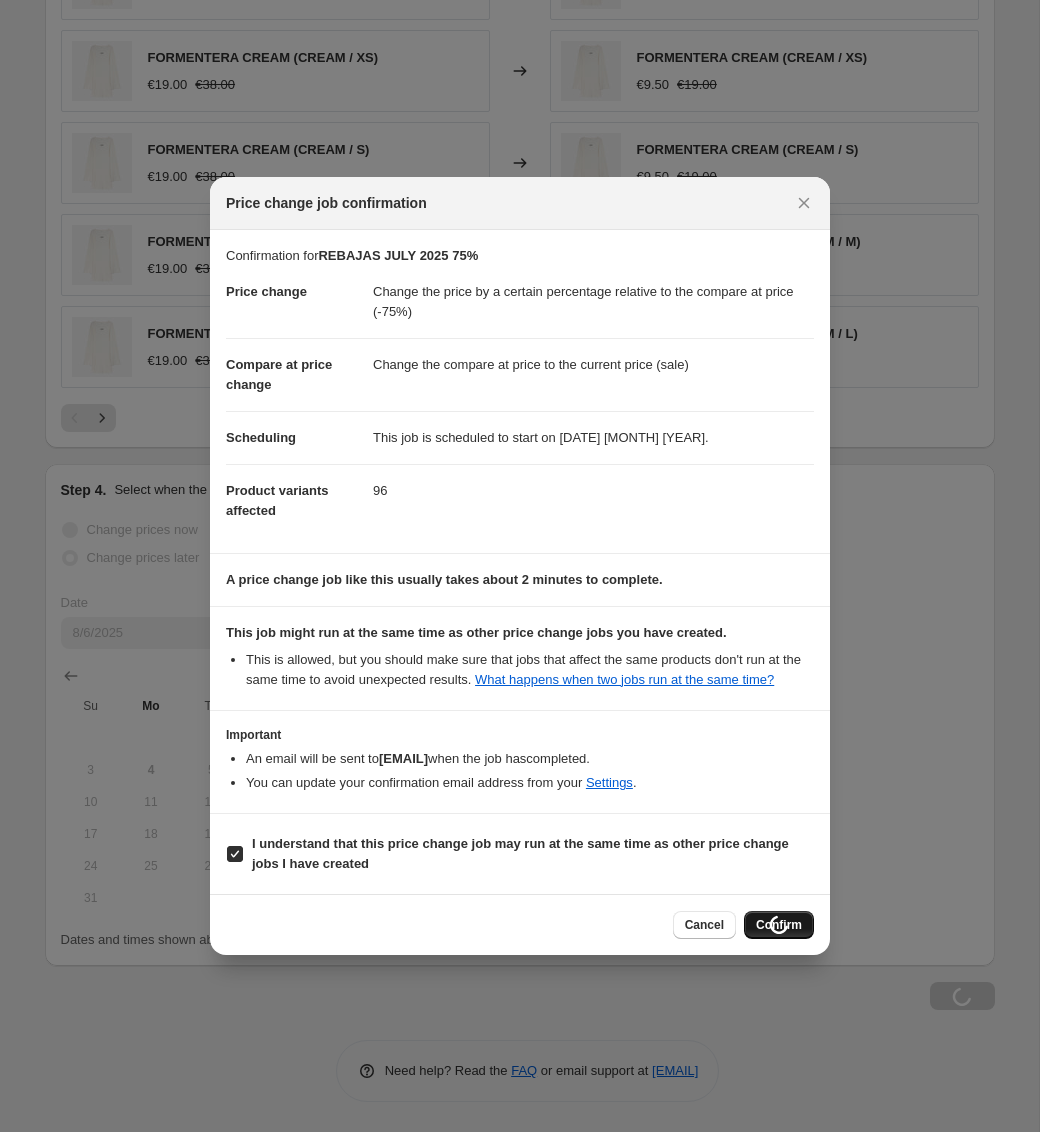 type on "REBAJAS JULY 2025 75%" 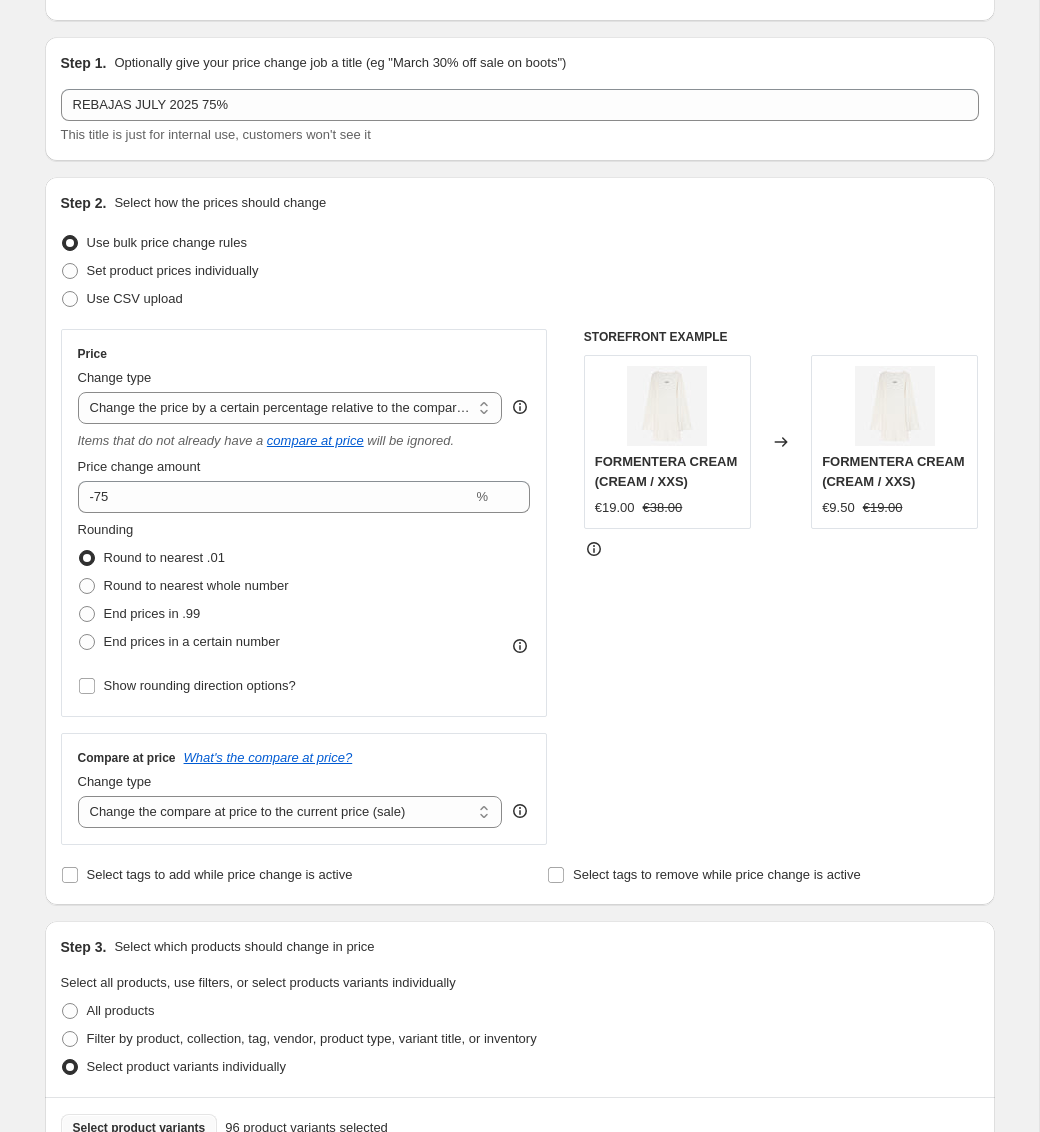scroll, scrollTop: 0, scrollLeft: 0, axis: both 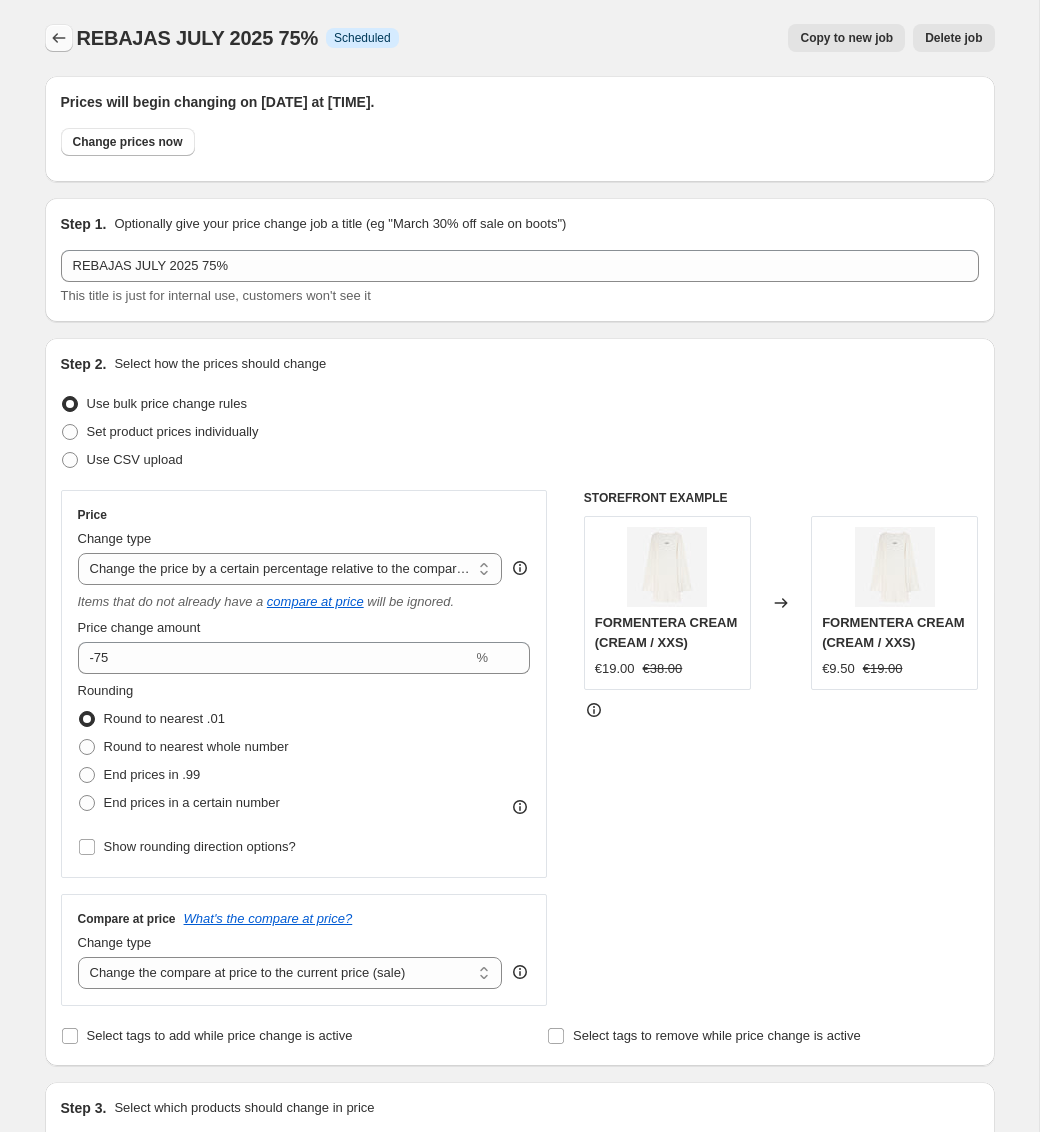 click 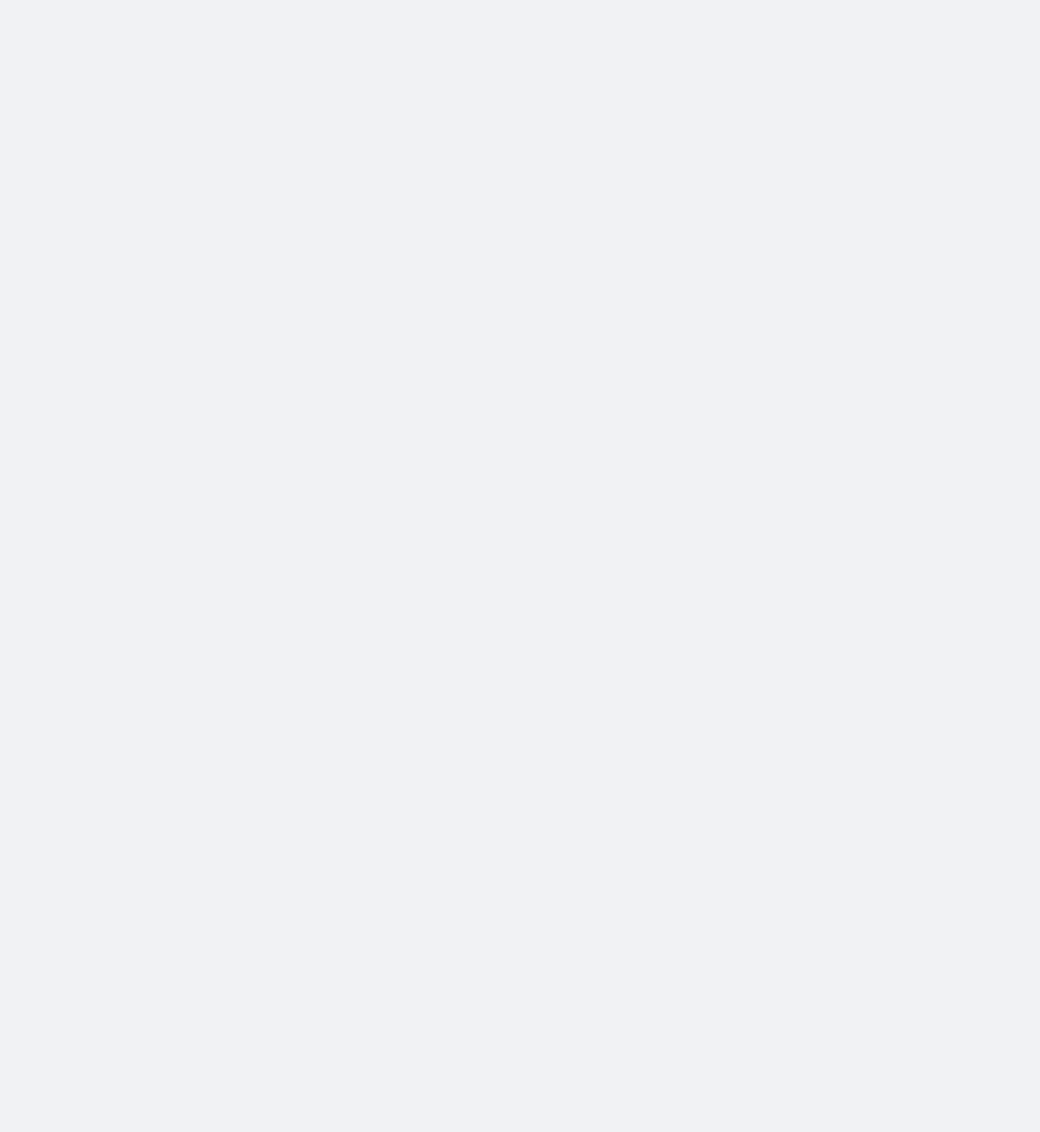 scroll, scrollTop: 0, scrollLeft: 0, axis: both 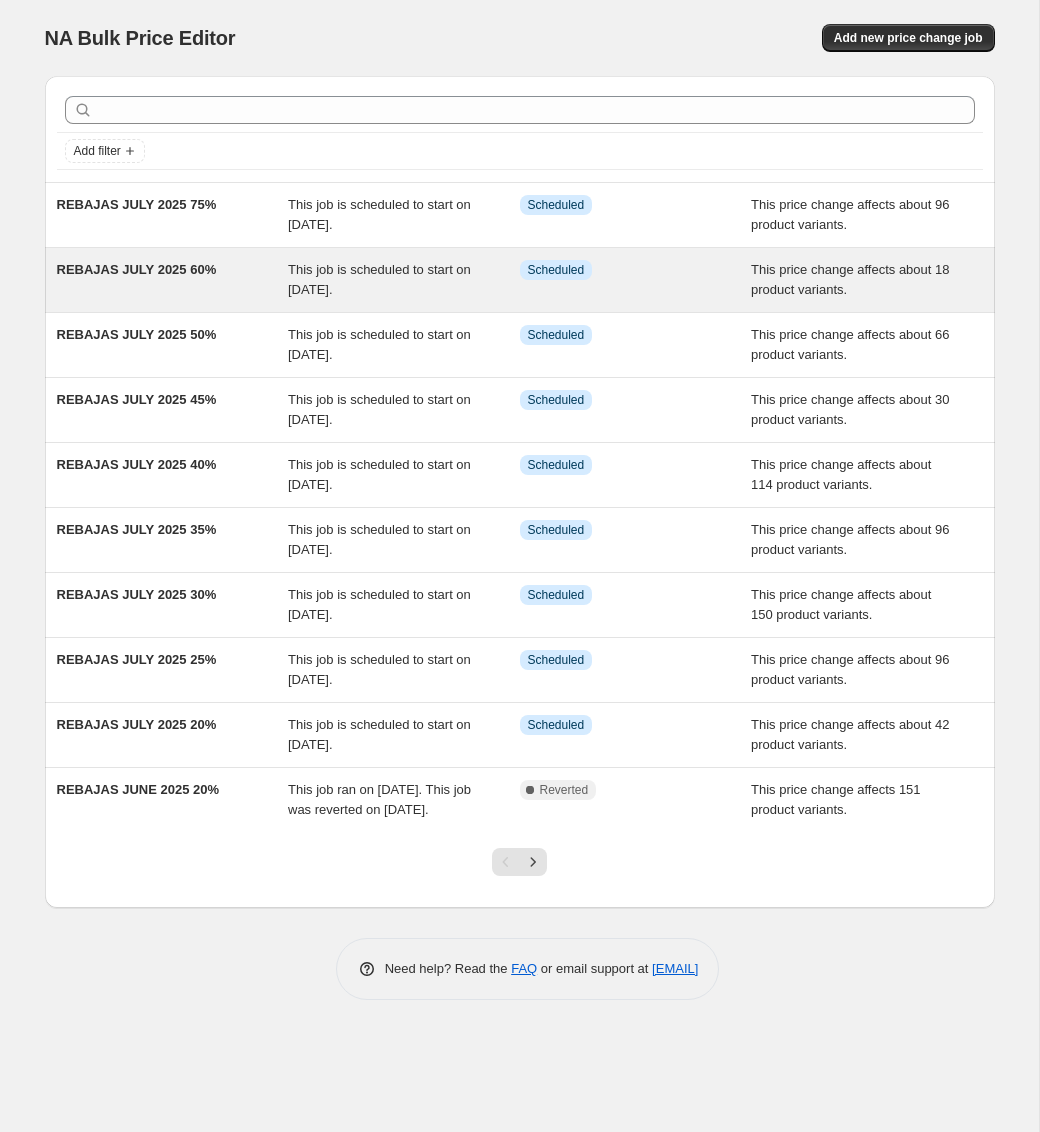 click on "REBAJAS JULY 2025 60%" at bounding box center (137, 269) 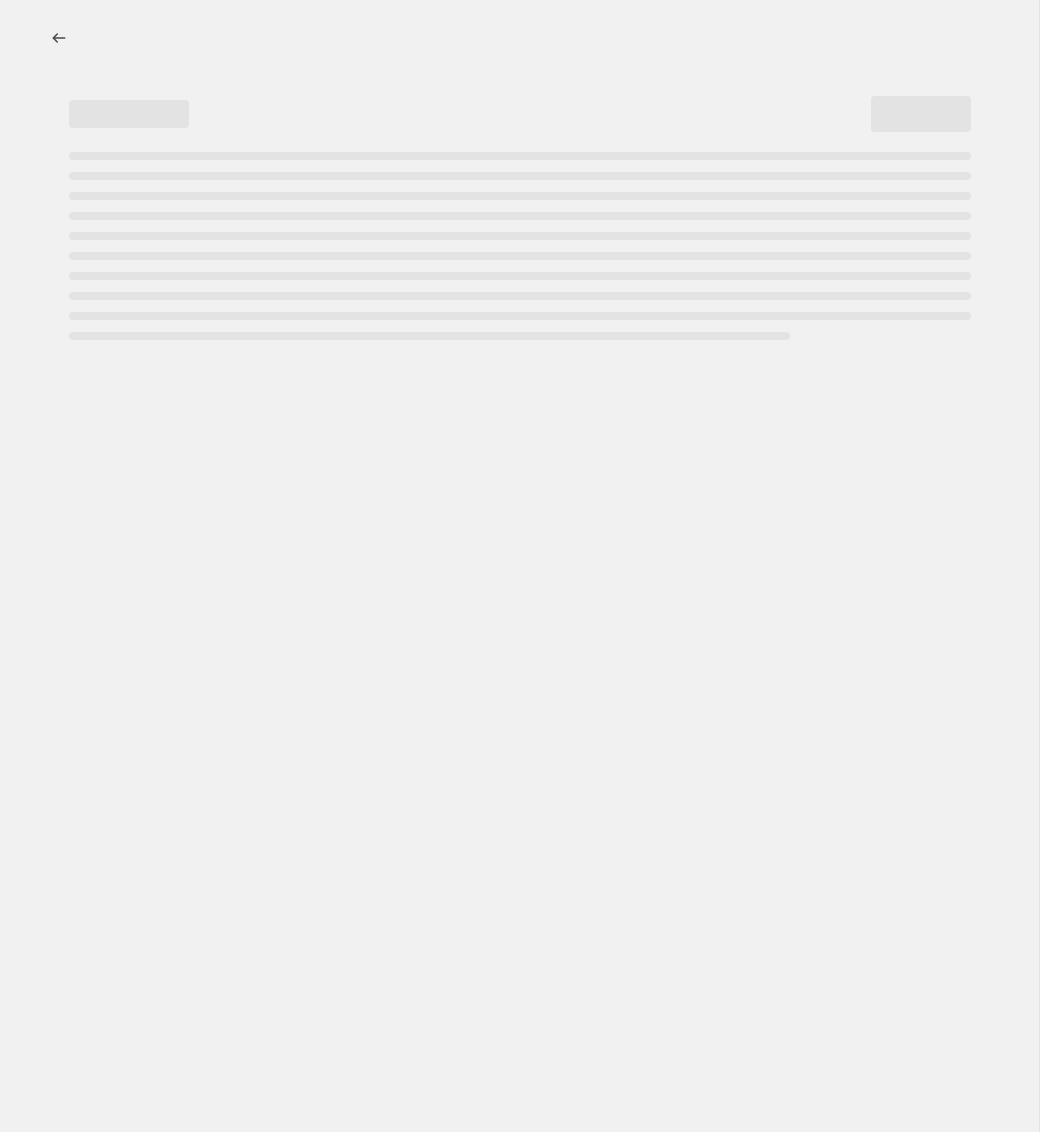 select on "pcap" 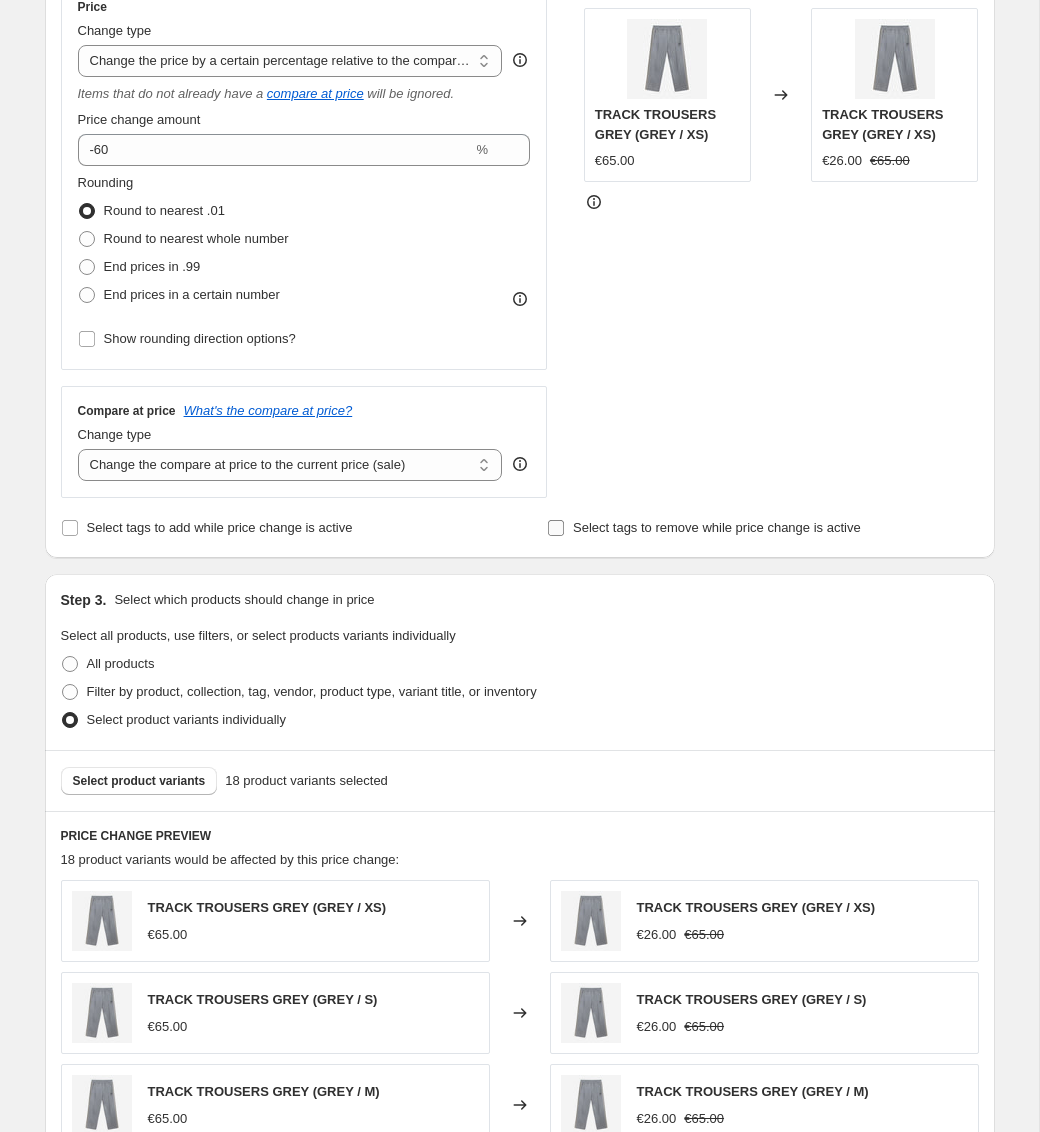 scroll, scrollTop: 0, scrollLeft: 0, axis: both 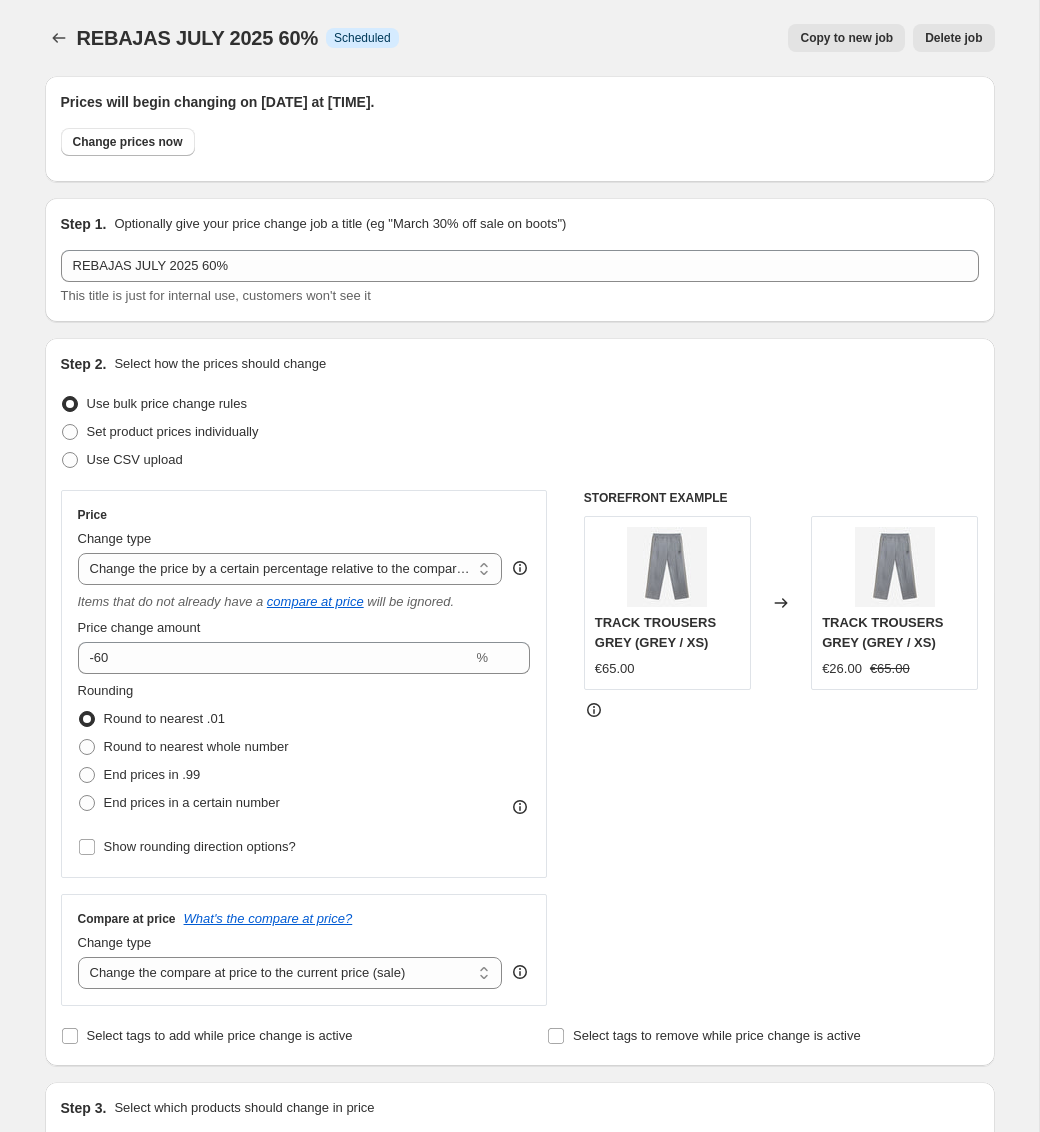 click on "Copy to new job" at bounding box center [846, 38] 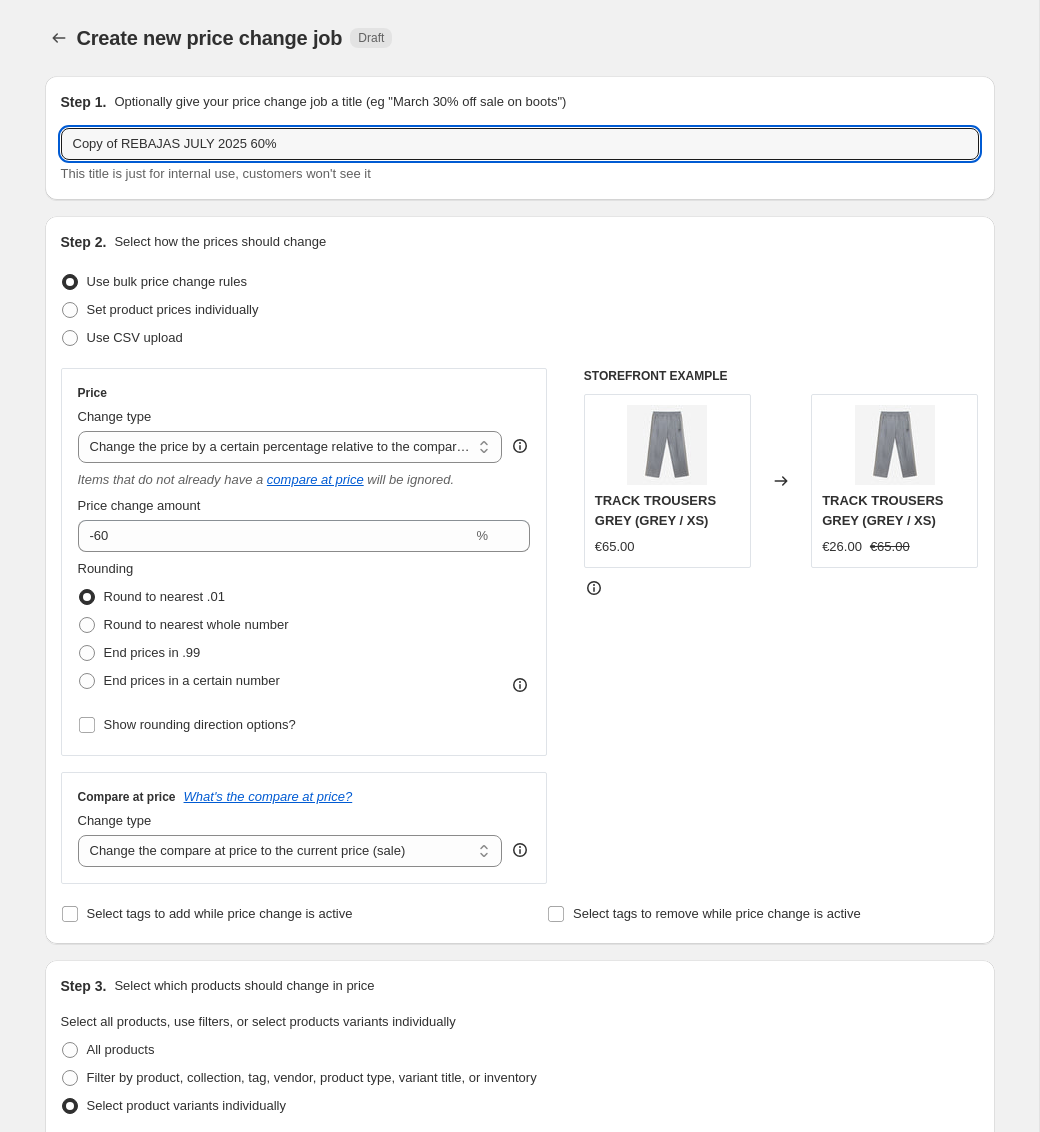 drag, startPoint x: 126, startPoint y: 145, endPoint x: 47, endPoint y: 145, distance: 79 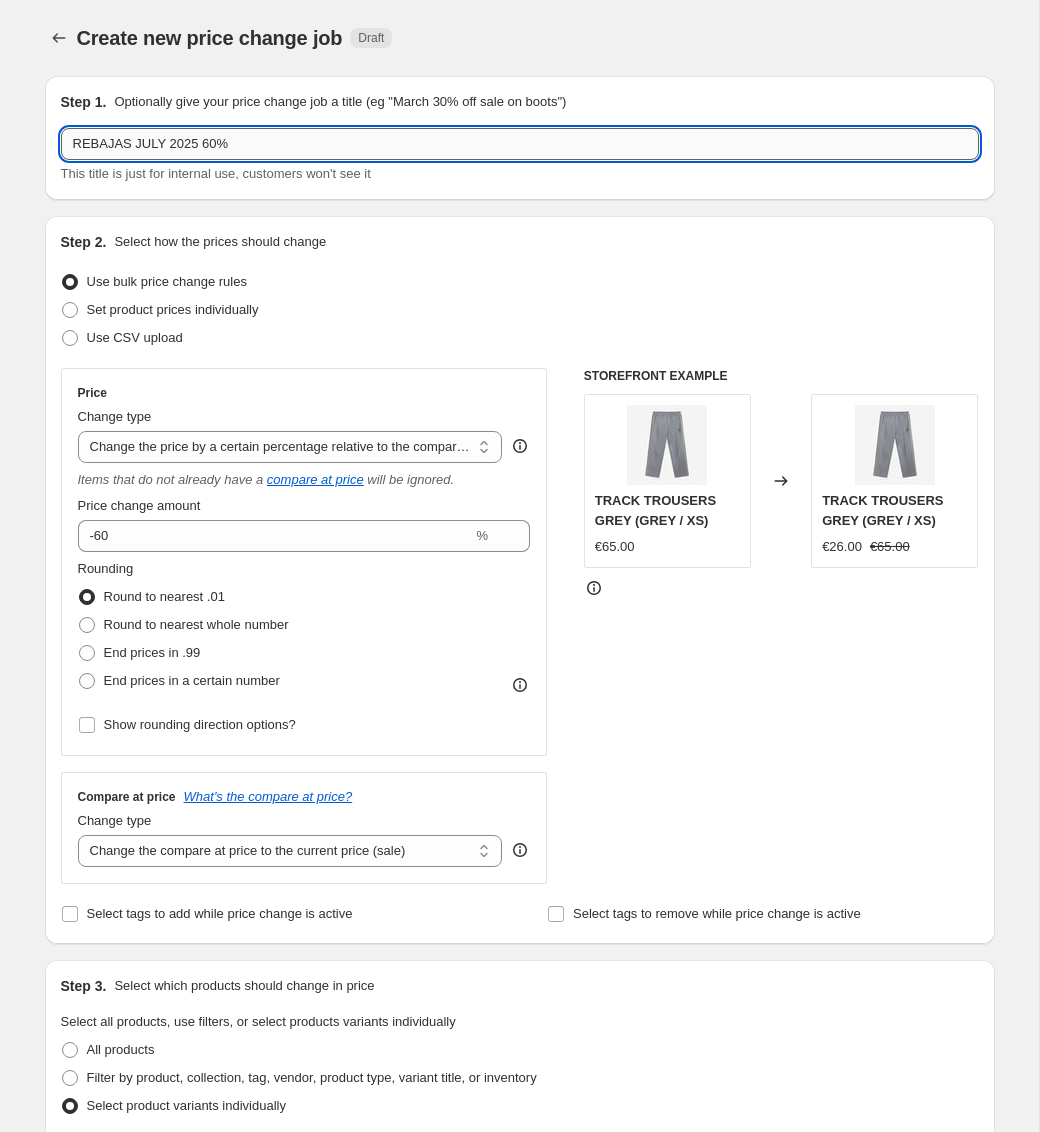 click on "REBAJAS JULY 2025 60%" at bounding box center (520, 144) 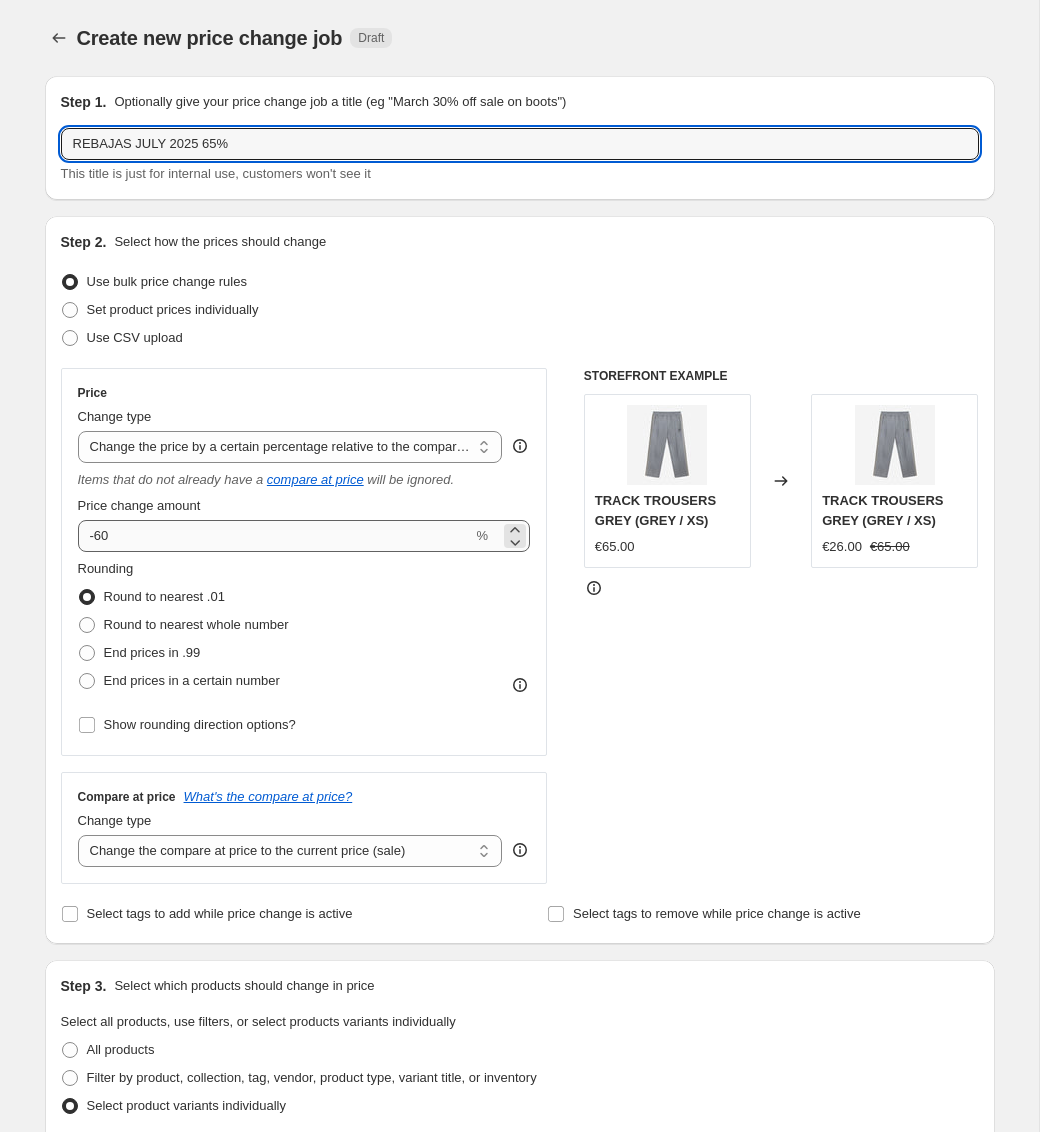 type on "REBAJAS JULY 2025 65%" 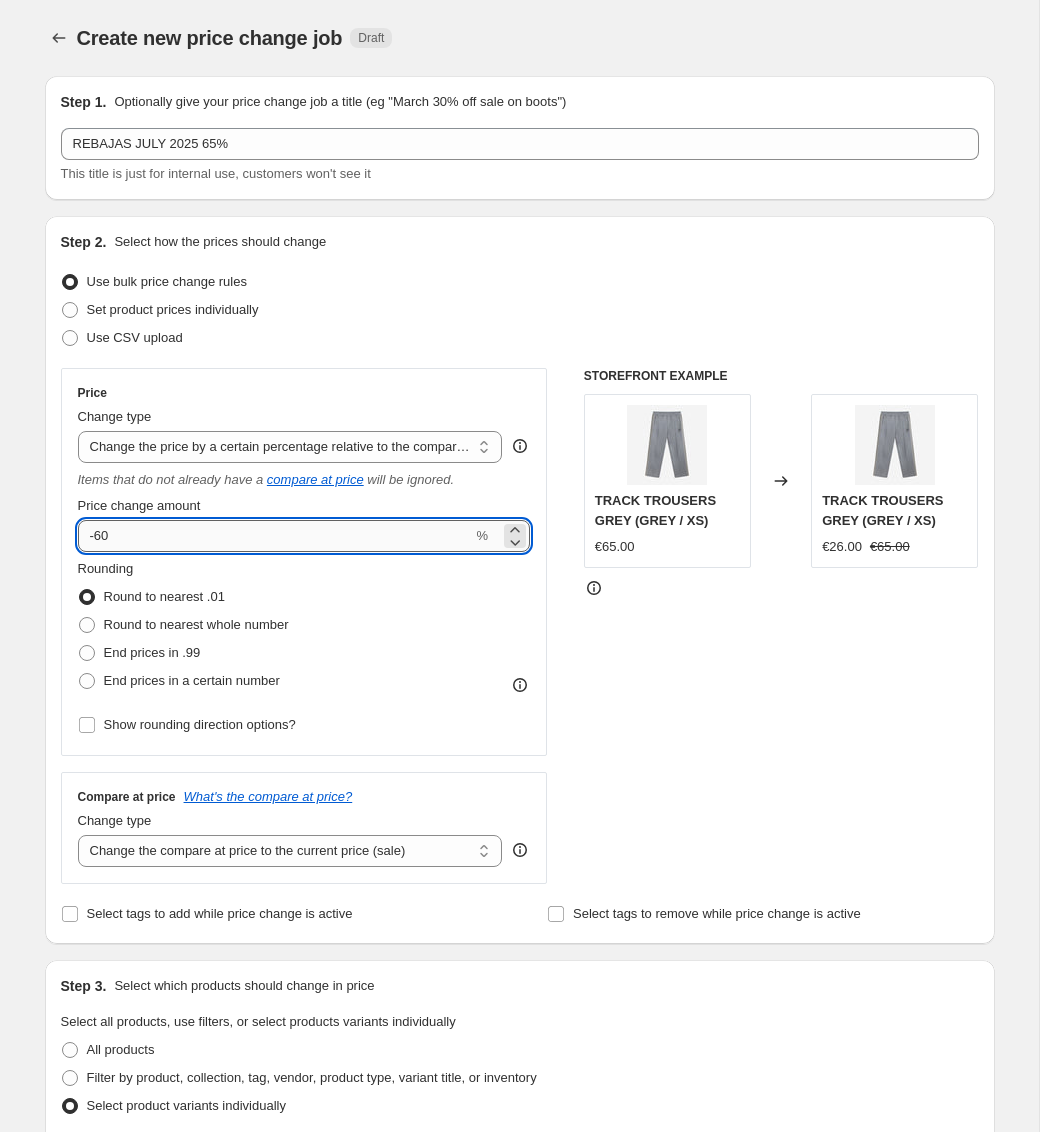 click on "-60" at bounding box center (275, 536) 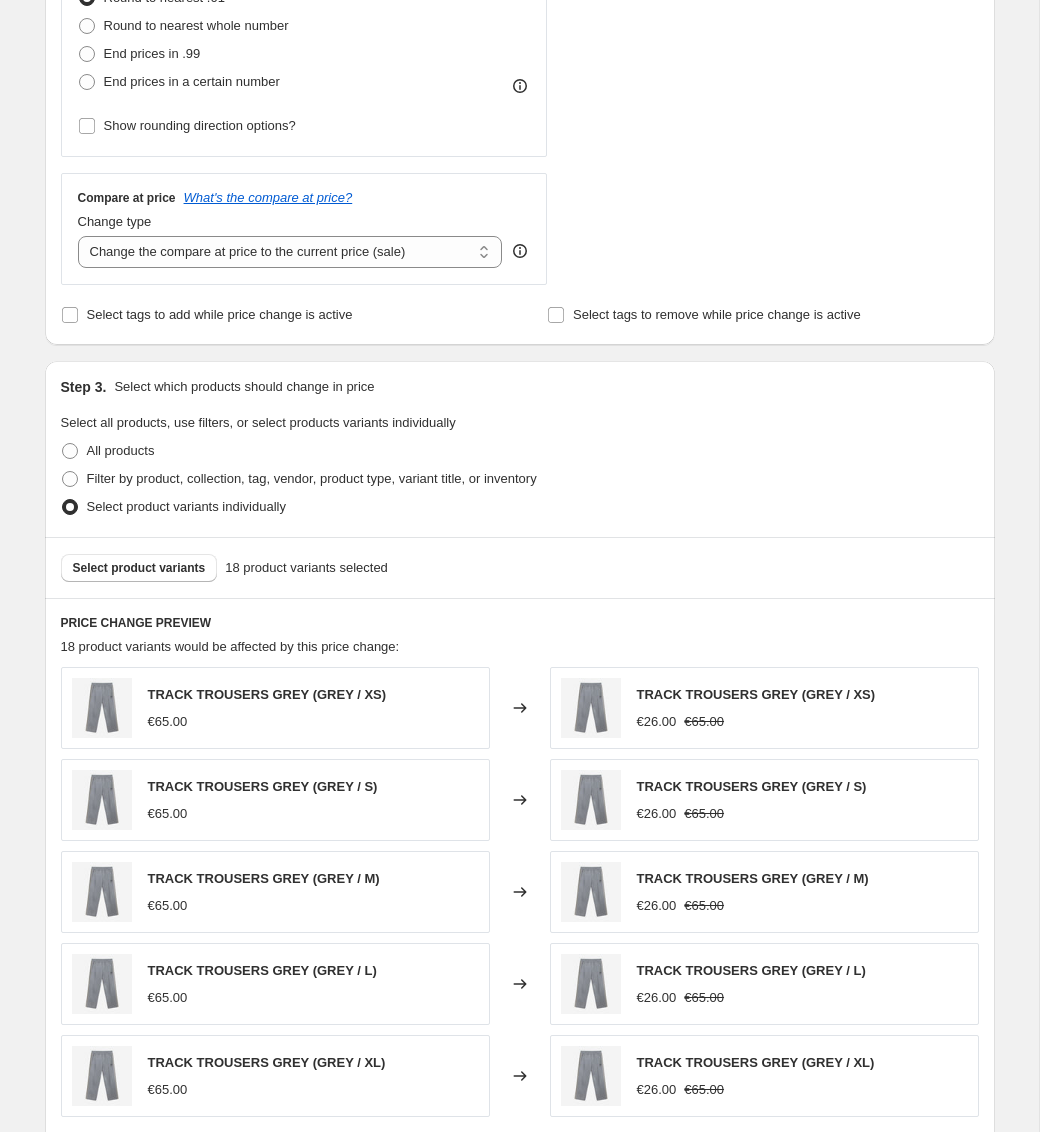 scroll, scrollTop: 650, scrollLeft: 0, axis: vertical 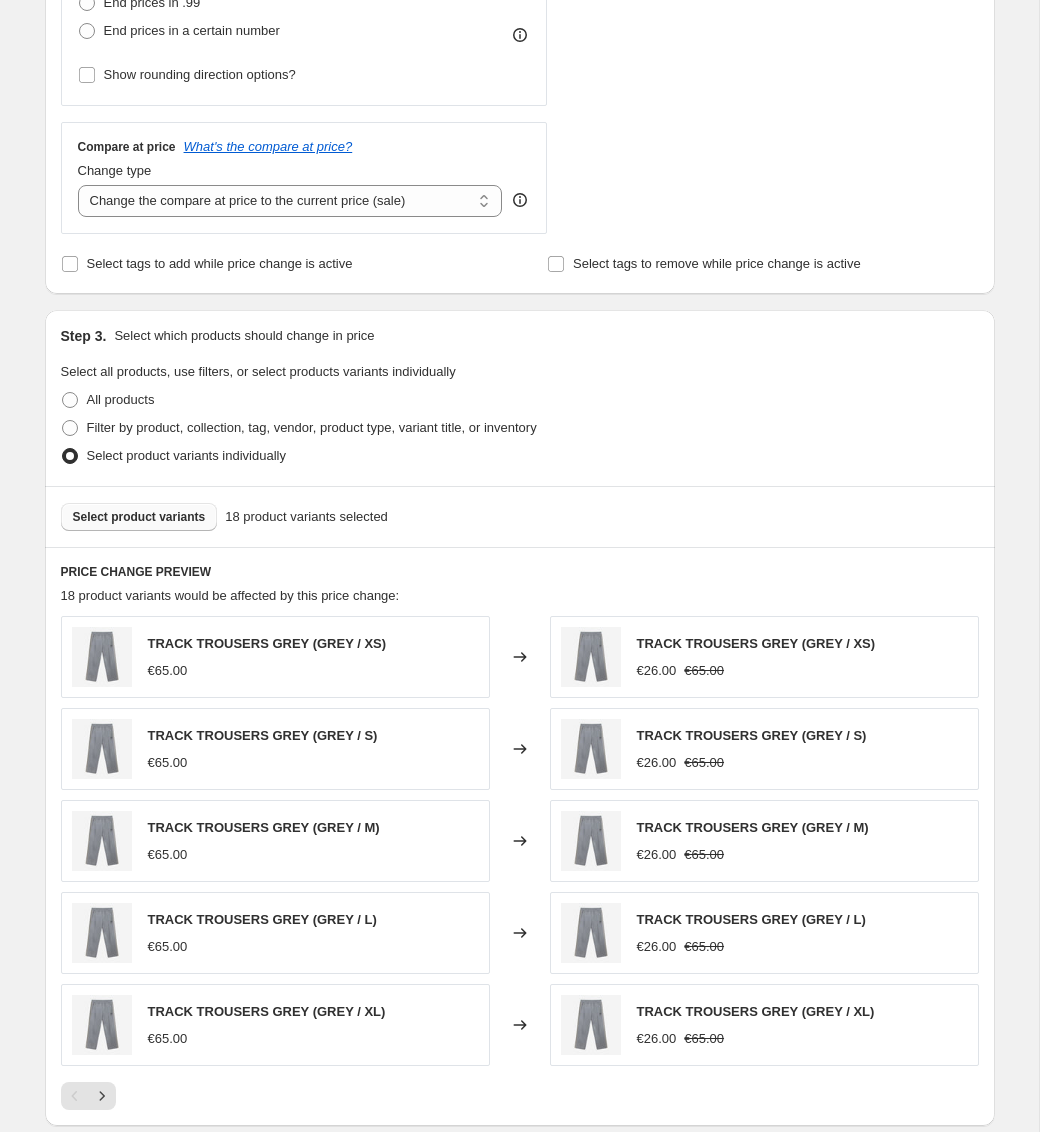type on "-65" 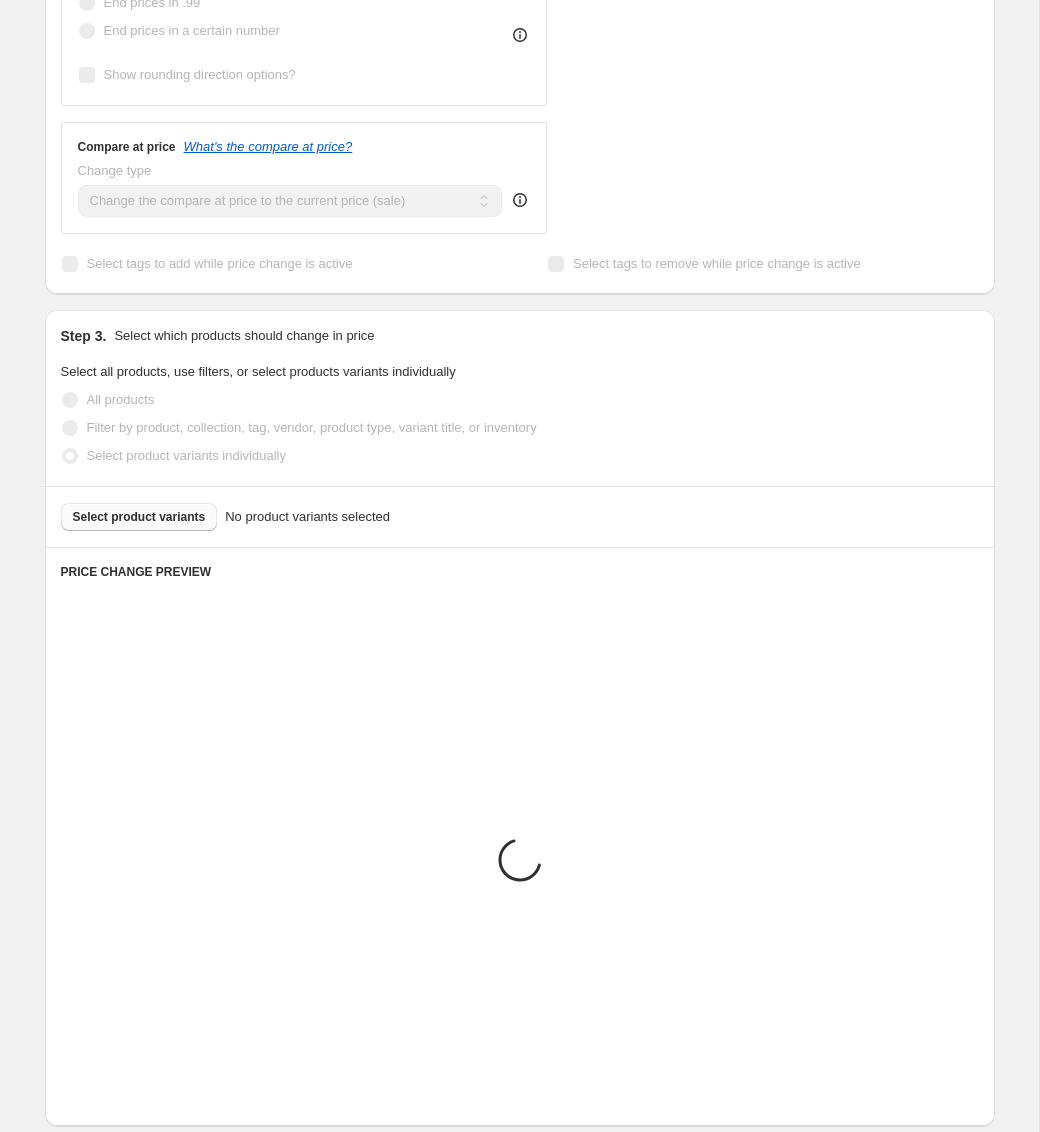 scroll, scrollTop: 450, scrollLeft: 0, axis: vertical 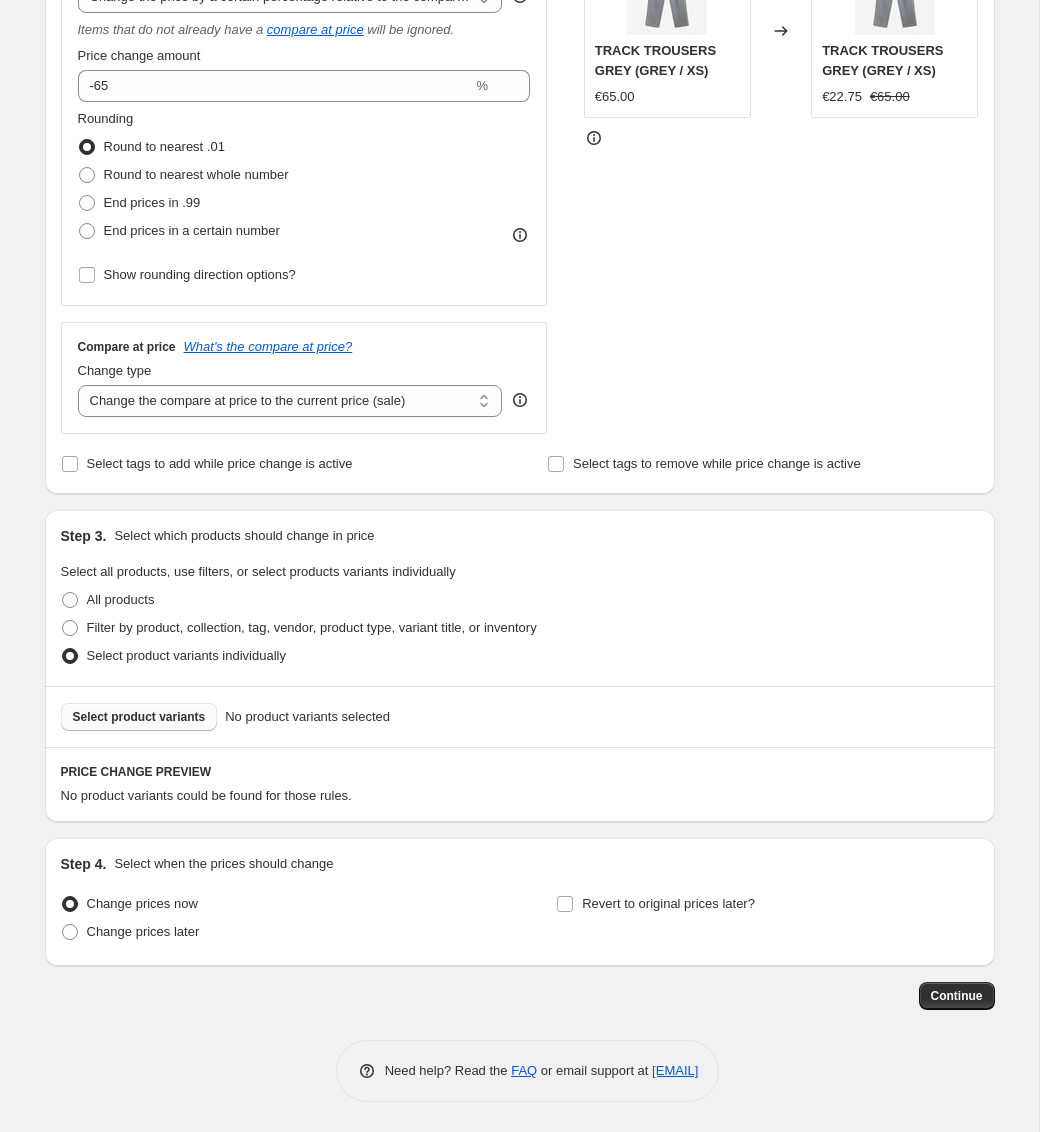 click on "Select product variants" at bounding box center (139, 717) 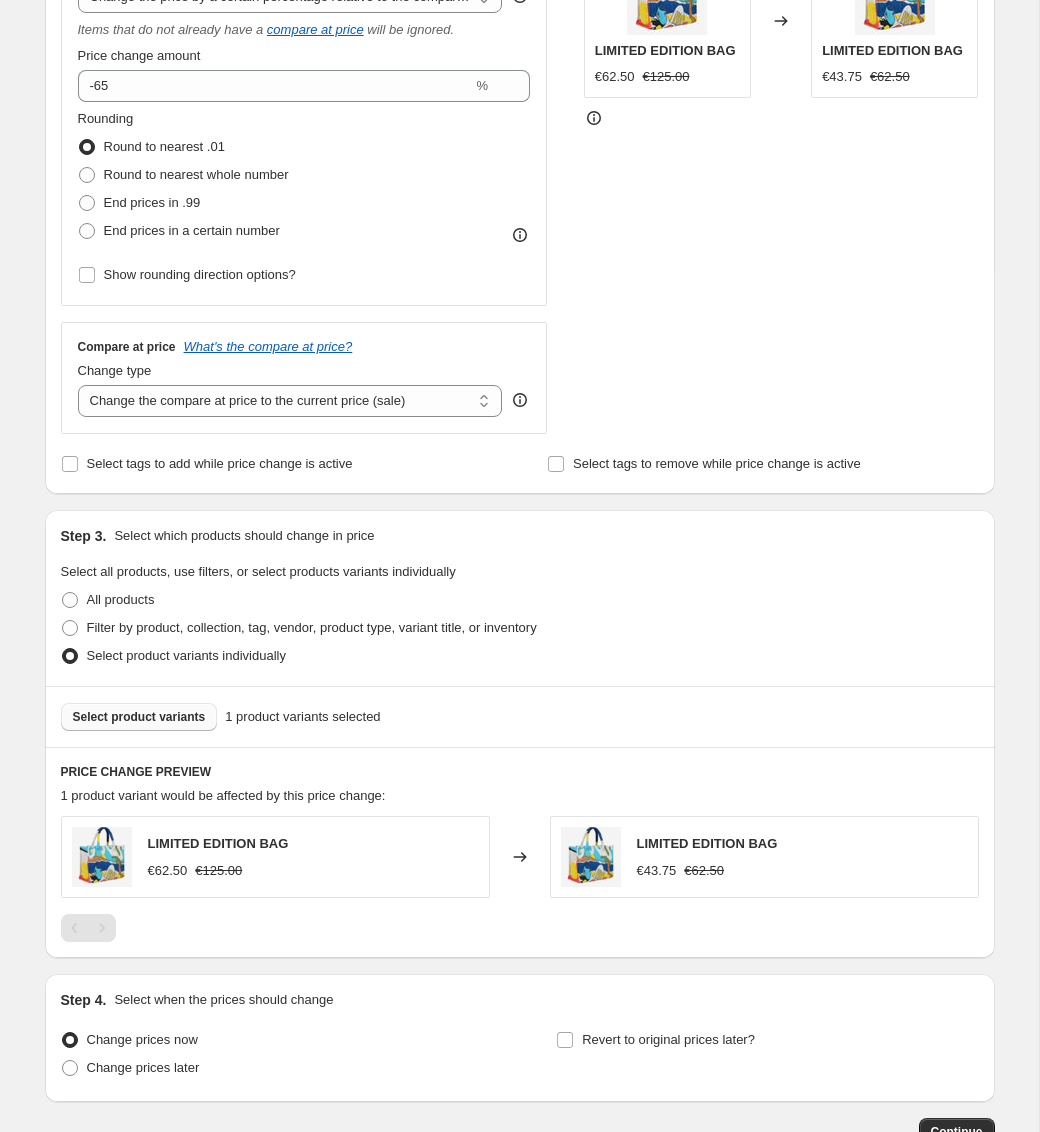 scroll, scrollTop: 586, scrollLeft: 0, axis: vertical 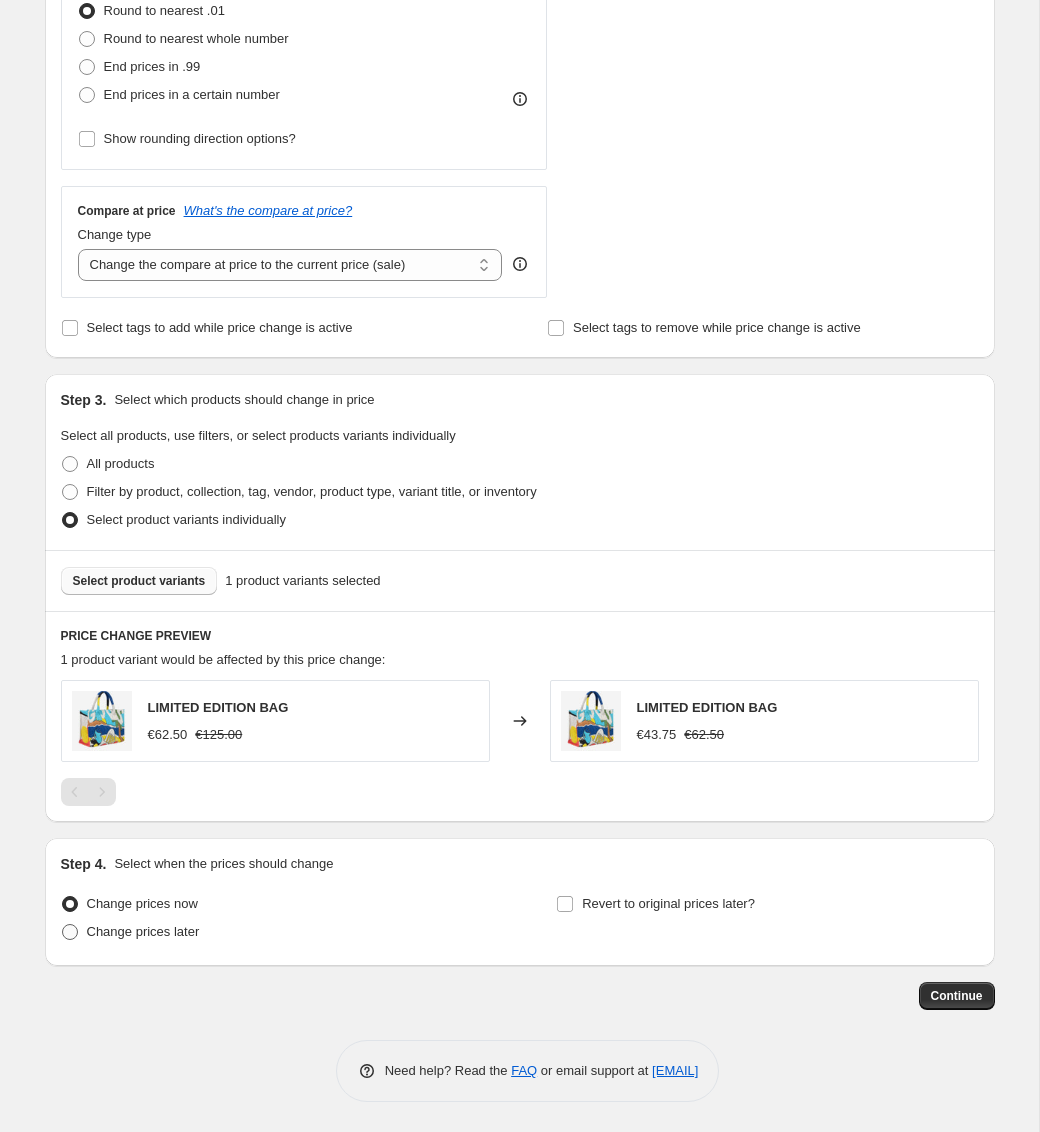 click at bounding box center [70, 932] 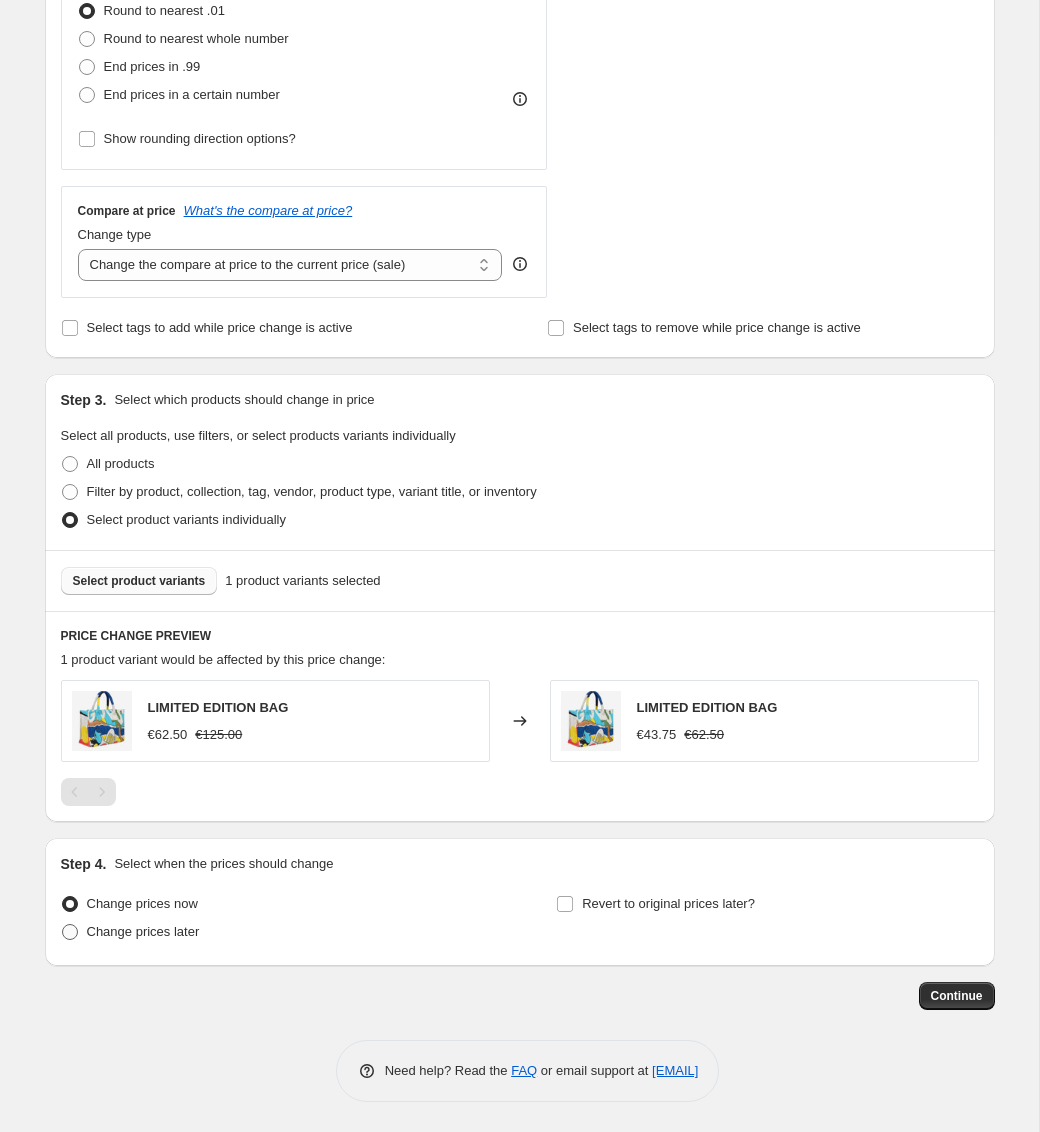 radio on "true" 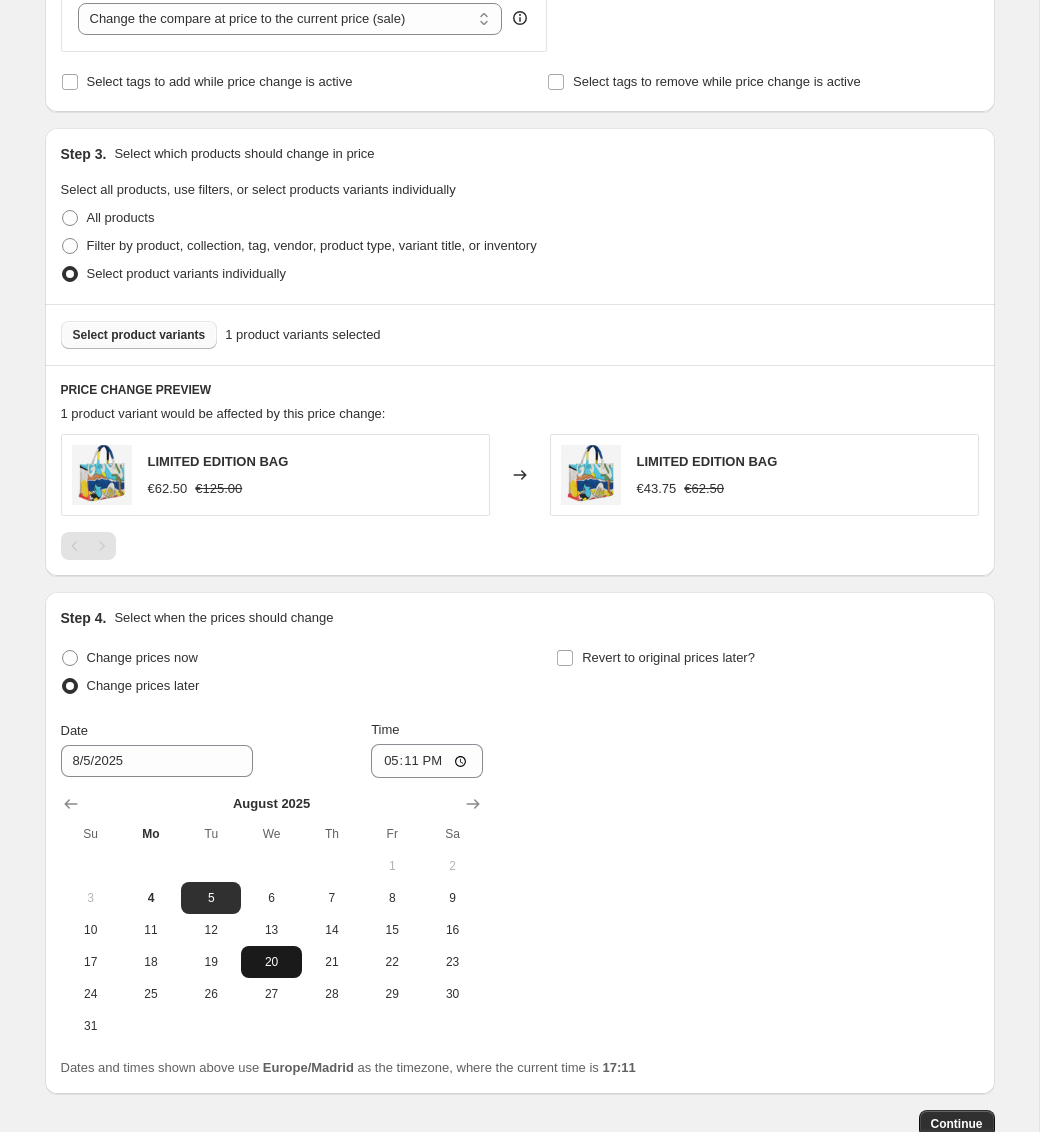 scroll, scrollTop: 878, scrollLeft: 0, axis: vertical 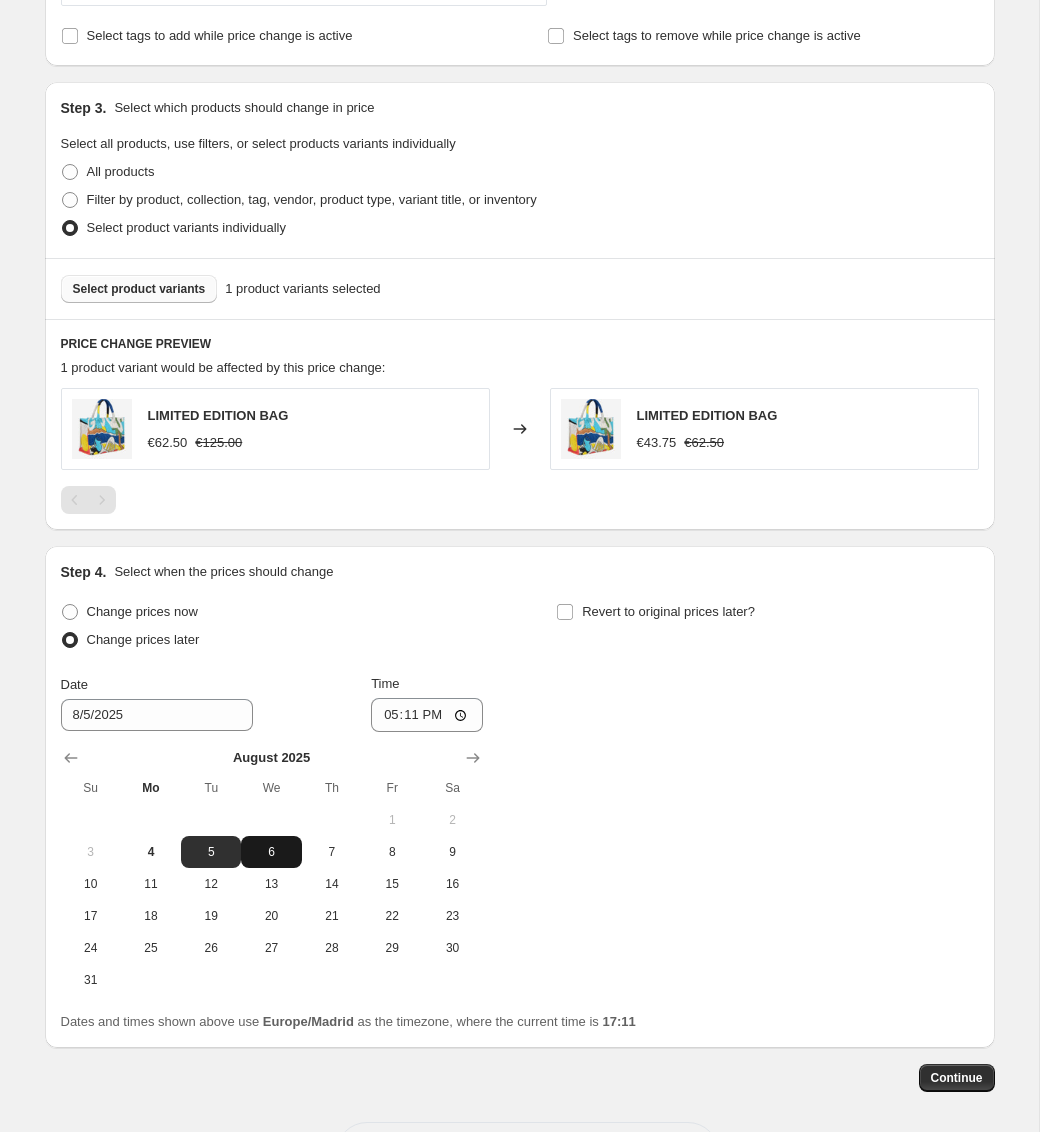 click on "6" at bounding box center [271, 852] 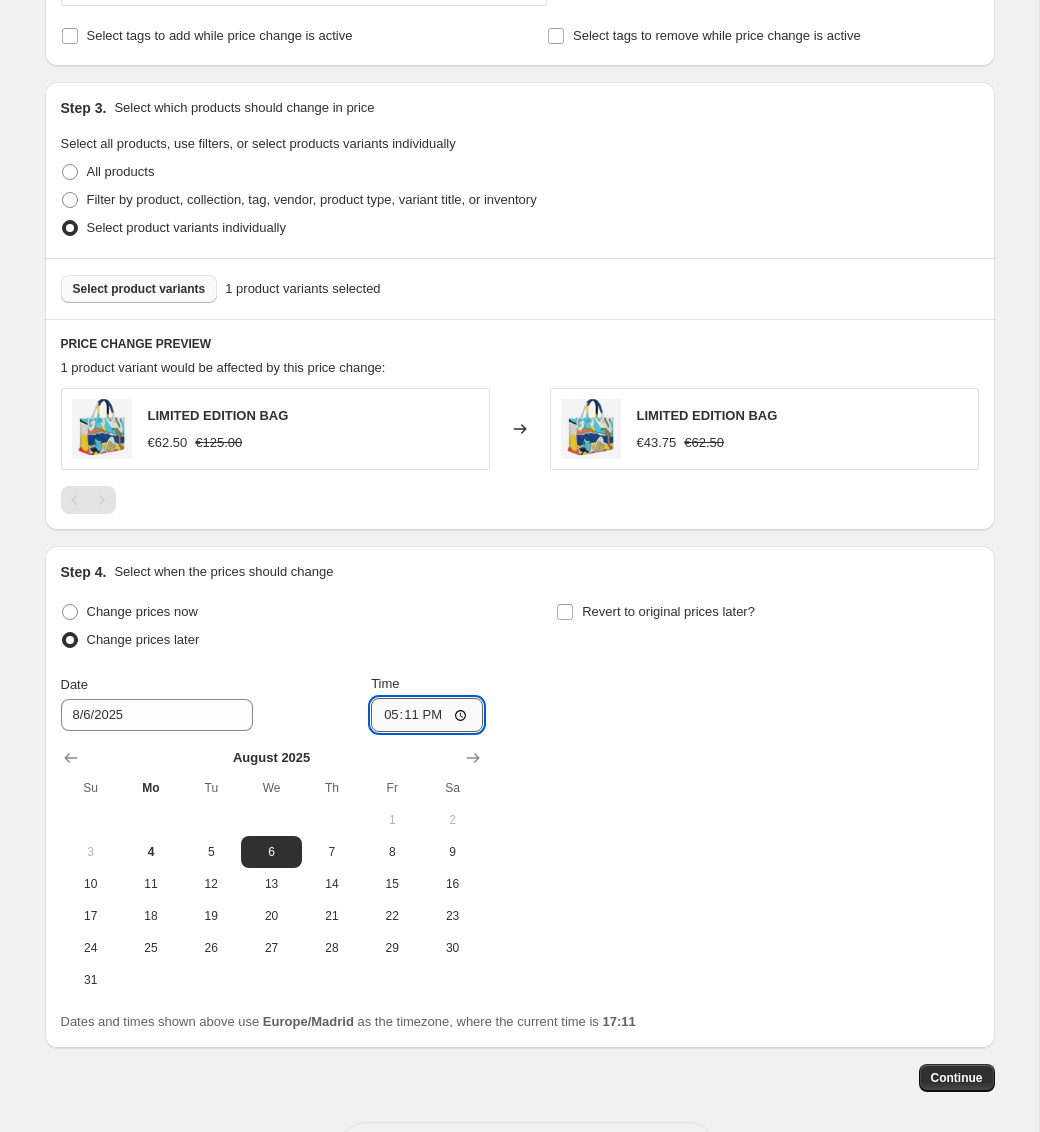 click on "17:11" at bounding box center [427, 715] 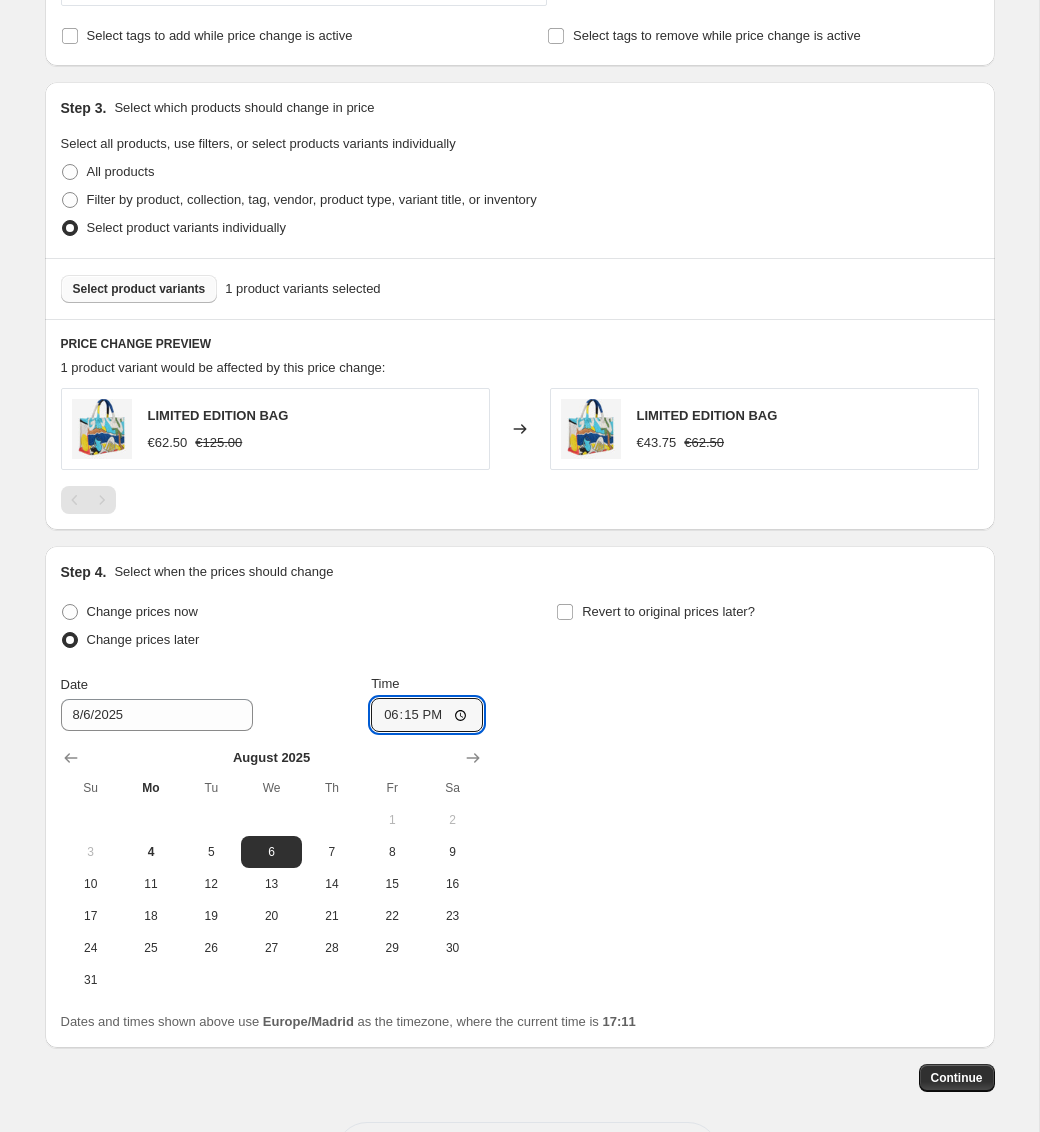type on "18:15" 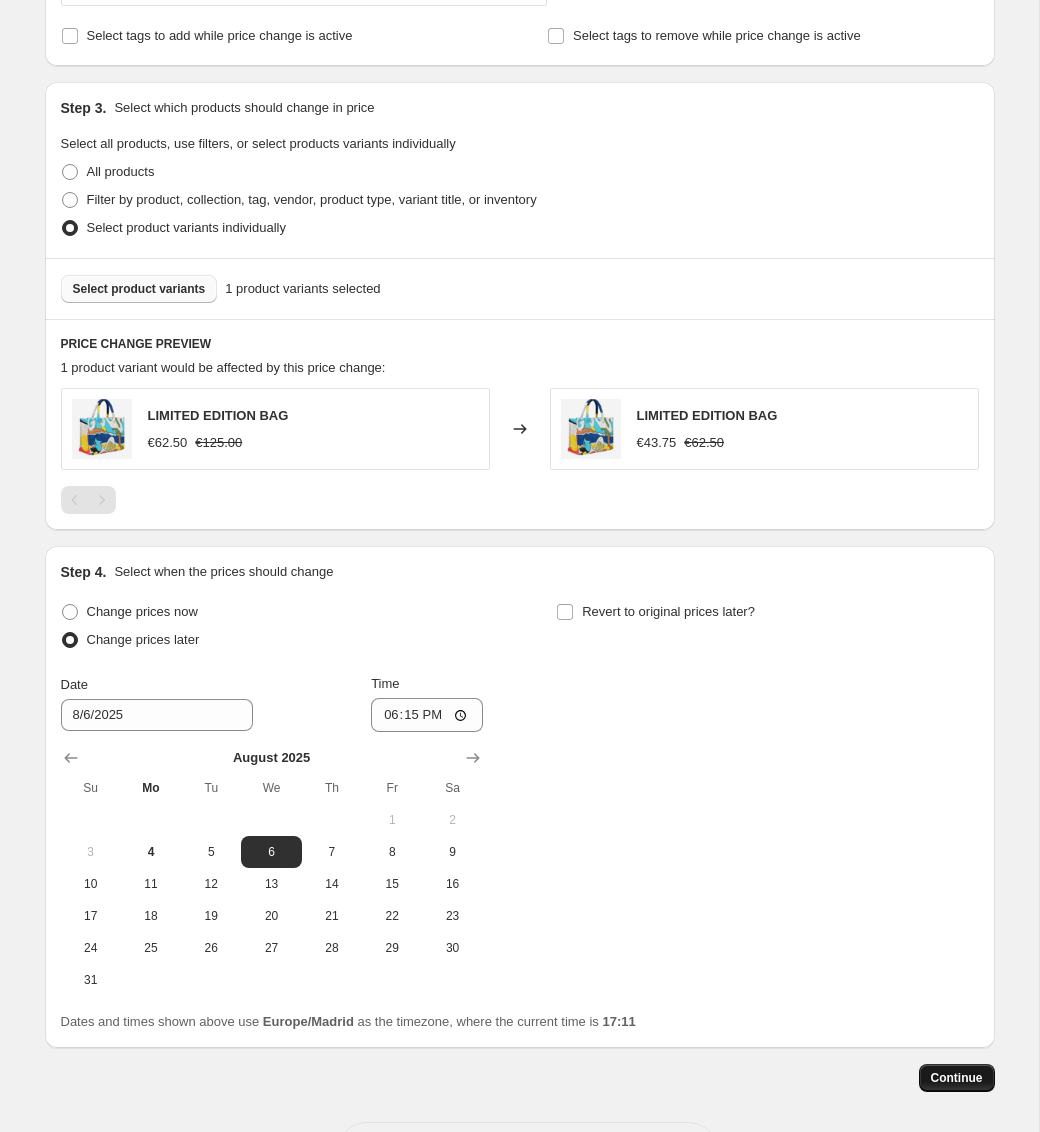 click on "Continue" at bounding box center [957, 1078] 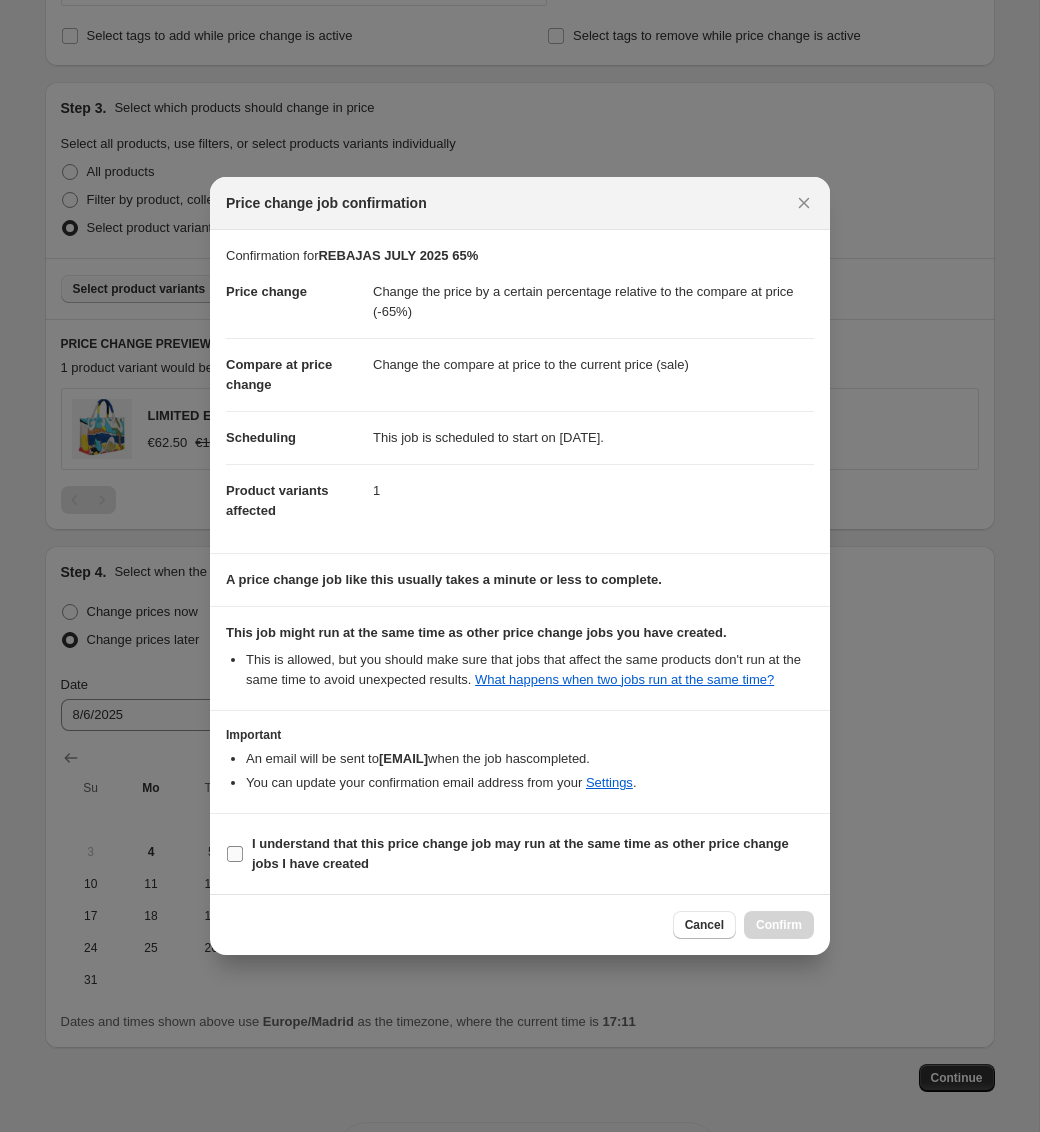 click on "I understand that this price change job may run at the same time as other price change jobs I have created" at bounding box center [520, 853] 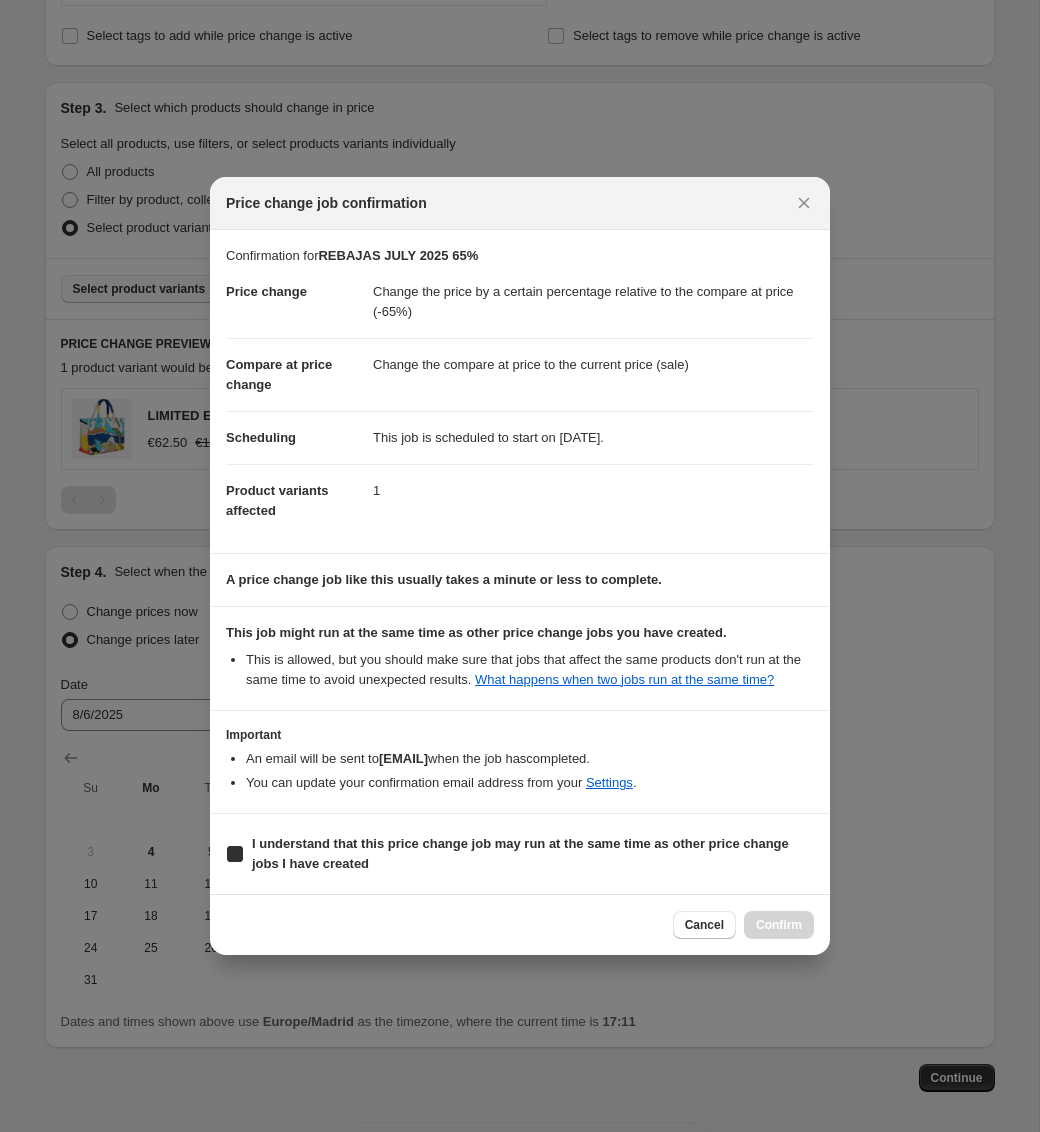 checkbox on "true" 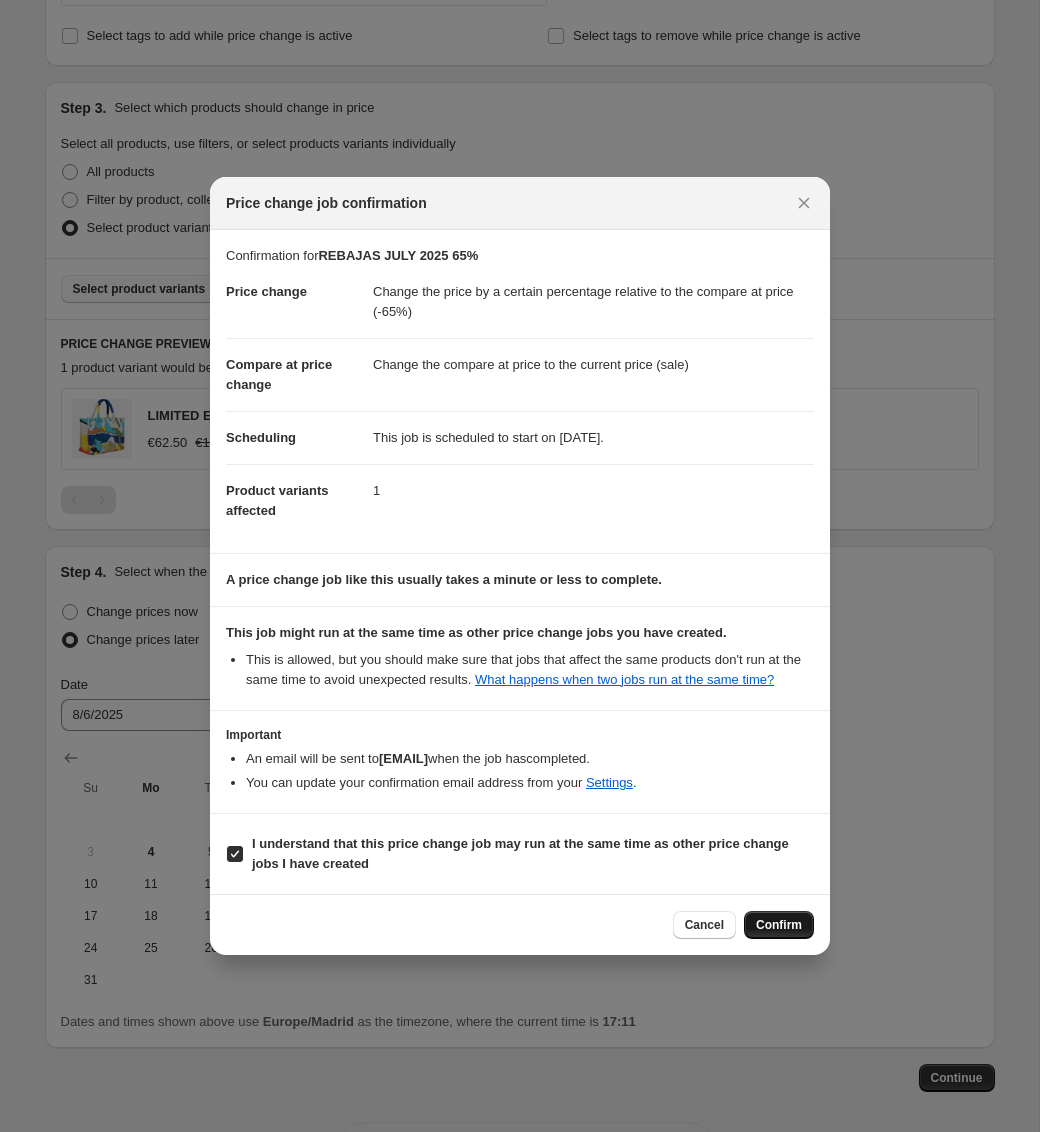 click on "Confirm" at bounding box center [779, 925] 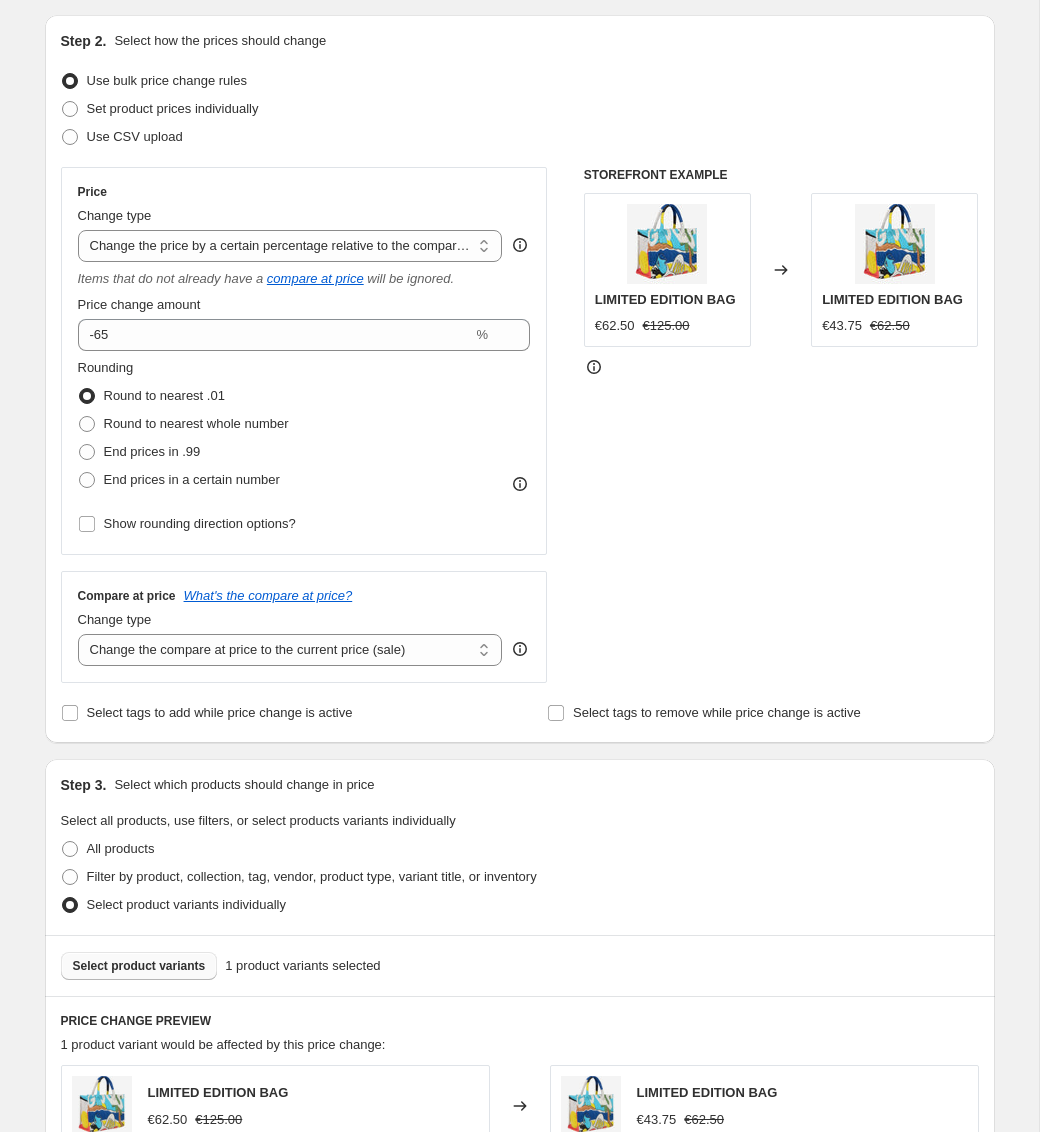 scroll, scrollTop: 0, scrollLeft: 0, axis: both 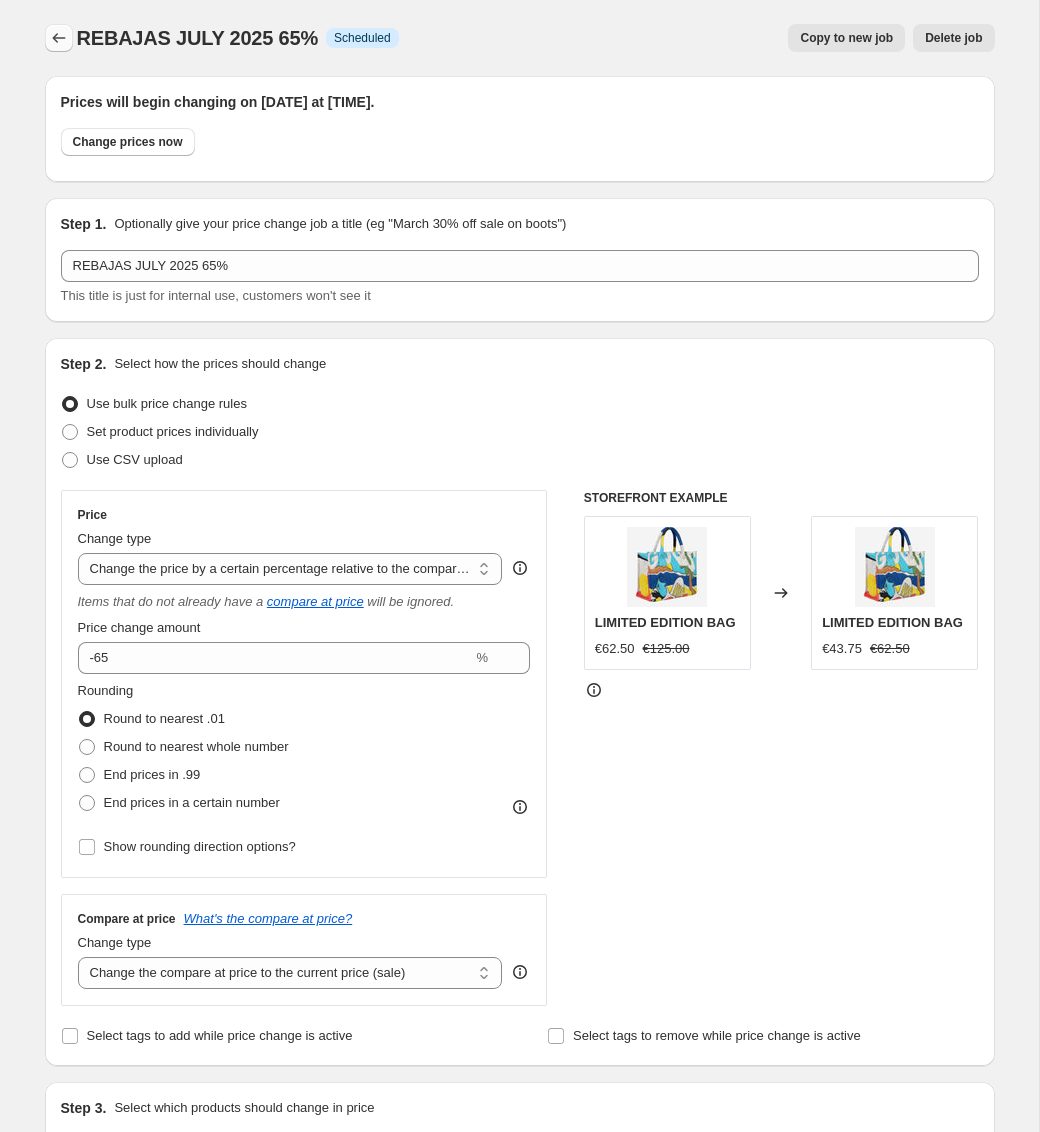 click at bounding box center [59, 38] 